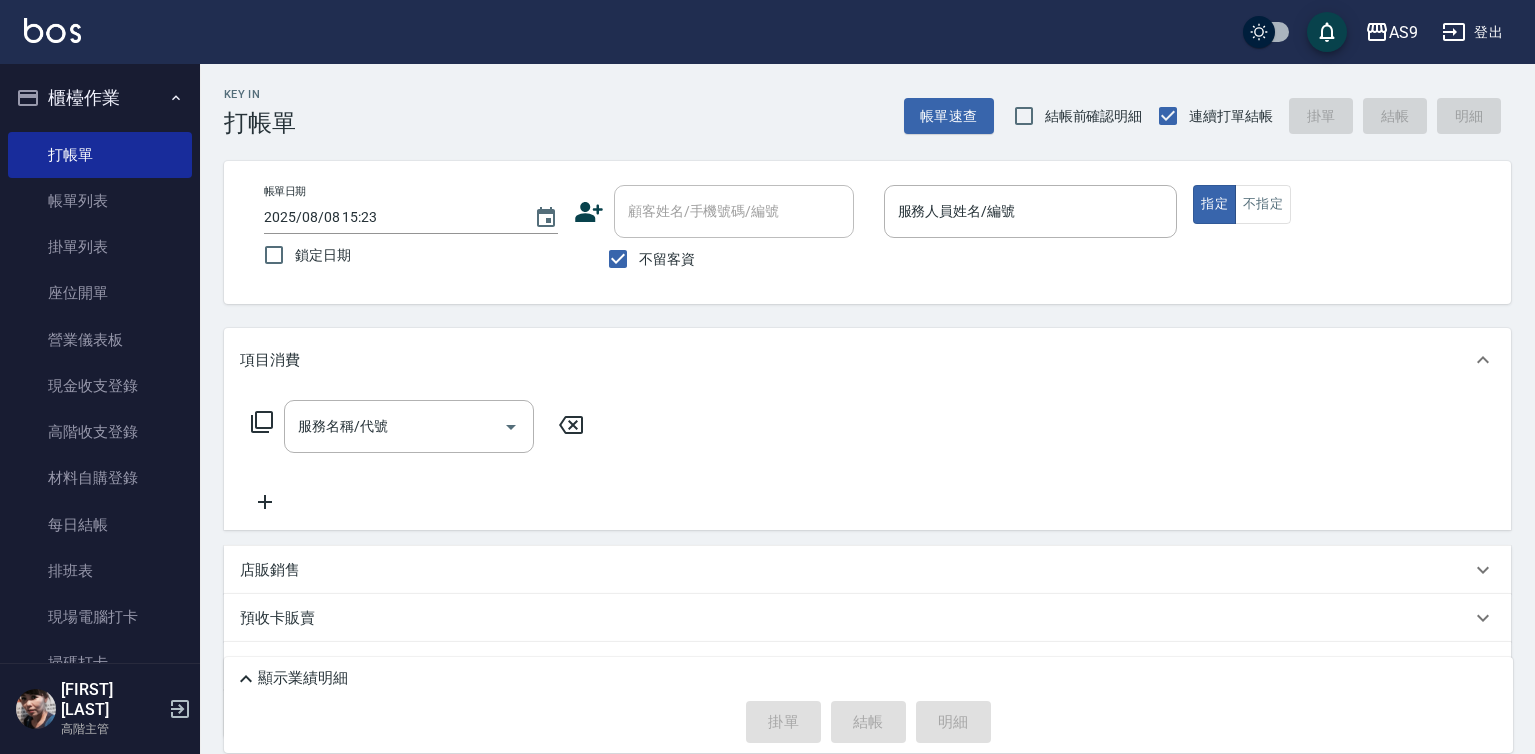 scroll, scrollTop: 0, scrollLeft: 0, axis: both 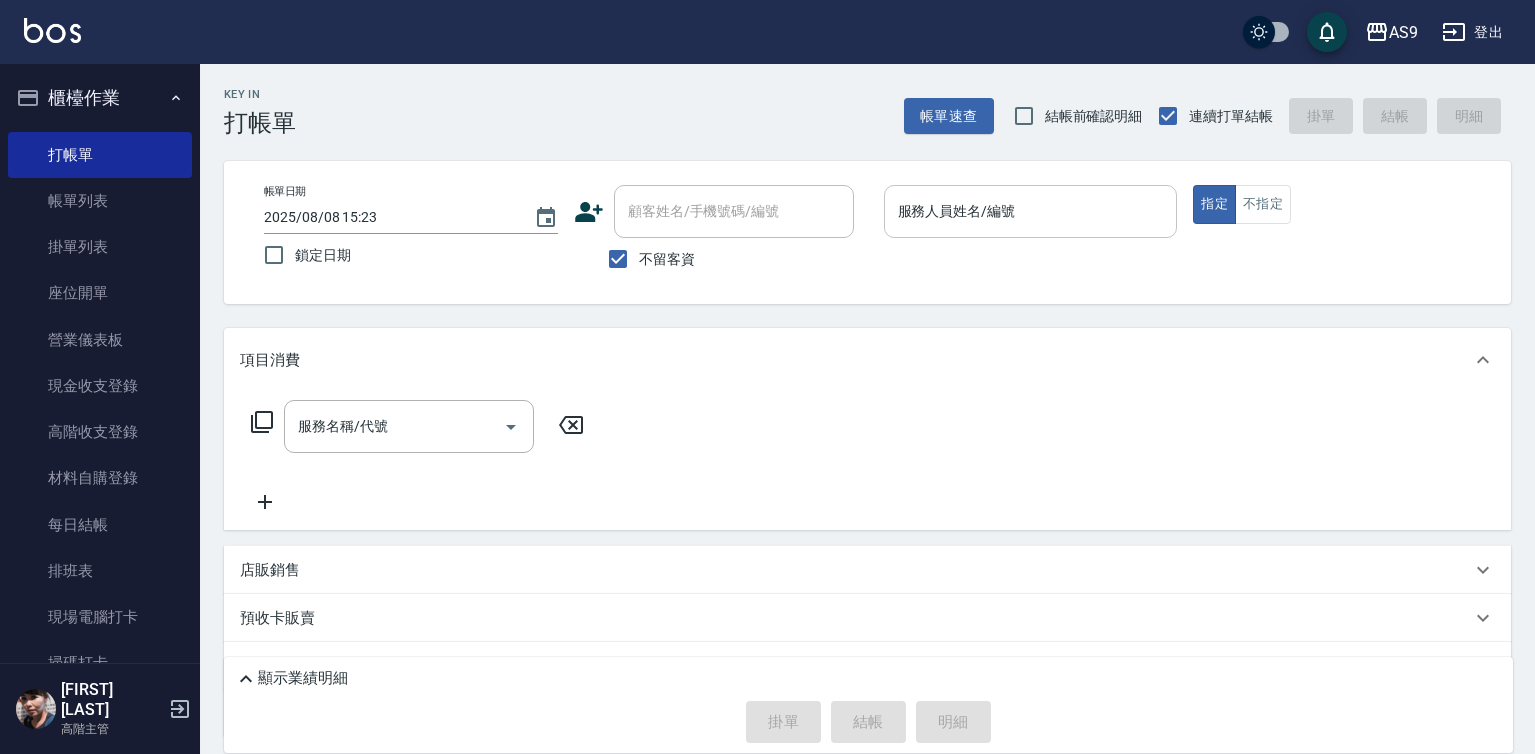 click on "服務人員姓名/編號 服務人員姓名/編號" at bounding box center (1031, 211) 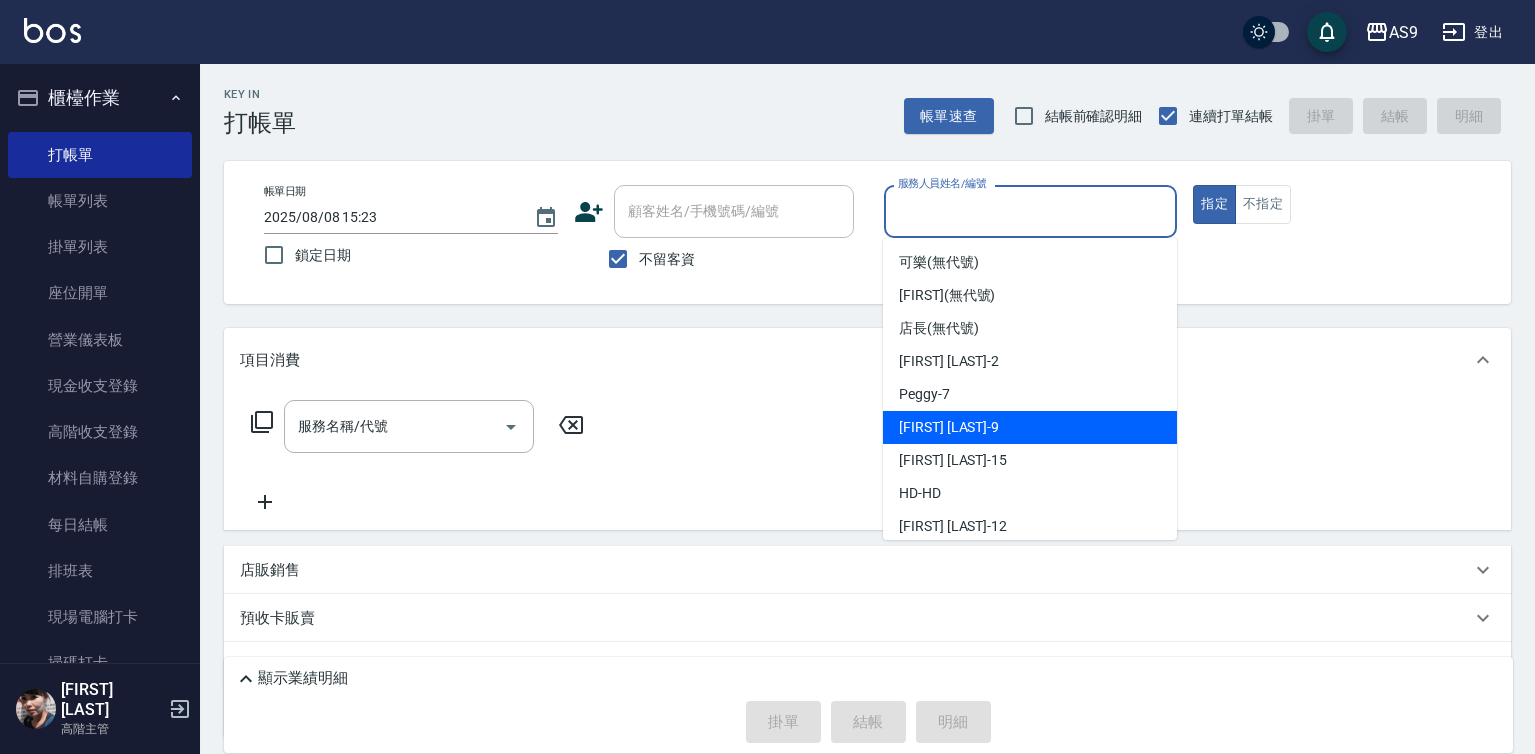click on "[FIRST] [LAST] -9" at bounding box center (1030, 427) 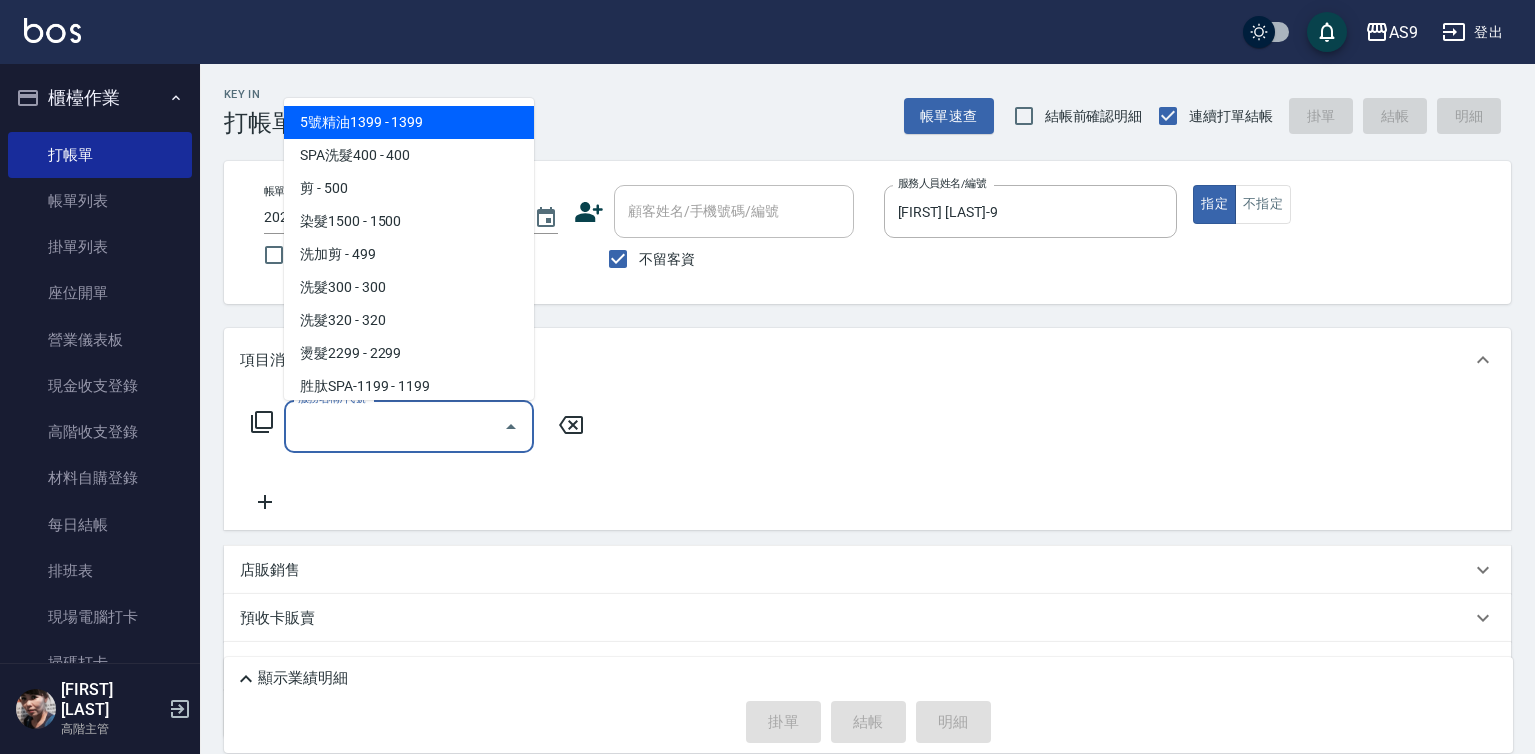 click on "服務名稱/代號" at bounding box center (394, 426) 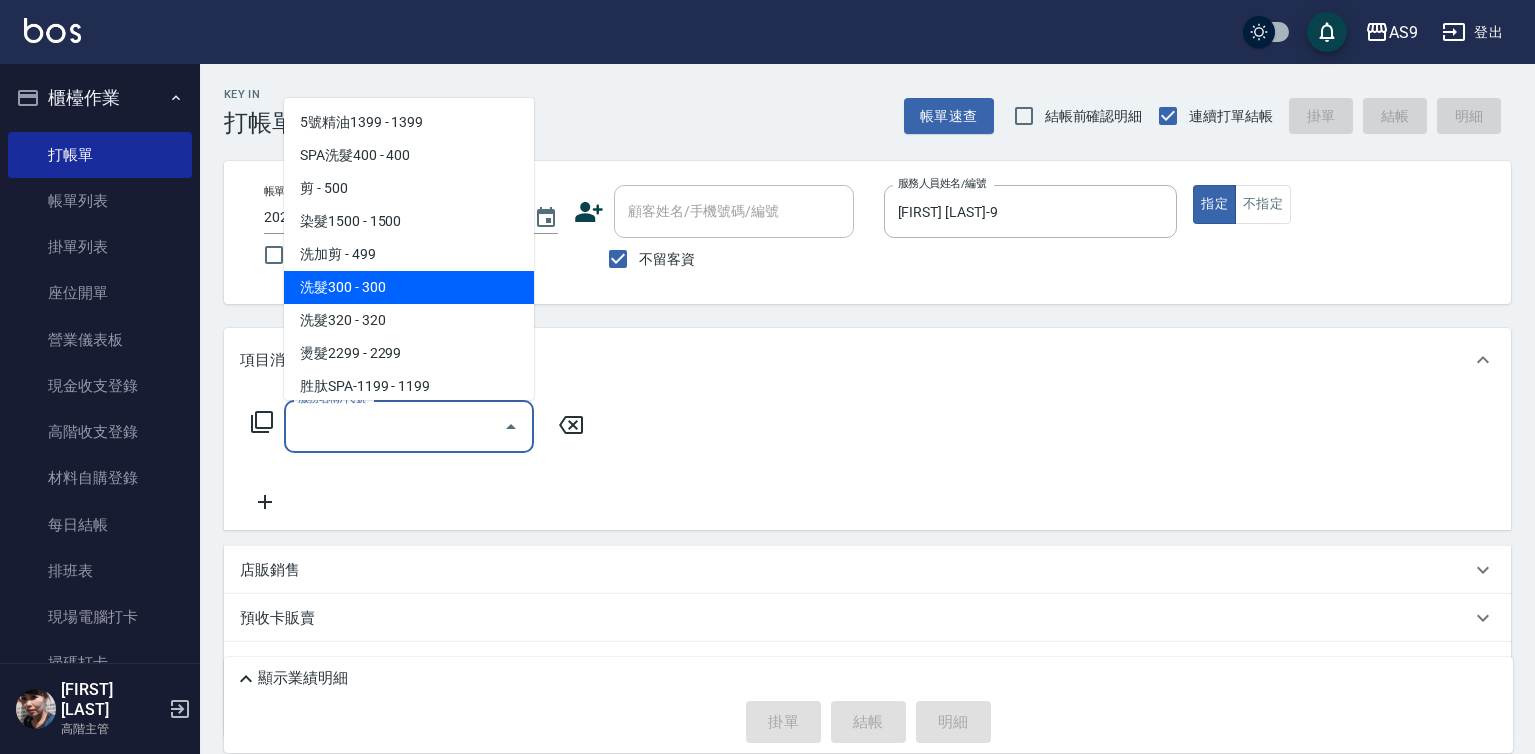 click on "洗髮300 - 300" at bounding box center (409, 287) 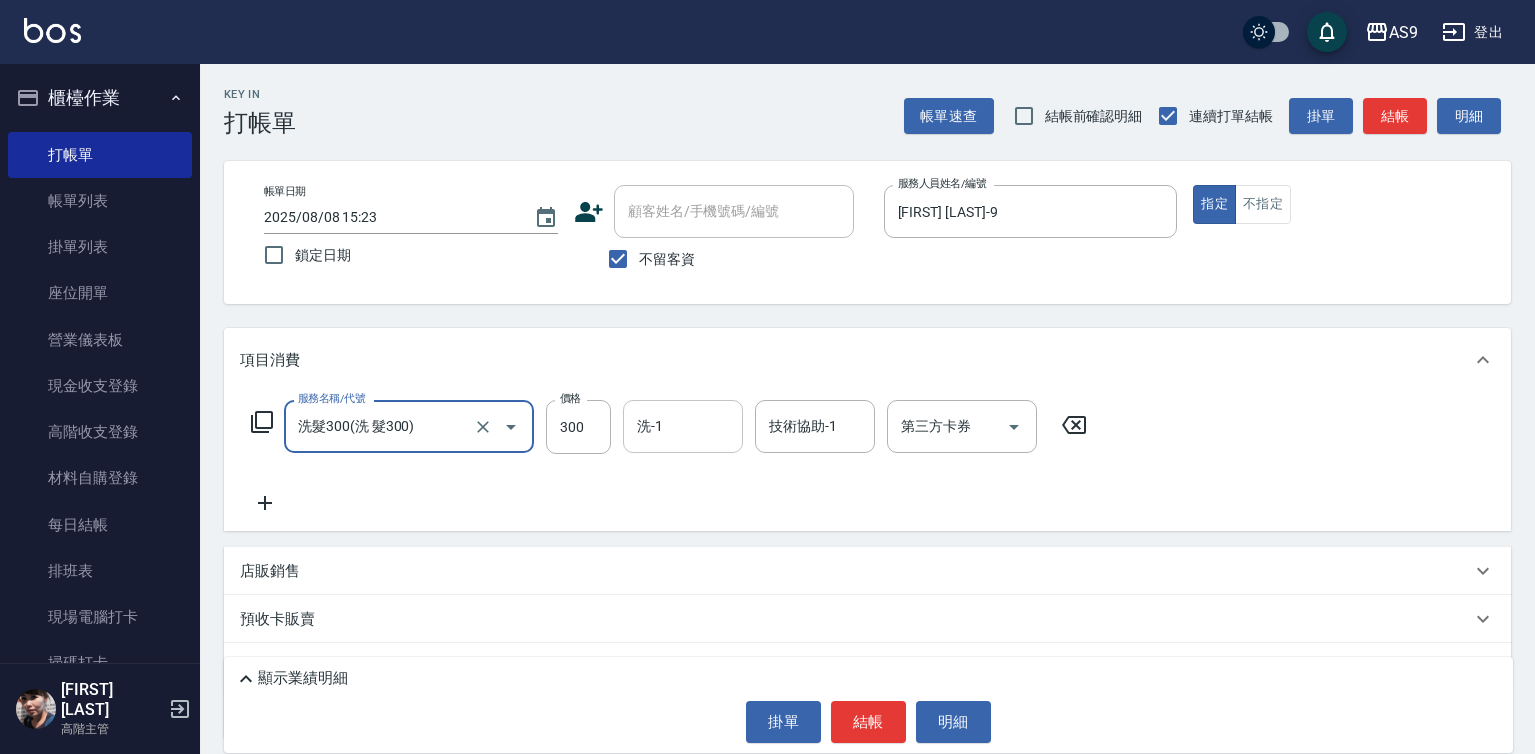 click on "洗-1 洗-1" at bounding box center (683, 426) 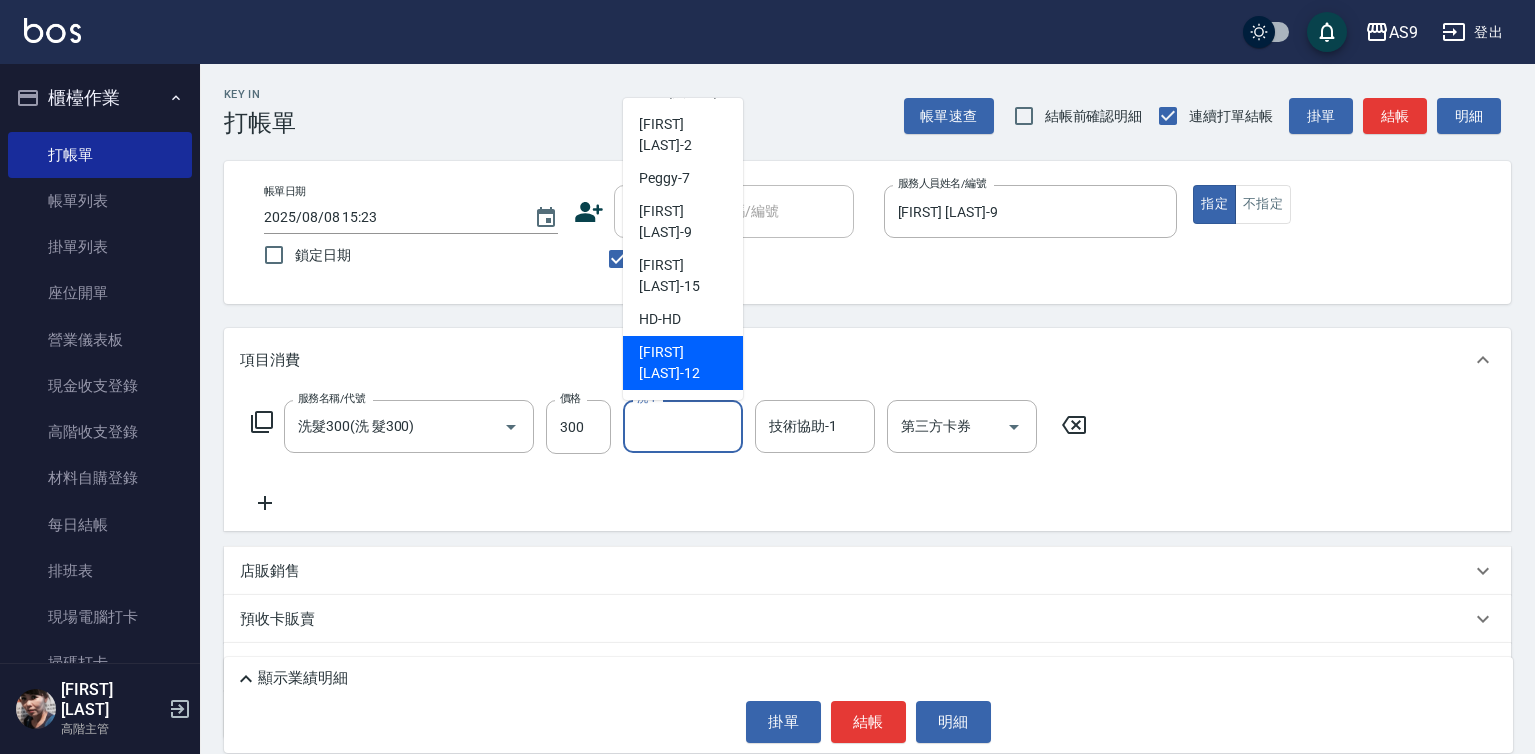 scroll, scrollTop: 128, scrollLeft: 0, axis: vertical 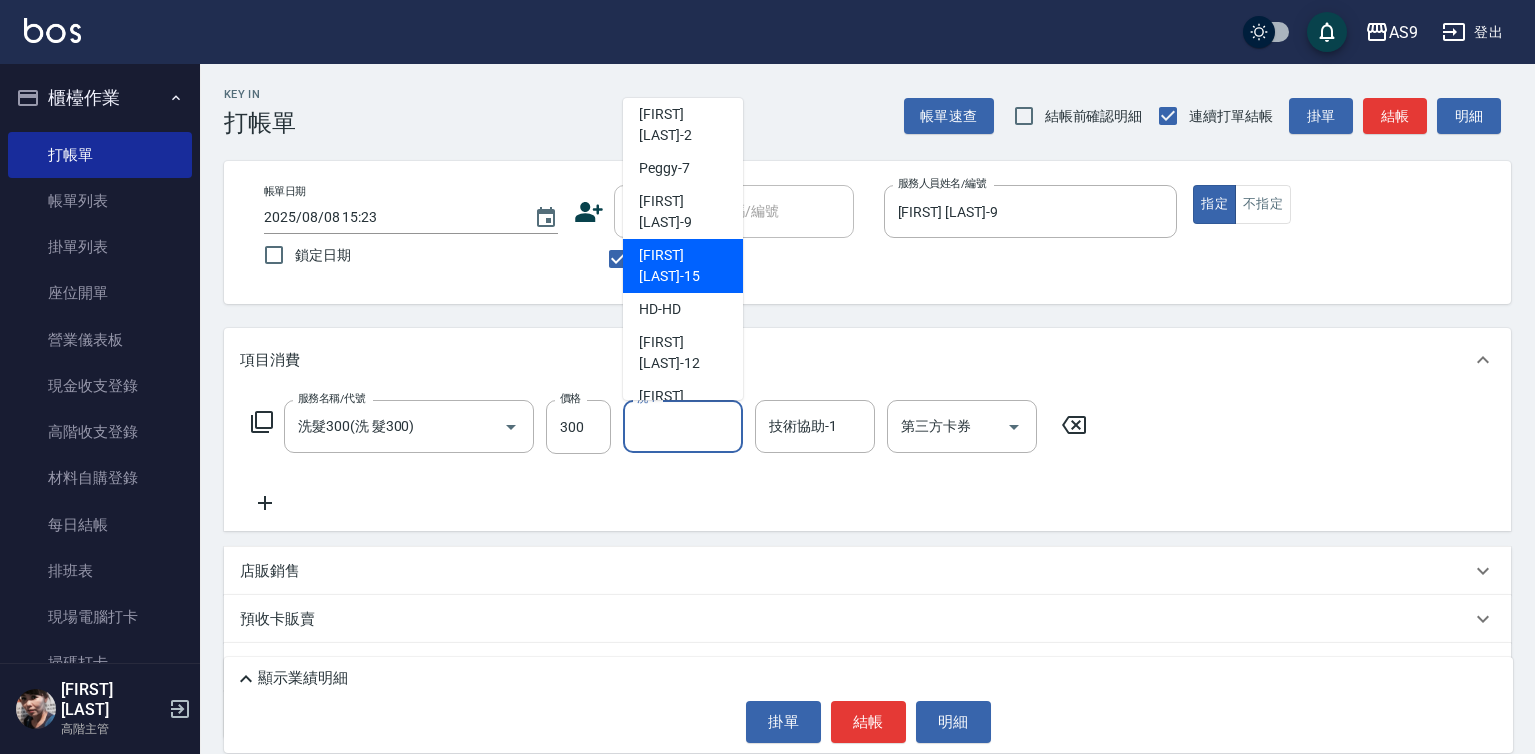 click on "[FIRST] [LAST]-15" at bounding box center [683, 266] 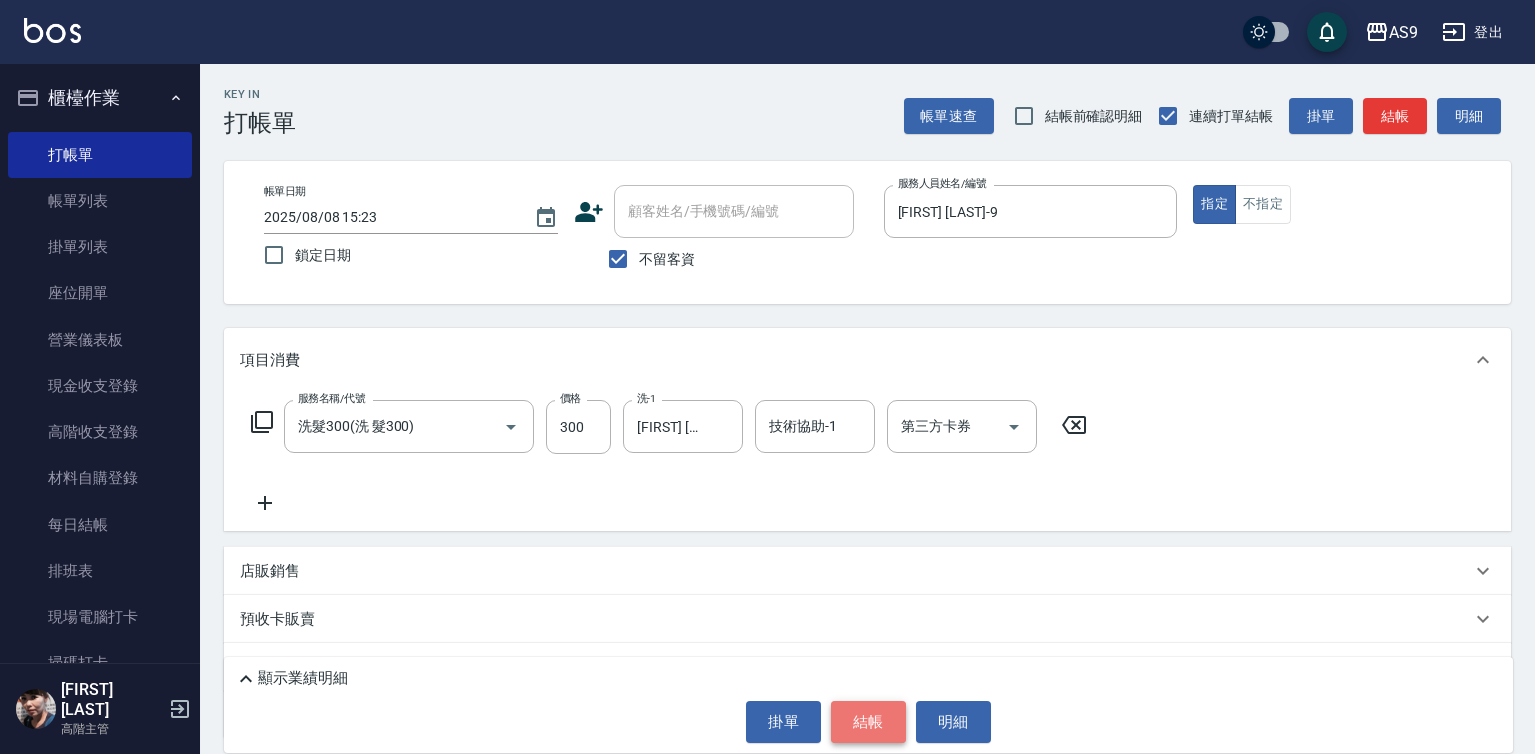 click on "結帳" at bounding box center [868, 722] 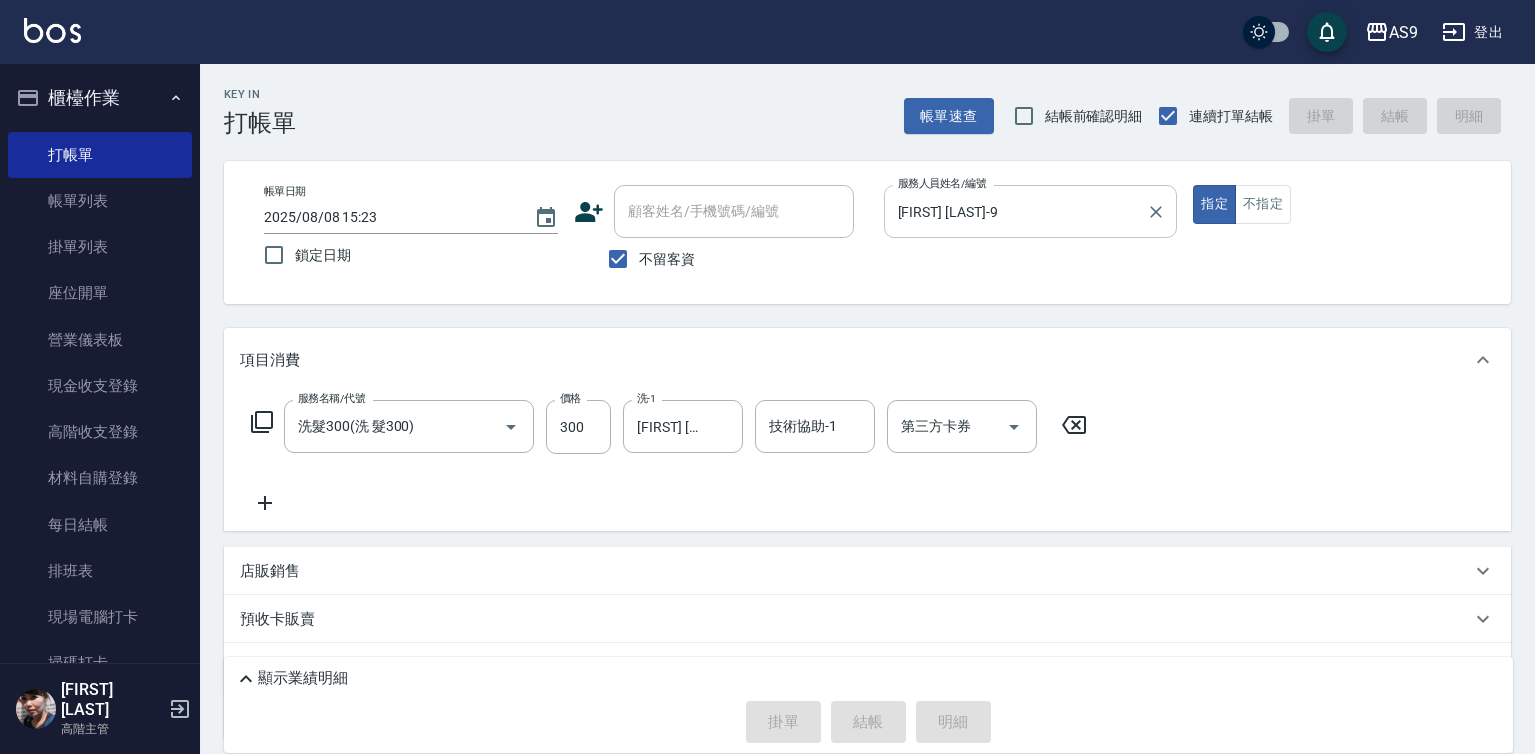 type on "[DATE] [TIME]" 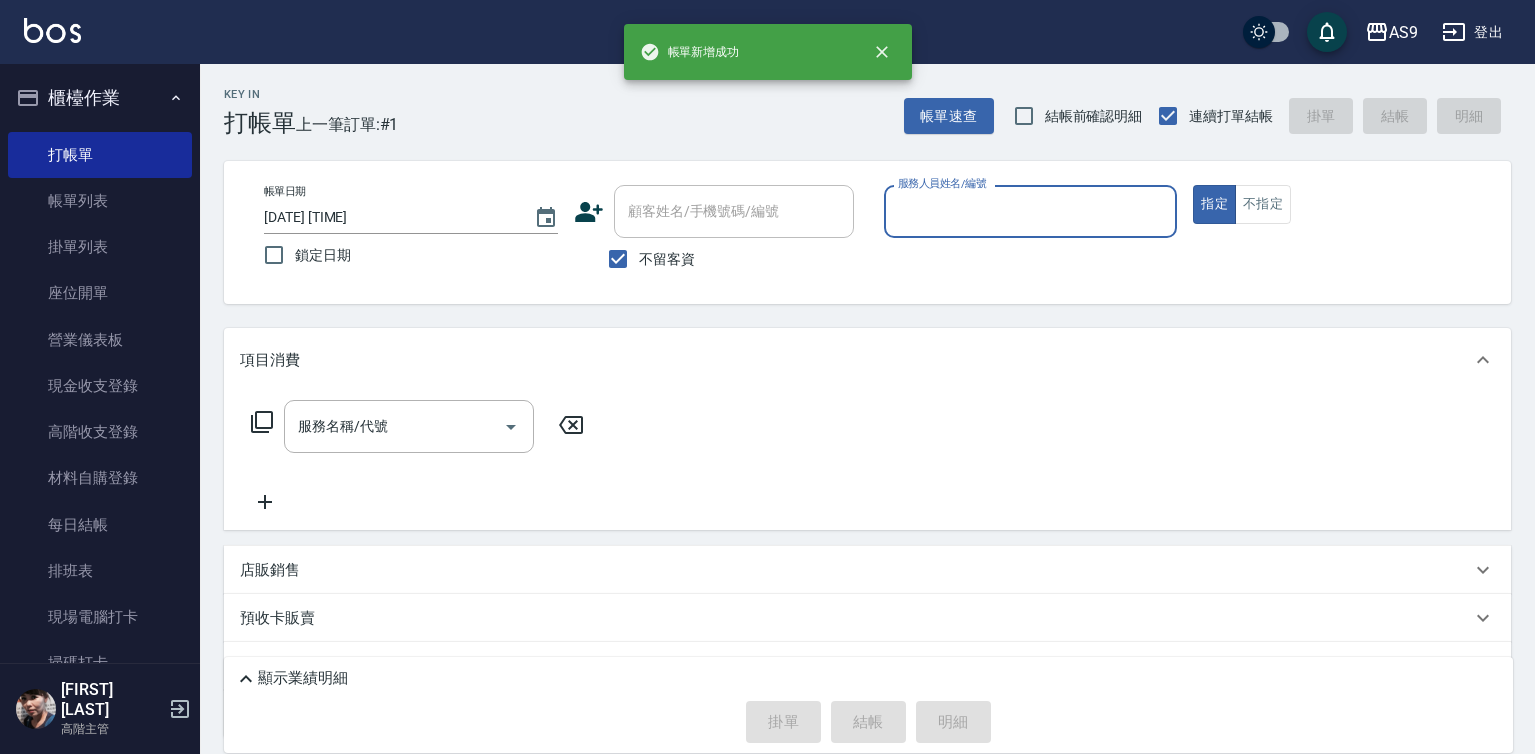click on "服務人員姓名/編號" at bounding box center [1031, 211] 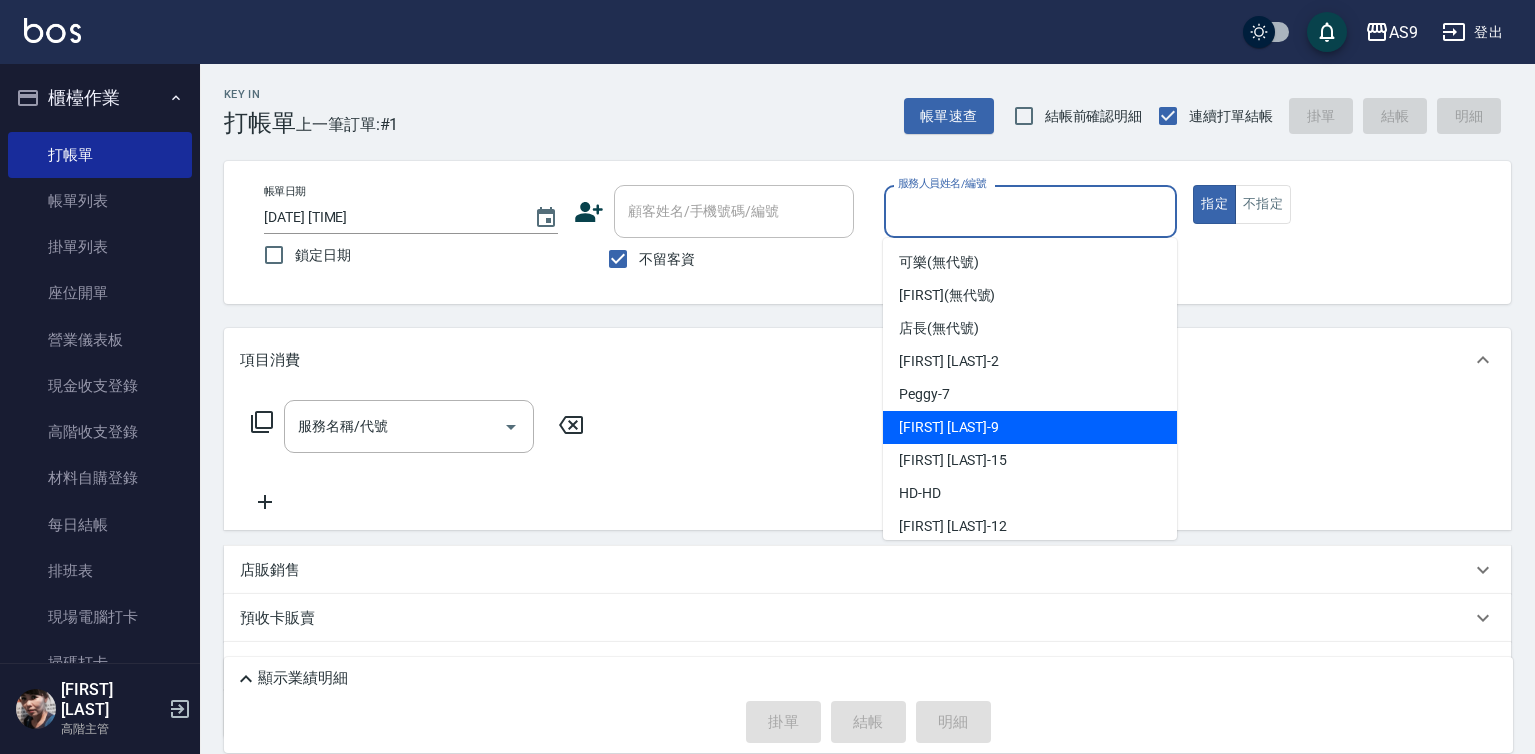 click on "[FIRST] [LAST] -9" at bounding box center (949, 427) 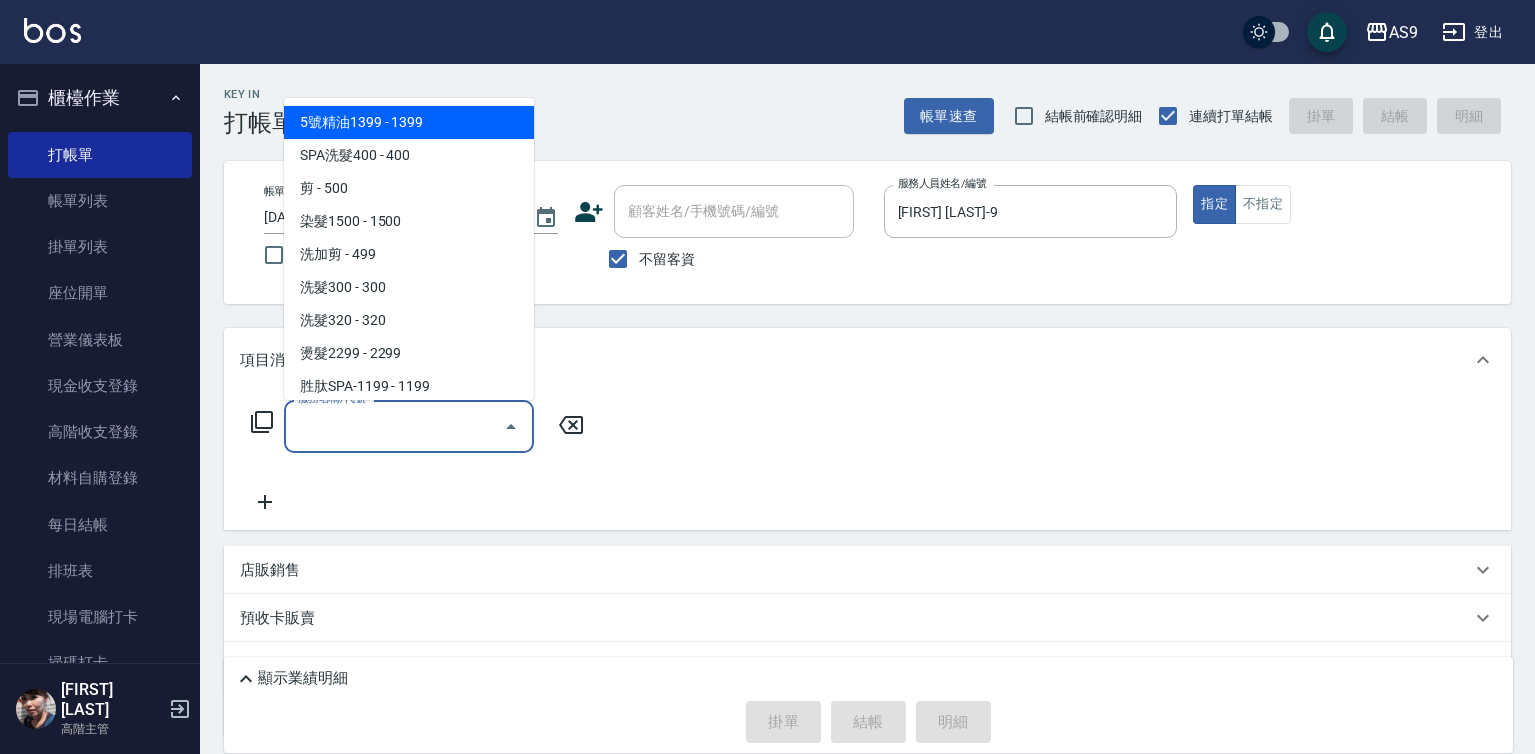 click on "服務名稱/代號" at bounding box center [394, 426] 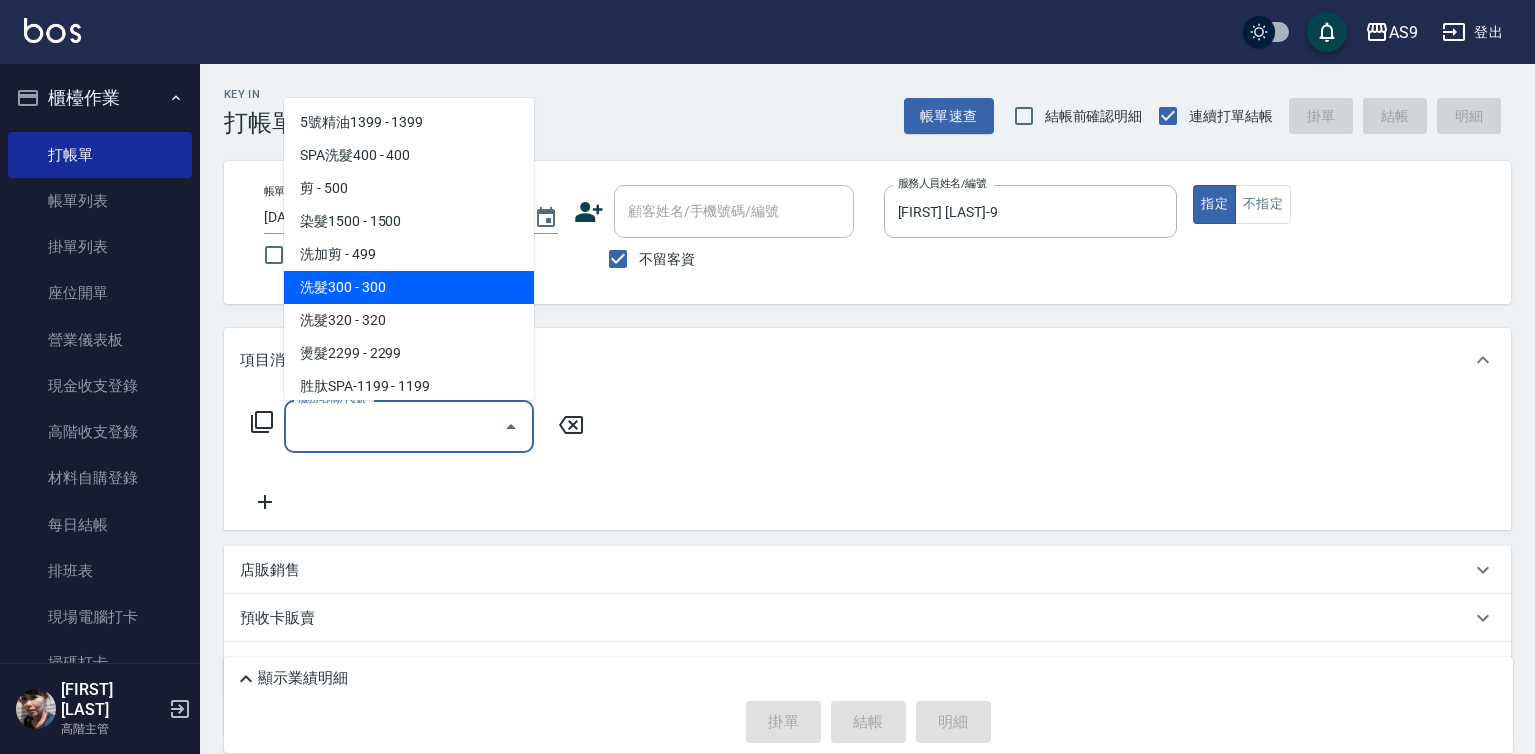 click on "洗髮300 - 300" at bounding box center [409, 287] 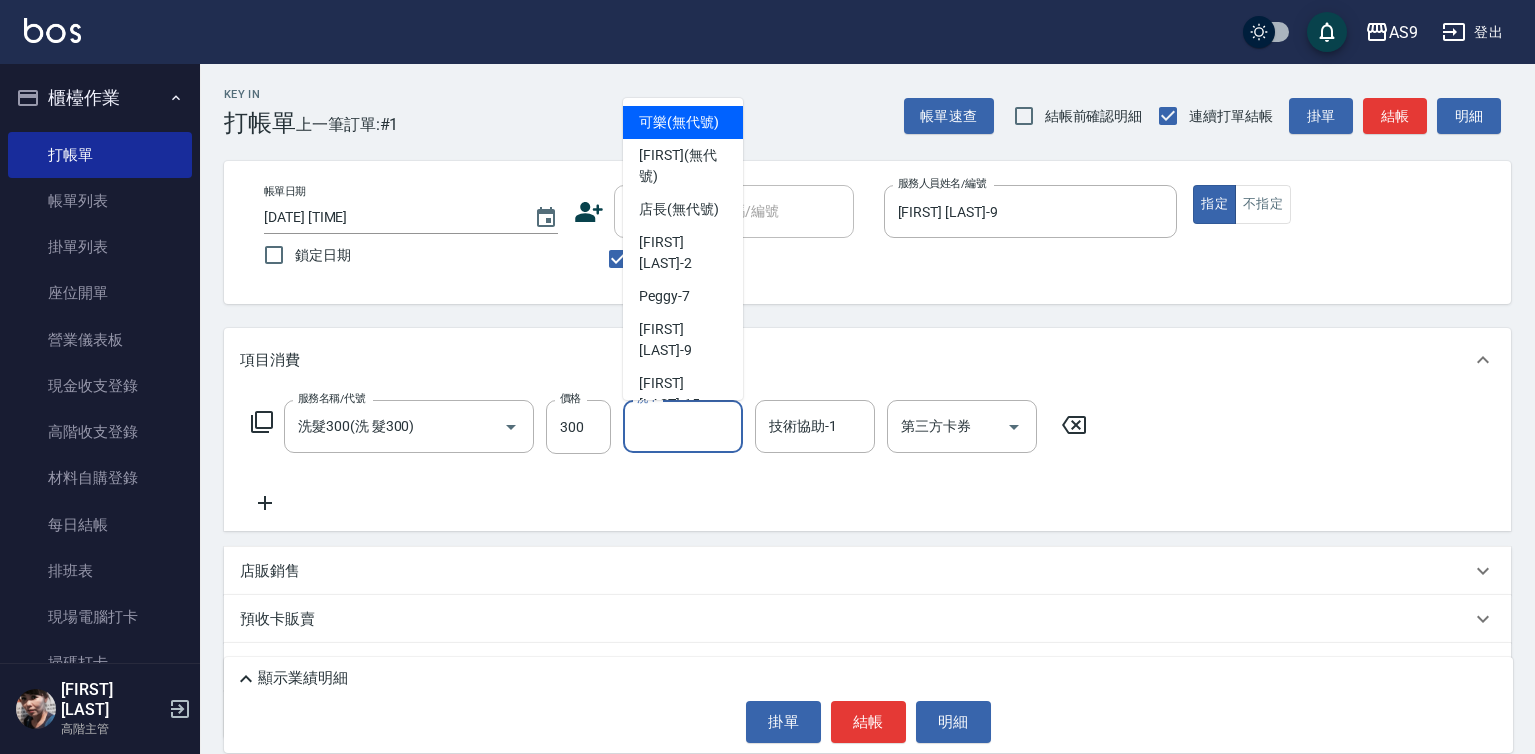 click on "洗-1 洗-1" at bounding box center (683, 426) 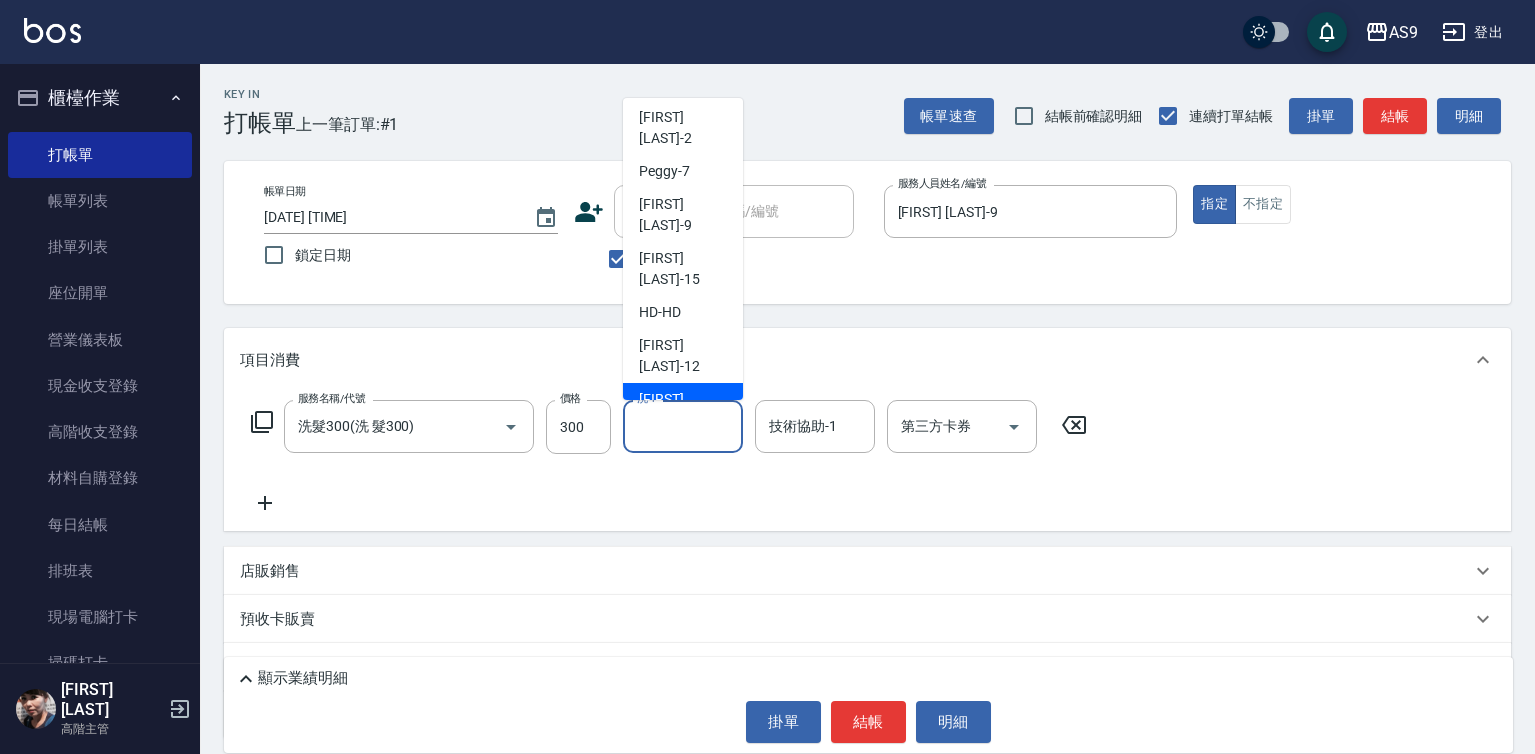 scroll, scrollTop: 128, scrollLeft: 0, axis: vertical 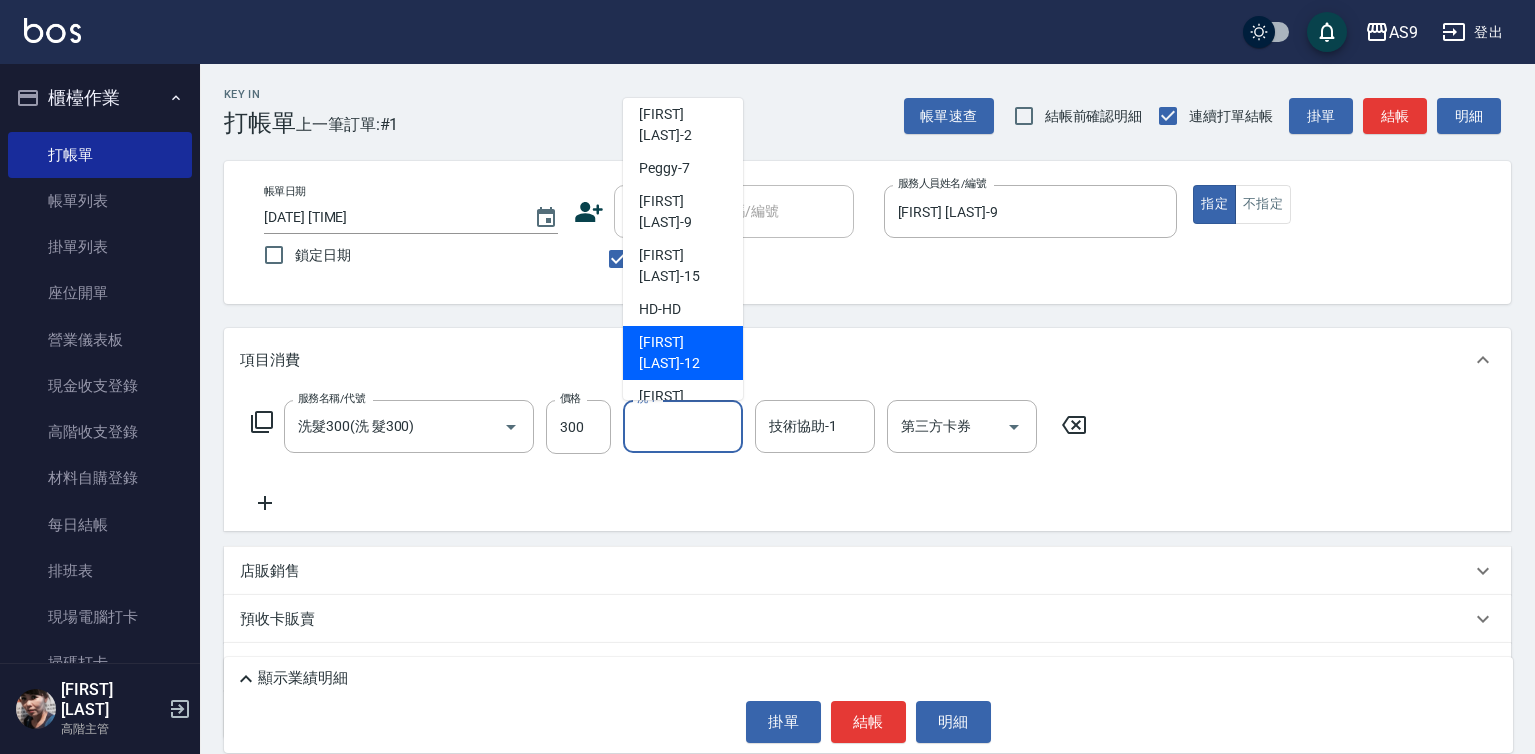 click on "[FIRST] [LAST] -12" at bounding box center [683, 353] 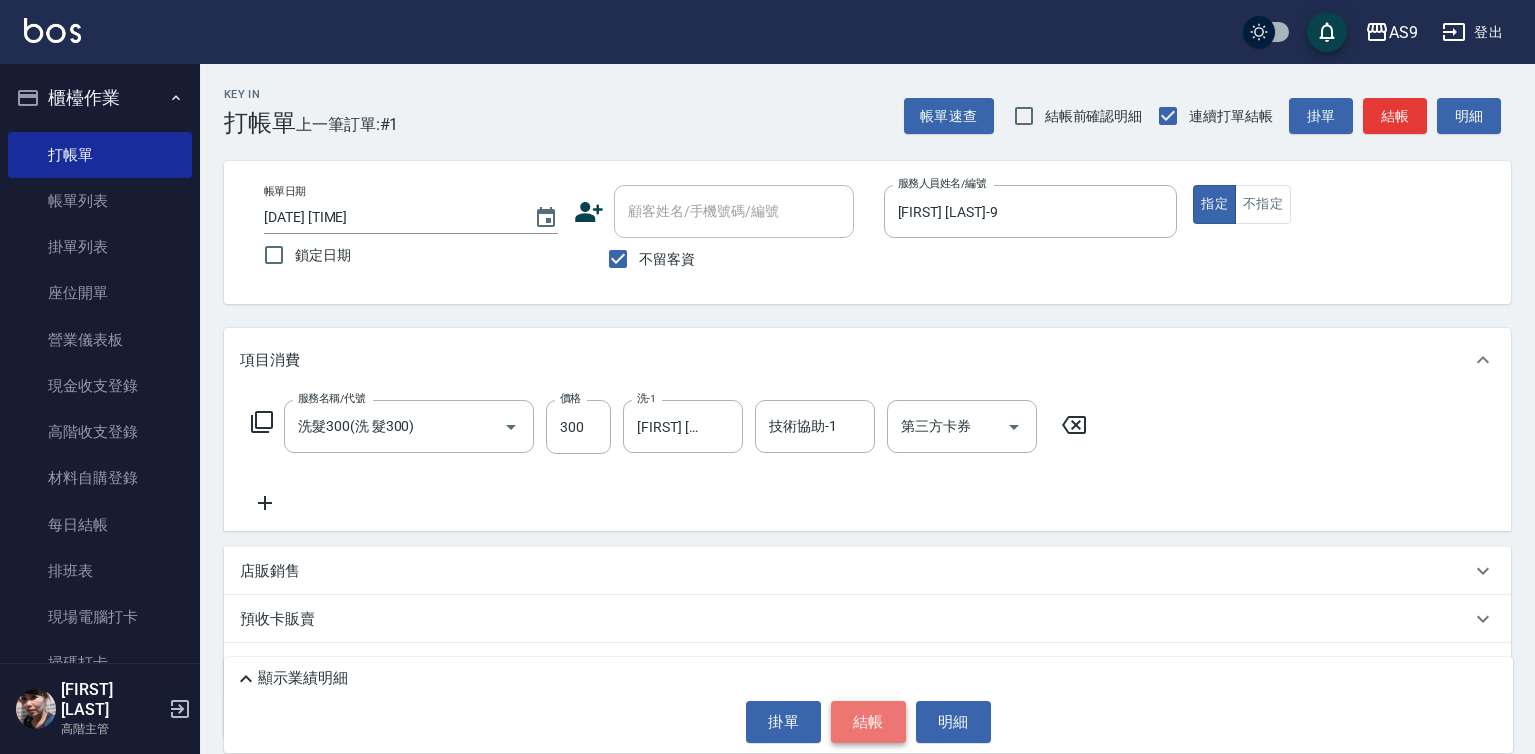 click on "結帳" at bounding box center (868, 722) 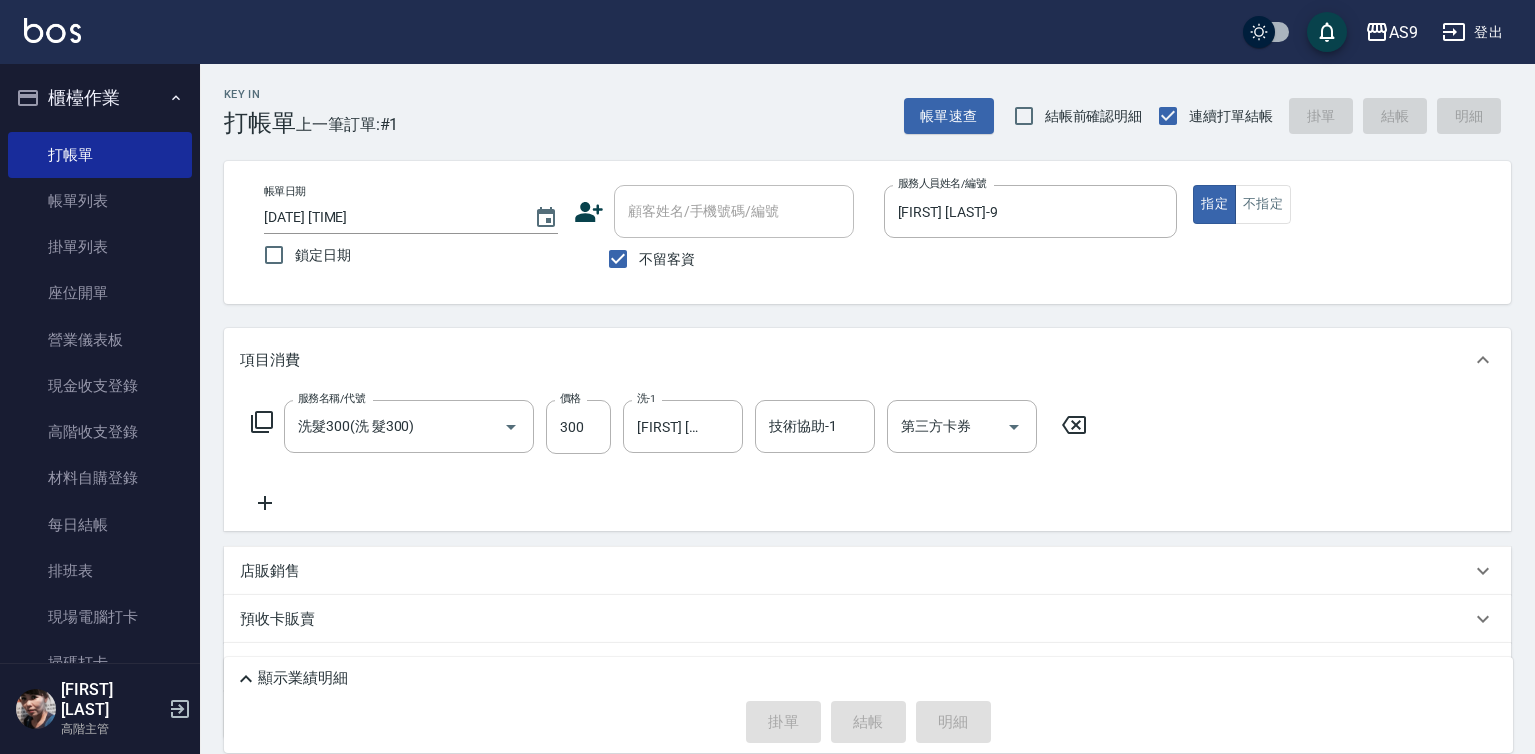type 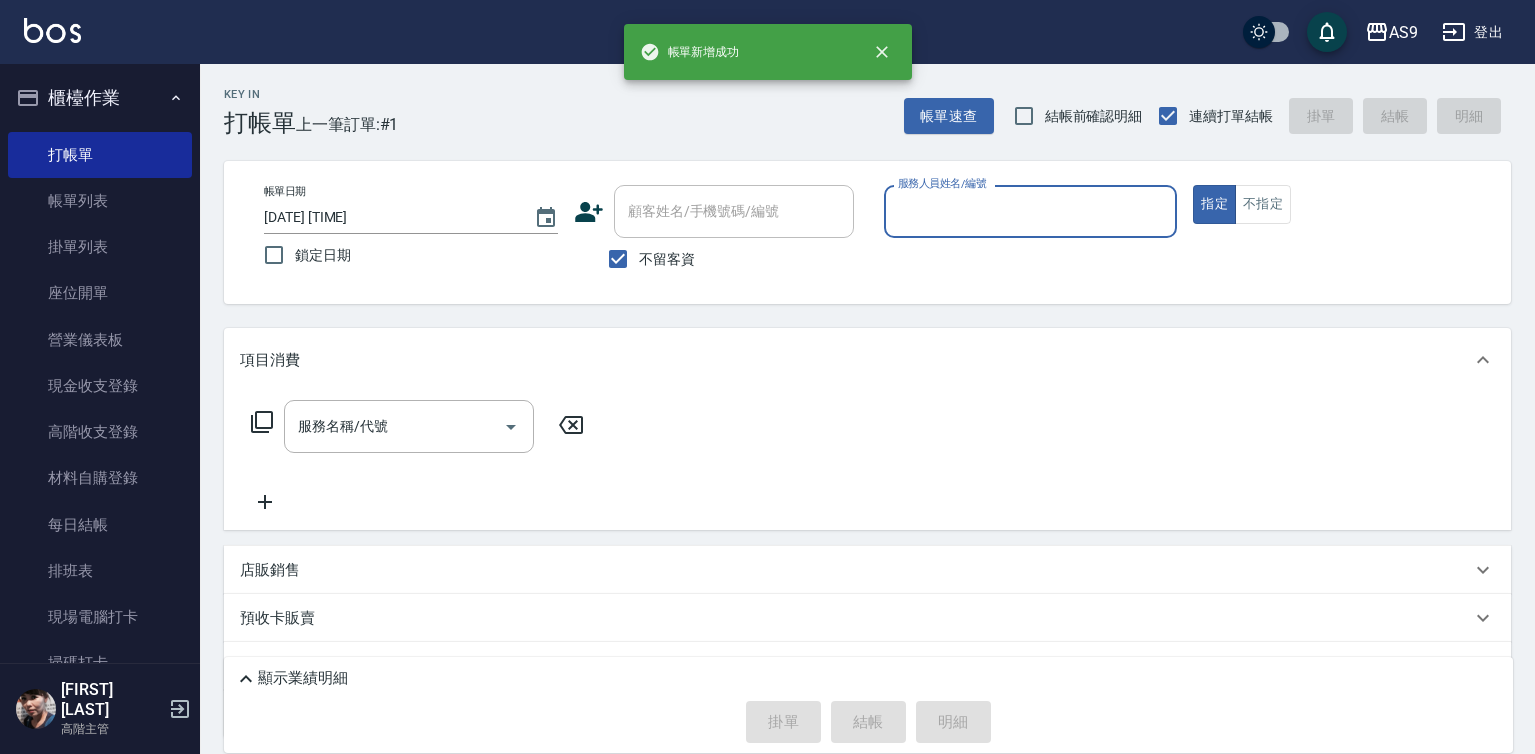 click on "服務人員姓名/編號" at bounding box center (1031, 211) 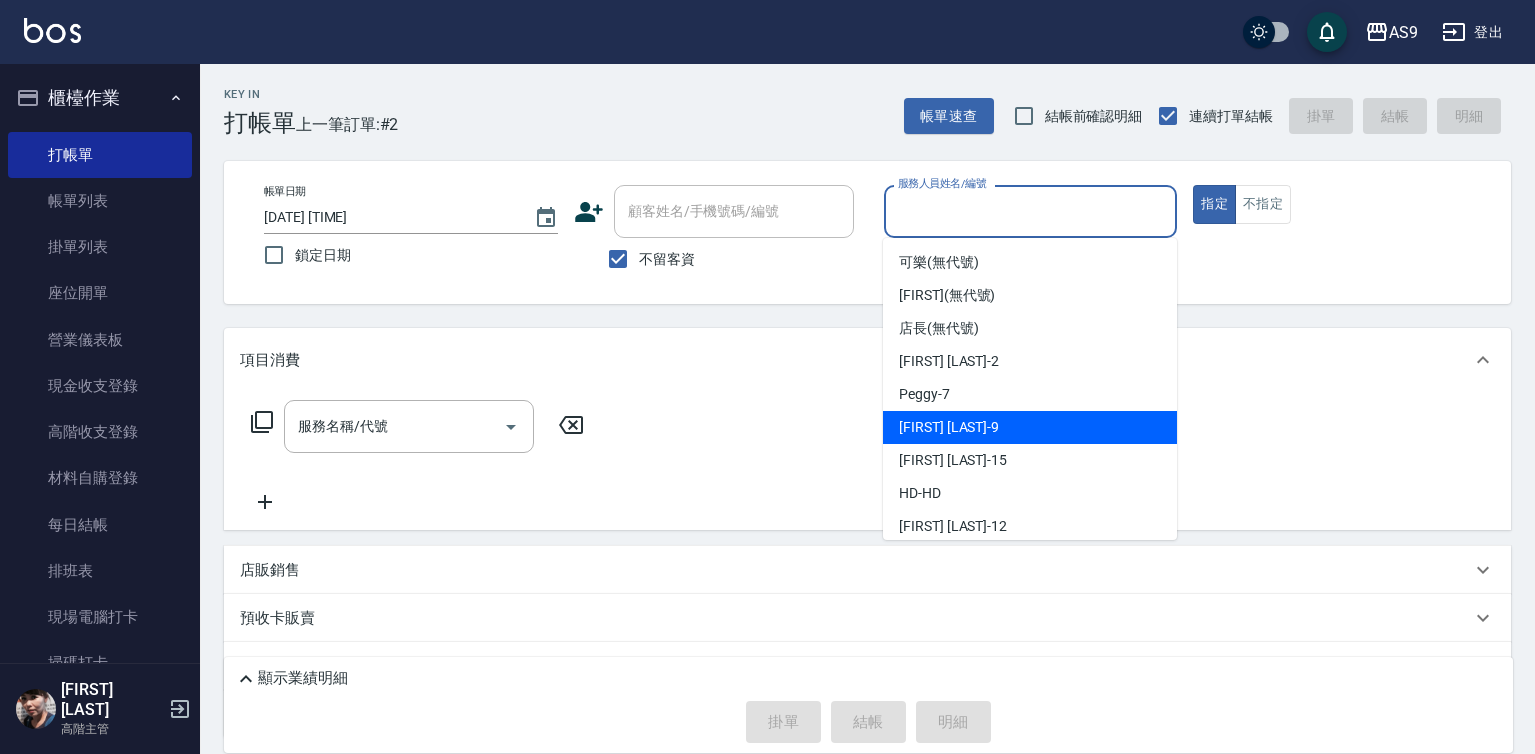 drag, startPoint x: 976, startPoint y: 424, endPoint x: 588, endPoint y: 432, distance: 388.08246 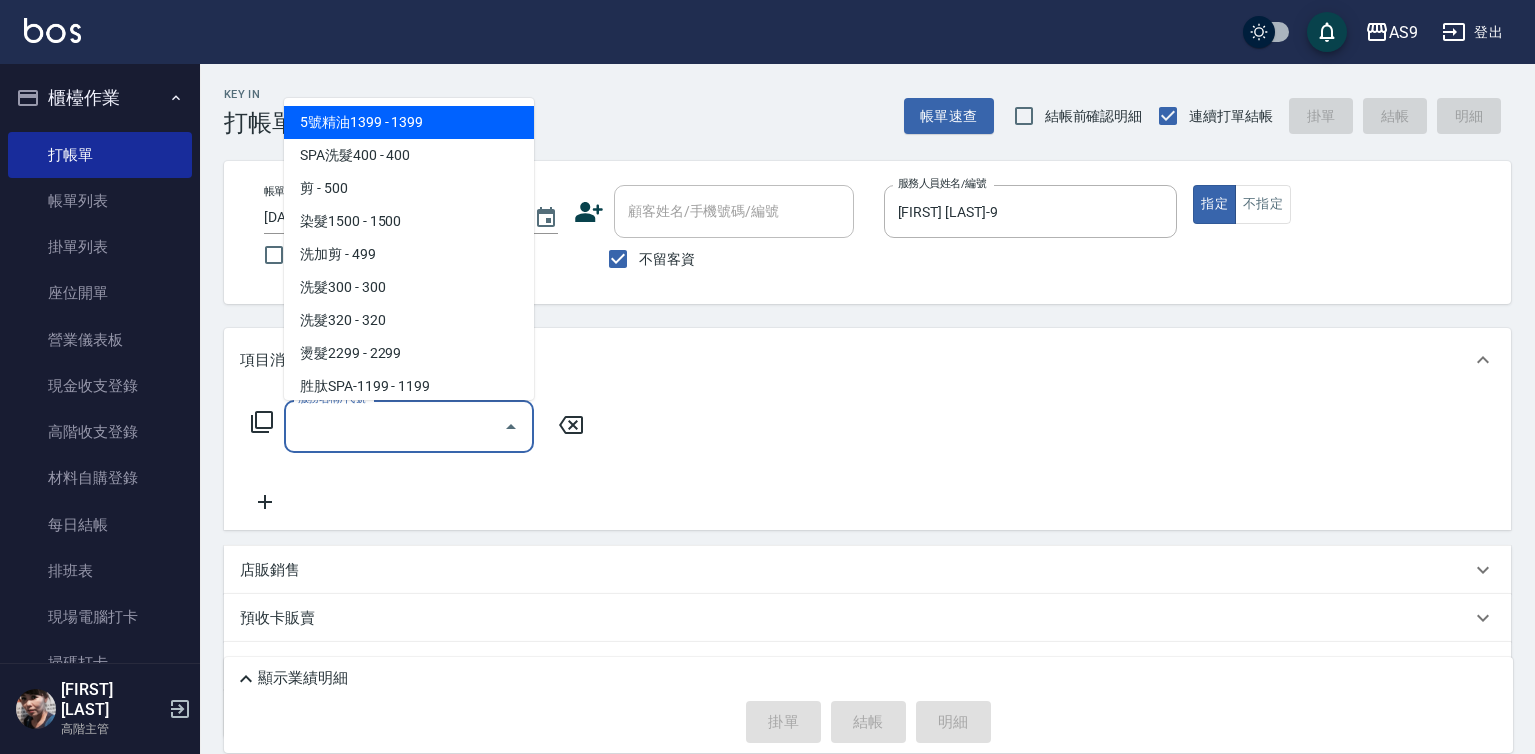 click on "服務名稱/代號" at bounding box center (394, 426) 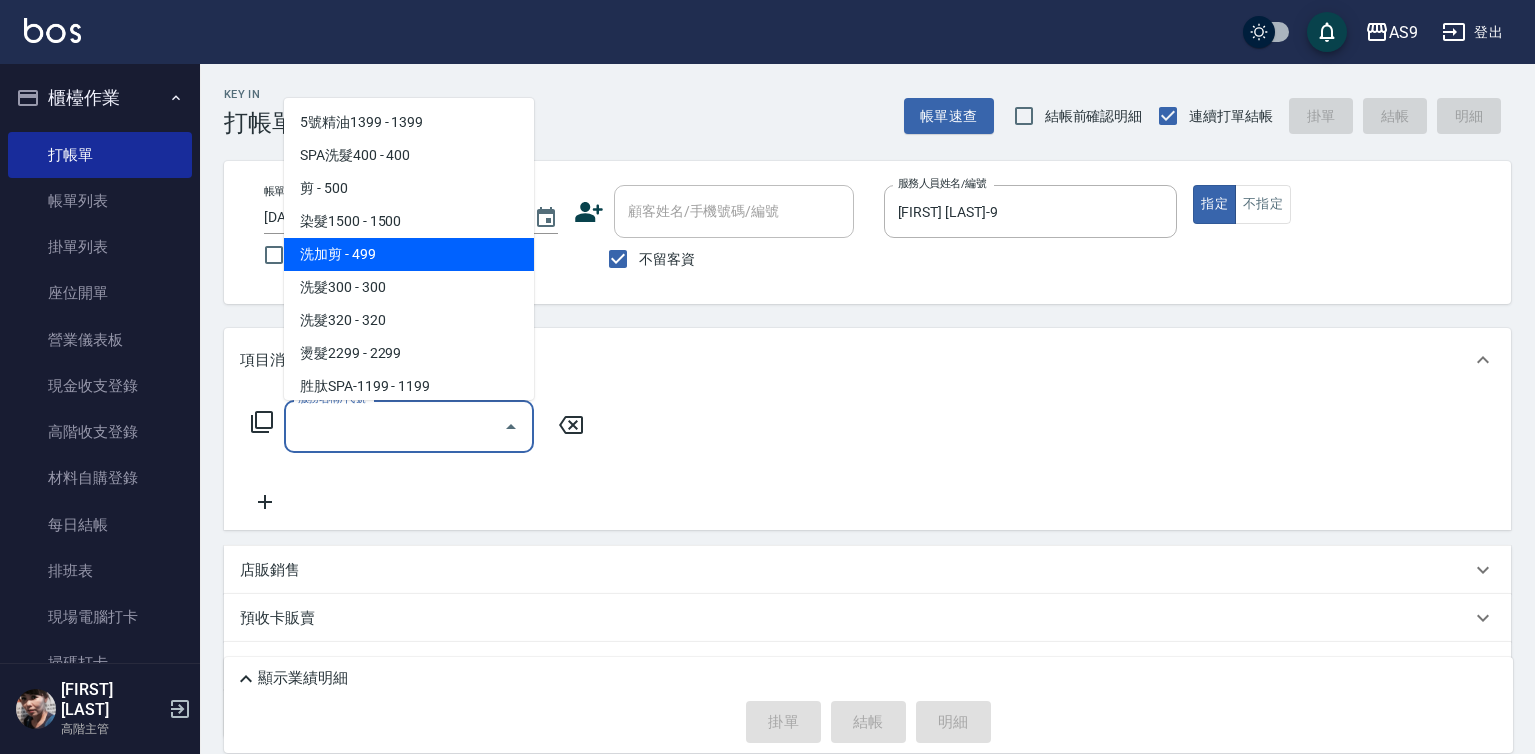 click on "洗加剪 - 499" at bounding box center (409, 254) 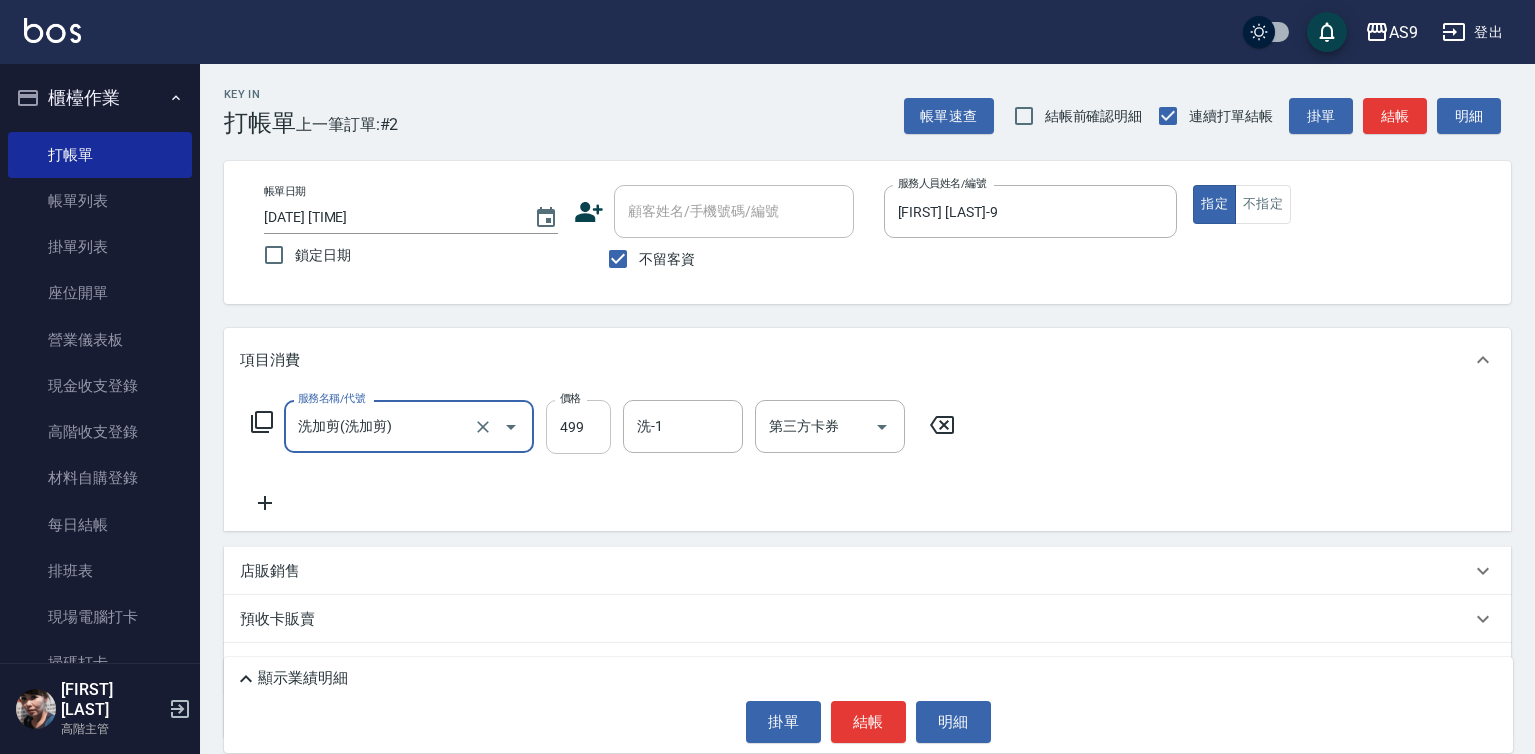 click on "499" at bounding box center (578, 427) 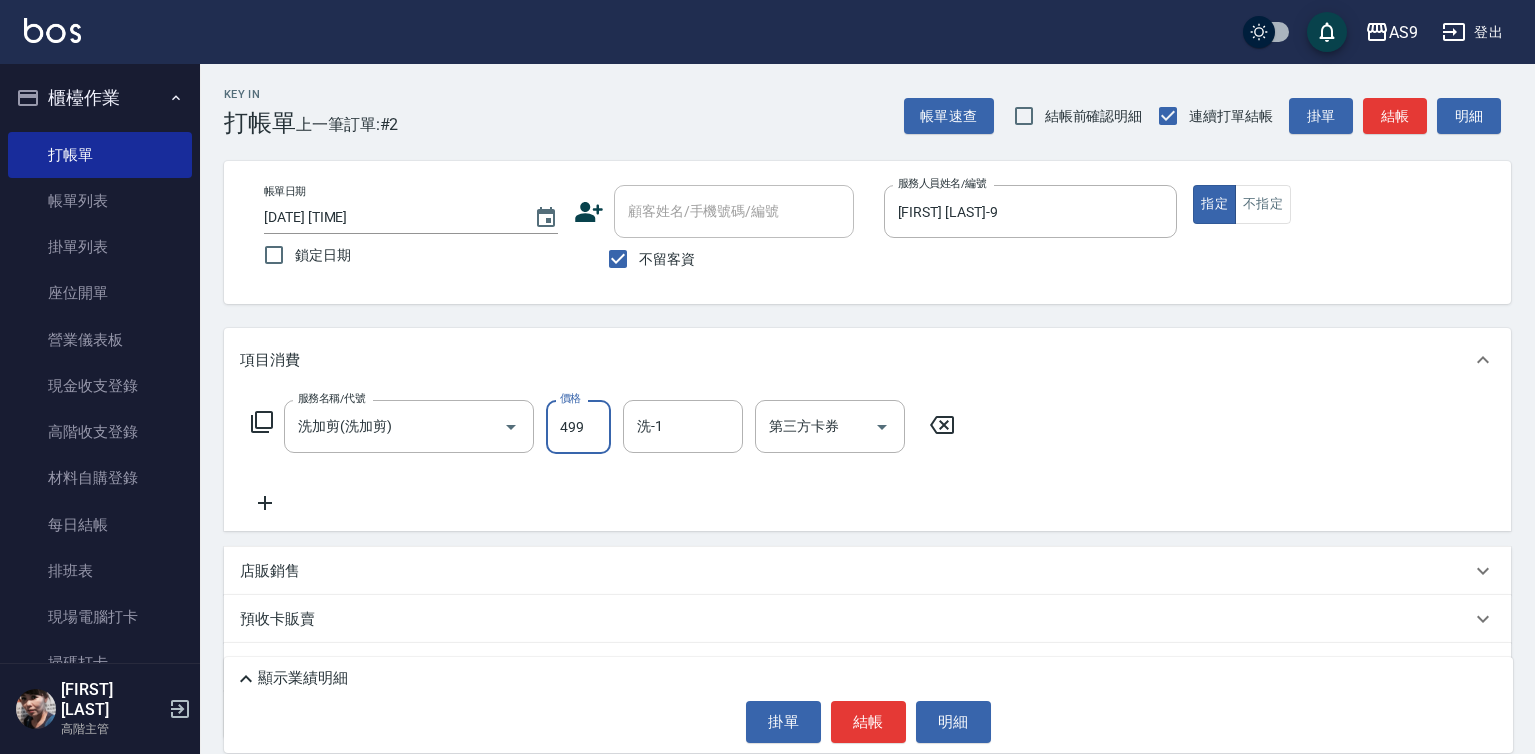 click on "499" at bounding box center (578, 427) 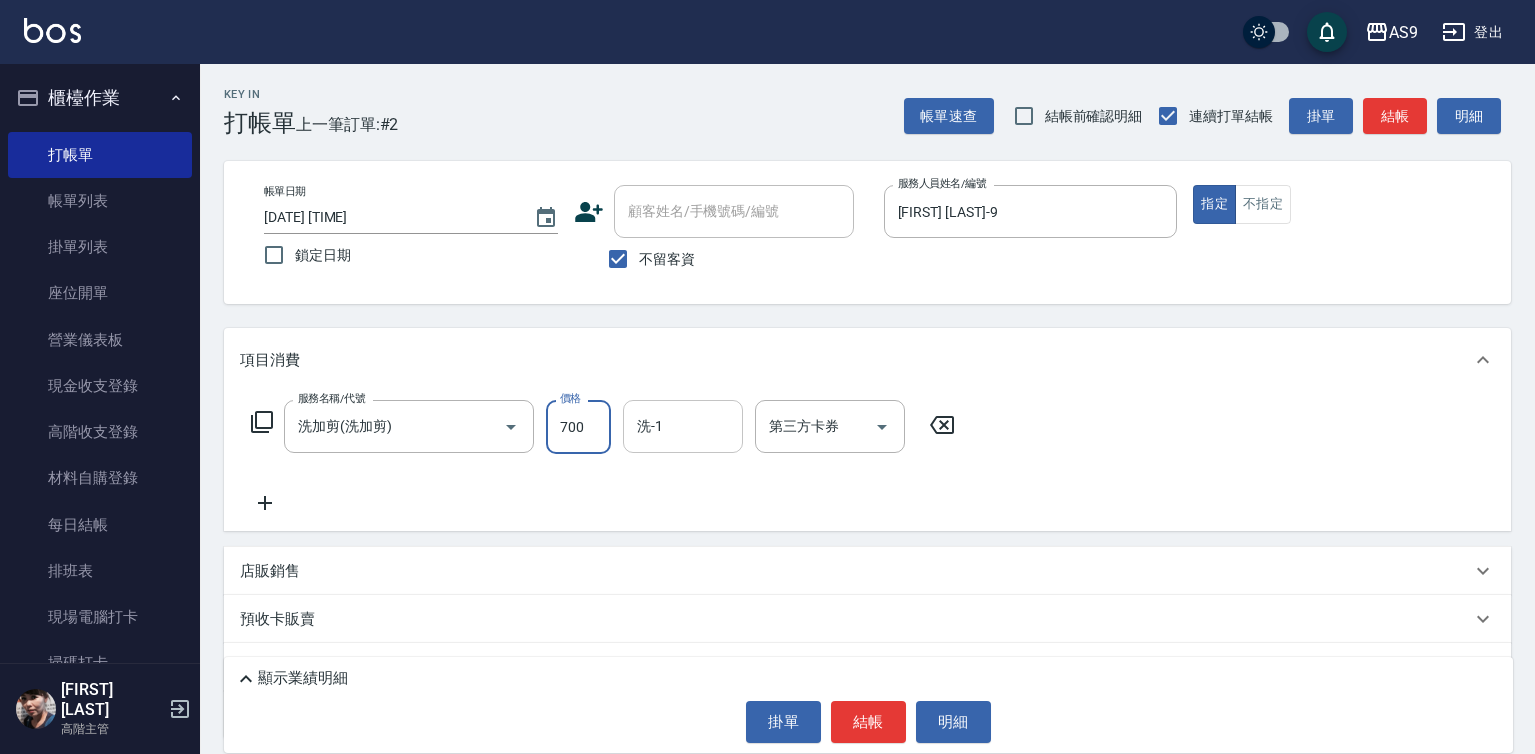 type on "700" 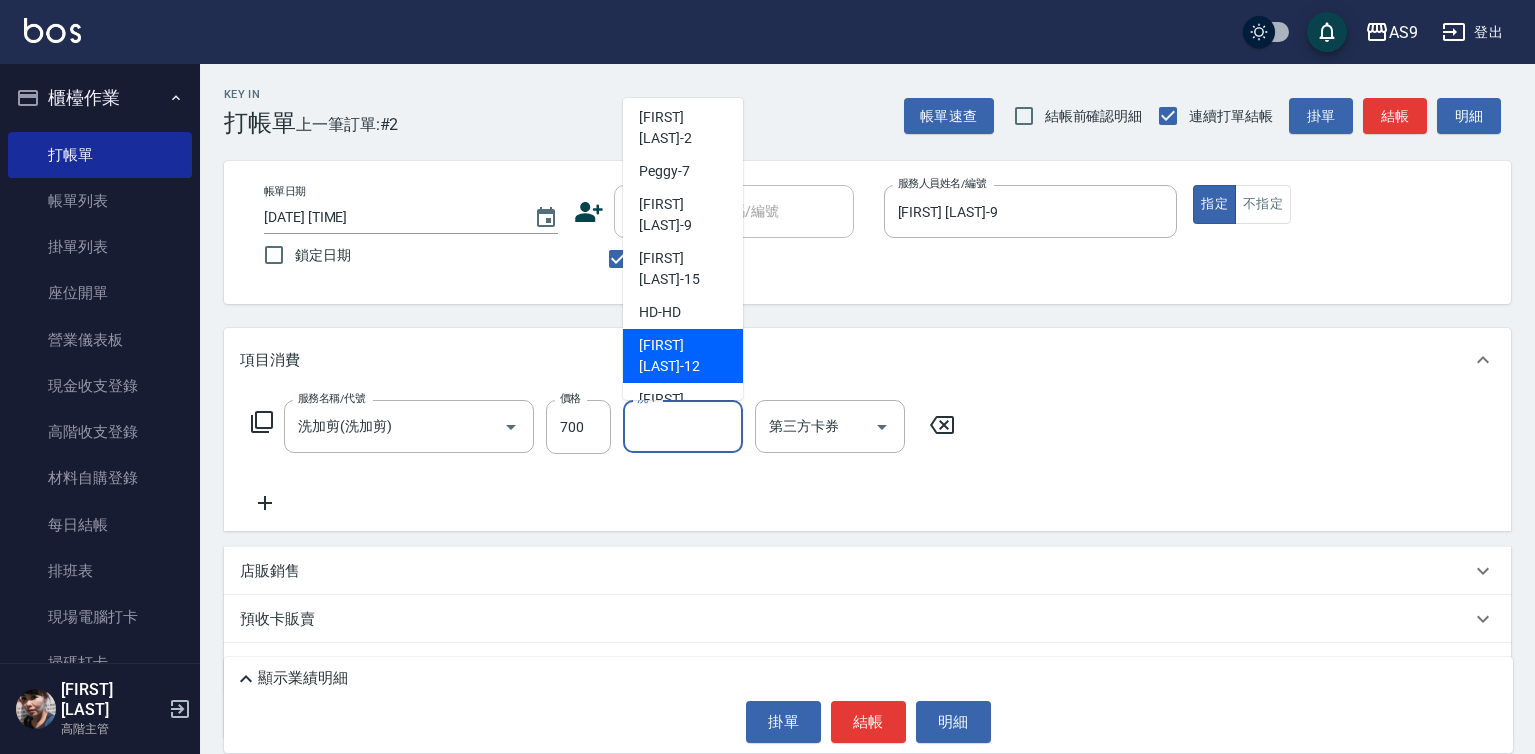 scroll, scrollTop: 128, scrollLeft: 0, axis: vertical 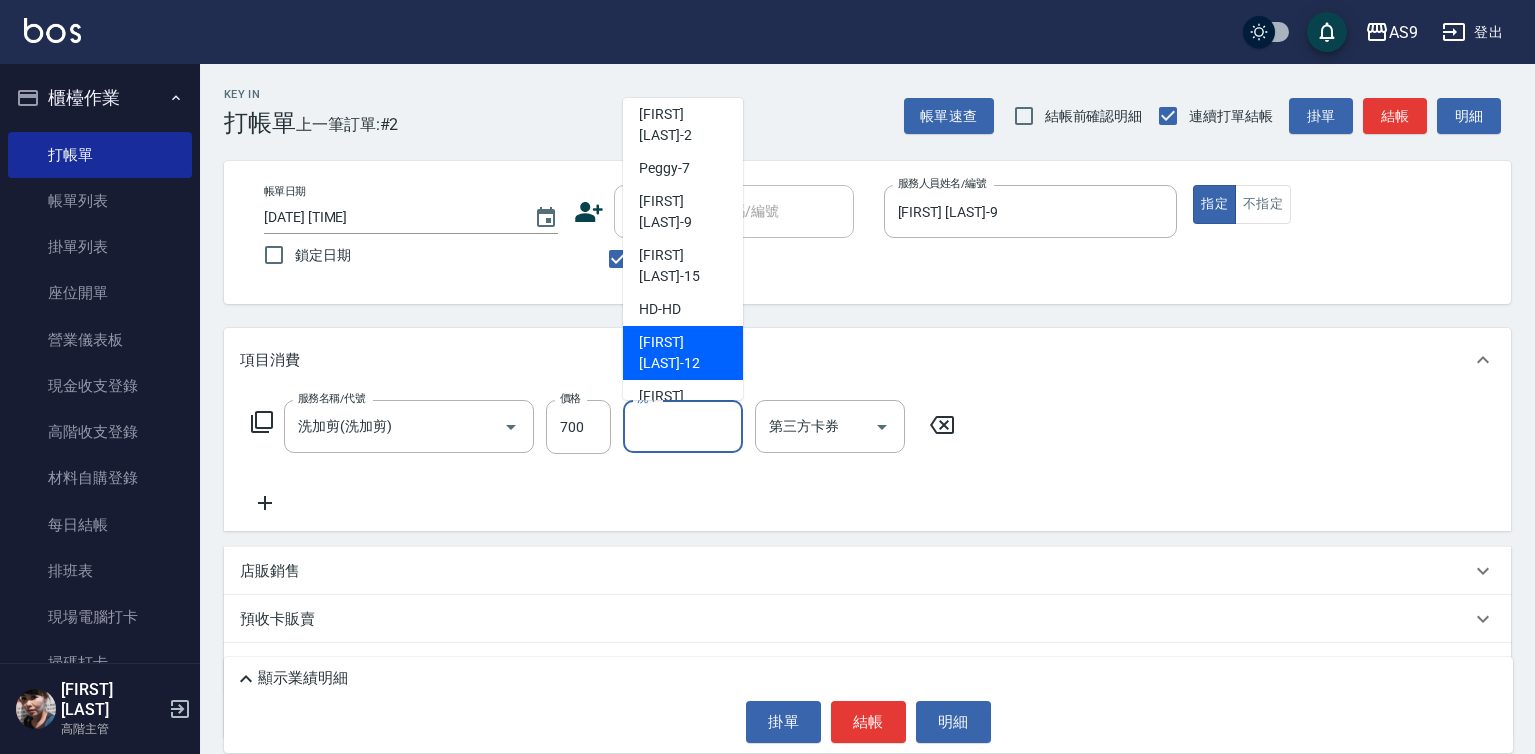 click on "[FIRST] [LAST] -12" at bounding box center [683, 353] 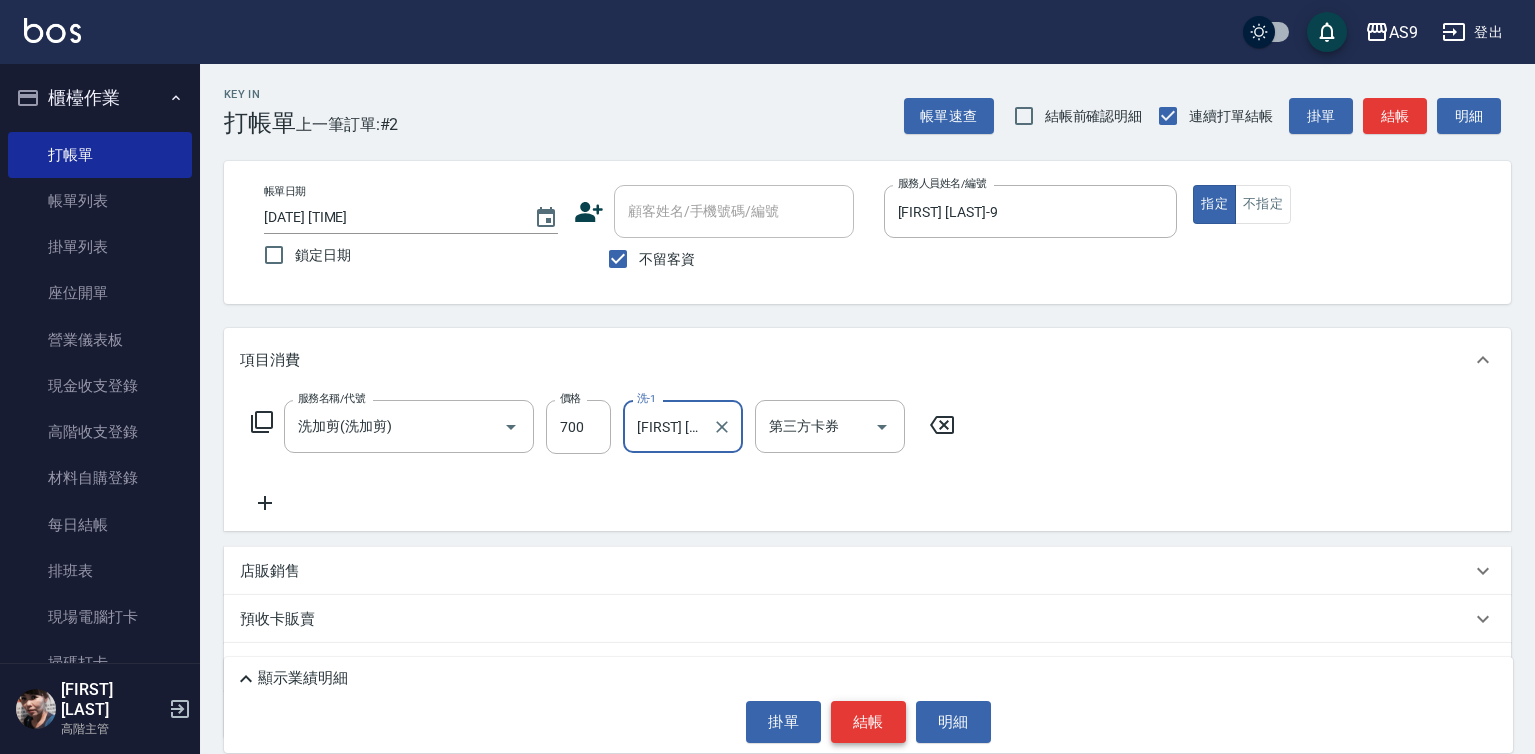 click on "結帳" at bounding box center (868, 722) 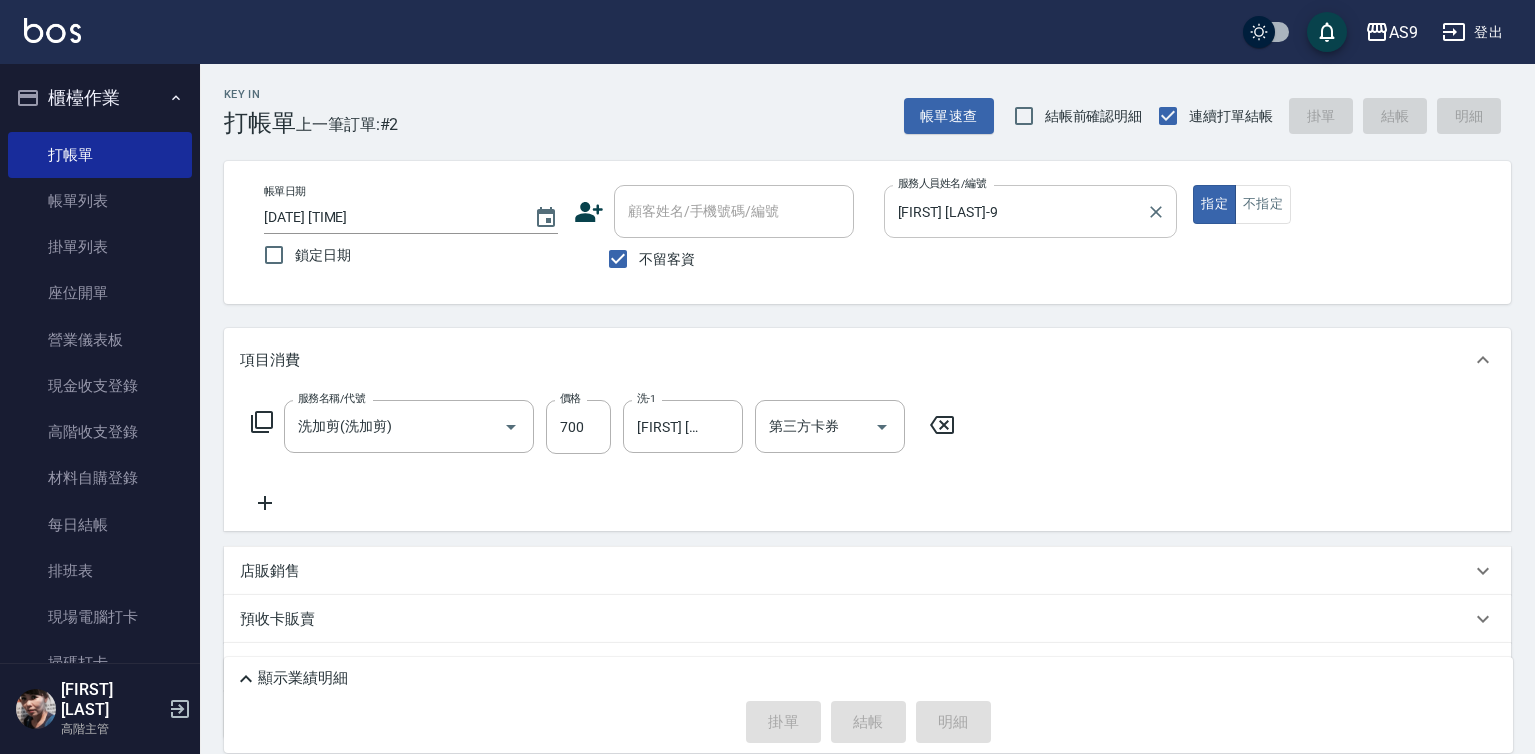 type 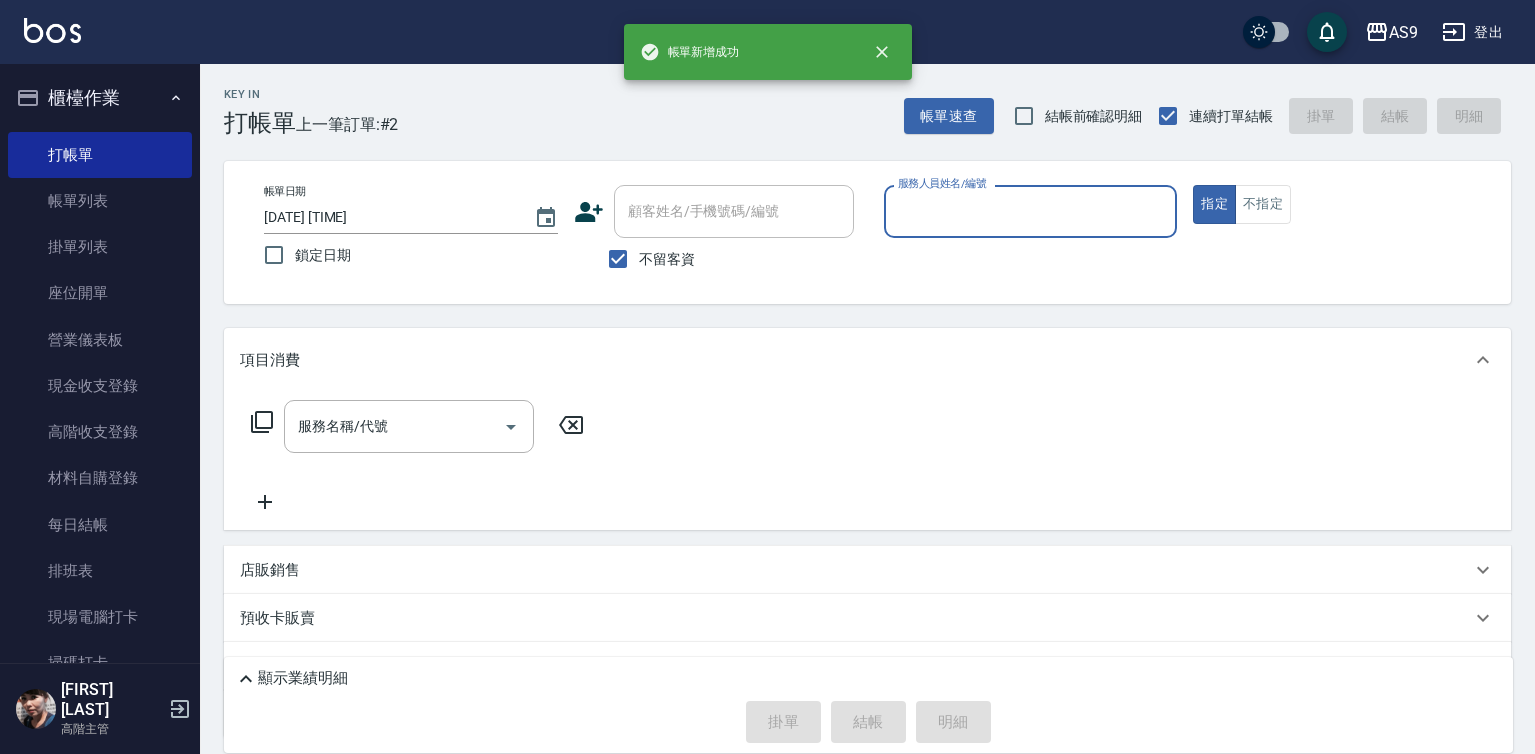 click on "服務人員姓名/編號" at bounding box center [1031, 211] 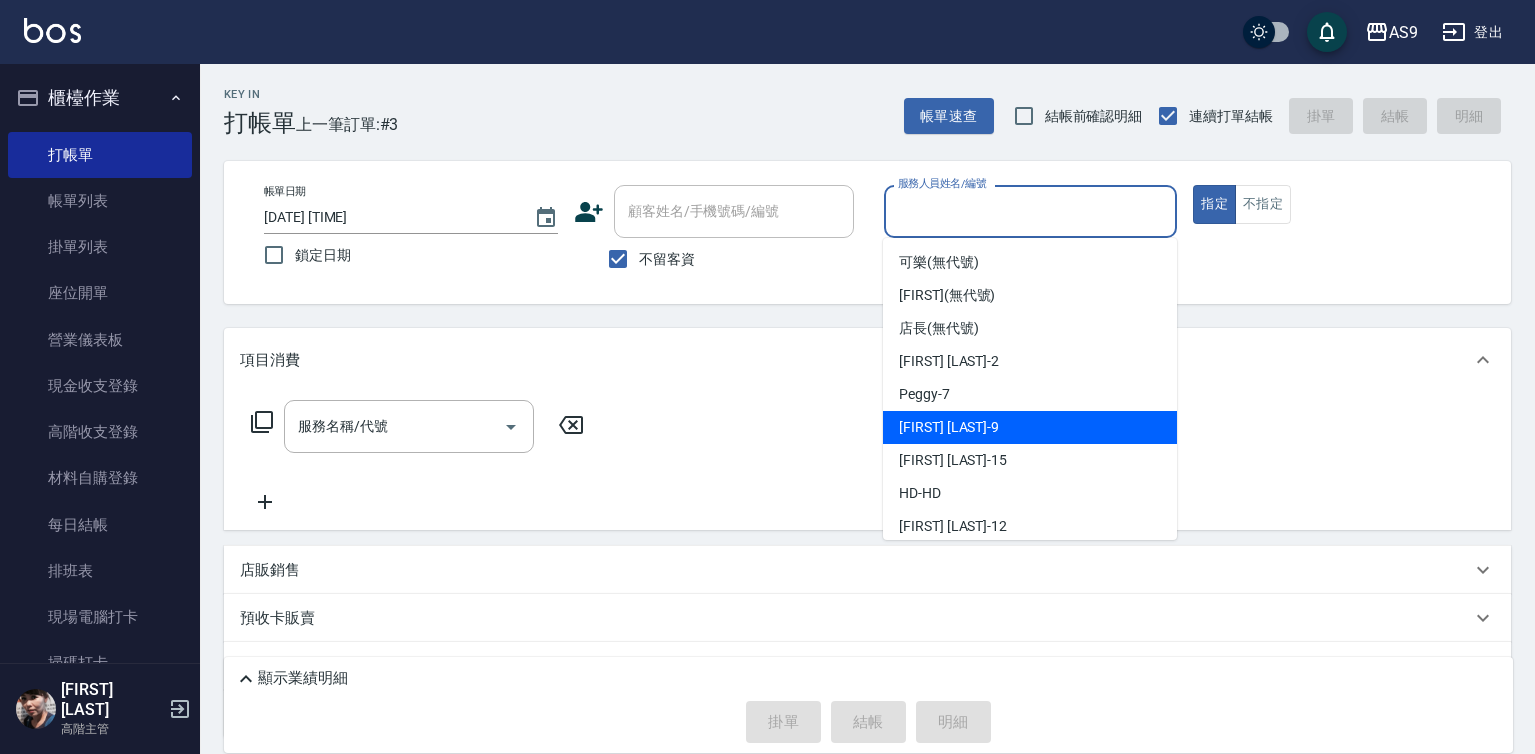 drag, startPoint x: 984, startPoint y: 419, endPoint x: 931, endPoint y: 436, distance: 55.65968 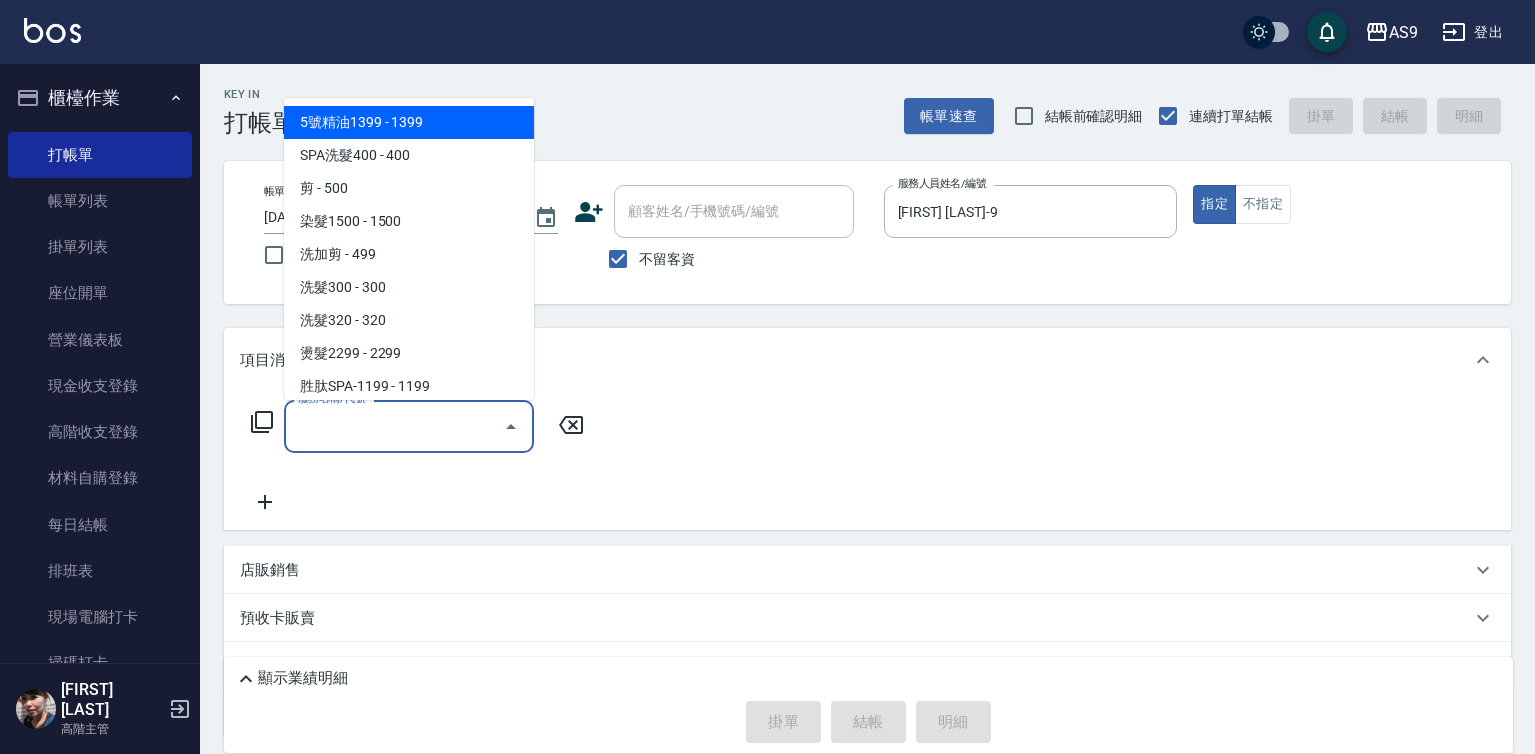 click on "服務名稱/代號" at bounding box center [394, 426] 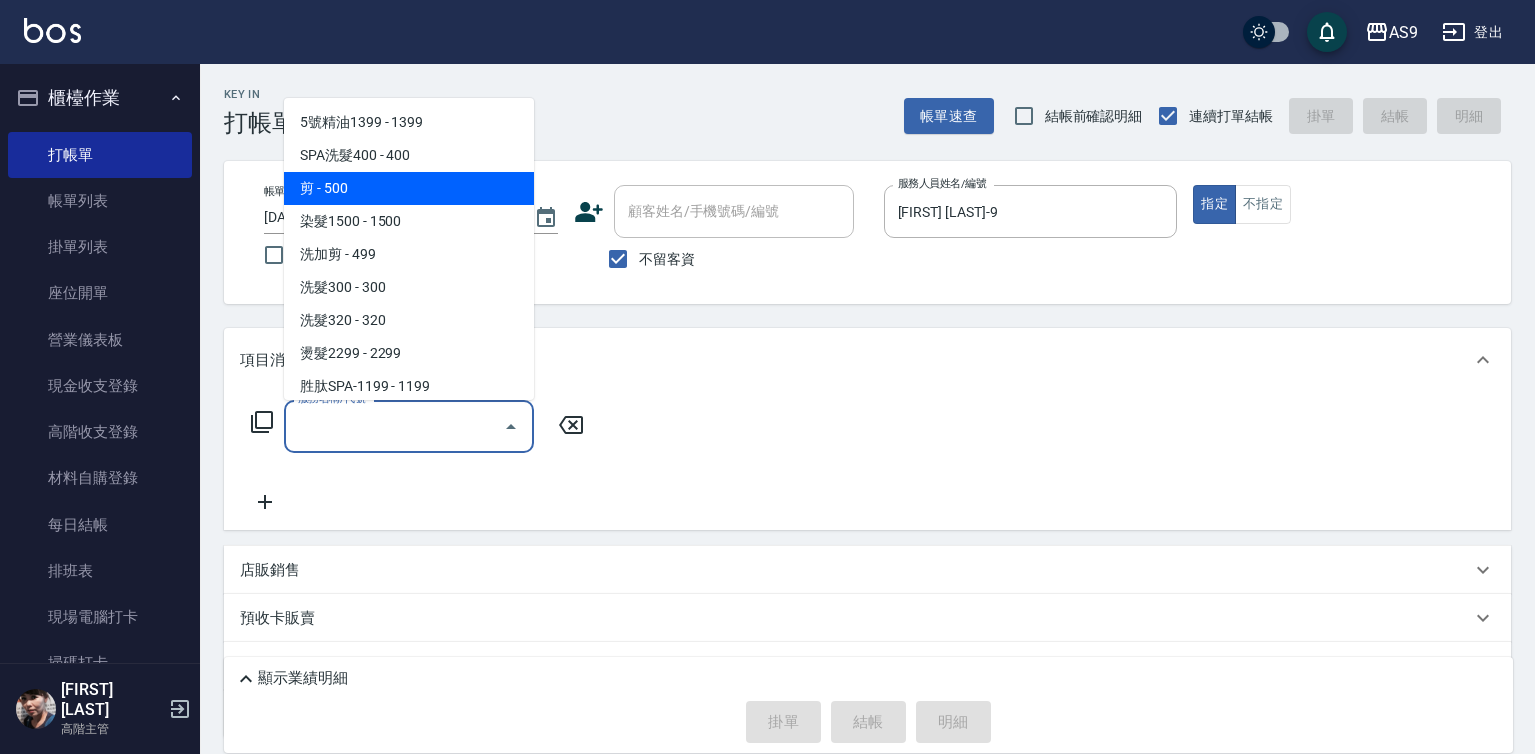 click on "剪 - 500" at bounding box center (409, 188) 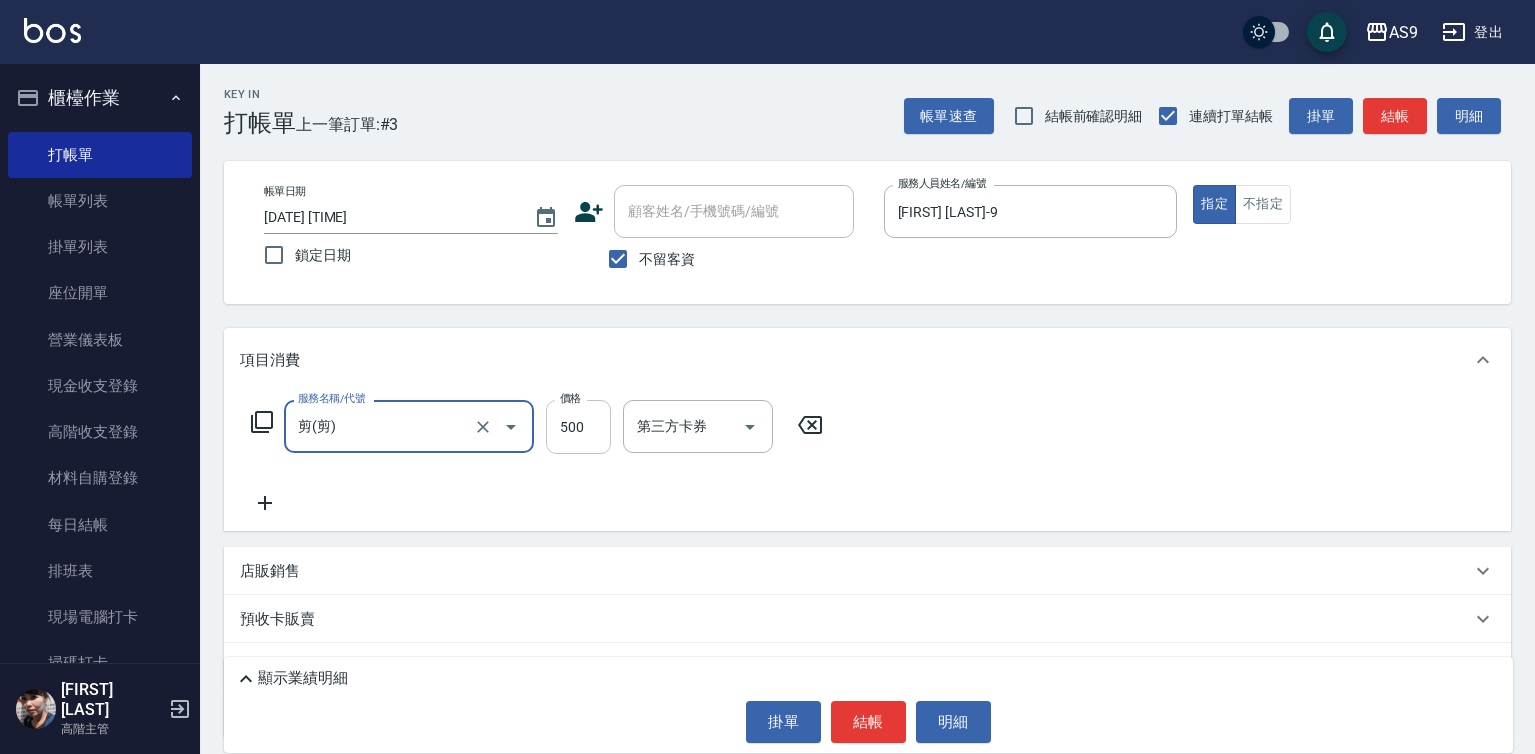 click on "500" at bounding box center (578, 427) 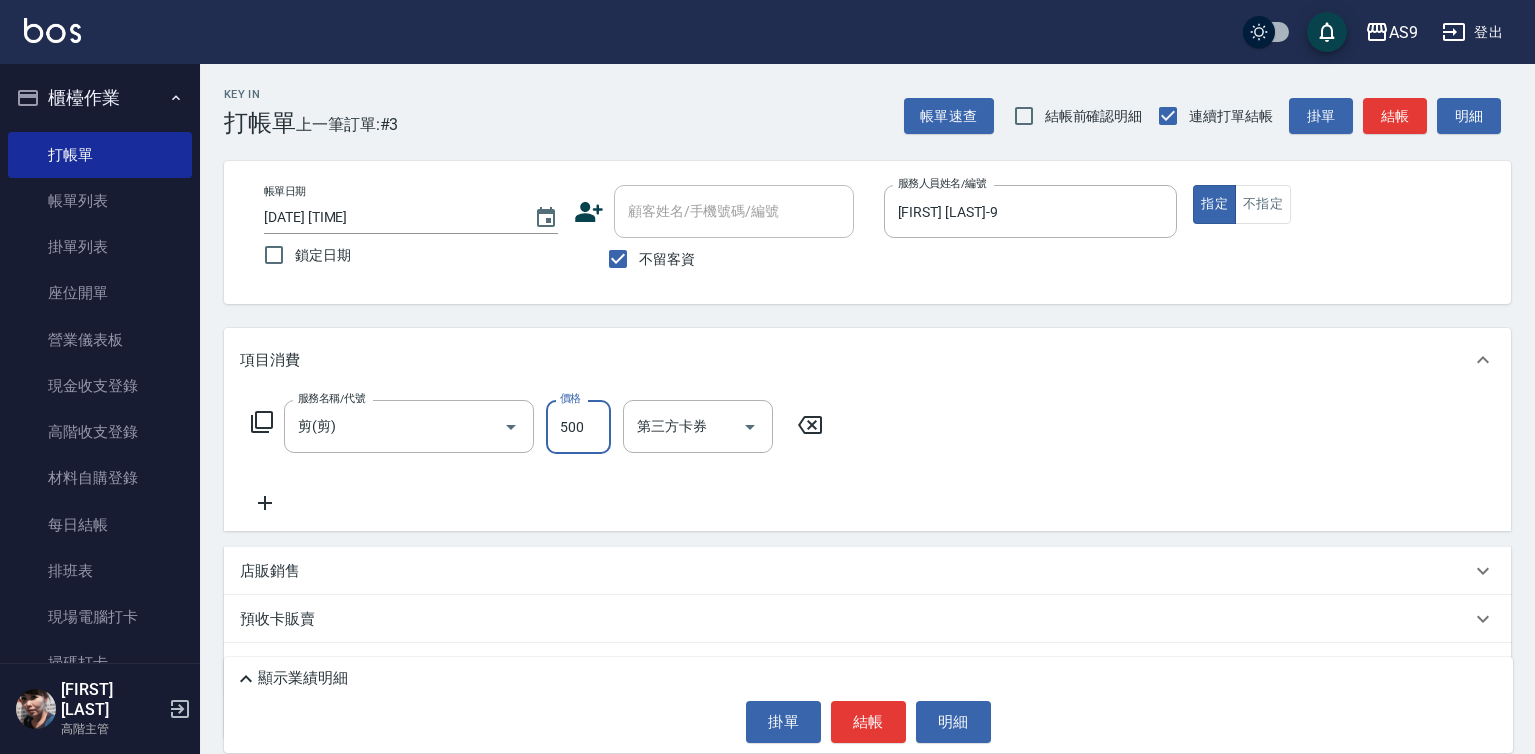 click on "500" at bounding box center [578, 427] 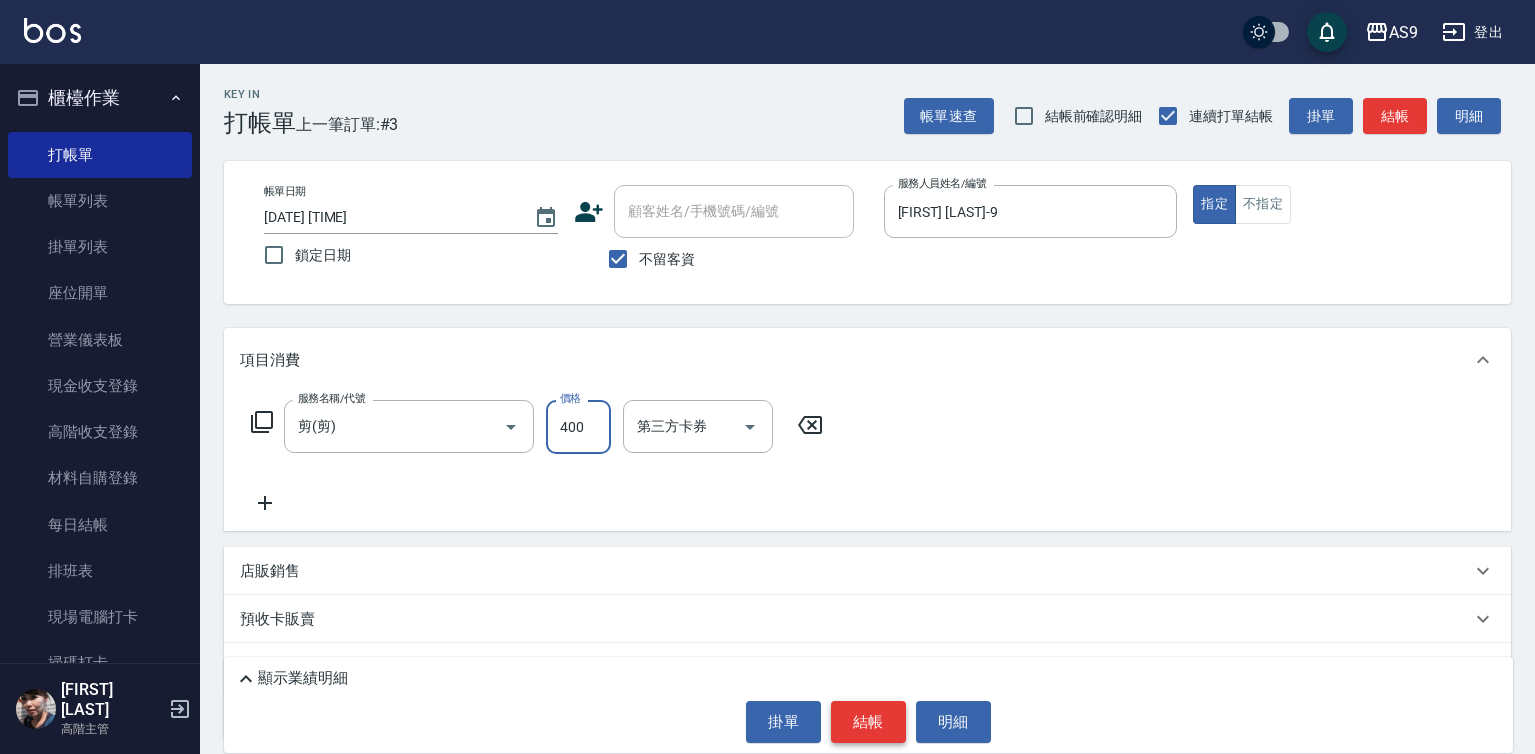 type on "400" 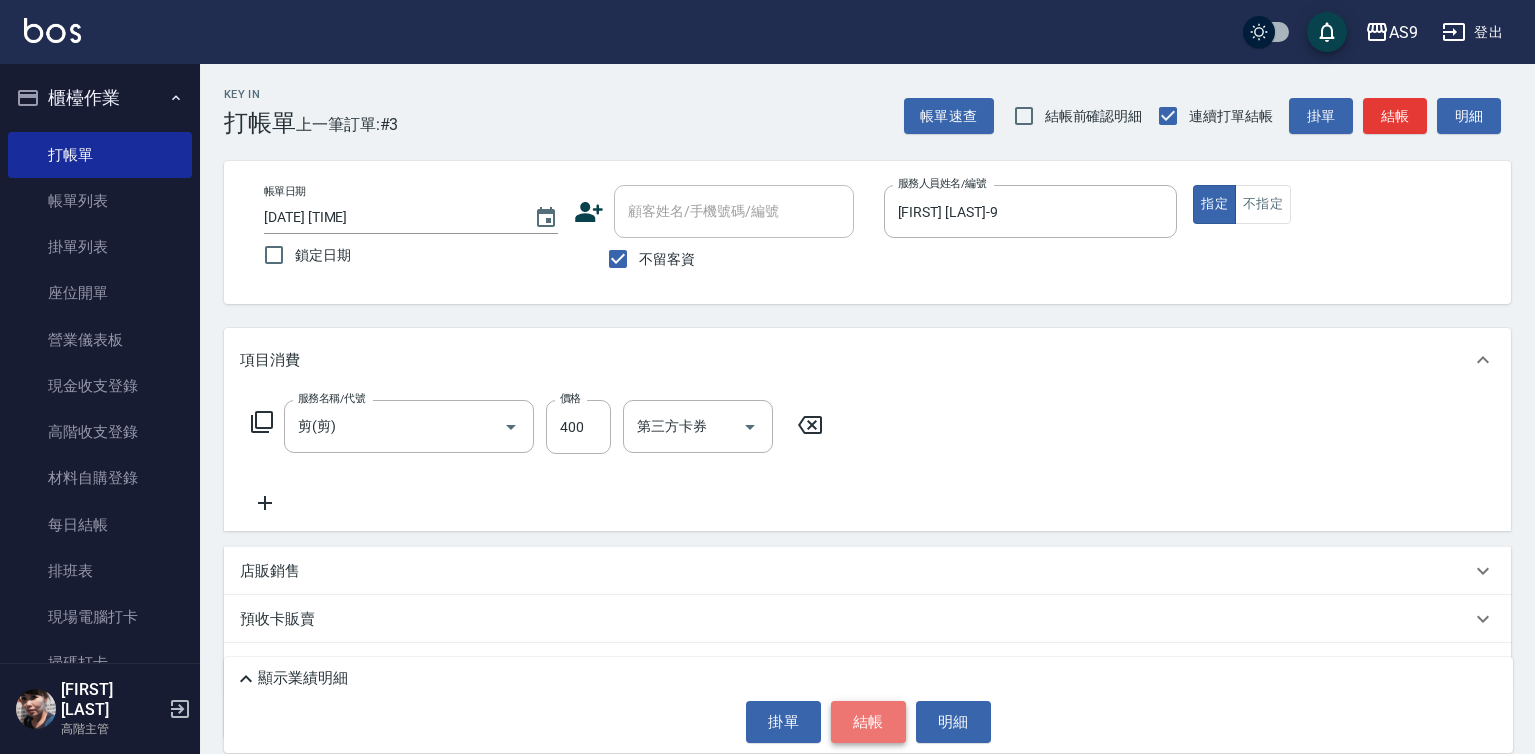 click on "結帳" at bounding box center [868, 722] 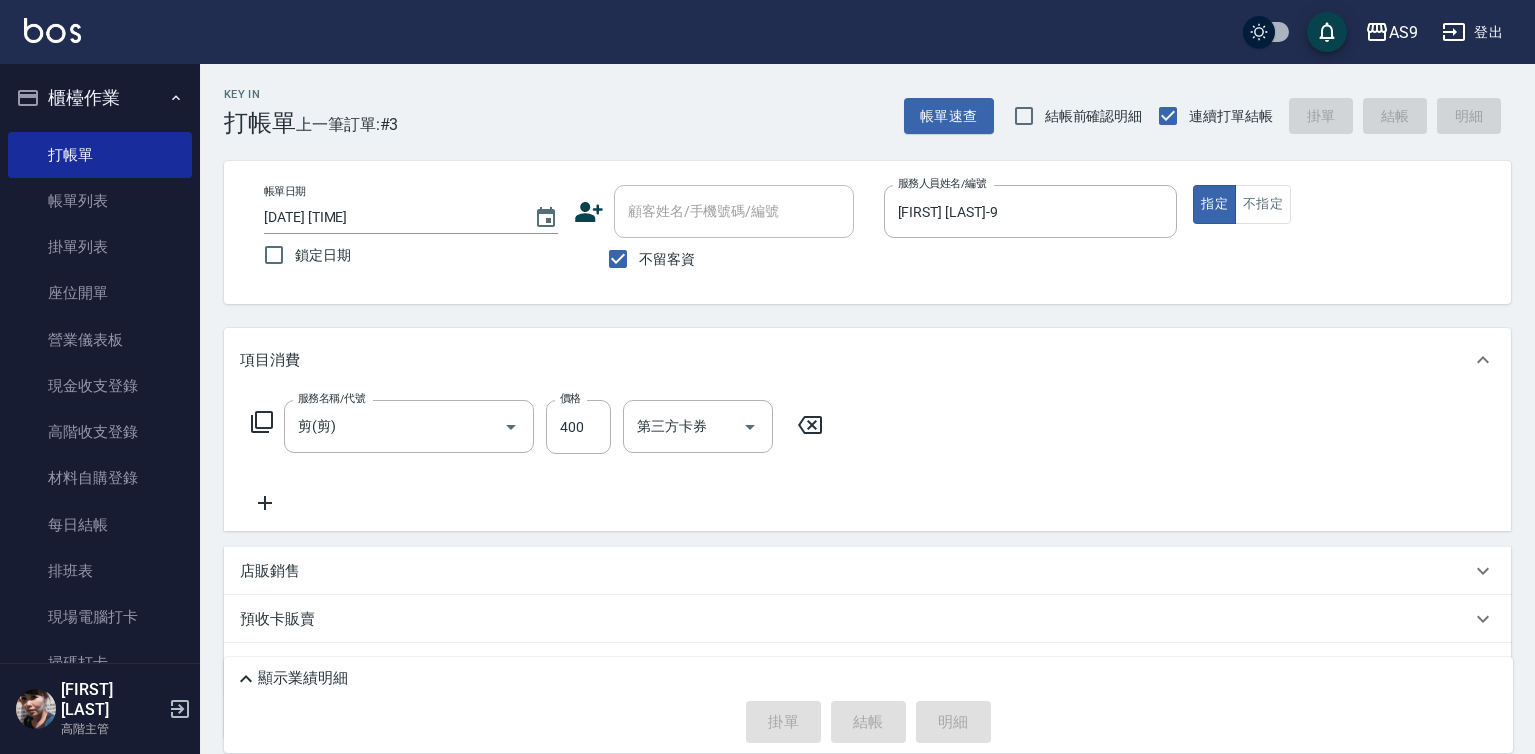 type 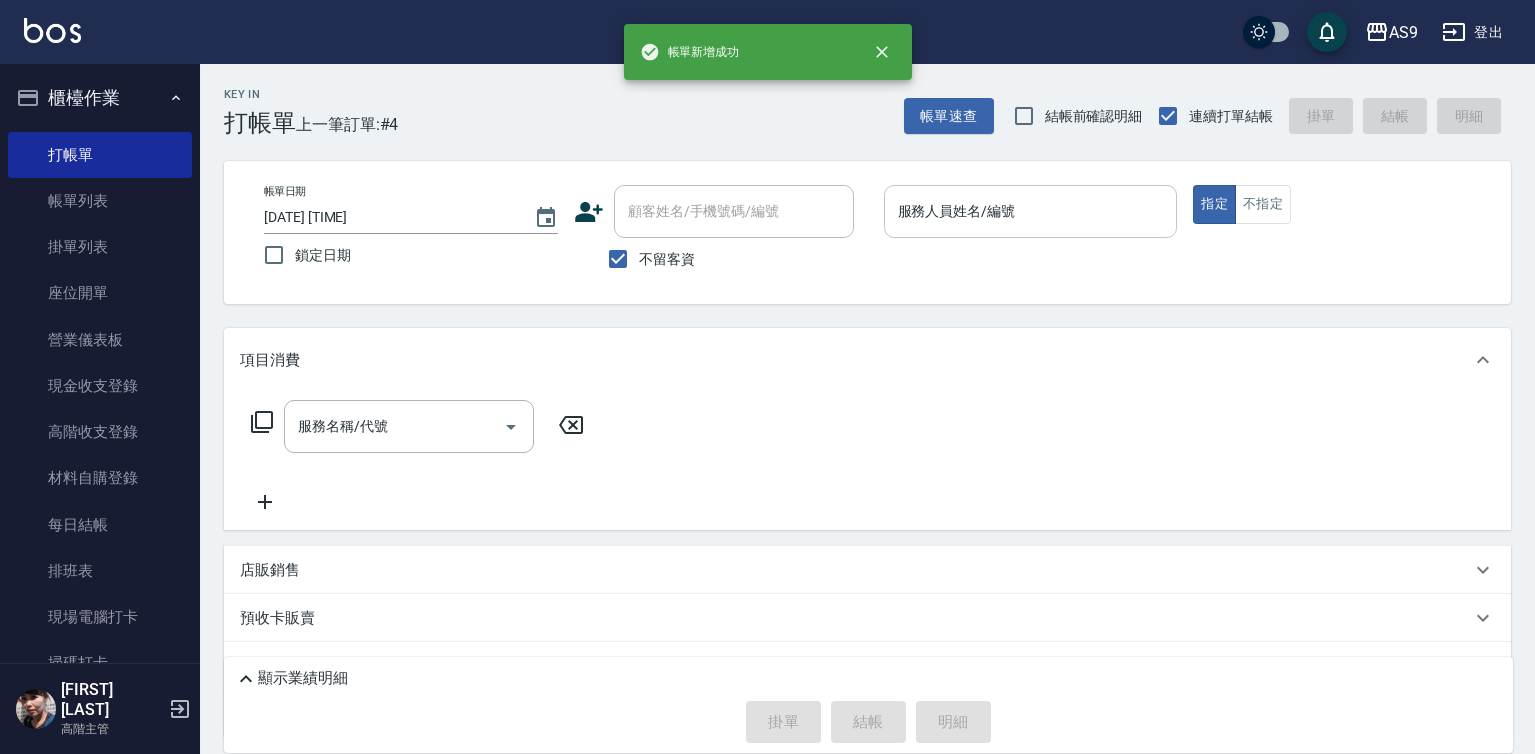 click on "帳單日期 [DATE] [TIME] 鎖定日期 顧客姓名/手機號碼/編號 顧客姓名/手機號碼/編號 不留客資 服務人員姓名/編號 服務人員姓名/編號 指定 不指定" at bounding box center [867, 232] 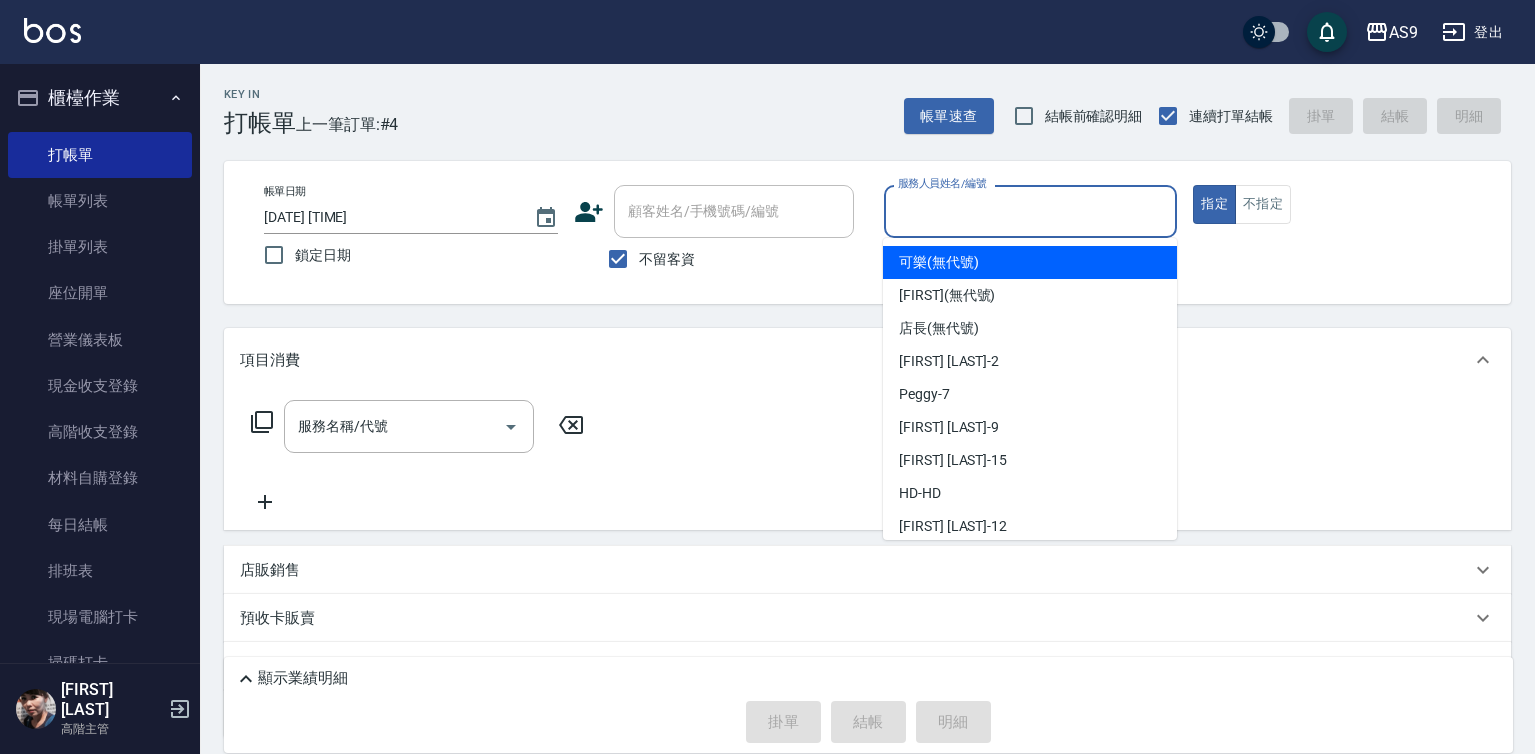 click on "服務人員姓名/編號" at bounding box center [1031, 211] 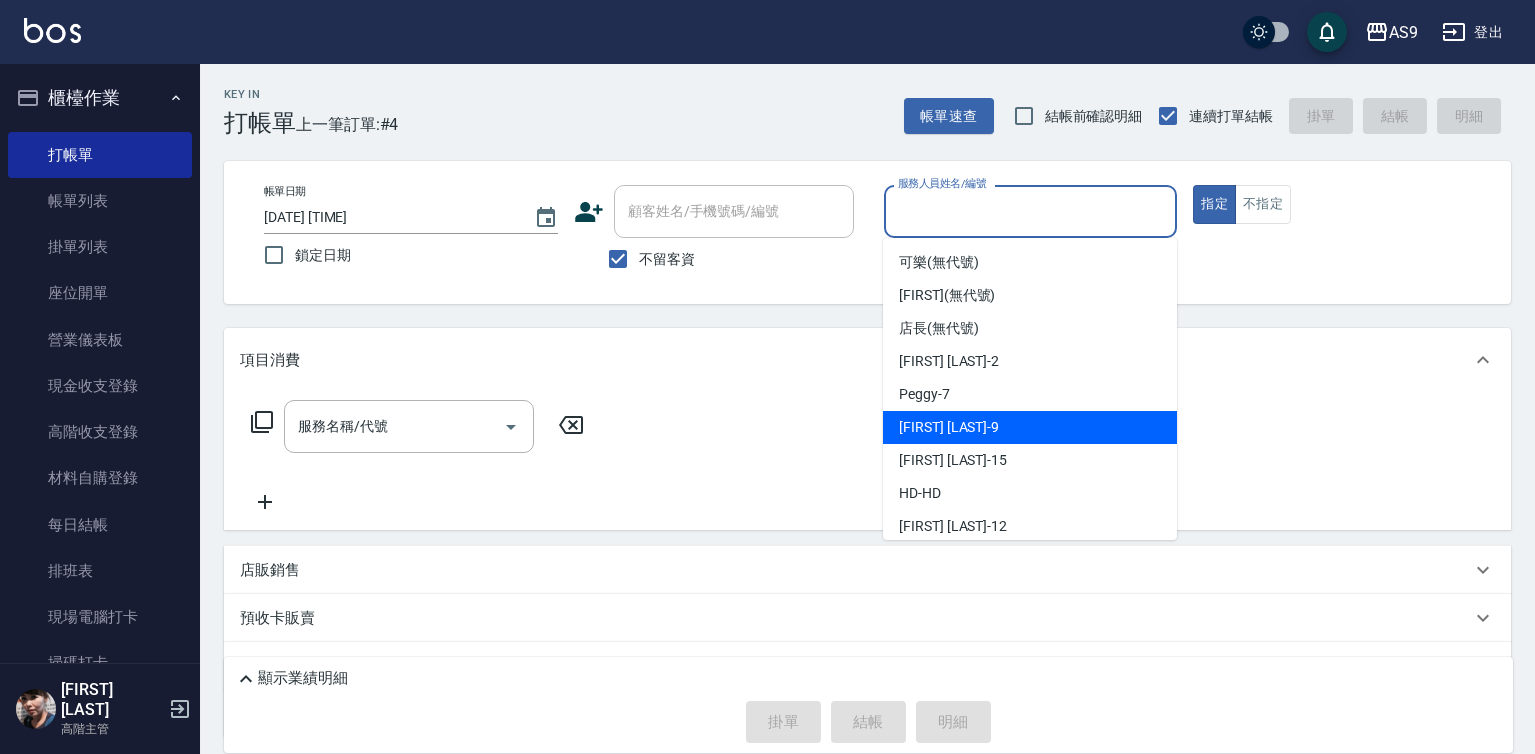 click on "[FIRST] [LAST] -9" at bounding box center (949, 427) 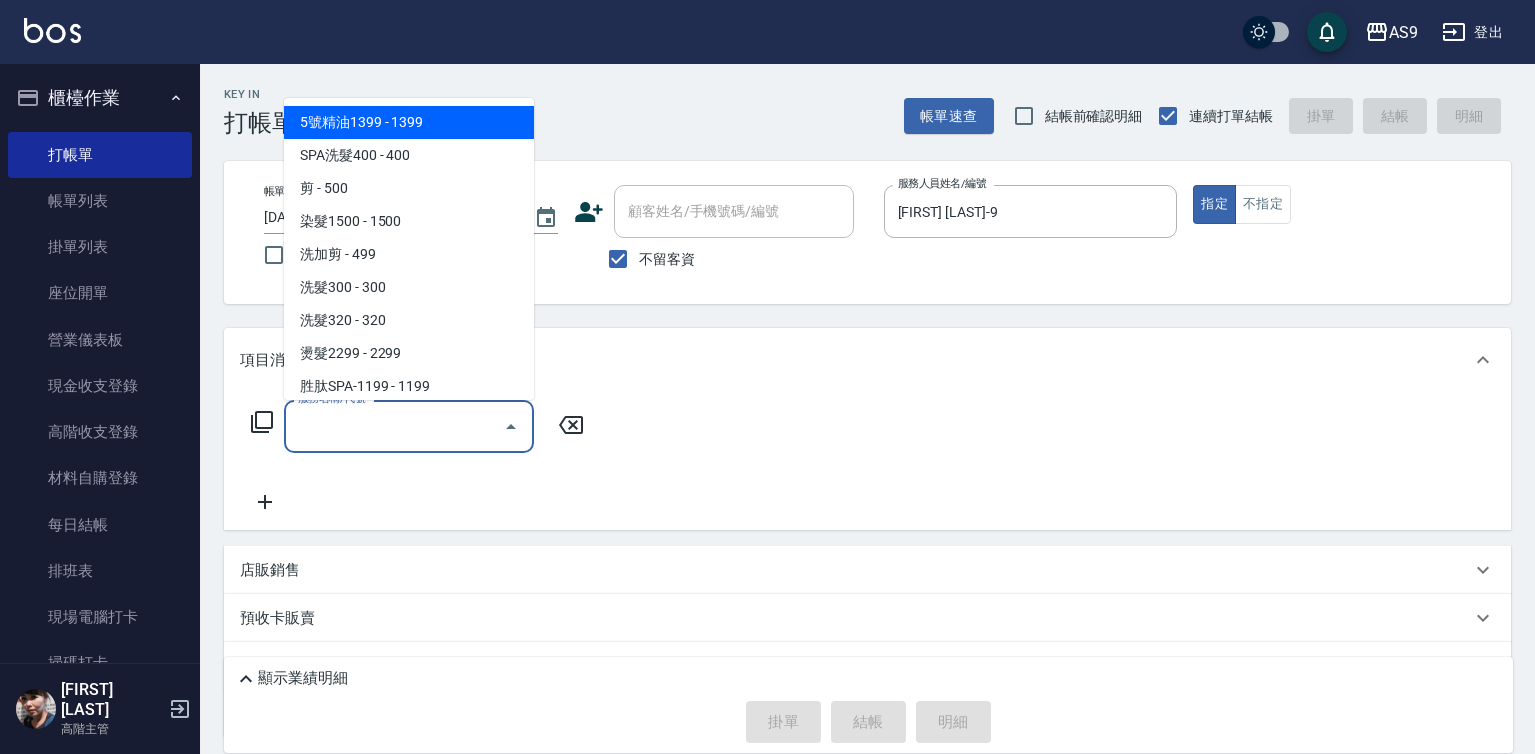 click on "服務名稱/代號" at bounding box center [394, 426] 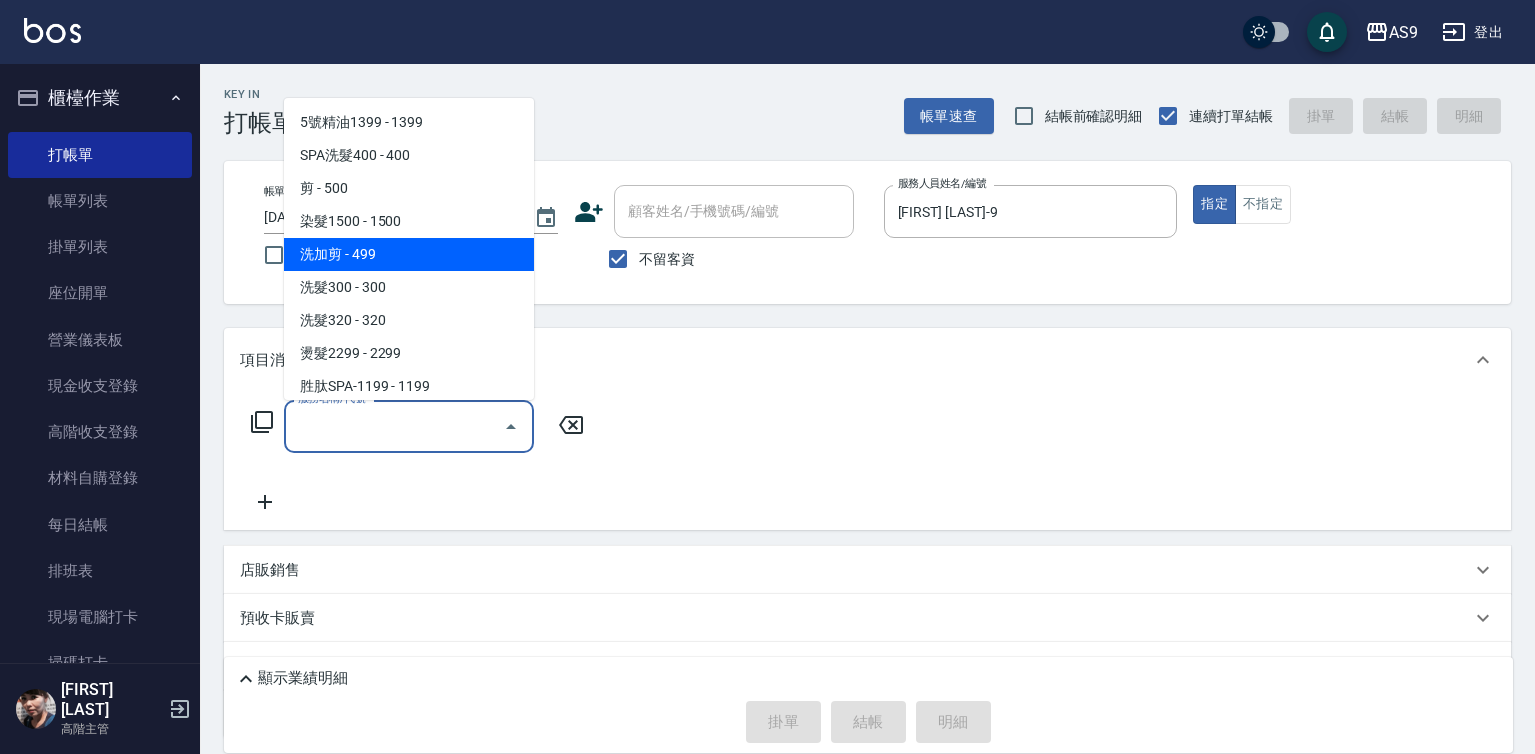 click on "洗加剪 - 499" at bounding box center [409, 254] 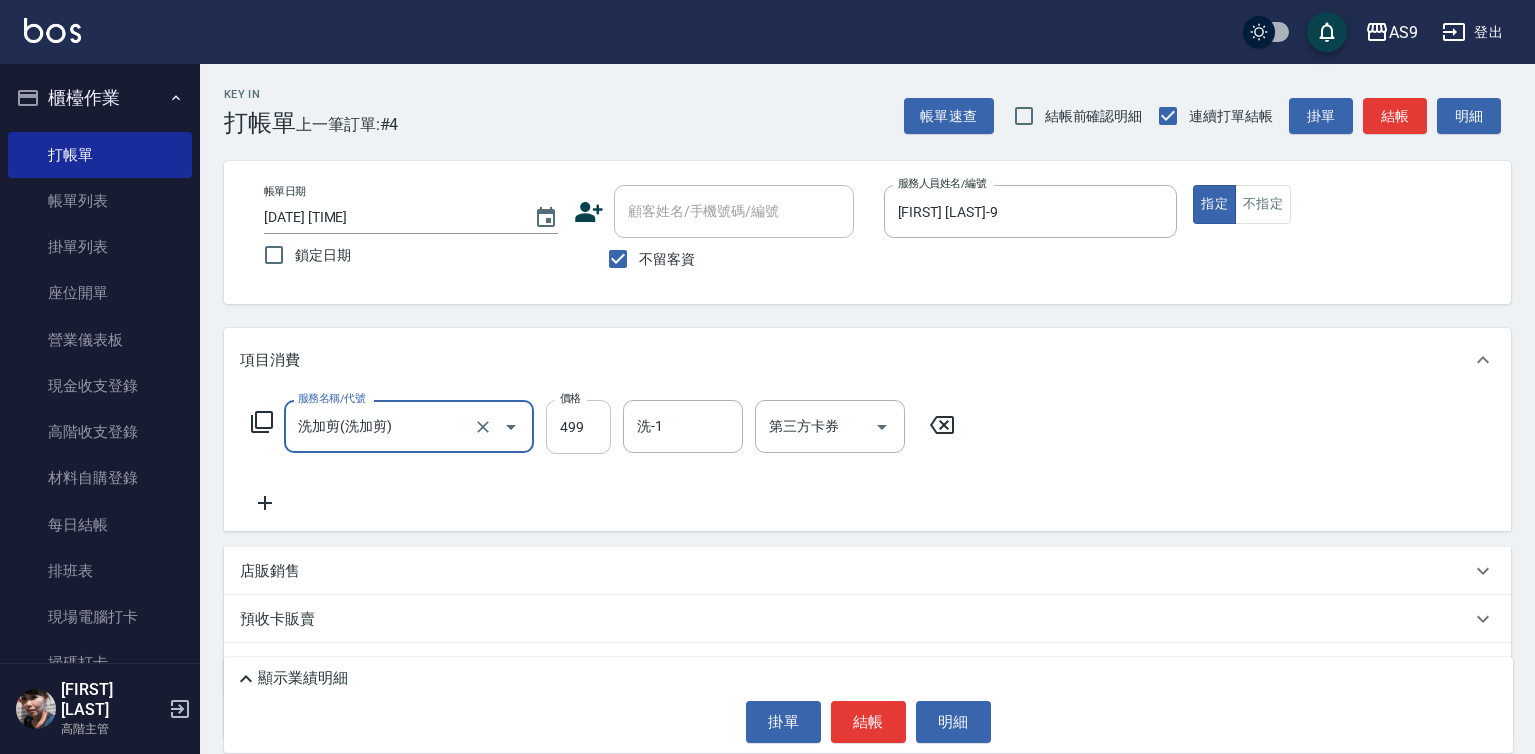 click on "499" at bounding box center (578, 427) 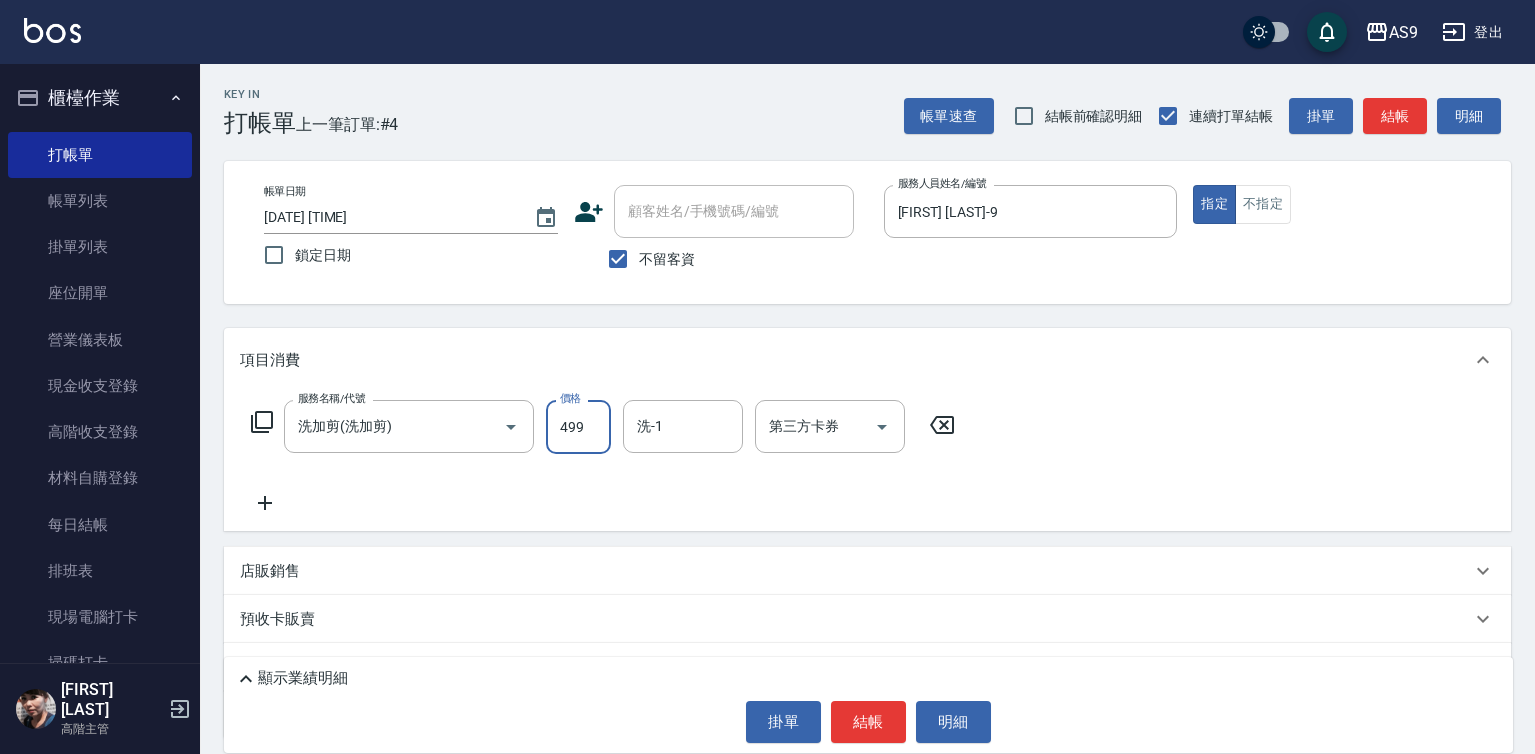 click on "499" at bounding box center [578, 427] 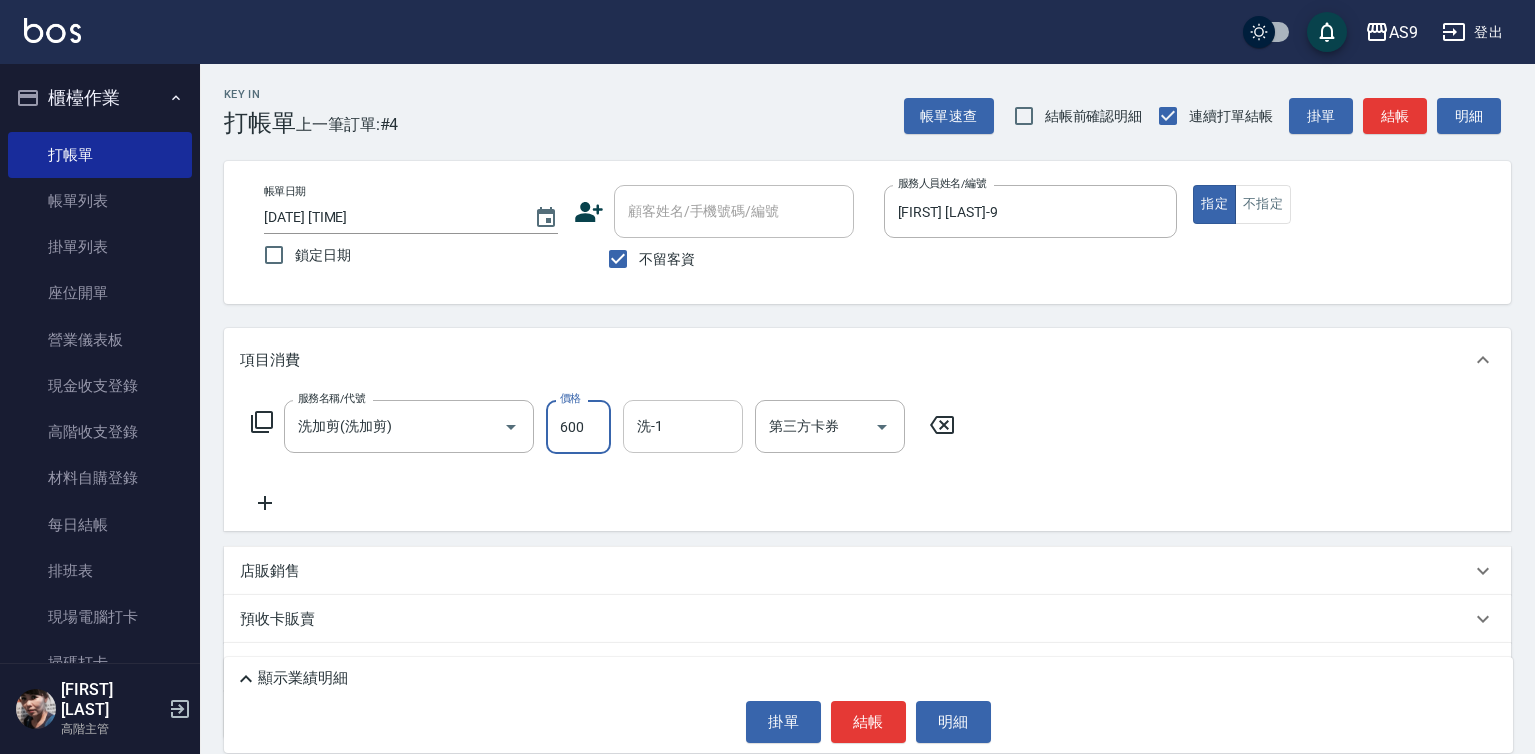 type on "600" 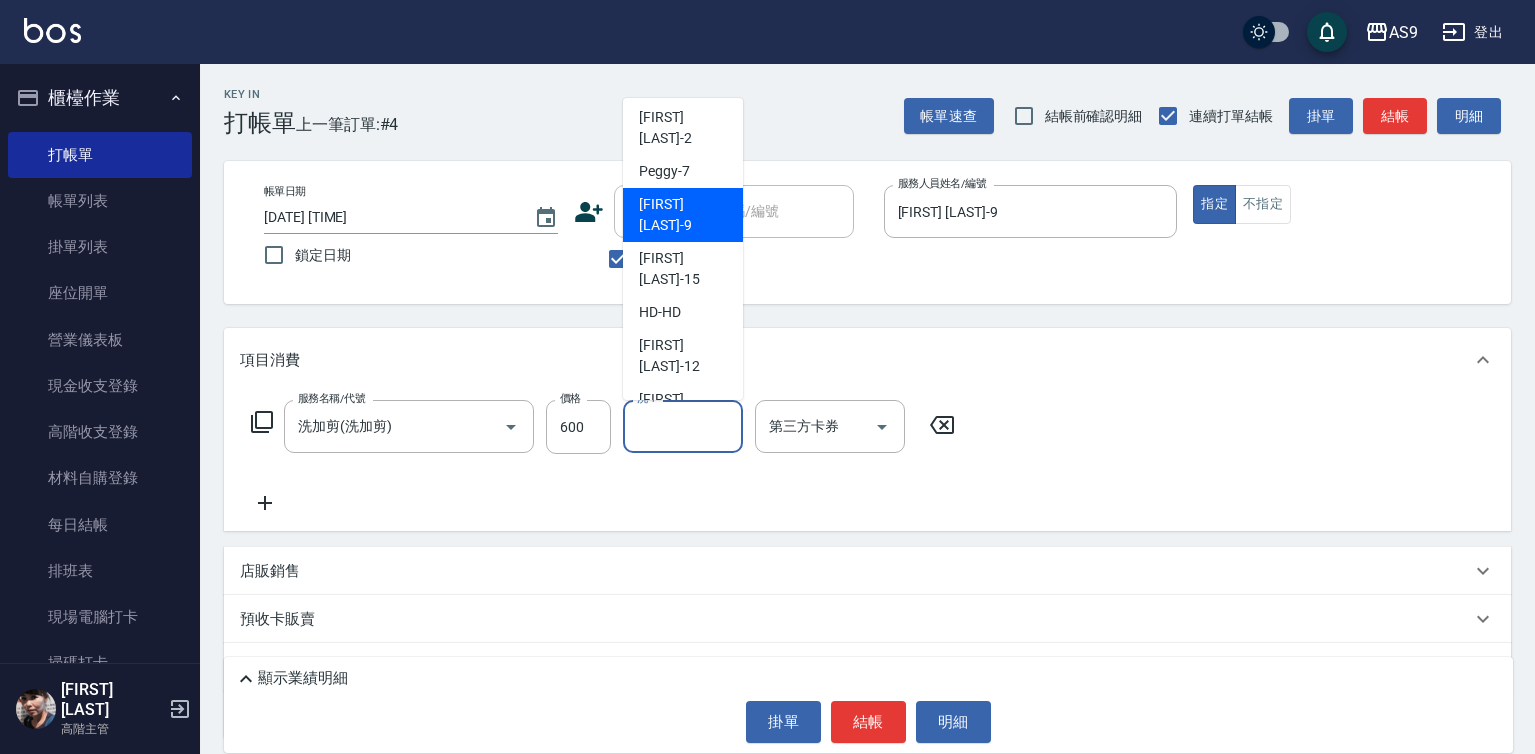 scroll, scrollTop: 128, scrollLeft: 0, axis: vertical 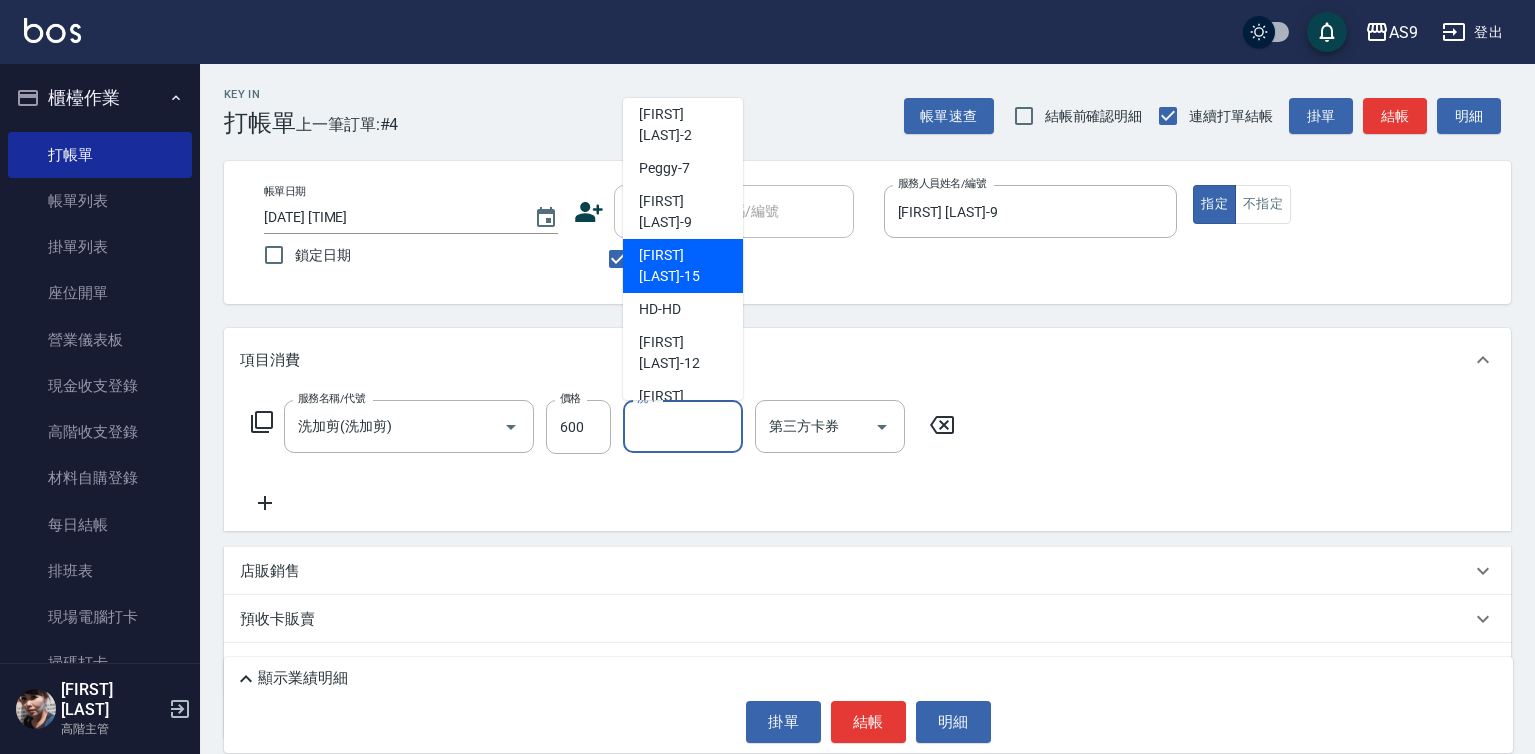 click on "[FIRST] [LAST]-15" at bounding box center [683, 266] 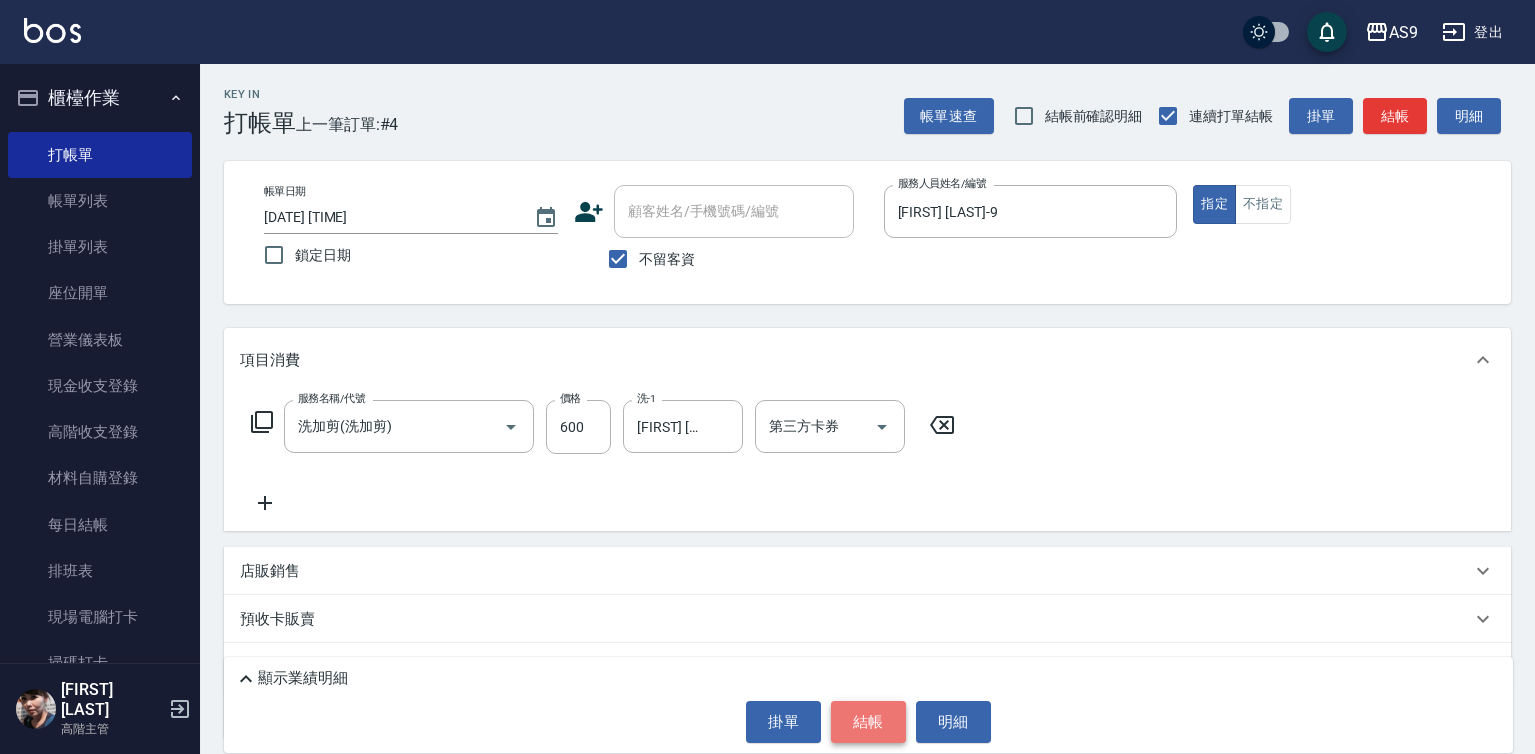 click on "結帳" at bounding box center (868, 722) 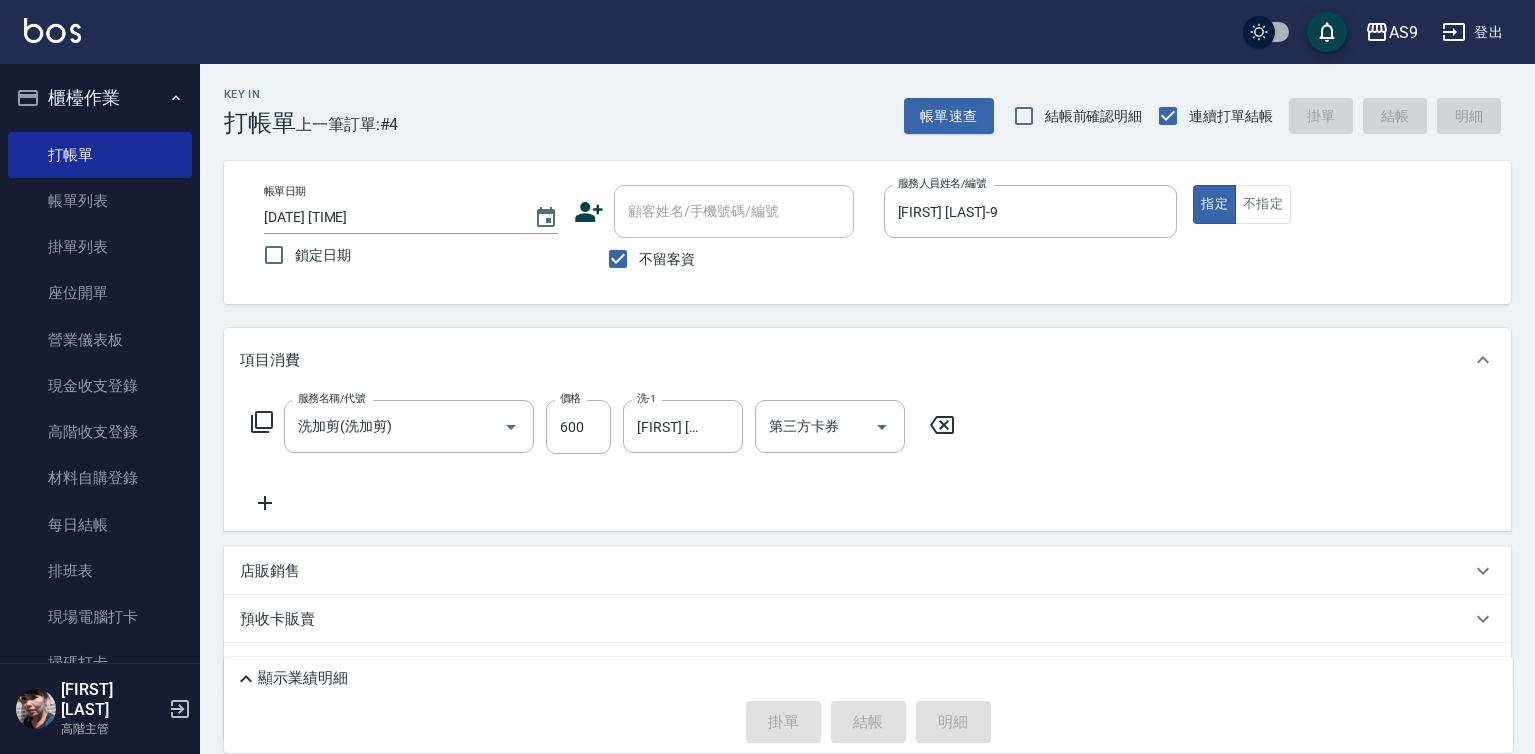 type 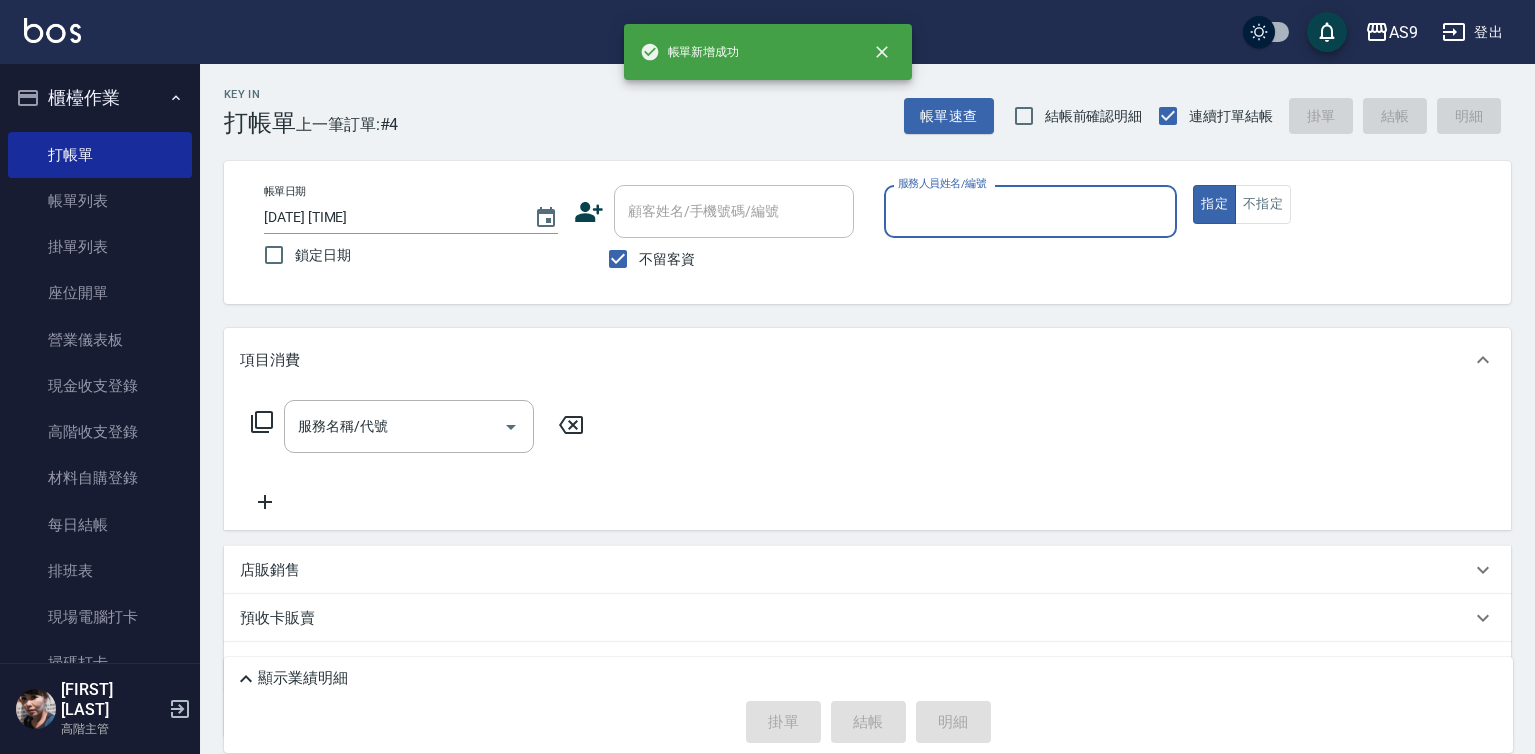 click on "服務人員姓名/編號" at bounding box center [1031, 211] 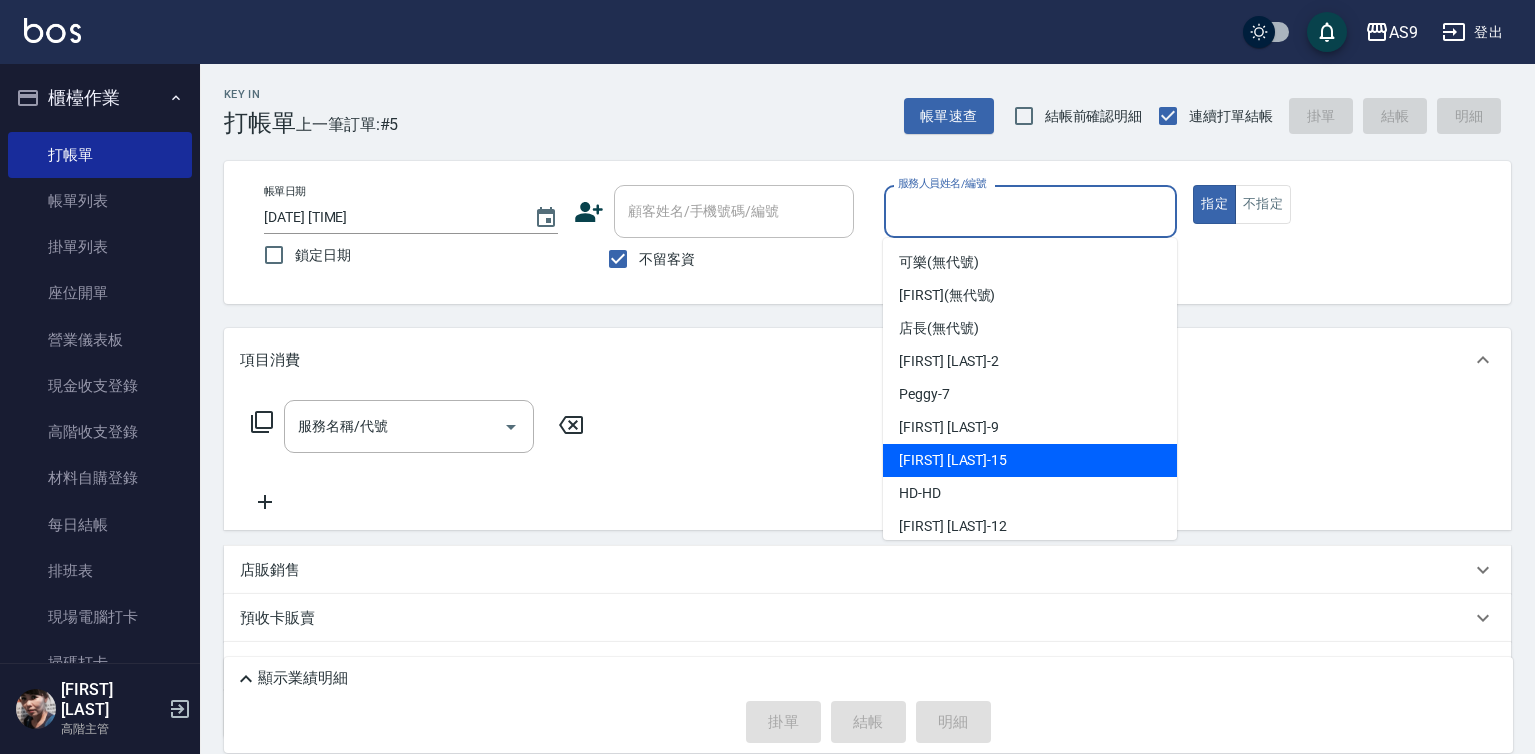 click on "[FIRST] [LAST] -9" at bounding box center [1030, 427] 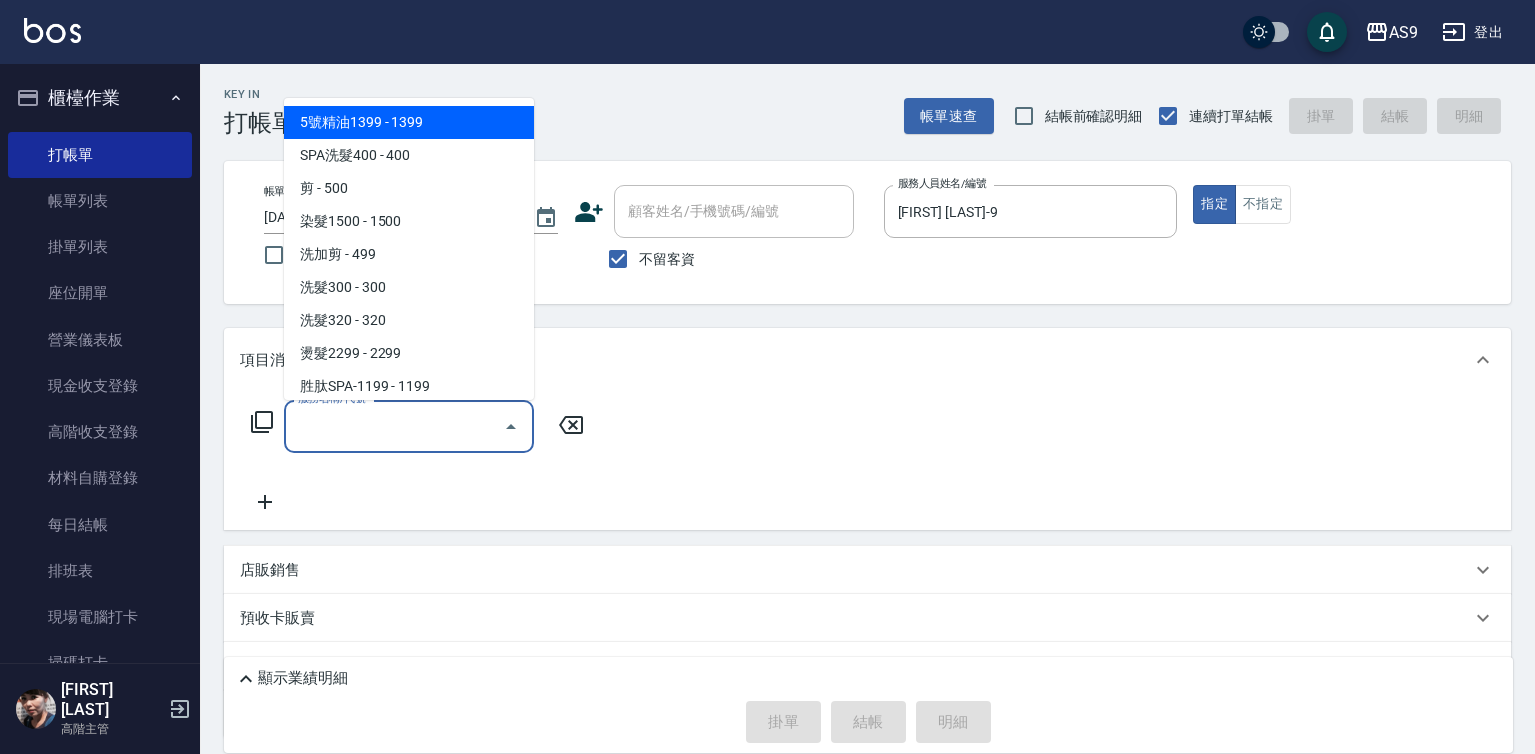 click on "服務名稱/代號" at bounding box center [394, 426] 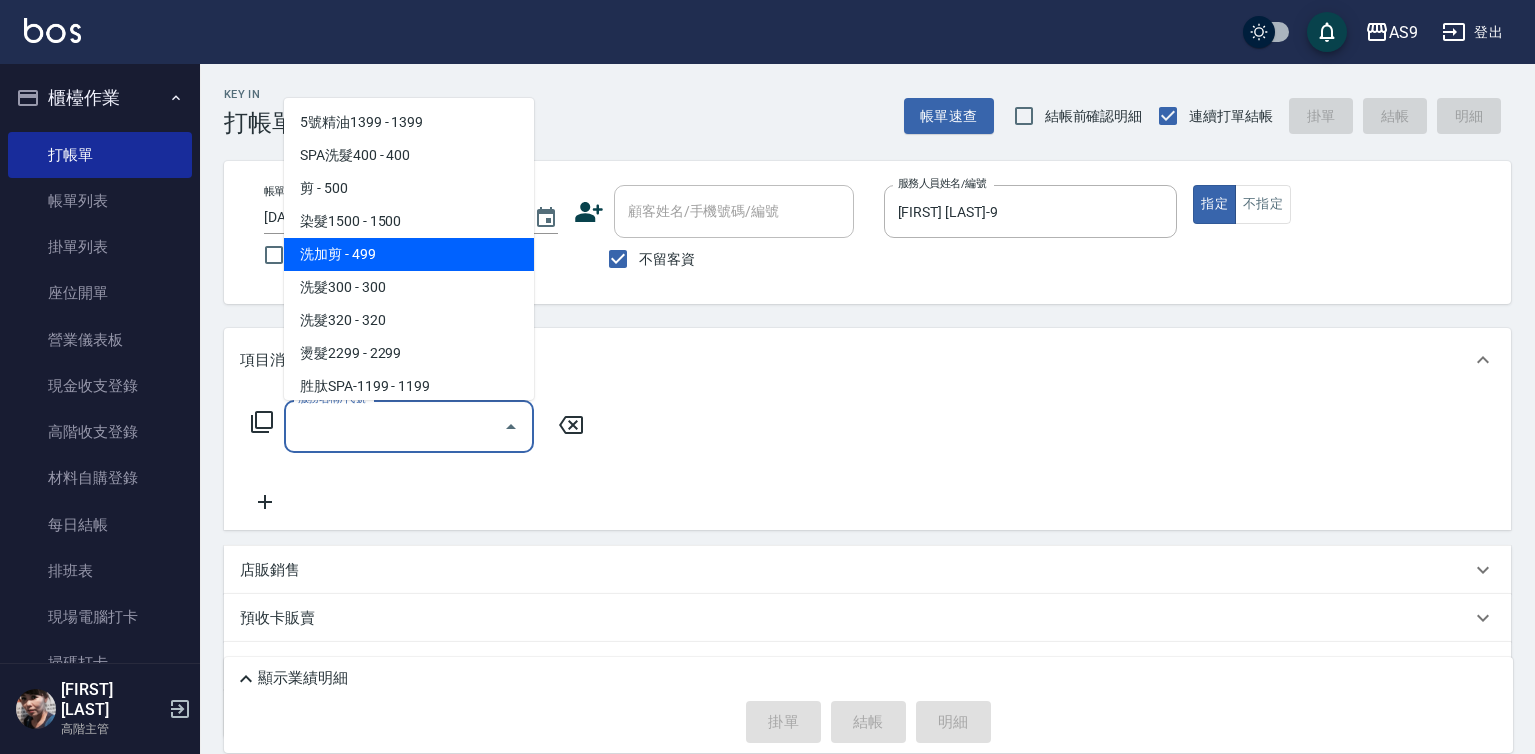 click on "洗加剪 - 499" at bounding box center [409, 254] 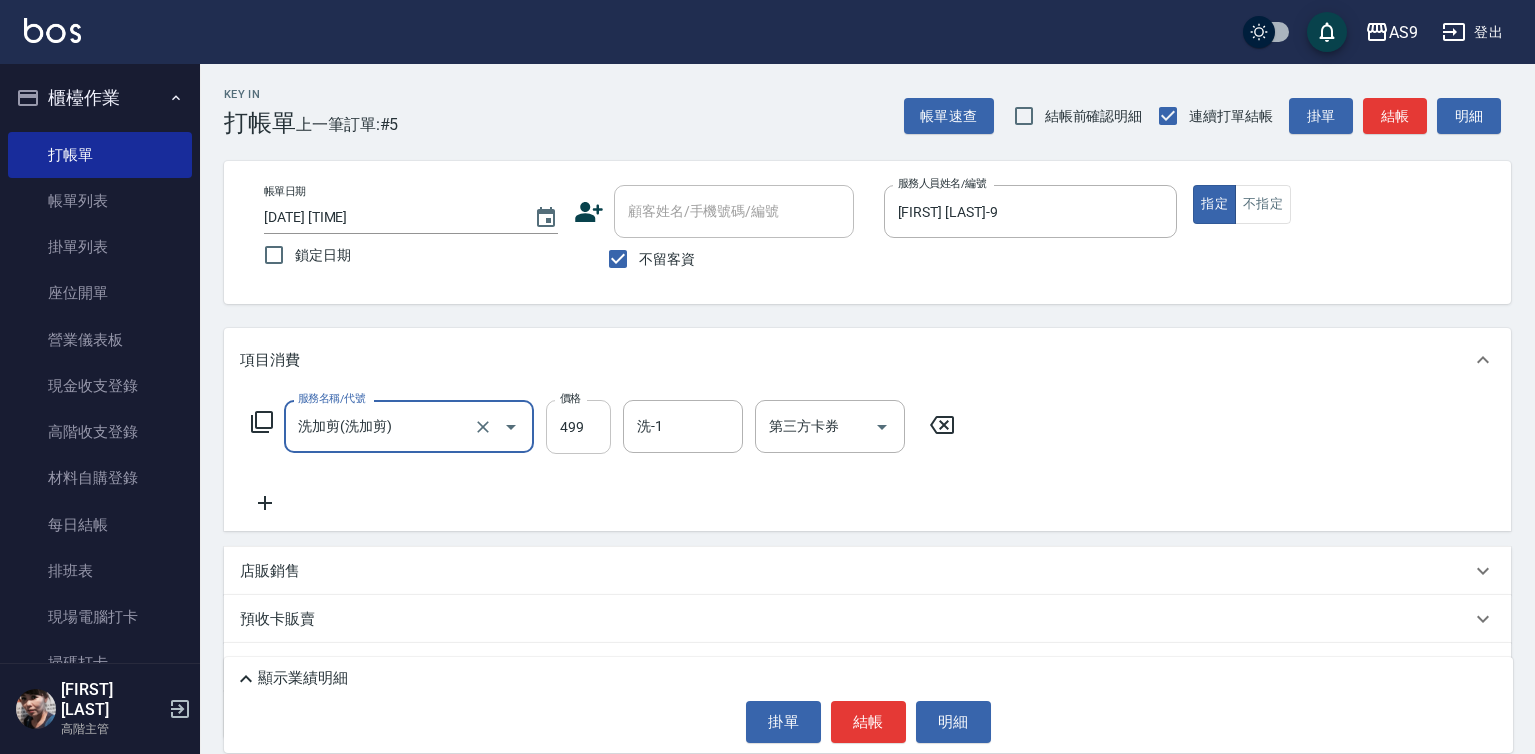 click on "499" at bounding box center (578, 427) 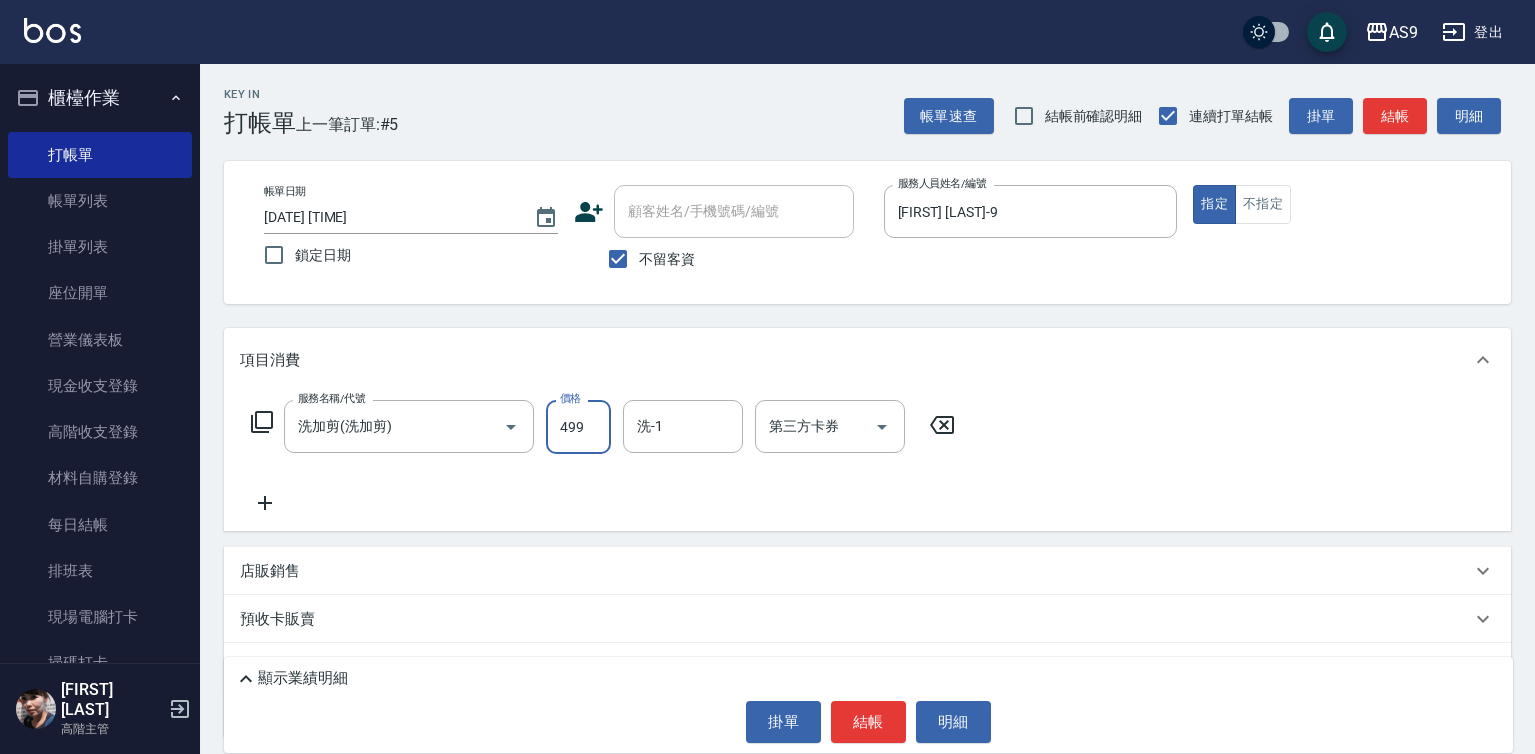 click on "499" at bounding box center [578, 427] 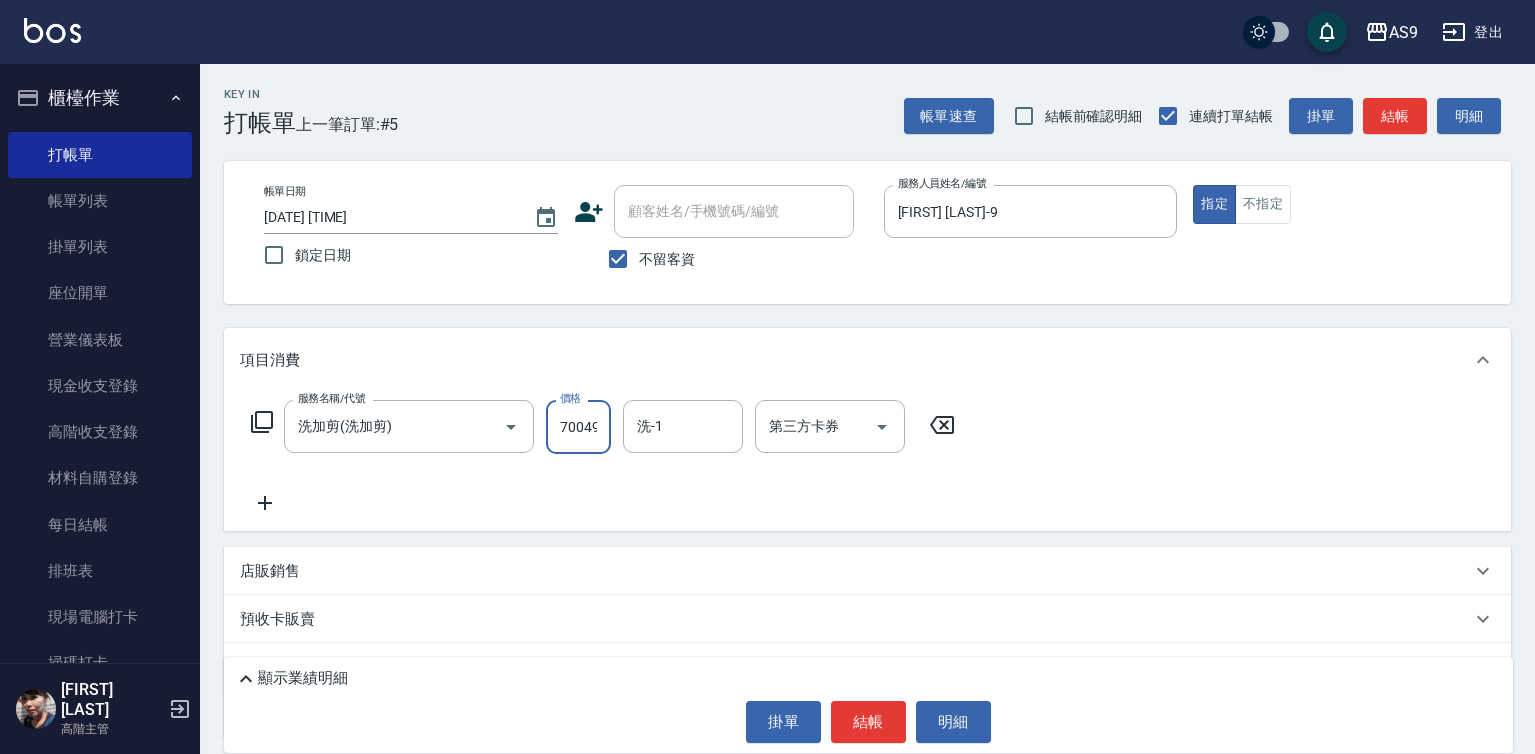click on "700499" at bounding box center (578, 427) 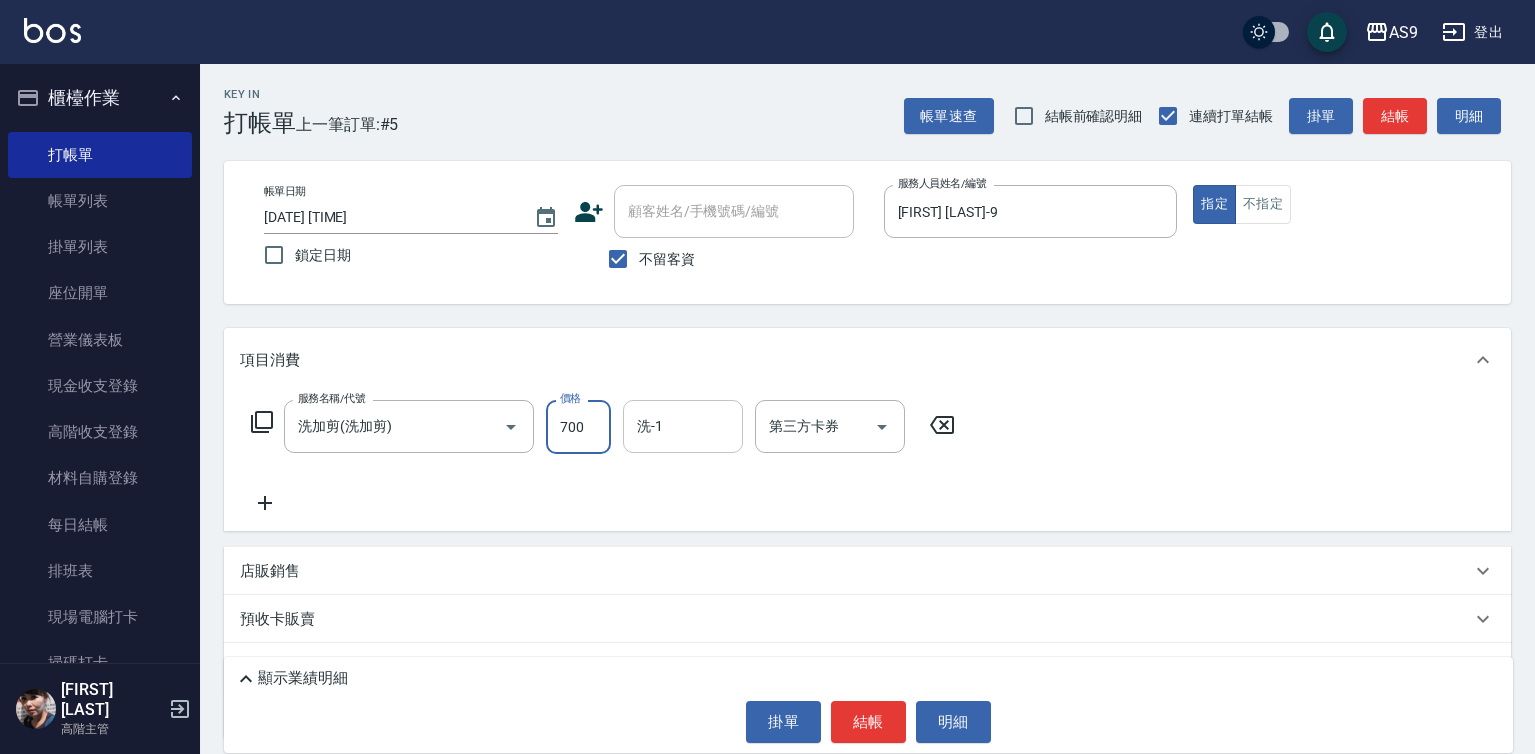 type on "700" 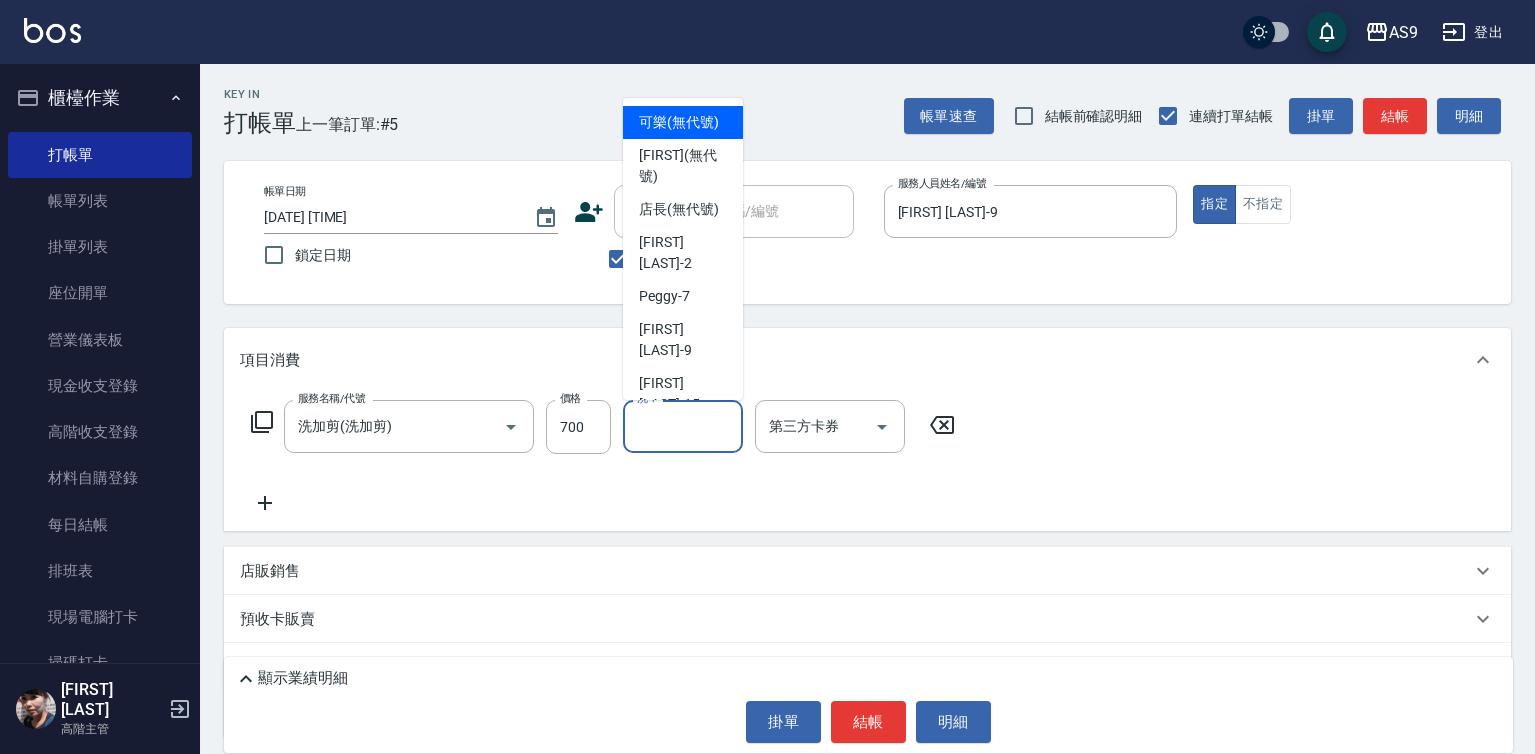click on "洗-1" at bounding box center [683, 426] 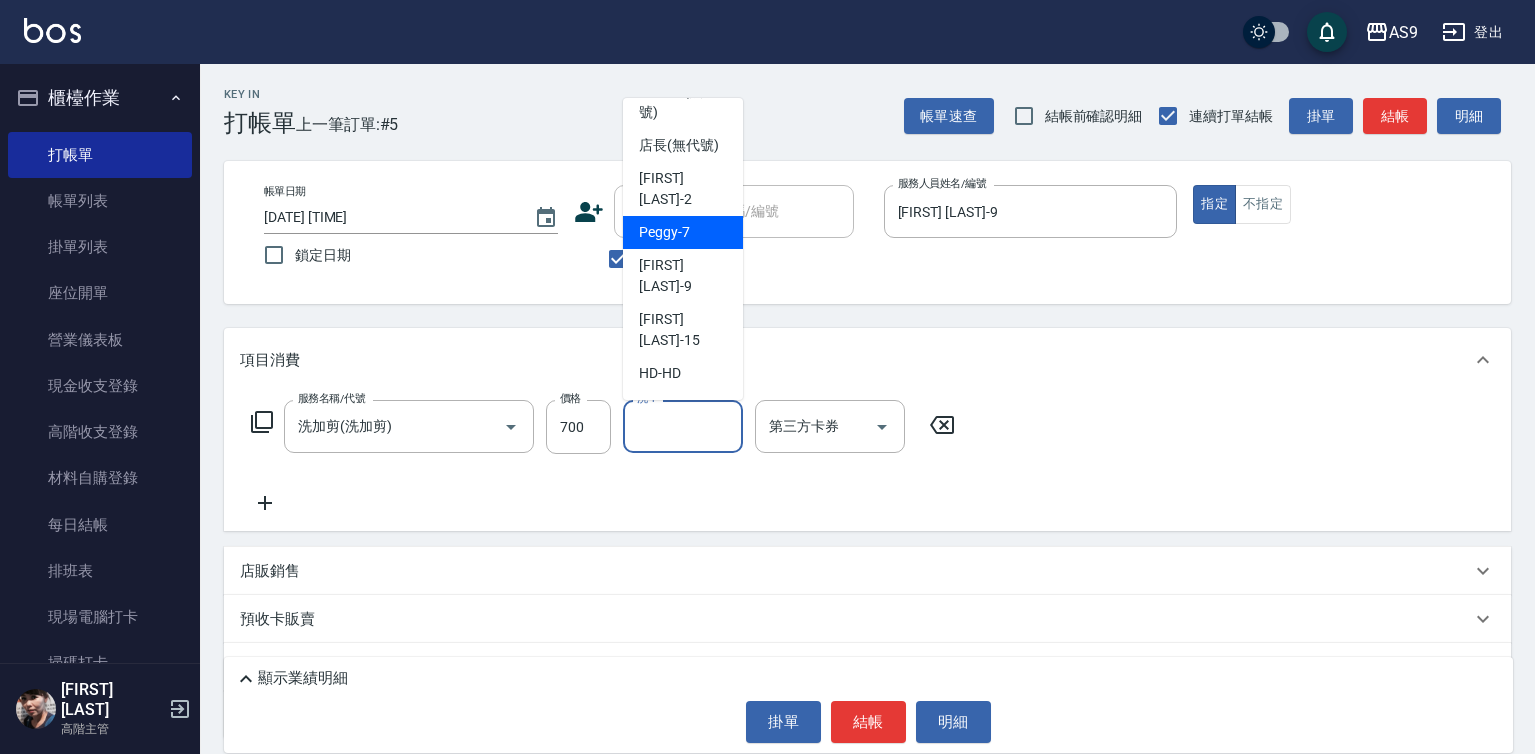 scroll, scrollTop: 100, scrollLeft: 0, axis: vertical 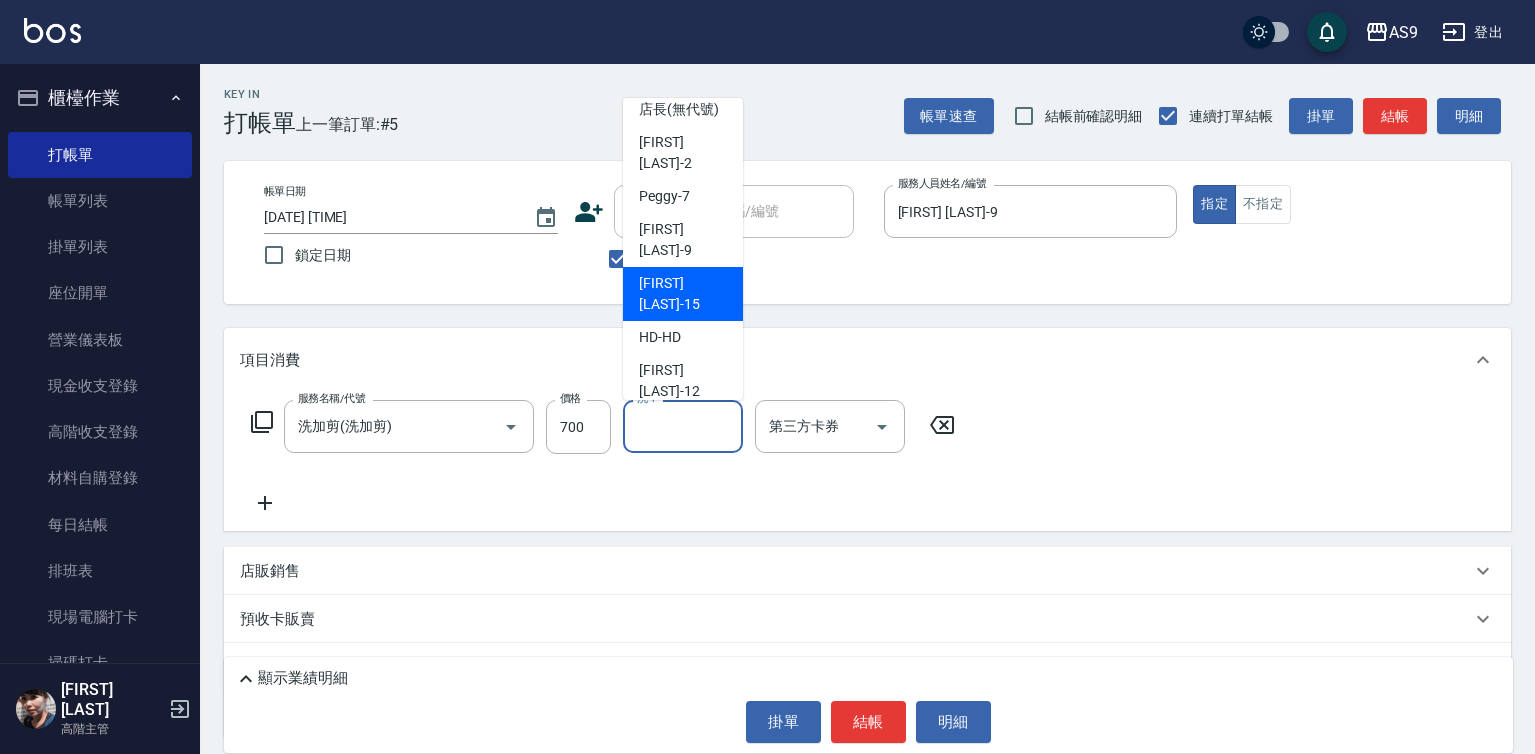 click on "[FIRST] [LAST]-15" at bounding box center [683, 294] 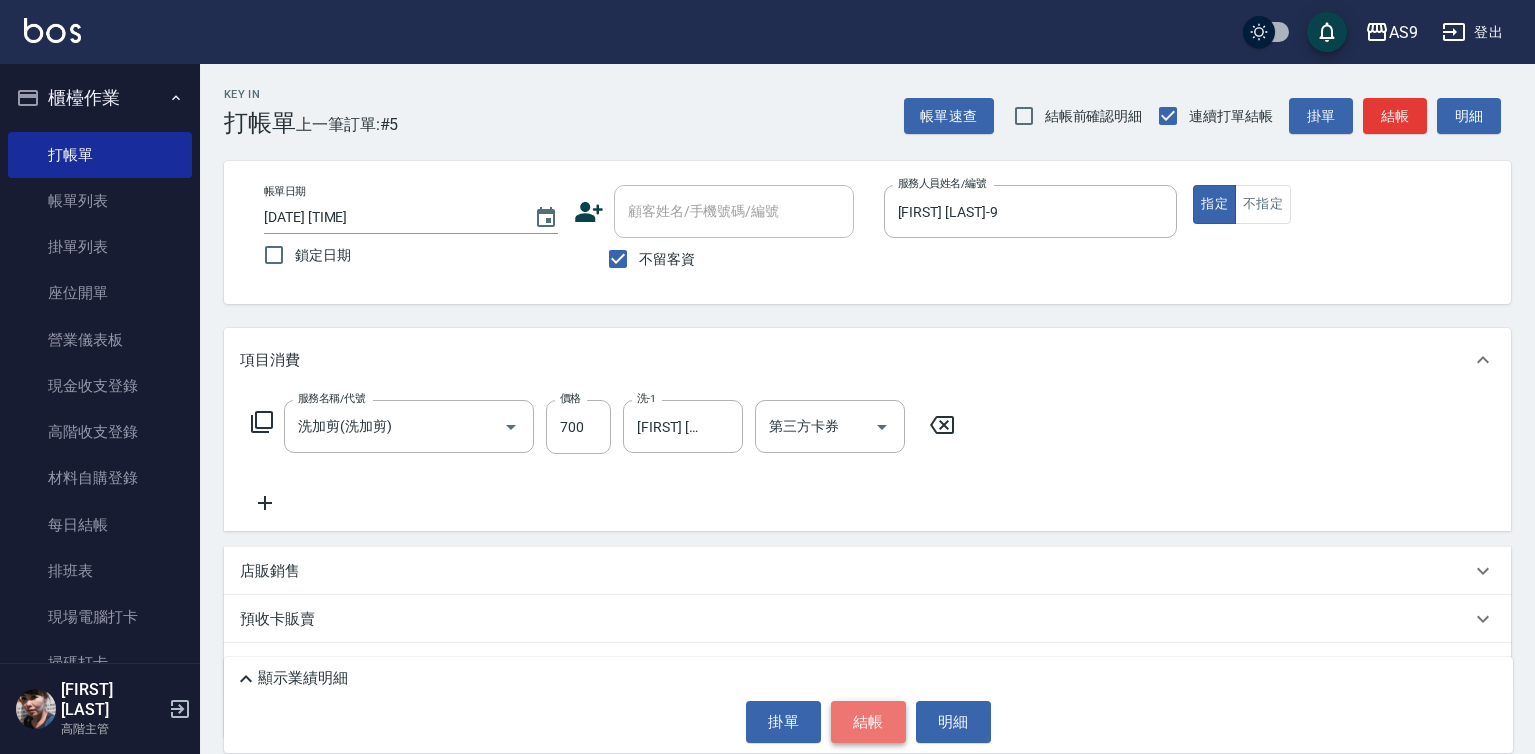 click on "結帳" at bounding box center [868, 722] 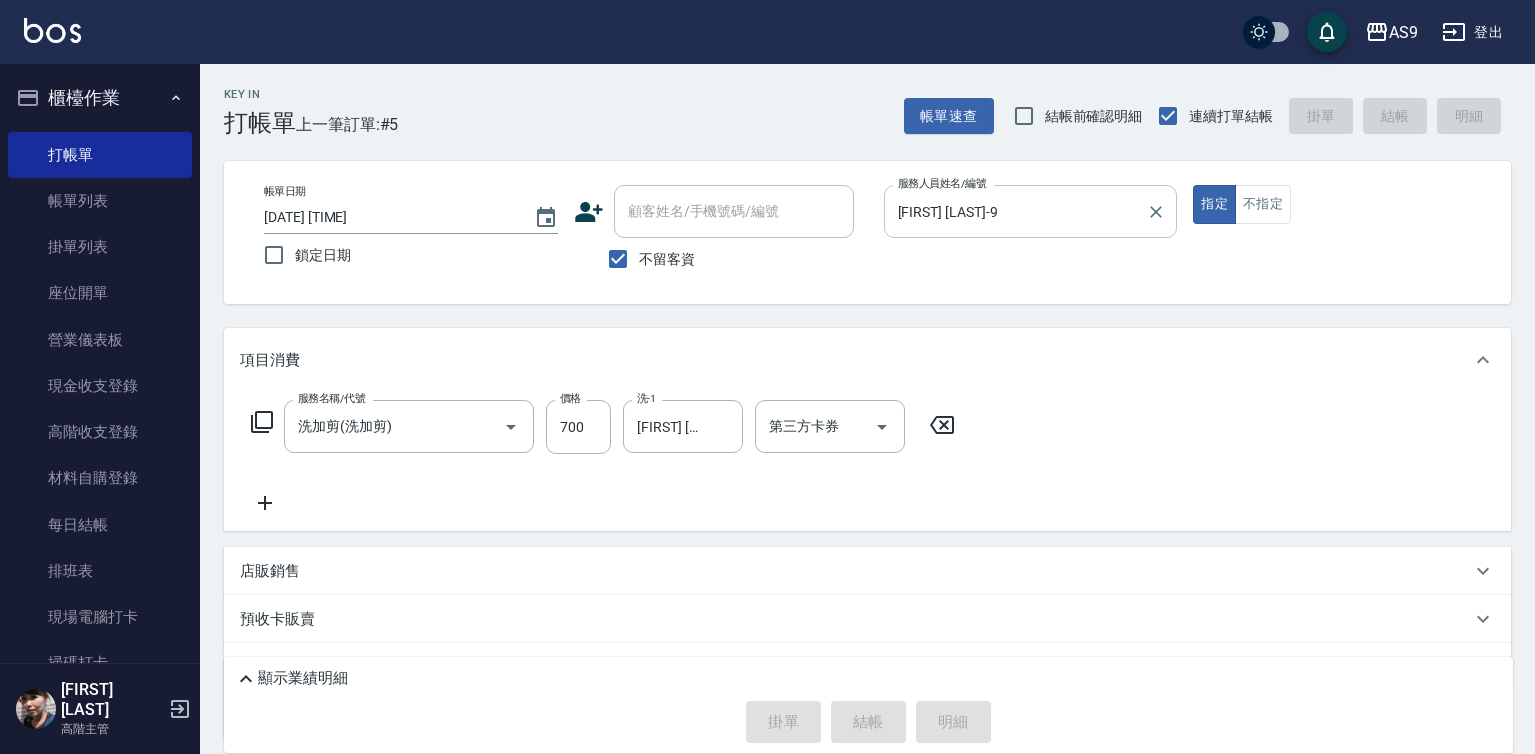 type 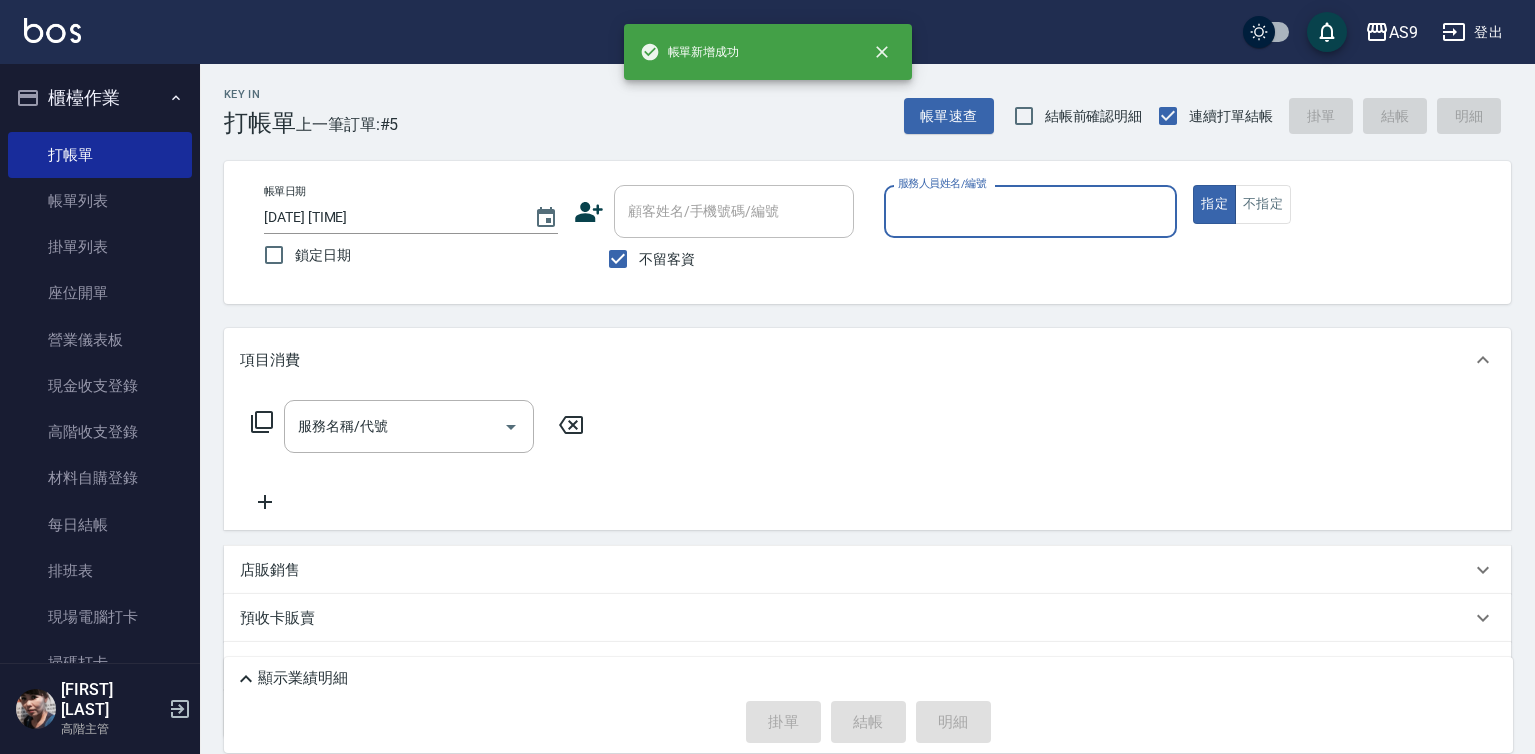 click on "服務人員姓名/編號" at bounding box center [1031, 211] 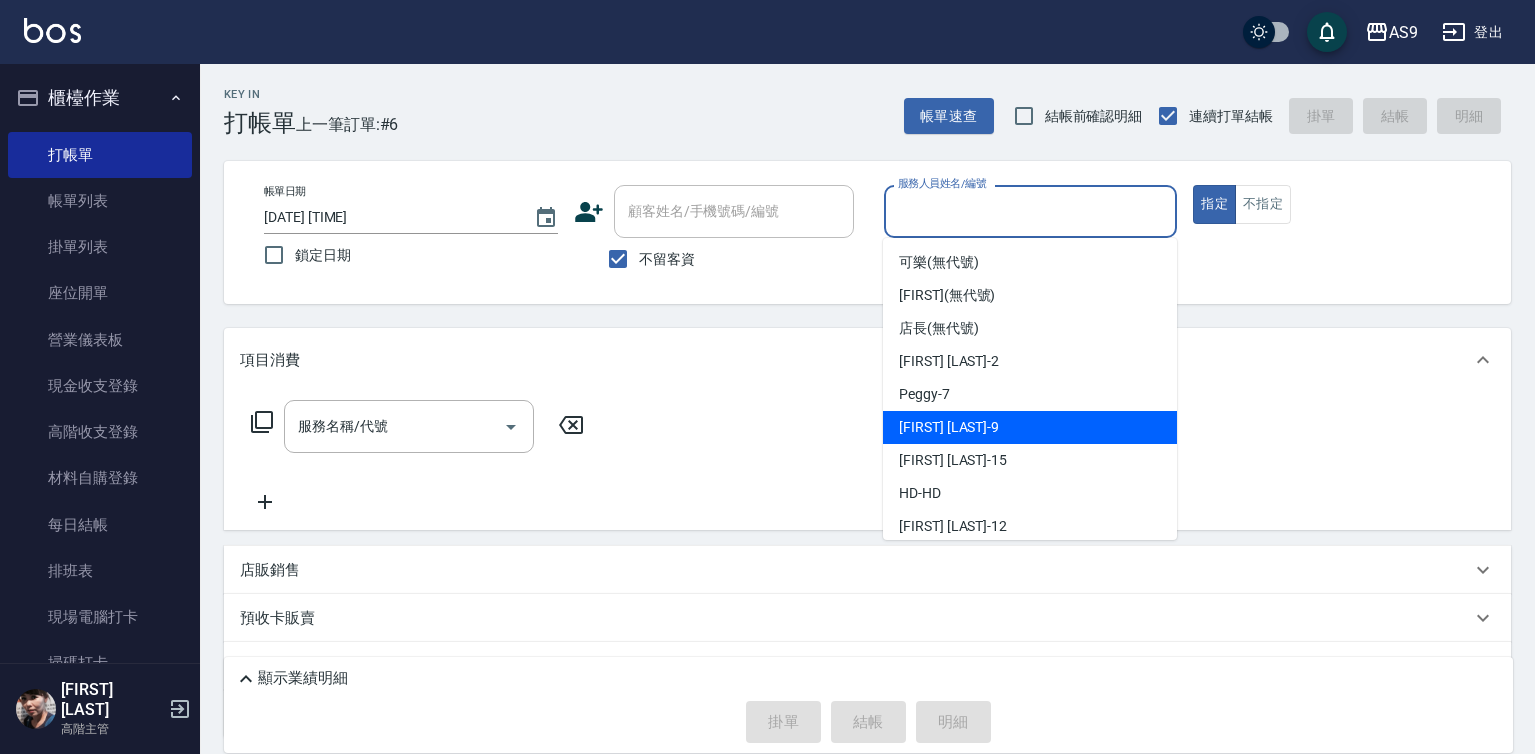click on "[FIRST] [LAST] -9" at bounding box center [1030, 427] 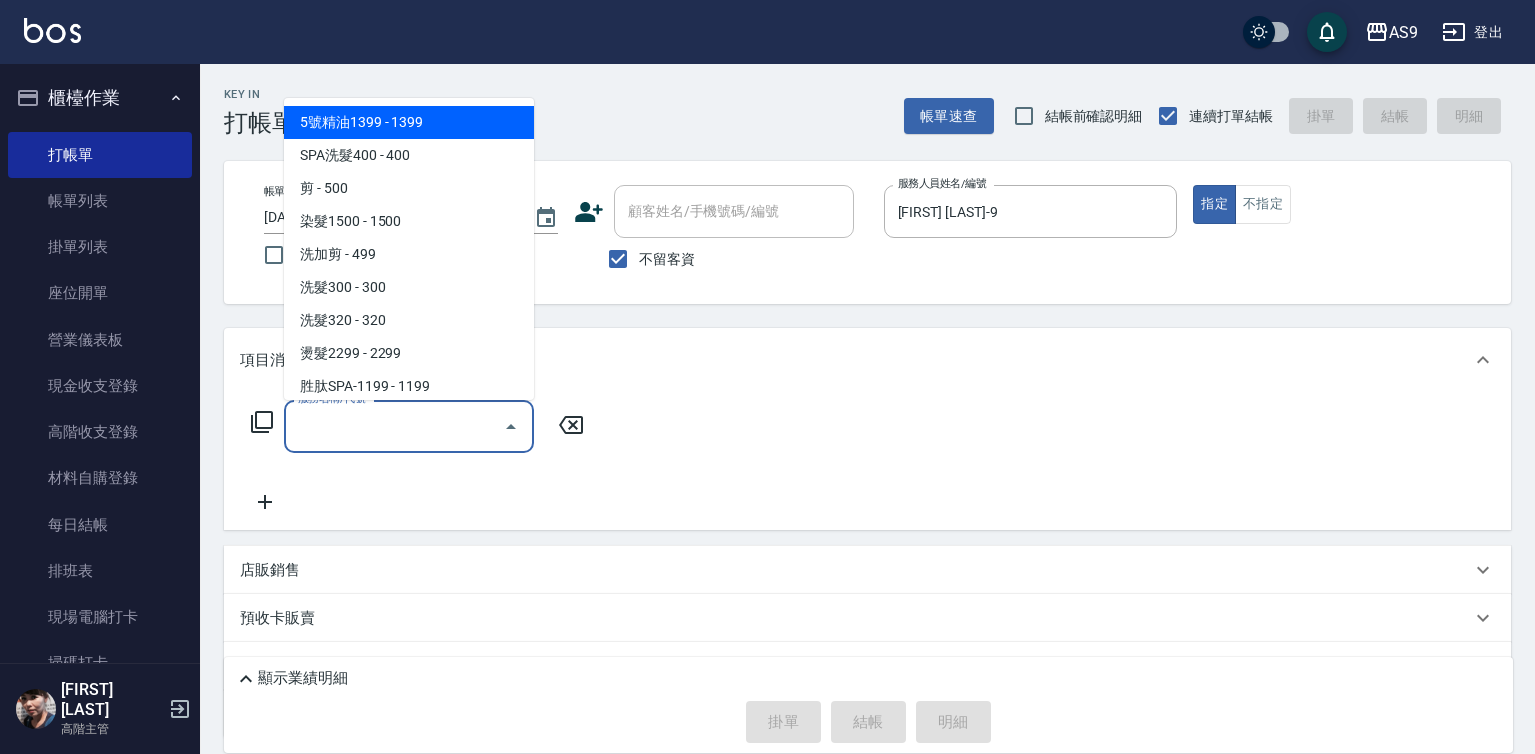 click on "服務名稱/代號" at bounding box center (394, 426) 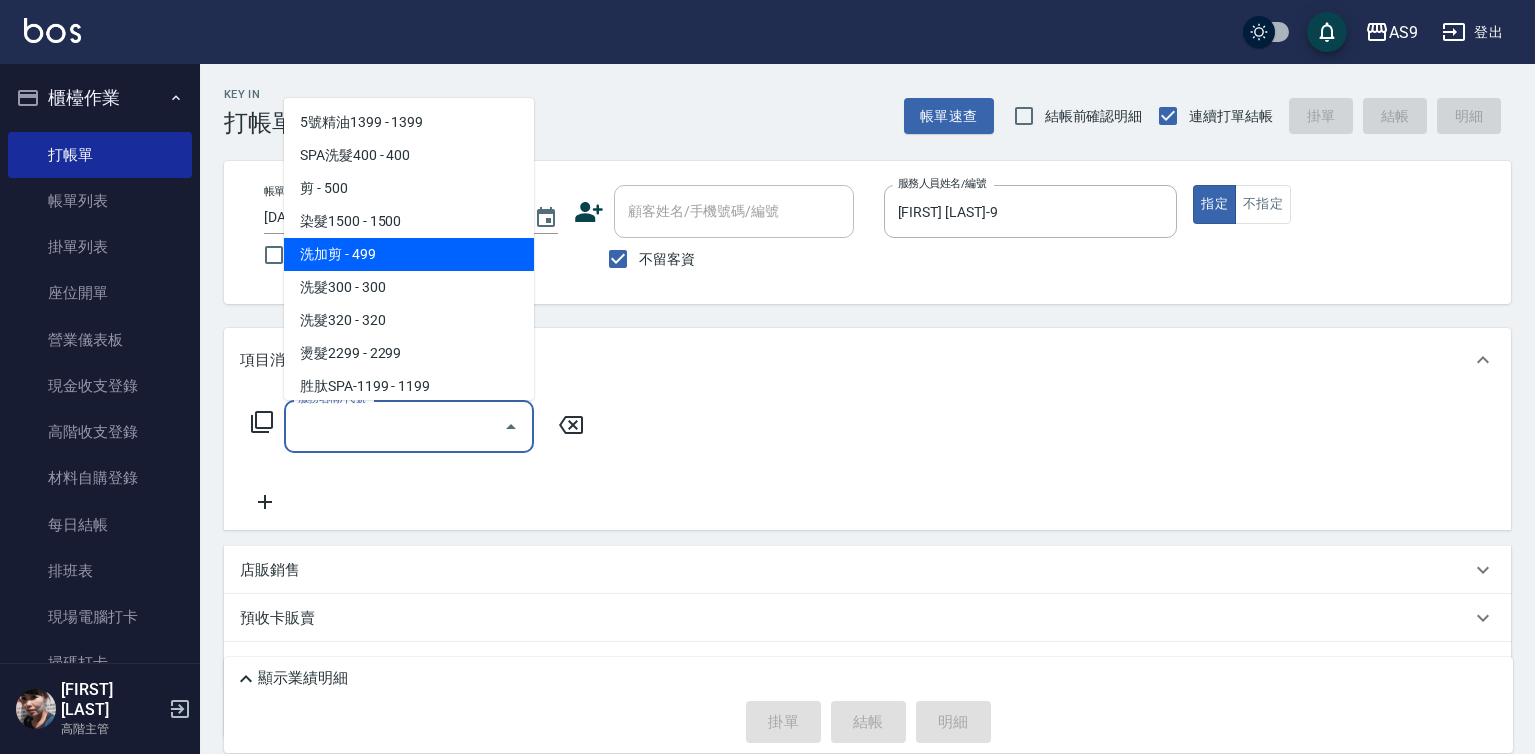 click on "洗加剪 - 499" at bounding box center (409, 254) 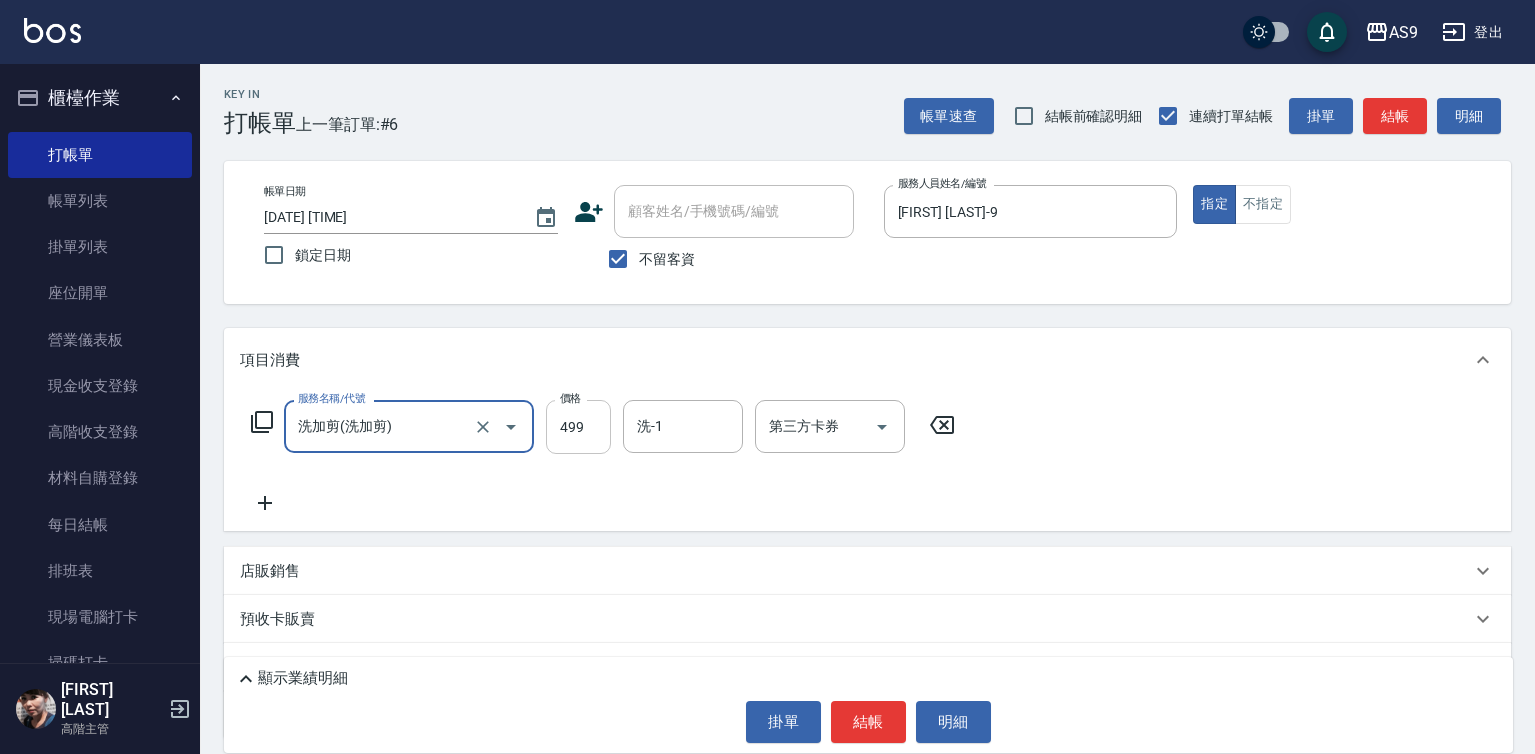 click on "499" at bounding box center (578, 427) 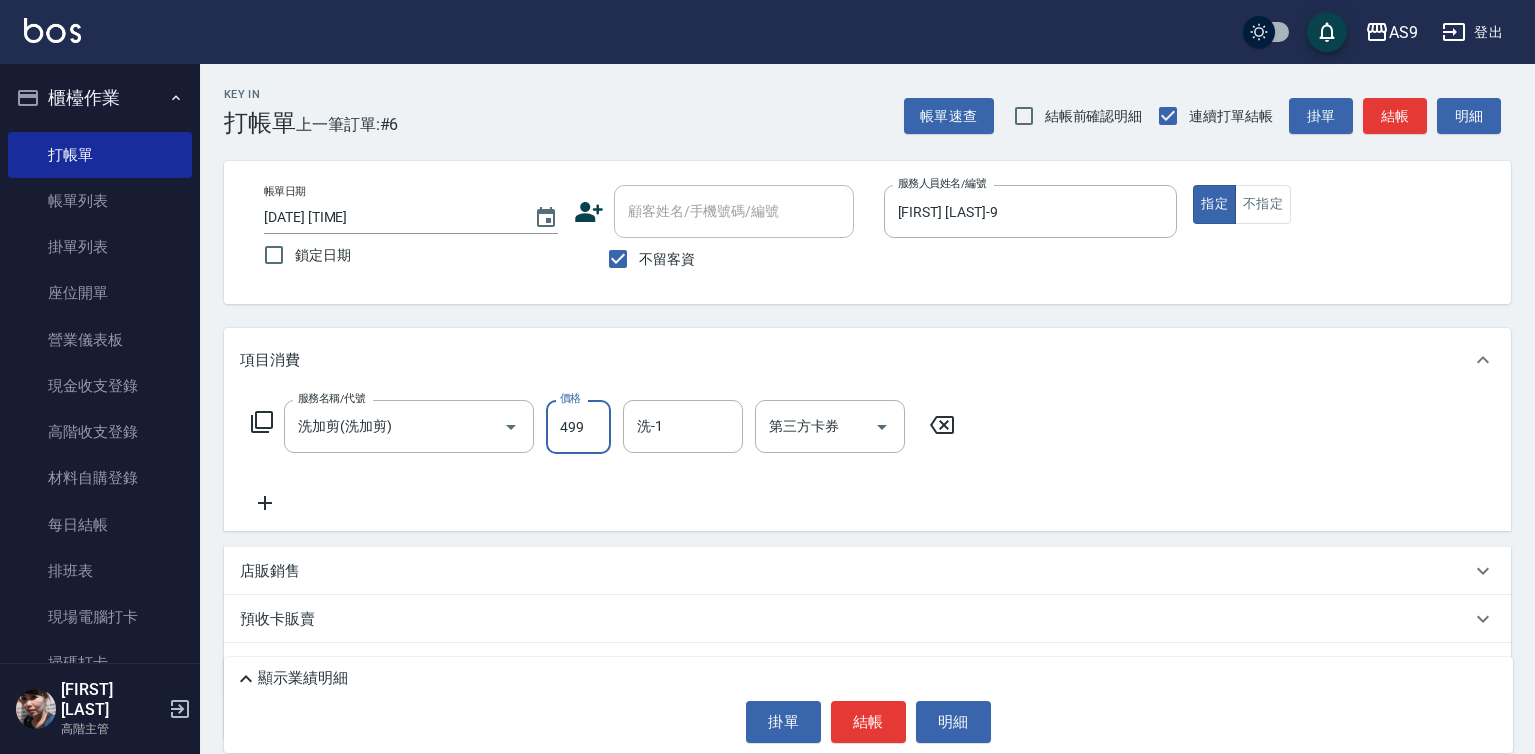 click on "499" at bounding box center [578, 427] 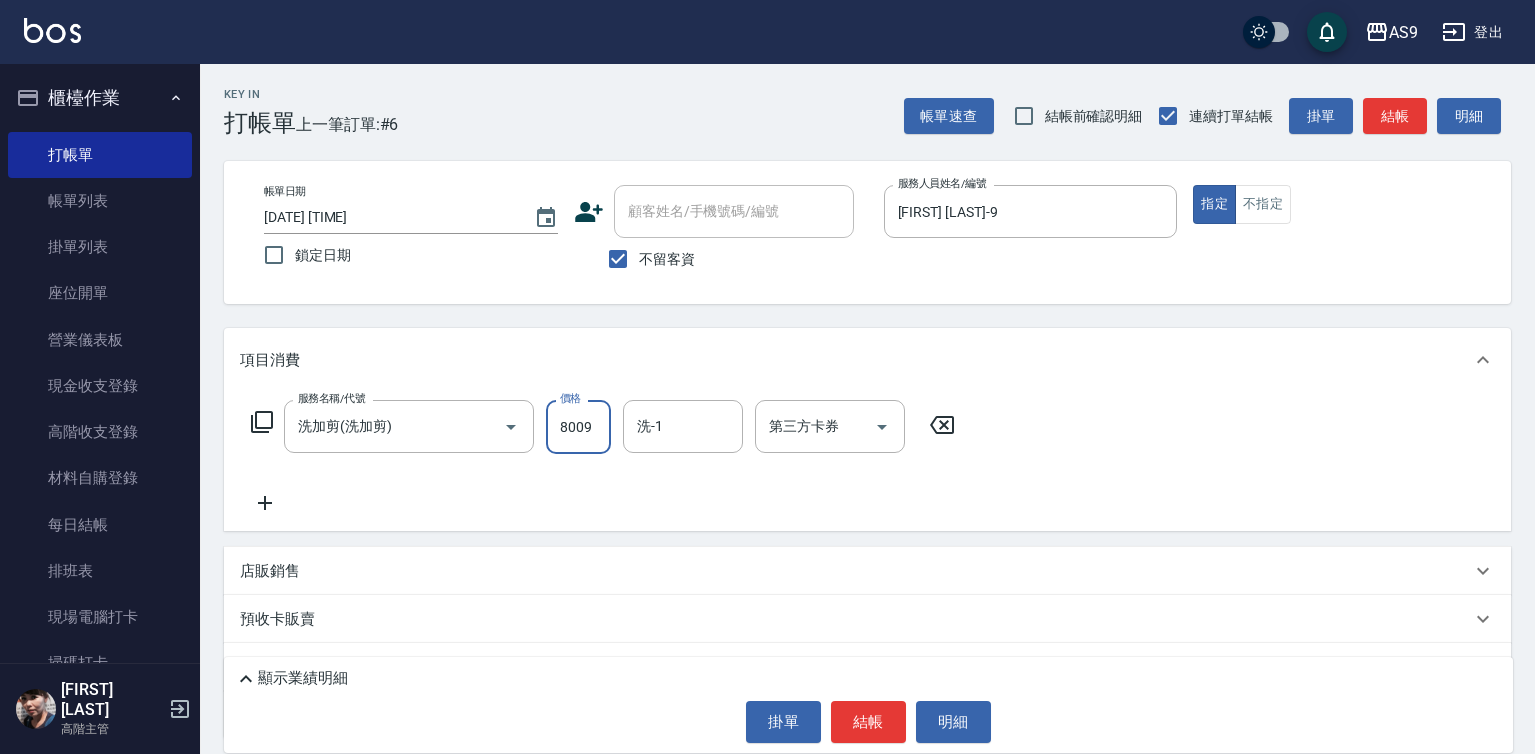 click on "8009" at bounding box center [578, 427] 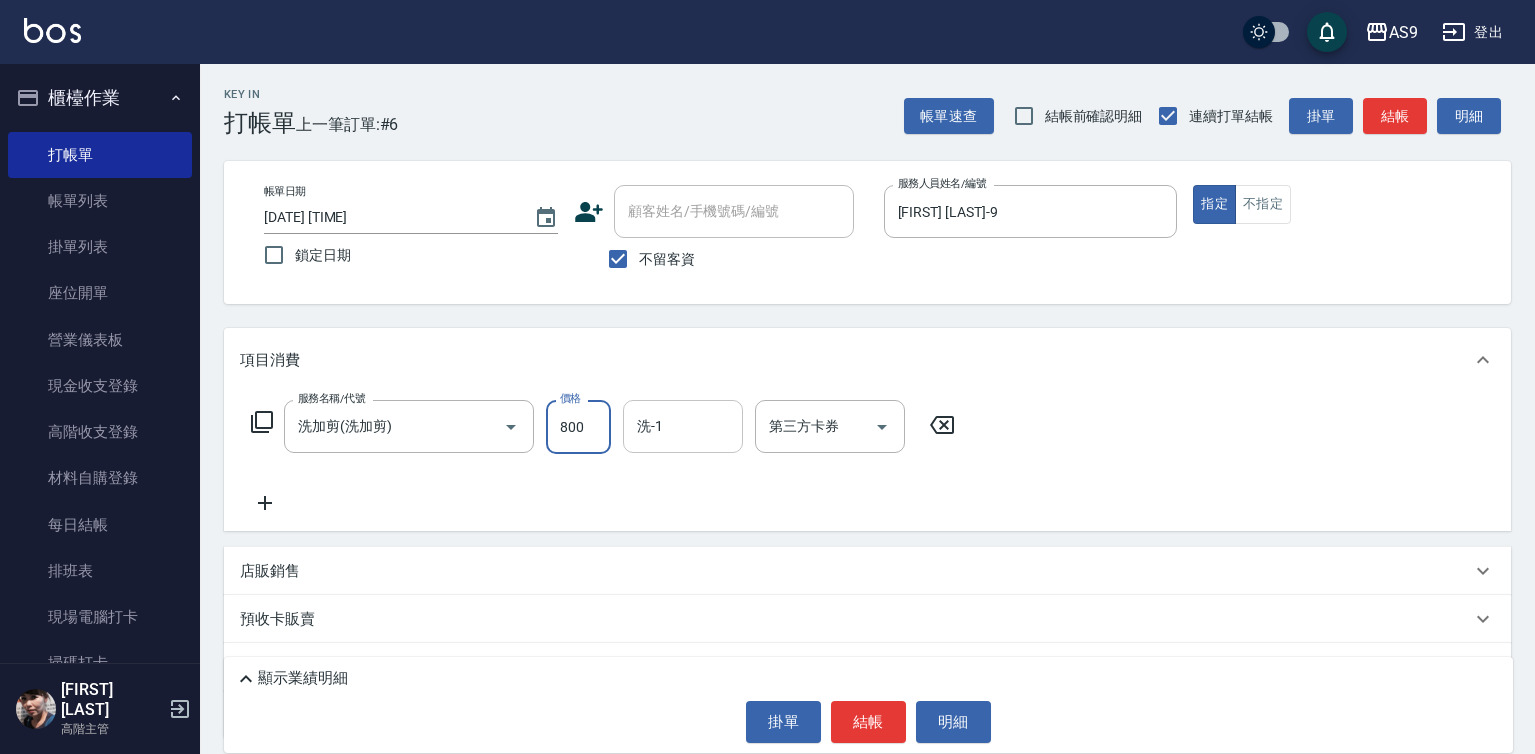 type on "800" 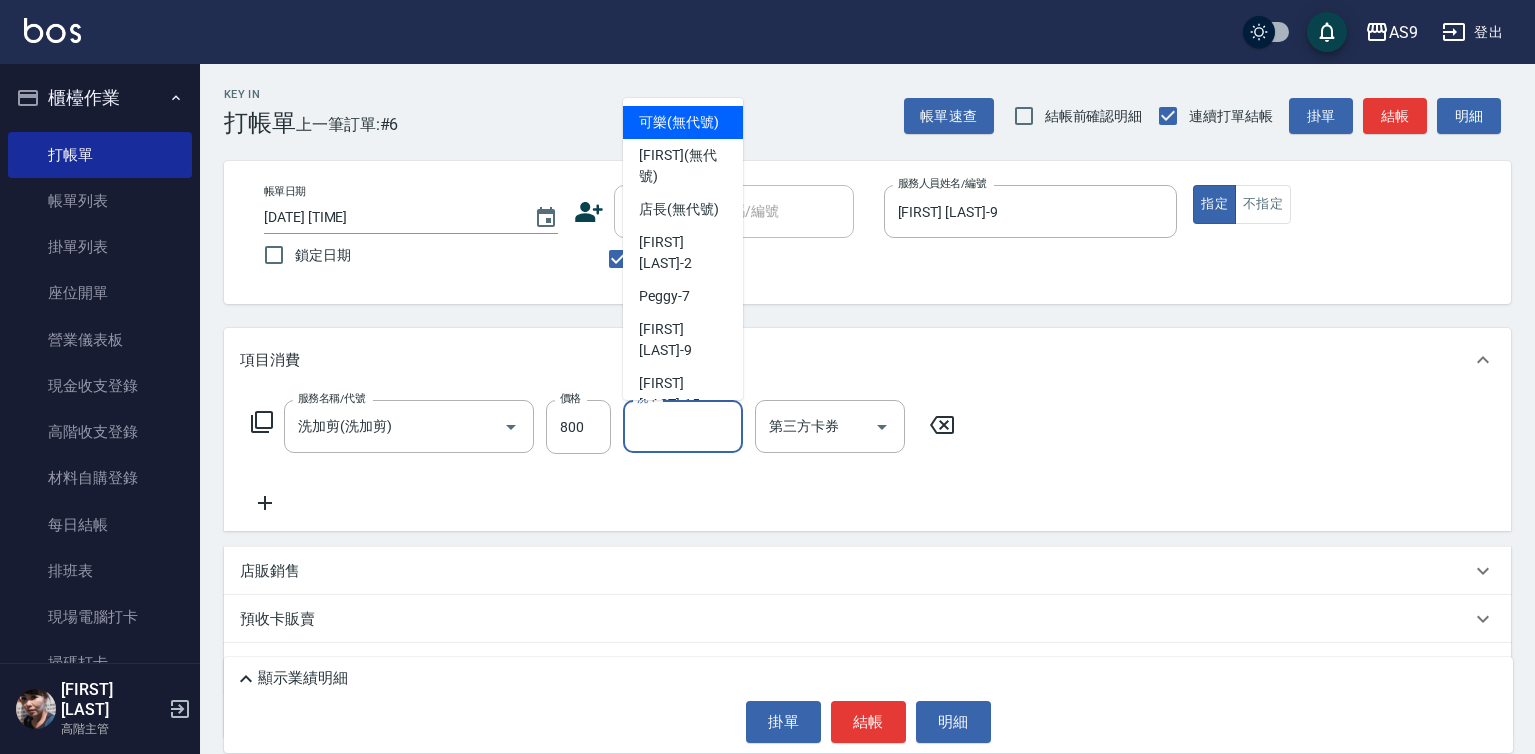 click on "洗-1" at bounding box center [683, 426] 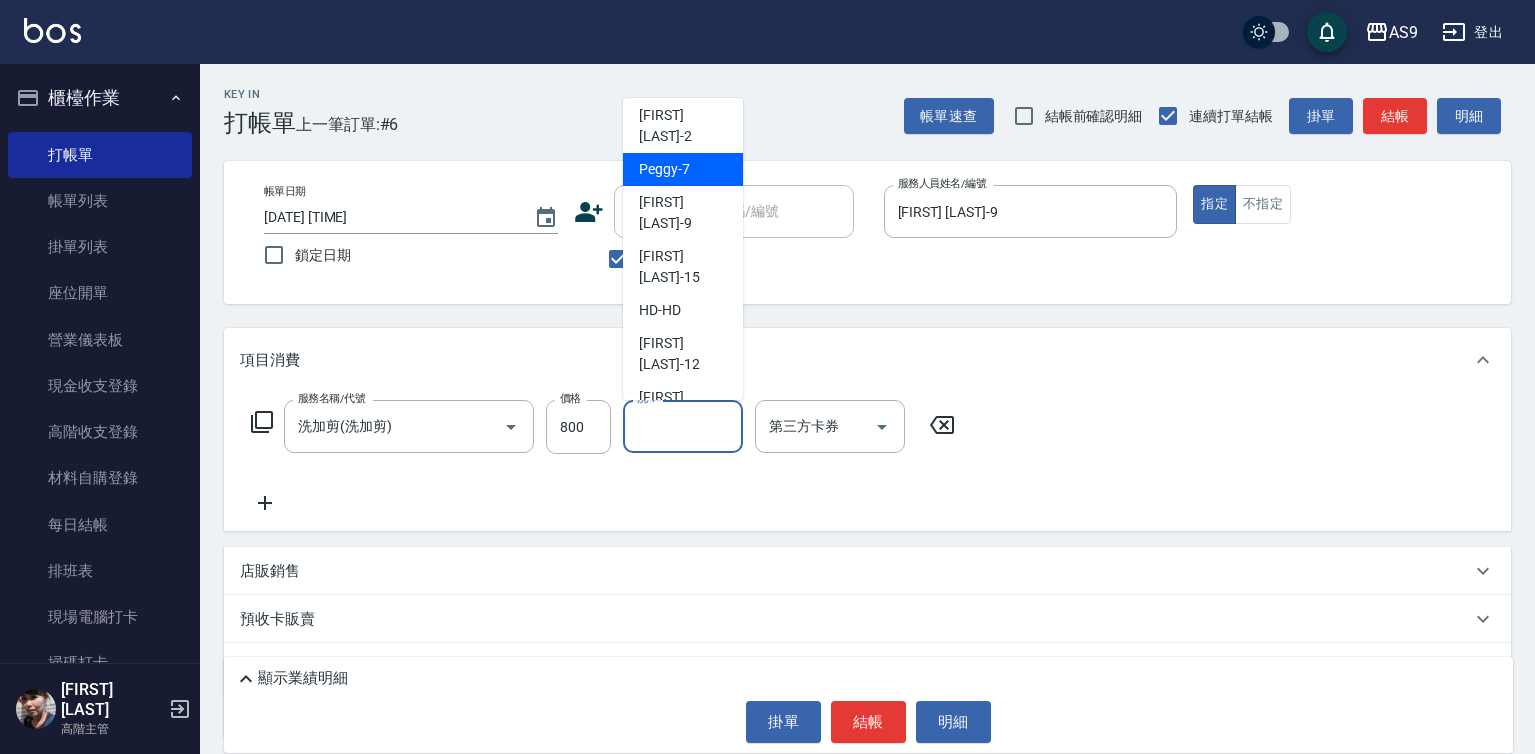 scroll, scrollTop: 128, scrollLeft: 0, axis: vertical 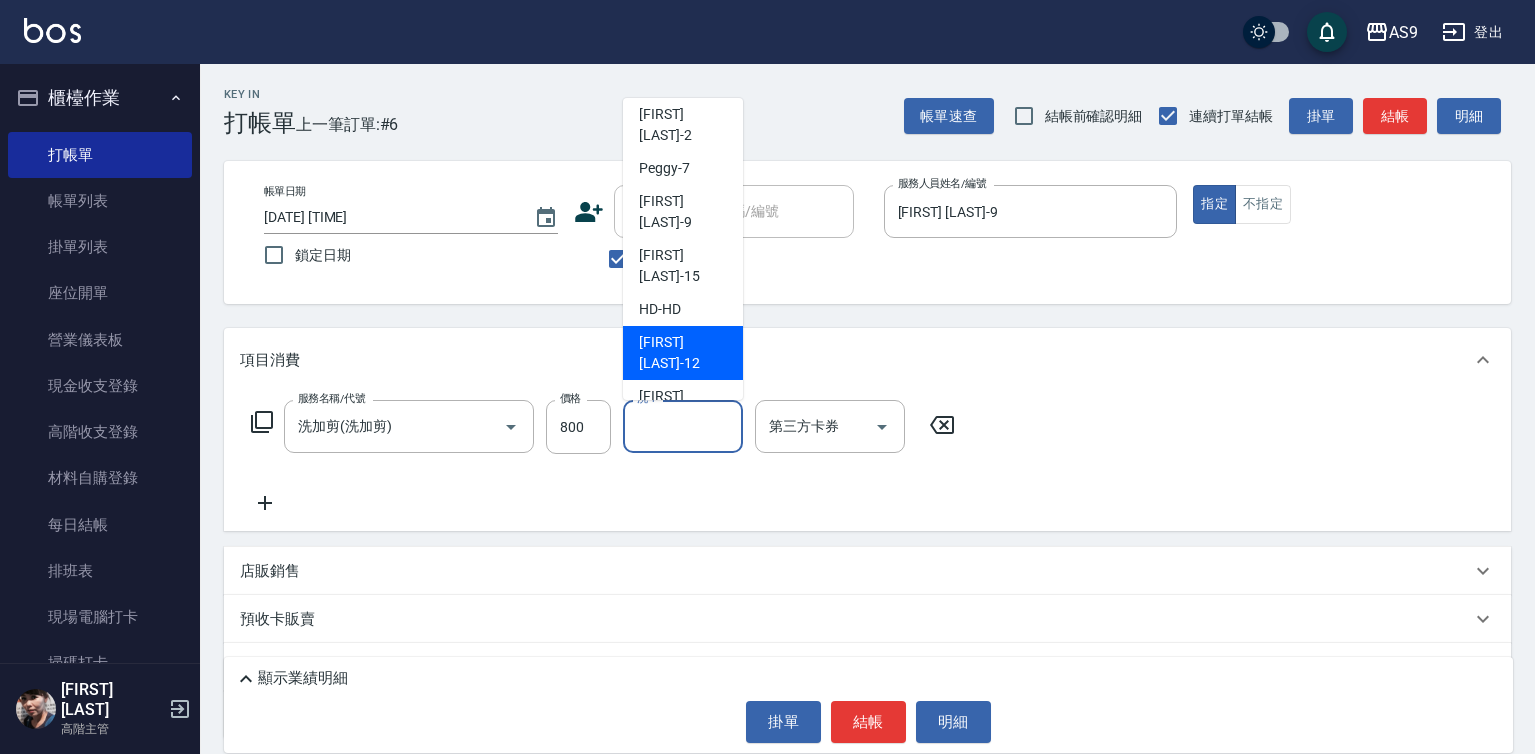 click on "[FIRST] [LAST] -12" at bounding box center (683, 353) 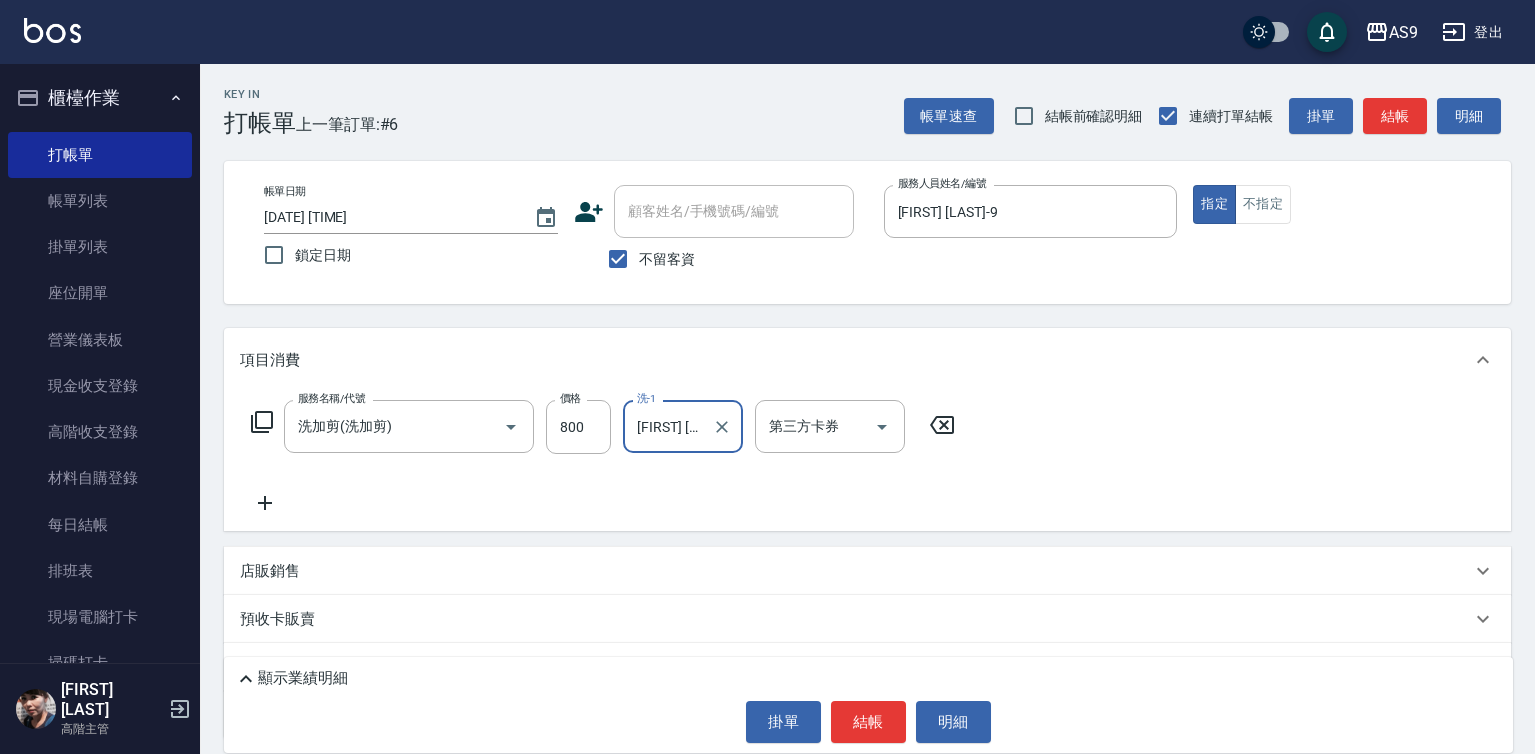 click on "顯示業績明細 掛單 結帳 明細" at bounding box center (868, 705) 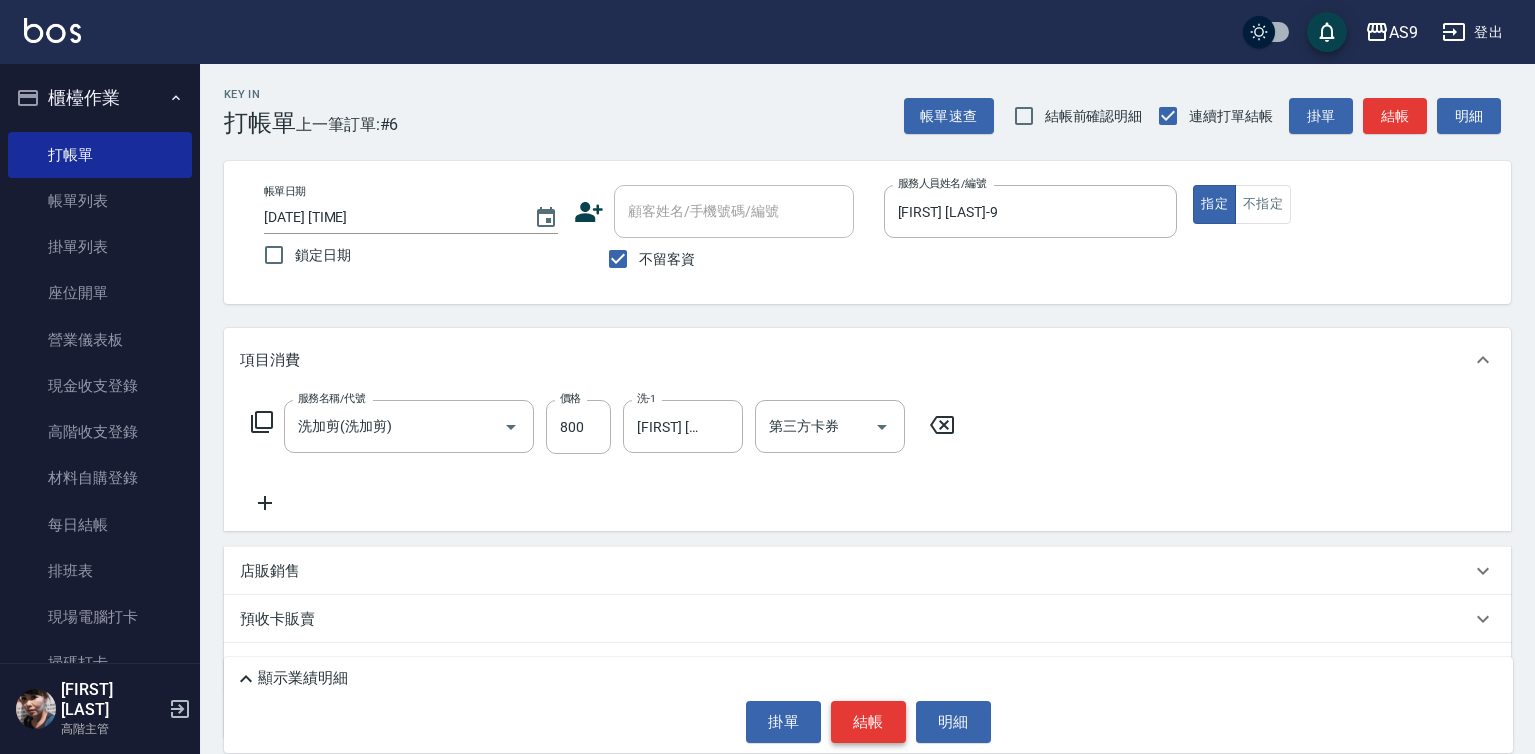 click on "結帳" at bounding box center (868, 722) 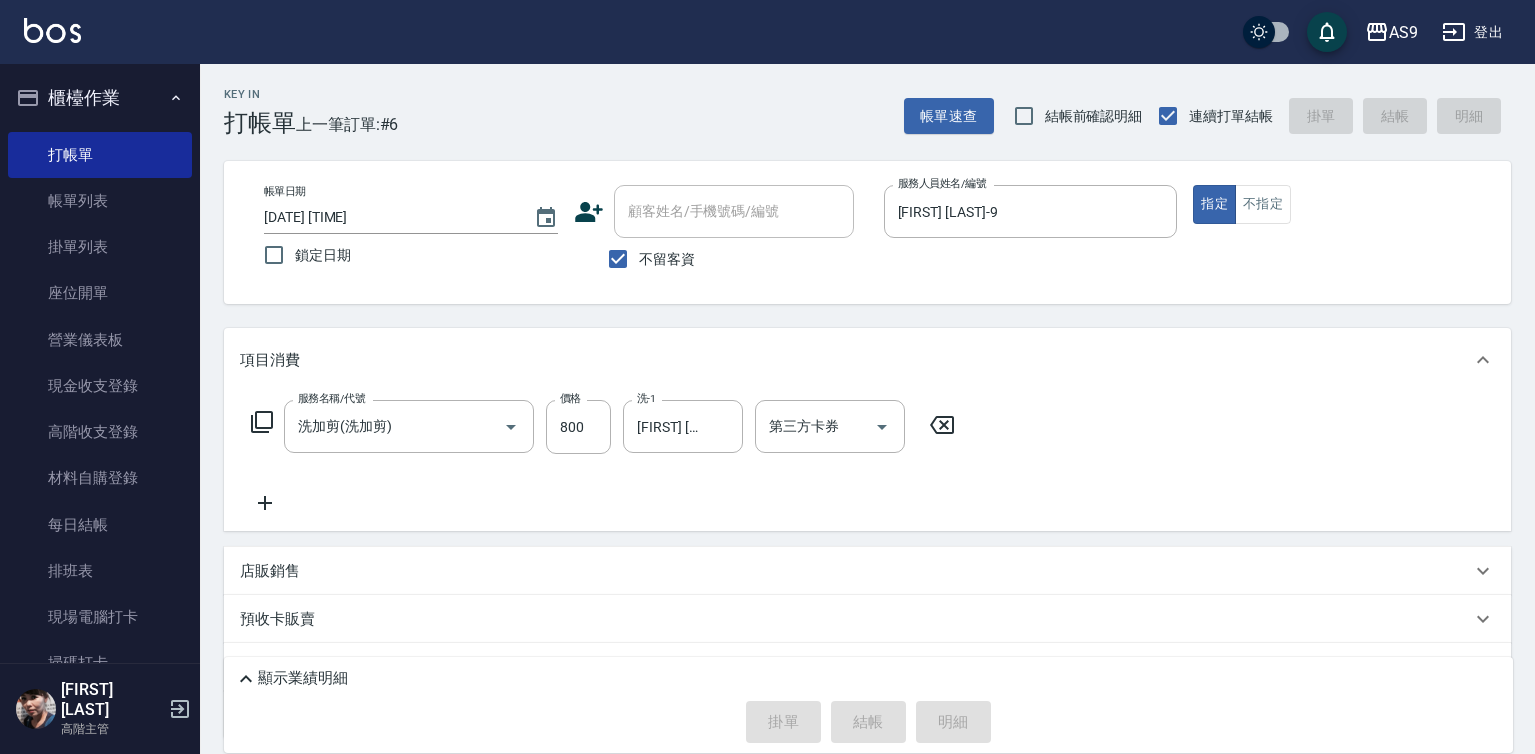 type on "[DATE] [TIME]" 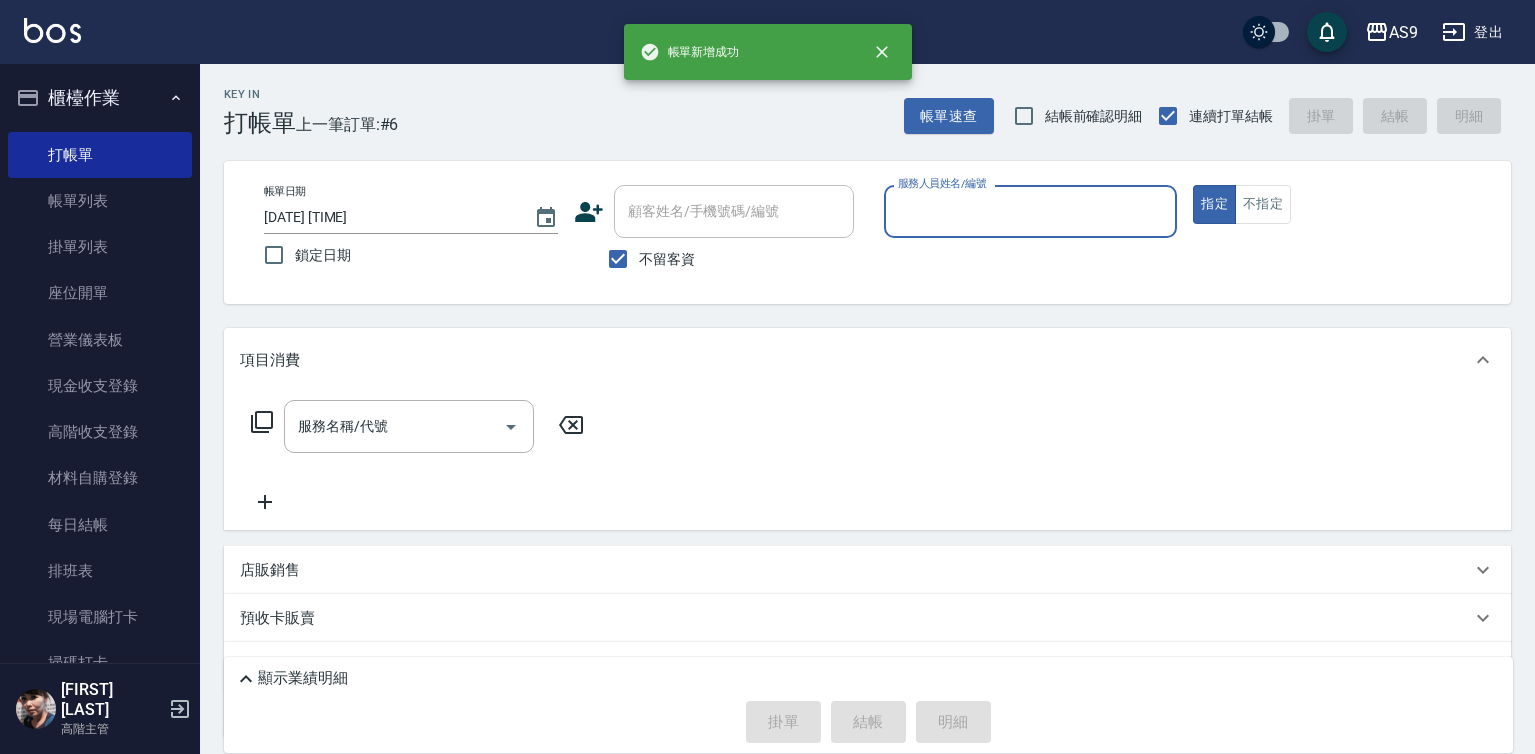 drag, startPoint x: 934, startPoint y: 198, endPoint x: 937, endPoint y: 233, distance: 35.128338 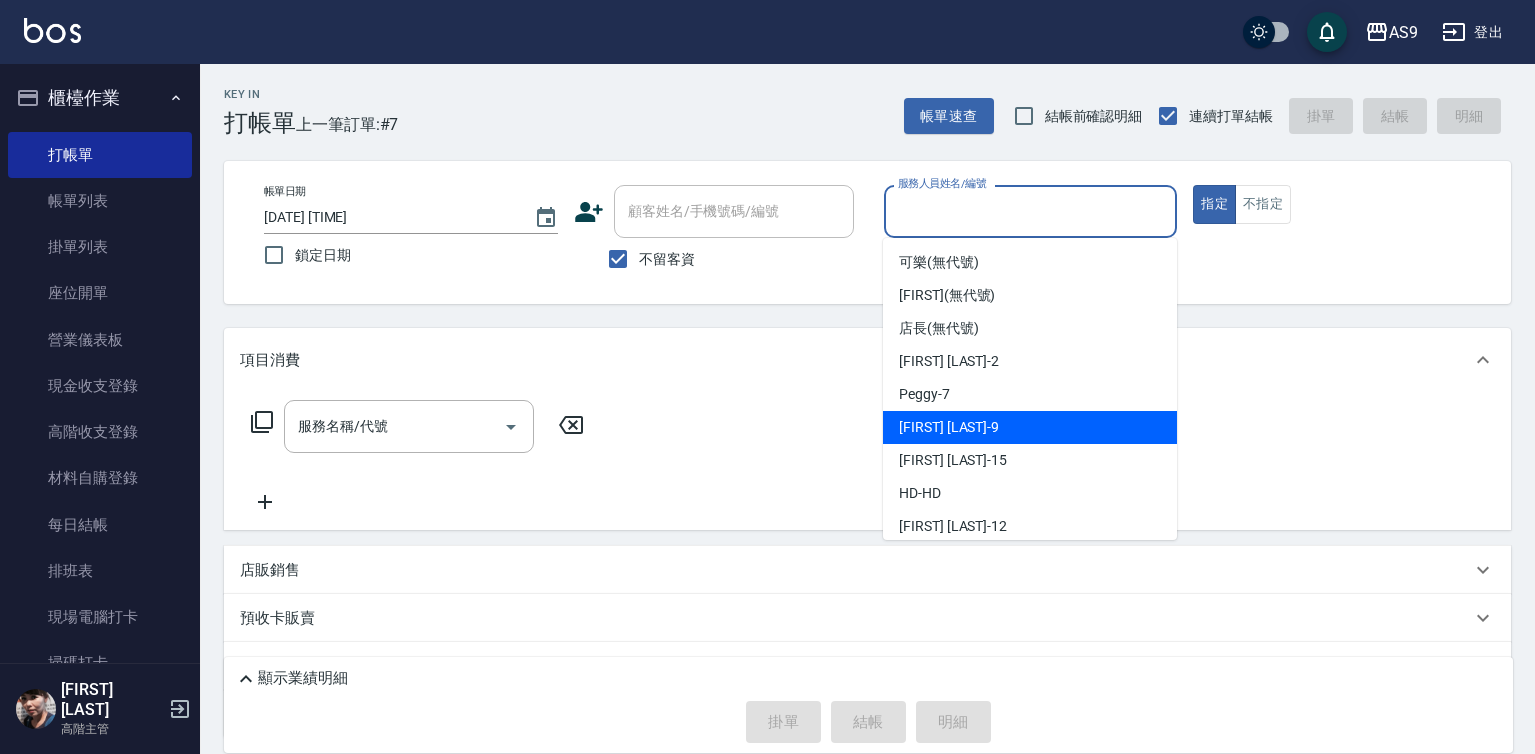 drag, startPoint x: 958, startPoint y: 425, endPoint x: 819, endPoint y: 430, distance: 139.0899 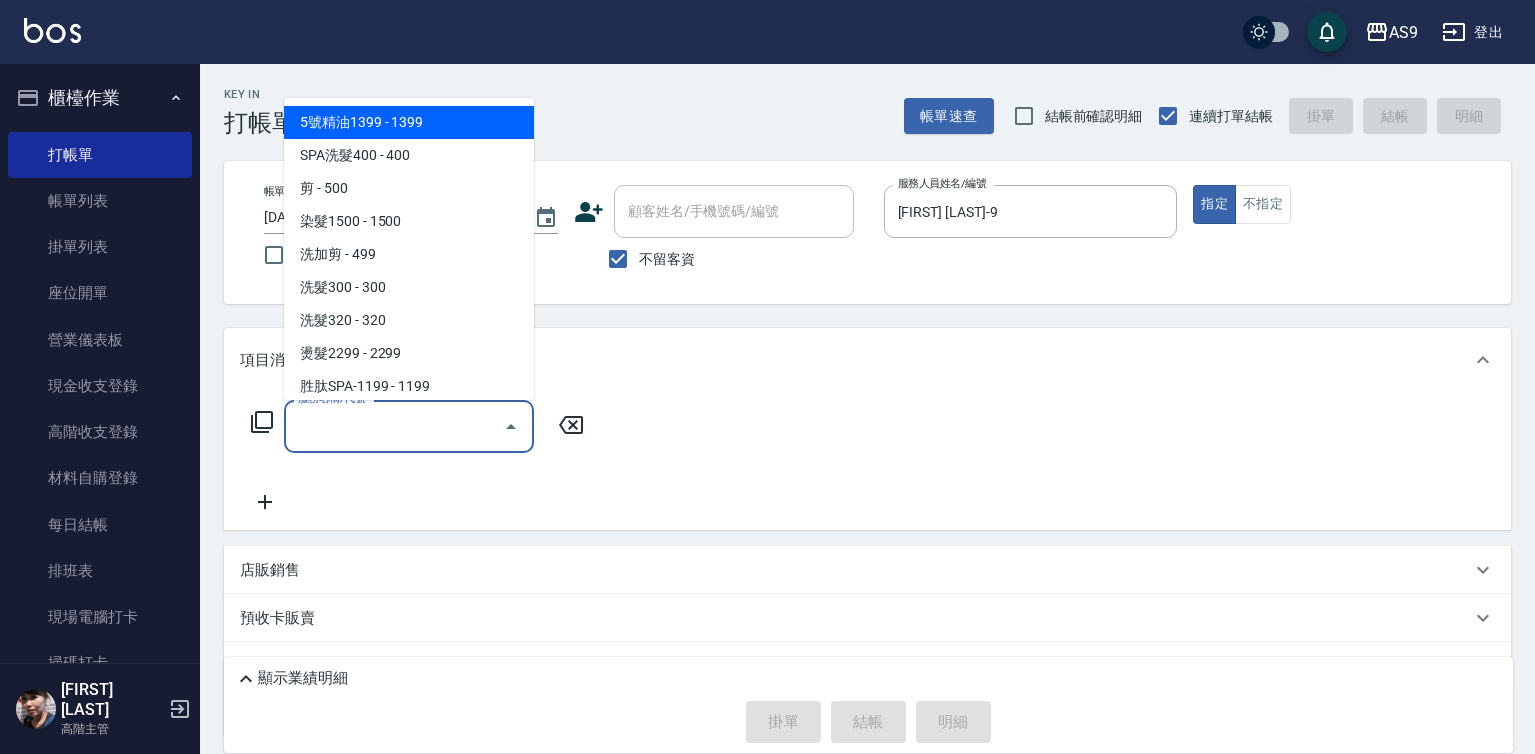 click on "服務名稱/代號" at bounding box center [394, 426] 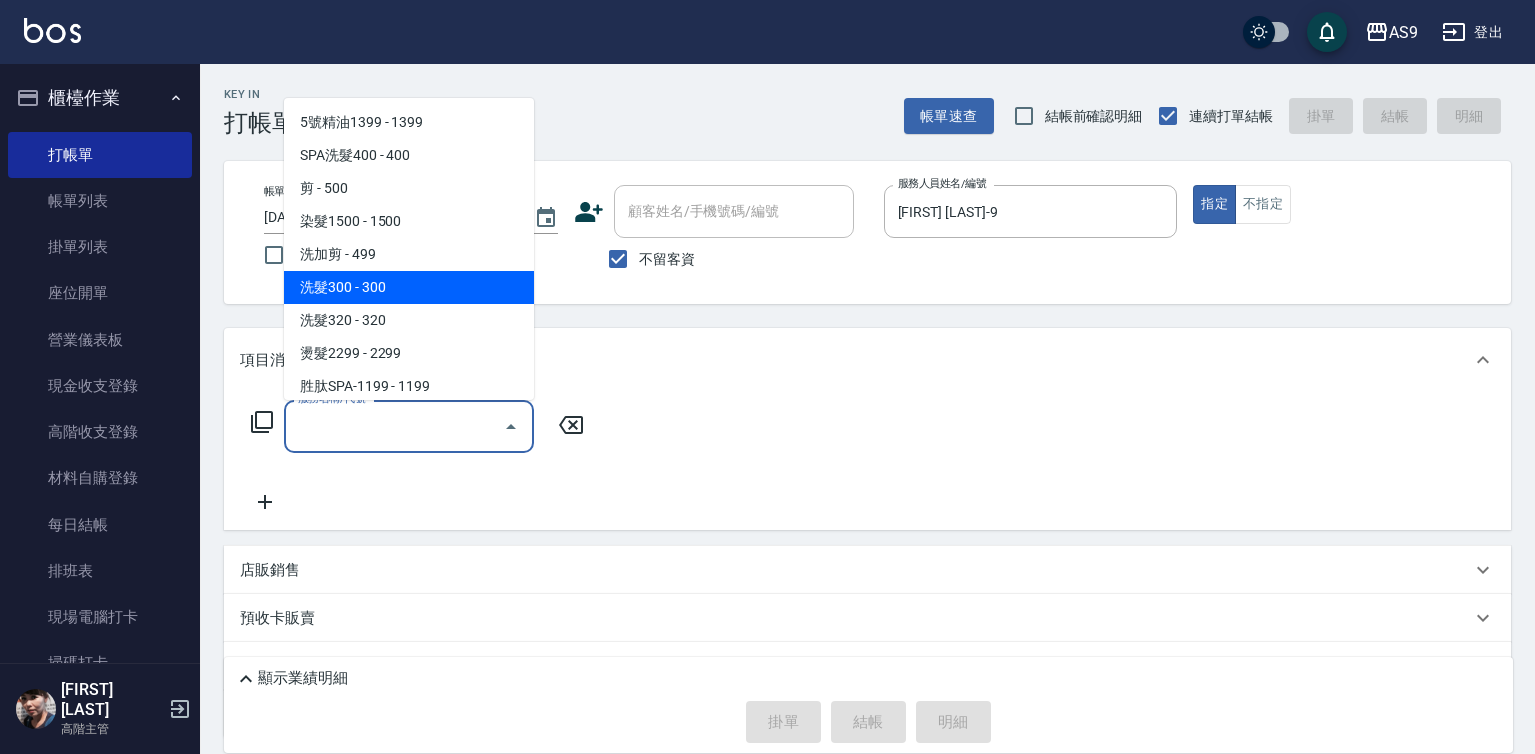 click on "洗髮300 - 300" at bounding box center [409, 287] 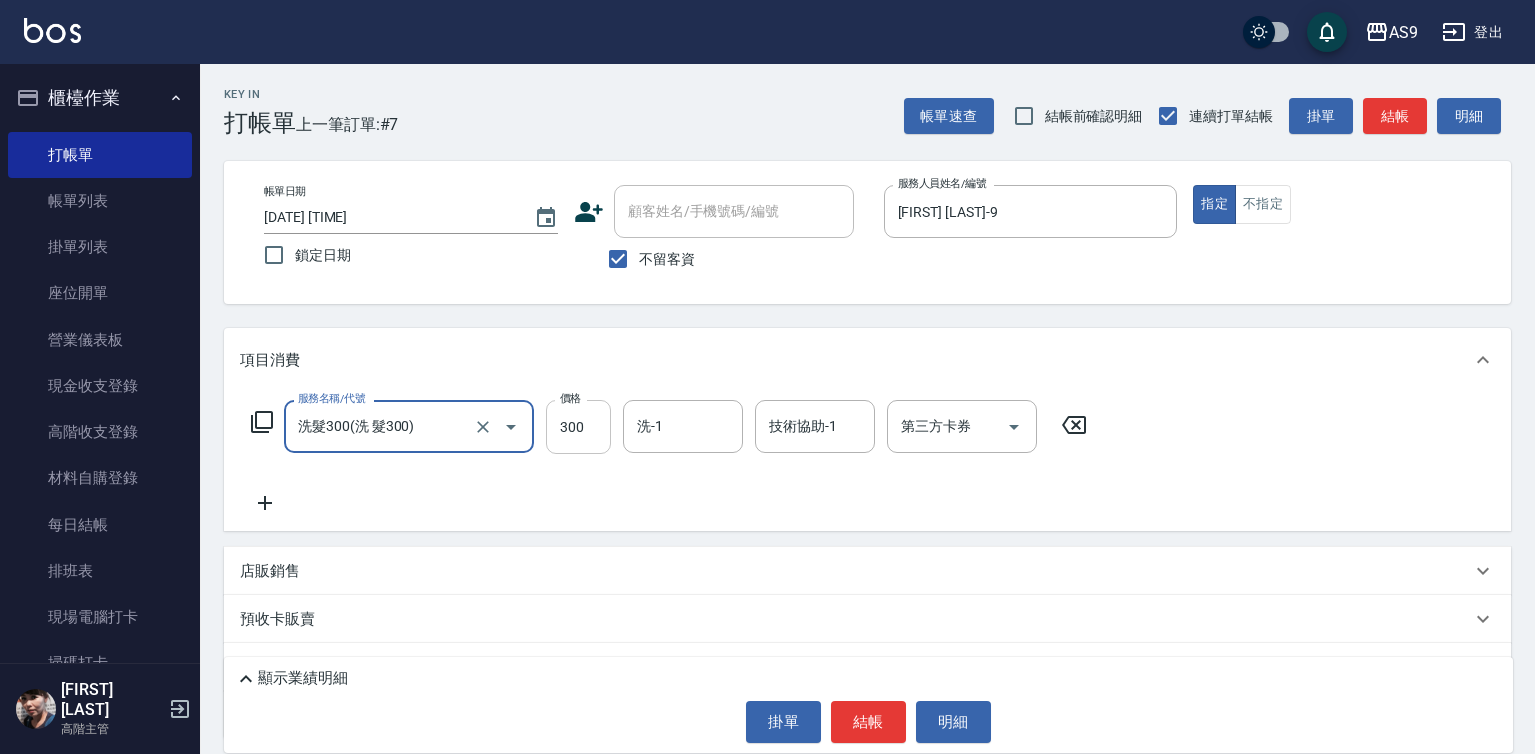 click on "300" at bounding box center [578, 427] 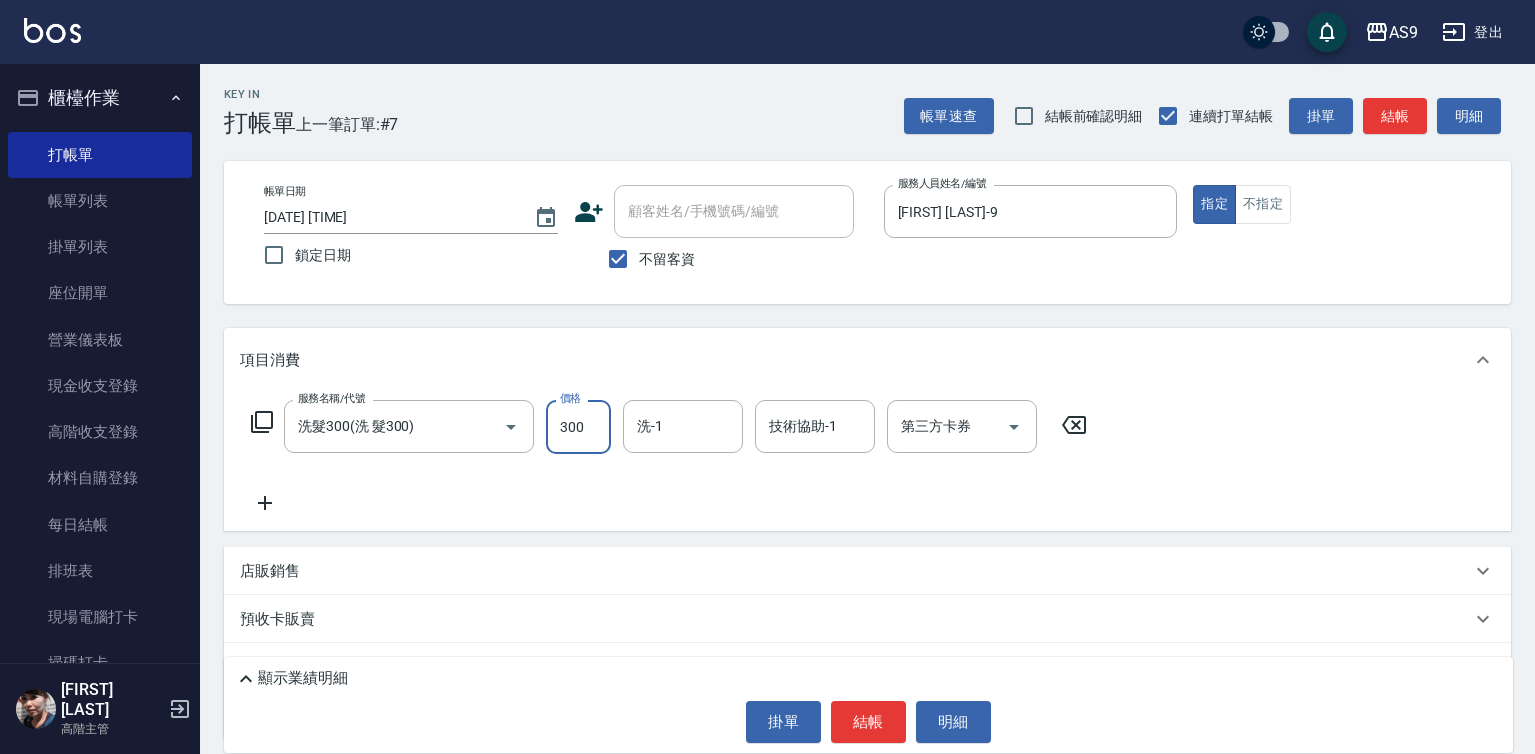 click on "300" at bounding box center [578, 427] 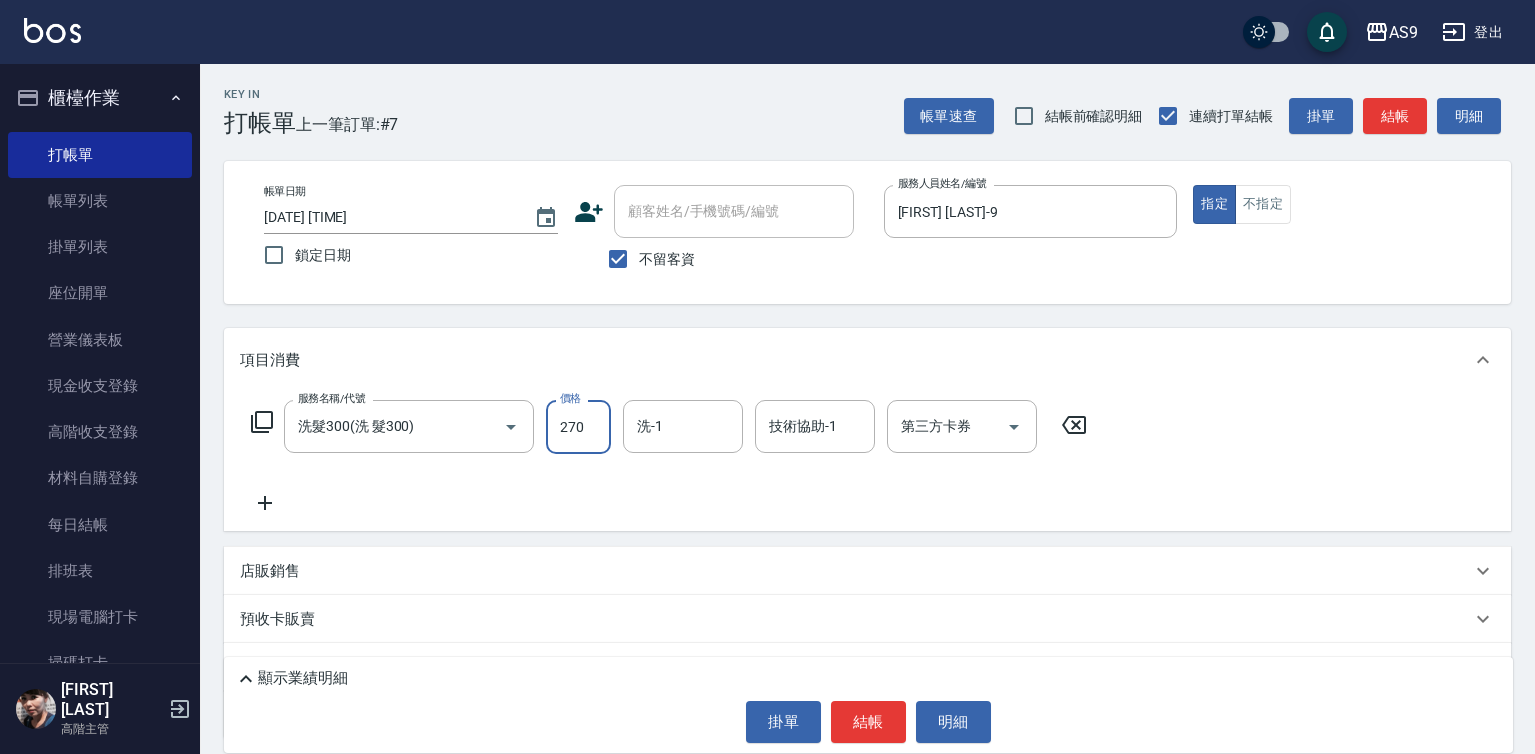 type on "270" 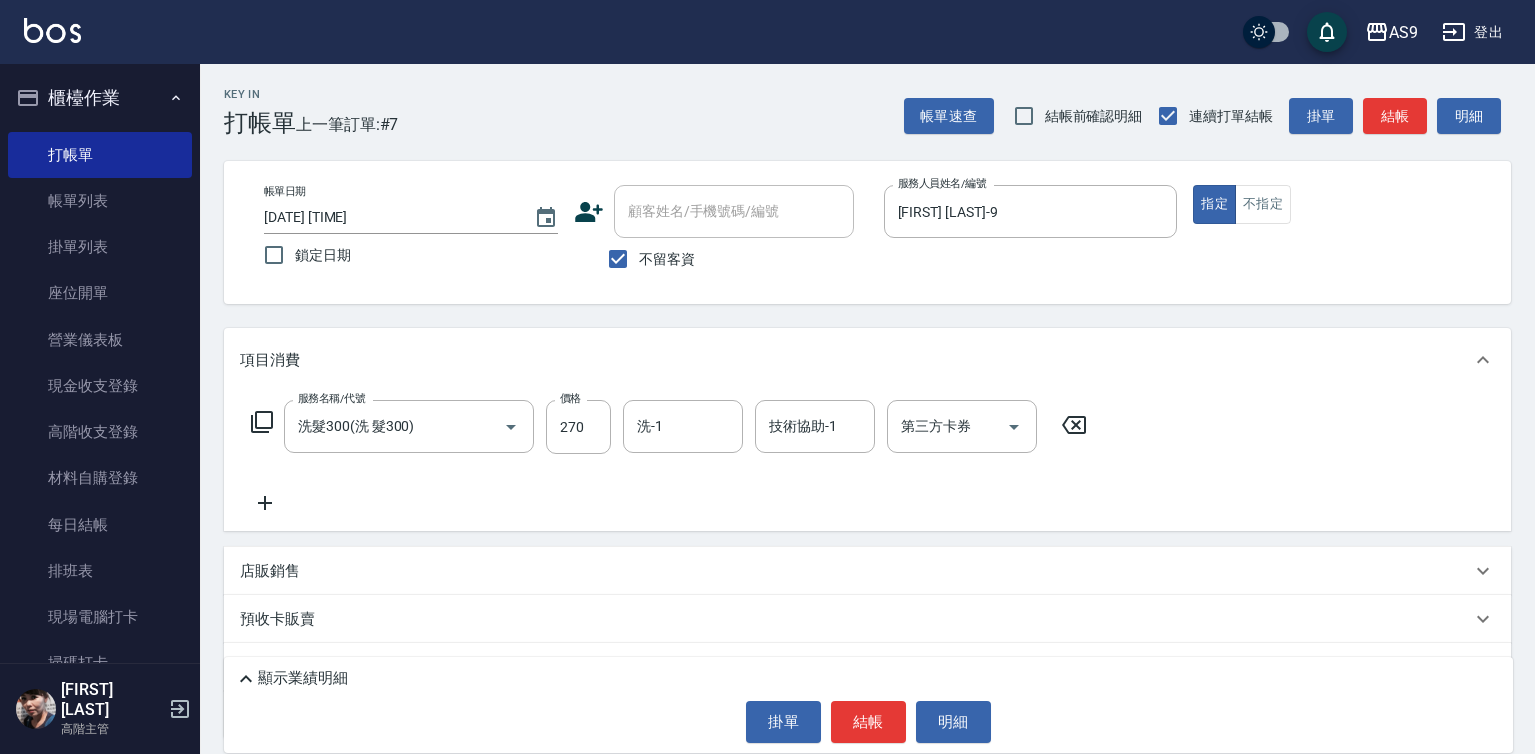 click on "店販銷售" at bounding box center [855, 571] 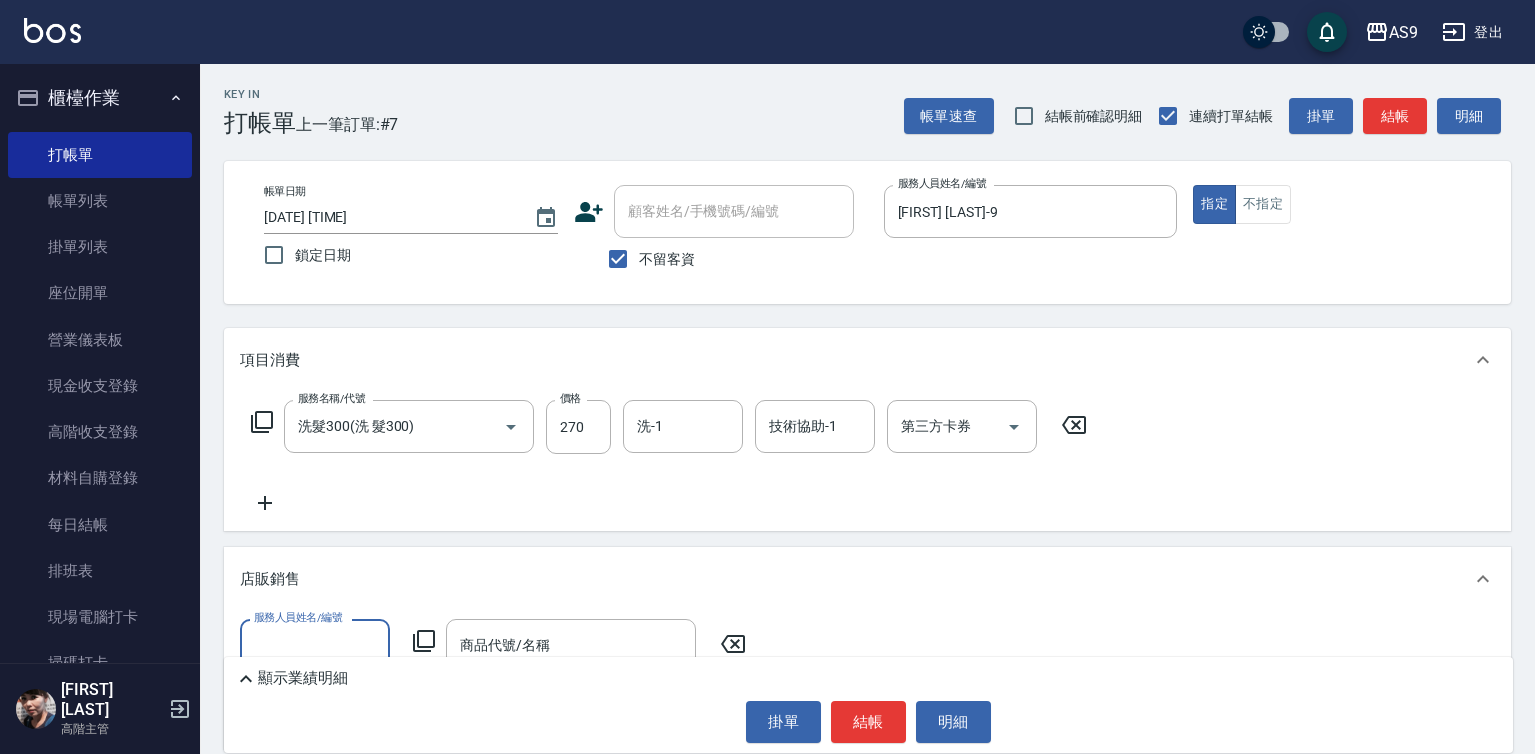 scroll, scrollTop: 0, scrollLeft: 0, axis: both 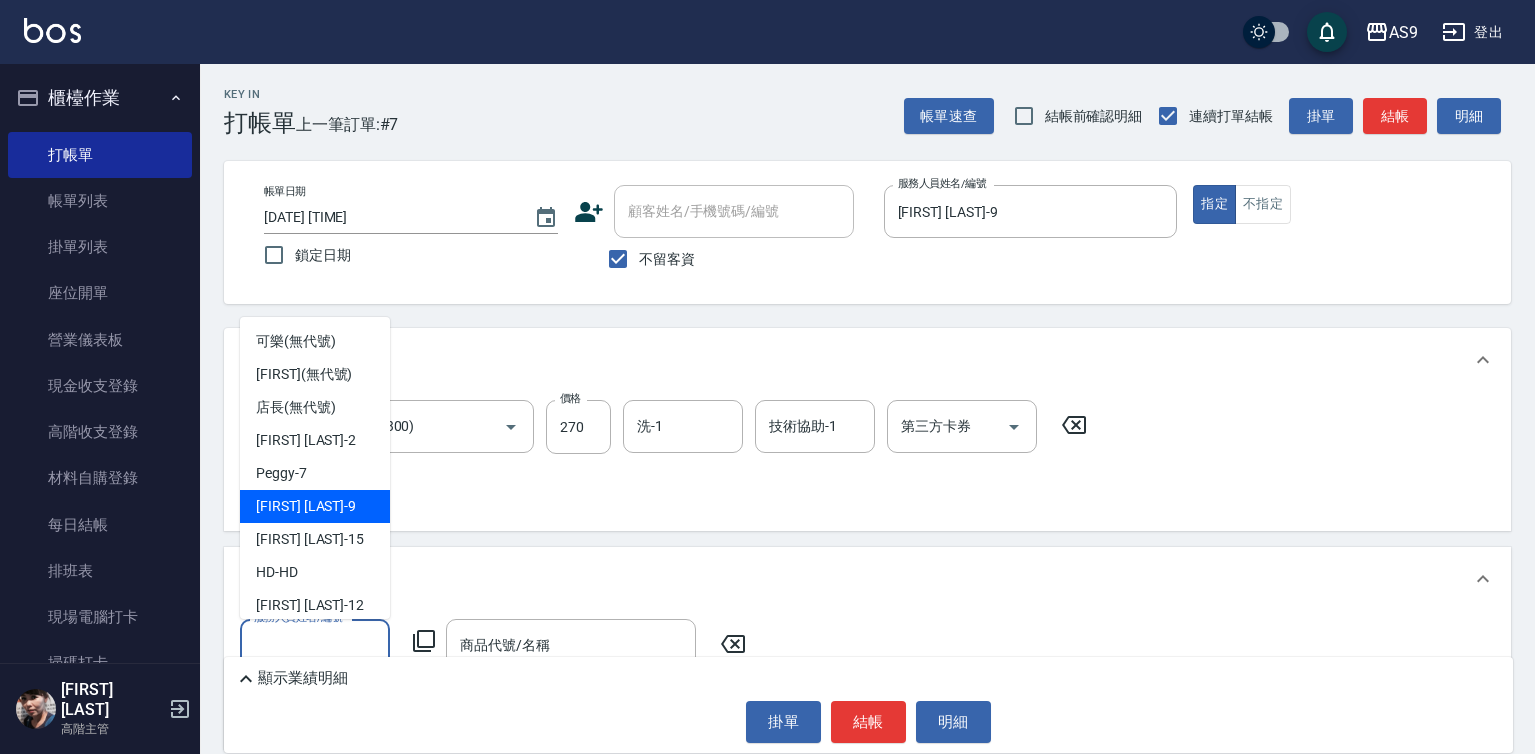 click on "[FIRST] [LAST] -9" at bounding box center [315, 506] 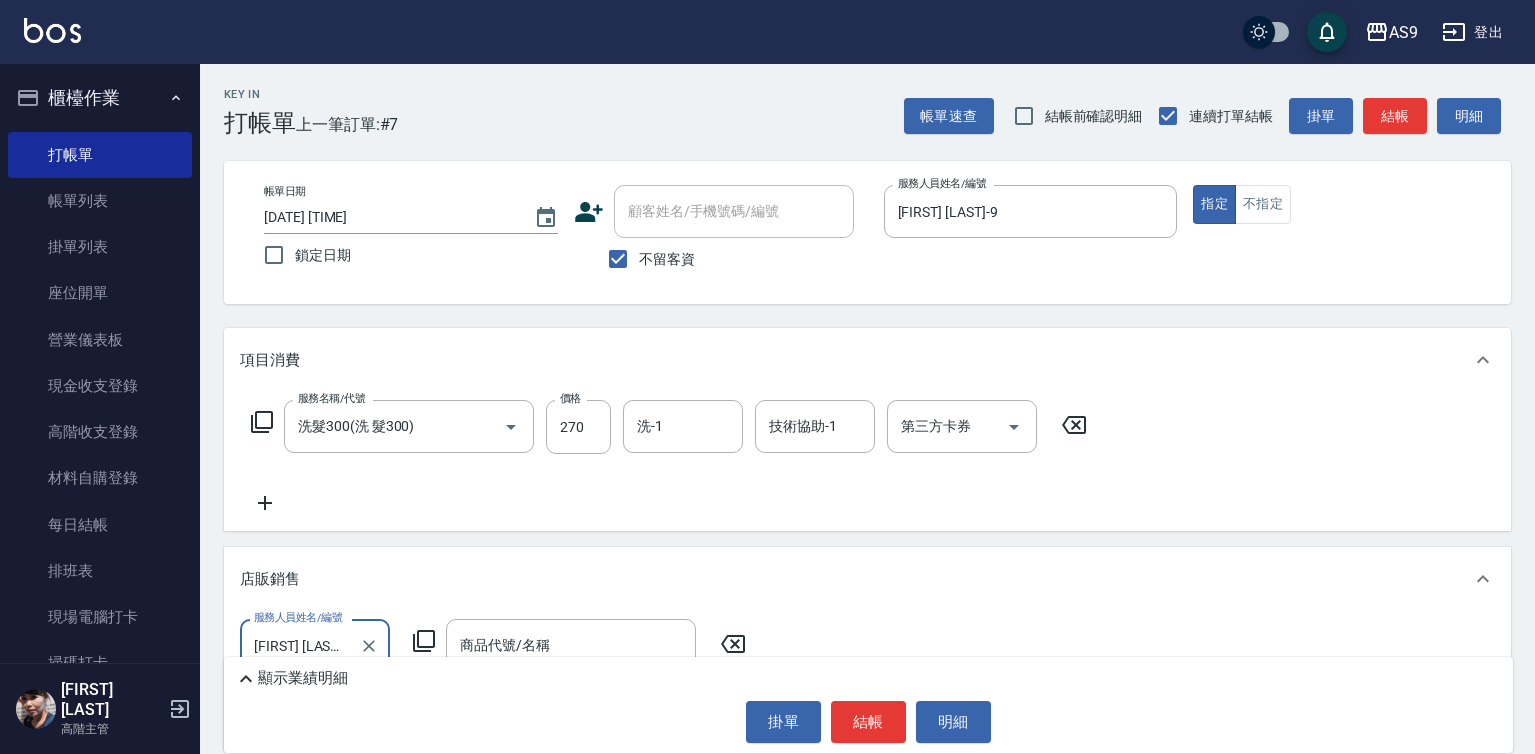 type on "[FIRST] [LAST]-9" 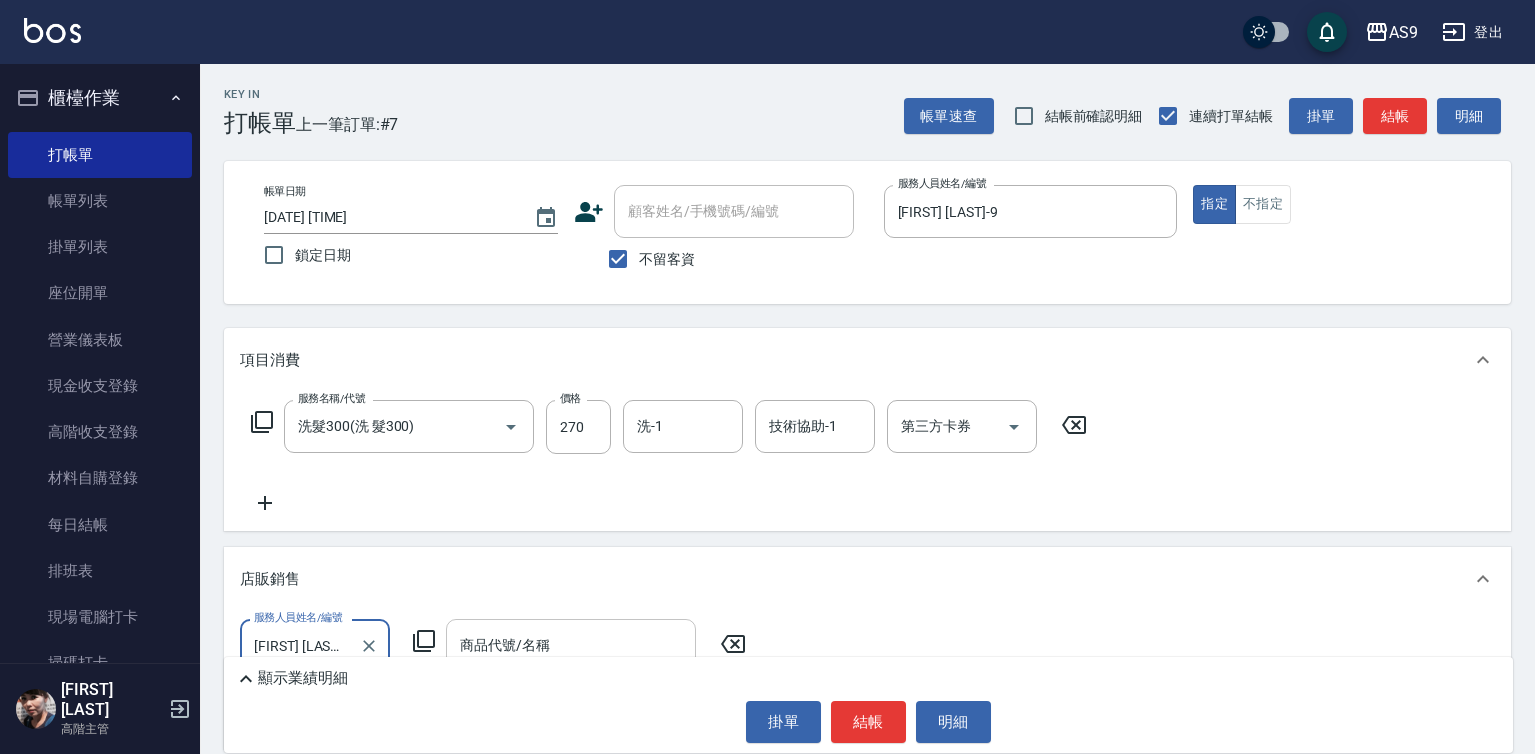 click on "商品代號/名稱 商品代號/名稱" at bounding box center [571, 645] 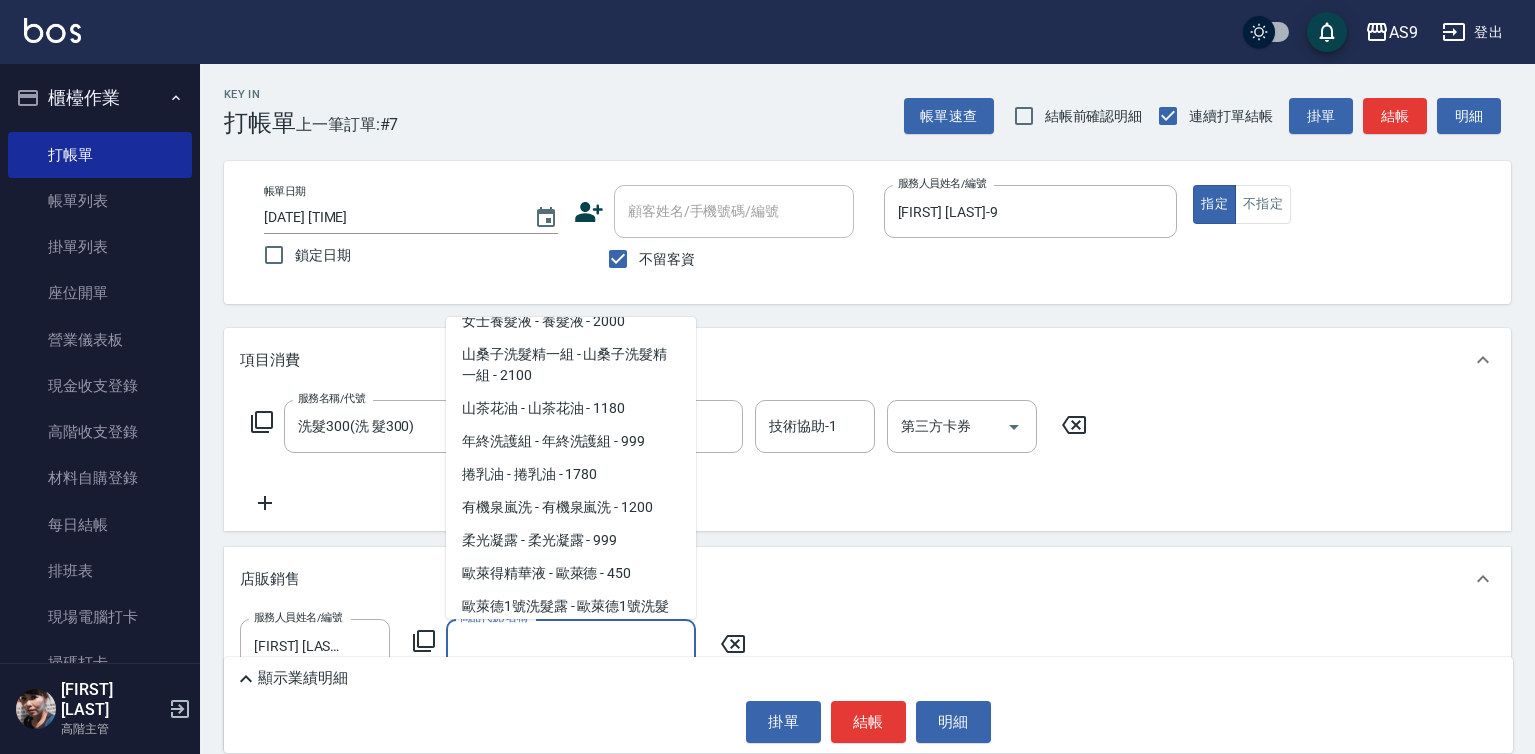 scroll, scrollTop: 1000, scrollLeft: 0, axis: vertical 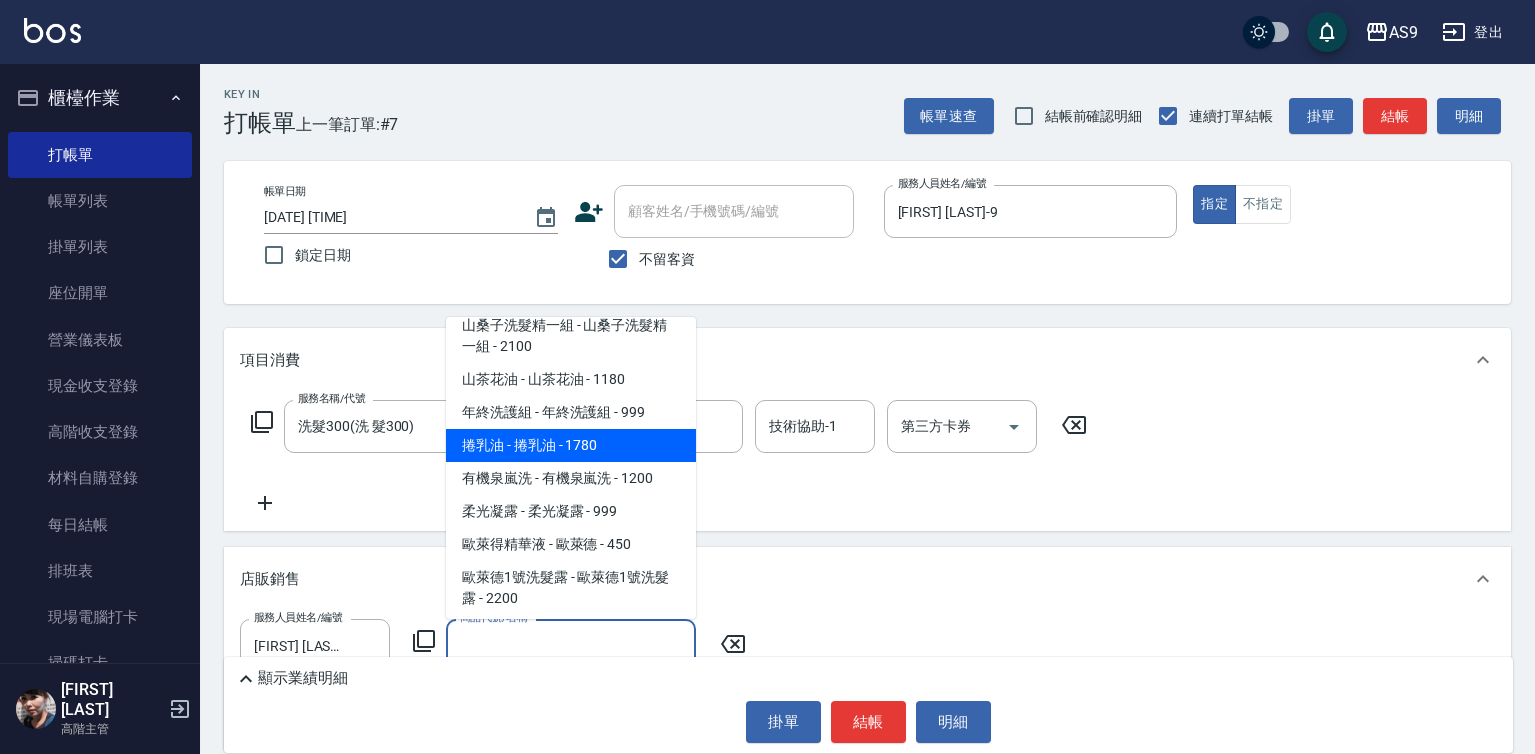 click on "捲乳油 - 捲乳油 - 1780" at bounding box center [571, 445] 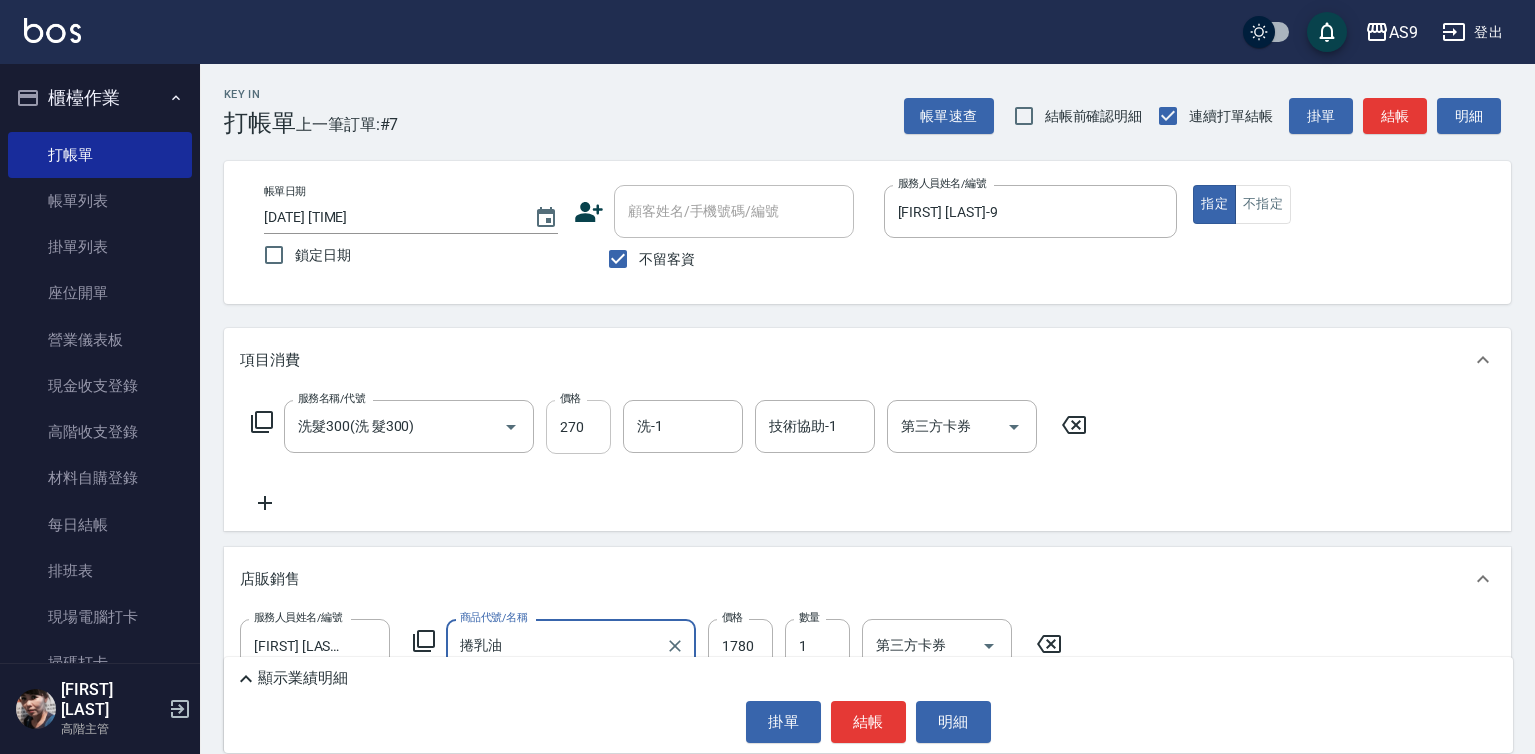 click on "270" at bounding box center [578, 427] 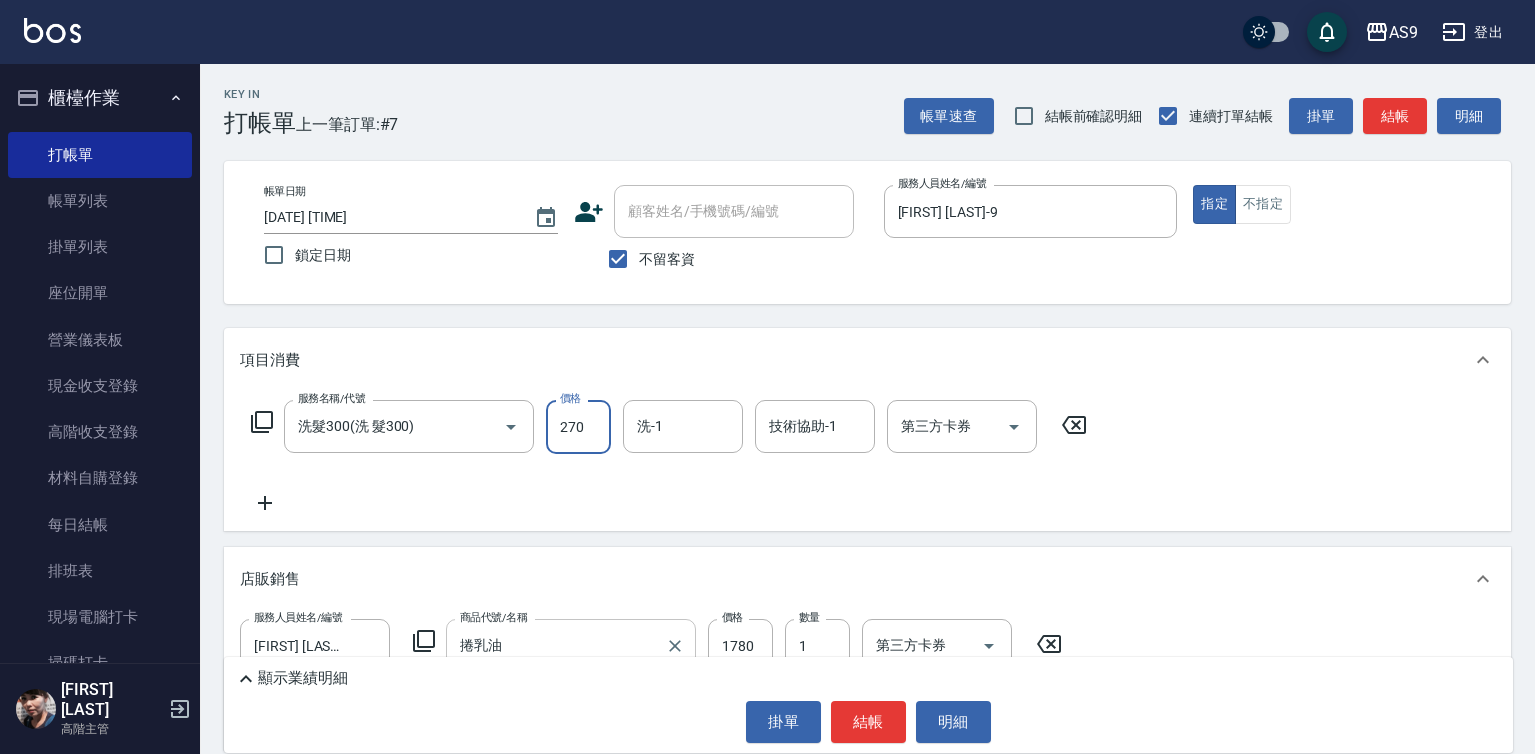click on "捲乳油 商品代號/名稱" at bounding box center (571, 645) 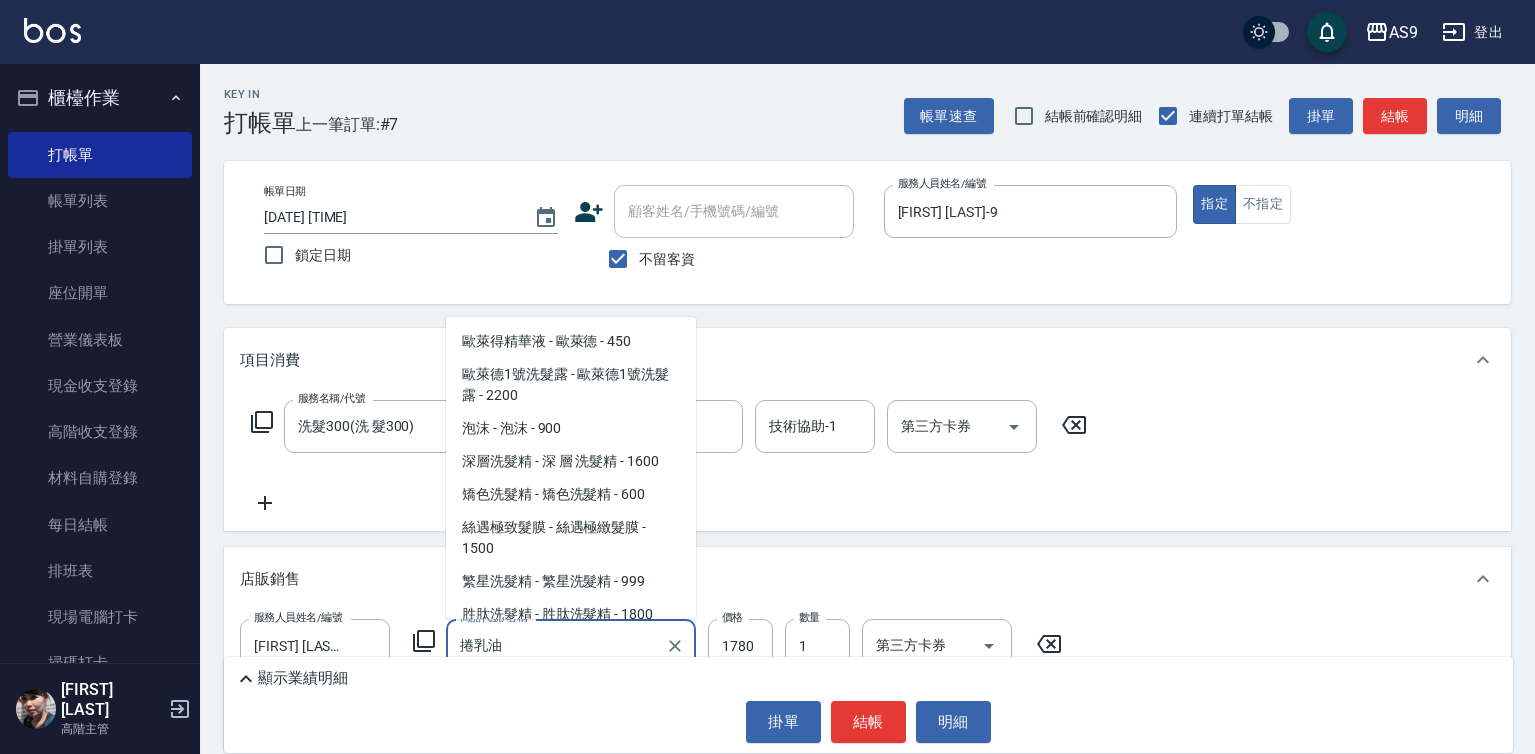 scroll, scrollTop: 1243, scrollLeft: 0, axis: vertical 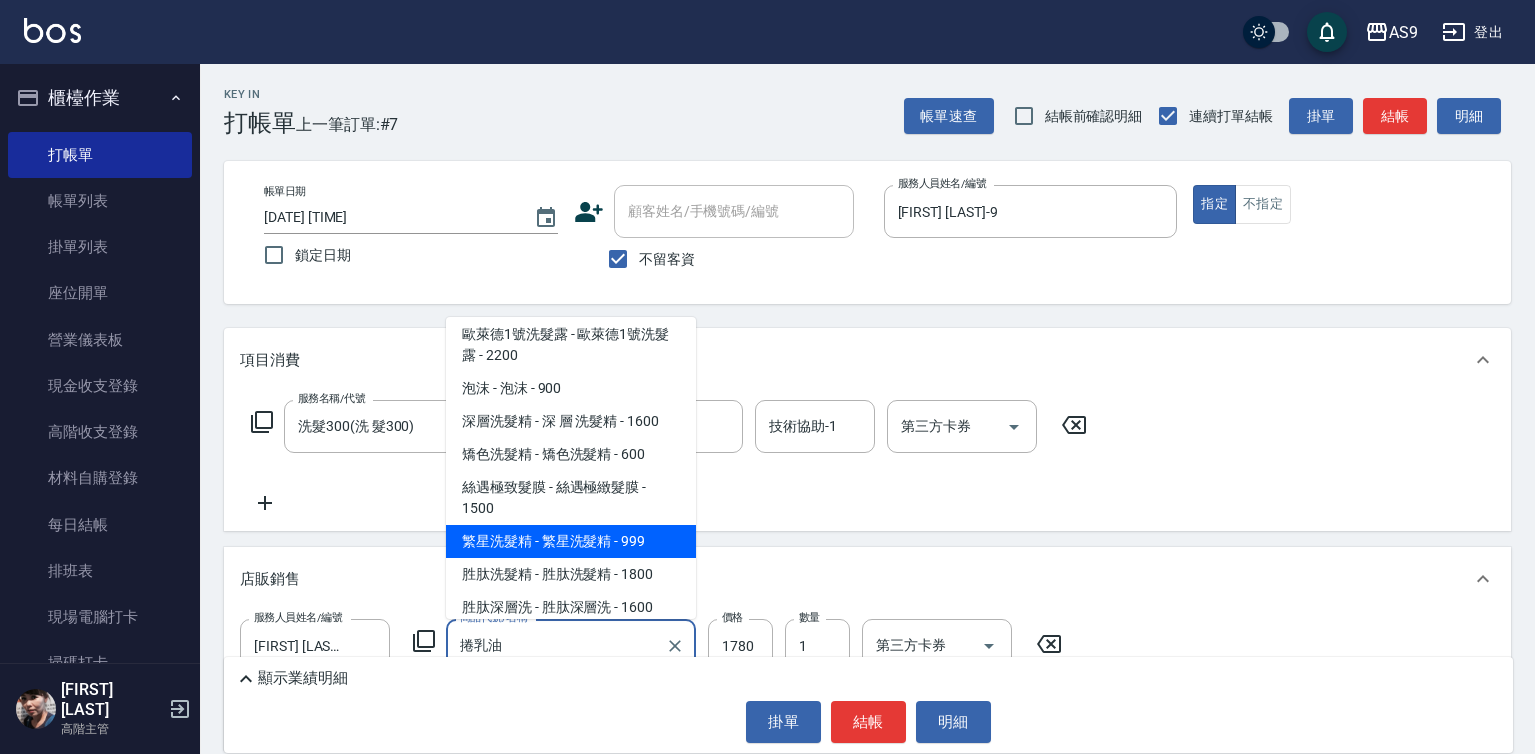click on "繁星洗髮精 - 繁星洗髮精 - 999" at bounding box center (571, 541) 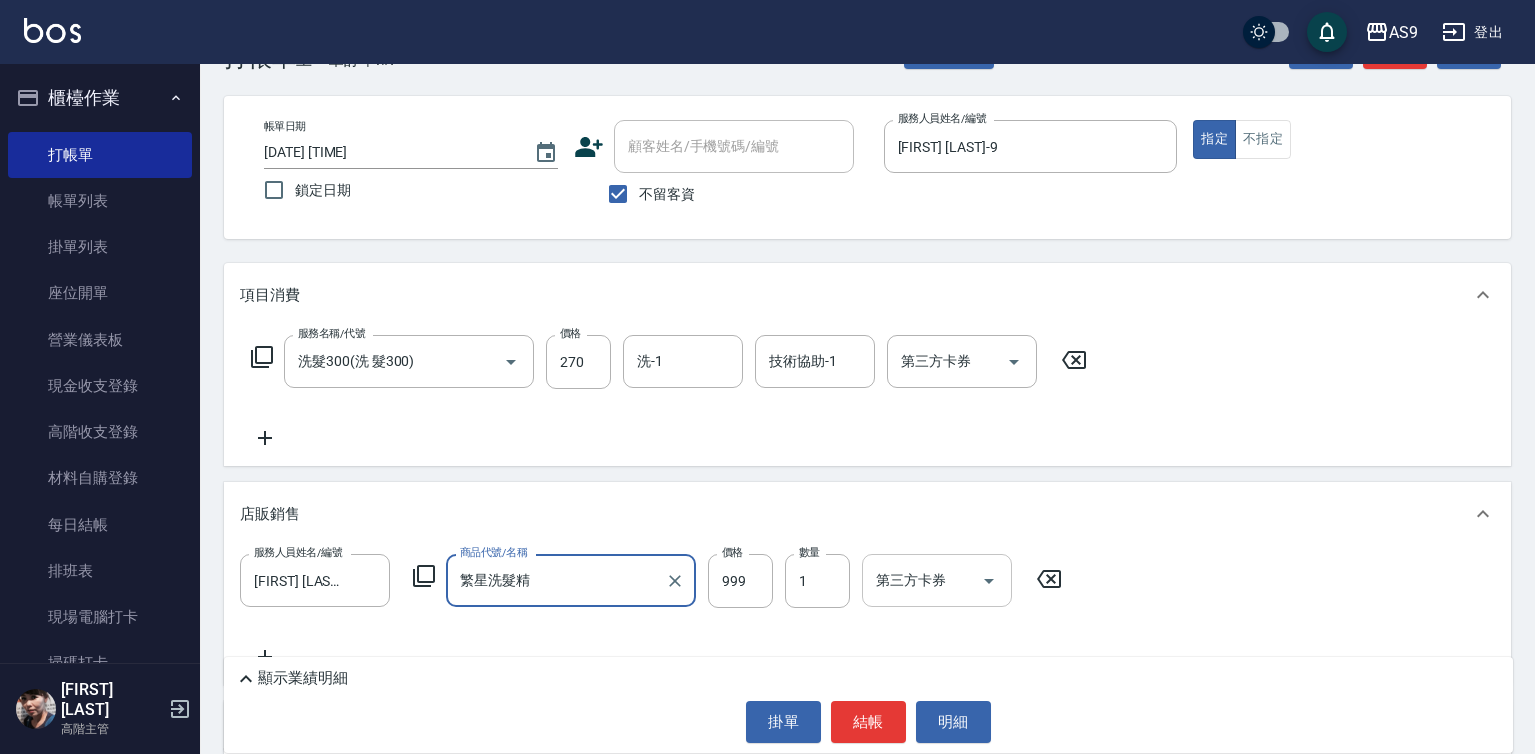 scroll, scrollTop: 100, scrollLeft: 0, axis: vertical 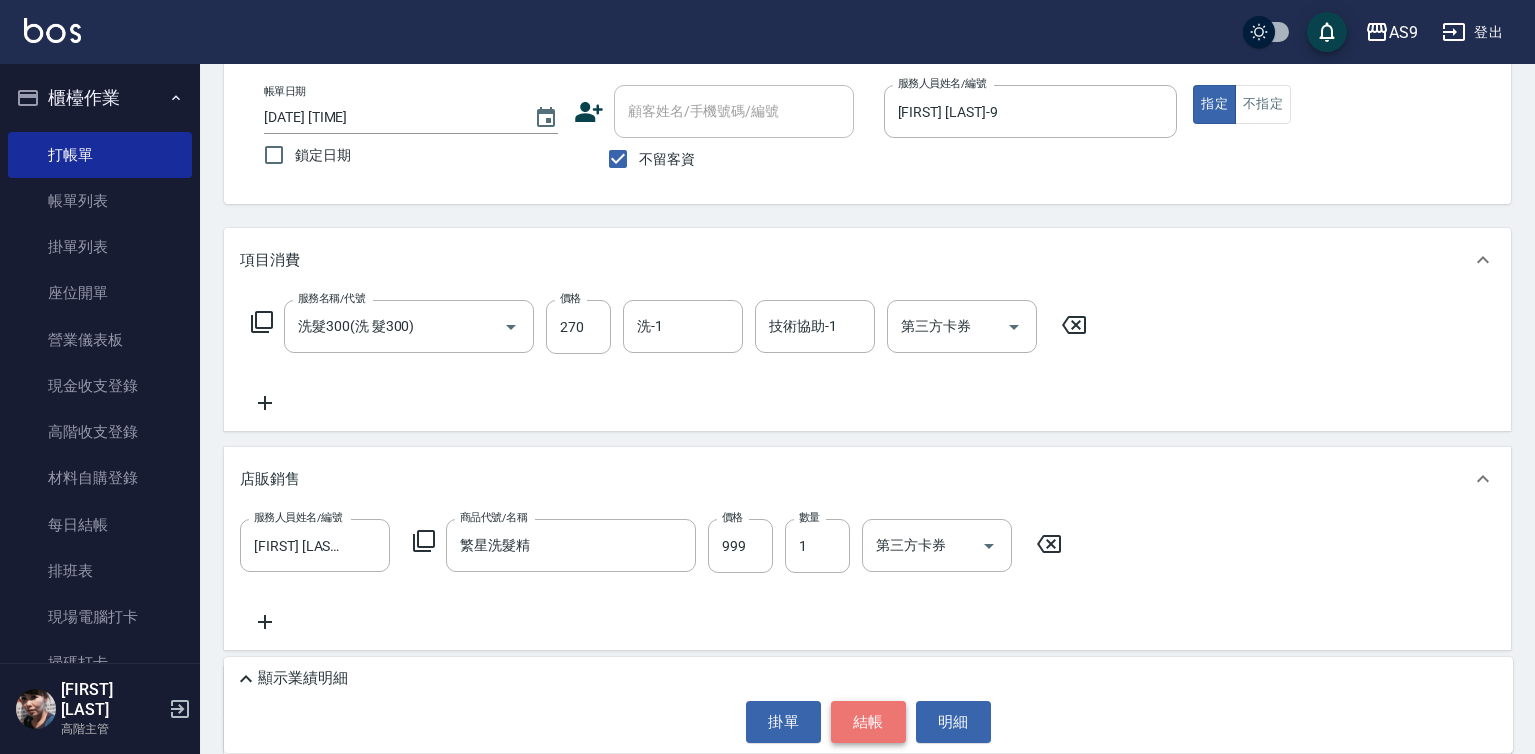 click on "結帳" at bounding box center (868, 722) 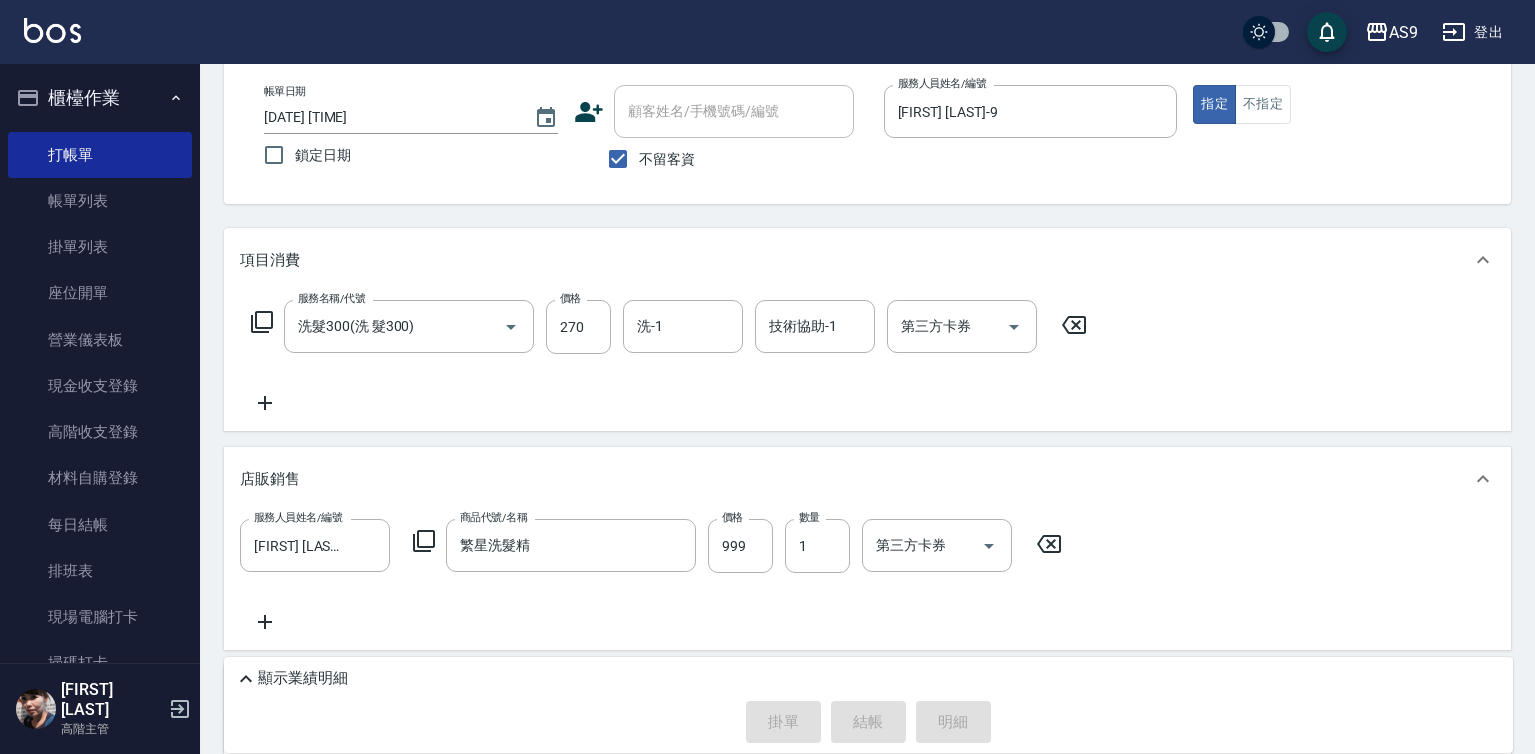 type 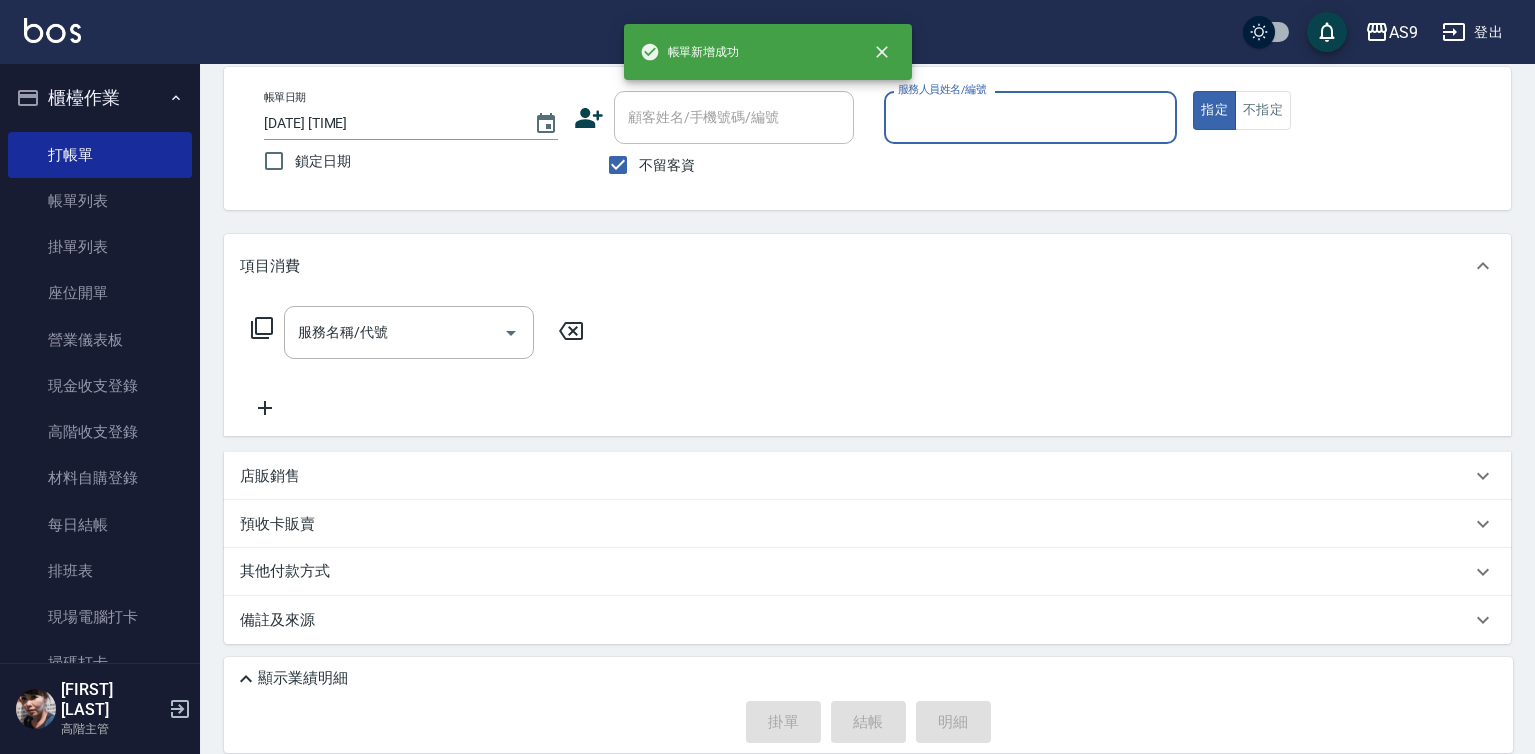 scroll, scrollTop: 94, scrollLeft: 0, axis: vertical 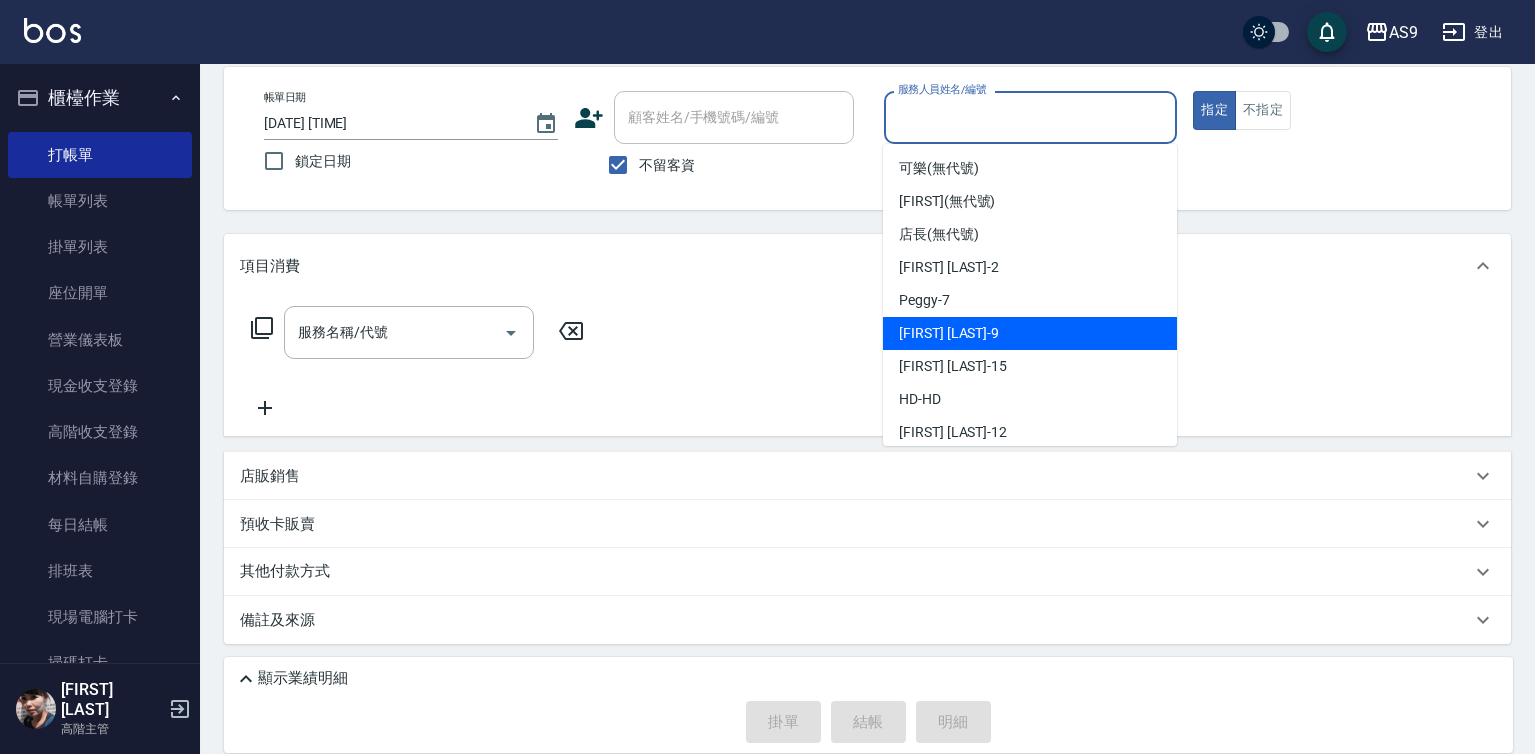 drag, startPoint x: 949, startPoint y: 337, endPoint x: 876, endPoint y: 345, distance: 73.43705 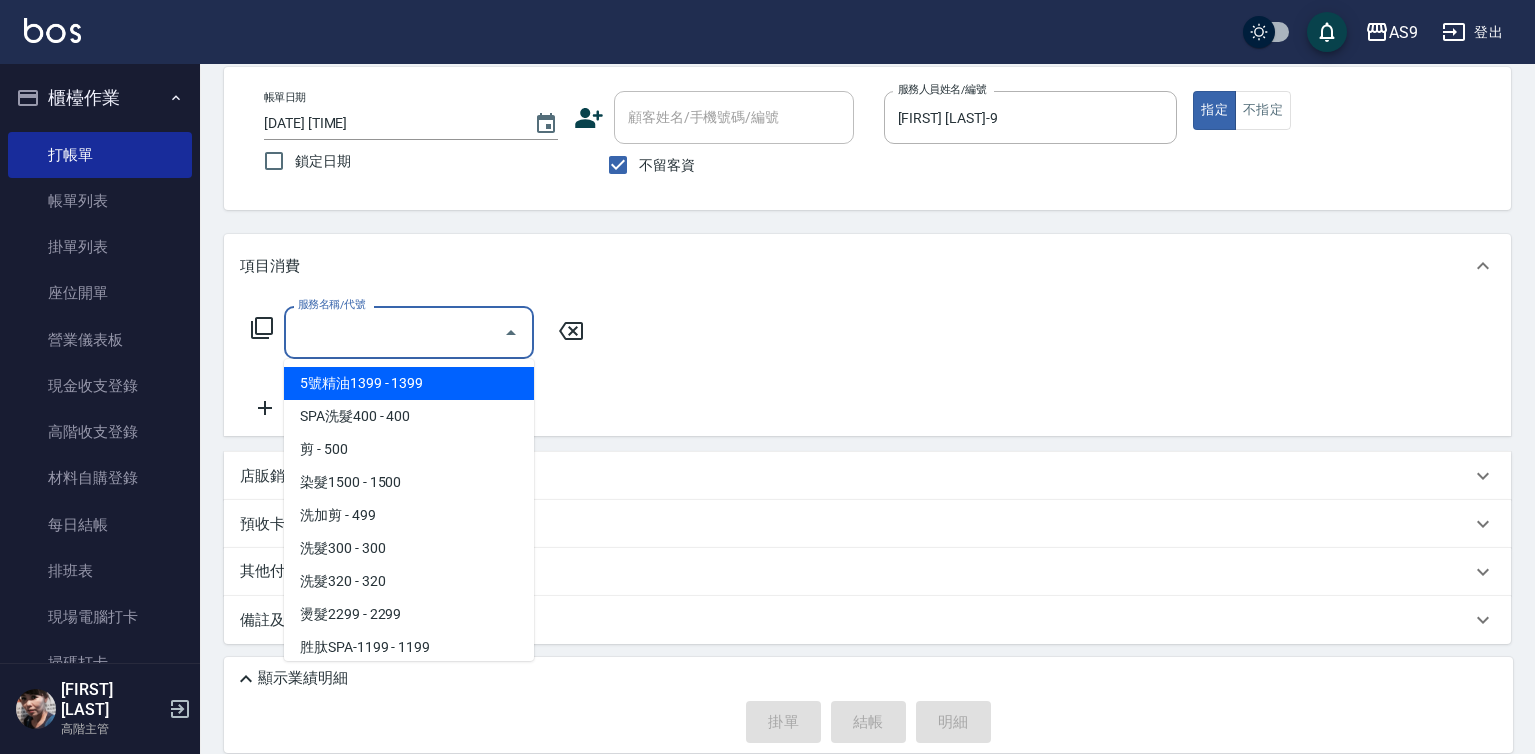 click on "服務名稱/代號" at bounding box center (394, 332) 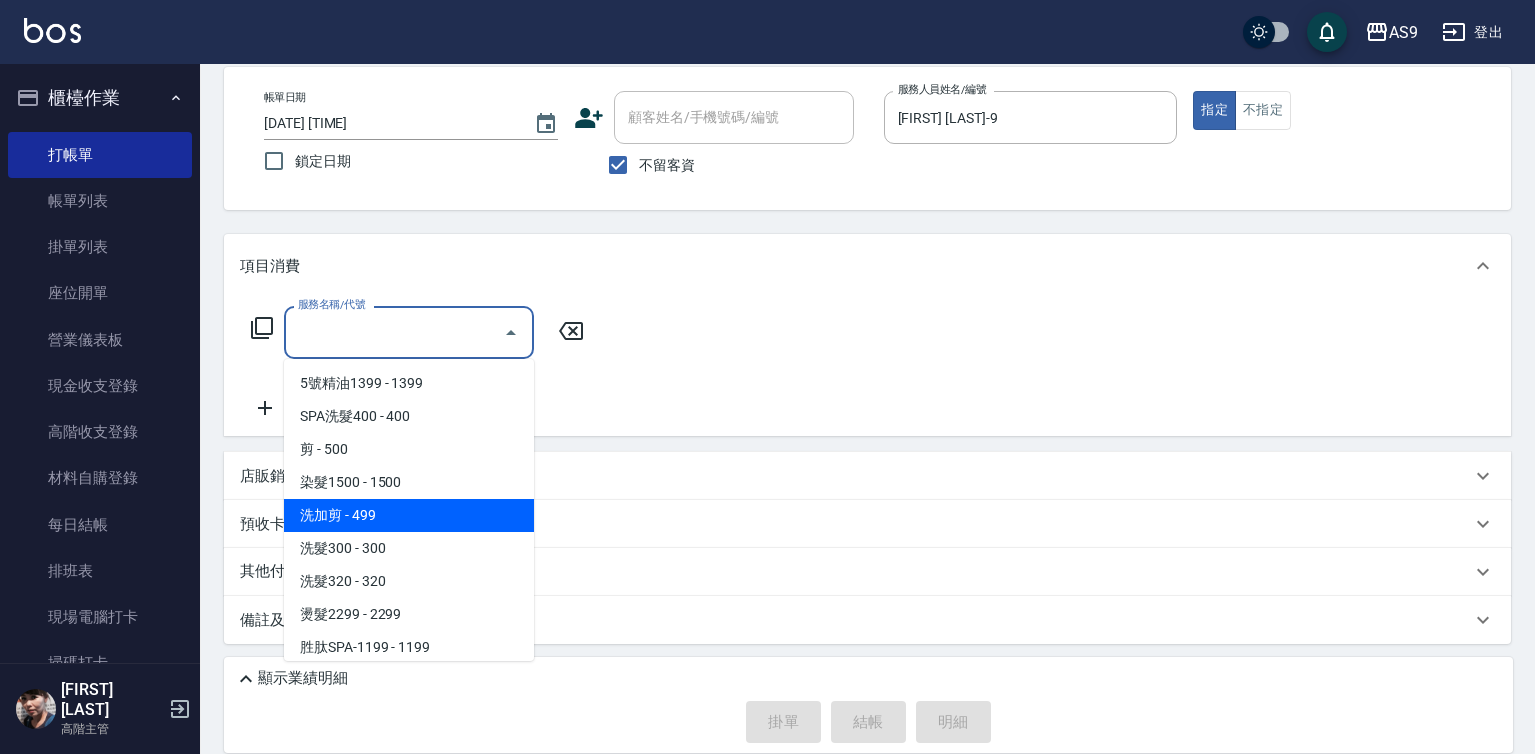 click on "洗加剪 - 499" at bounding box center [409, 515] 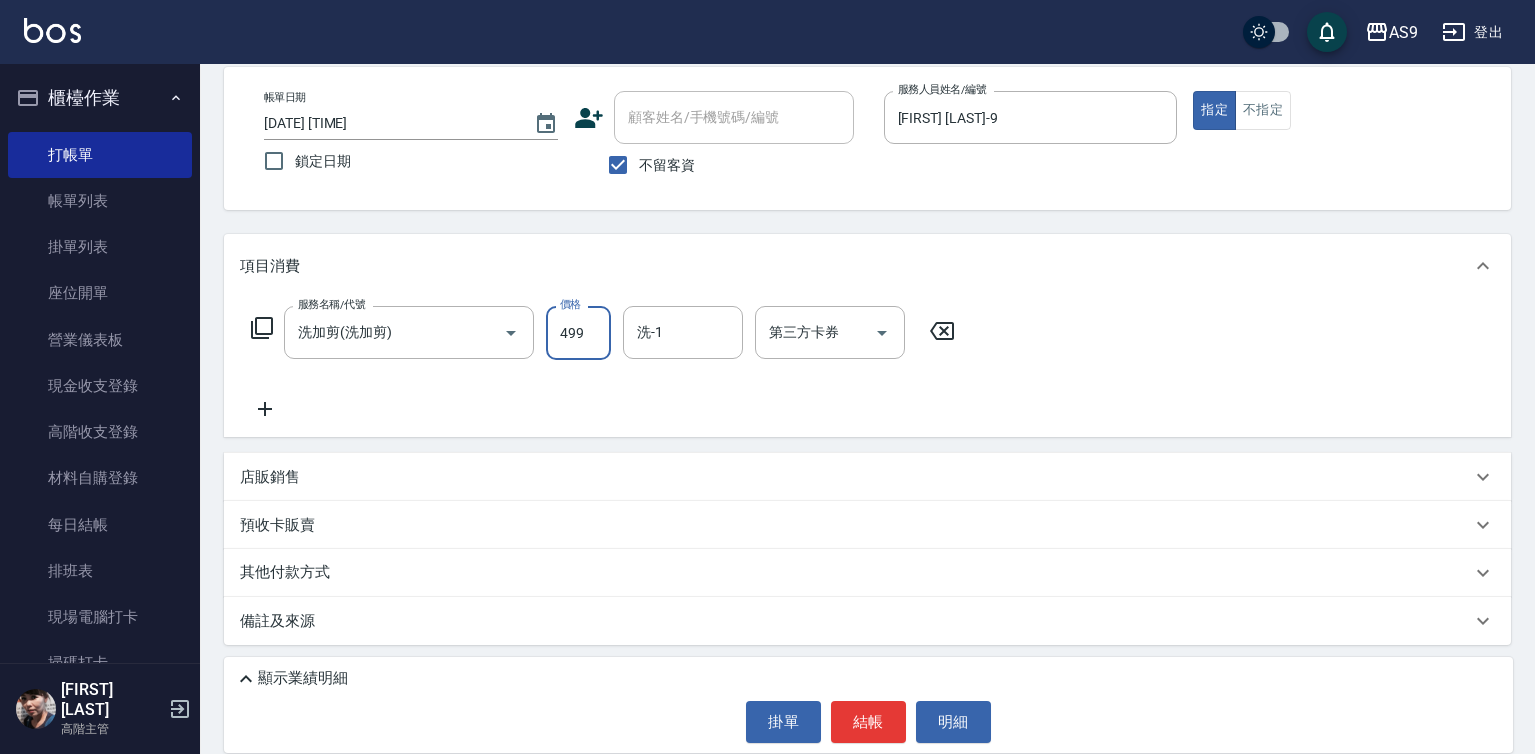 click on "499" at bounding box center (578, 333) 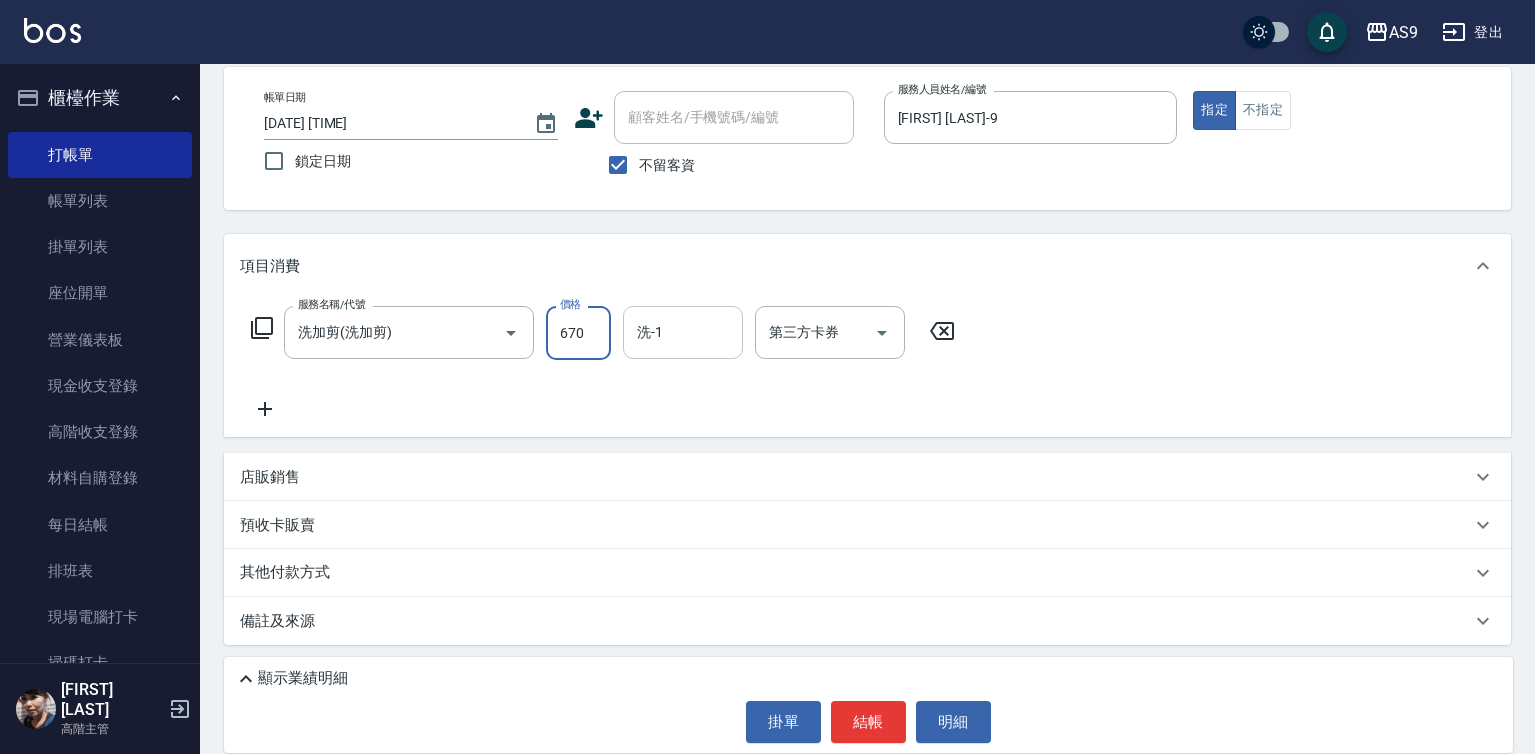 type on "670" 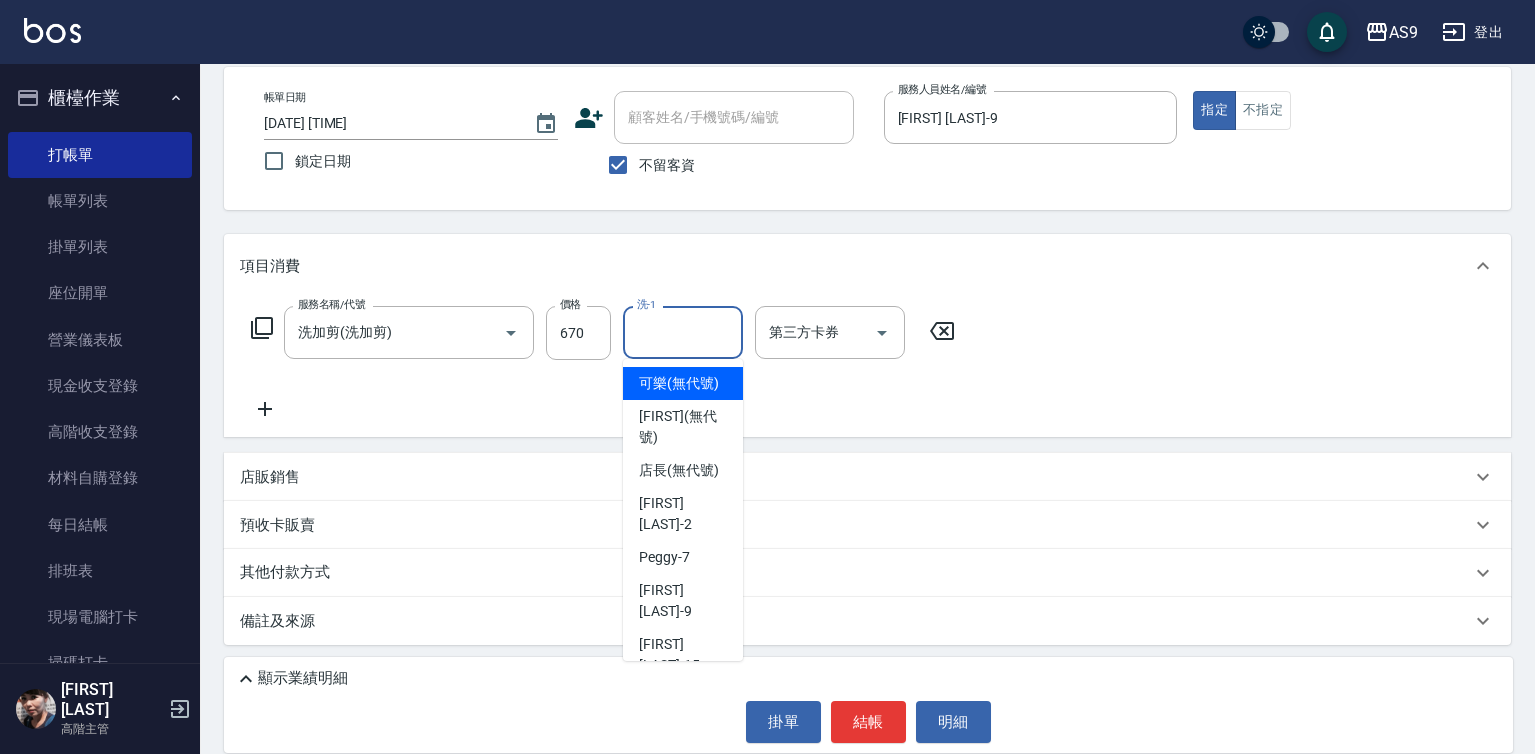 click on "洗-1" at bounding box center [683, 332] 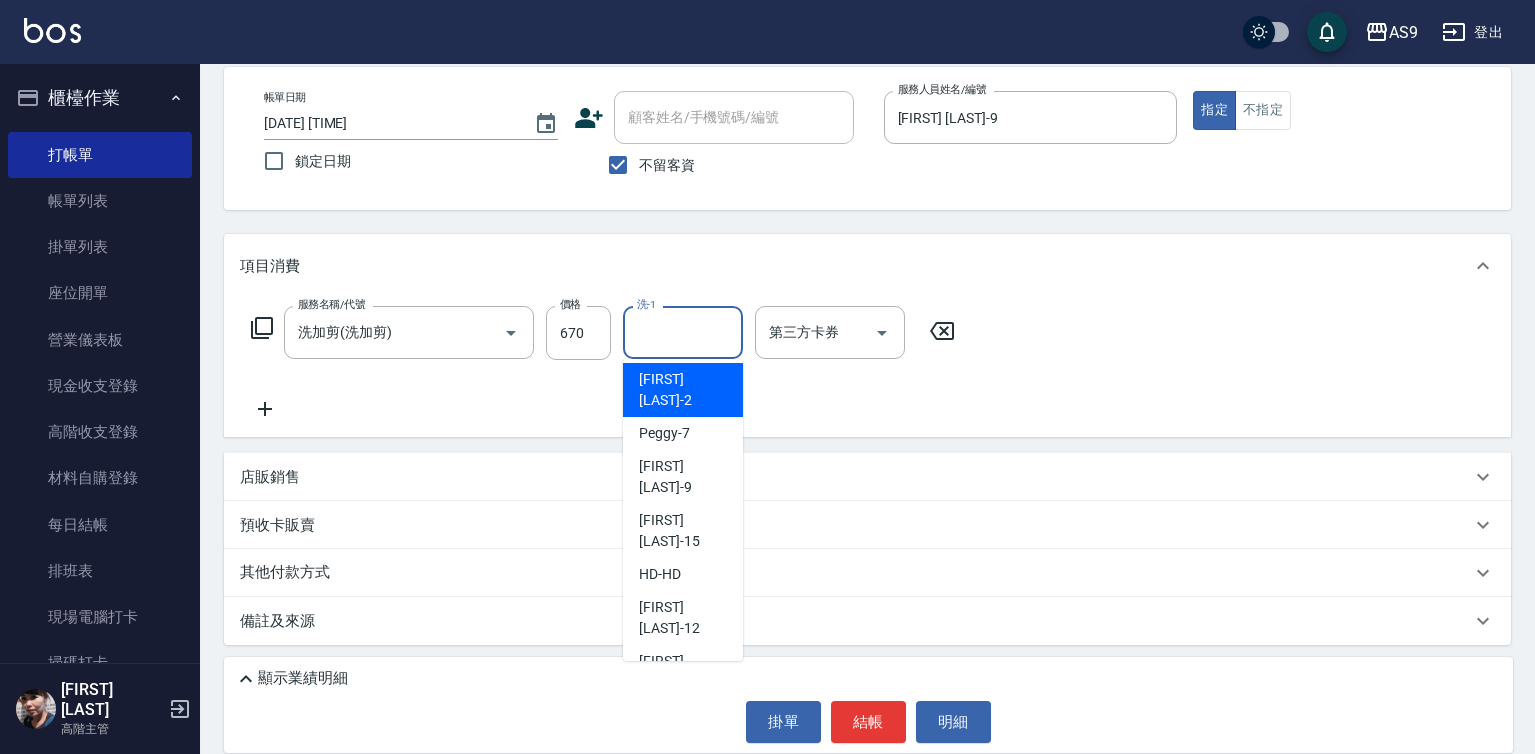 scroll, scrollTop: 128, scrollLeft: 0, axis: vertical 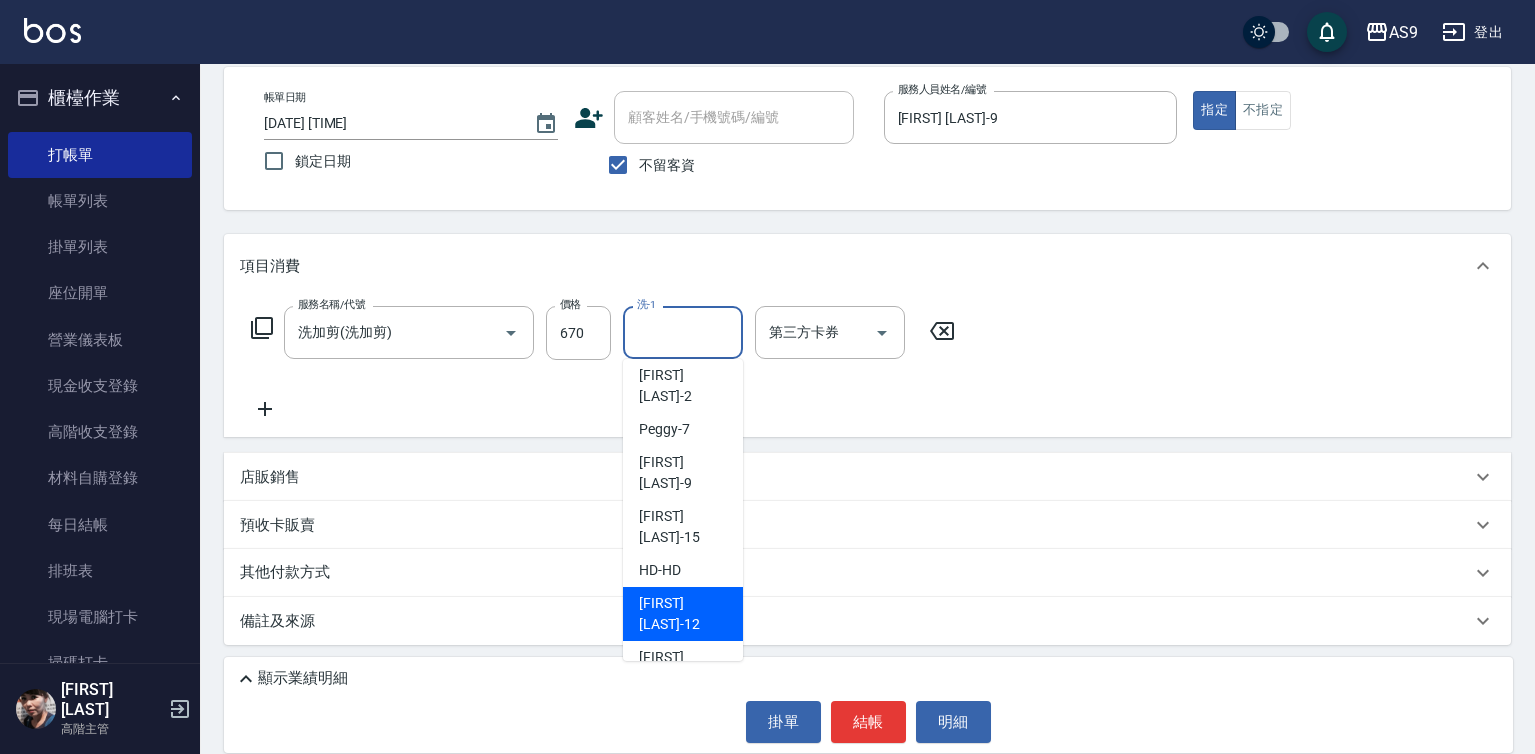 click on "[FIRST] [LAST] -12" at bounding box center [683, 614] 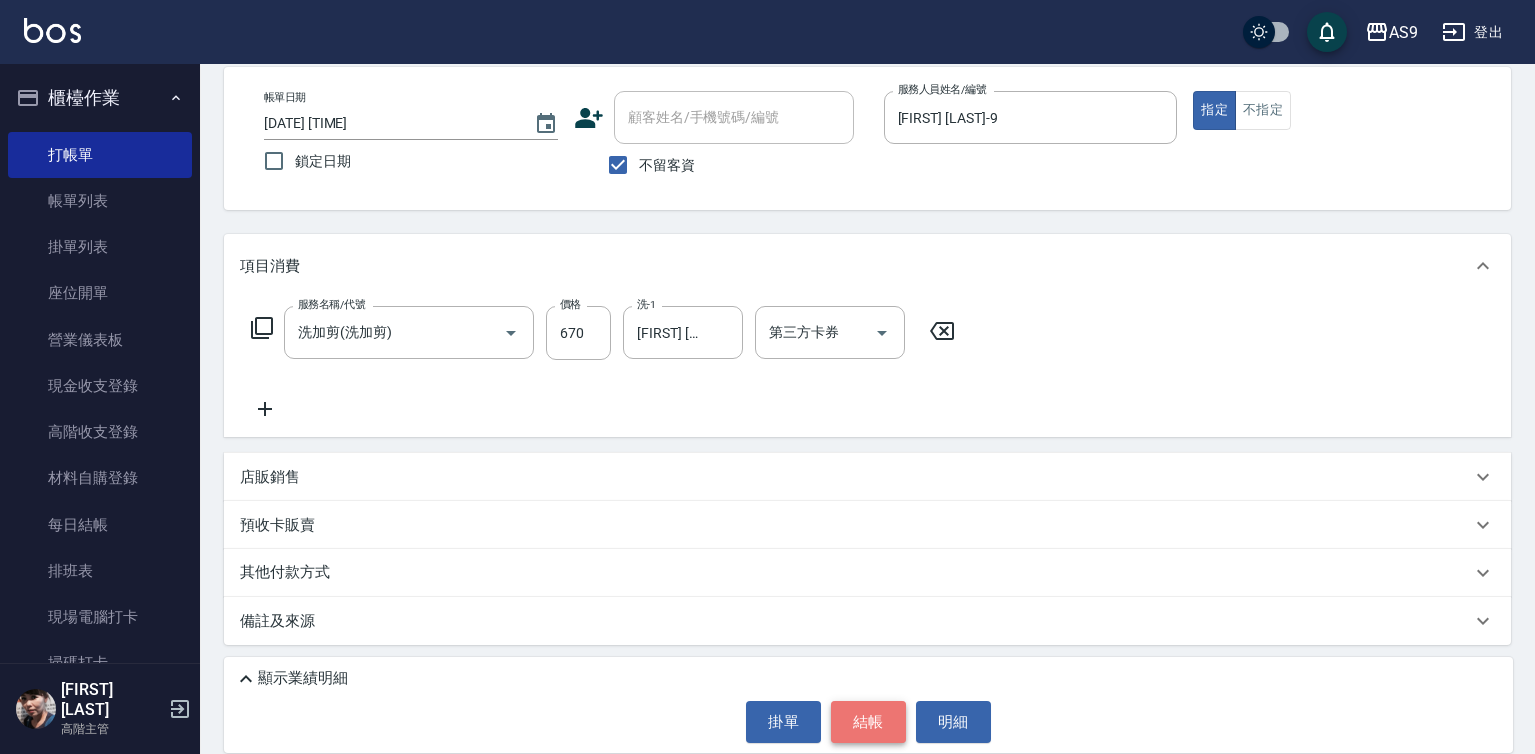 click on "結帳" at bounding box center [868, 722] 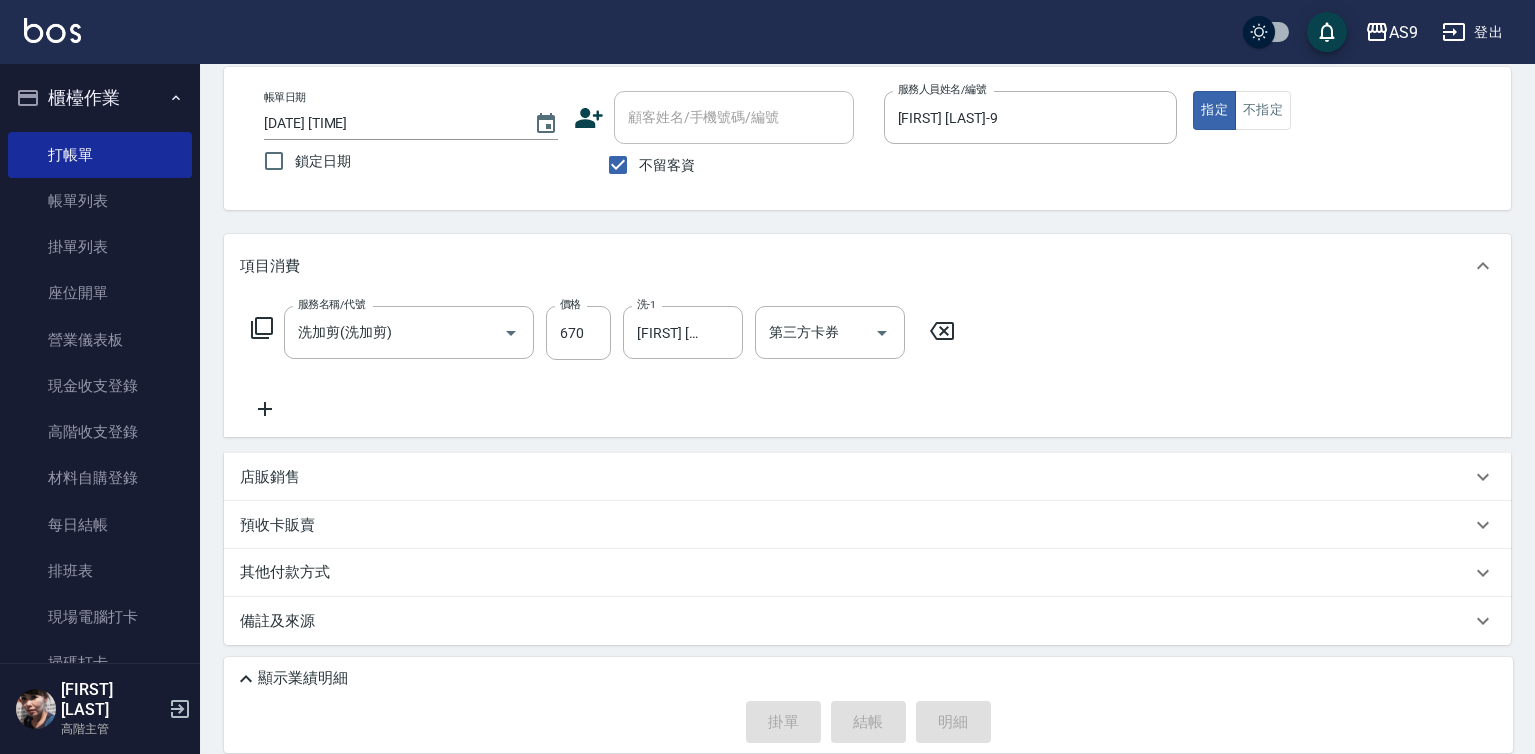 type 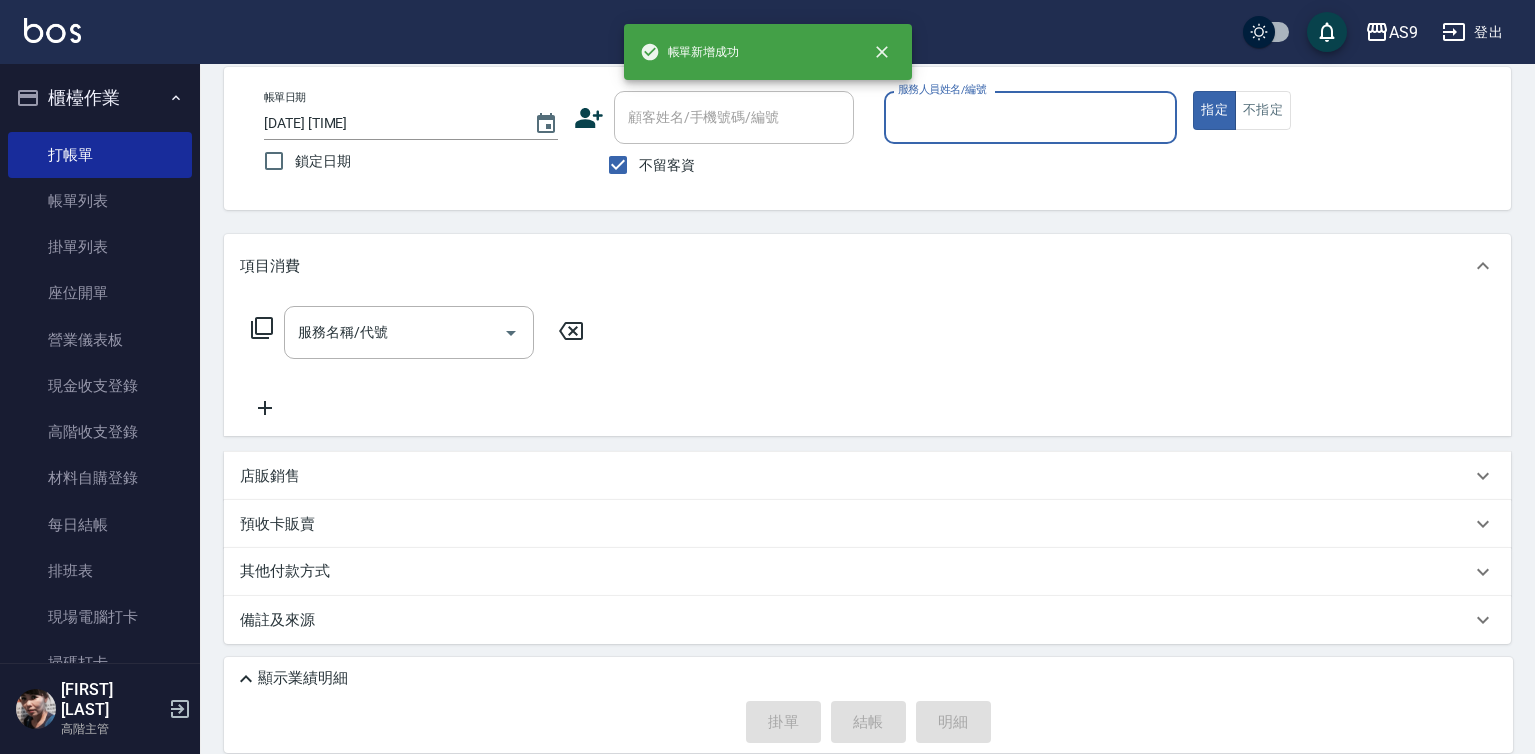 click on "服務人員姓名/編號" at bounding box center (1031, 117) 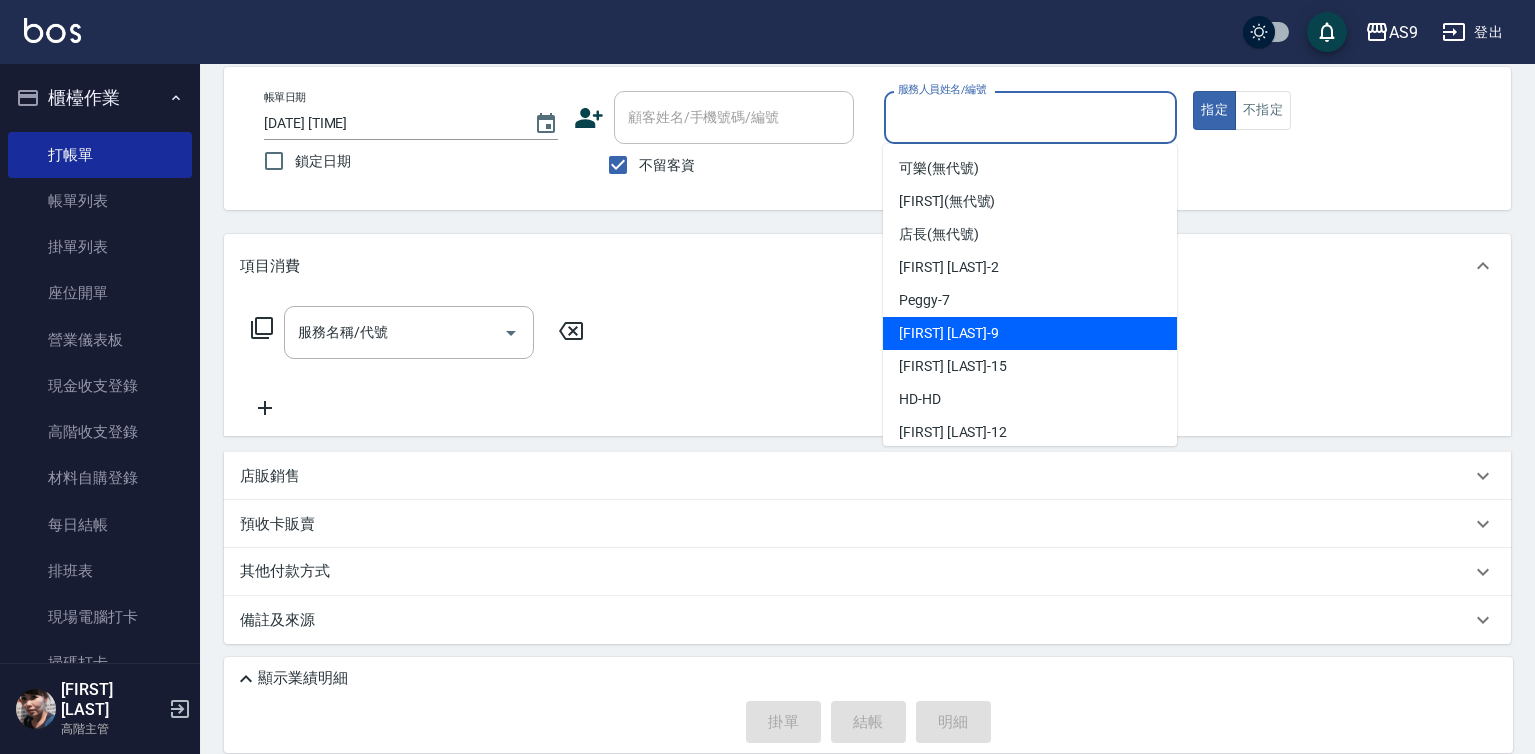 click on "[FIRST] [LAST] -9" at bounding box center [1030, 333] 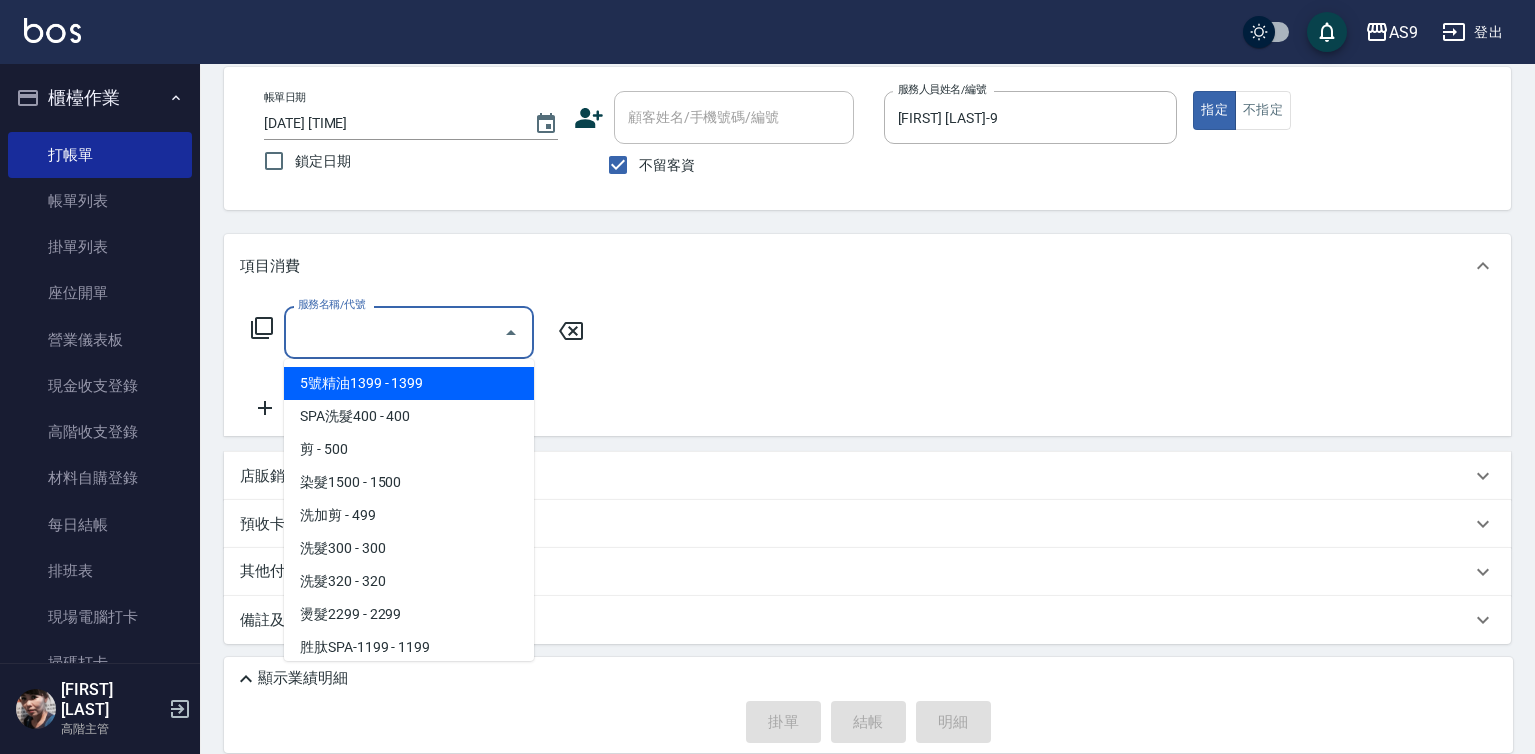 click on "服務名稱/代號" at bounding box center [394, 332] 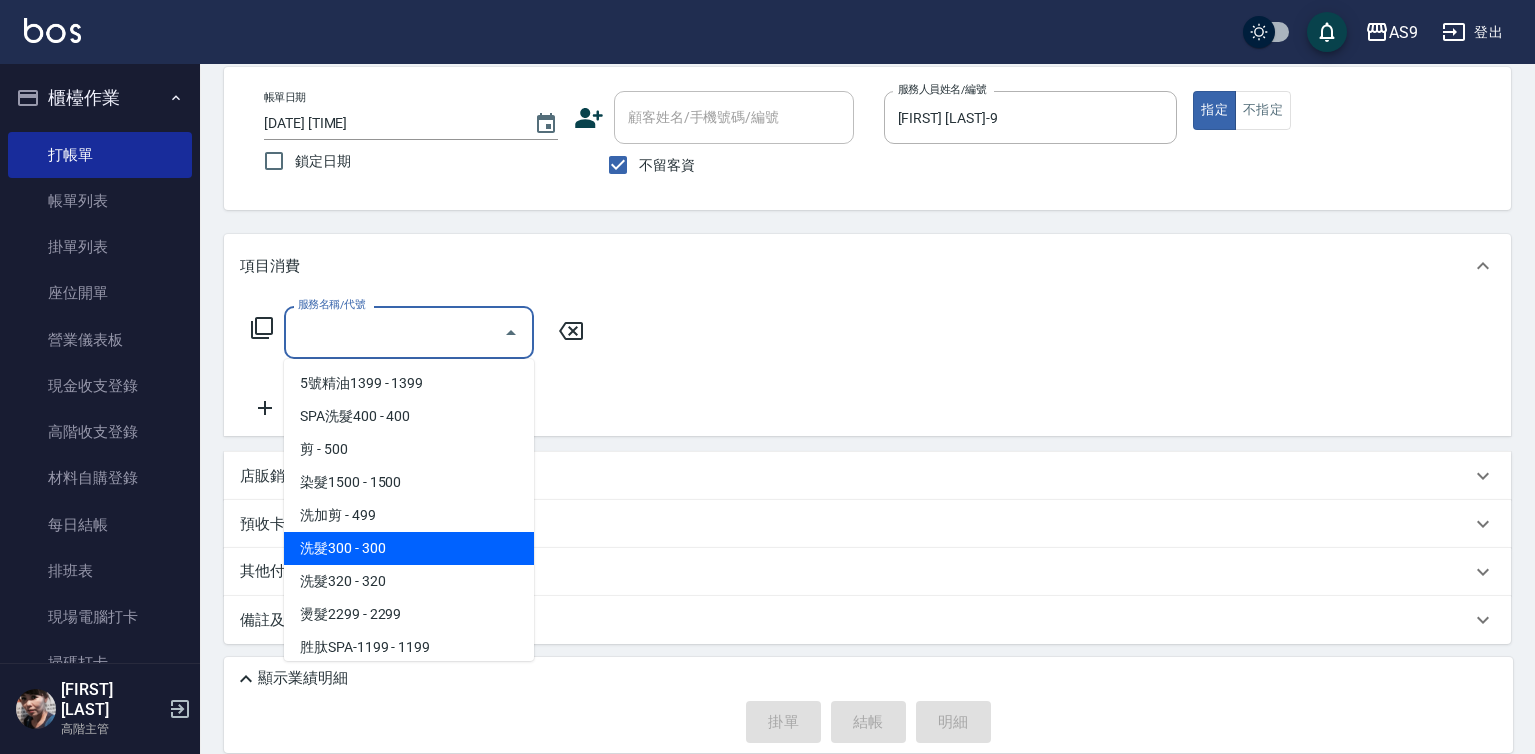 click on "洗髮300 - 300" at bounding box center (409, 548) 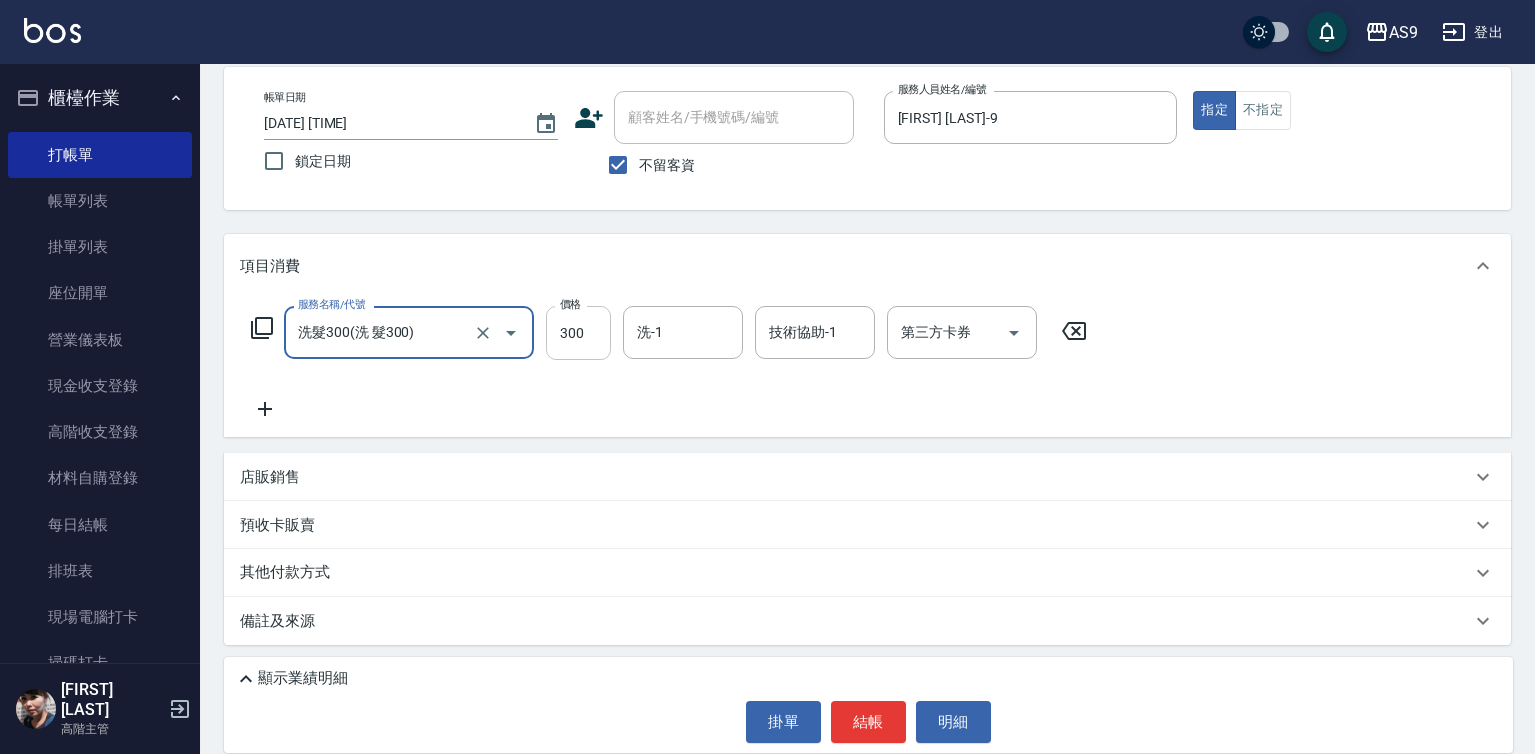 click on "300" at bounding box center (578, 333) 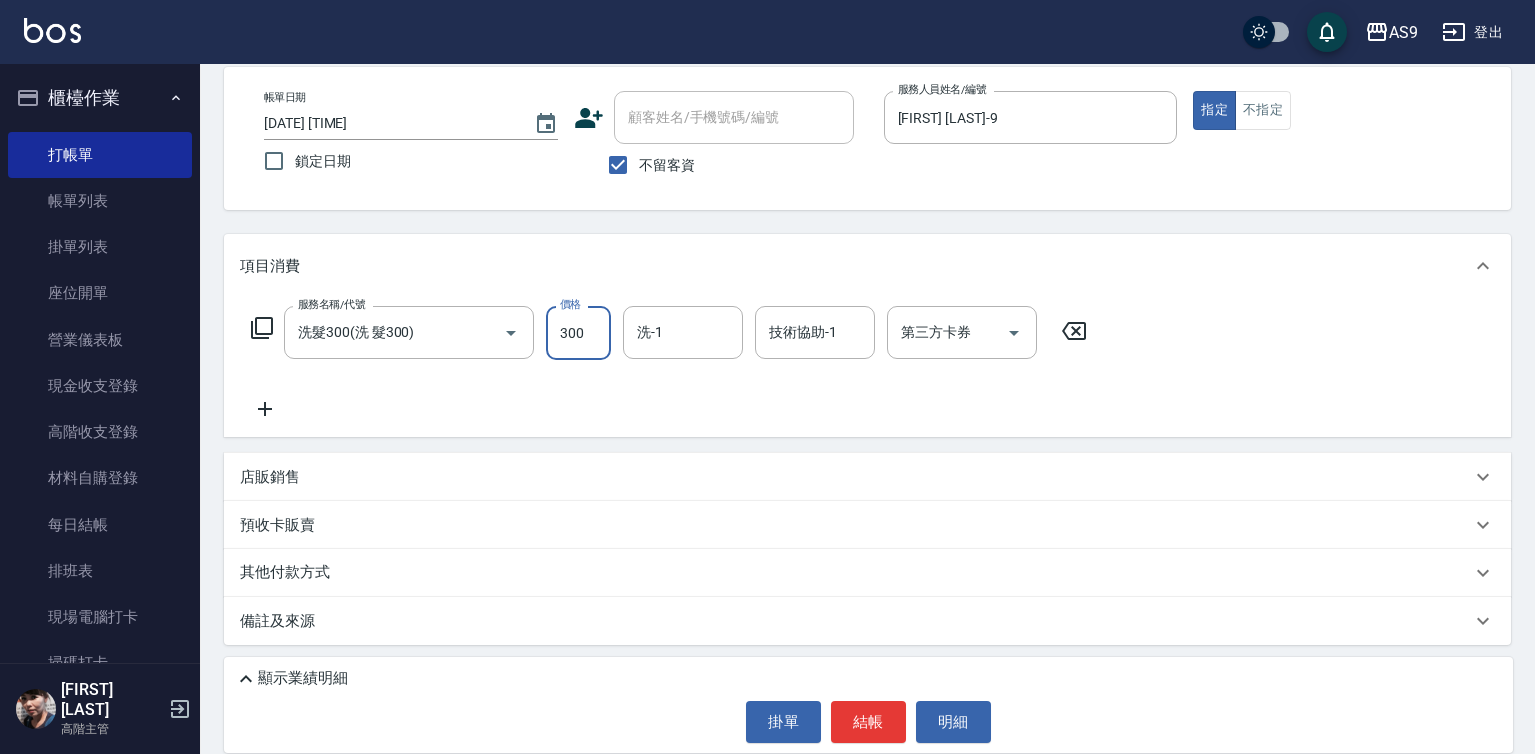 click on "300" at bounding box center [578, 333] 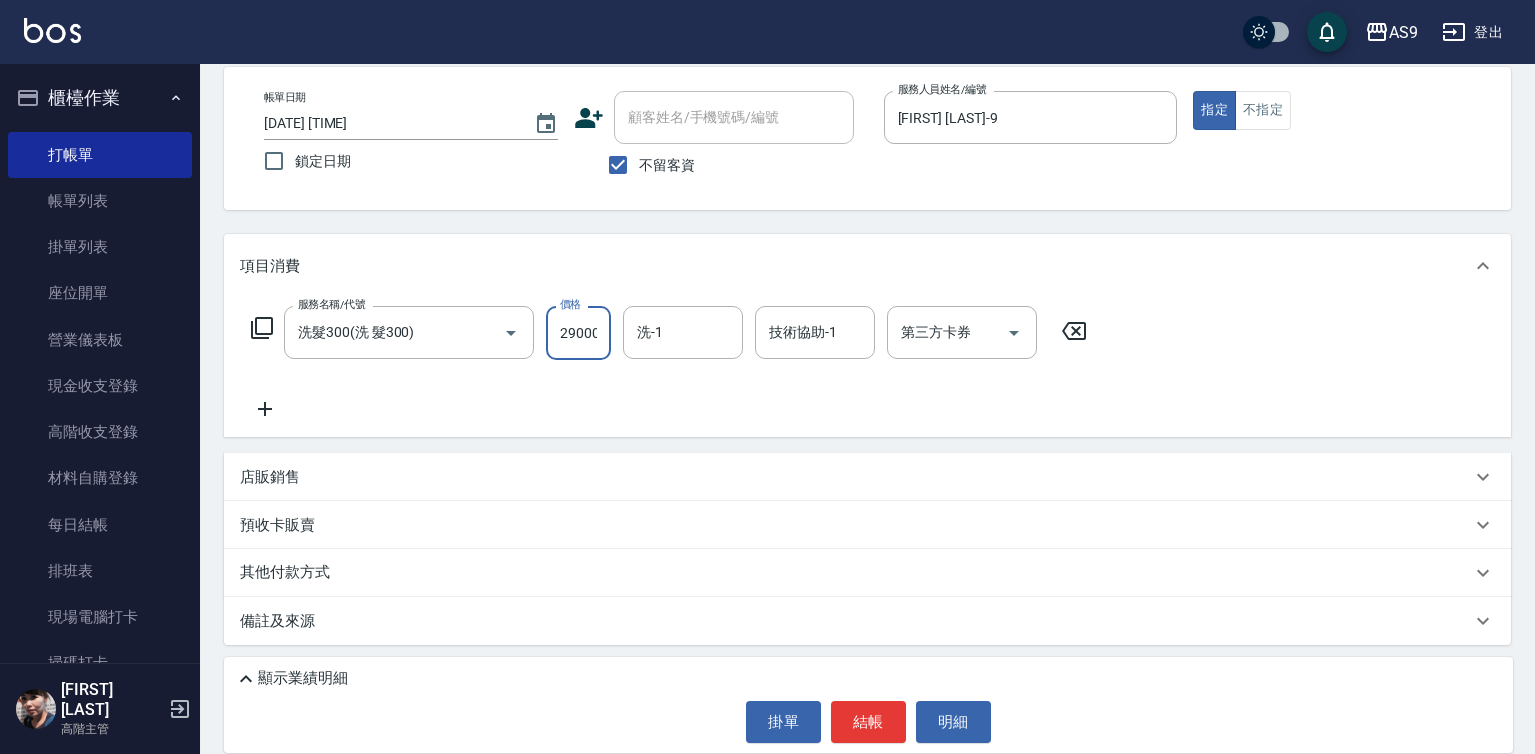 click on "29000" at bounding box center (578, 333) 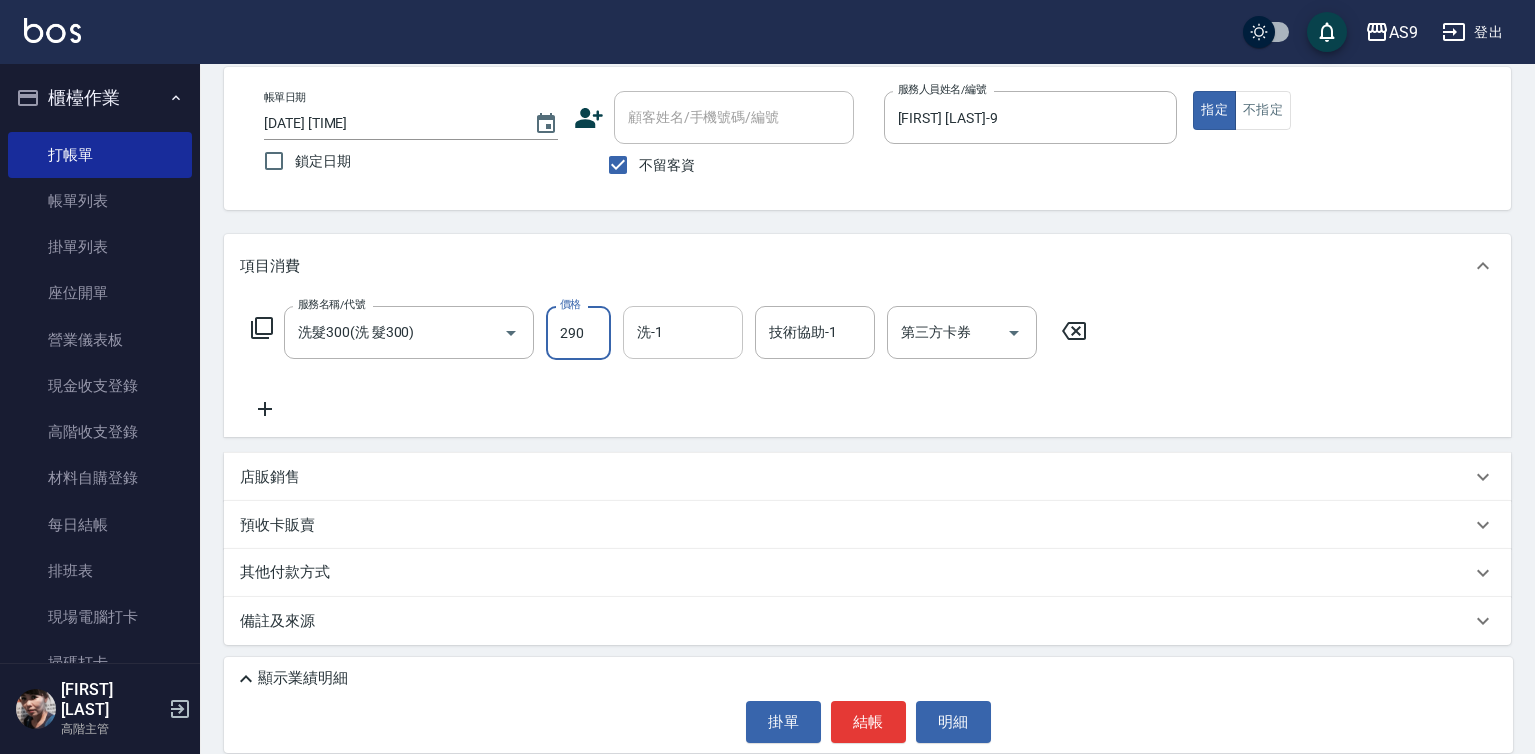 type on "290" 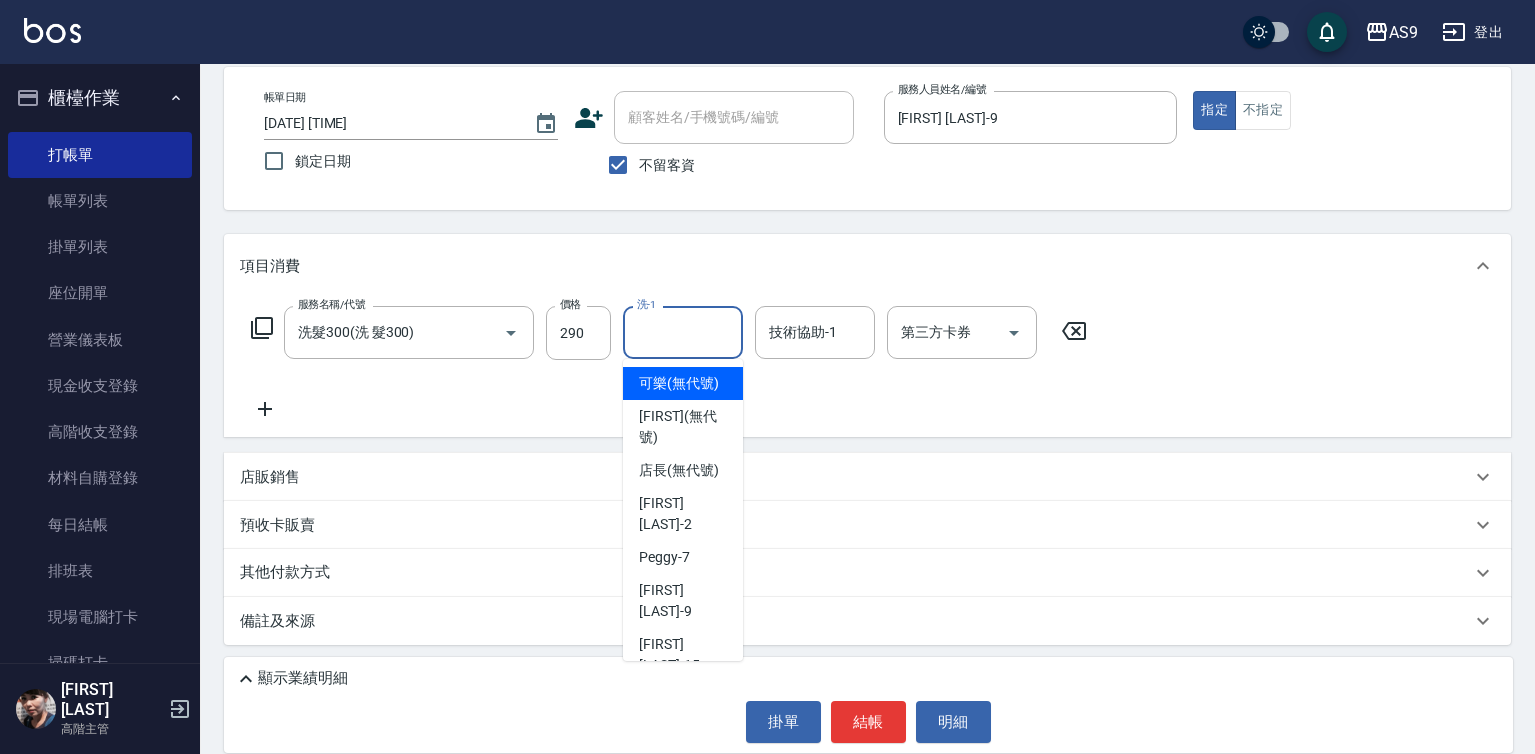 click on "洗-1" at bounding box center [683, 332] 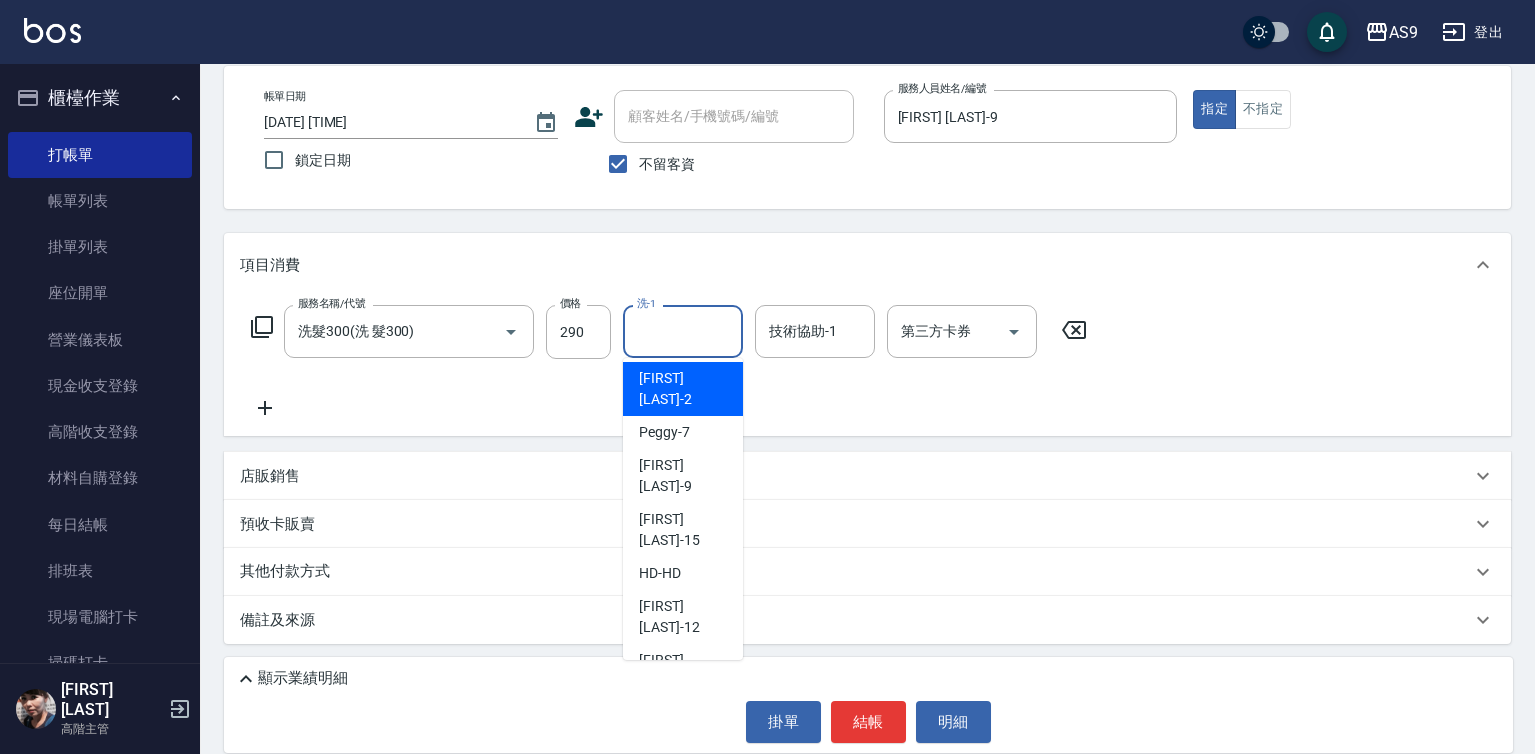scroll, scrollTop: 128, scrollLeft: 0, axis: vertical 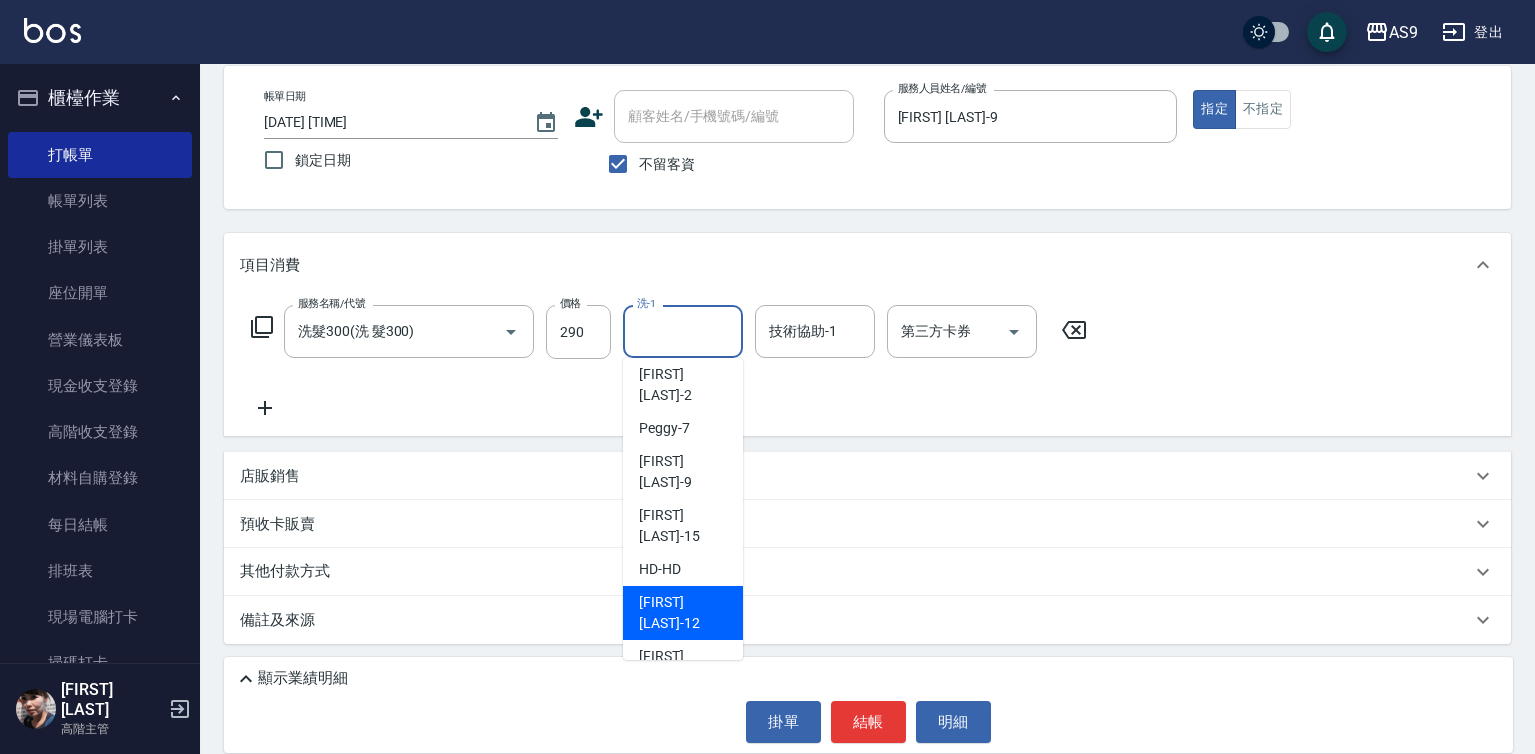 click on "[FIRST] [LAST] -12" at bounding box center (683, 613) 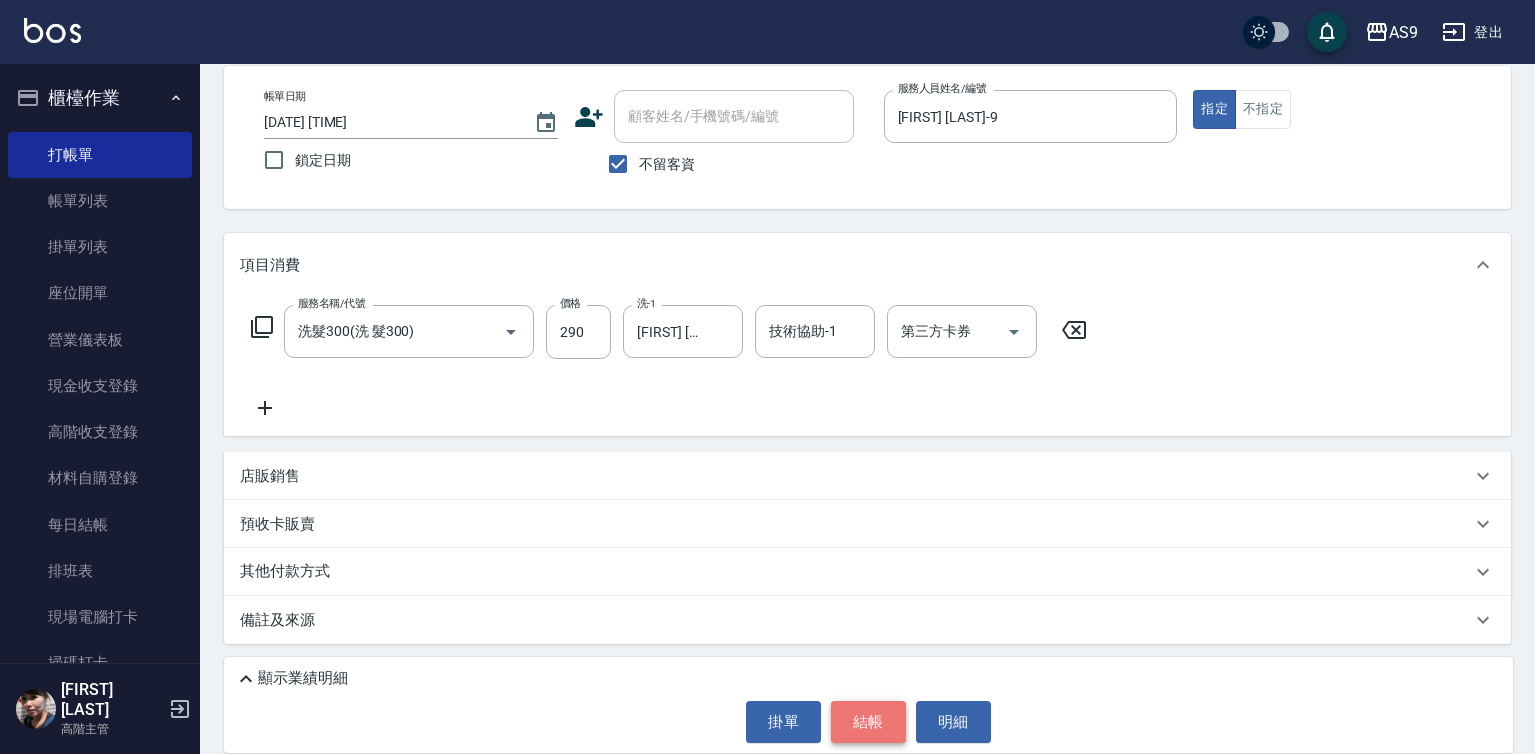 click on "結帳" at bounding box center [868, 722] 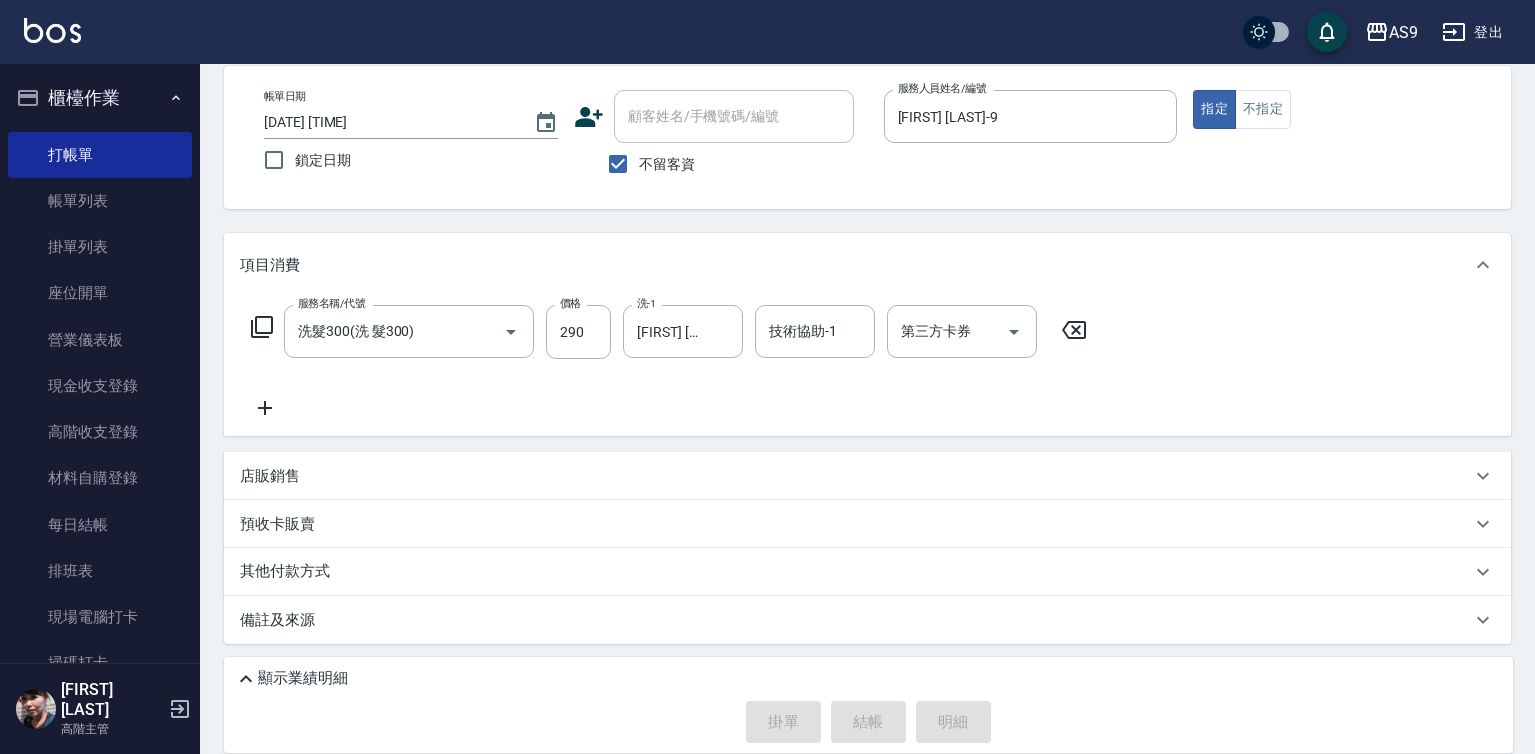 type on "[DATE] [TIME]" 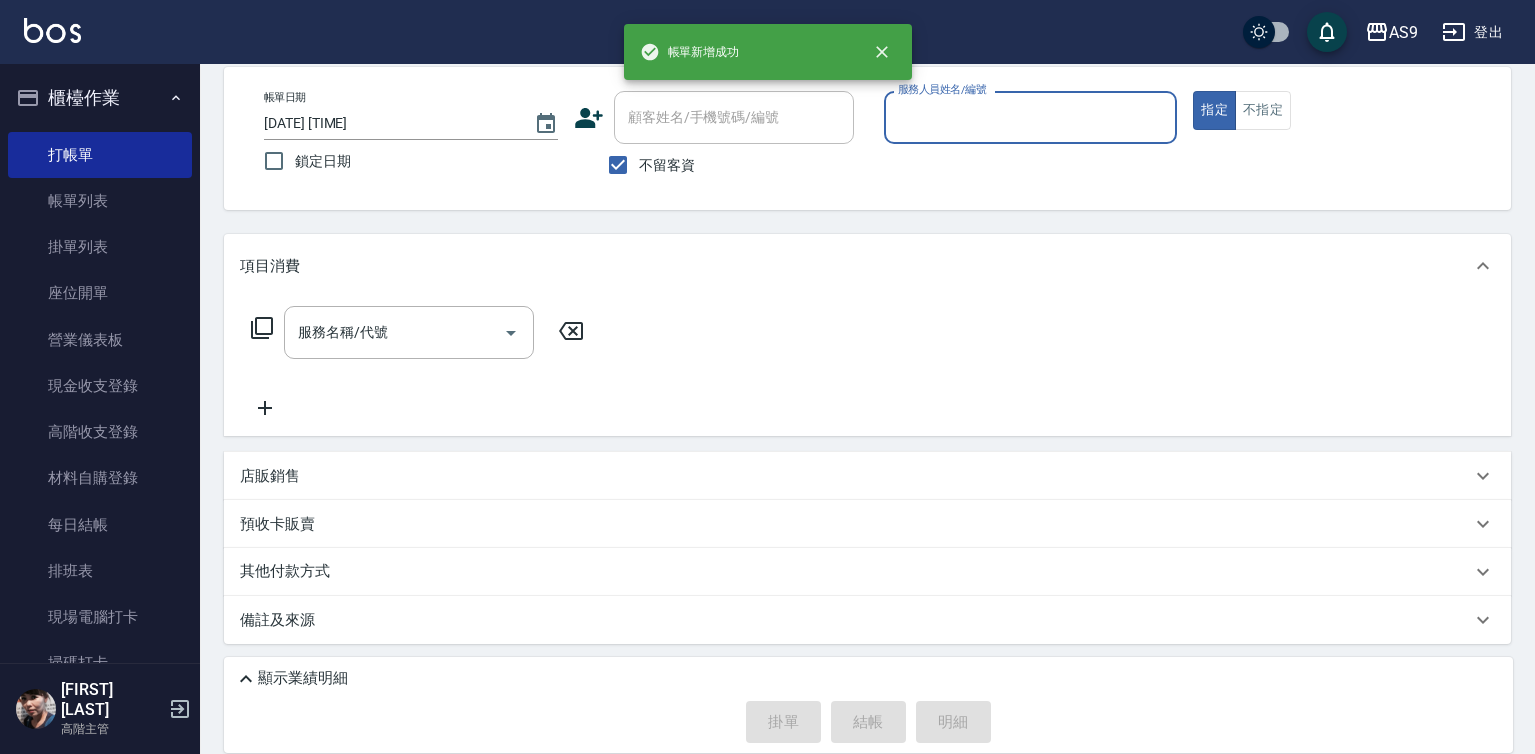 scroll, scrollTop: 94, scrollLeft: 0, axis: vertical 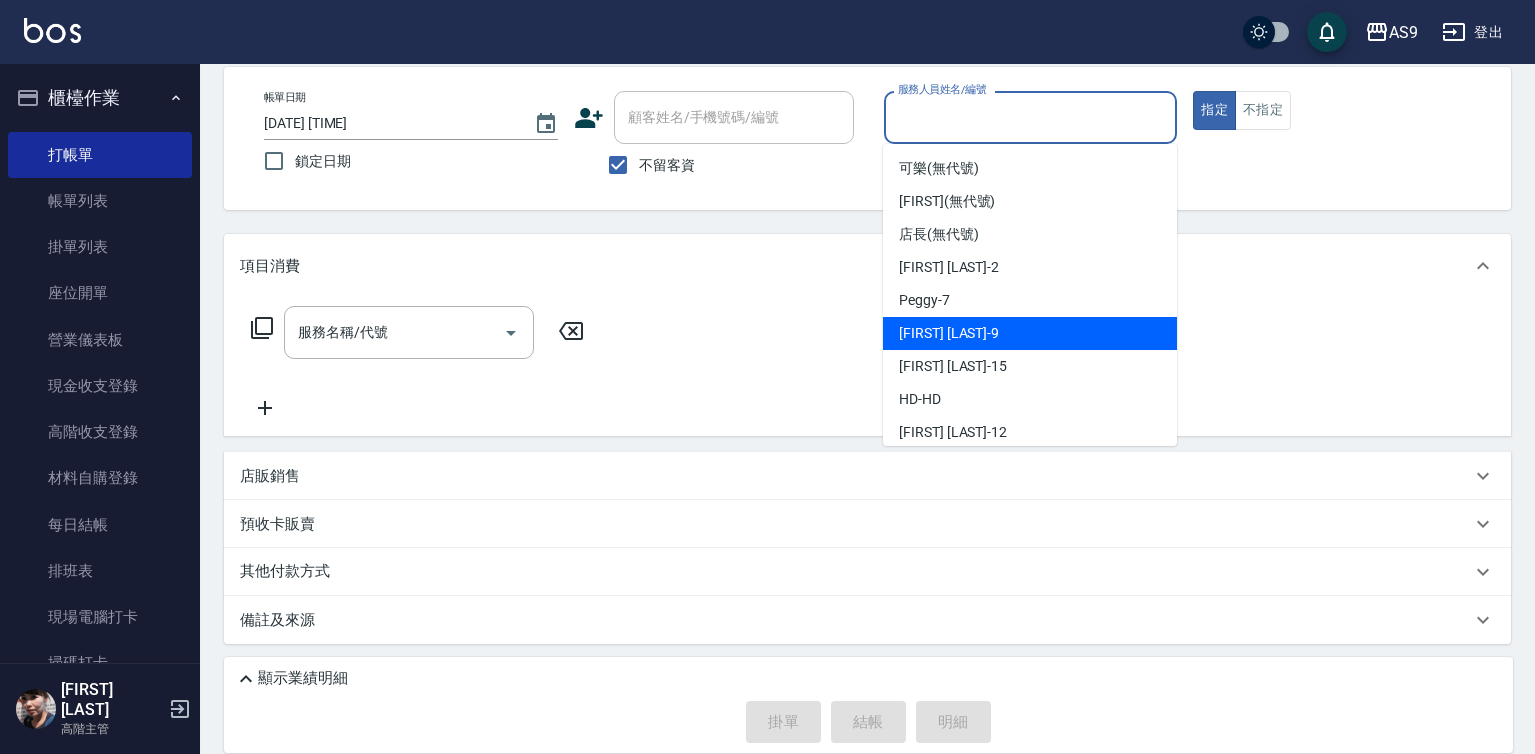 drag, startPoint x: 982, startPoint y: 329, endPoint x: 949, endPoint y: 336, distance: 33.734257 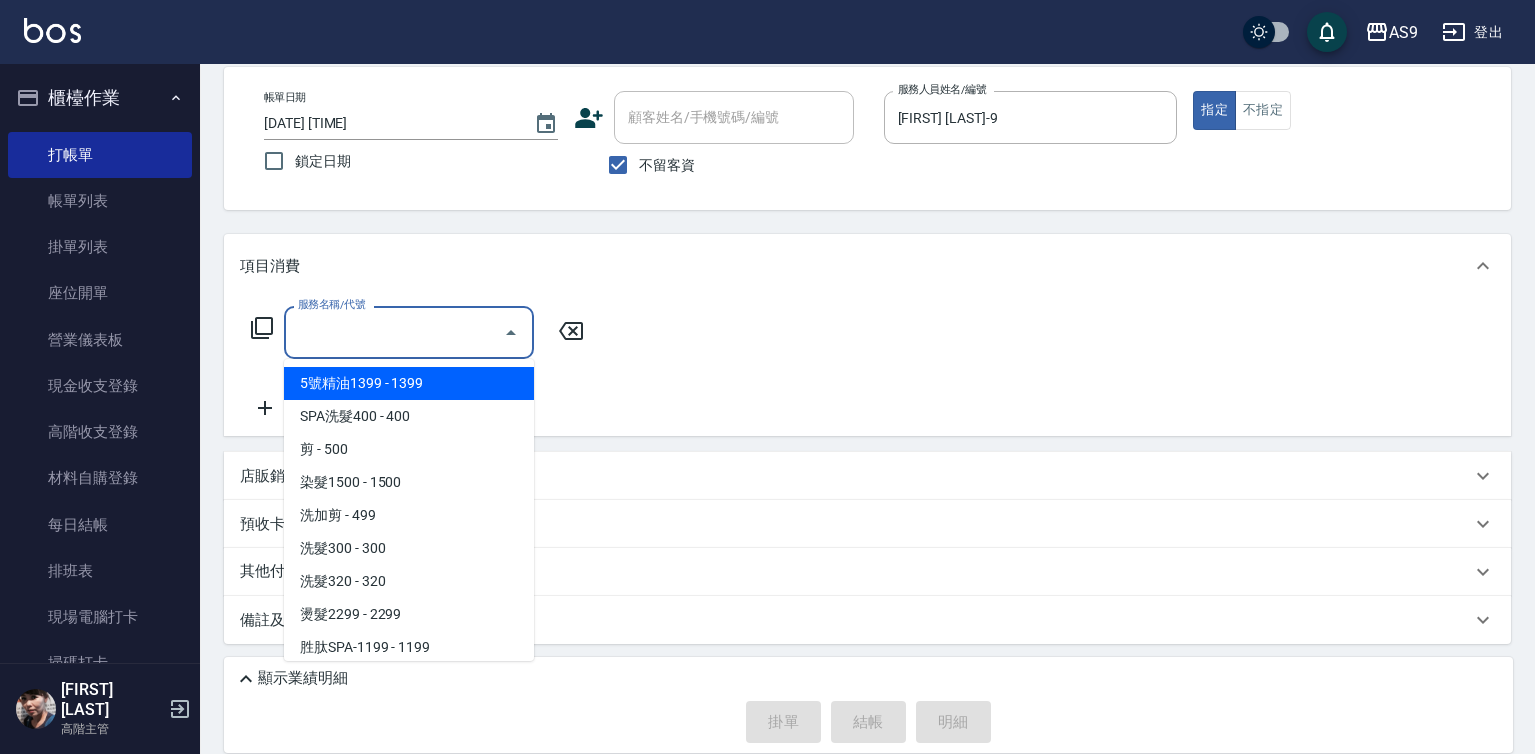 click on "服務名稱/代號" at bounding box center [394, 332] 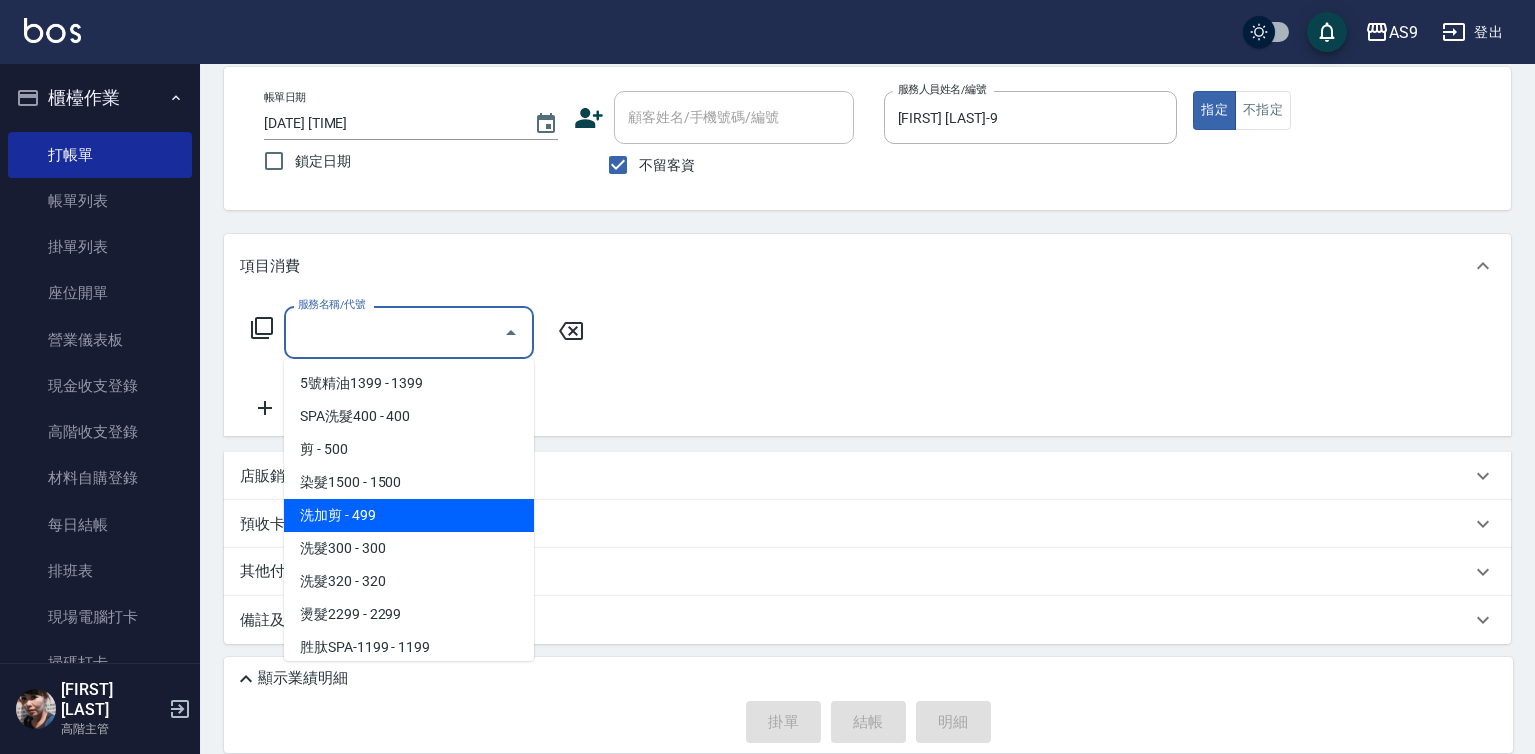 click on "洗加剪 - 499" at bounding box center (409, 515) 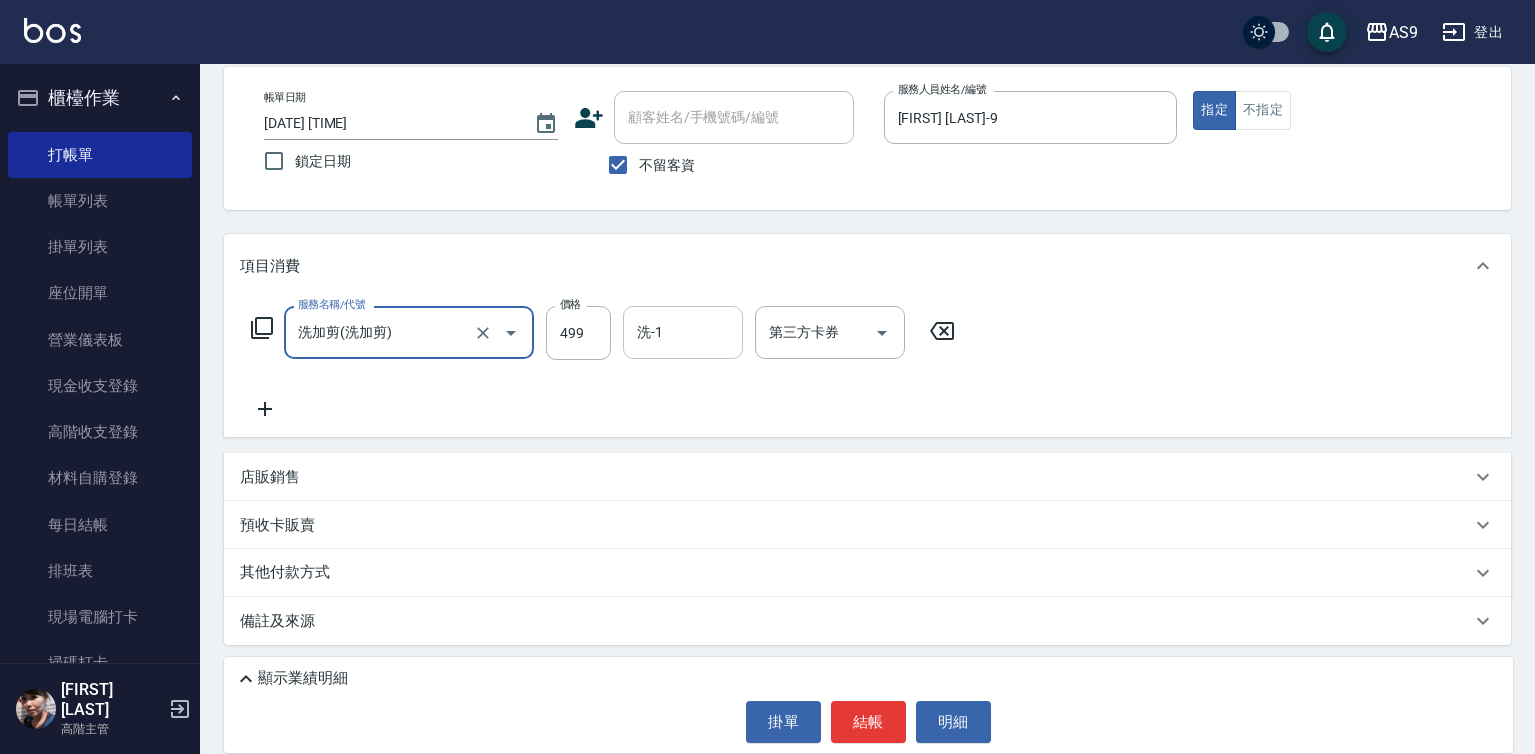 click on "洗-1" at bounding box center [683, 332] 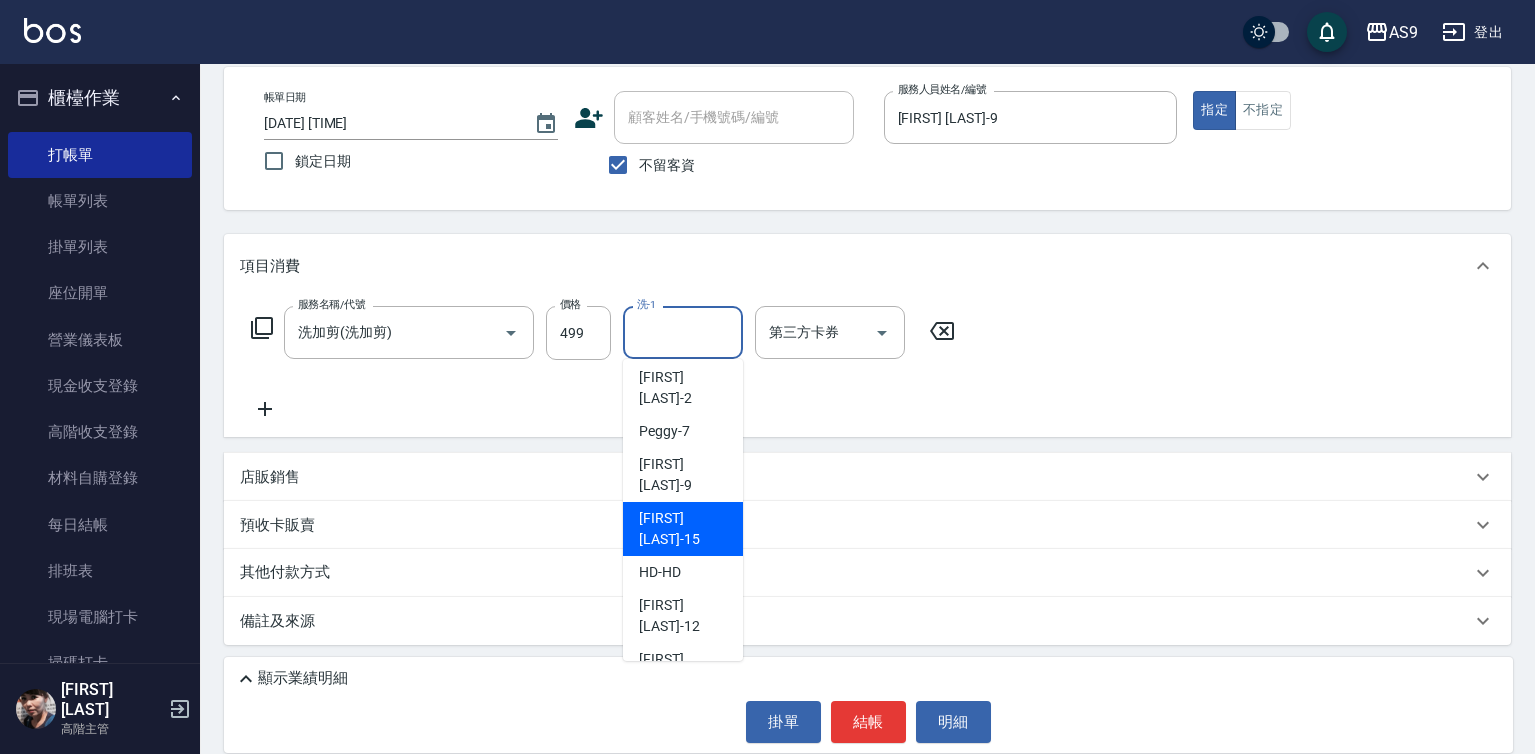 scroll, scrollTop: 128, scrollLeft: 0, axis: vertical 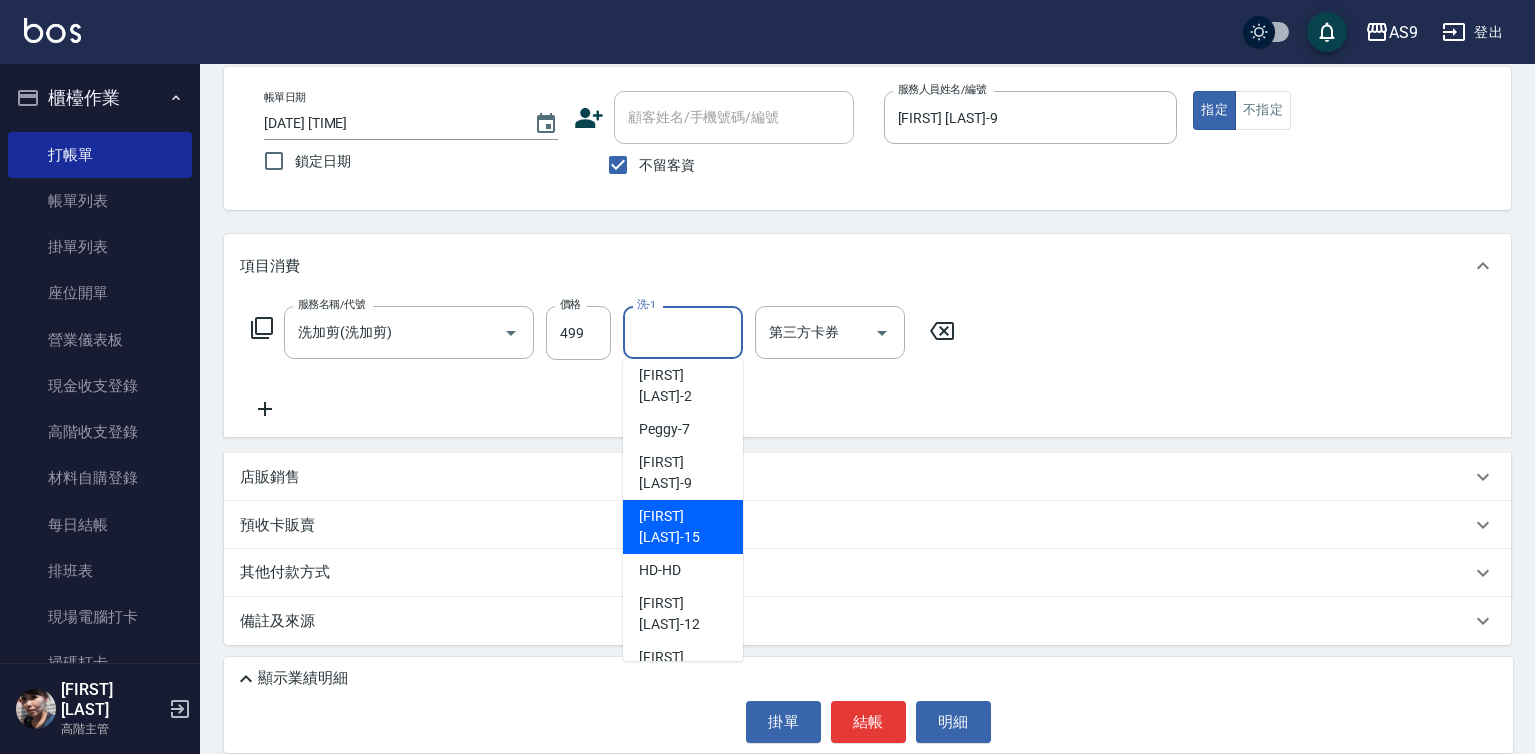 click on "[FIRST] [LAST]-15" at bounding box center [683, 527] 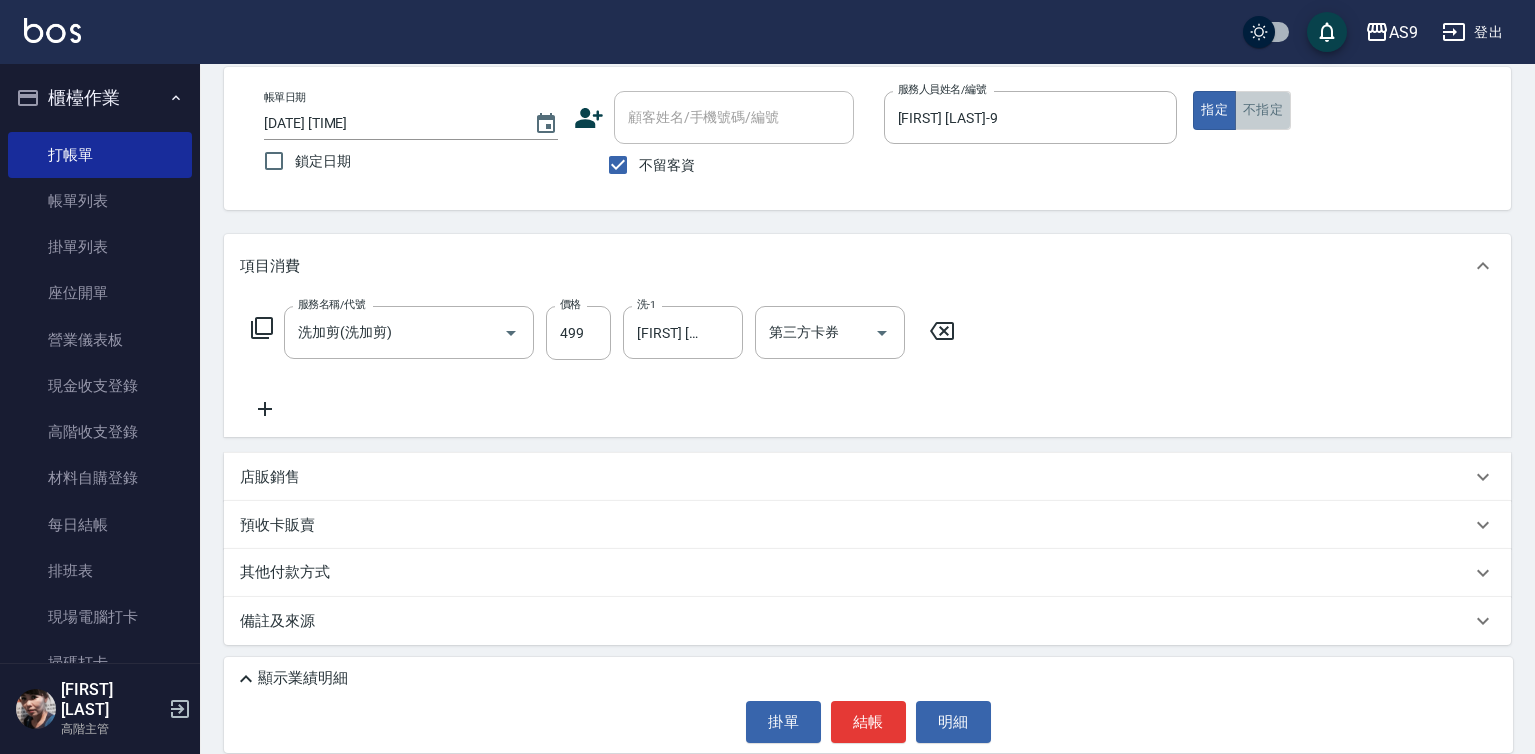 click on "不指定" at bounding box center [1263, 110] 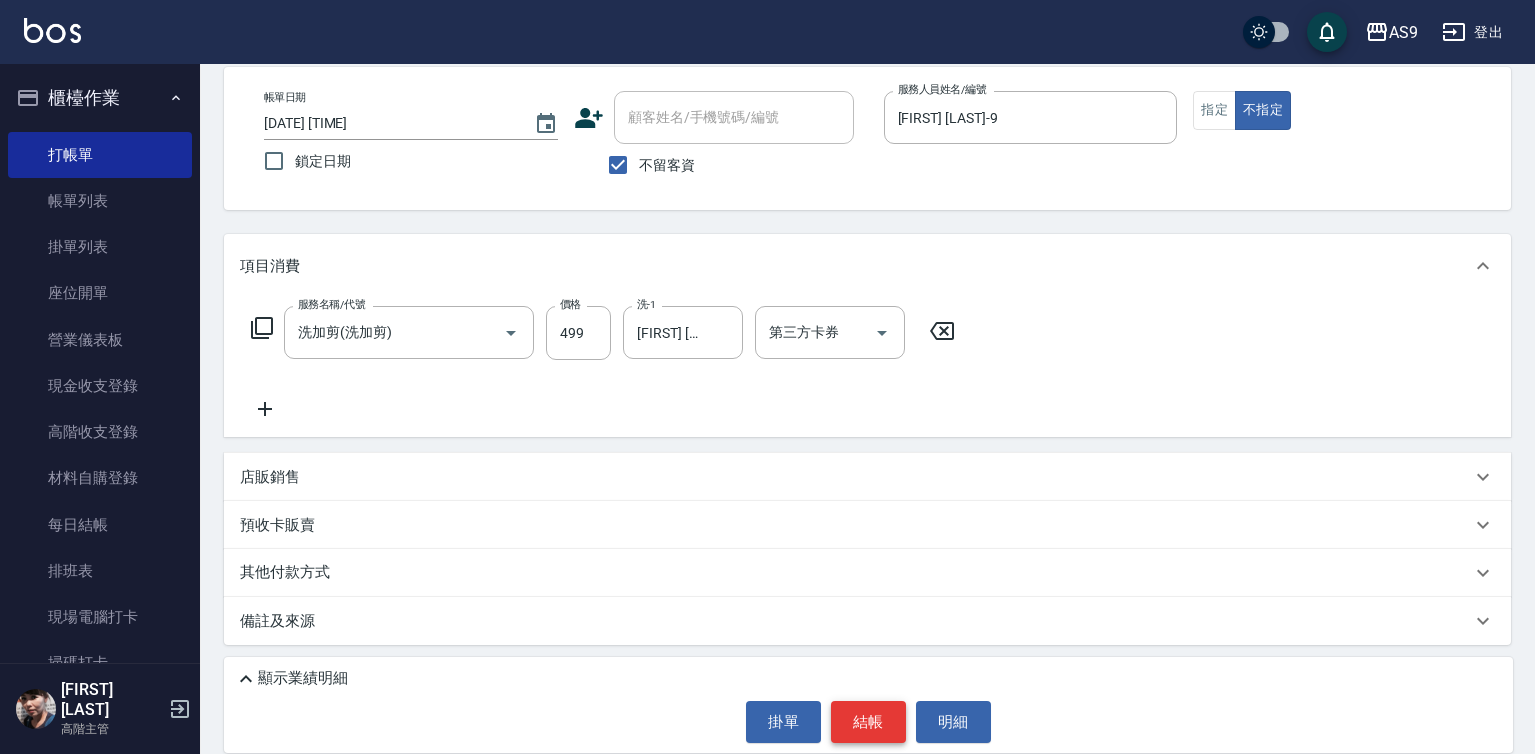 click on "結帳" at bounding box center (868, 722) 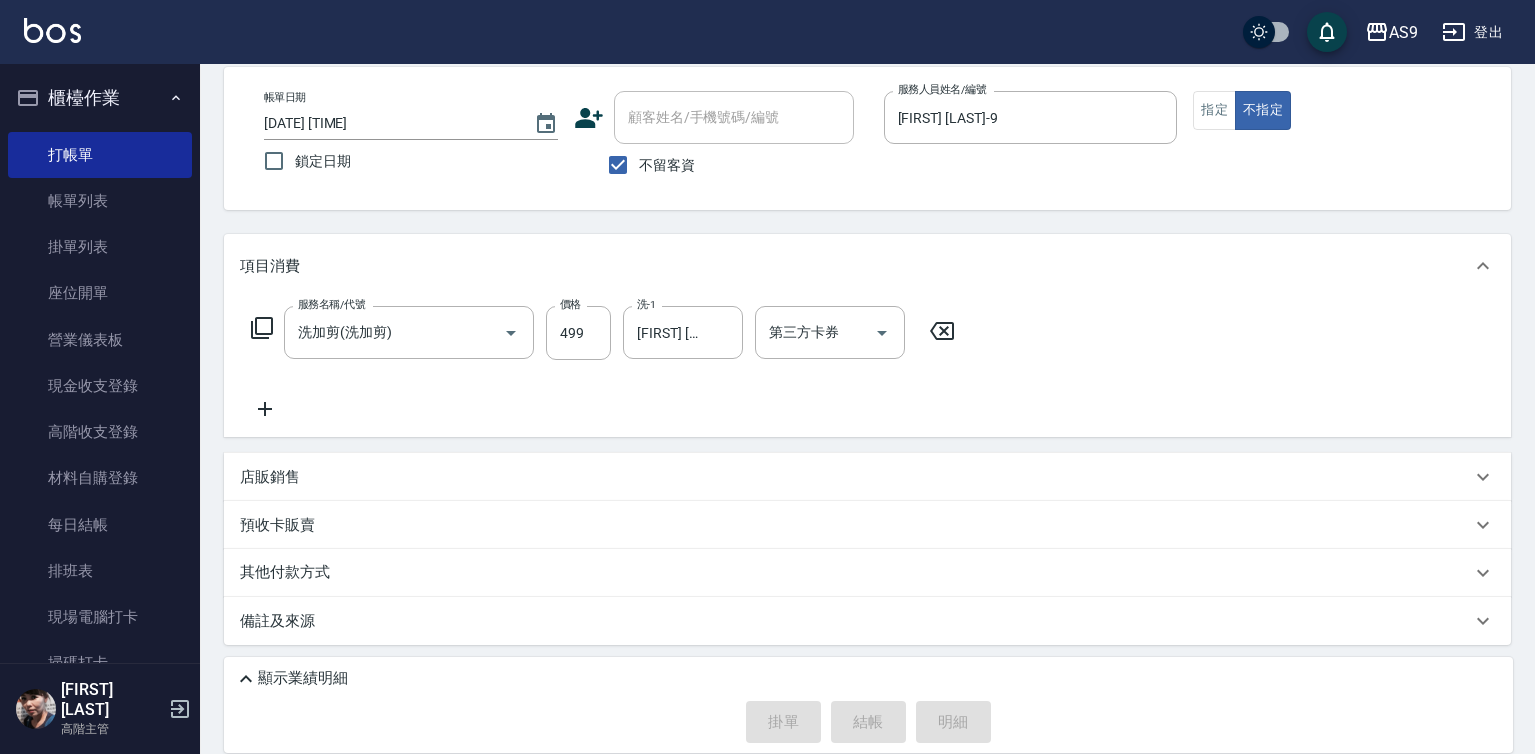 type 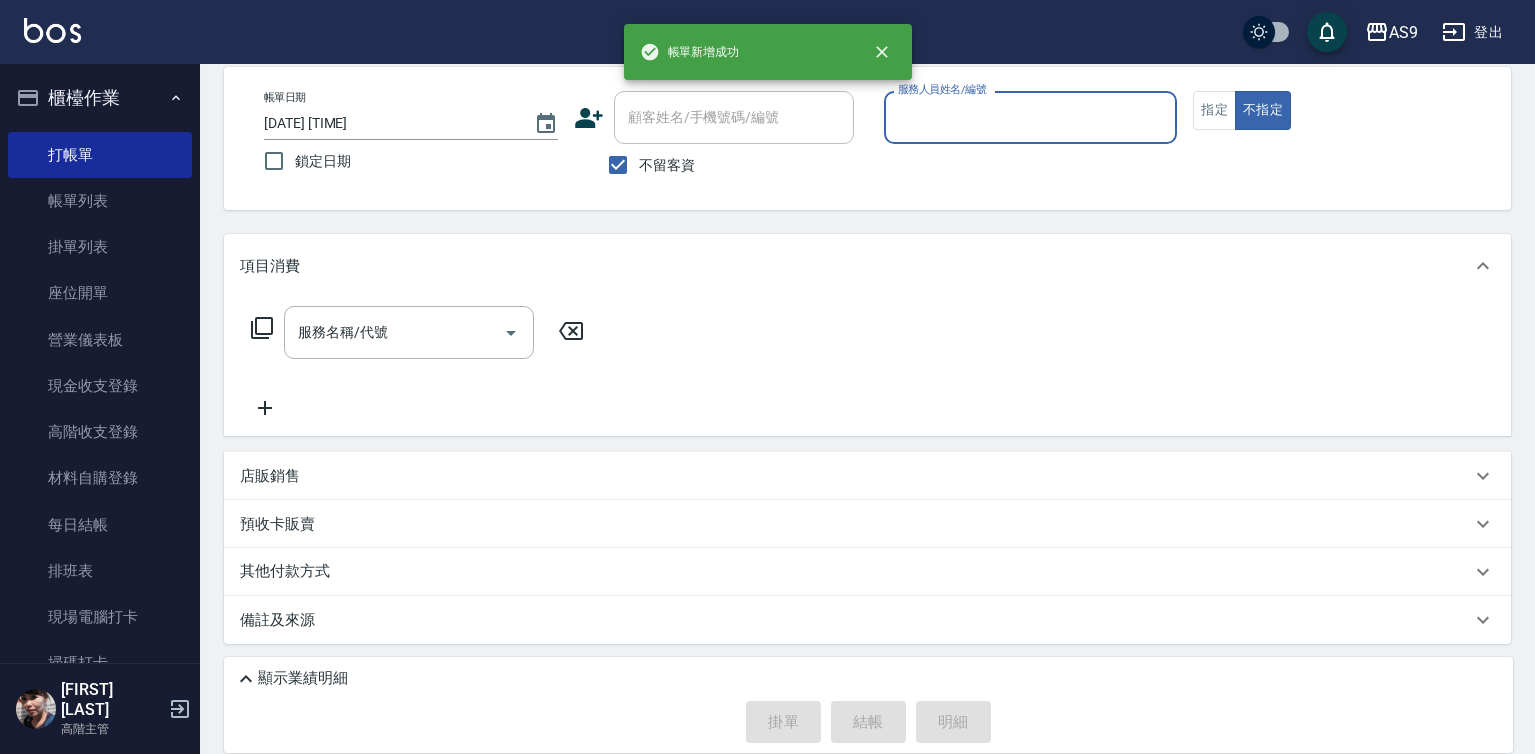 click on "服務人員姓名/編號" at bounding box center [1031, 117] 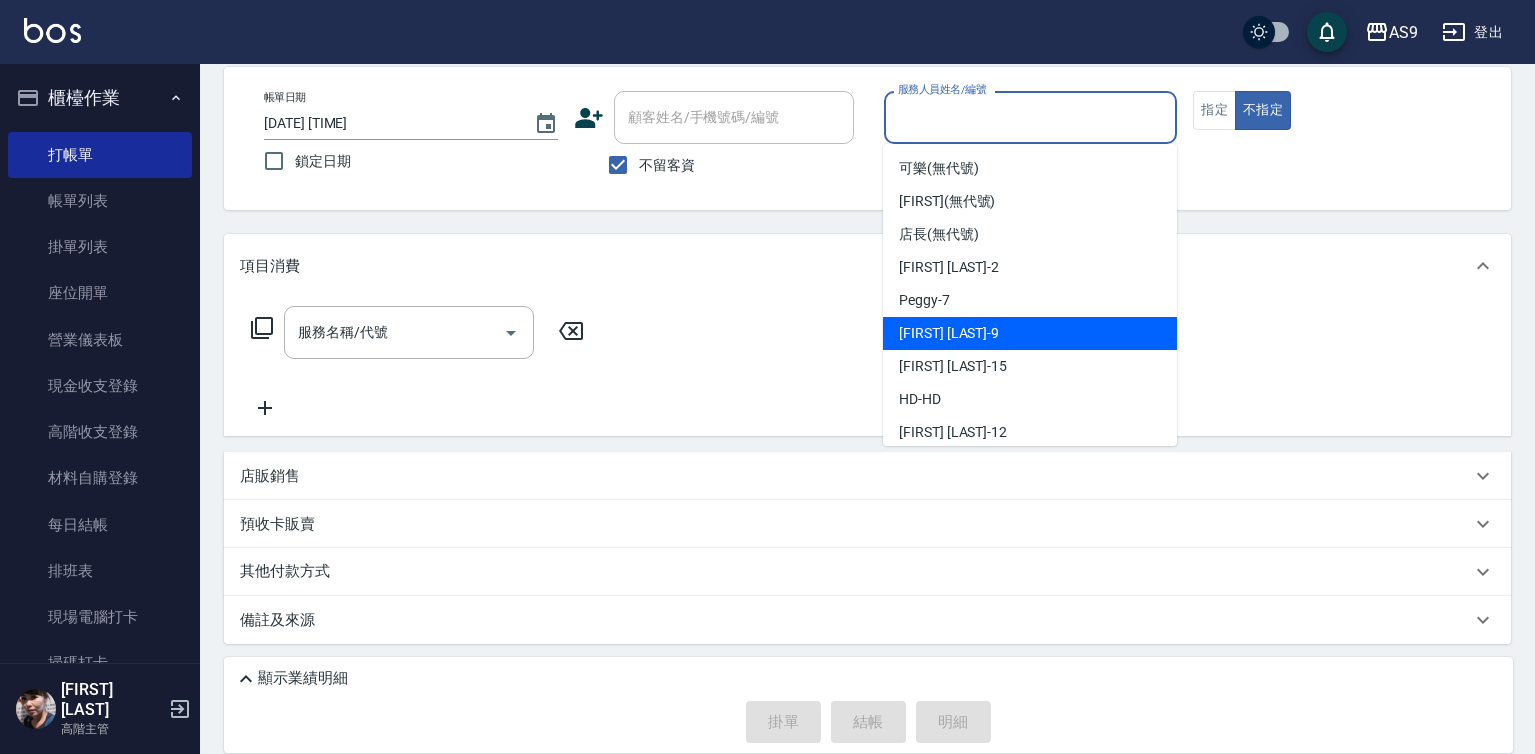 click on "[FIRST] [LAST] -9" at bounding box center (1030, 333) 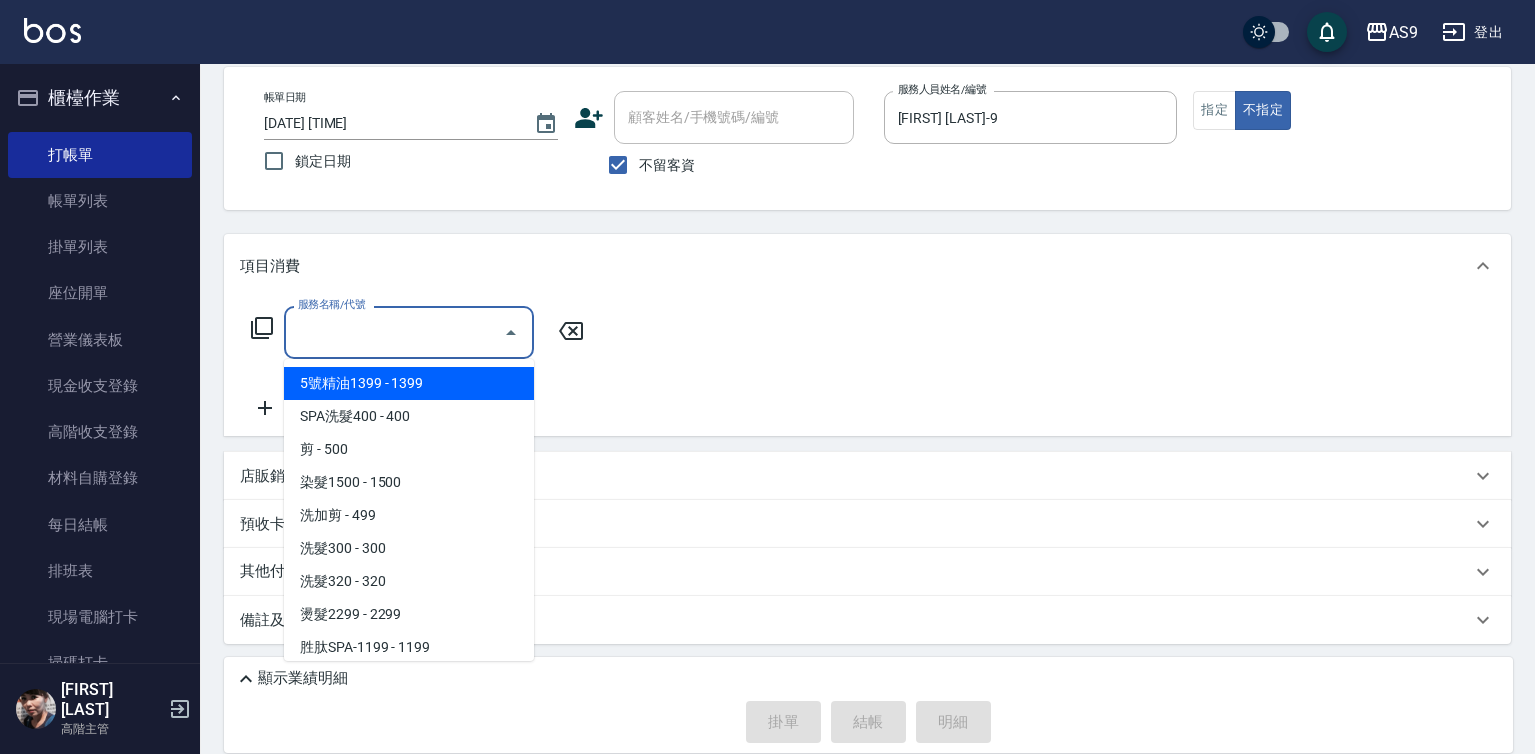 click on "服務名稱/代號" at bounding box center (394, 332) 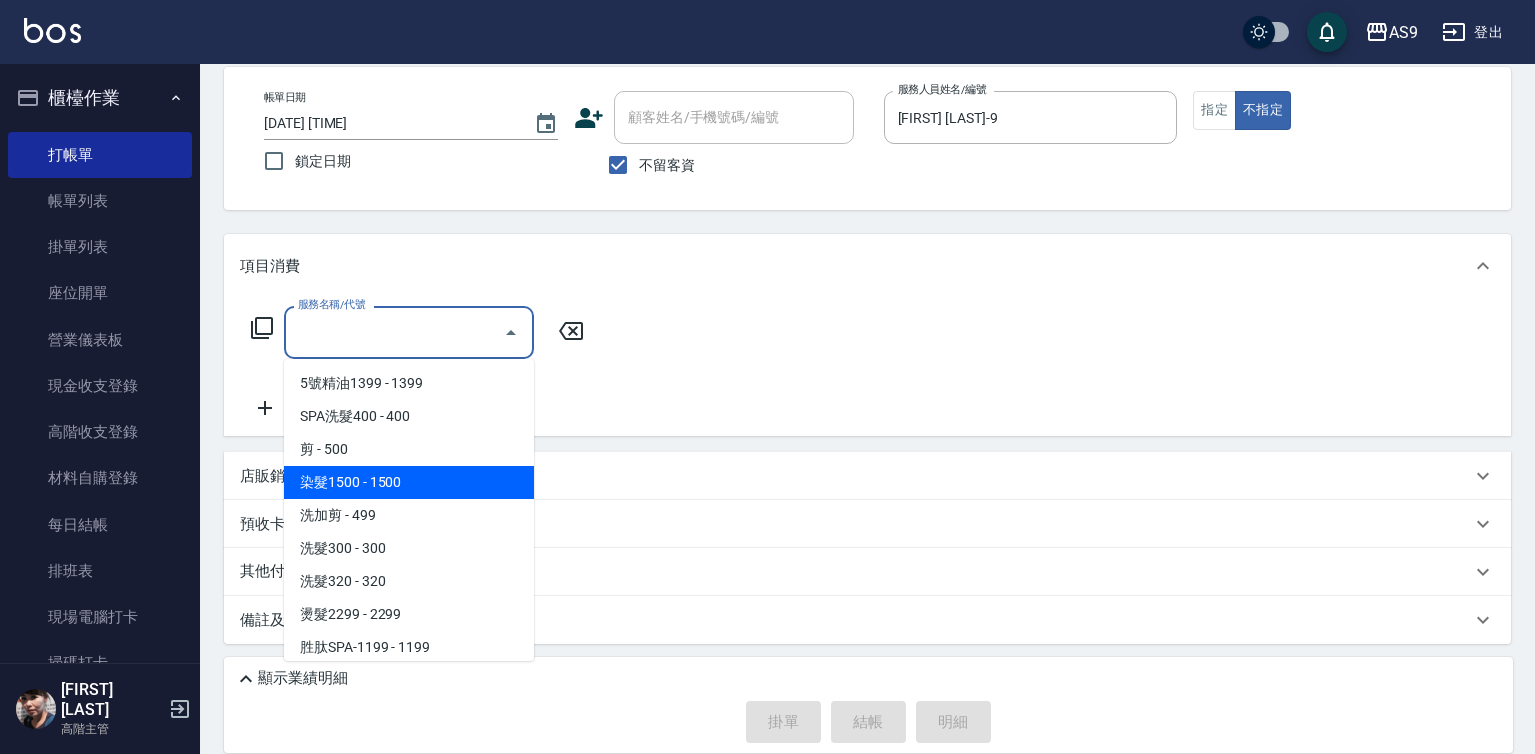 click on "染髮1500 - 1500" at bounding box center [409, 482] 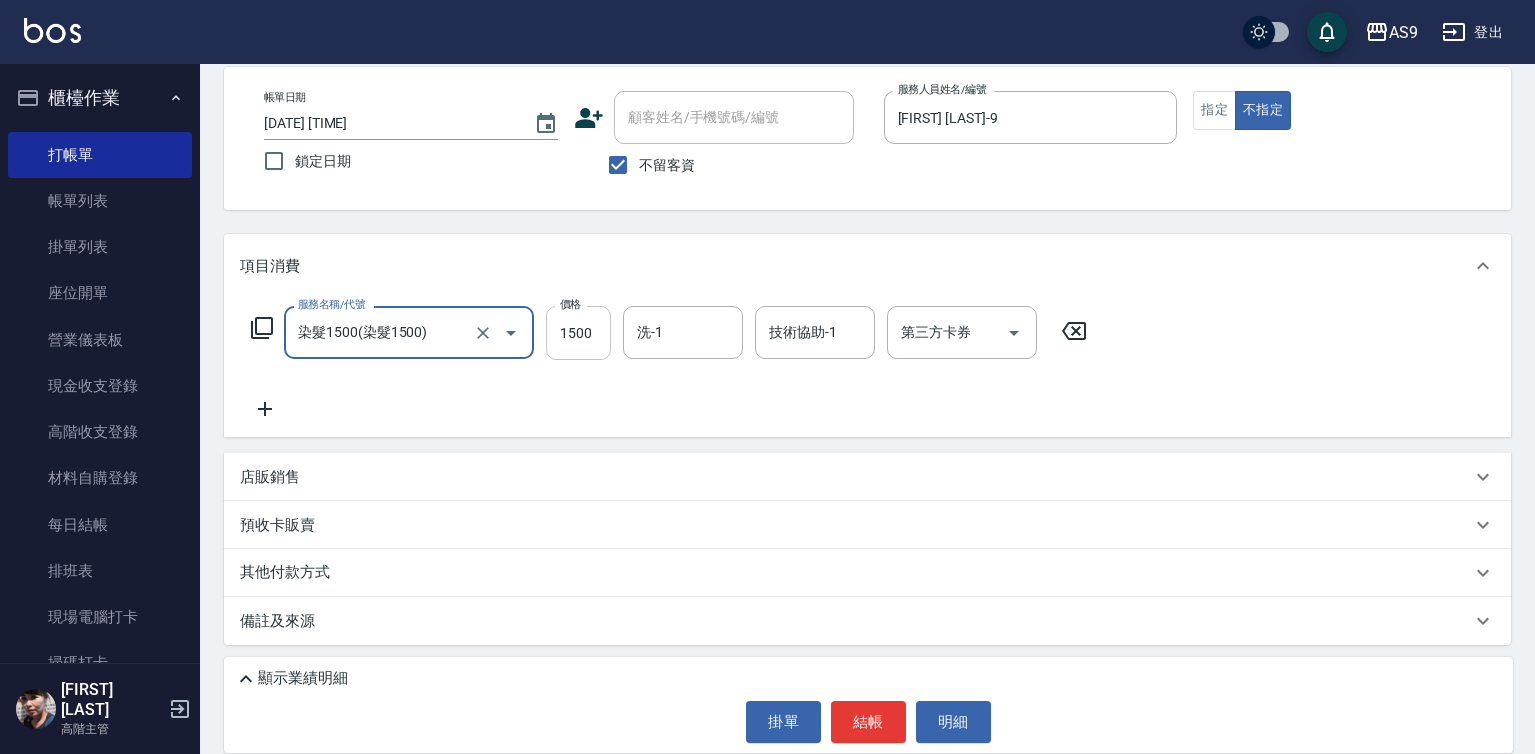 click on "1500" at bounding box center [578, 333] 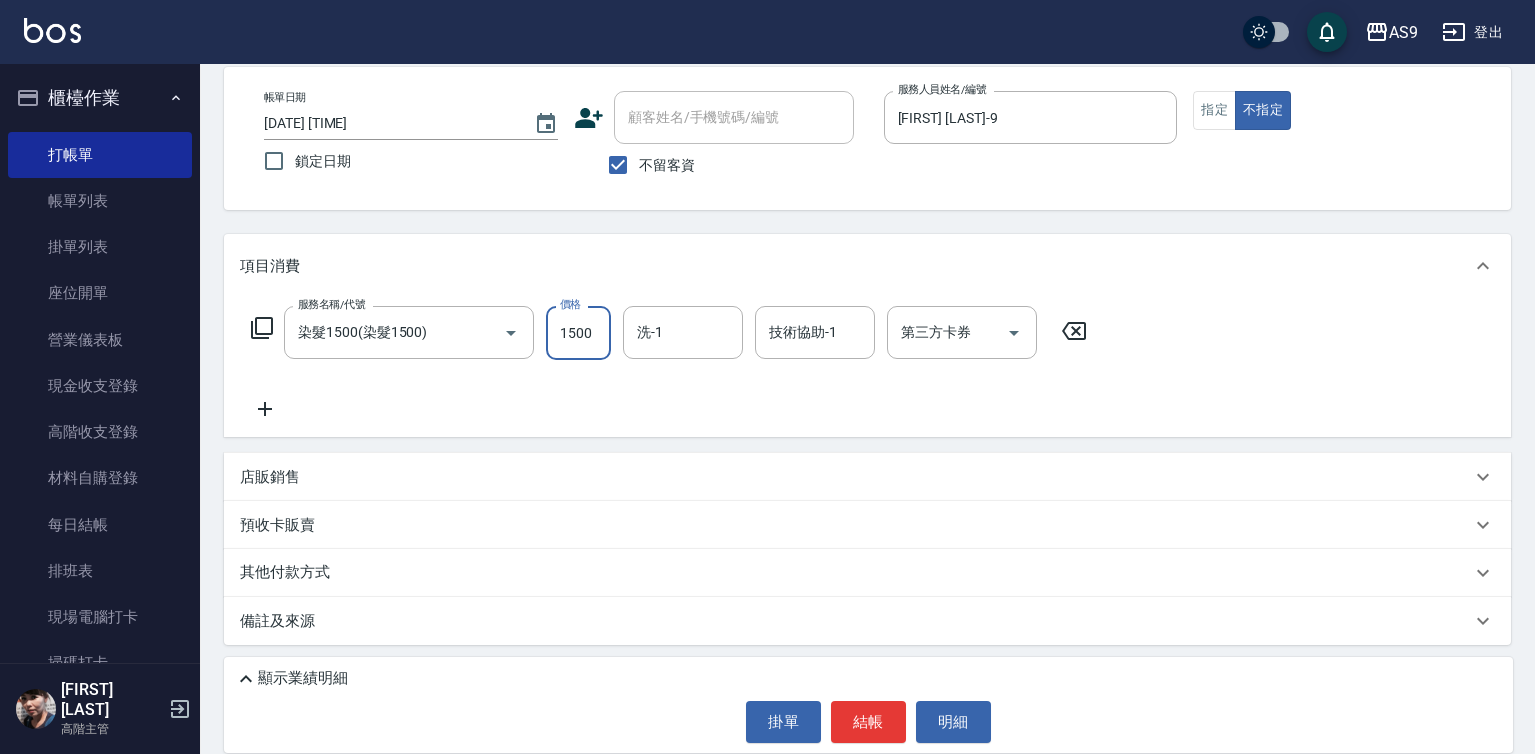 click on "1500" at bounding box center [578, 333] 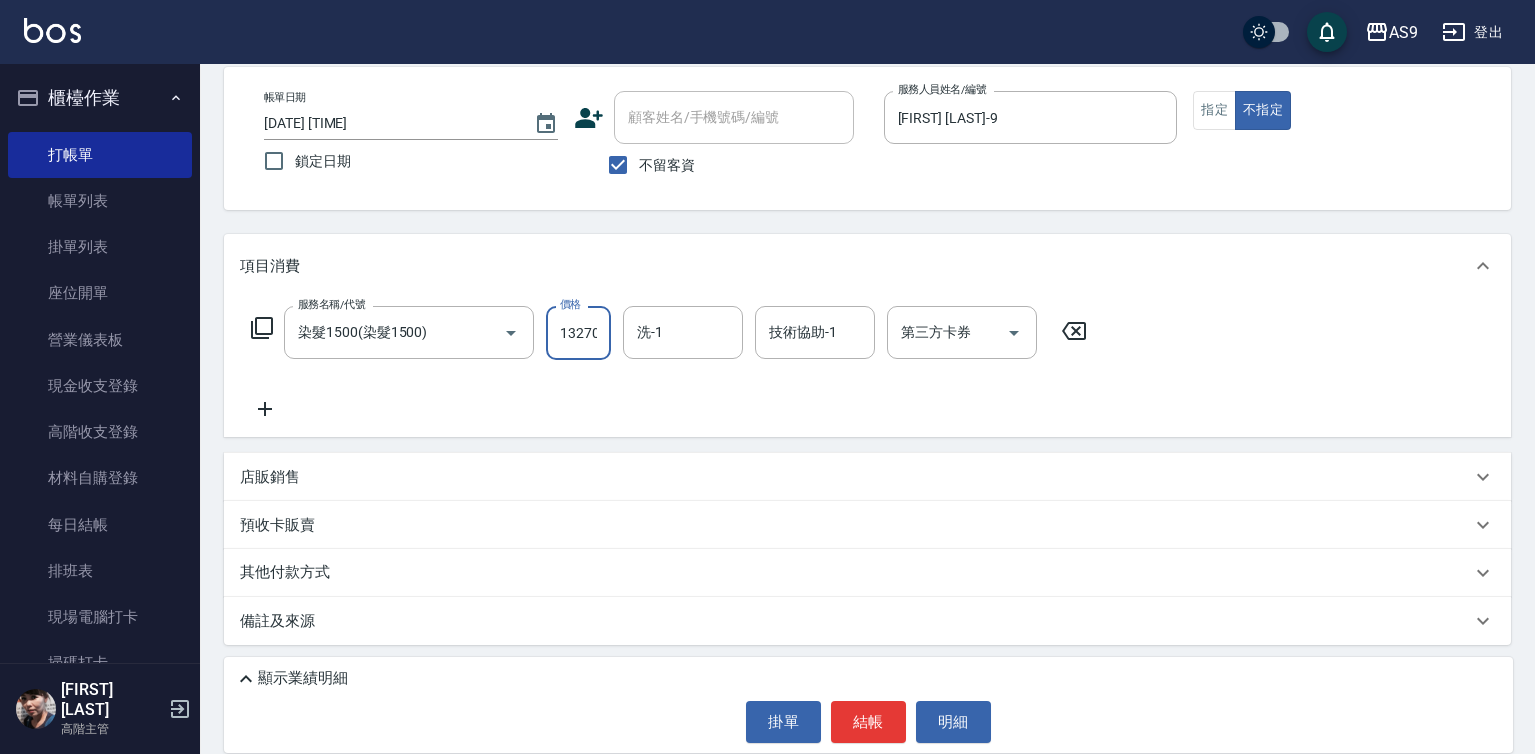 click on "13270" at bounding box center (578, 333) 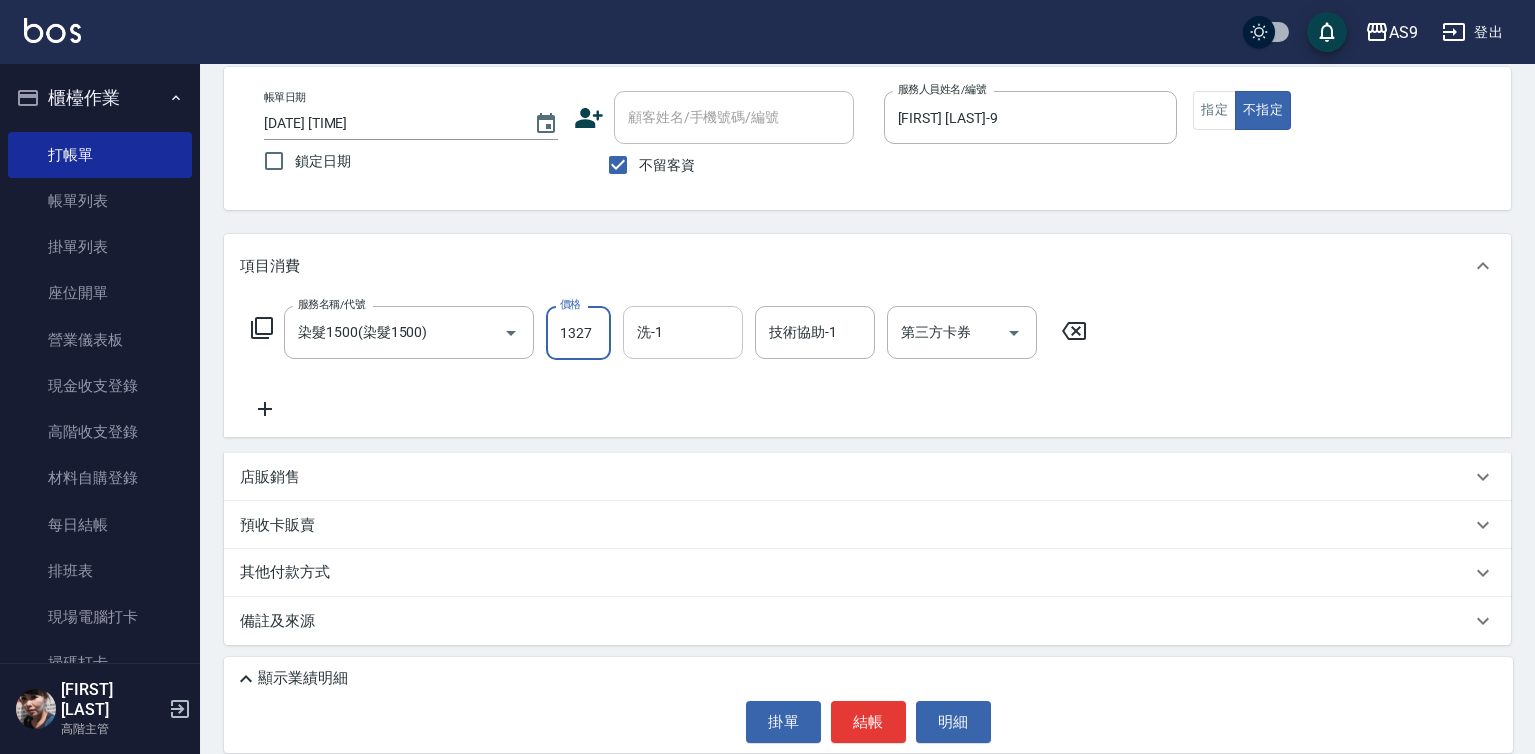 type on "1327" 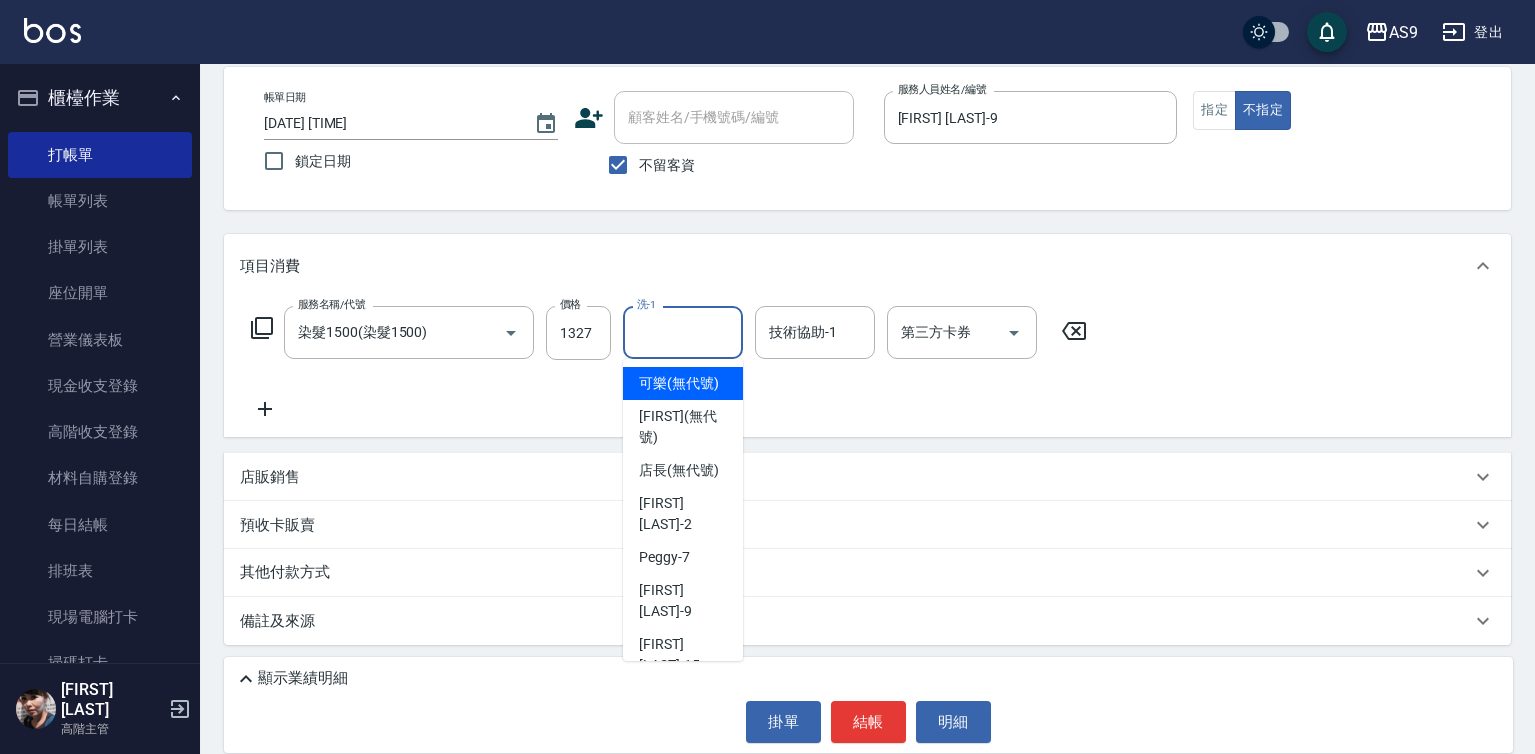 click on "洗-1" at bounding box center [683, 332] 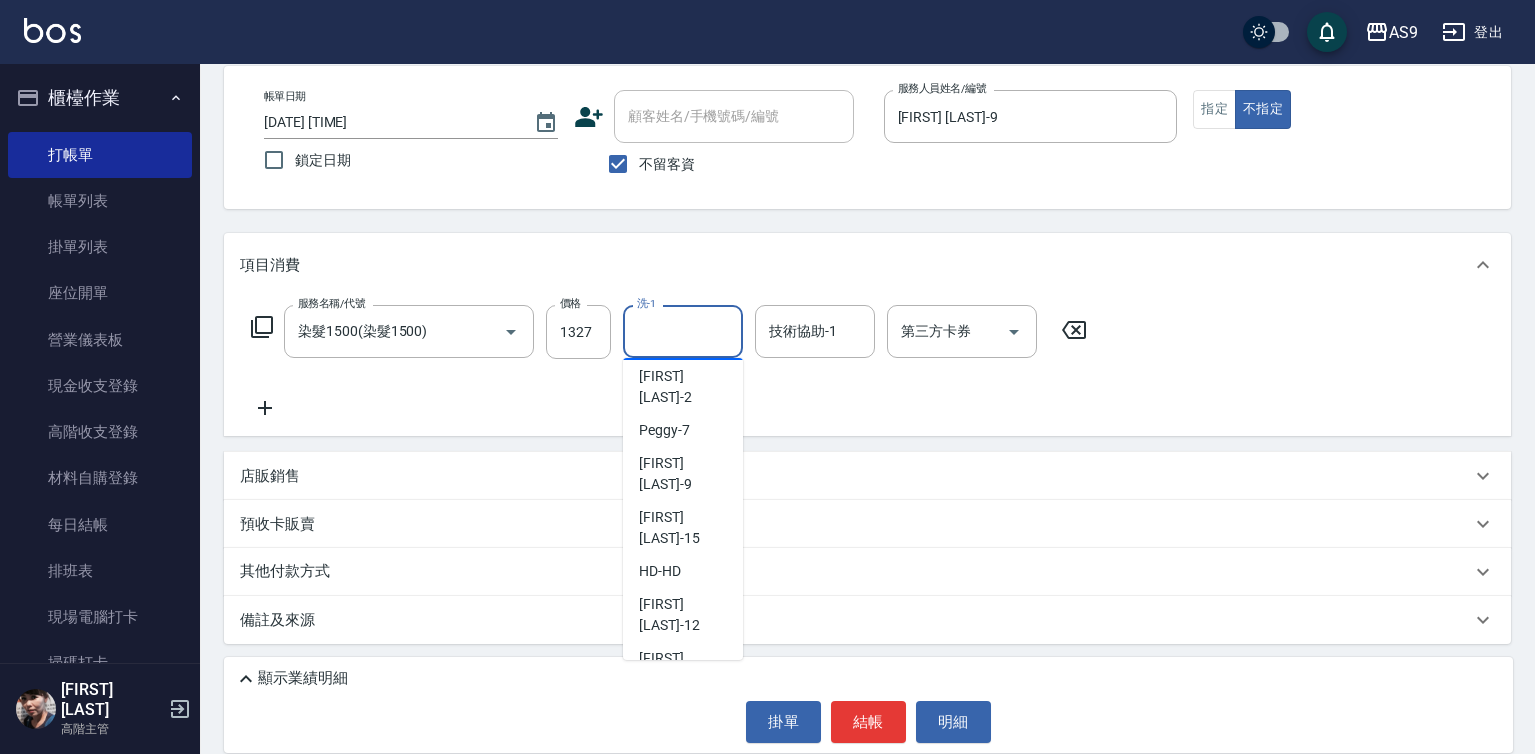 scroll, scrollTop: 128, scrollLeft: 0, axis: vertical 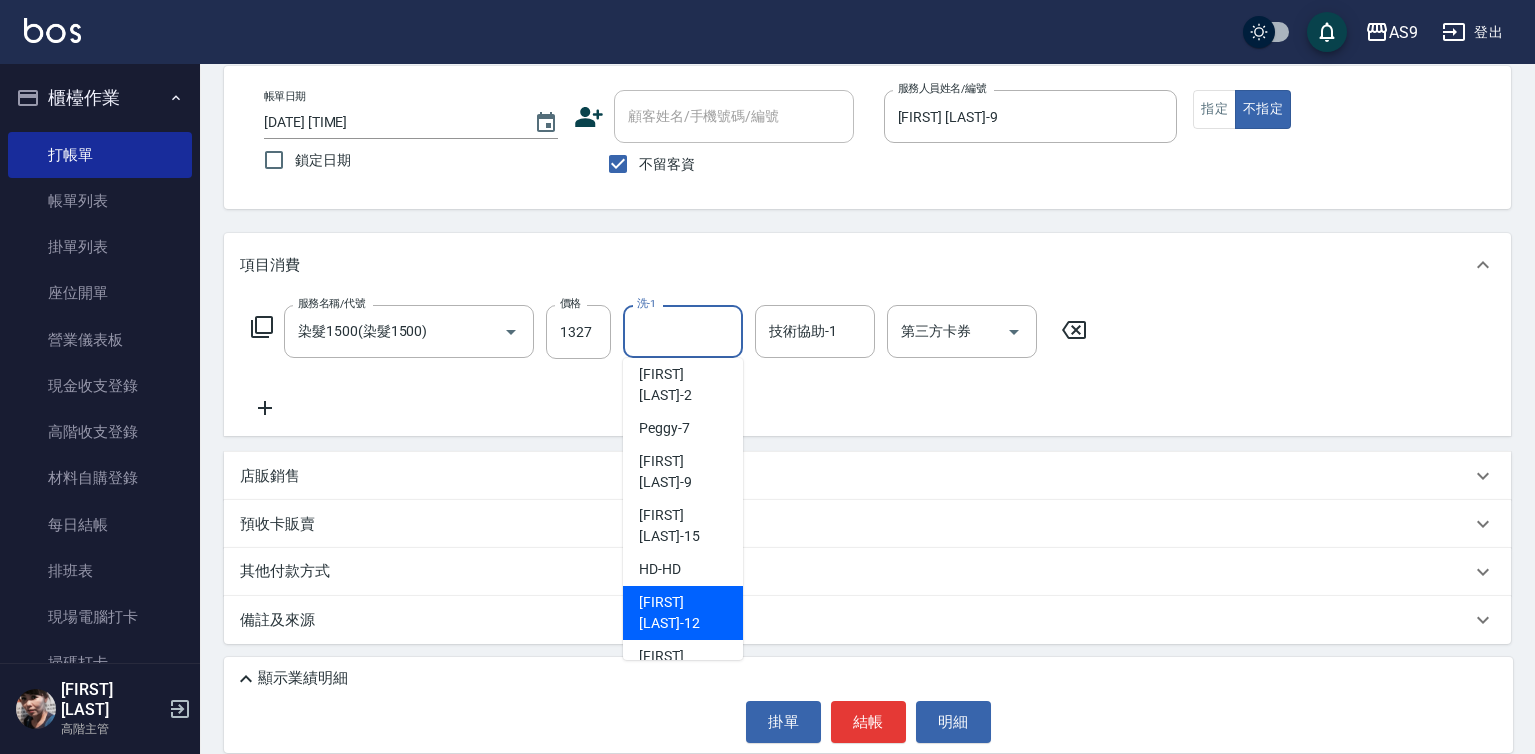 click on "[FIRST] [LAST] -12" at bounding box center [683, 613] 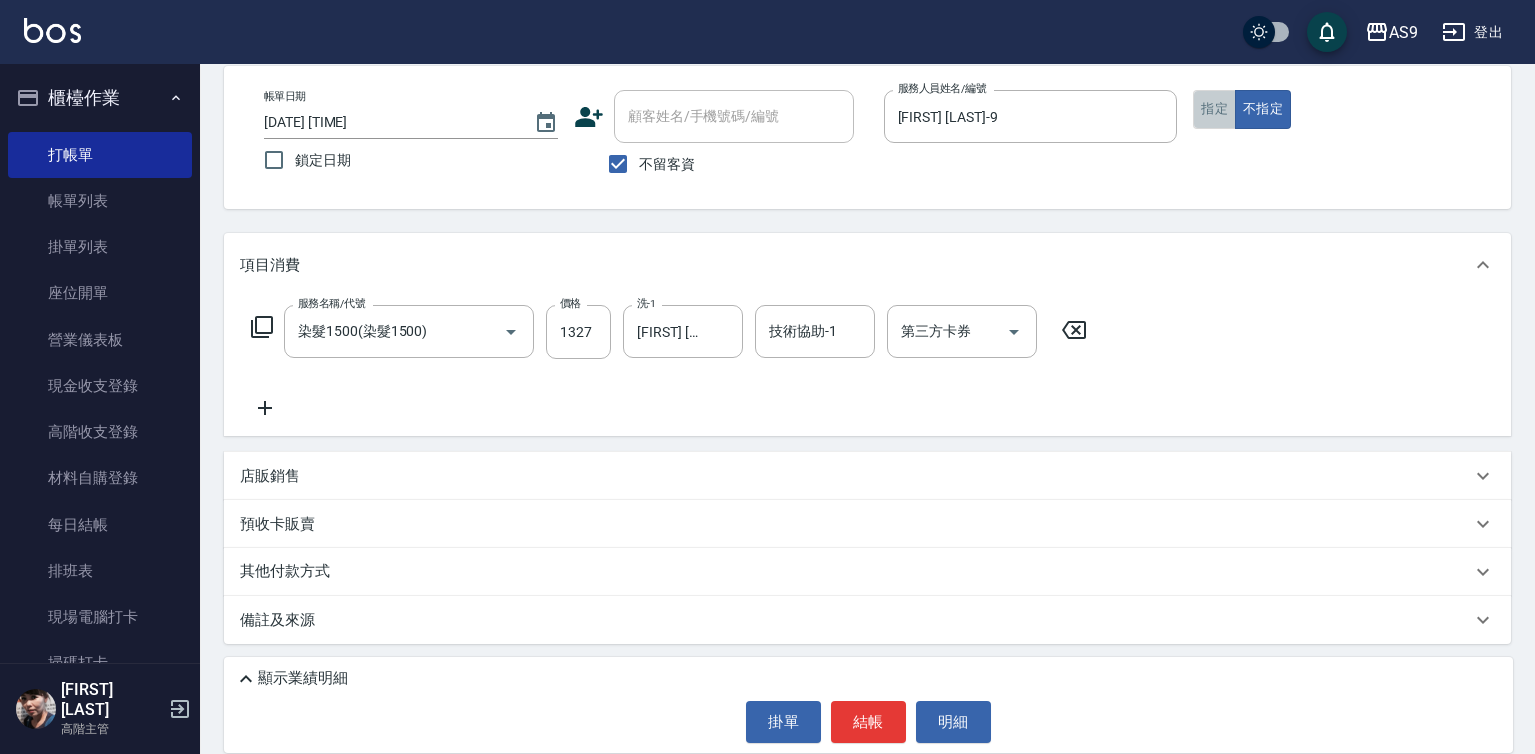 click on "指定" at bounding box center [1214, 109] 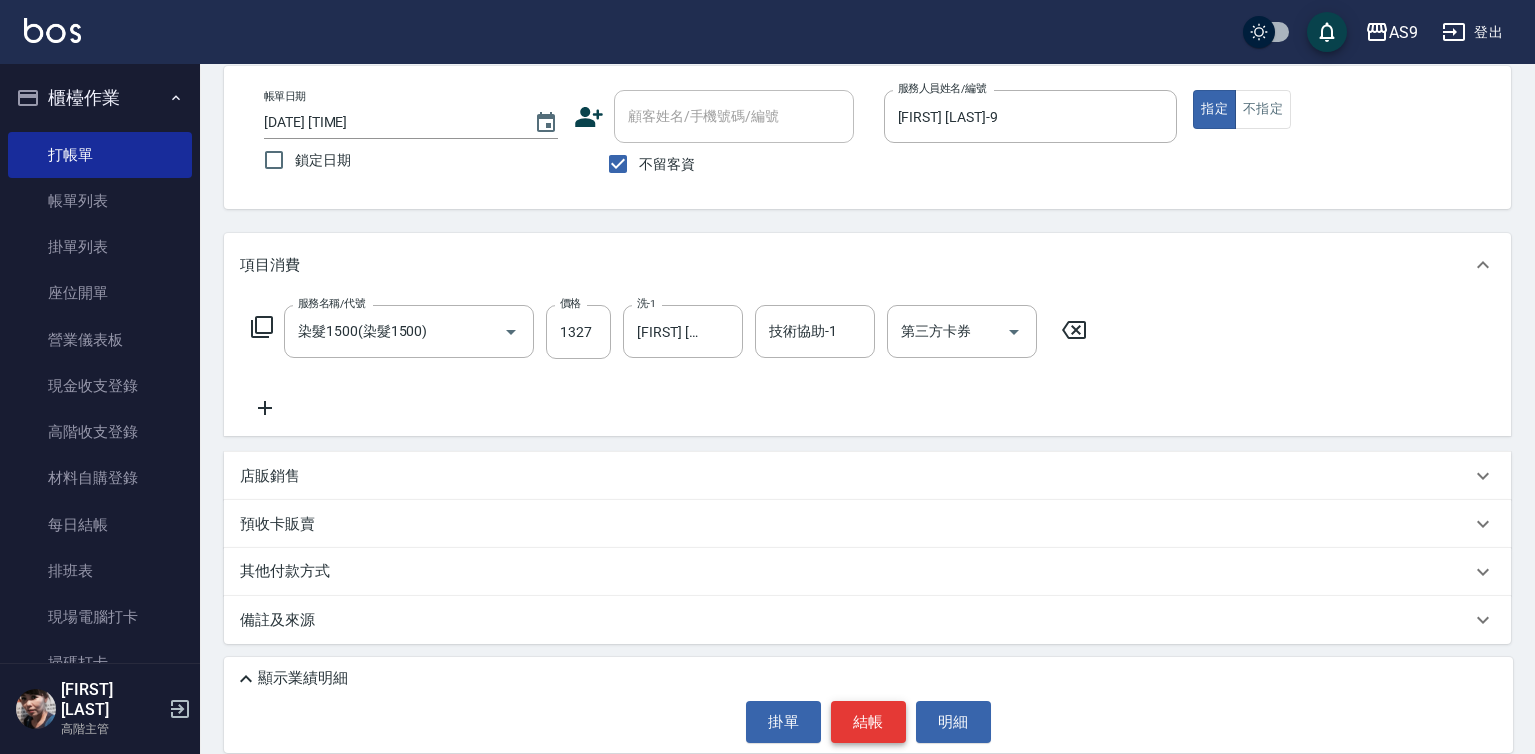 click on "結帳" at bounding box center [868, 722] 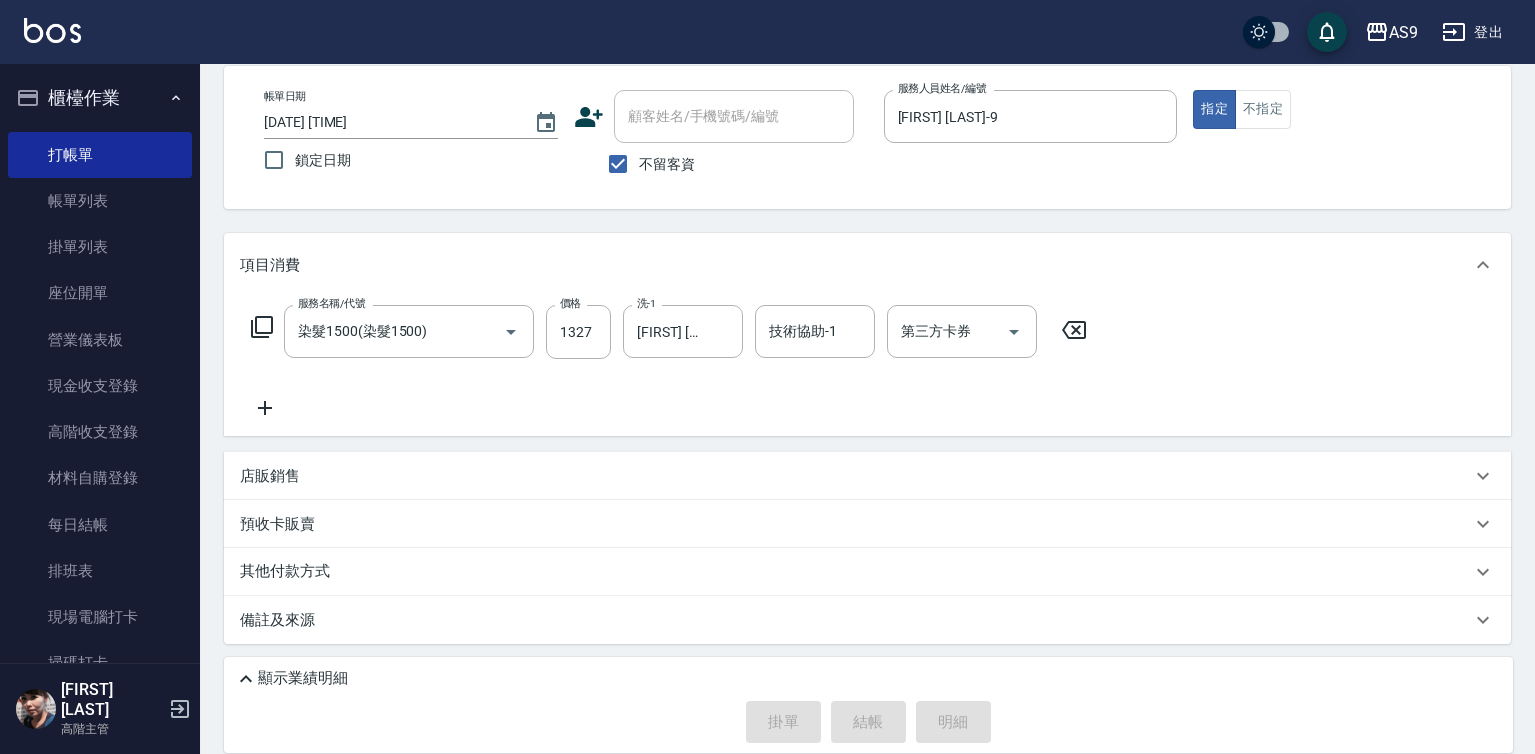 type 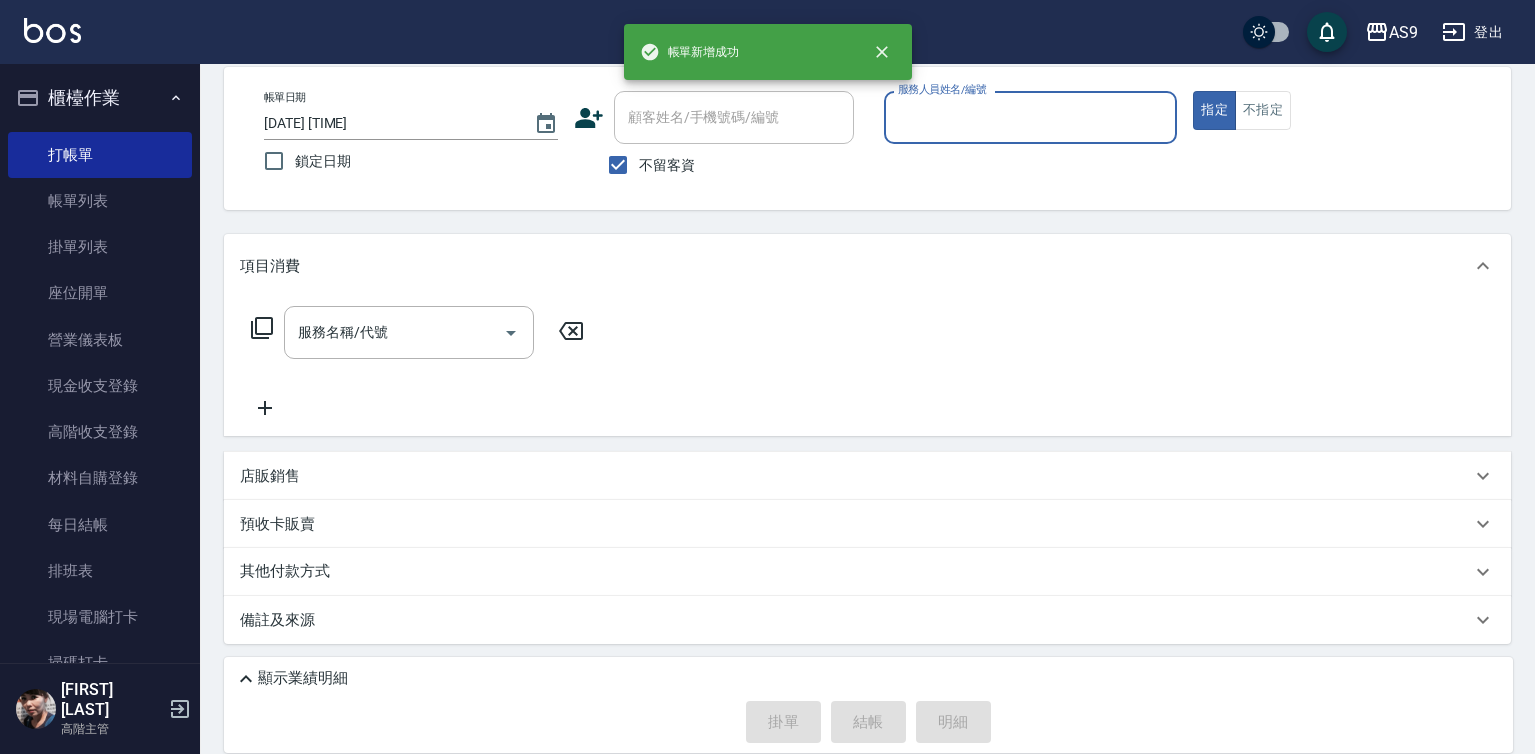 scroll, scrollTop: 94, scrollLeft: 0, axis: vertical 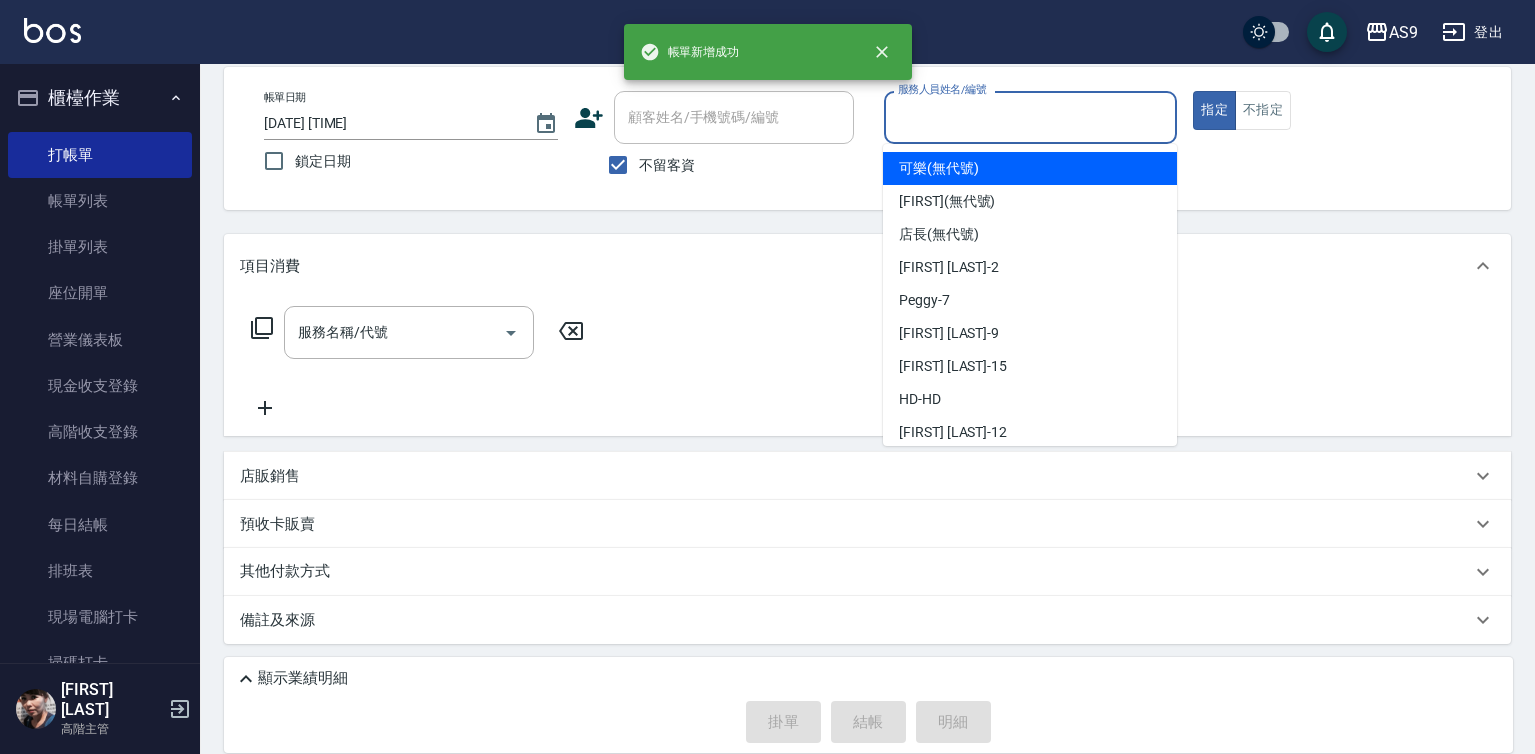 click on "服務人員姓名/編號" at bounding box center [1031, 117] 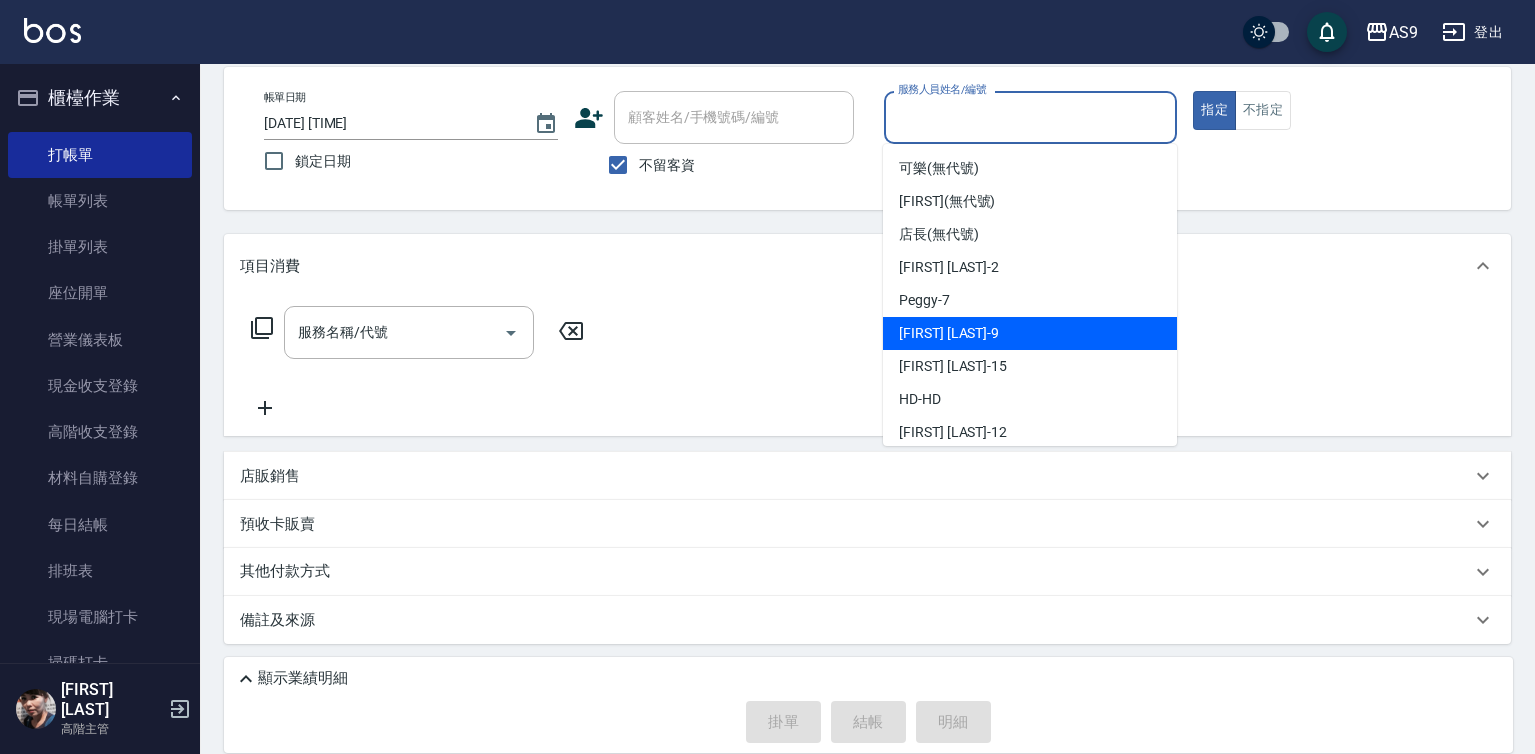 click on "[FIRST] [LAST] -9" at bounding box center (1030, 333) 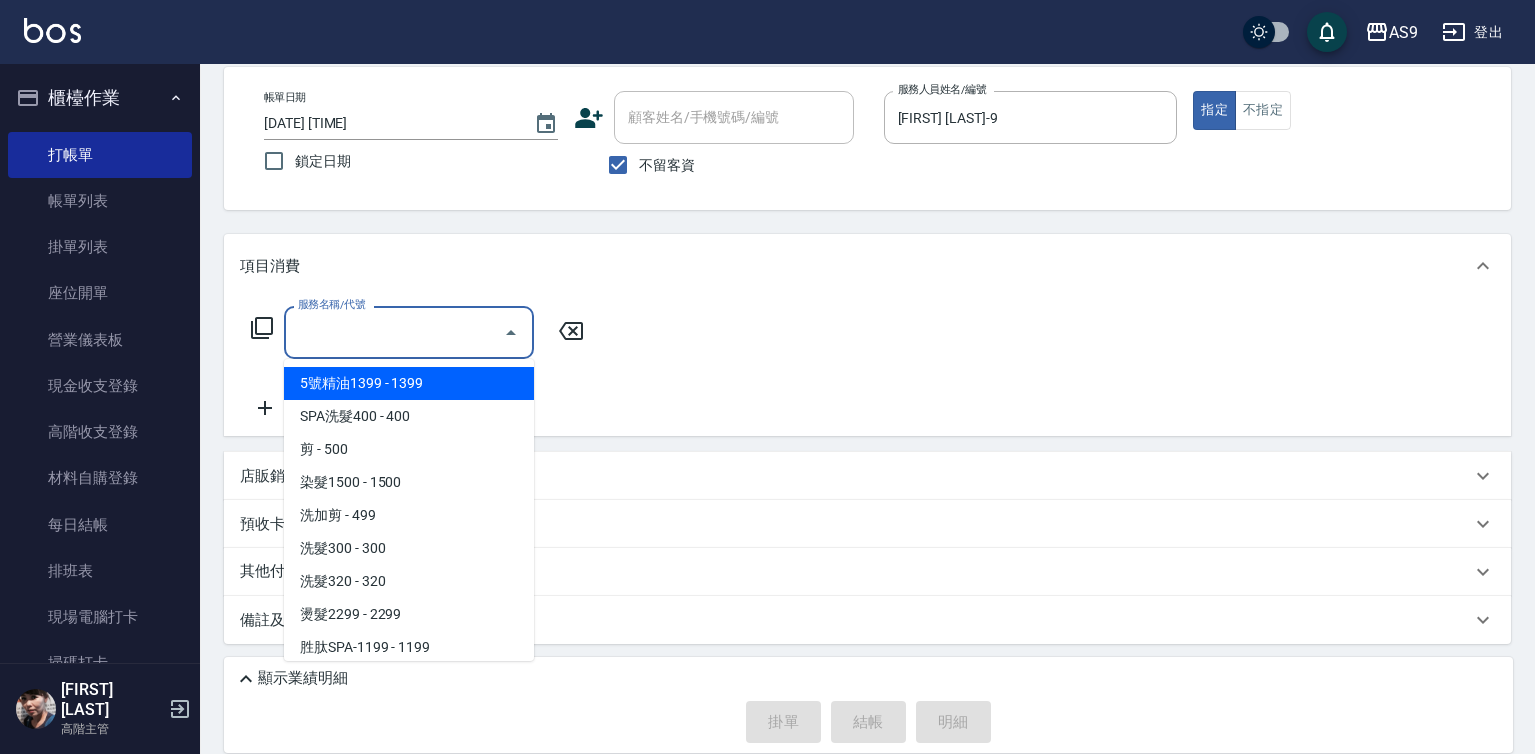 click on "服務名稱/代號" at bounding box center [394, 332] 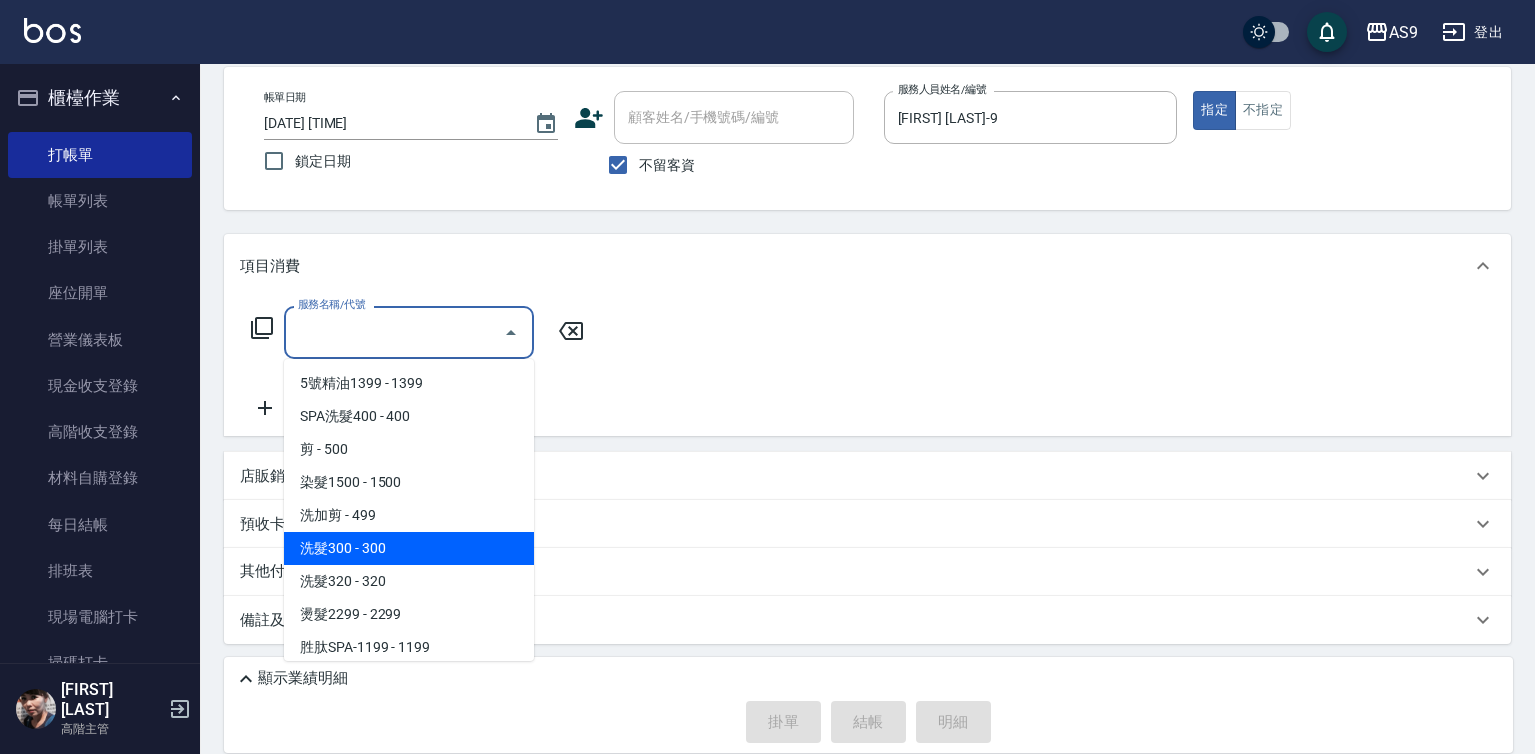 drag, startPoint x: 398, startPoint y: 545, endPoint x: 565, endPoint y: 381, distance: 234.06195 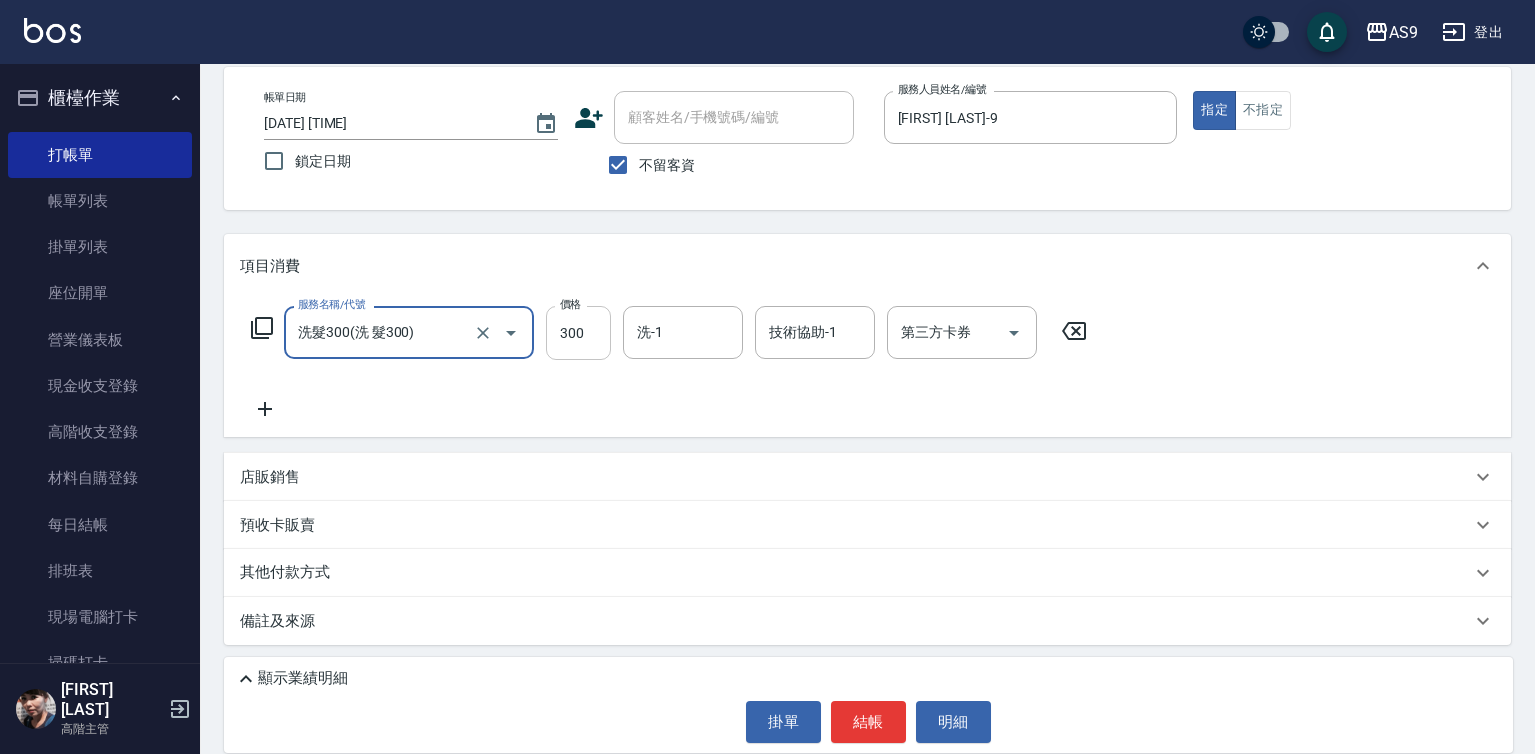click on "300" at bounding box center [578, 333] 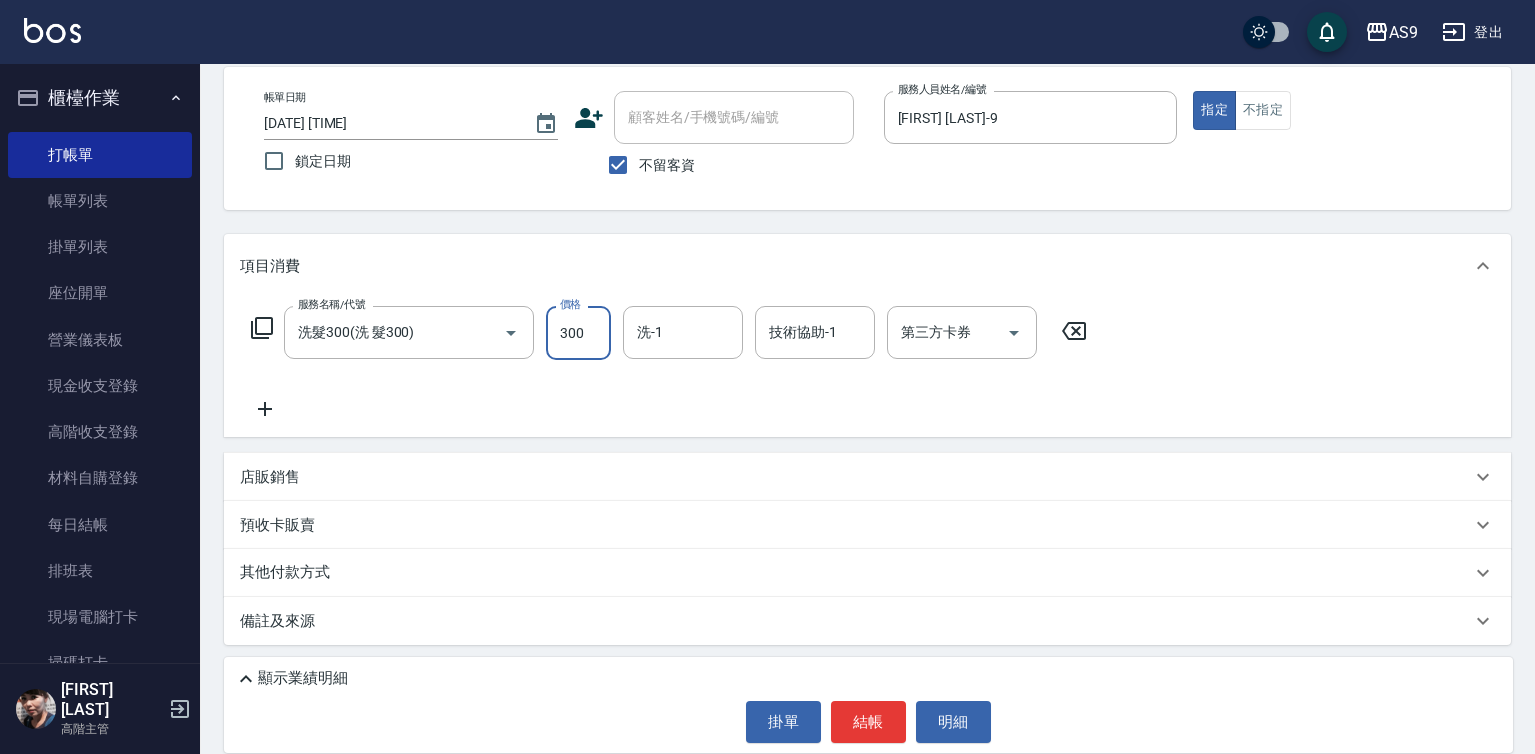 click on "300" at bounding box center (578, 333) 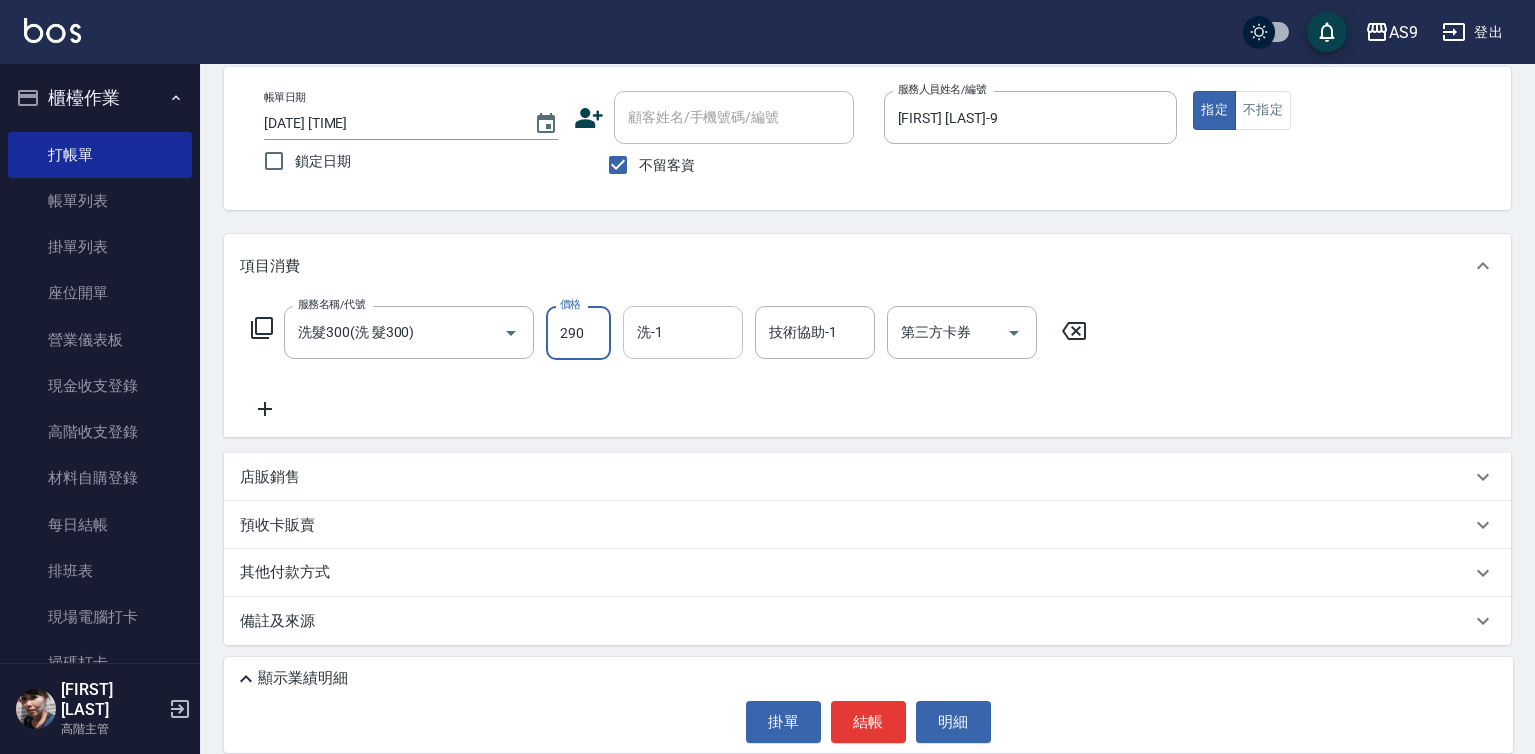type on "290" 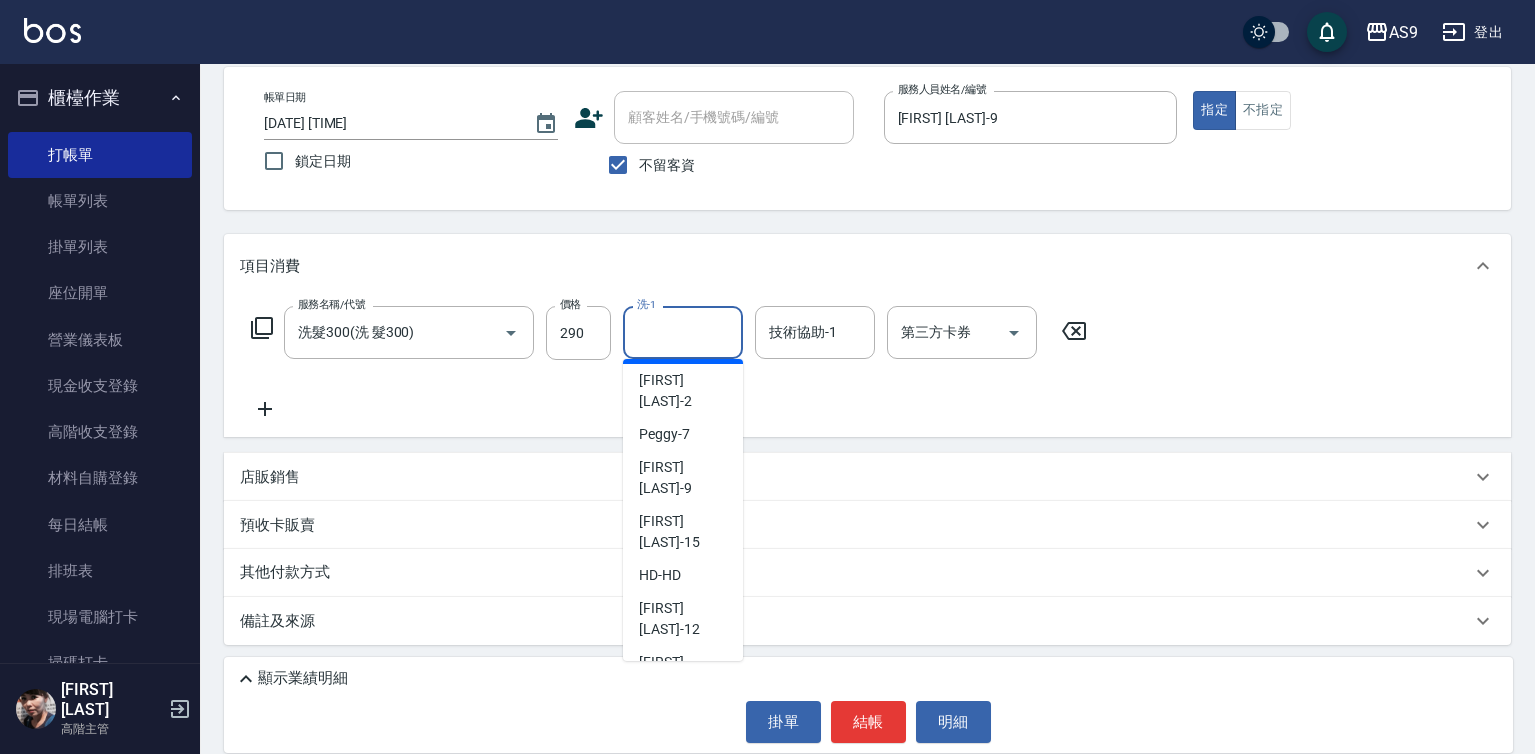 scroll, scrollTop: 128, scrollLeft: 0, axis: vertical 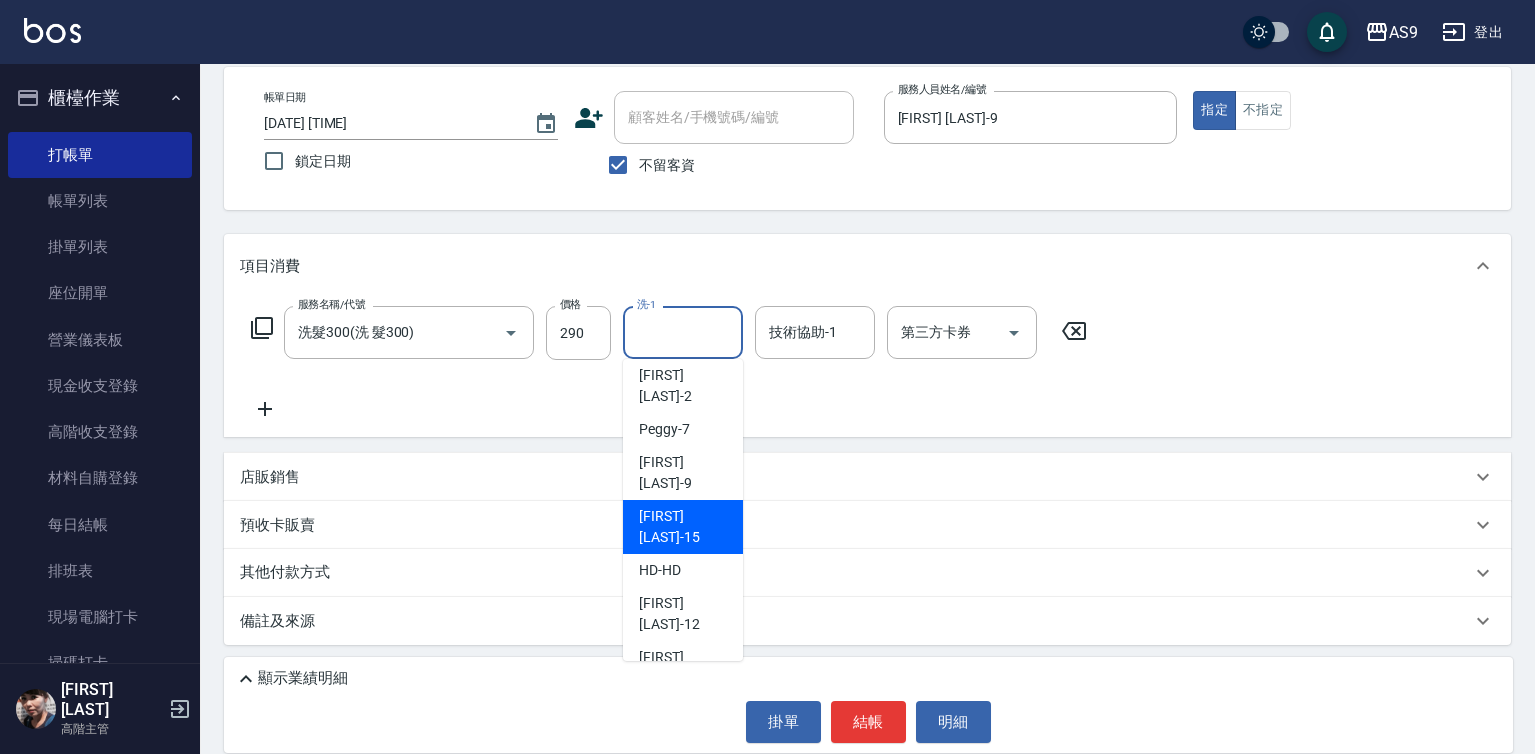 click on "[FIRST] [LAST]-15" at bounding box center (683, 527) 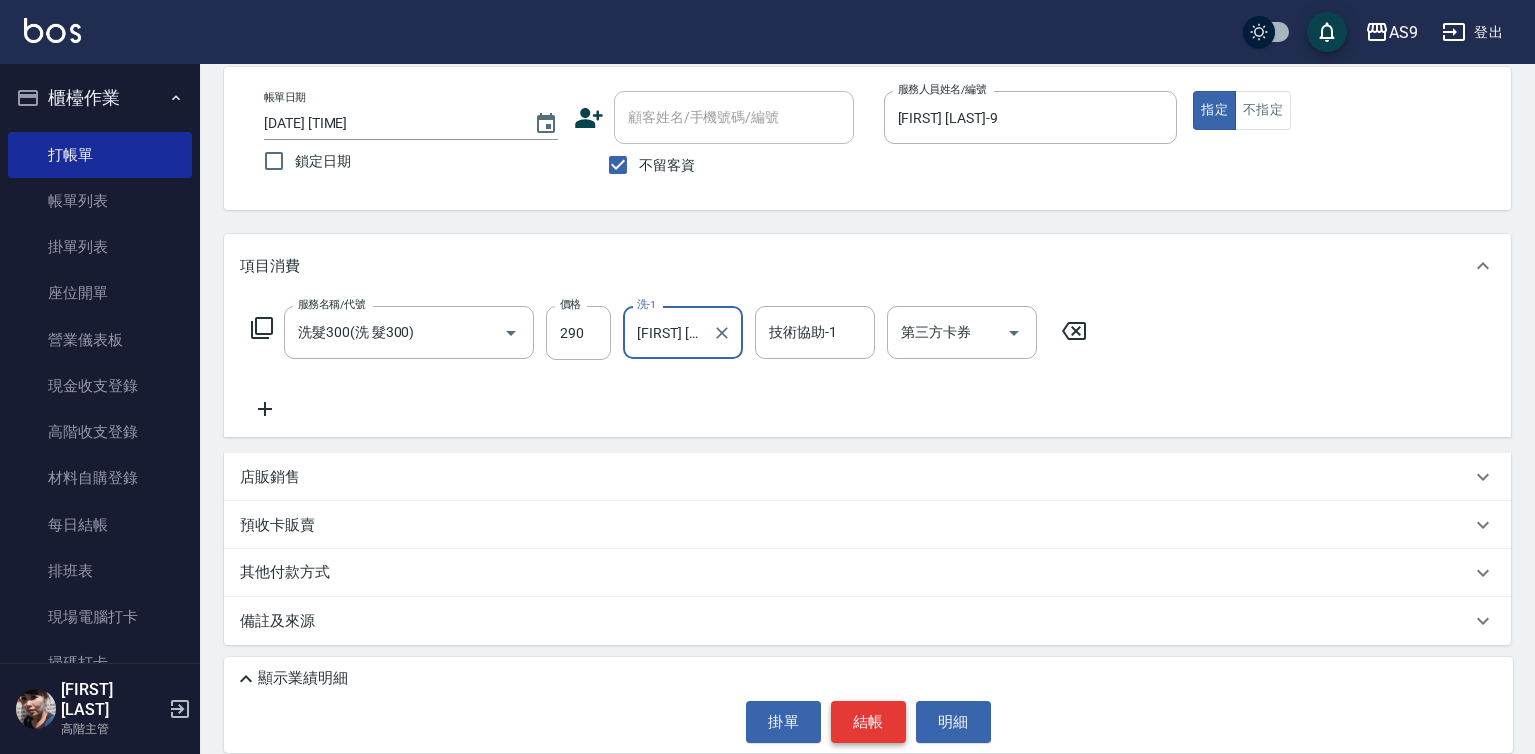 click on "結帳" at bounding box center [868, 722] 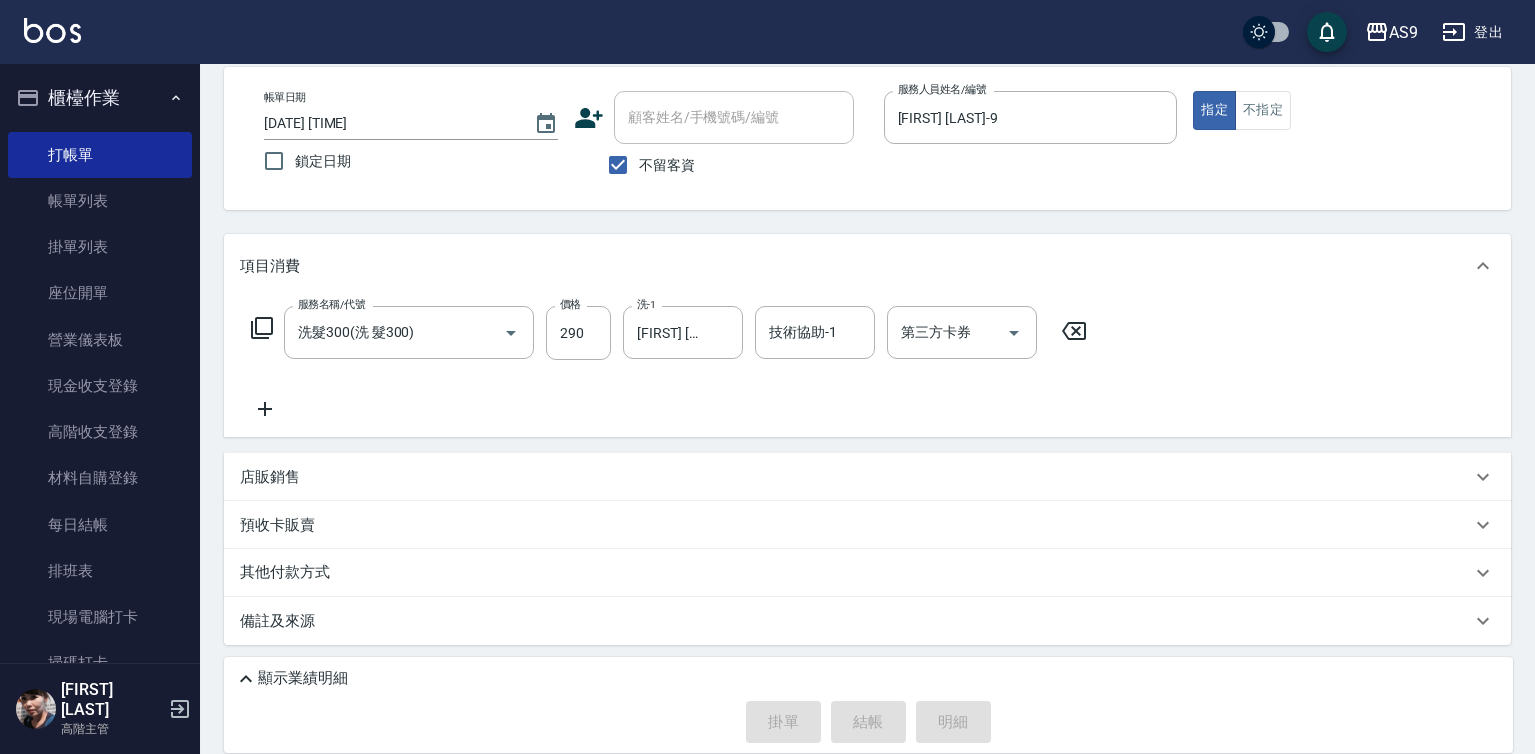 type 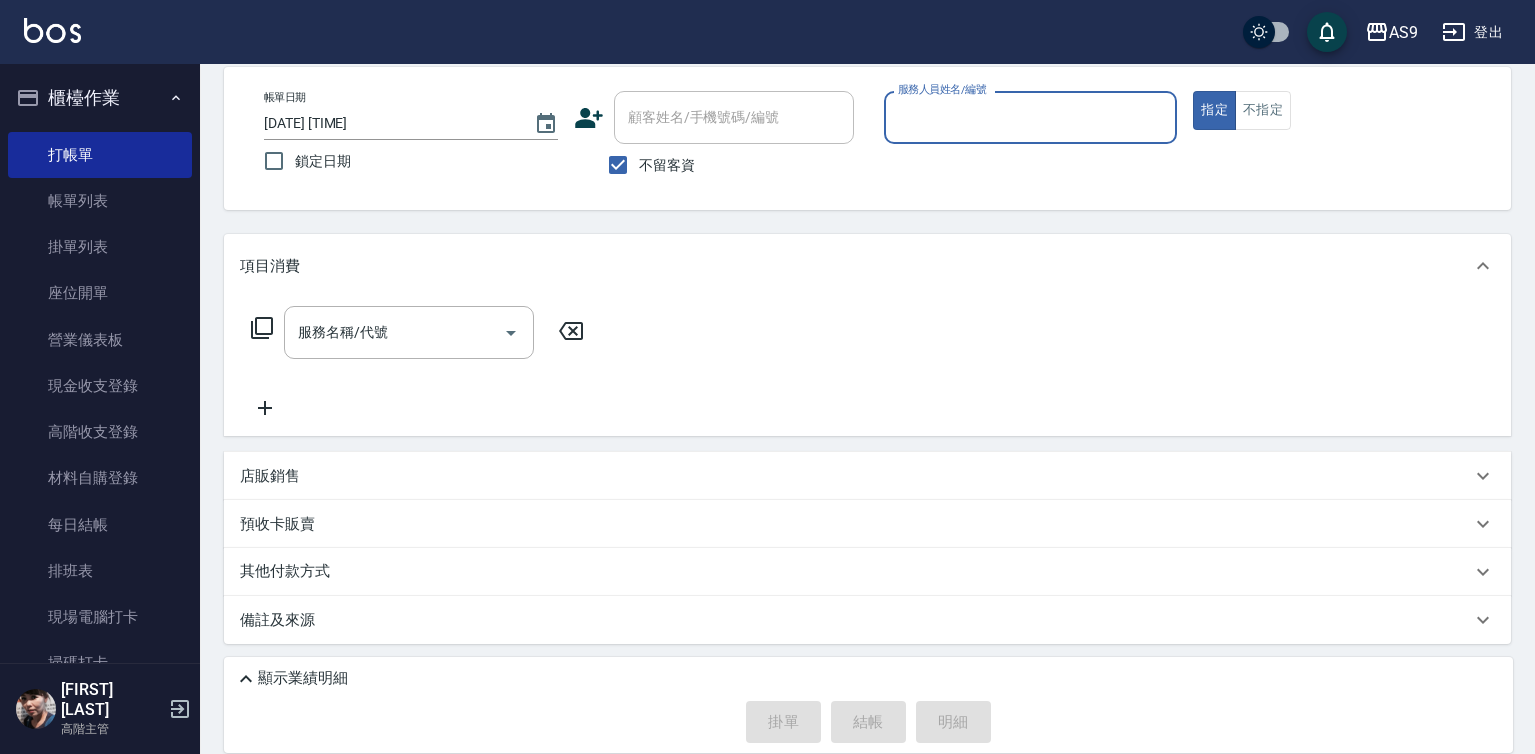 click on "服務人員姓名/編號" at bounding box center [1031, 117] 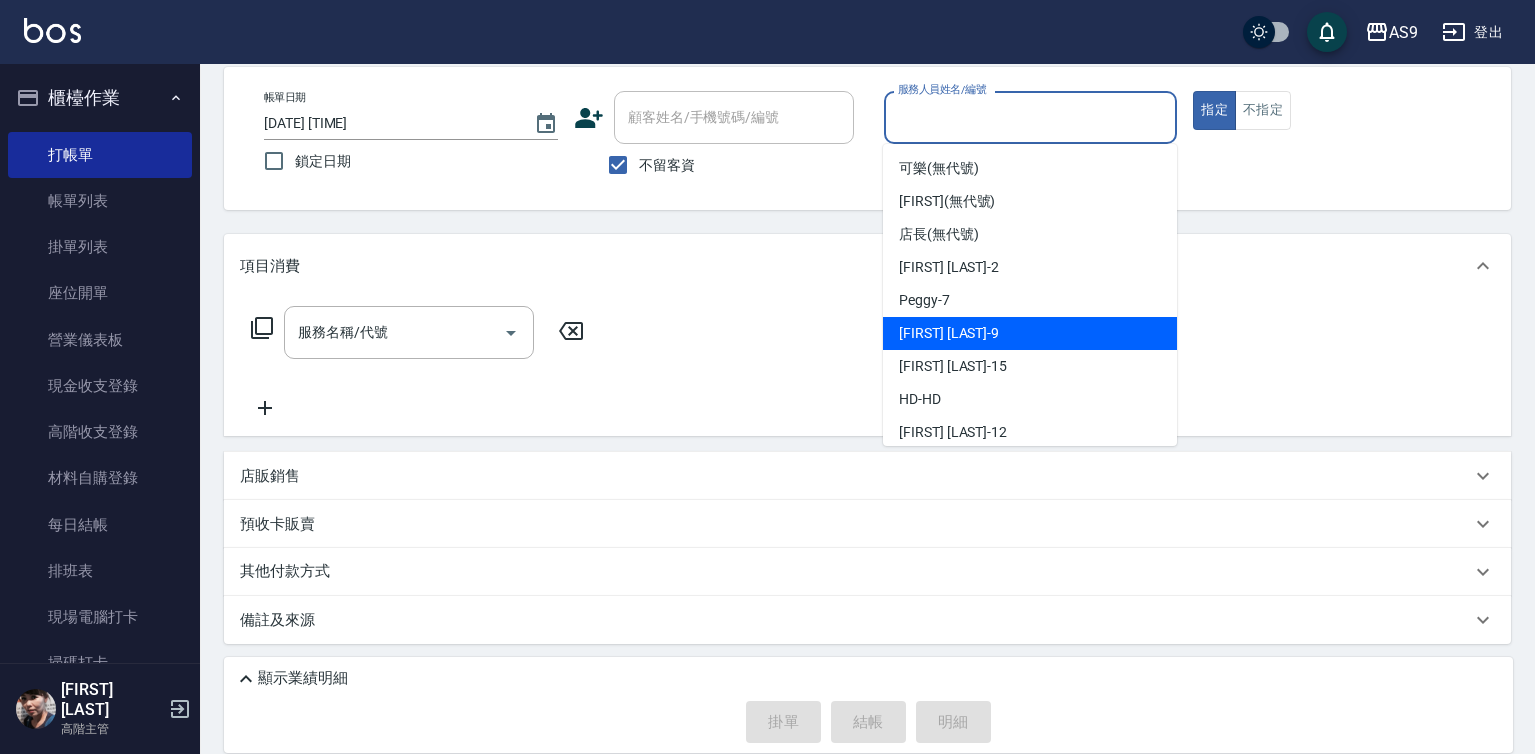 click on "[FIRST] [LAST] -9" at bounding box center (949, 333) 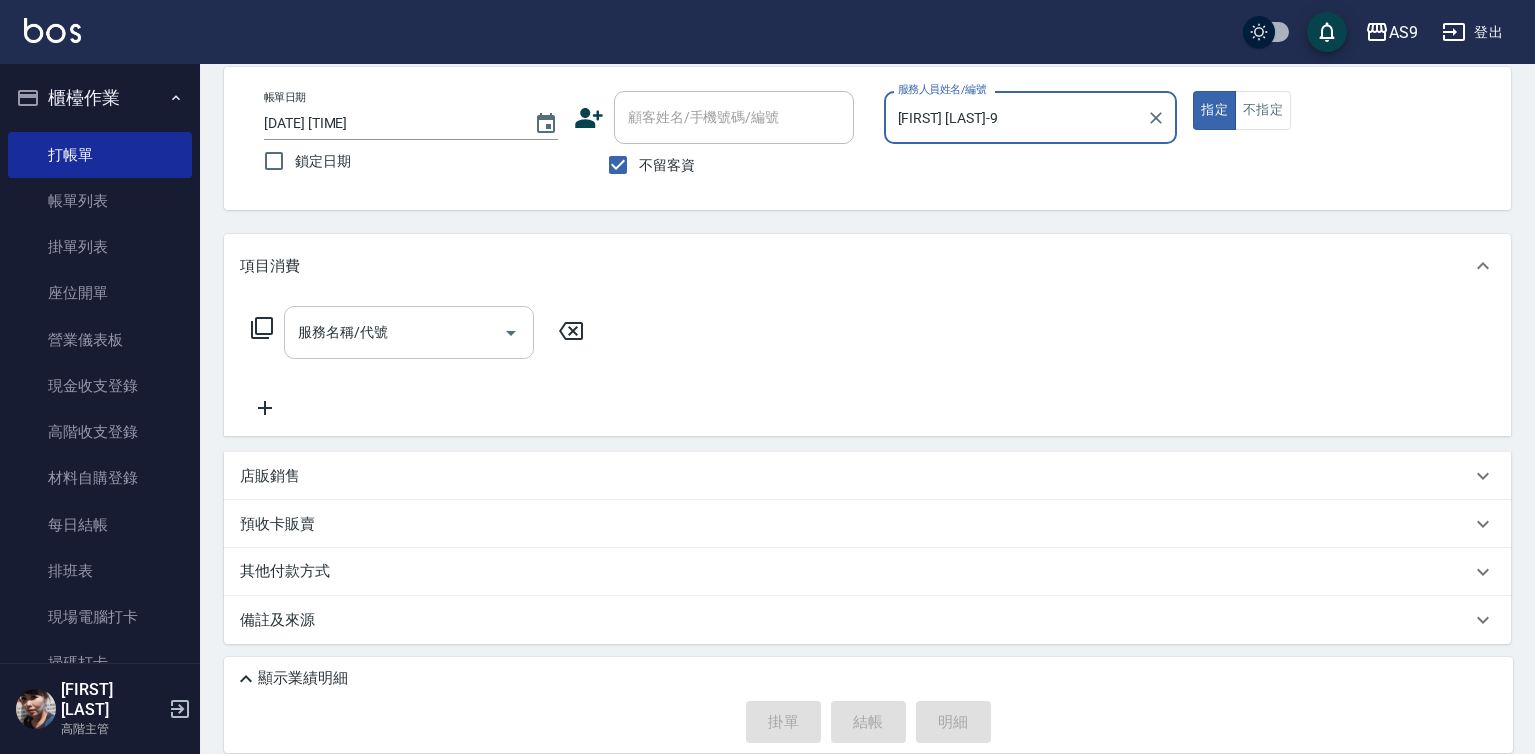 click on "服務名稱/代號" at bounding box center (394, 332) 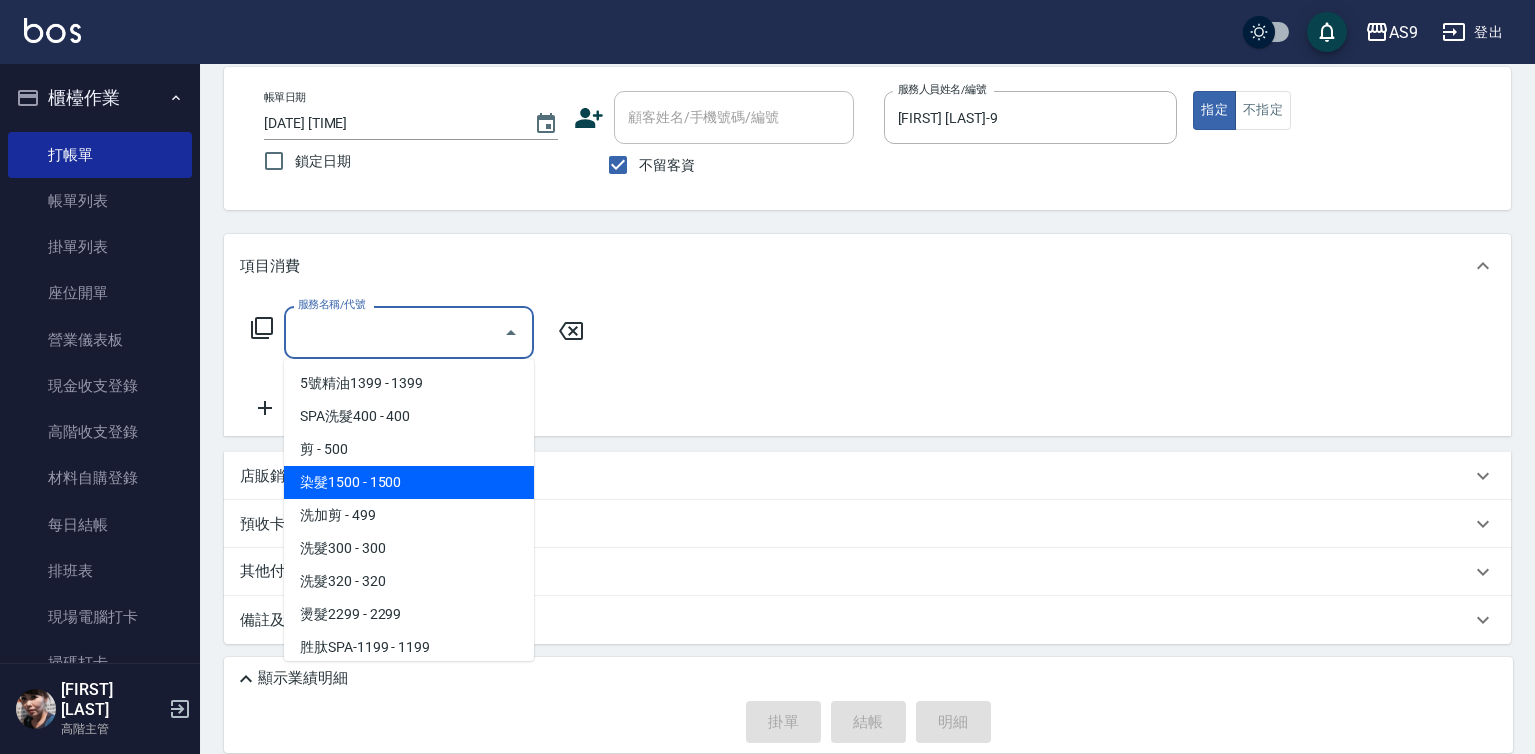 click on "染髮1500 - 1500" at bounding box center [409, 482] 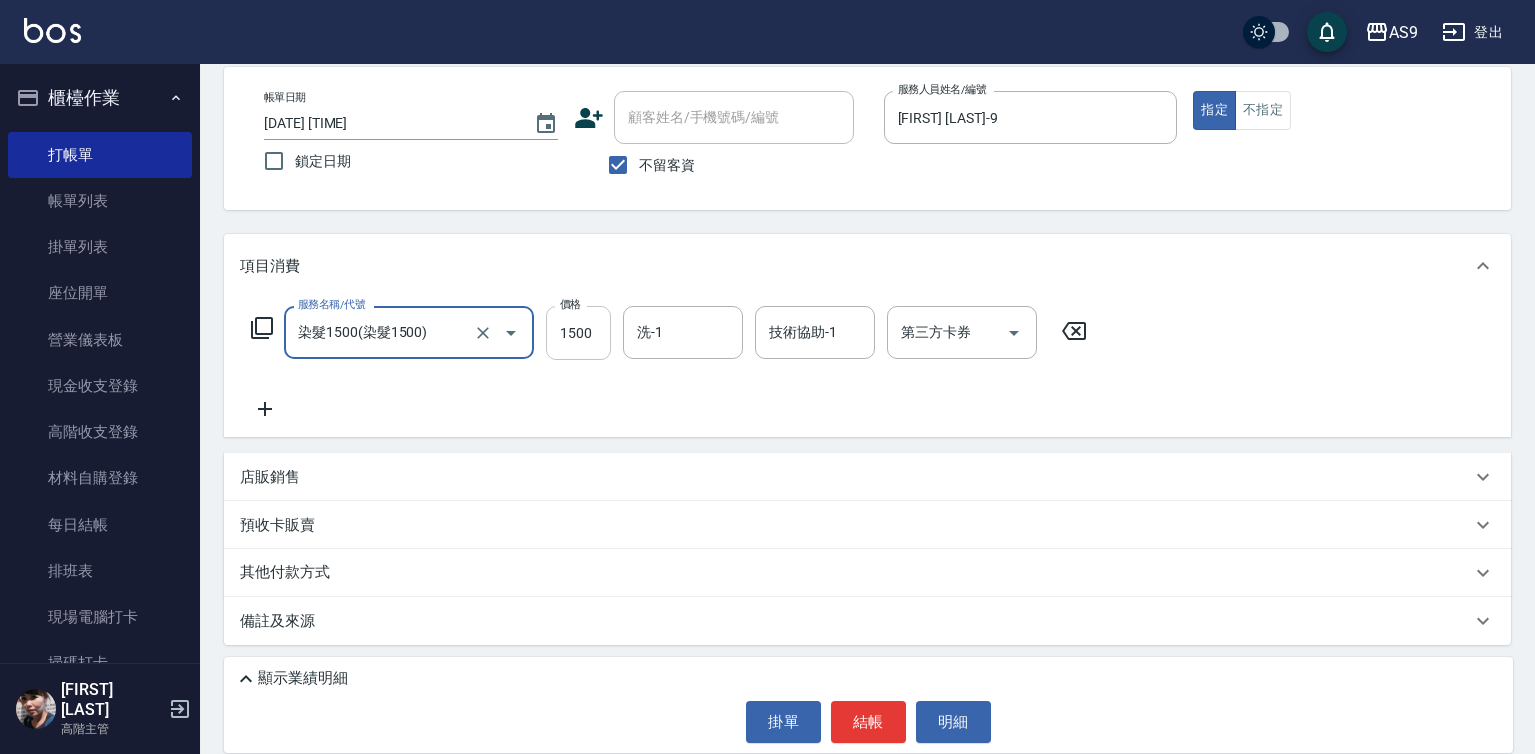 click on "1500" at bounding box center [578, 333] 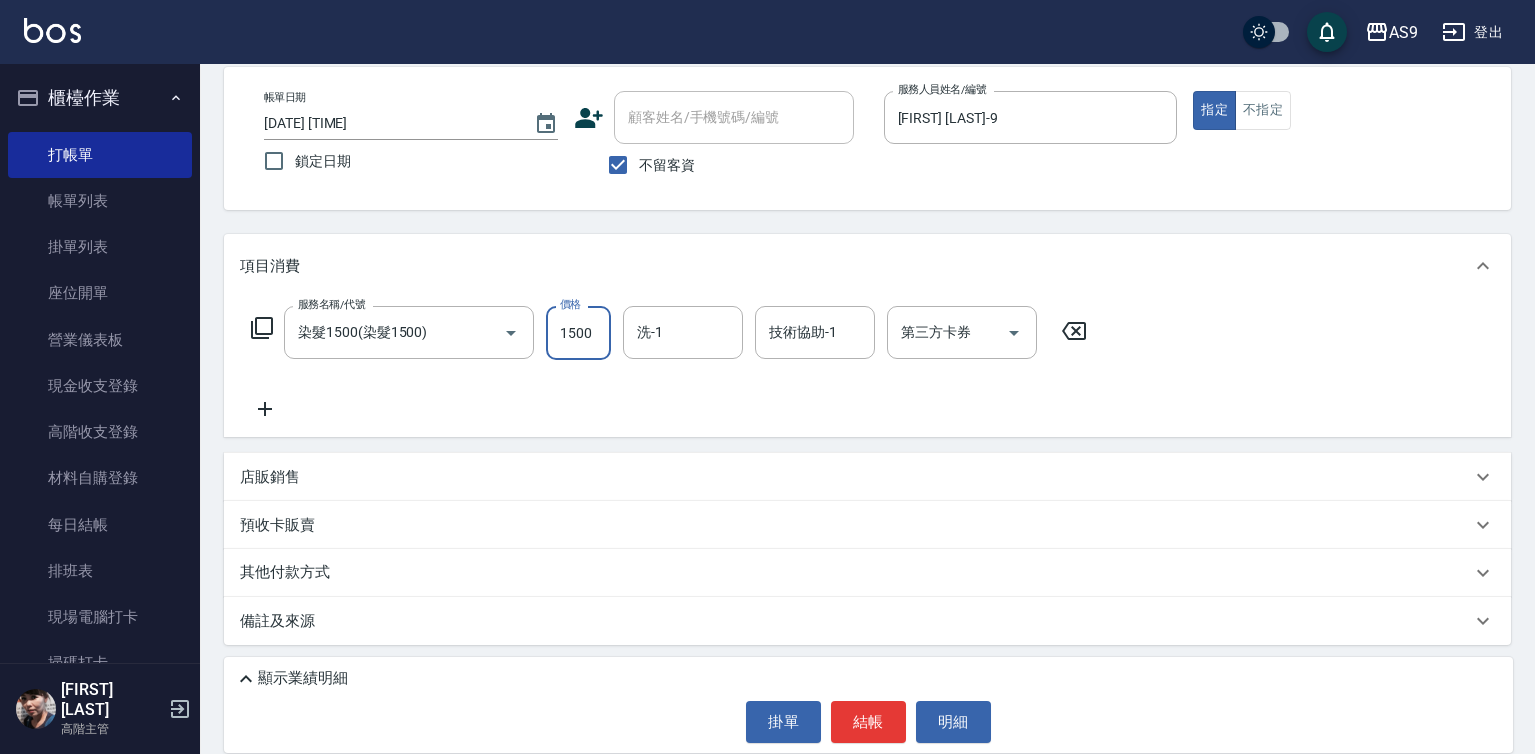 click on "1500" at bounding box center [578, 333] 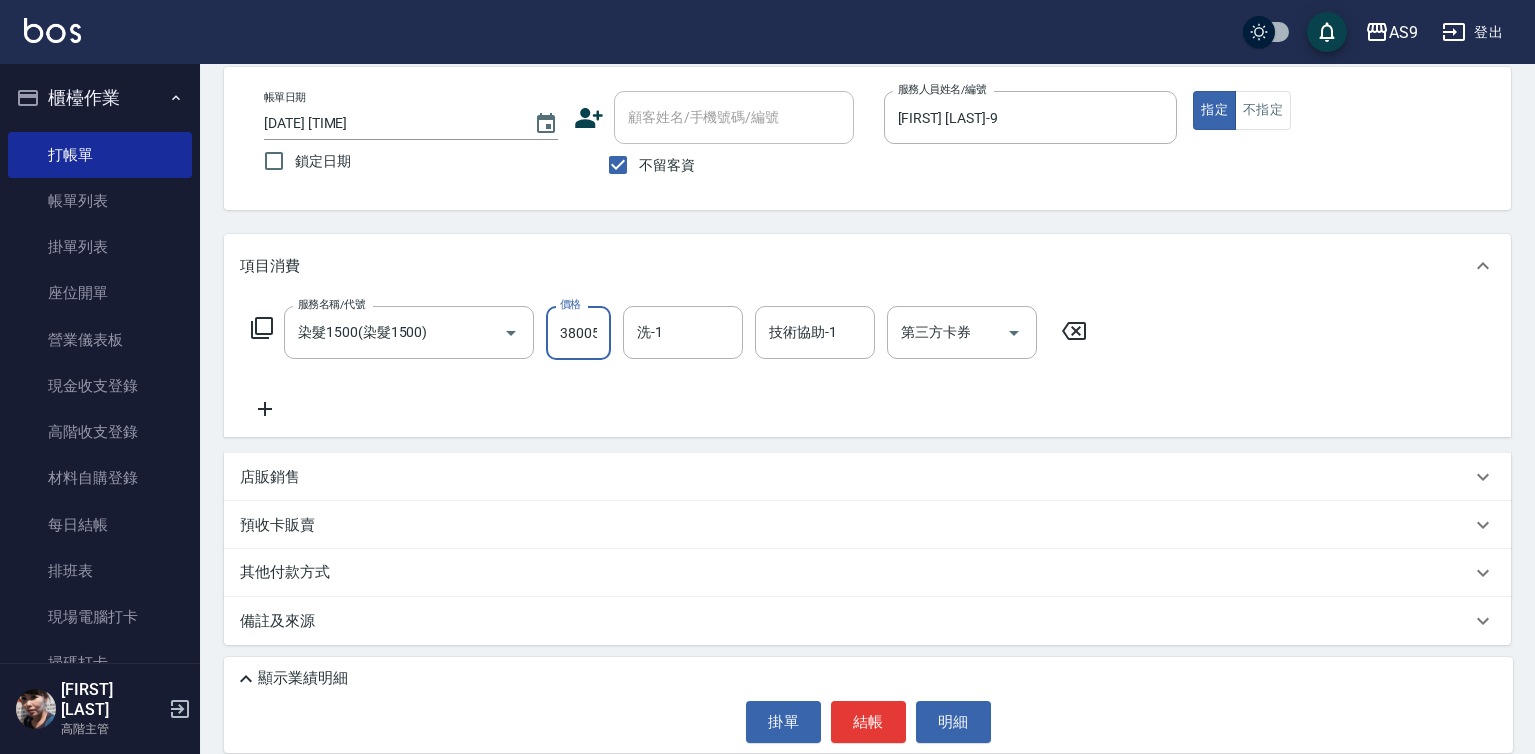 click on "3800500" at bounding box center [578, 333] 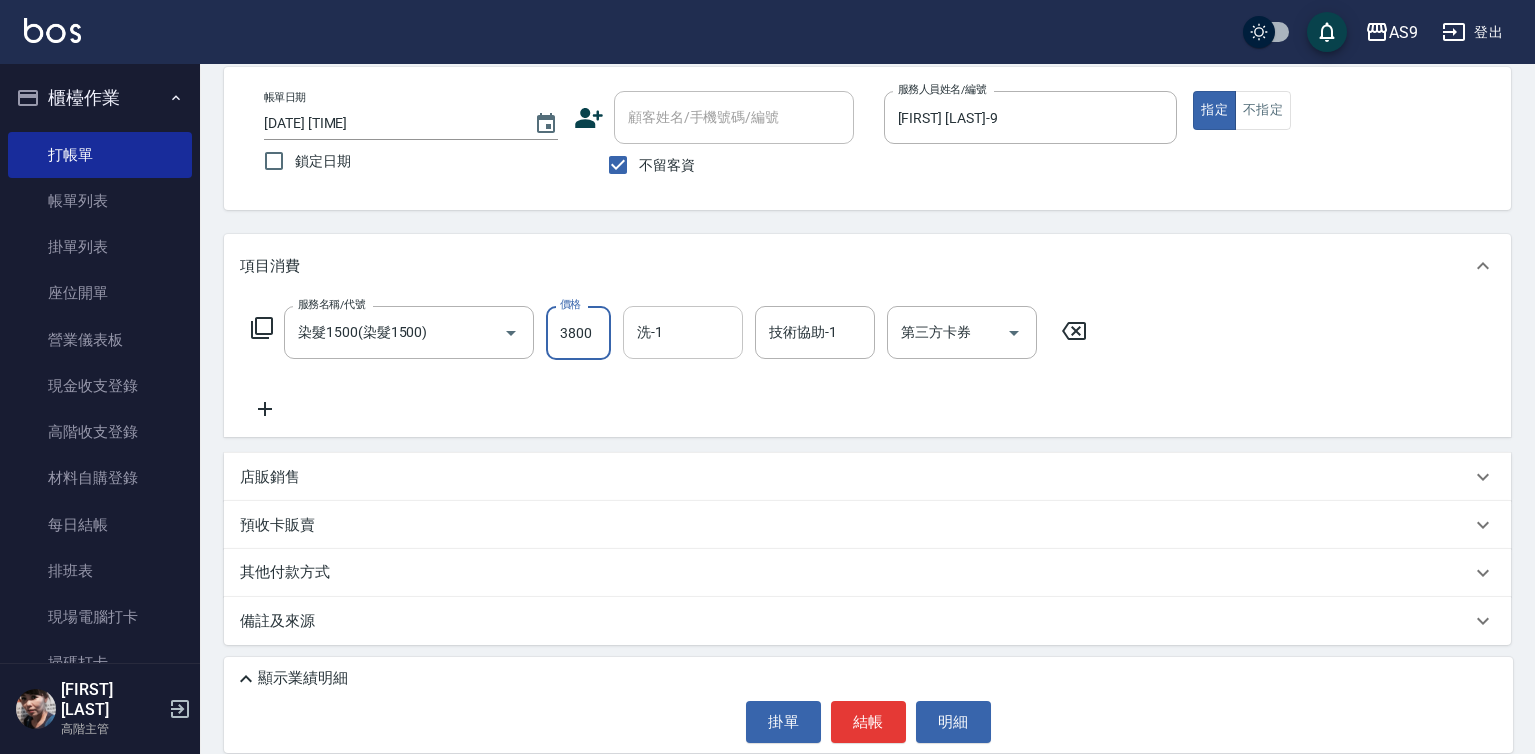 type on "3800" 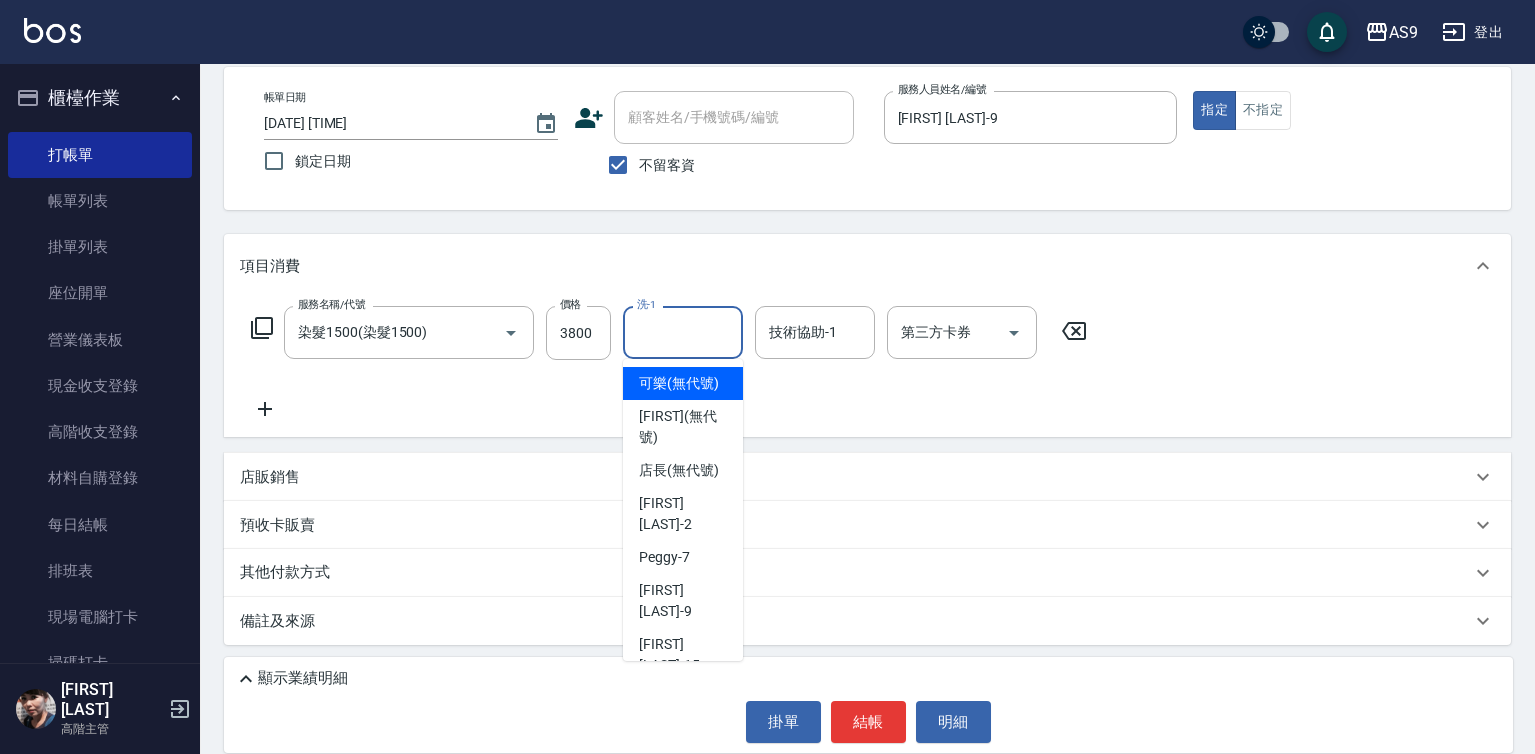 click on "洗-1" at bounding box center [683, 332] 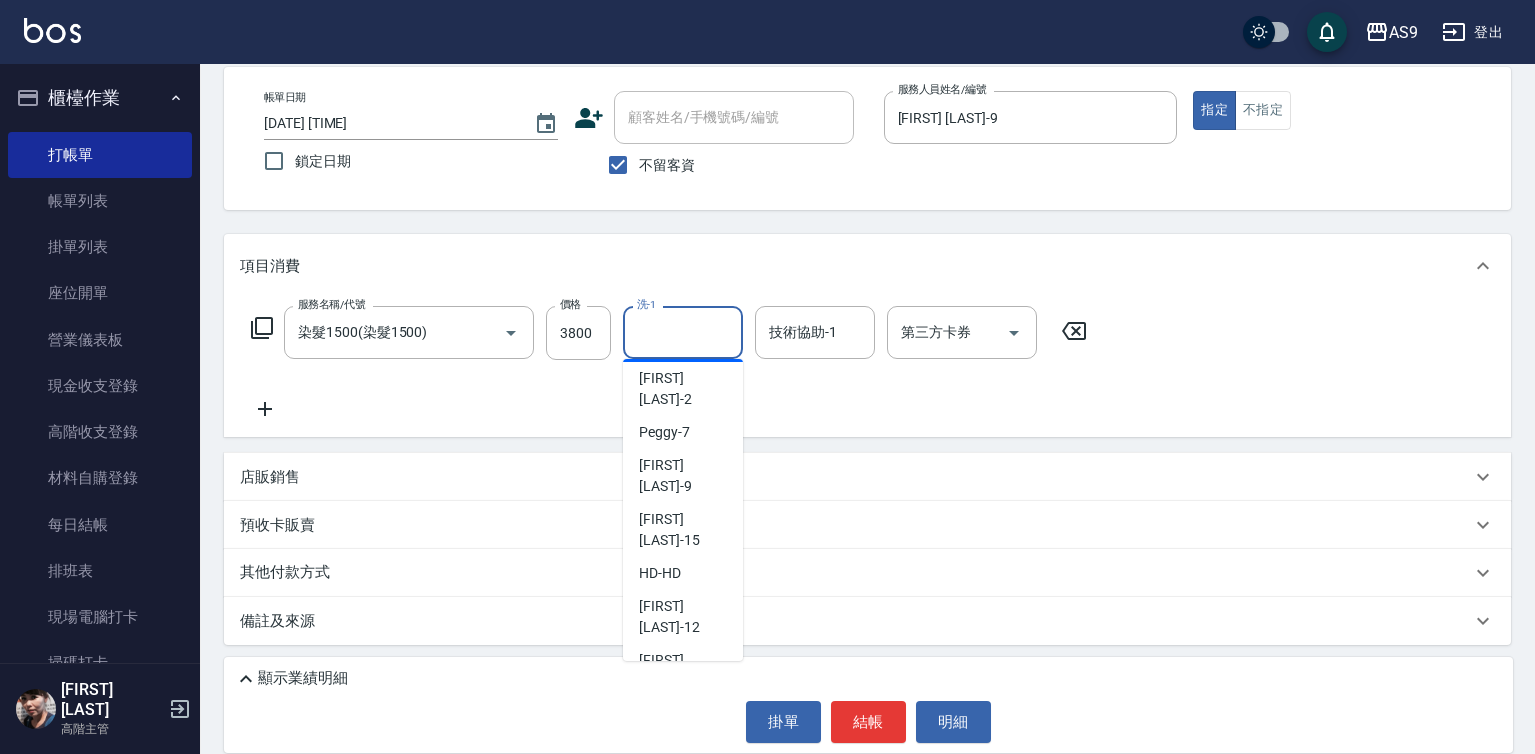 scroll, scrollTop: 128, scrollLeft: 0, axis: vertical 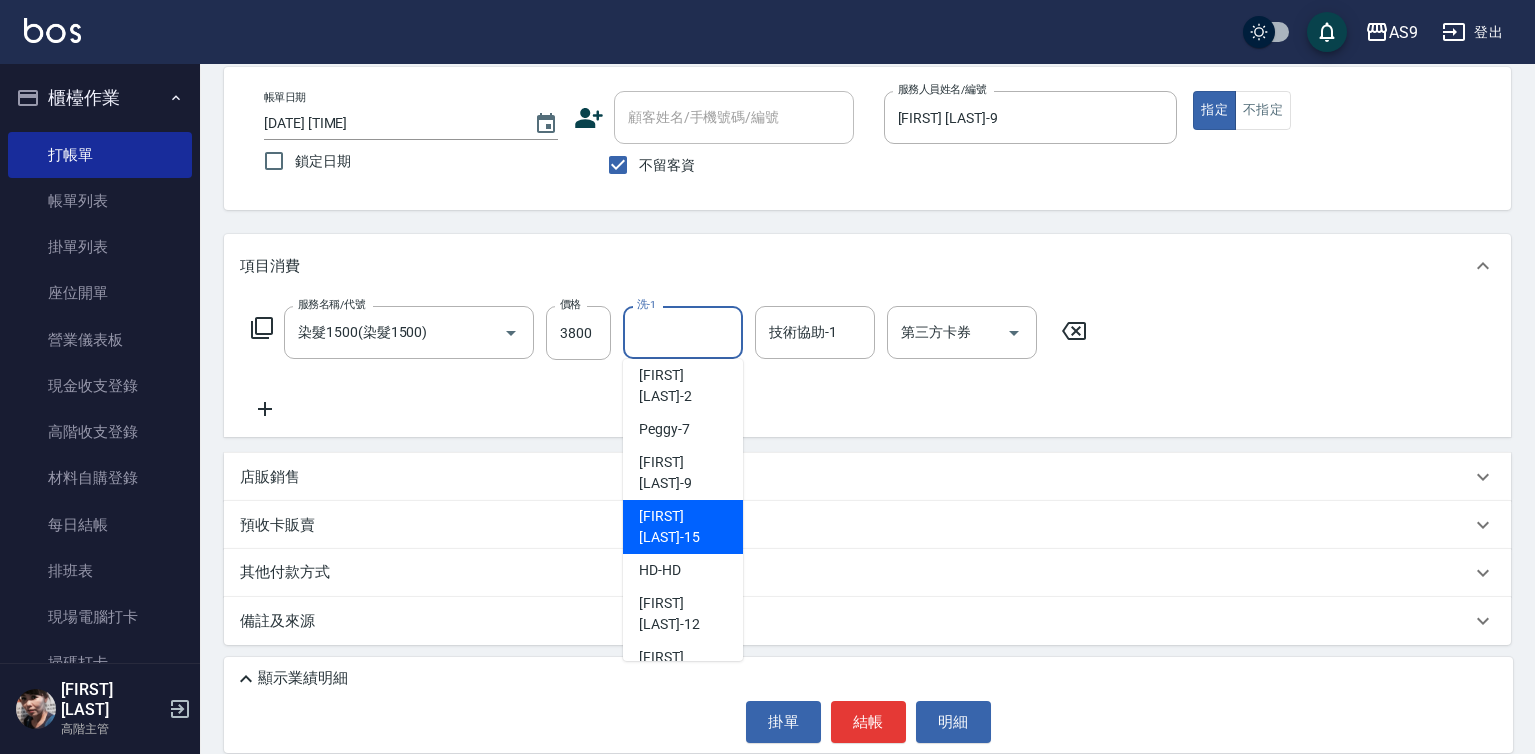 click on "[FIRST] [LAST]-15" at bounding box center [683, 527] 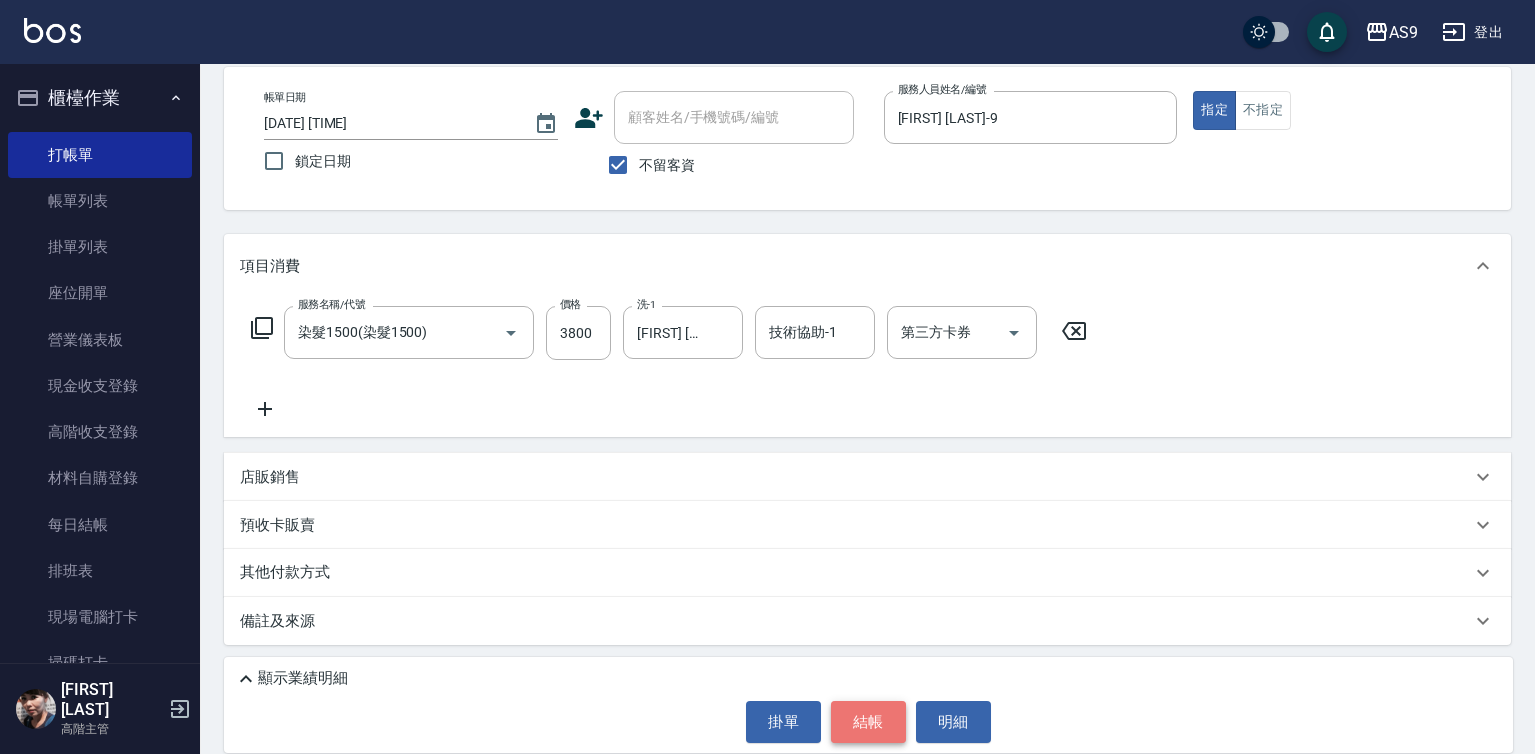 click on "結帳" at bounding box center [868, 722] 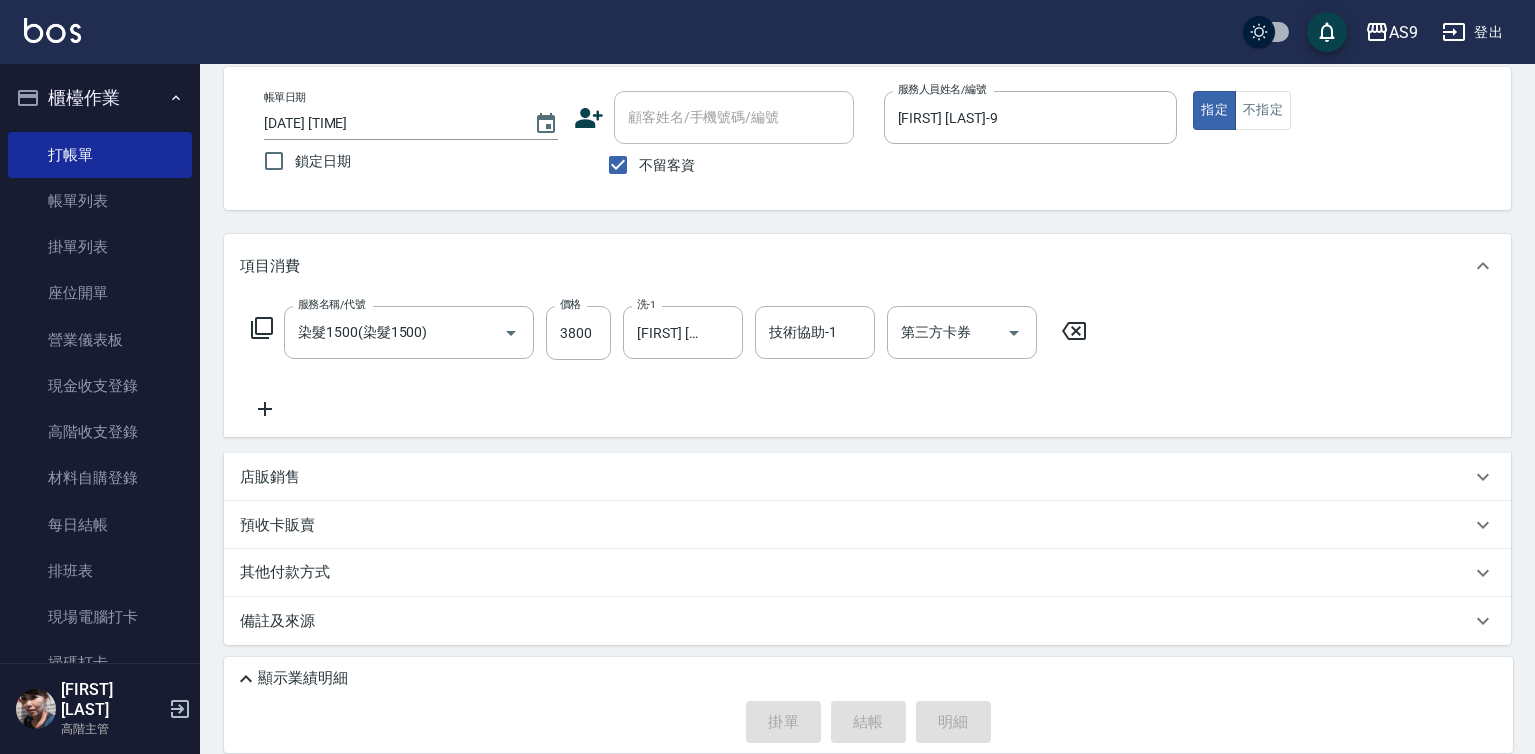 type 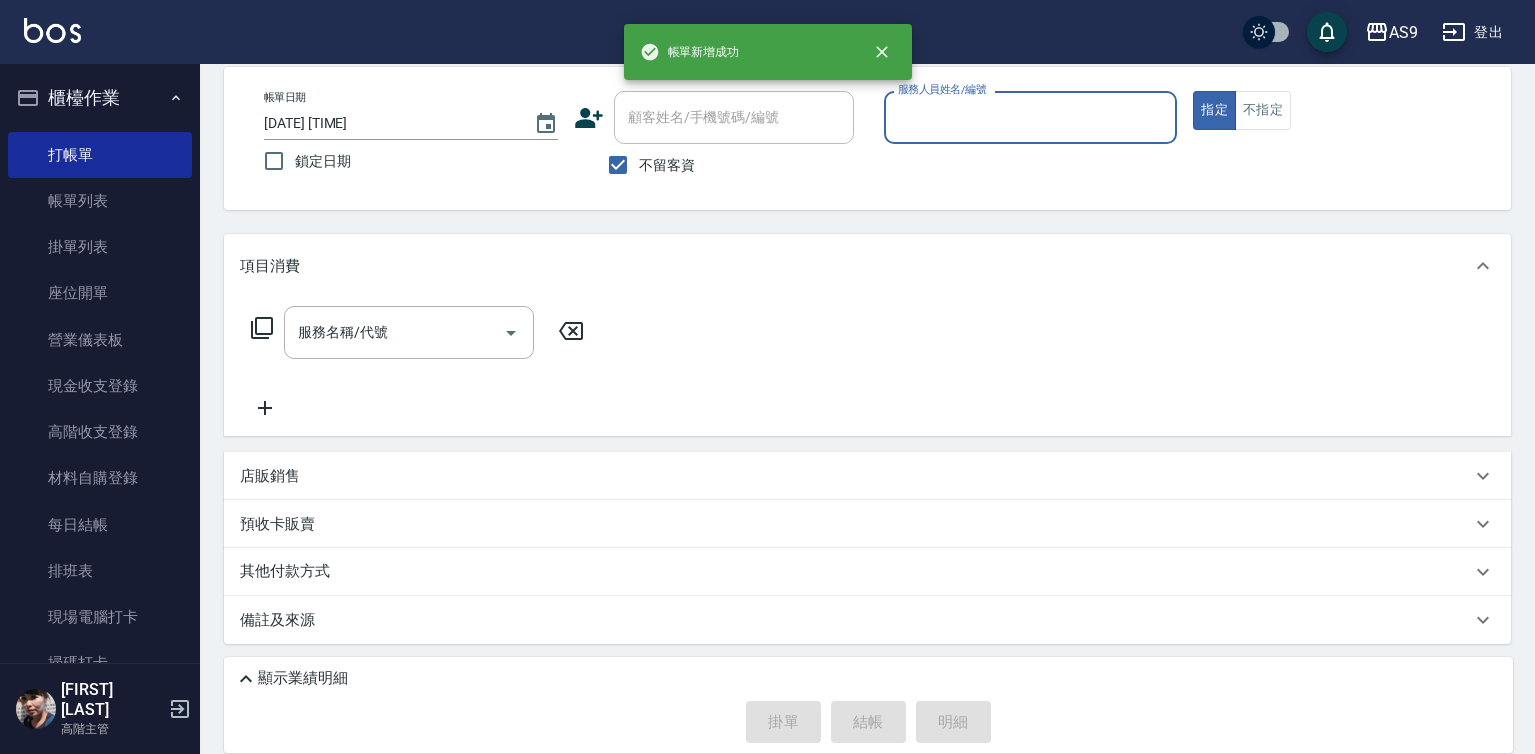 click on "服務人員姓名/編號" at bounding box center [1031, 117] 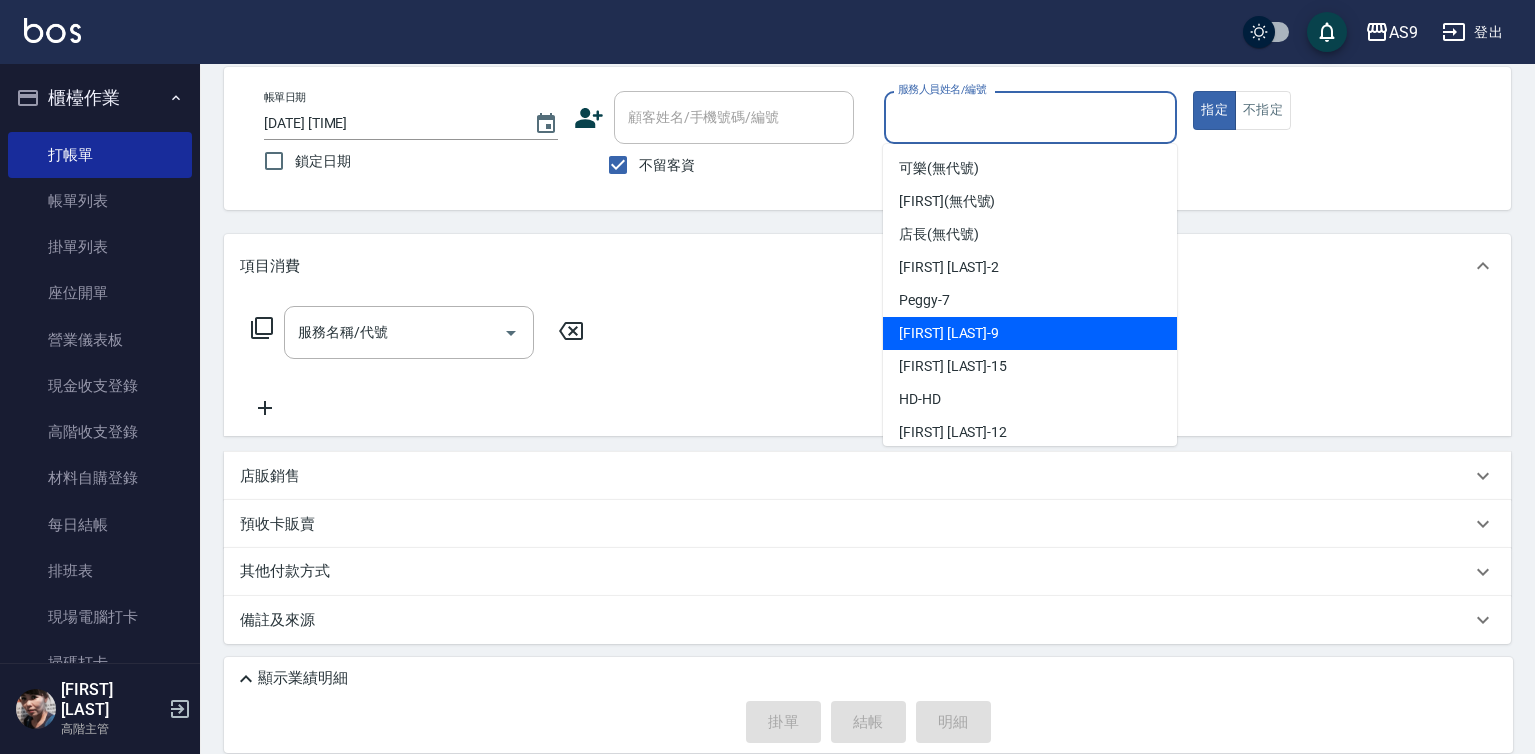 drag, startPoint x: 952, startPoint y: 331, endPoint x: 643, endPoint y: 355, distance: 309.93063 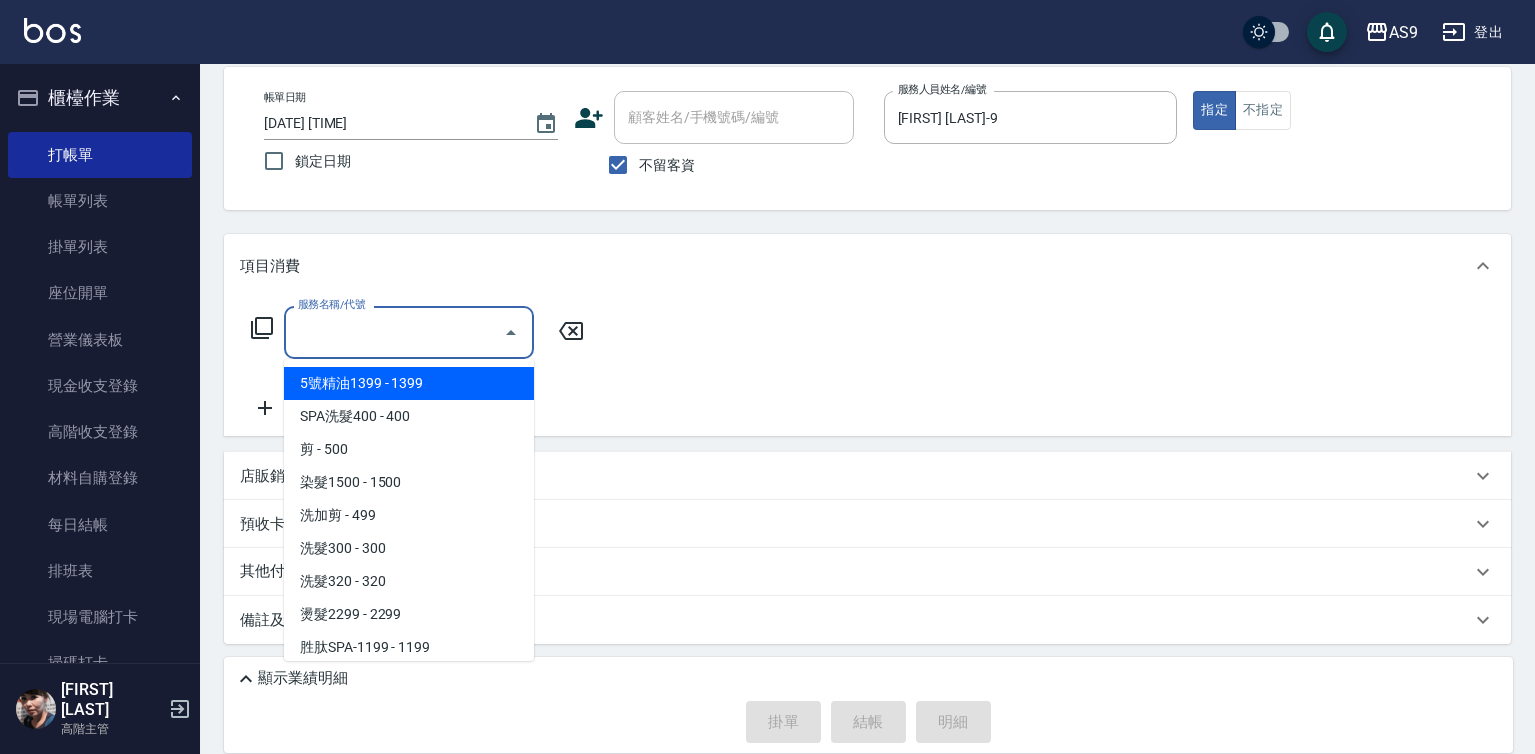 click on "服務名稱/代號" at bounding box center (394, 332) 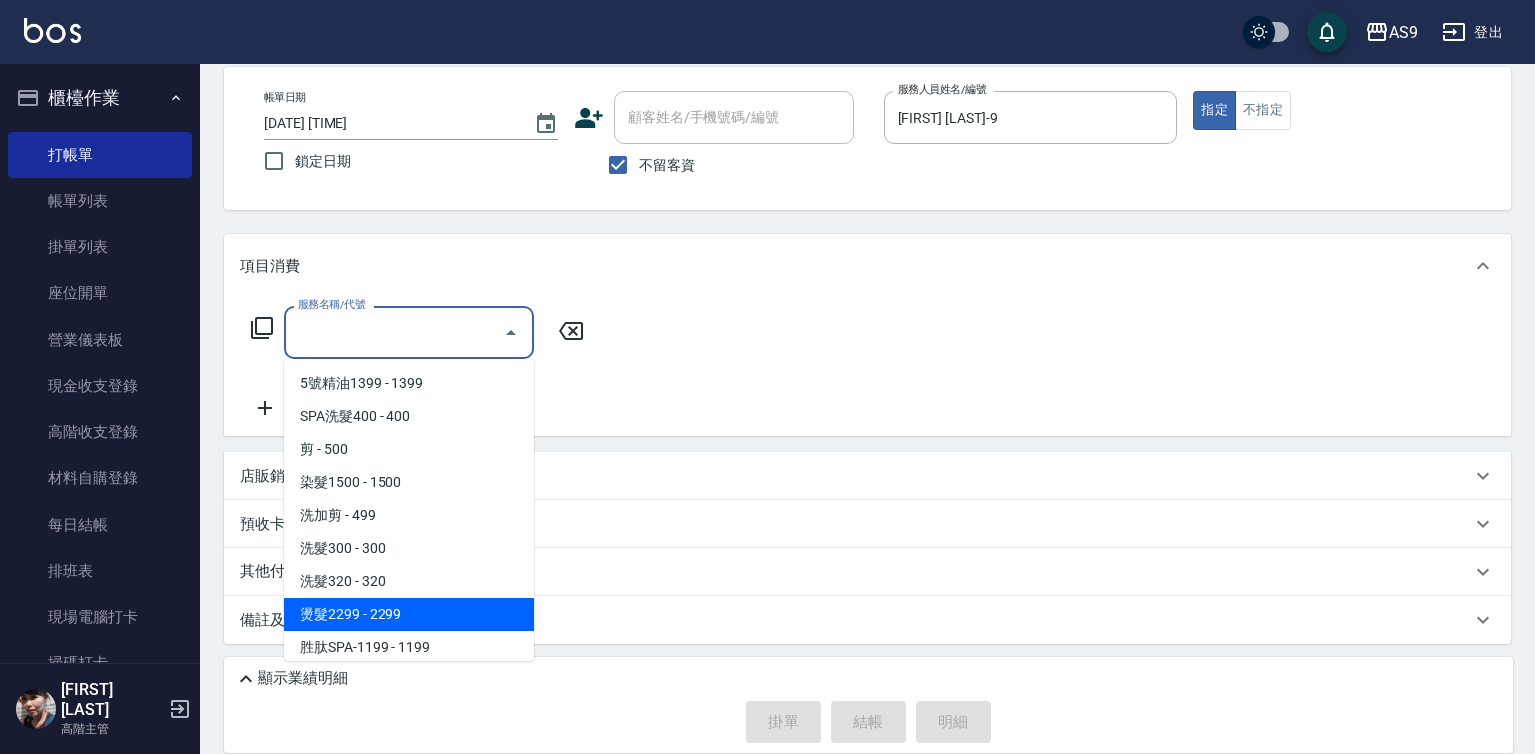 click on "燙髮2299 - 2299" at bounding box center (409, 614) 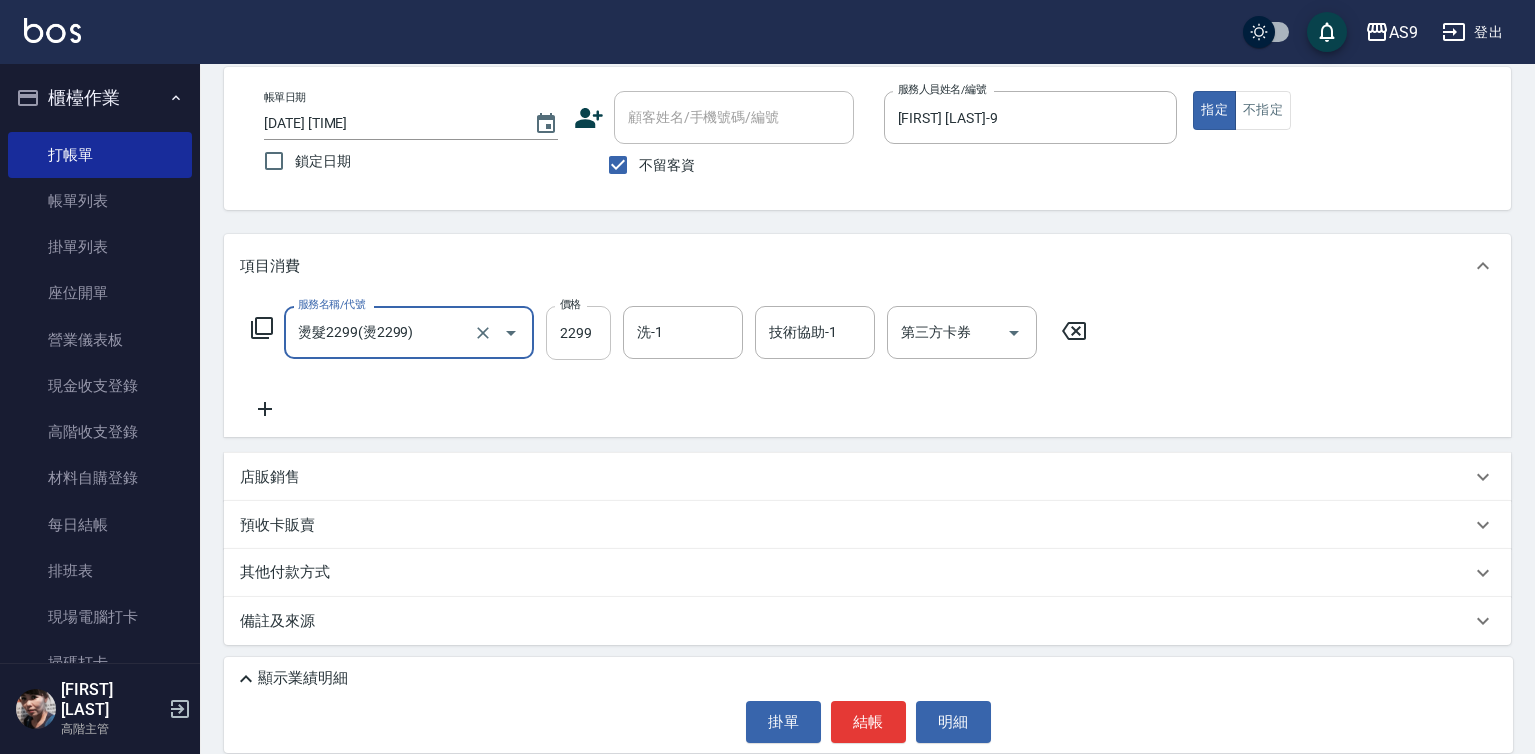 click on "2299" at bounding box center [578, 333] 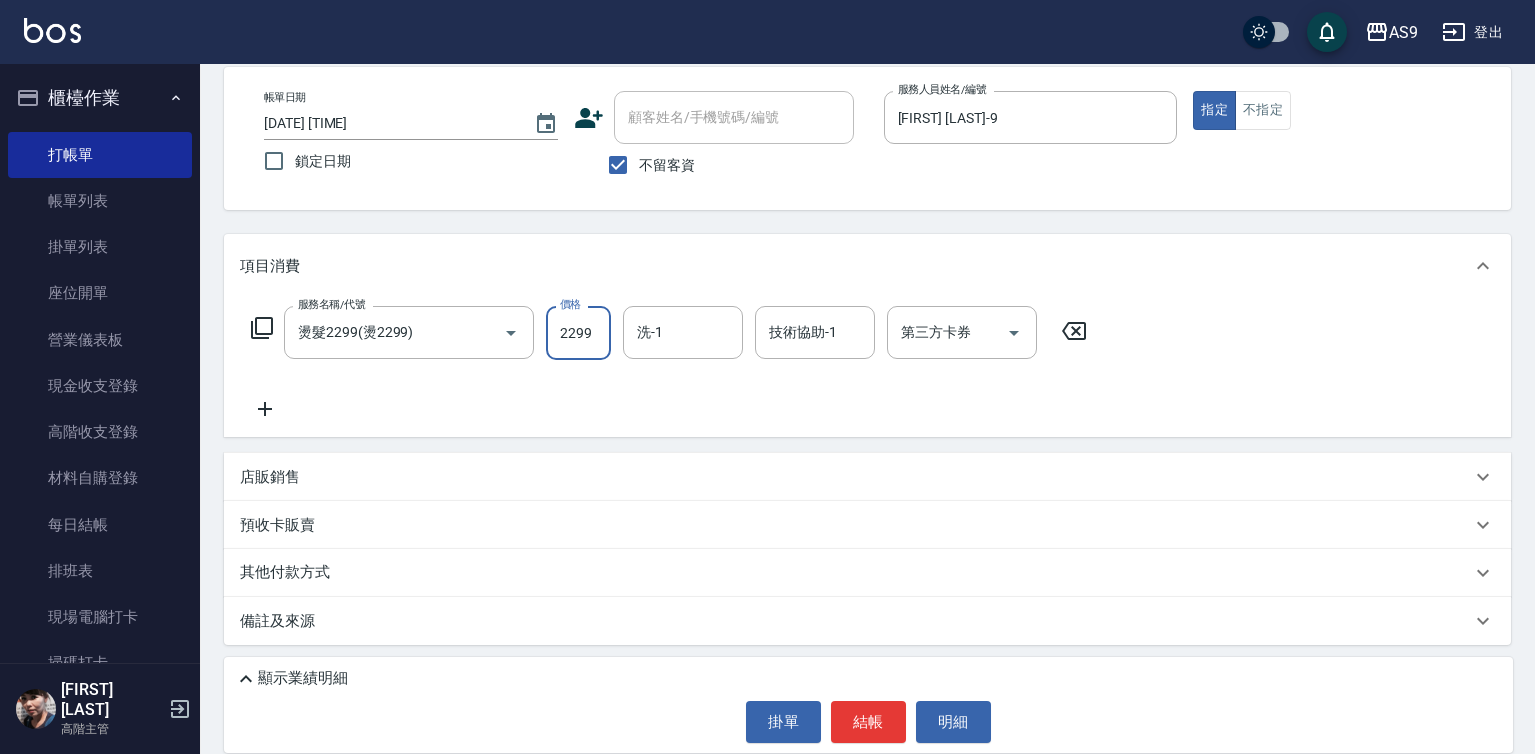 click on "2299" at bounding box center (578, 333) 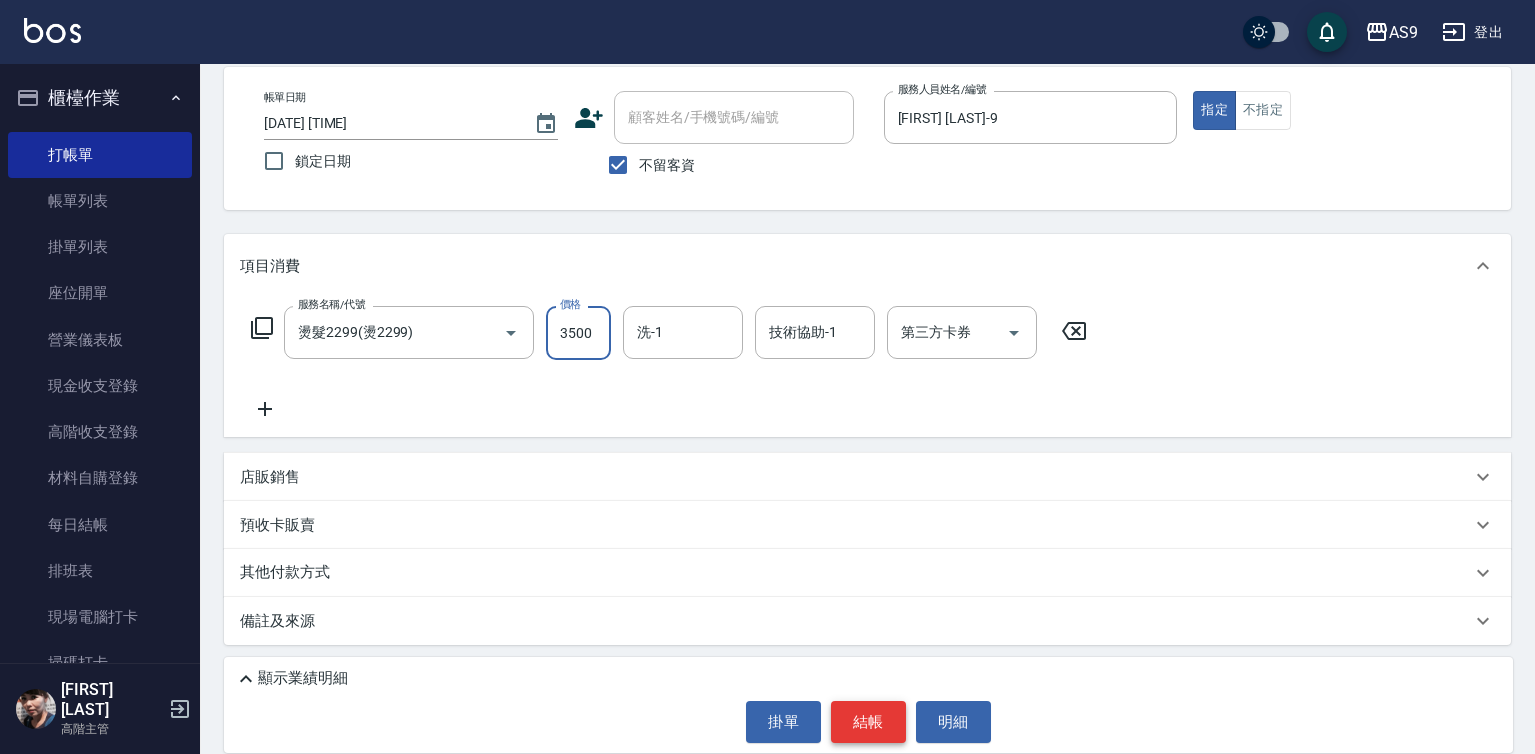 type on "3500" 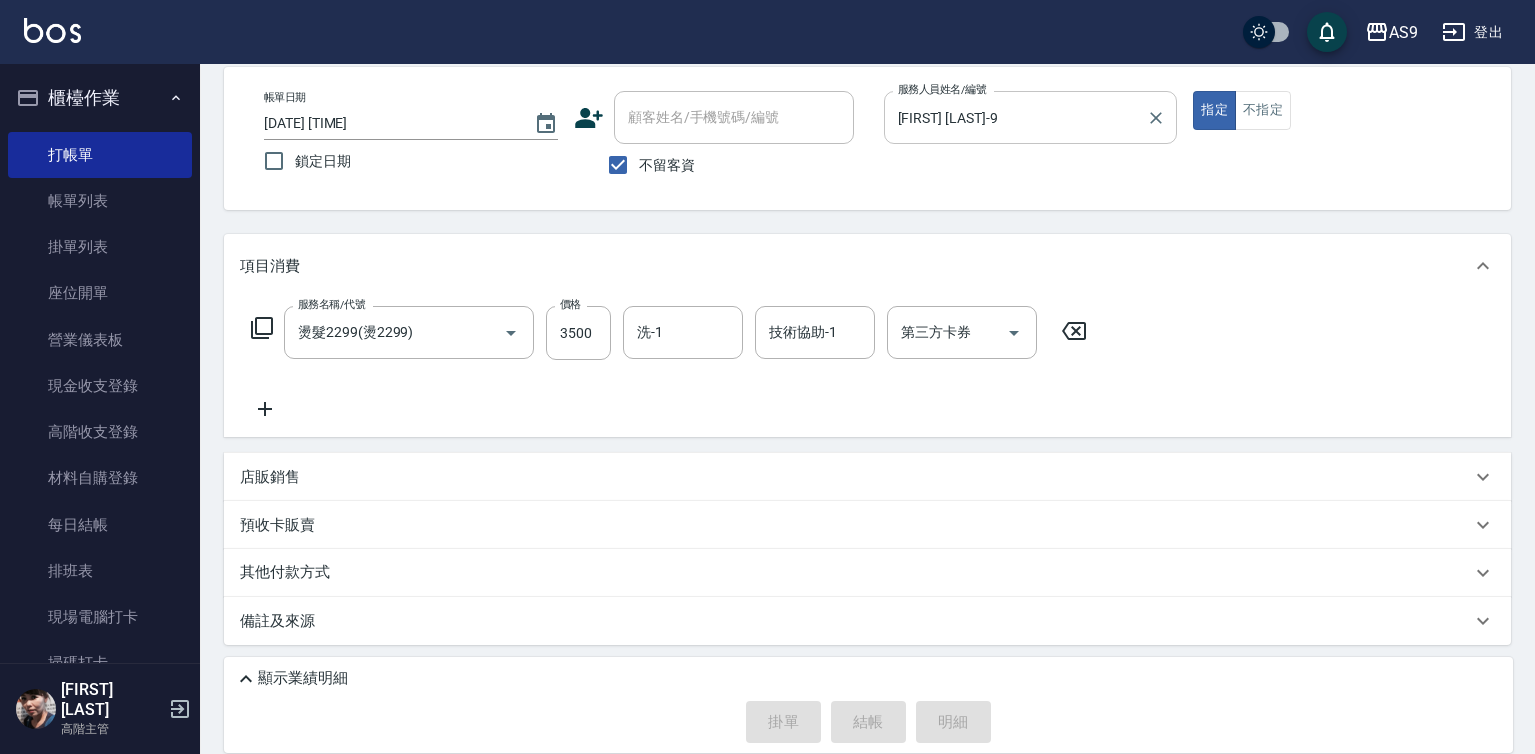 type on "[DATE] [TIME]" 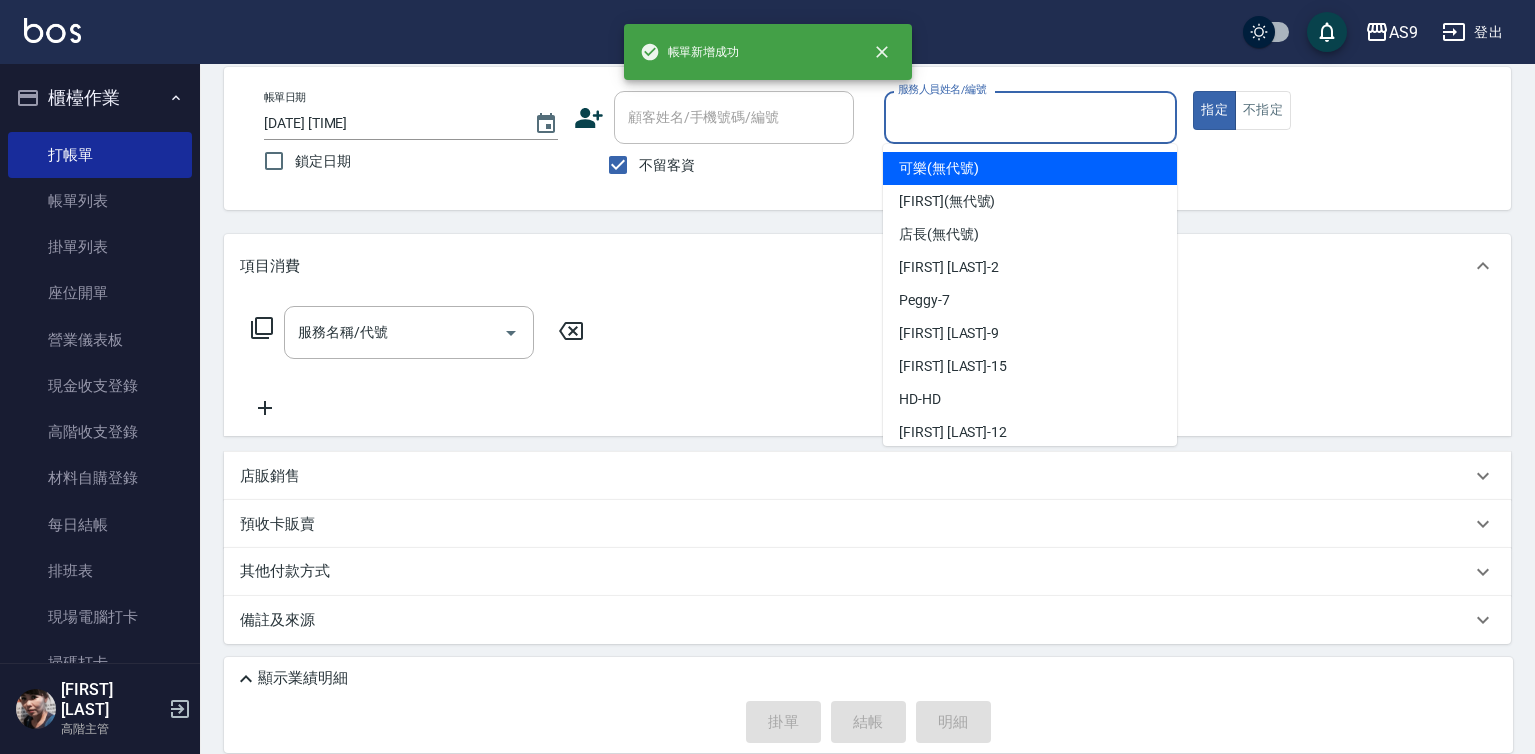 click on "服務人員姓名/編號" at bounding box center (1031, 117) 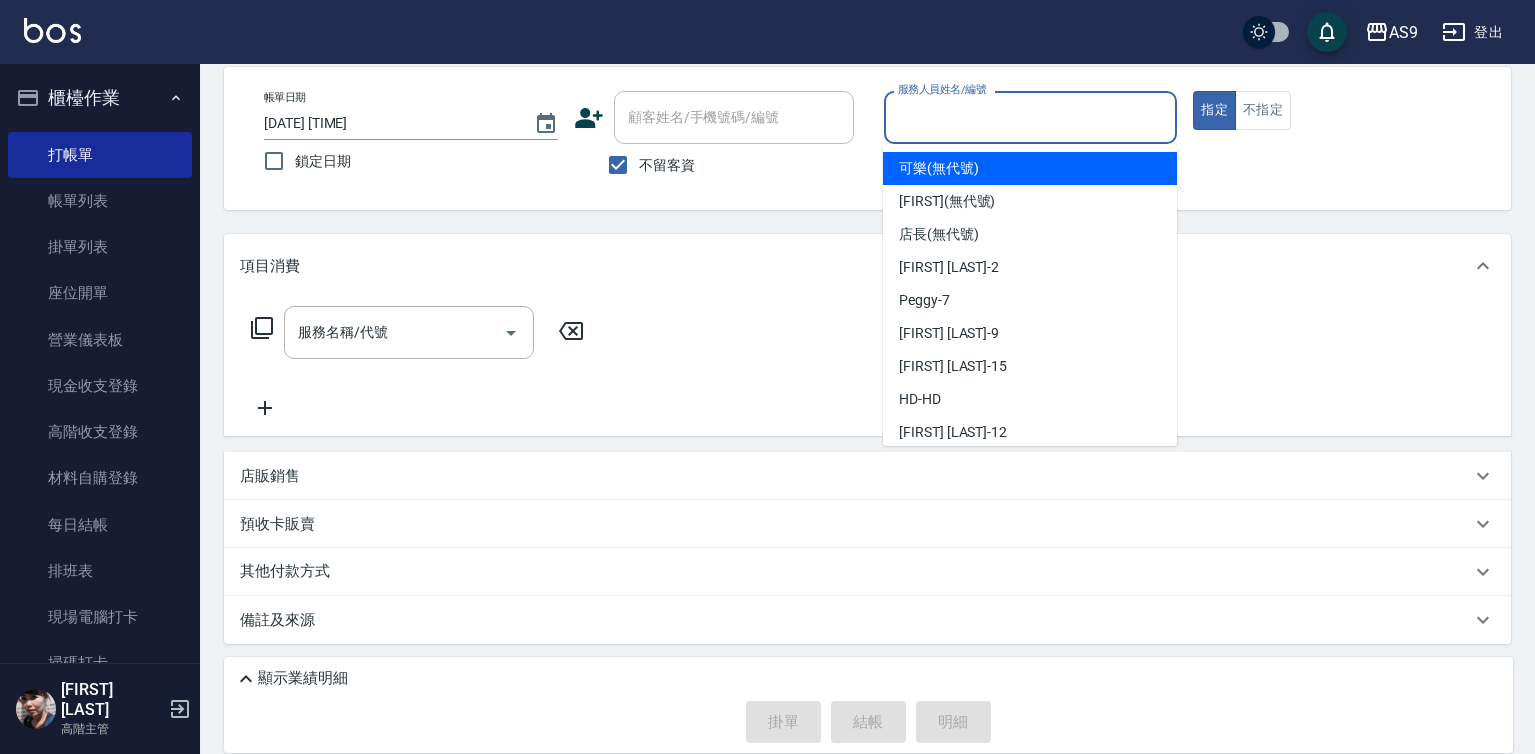 click on "可樂 (無代號)" at bounding box center [939, 168] 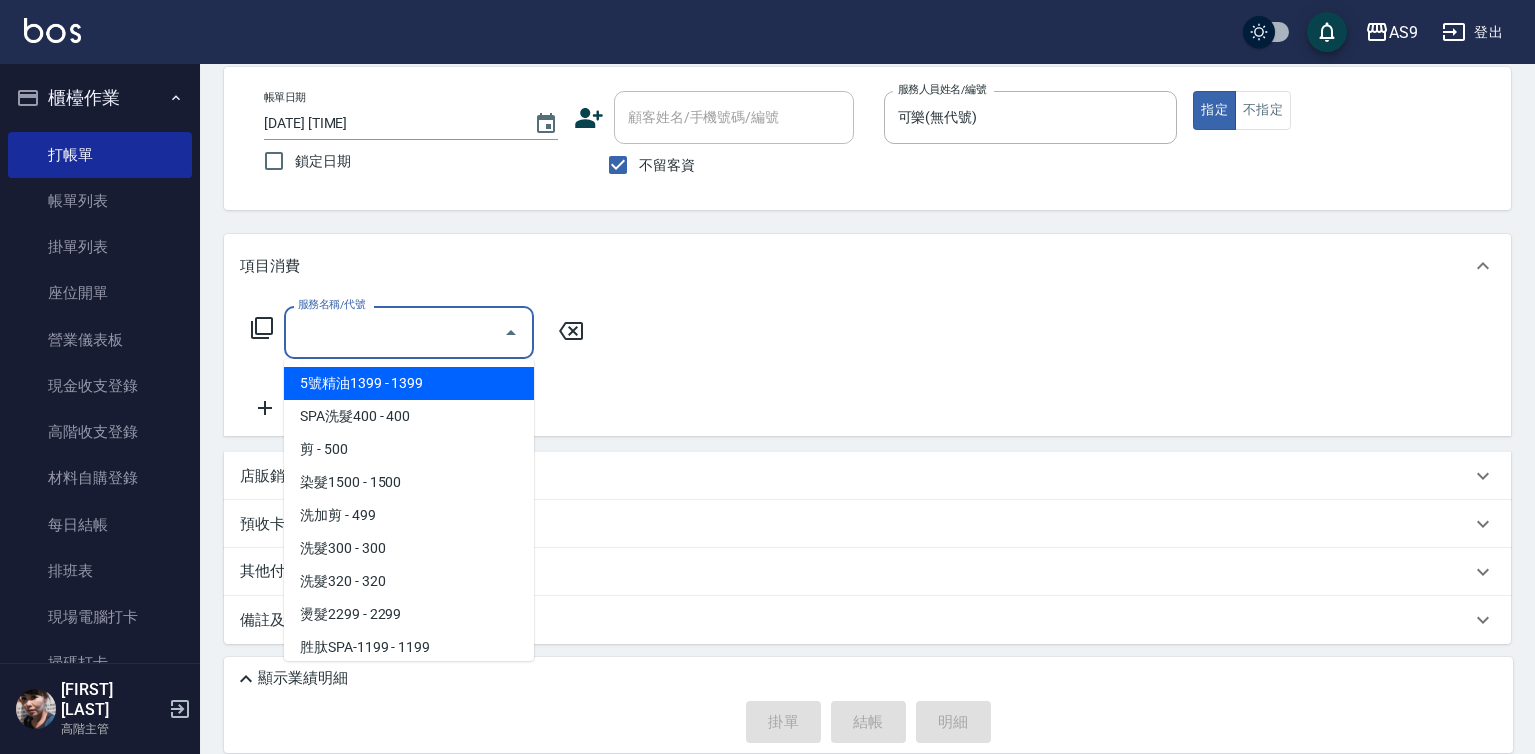 click on "服務名稱/代號" at bounding box center (394, 332) 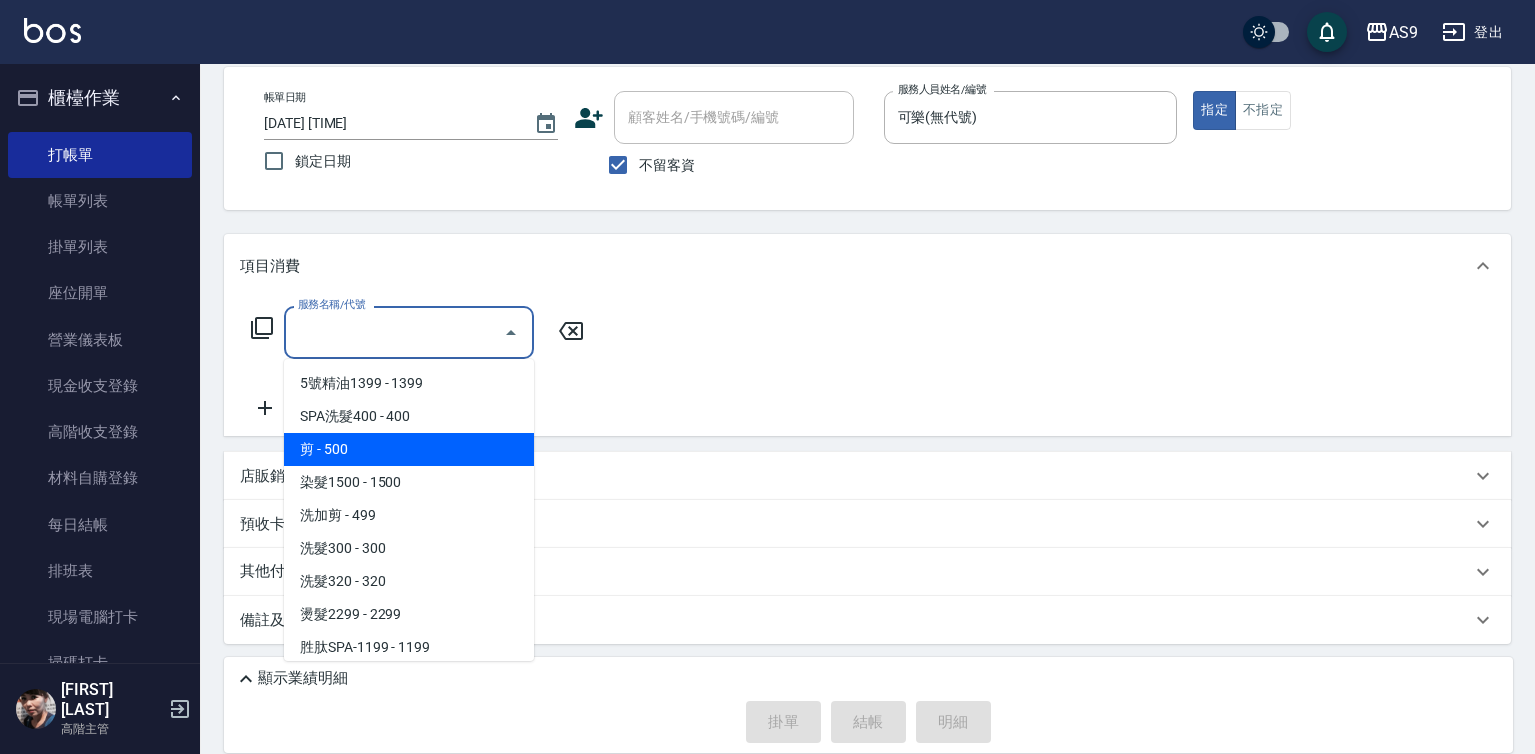 click on "剪 - 500" at bounding box center (409, 449) 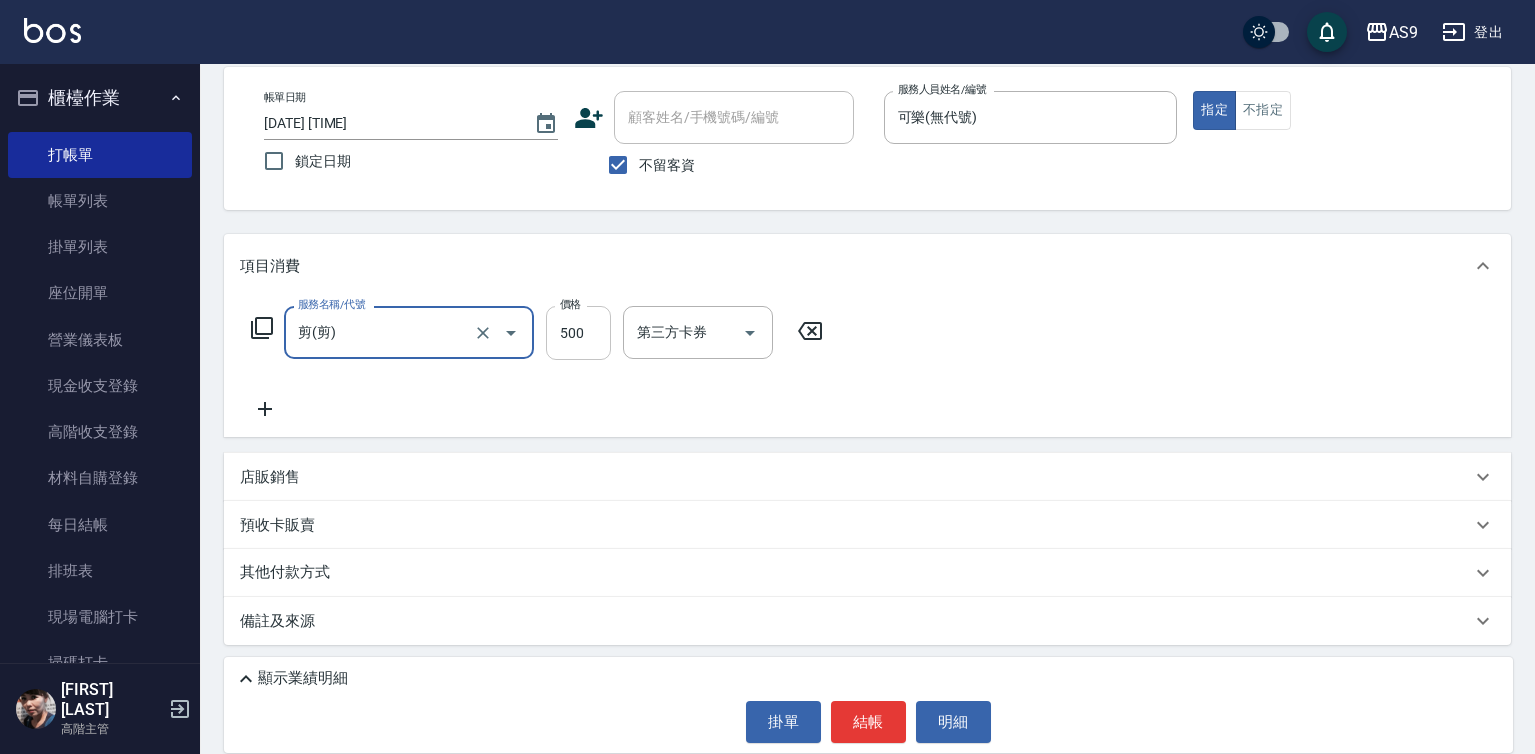 click on "500" at bounding box center (578, 333) 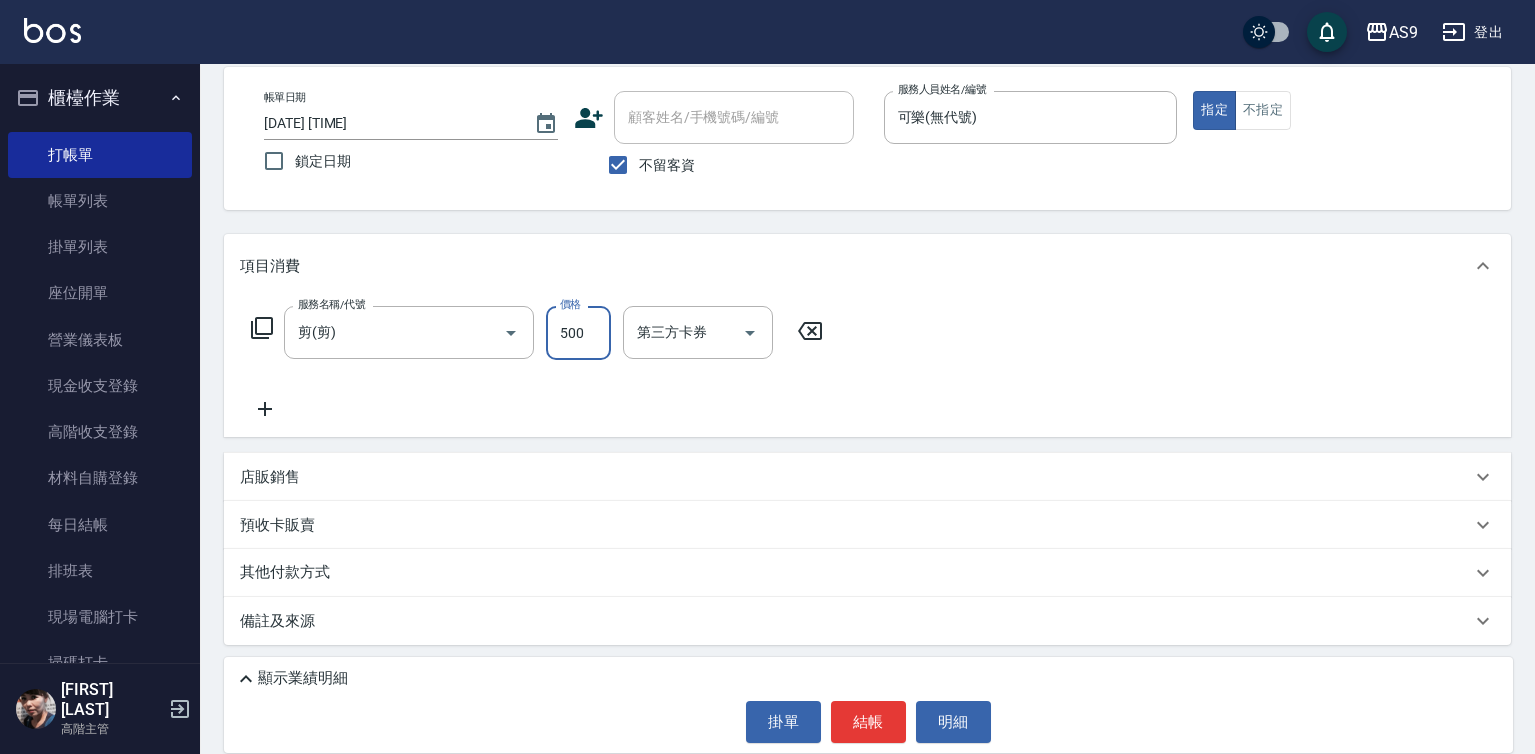 click on "500" at bounding box center (578, 333) 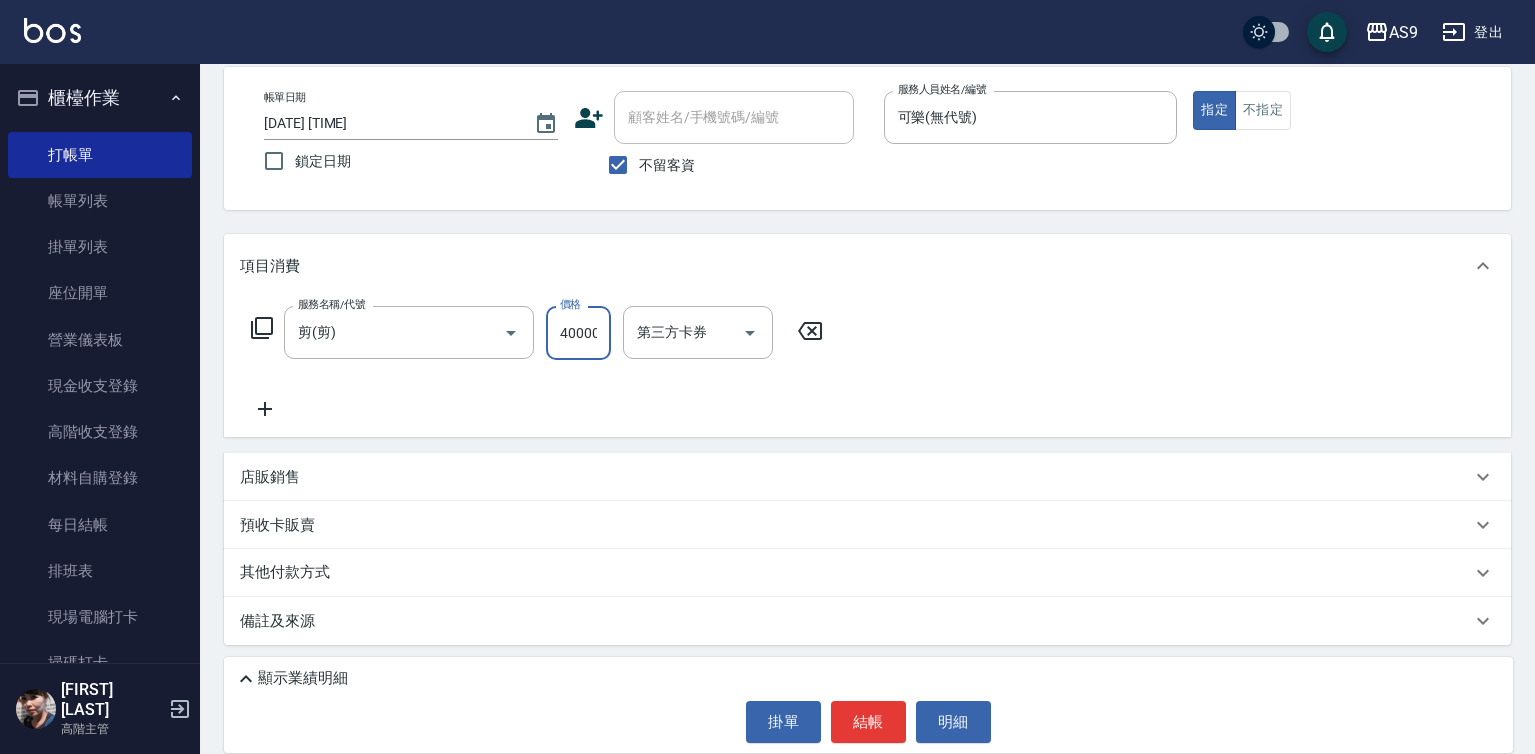 click on "40000" at bounding box center (578, 333) 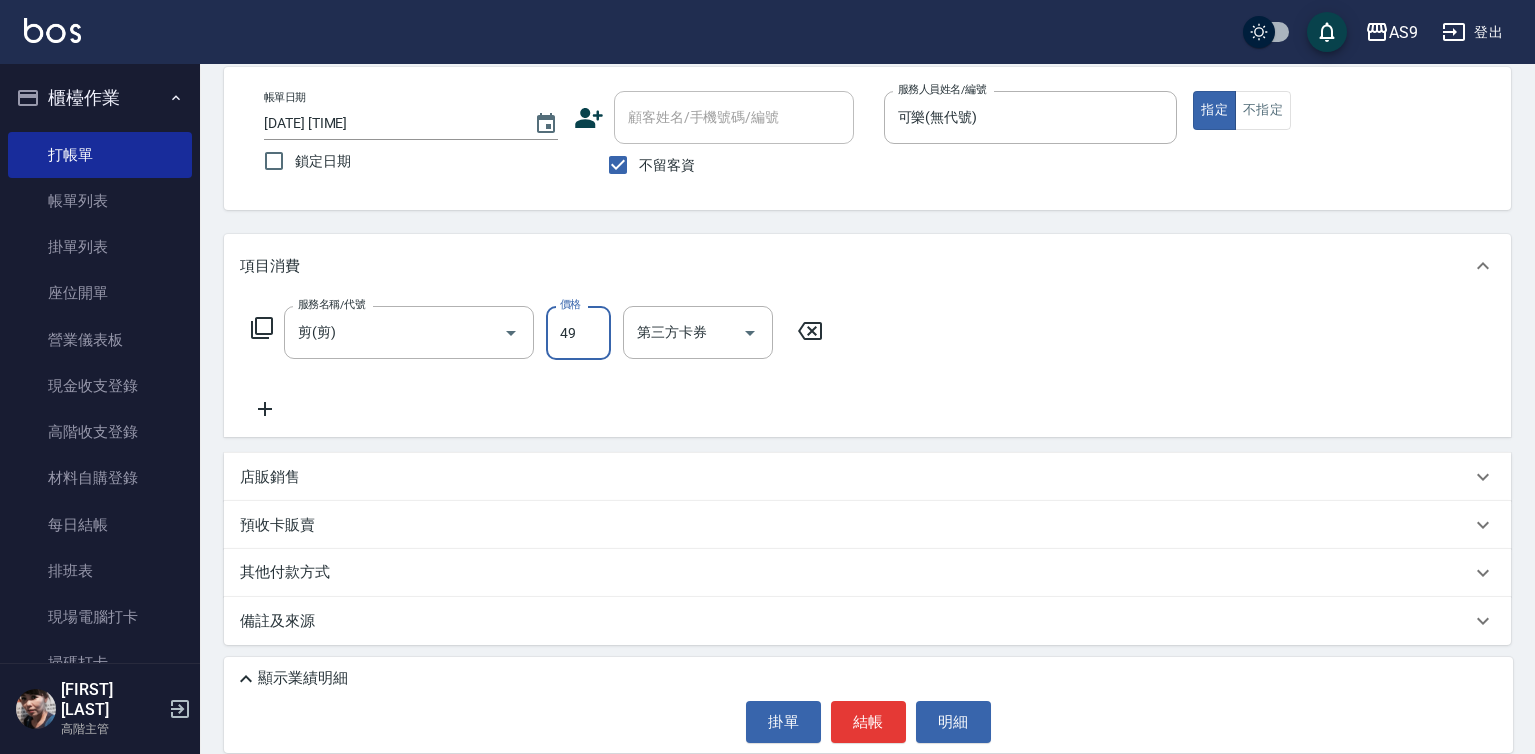 click on "49" at bounding box center (578, 333) 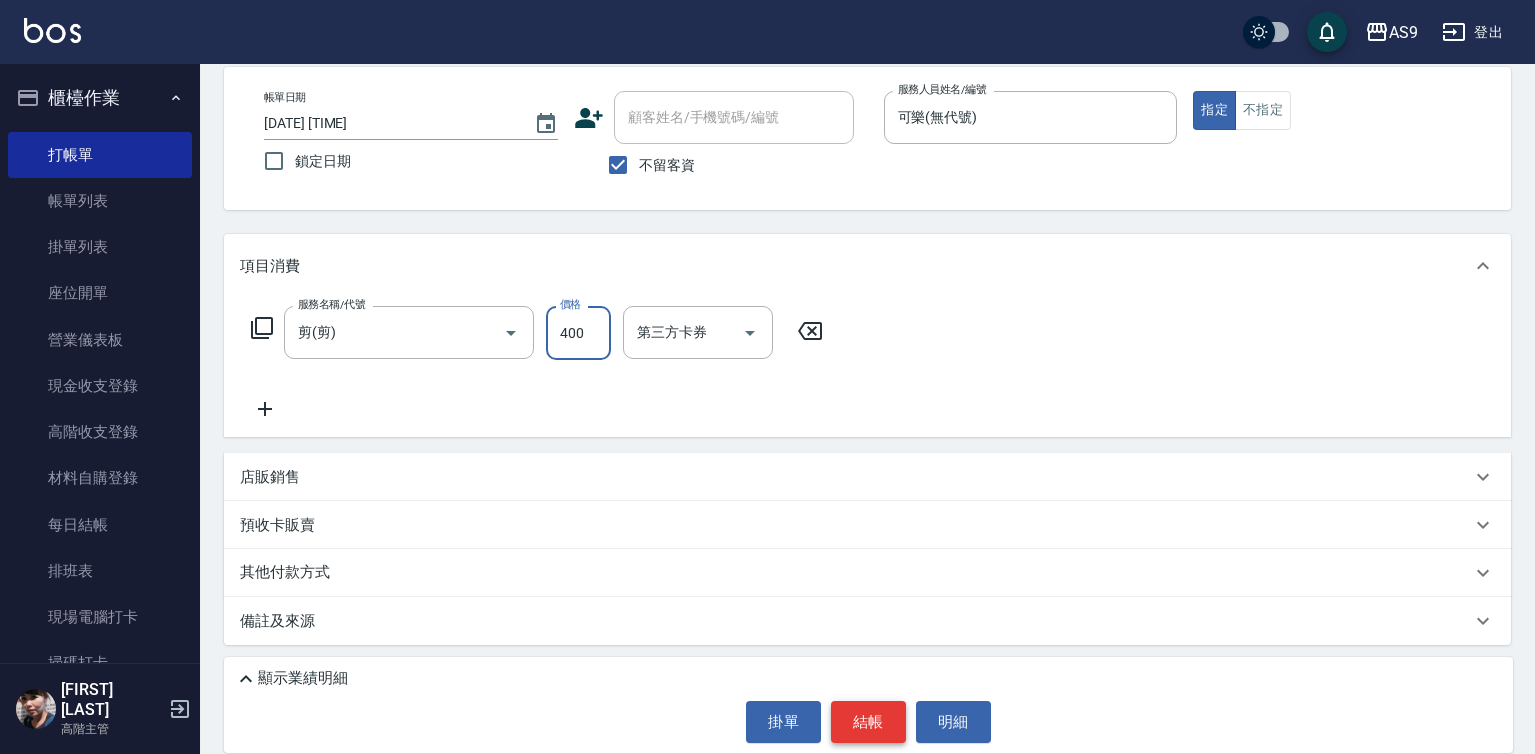 type on "400" 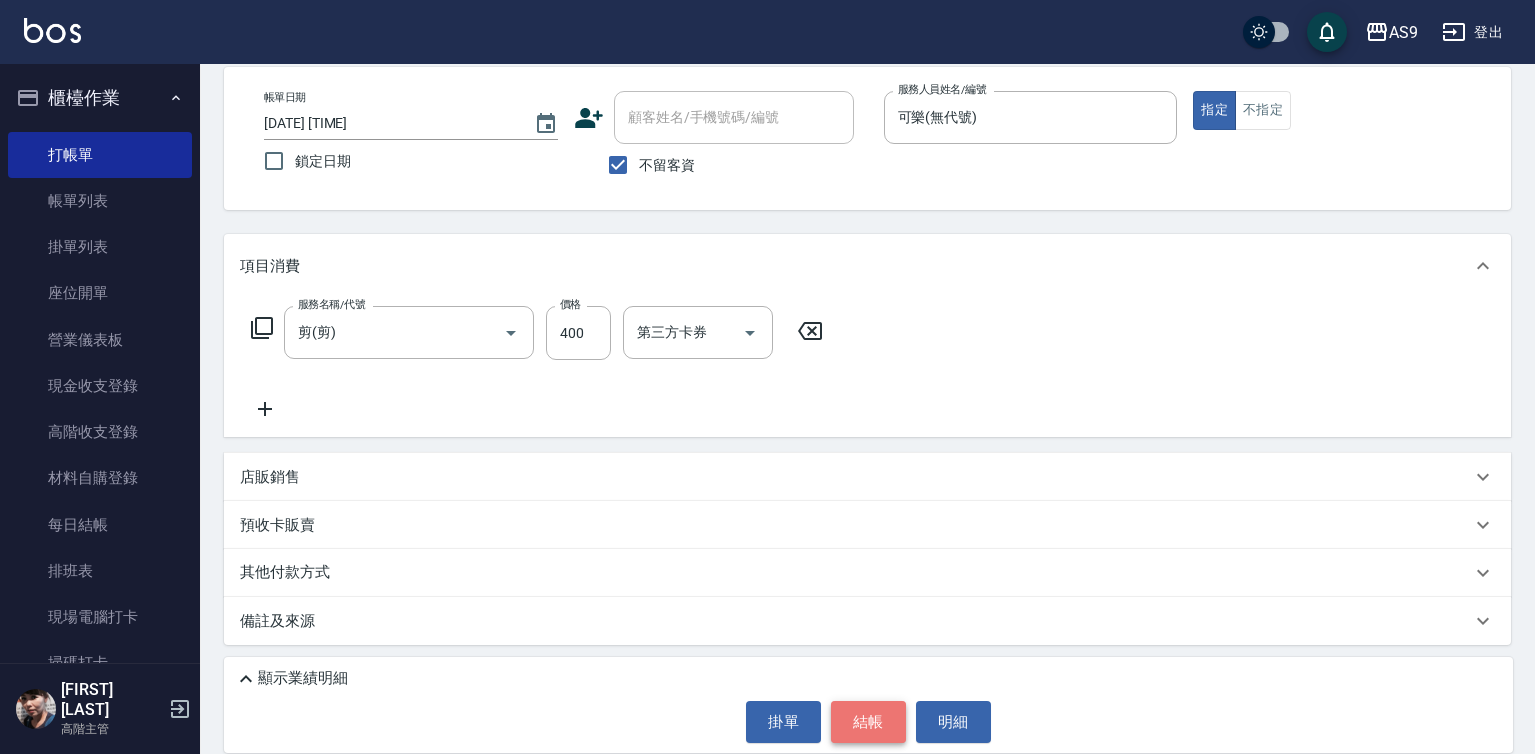 click on "結帳" at bounding box center (868, 722) 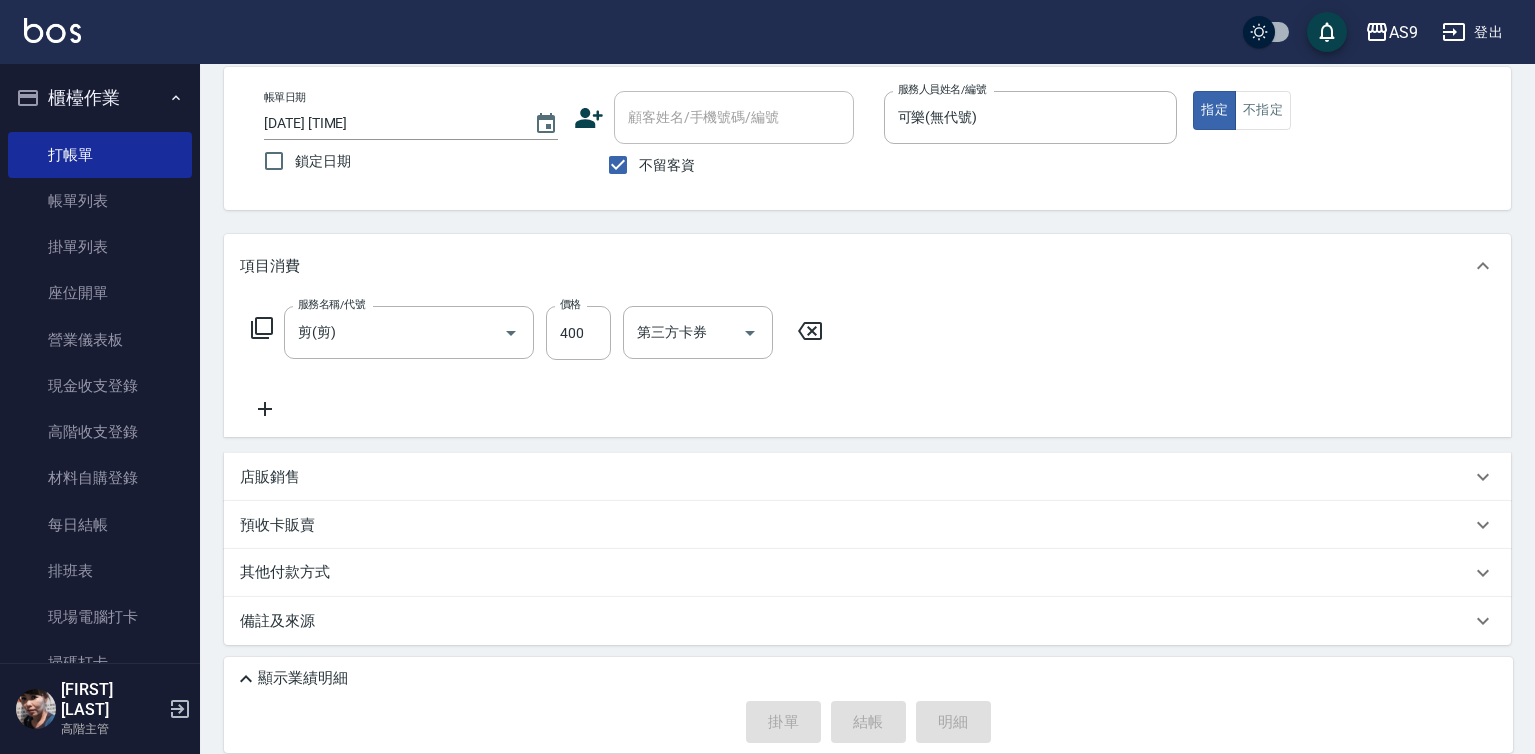 type 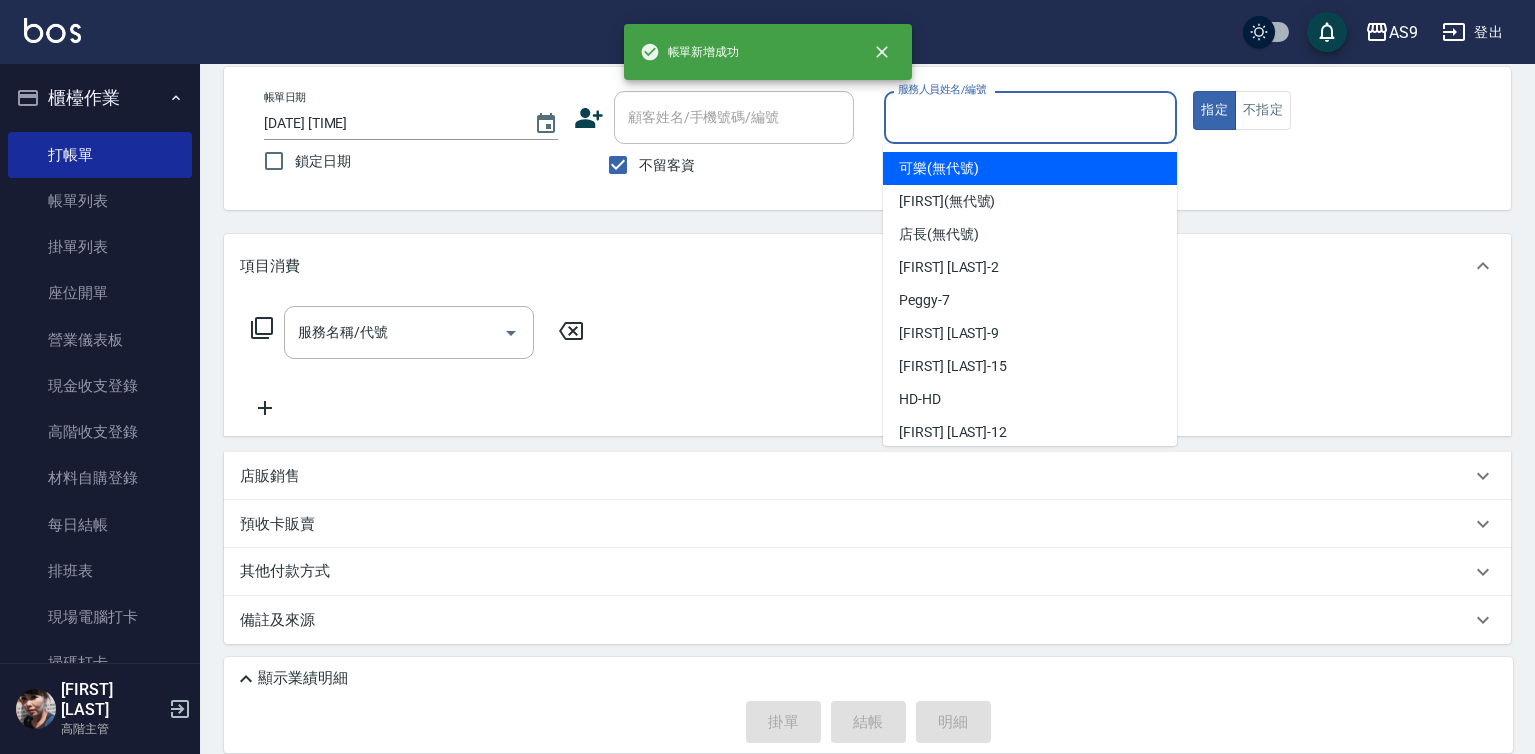 click on "服務人員姓名/編號" at bounding box center (1031, 117) 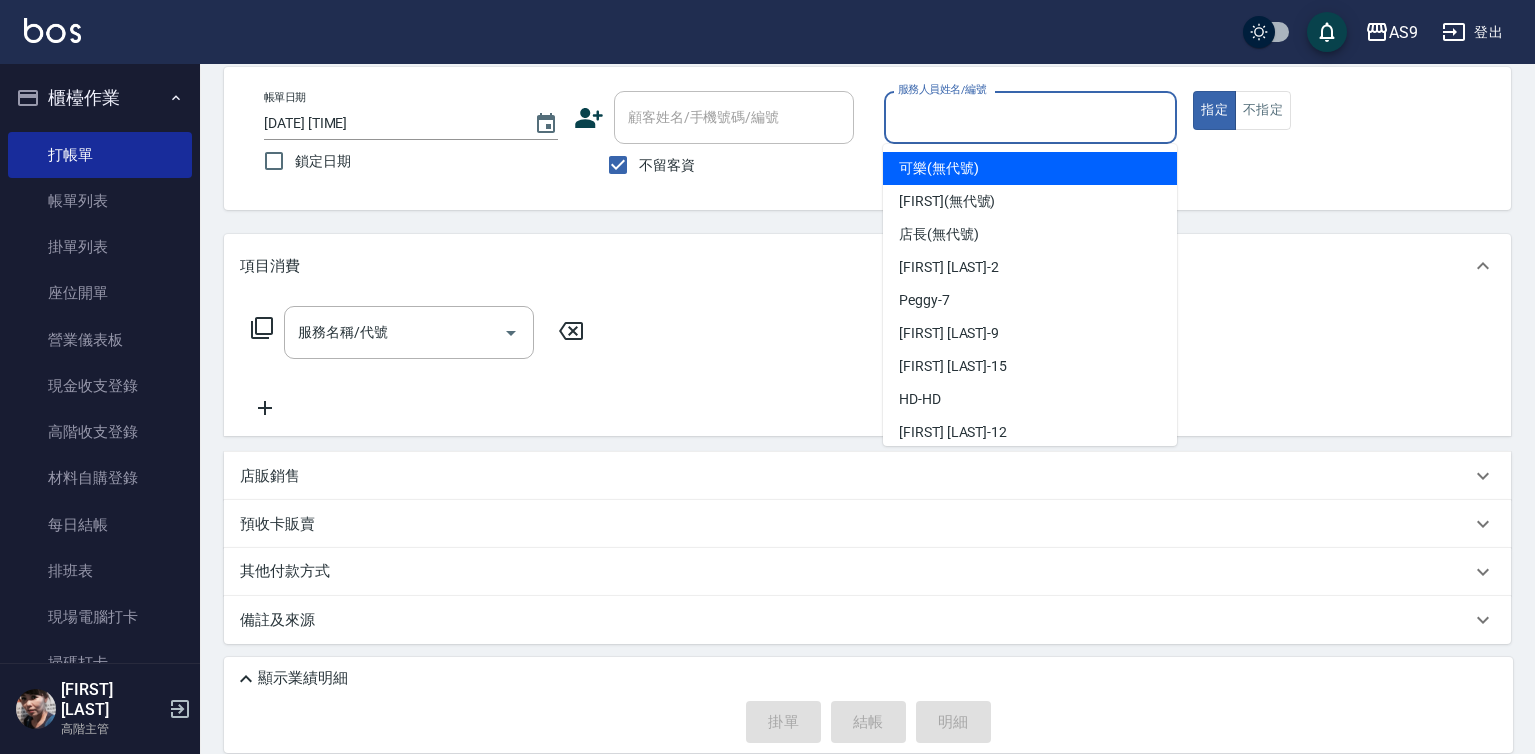 click on "可樂 (無代號)" at bounding box center (1030, 168) 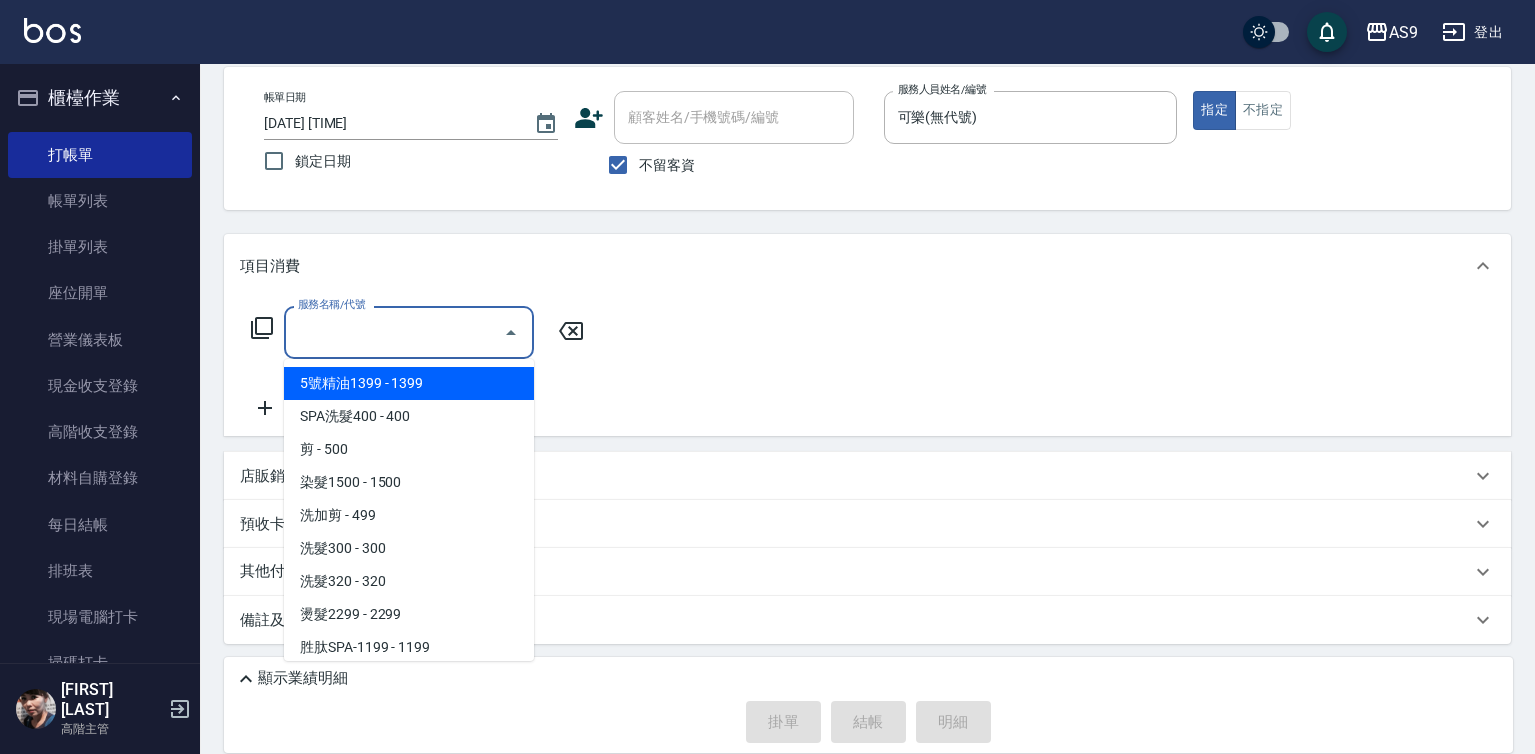 click on "服務名稱/代號" at bounding box center [394, 332] 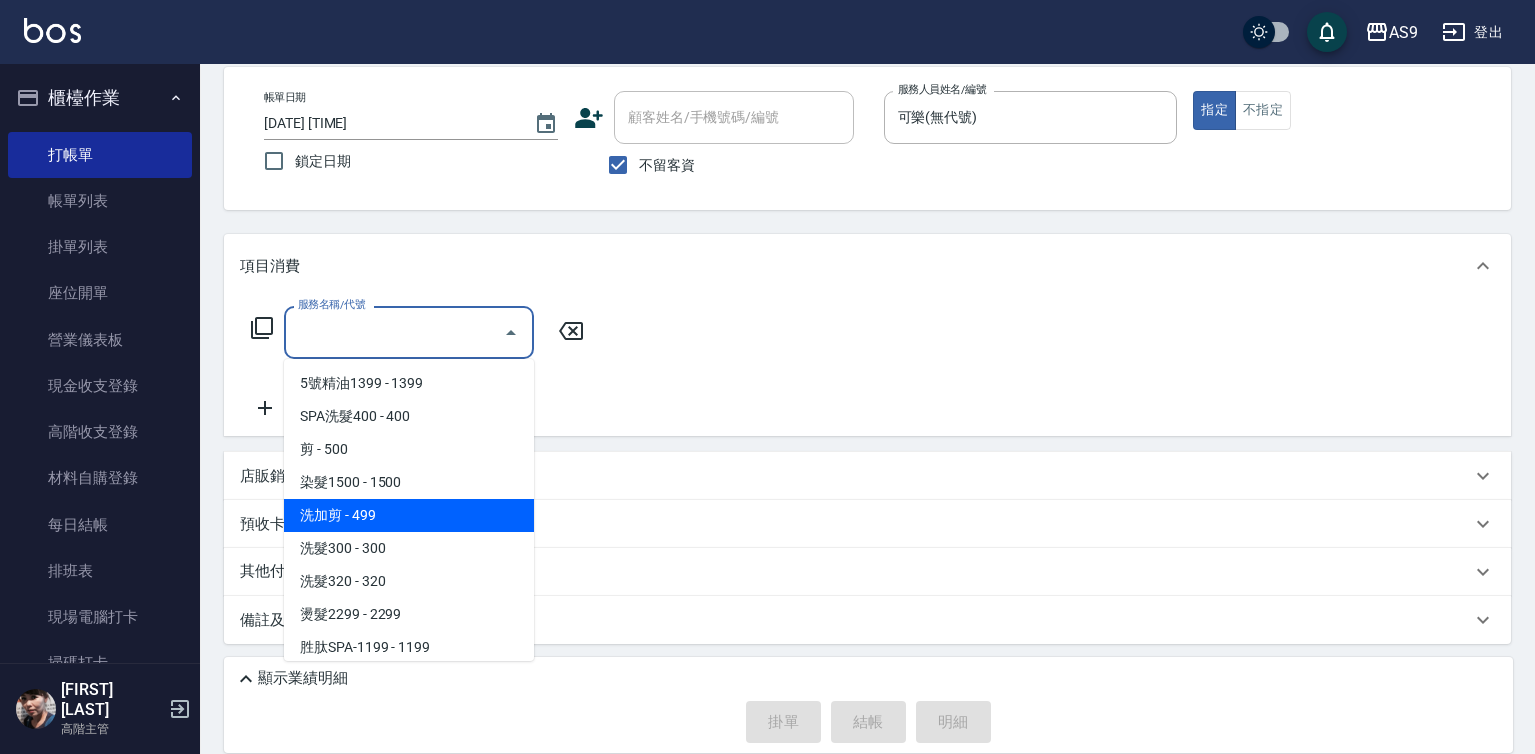 click on "洗加剪 - 499" at bounding box center [409, 515] 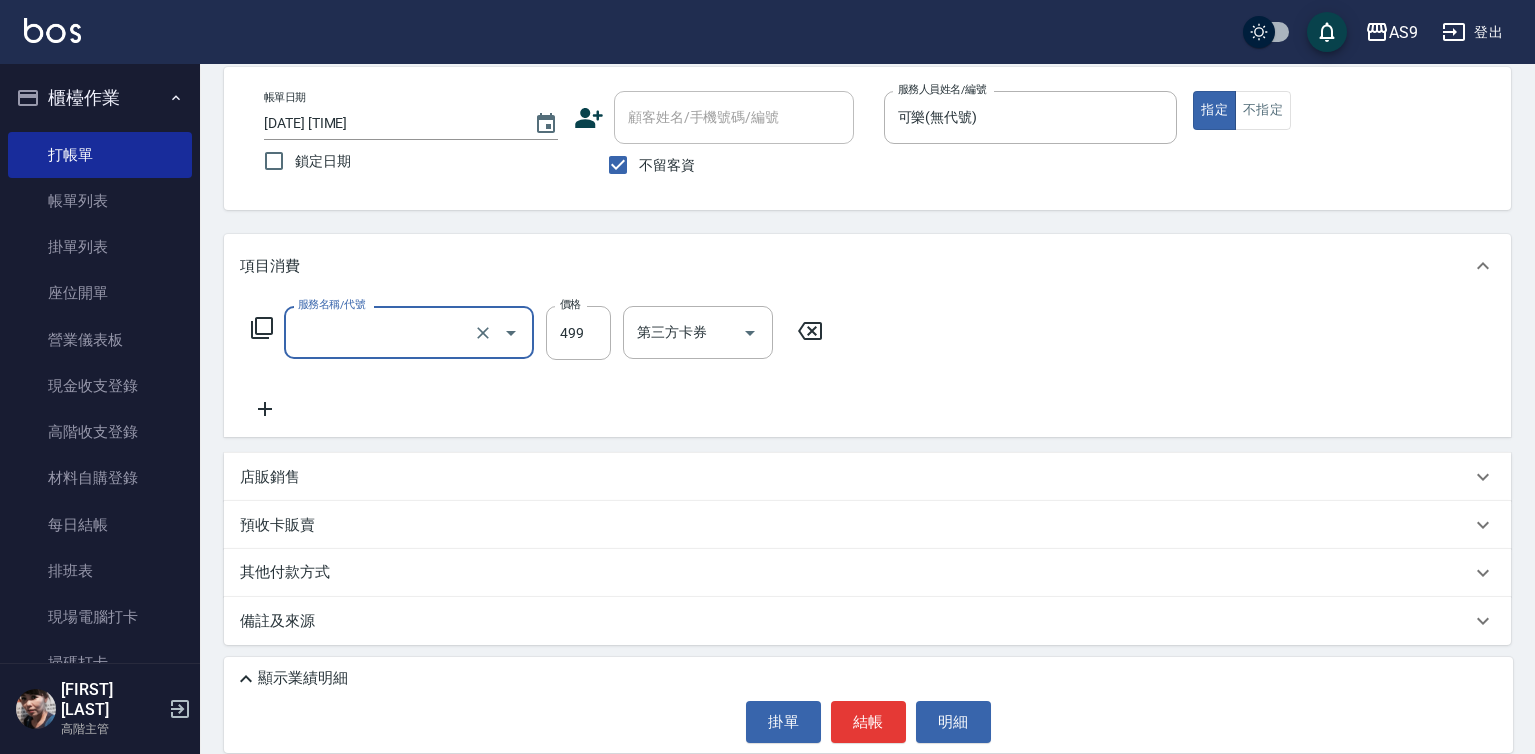 type on "洗加剪(洗加剪)" 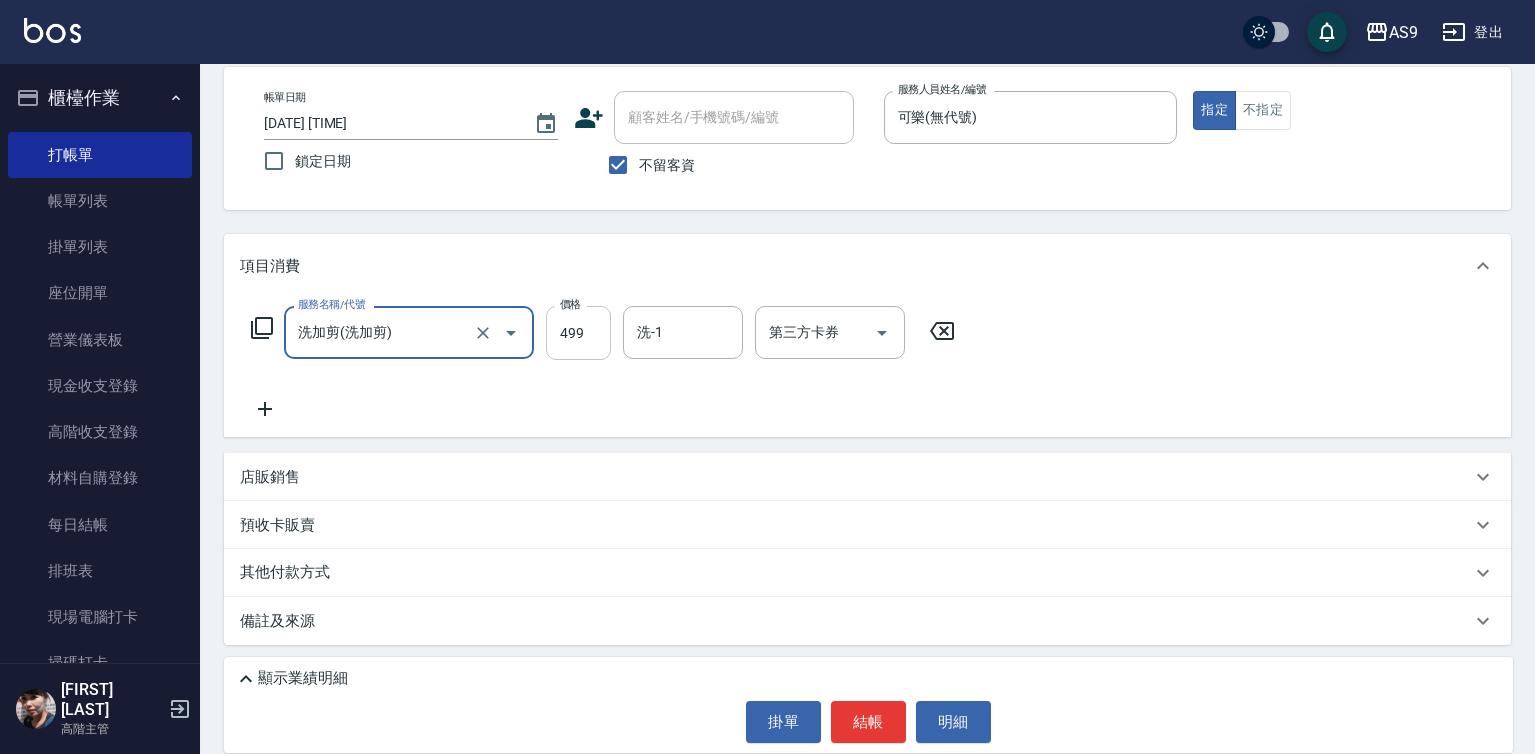 click on "499" at bounding box center (578, 333) 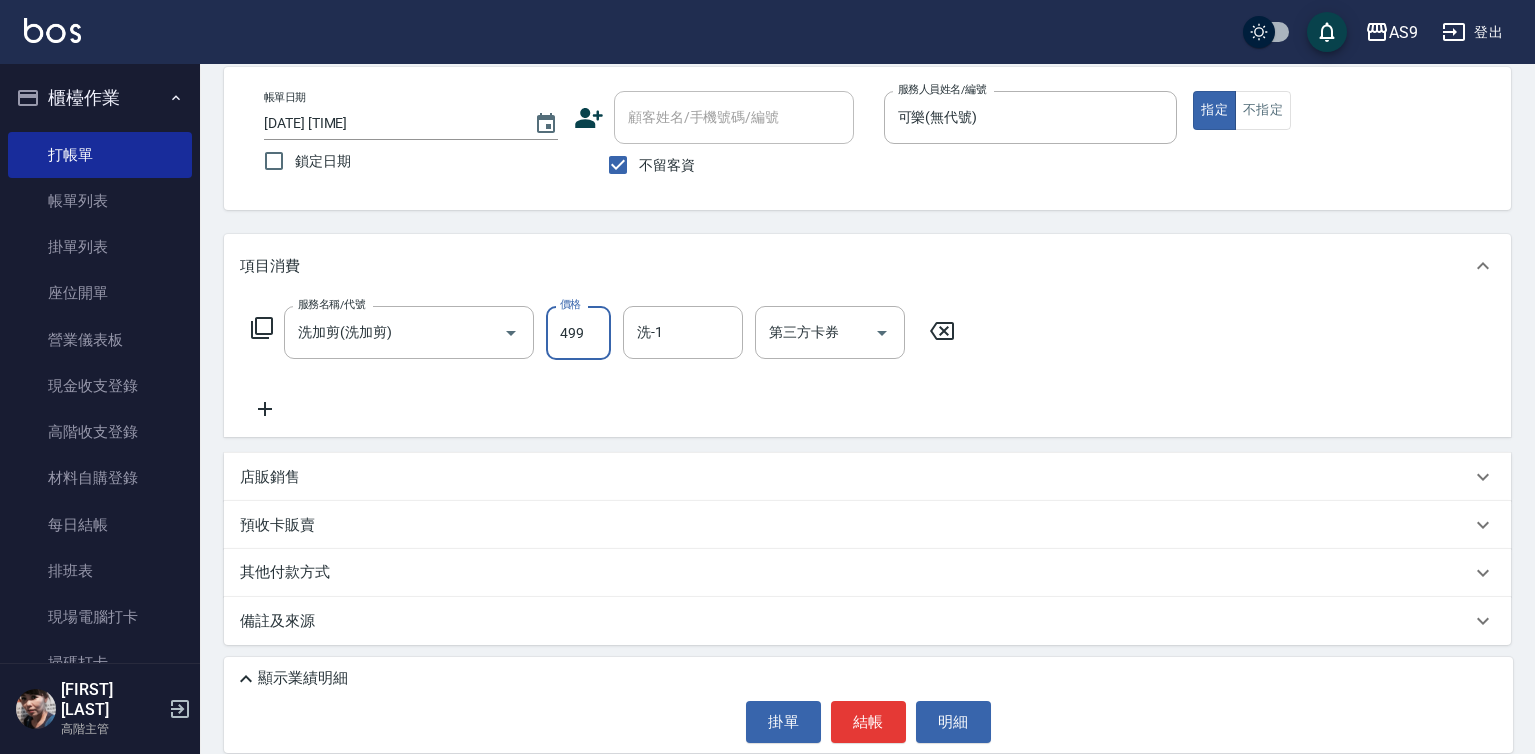 click on "499" at bounding box center [578, 333] 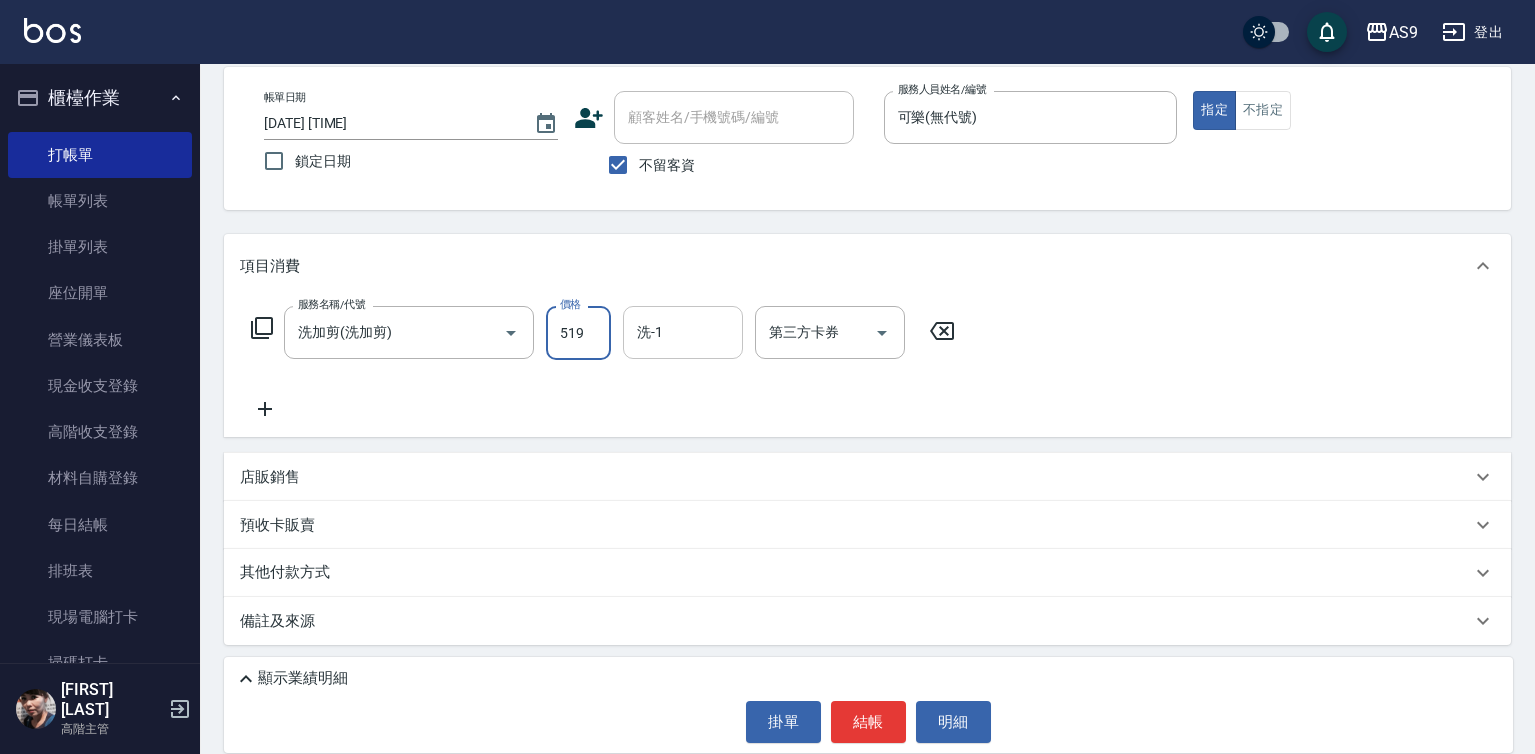 type on "519" 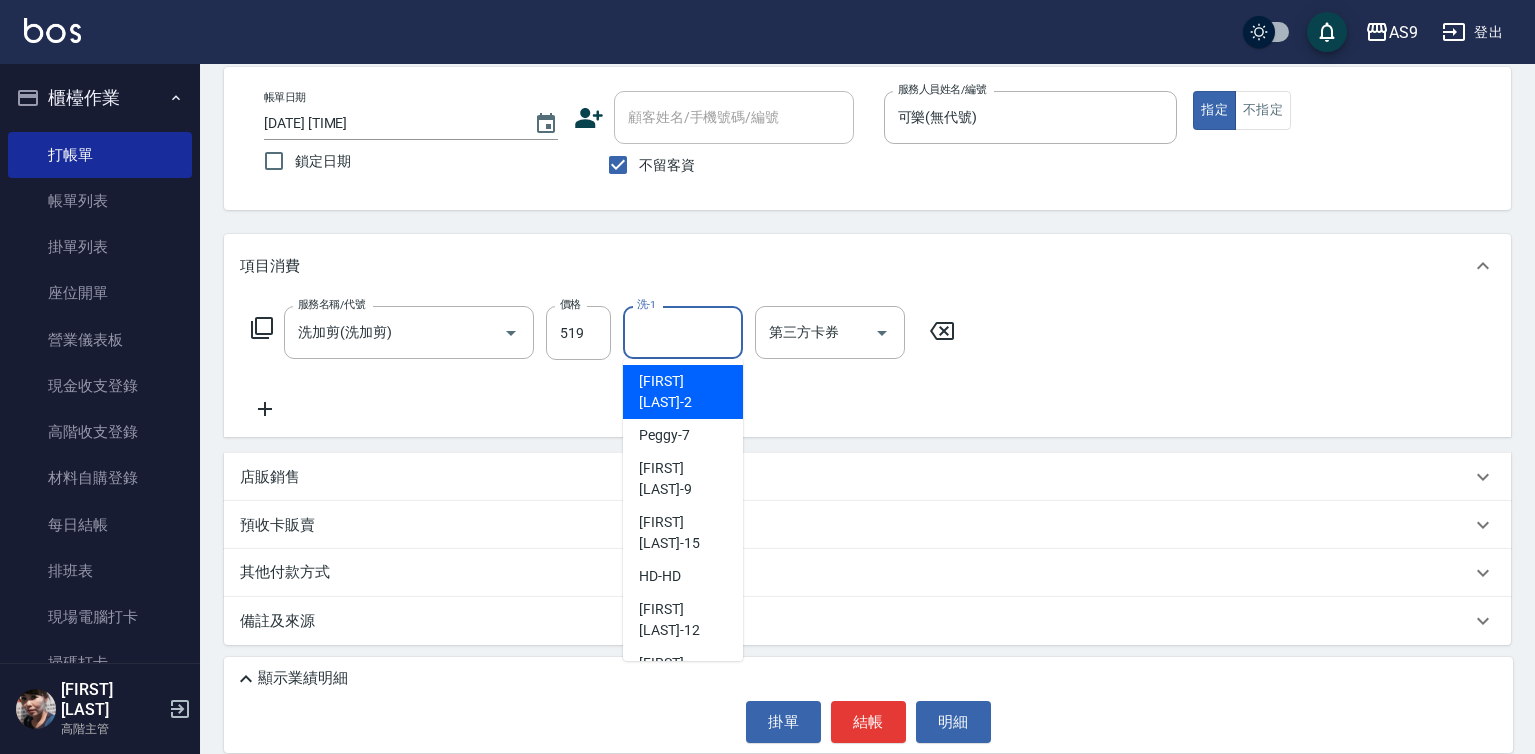 scroll, scrollTop: 128, scrollLeft: 0, axis: vertical 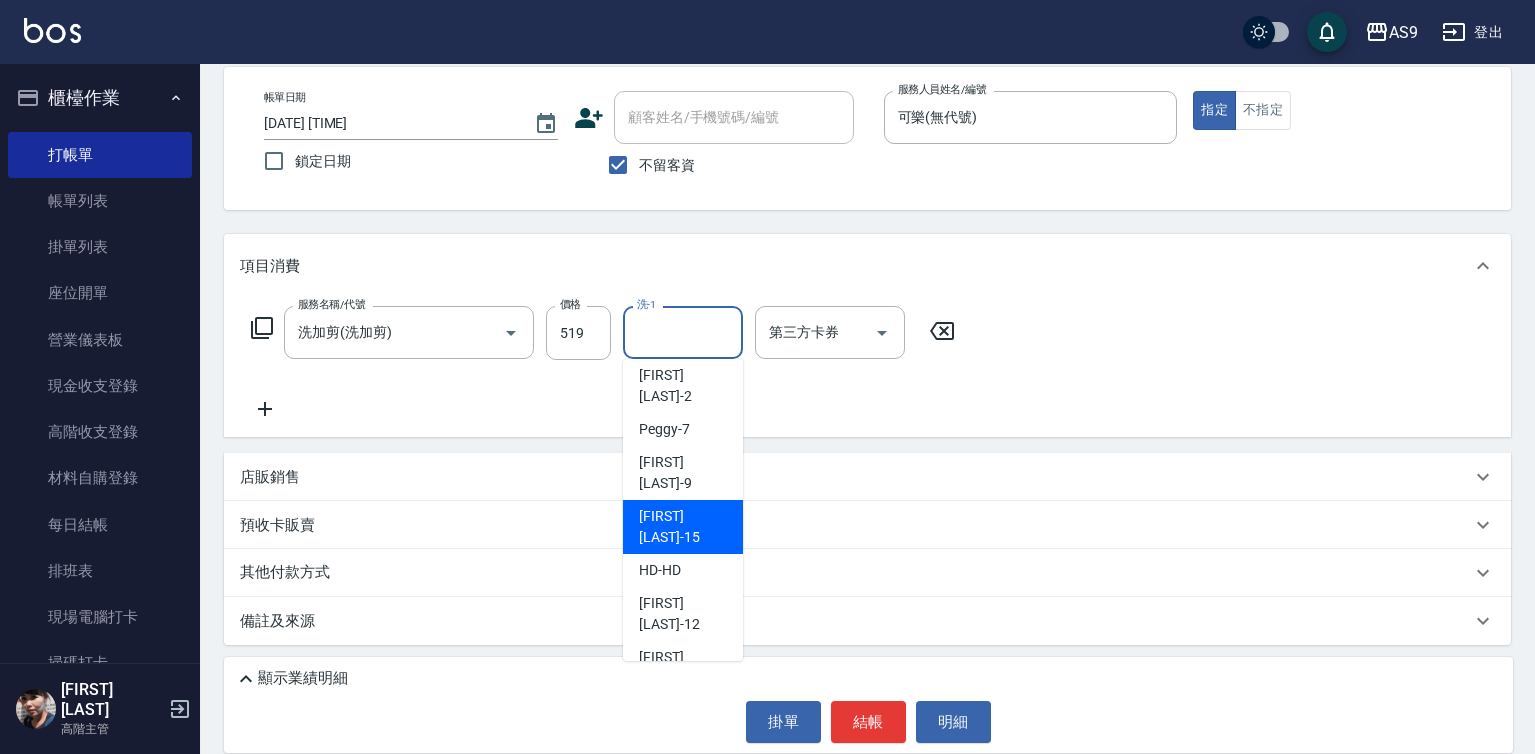 click on "[FIRST] [LAST]-15" at bounding box center (683, 527) 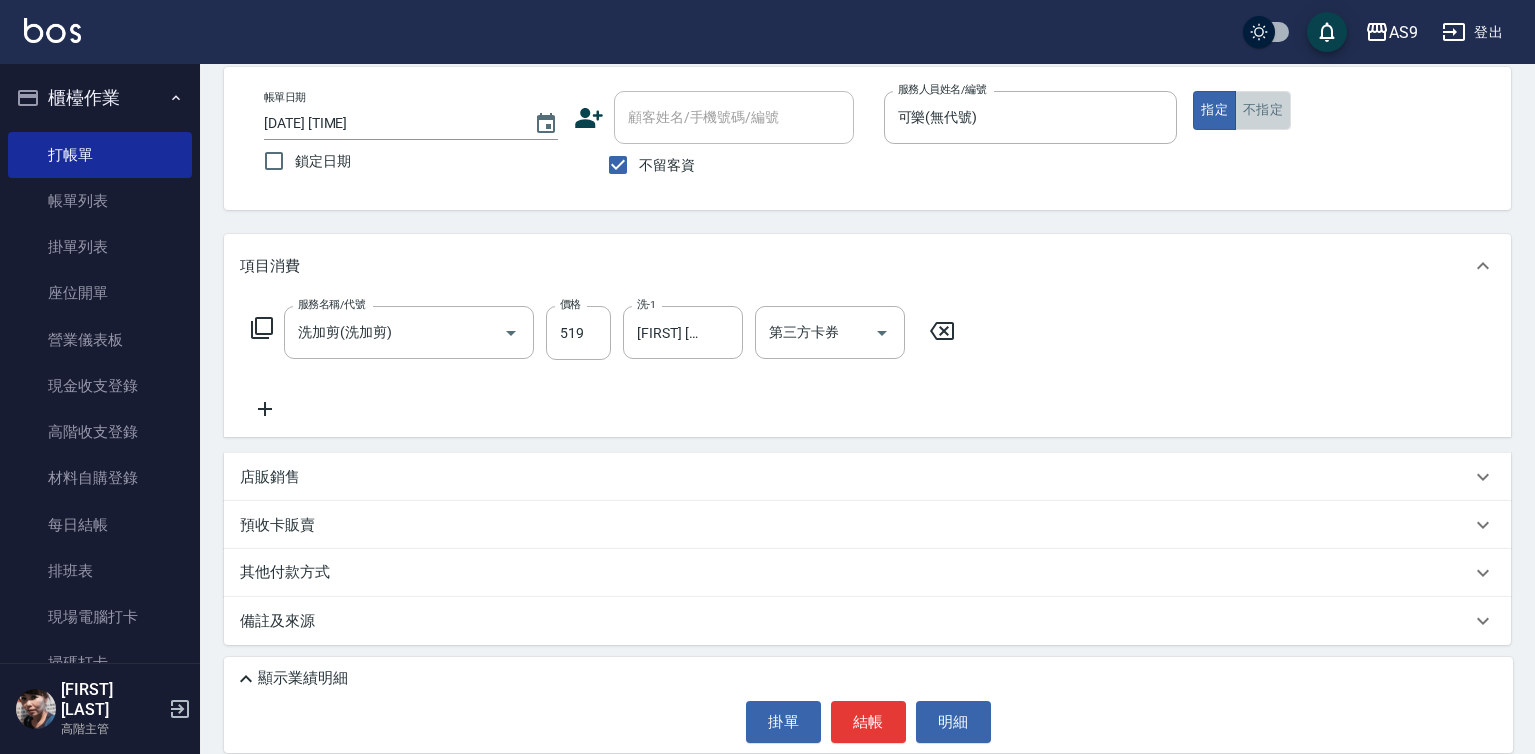 drag, startPoint x: 1264, startPoint y: 111, endPoint x: 1228, endPoint y: 173, distance: 71.693794 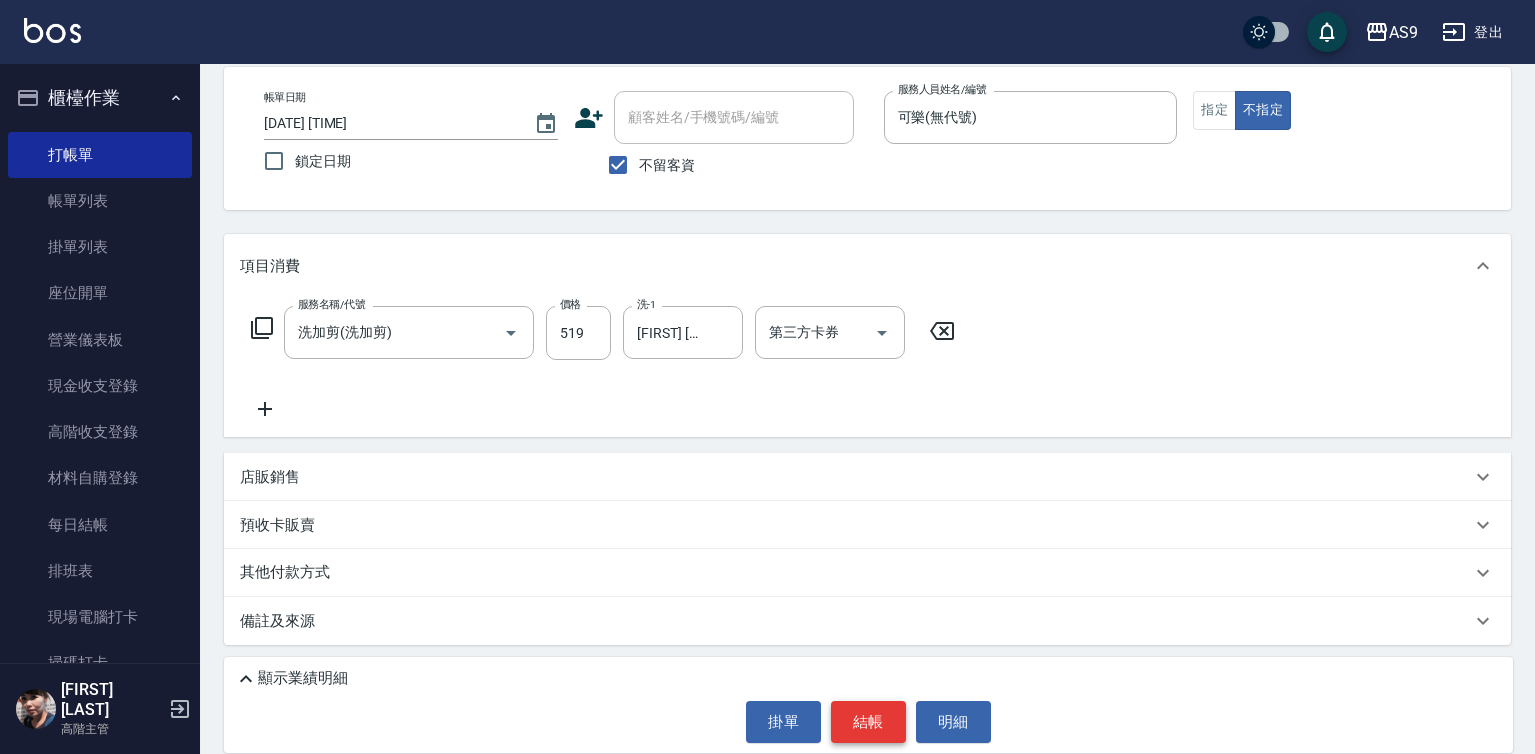 click on "結帳" at bounding box center (868, 722) 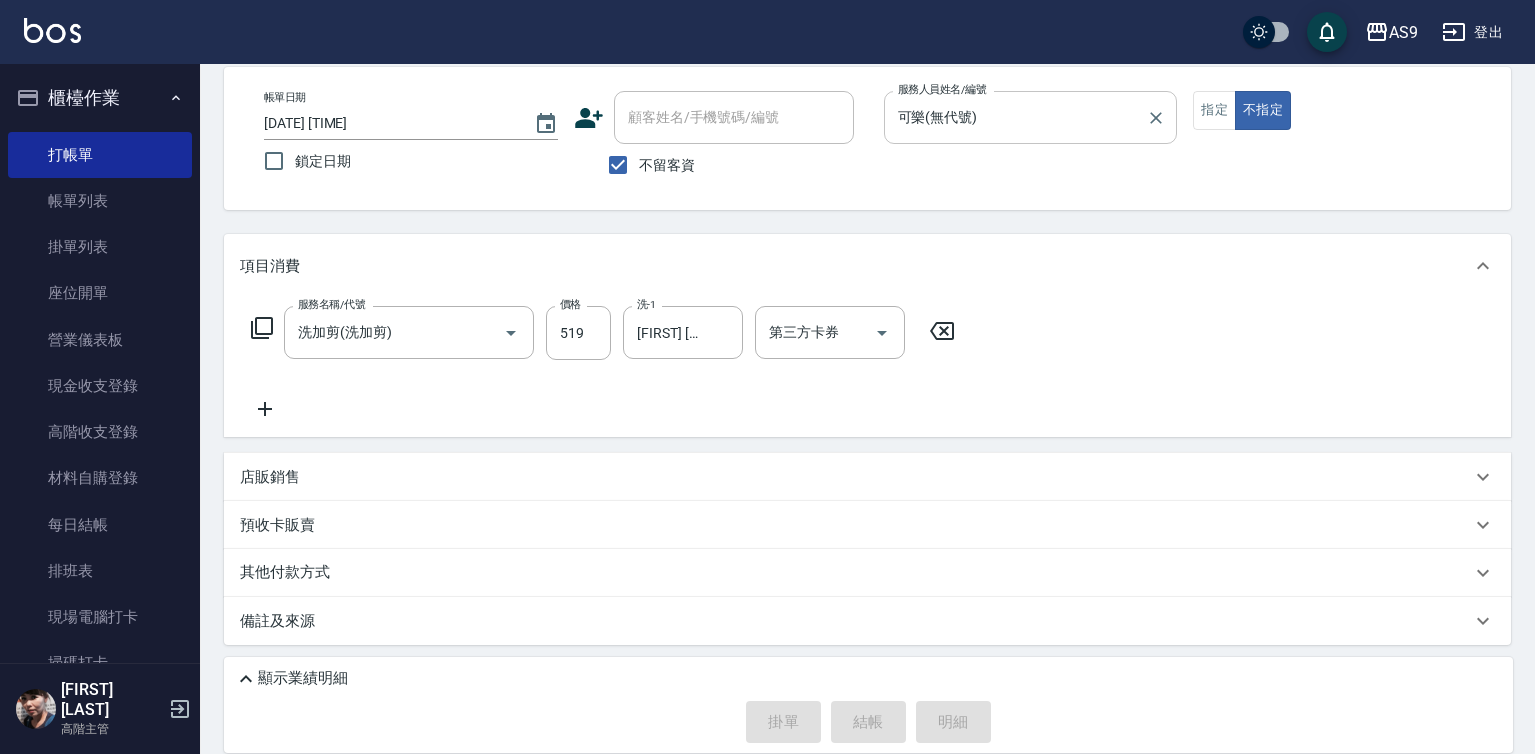 type 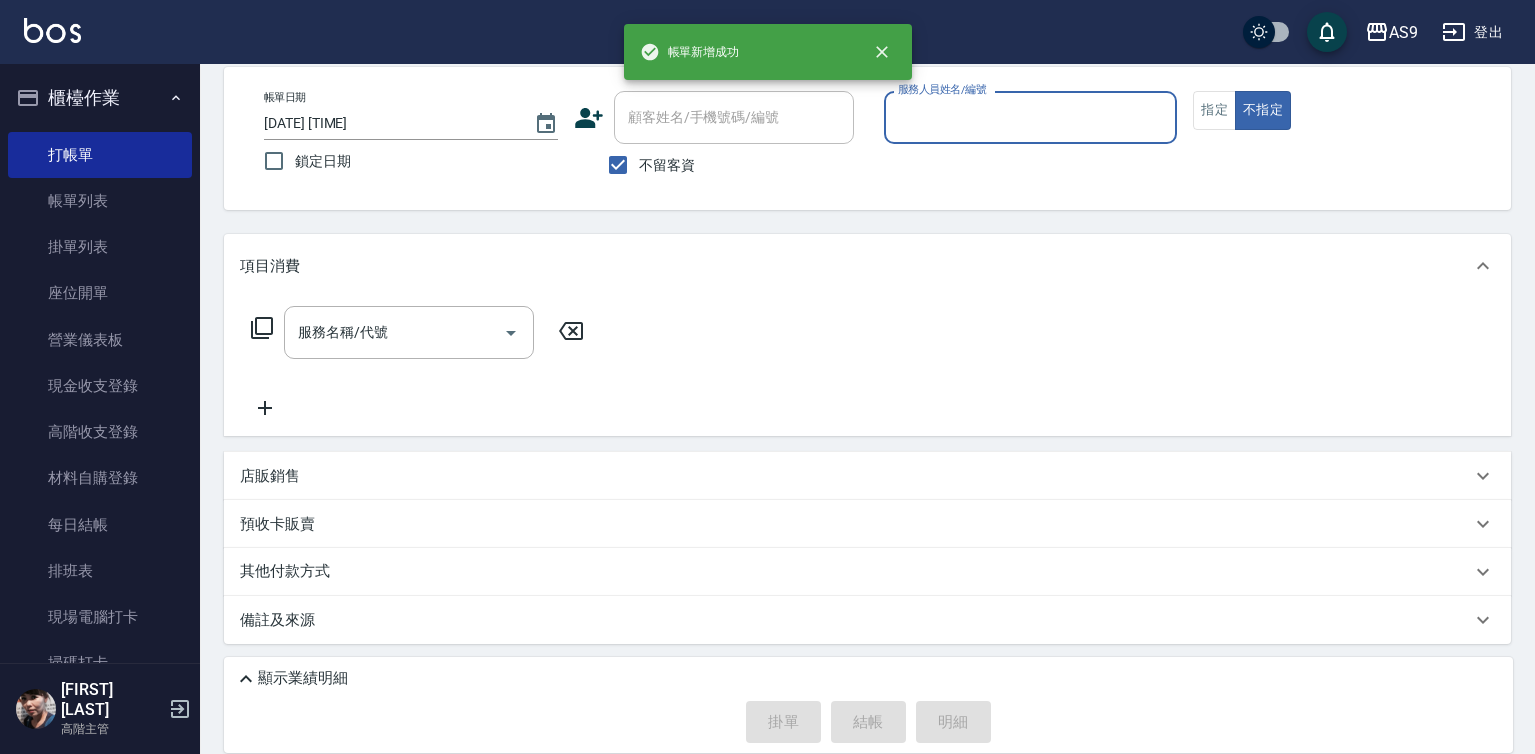 click on "服務人員姓名/編號" at bounding box center [1031, 117] 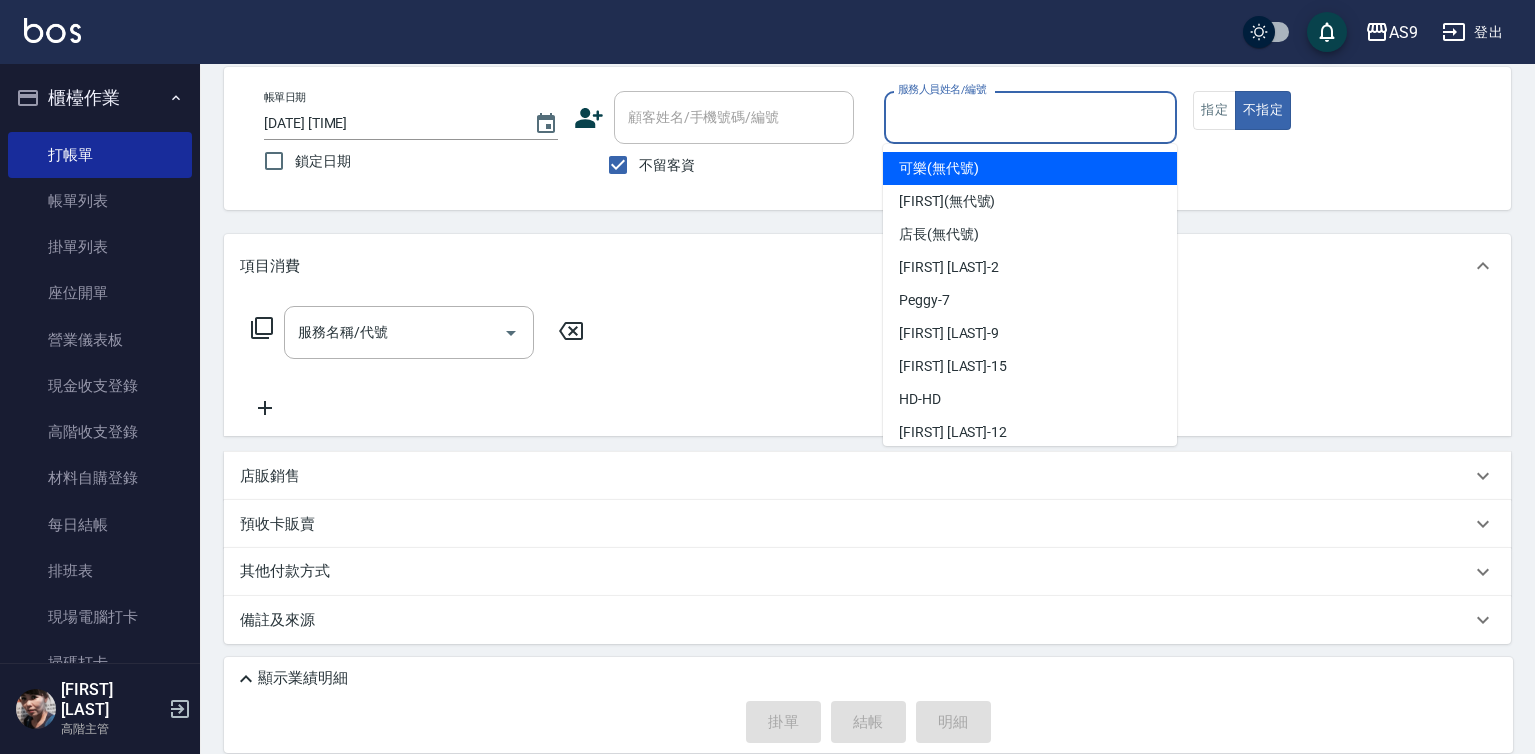 click on "可樂 (無代號)" at bounding box center (939, 168) 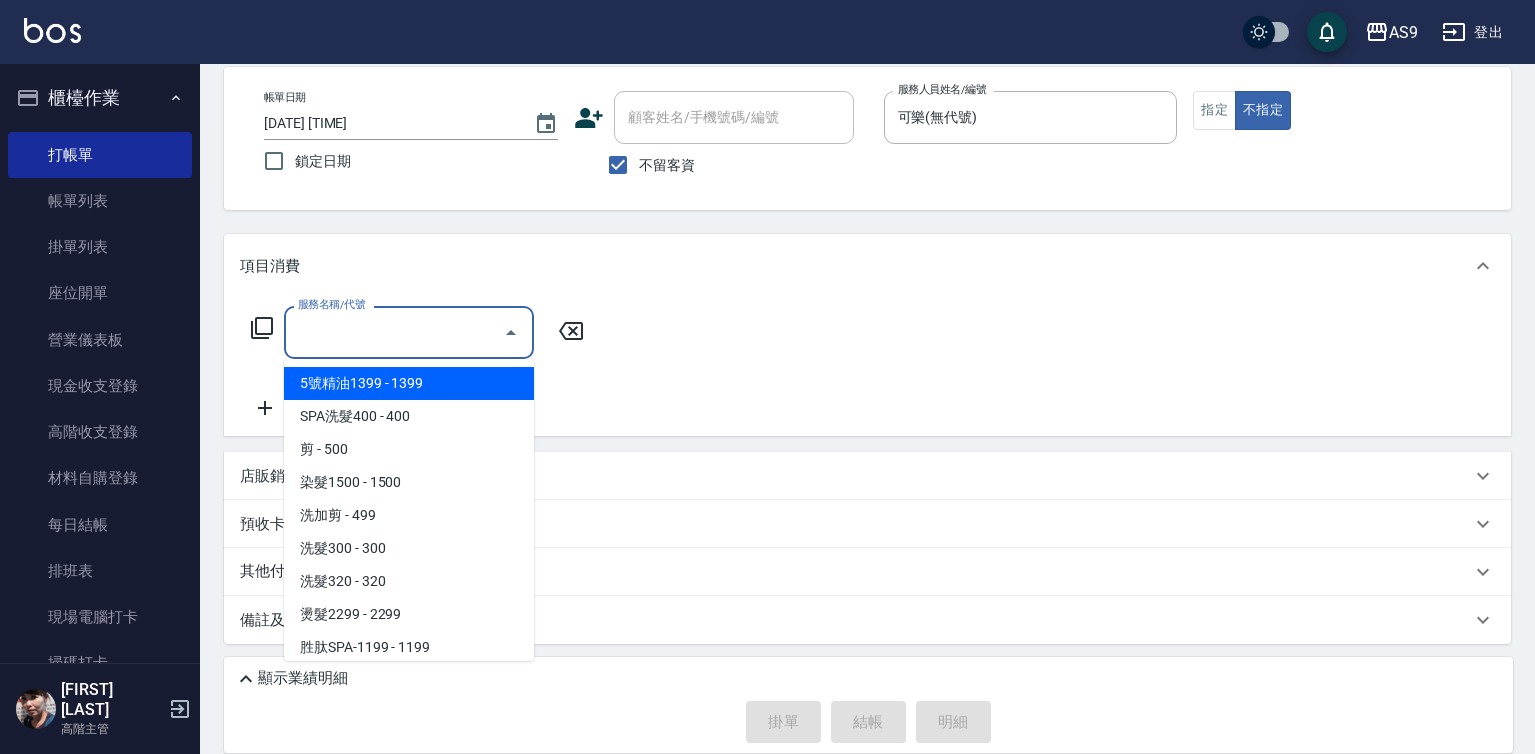 click on "服務名稱/代號" at bounding box center (394, 332) 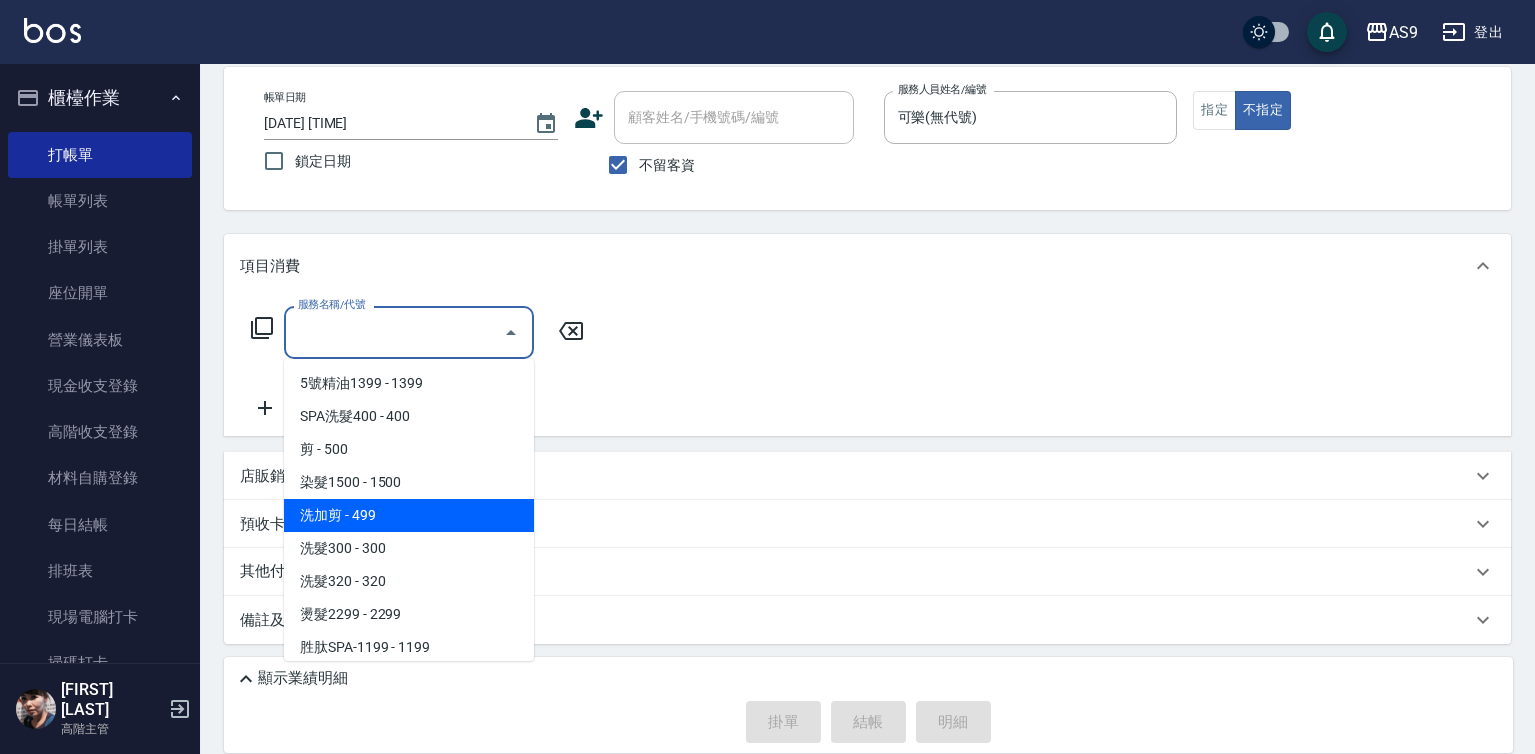 drag, startPoint x: 387, startPoint y: 510, endPoint x: 533, endPoint y: 391, distance: 188.3534 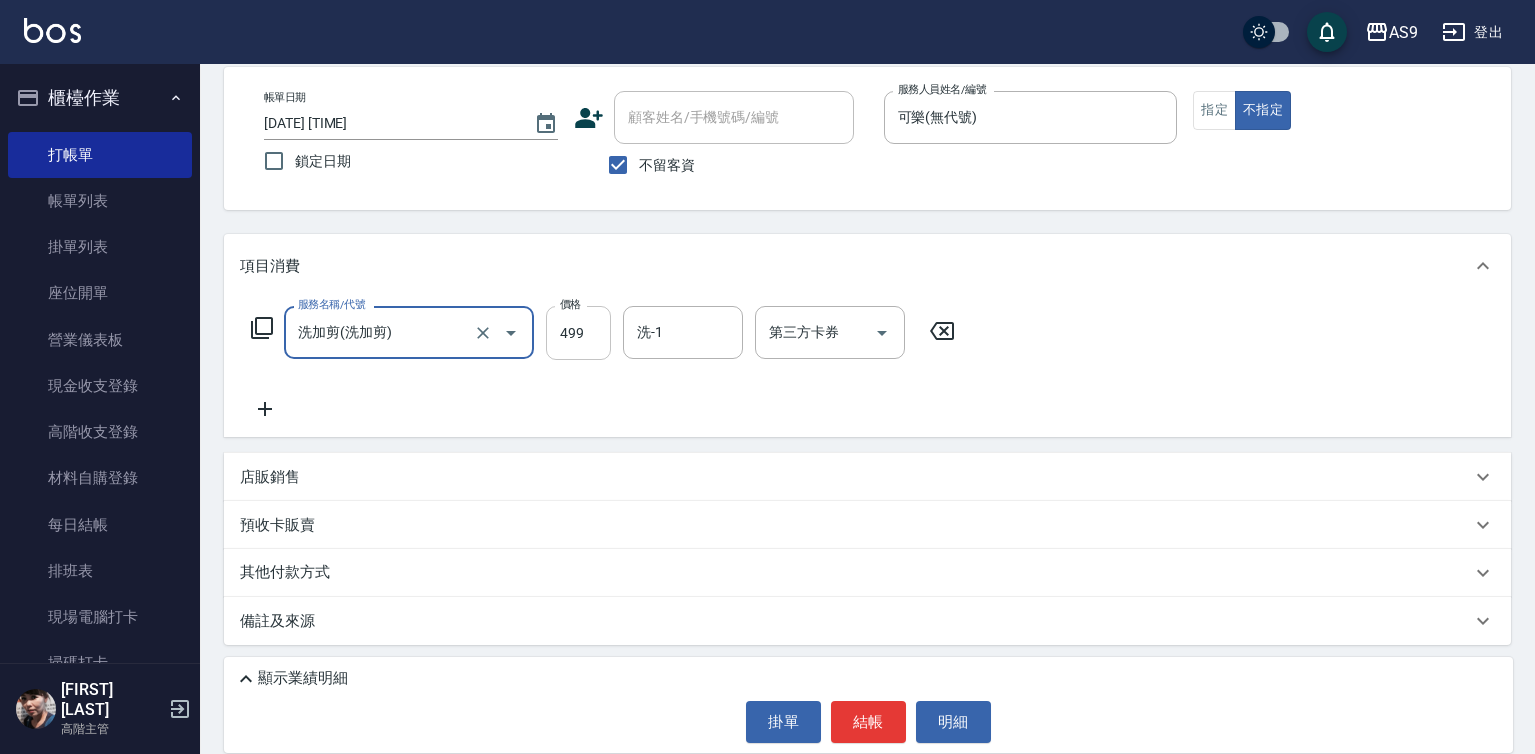 click on "499" at bounding box center [578, 333] 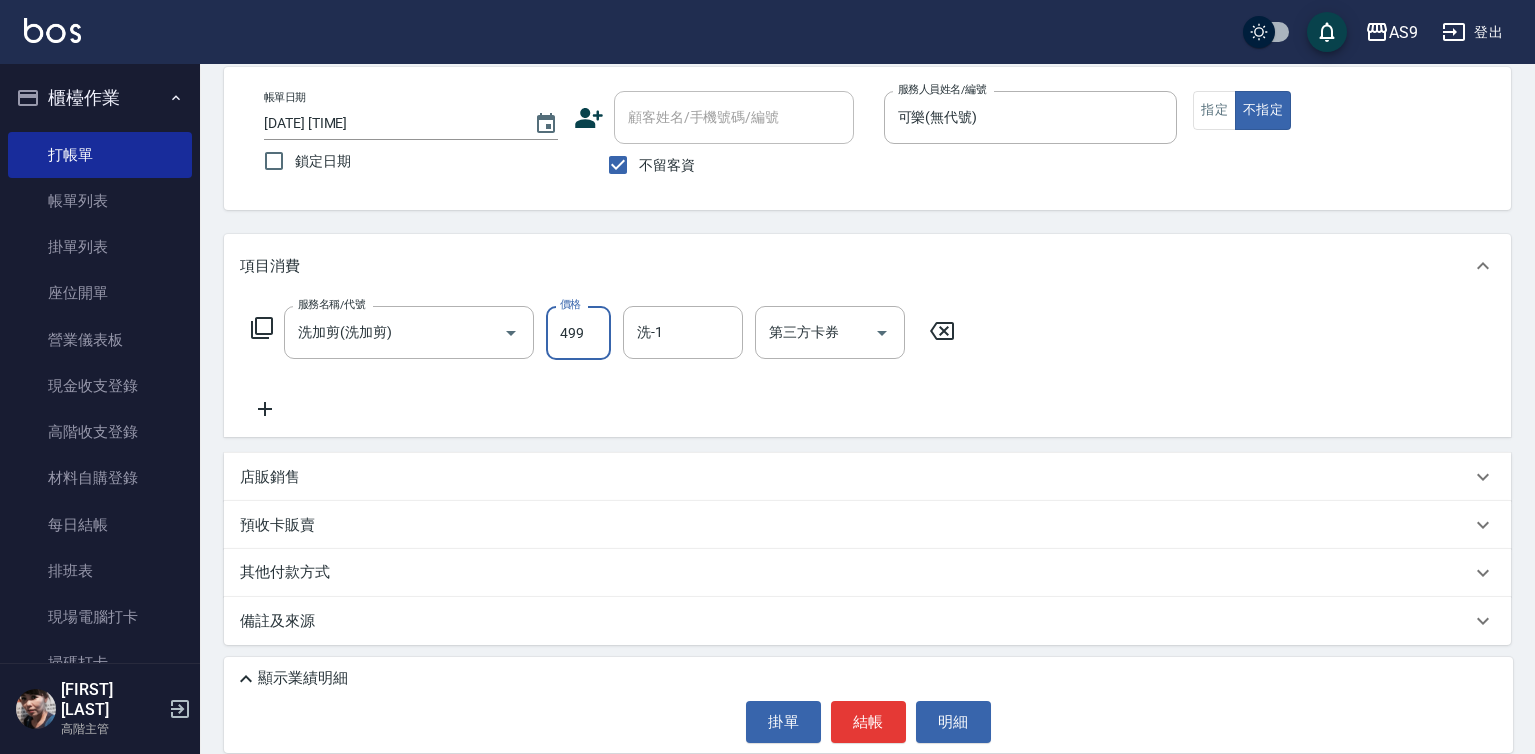 click on "499" at bounding box center (578, 333) 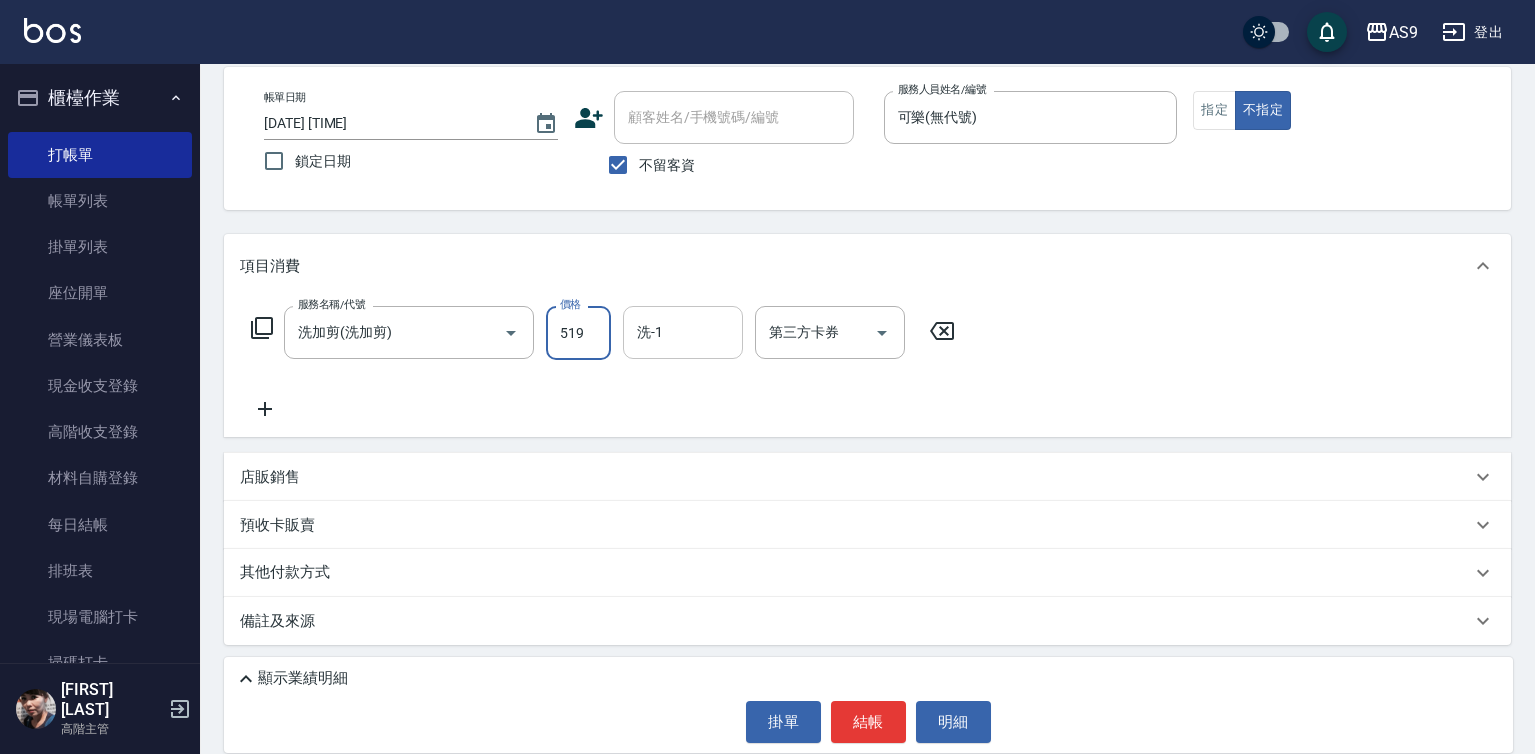type on "519" 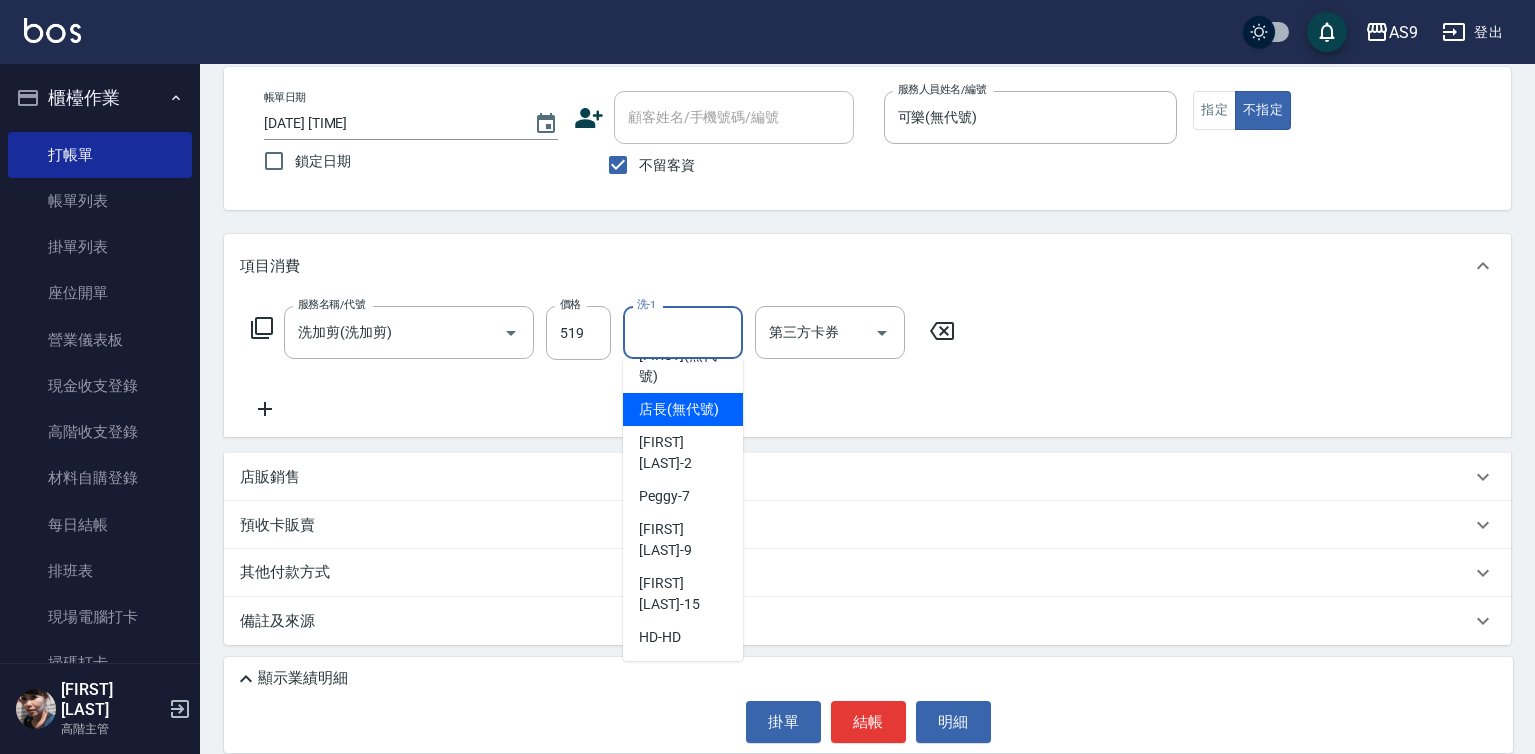 scroll, scrollTop: 128, scrollLeft: 0, axis: vertical 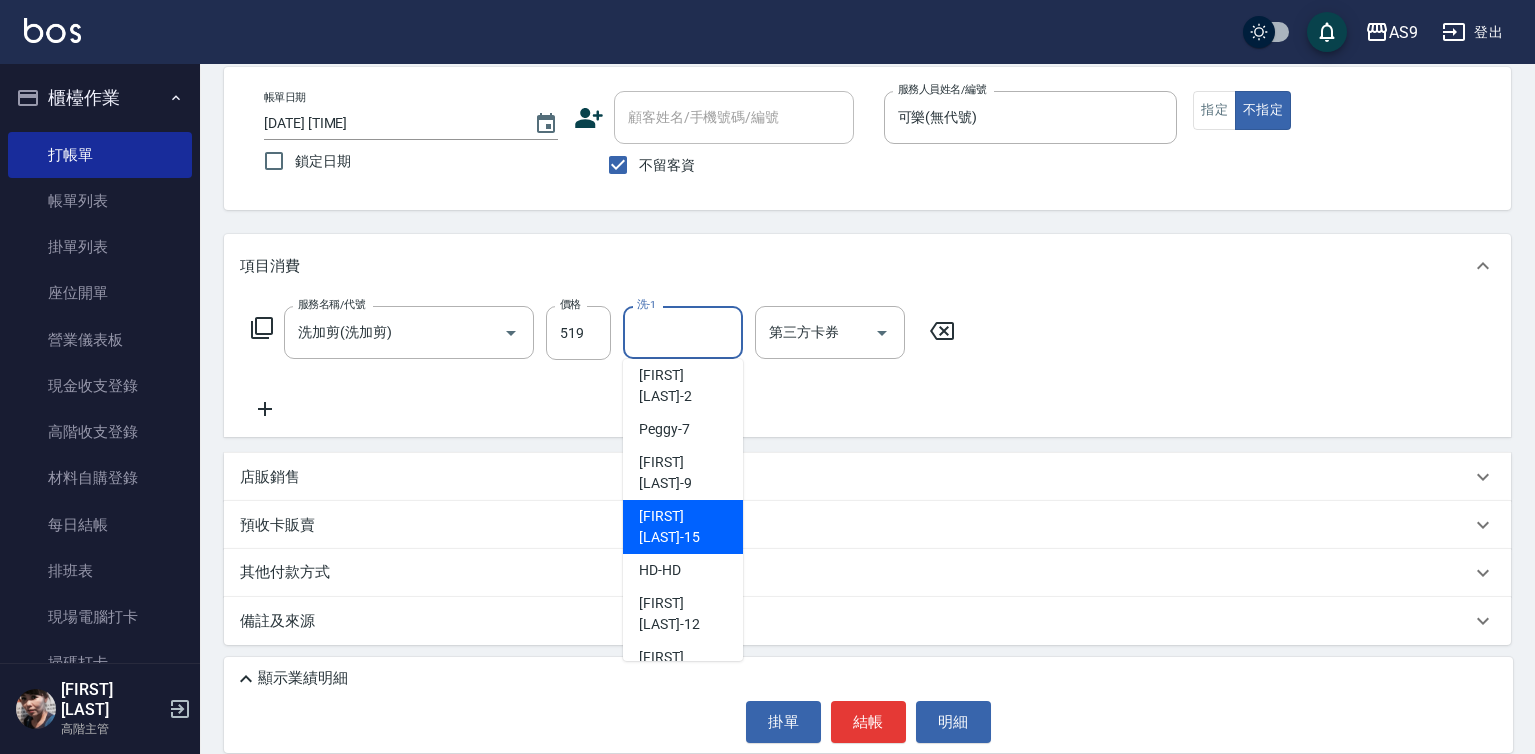 click on "[FIRST] [LAST]-15" at bounding box center [683, 527] 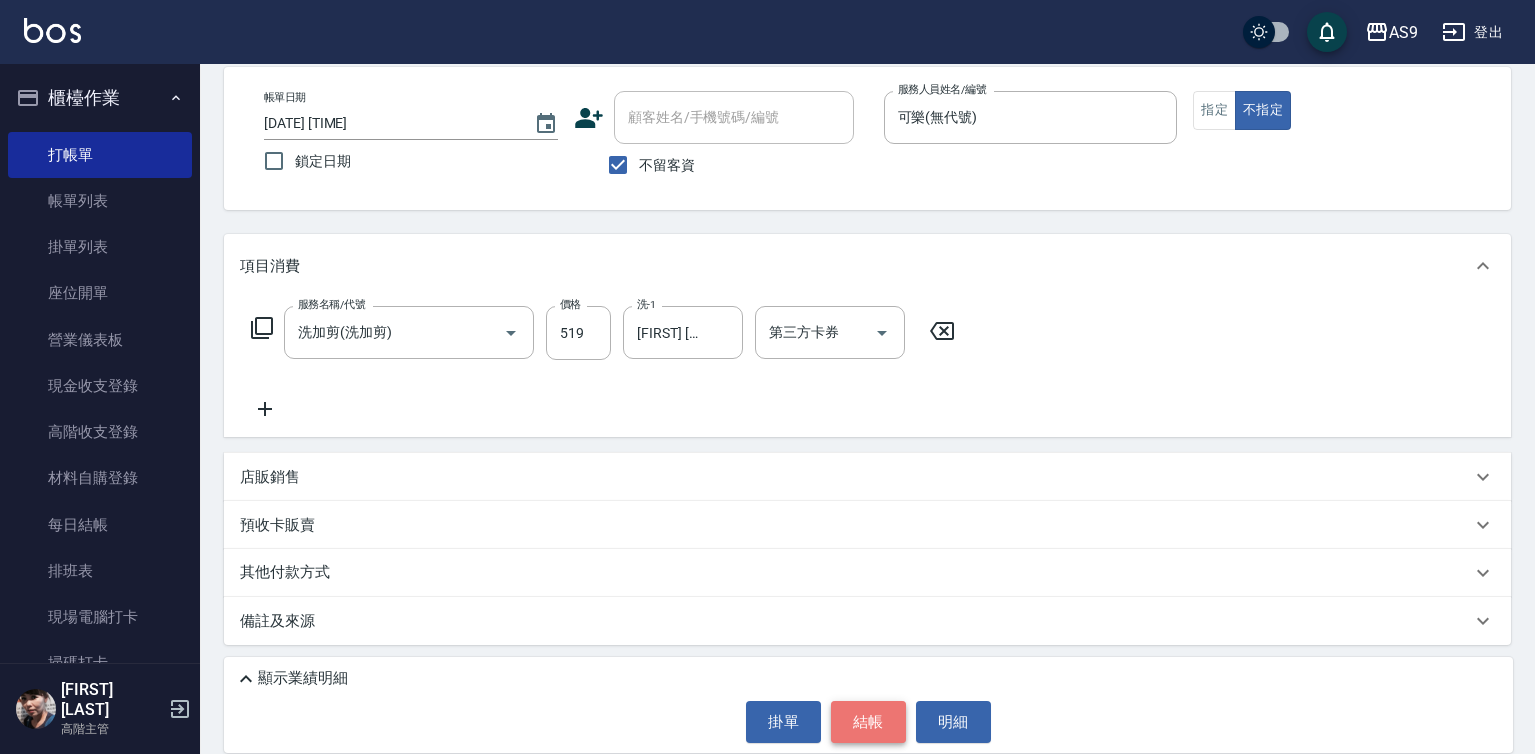 click on "結帳" at bounding box center [868, 722] 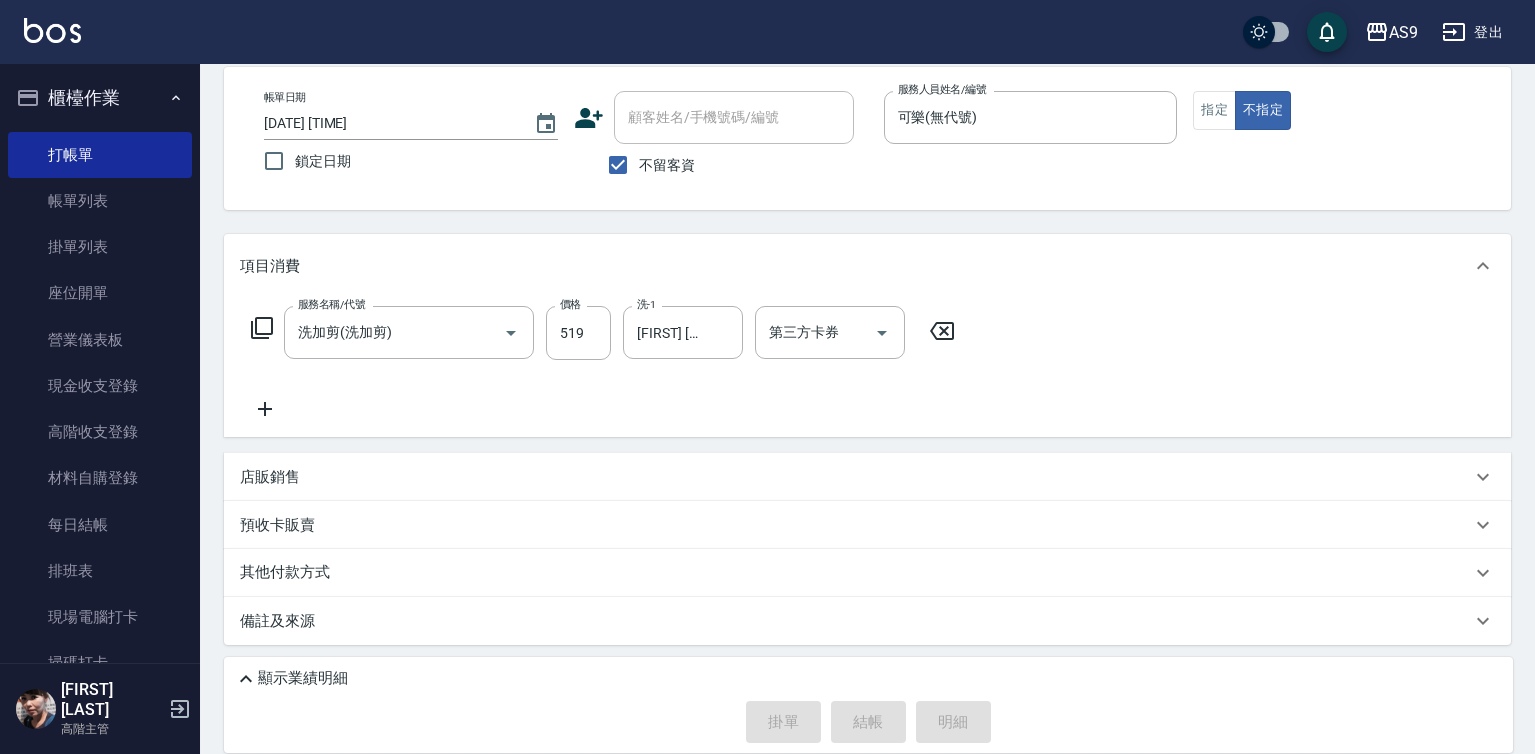 type 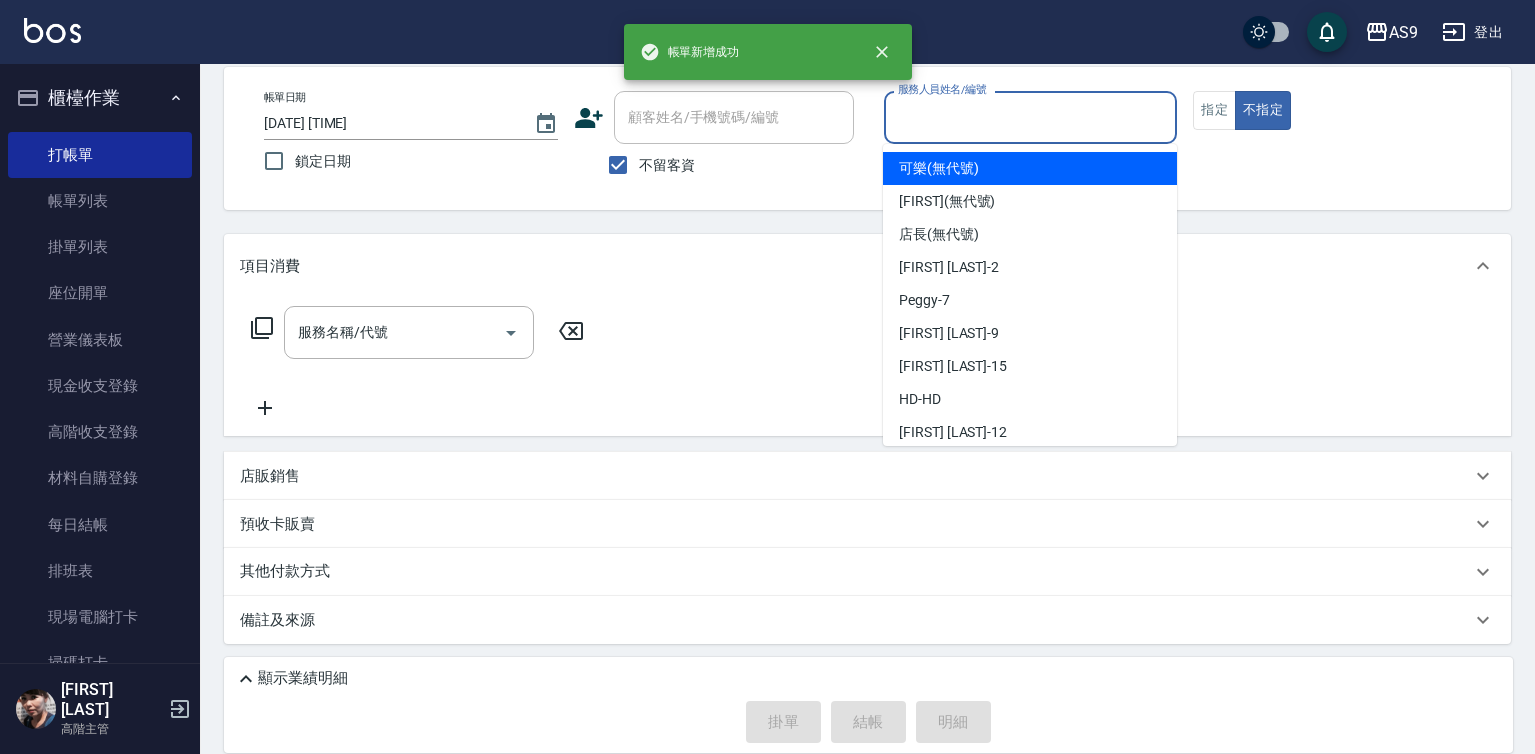 drag, startPoint x: 939, startPoint y: 124, endPoint x: 942, endPoint y: 212, distance: 88.051125 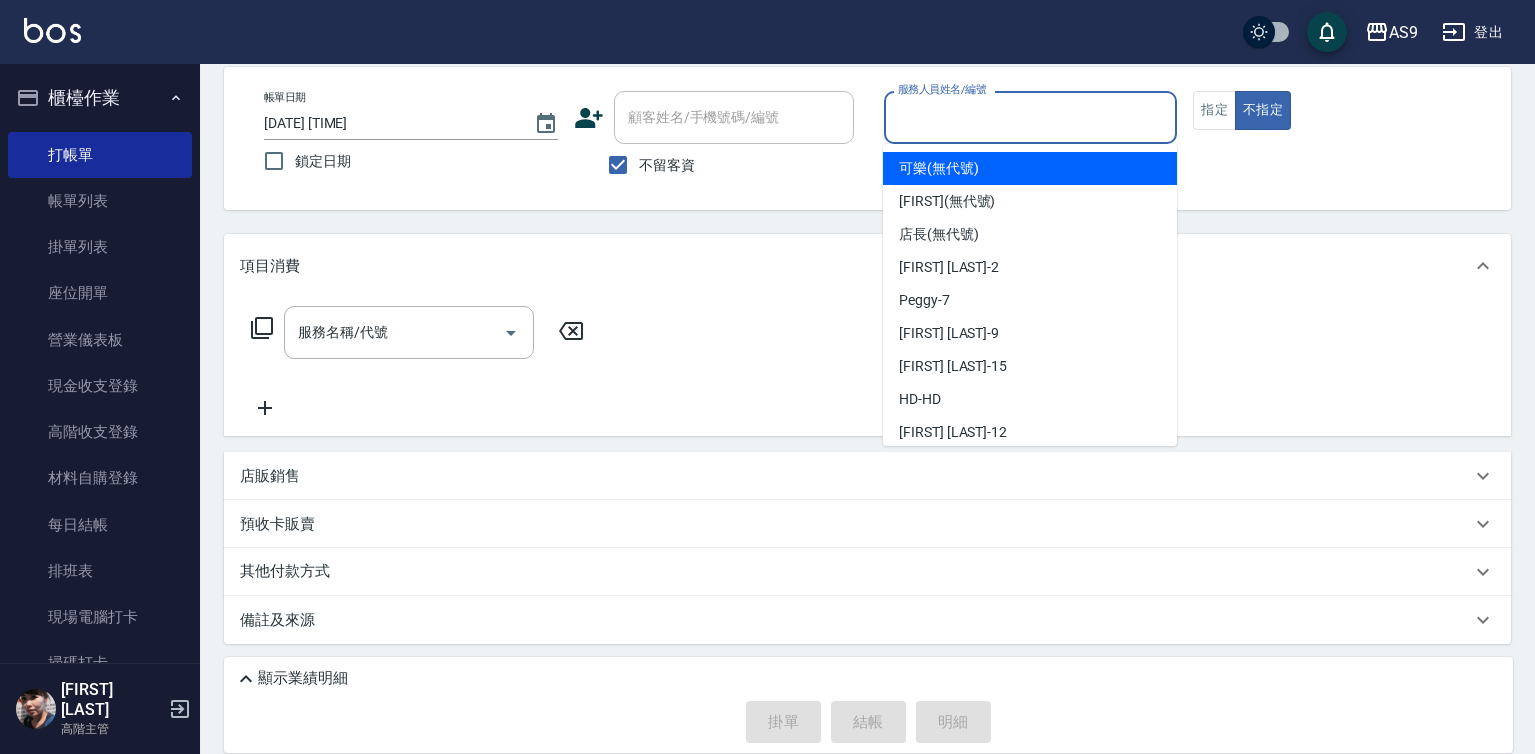 click on "可樂 (無代號)" at bounding box center [939, 168] 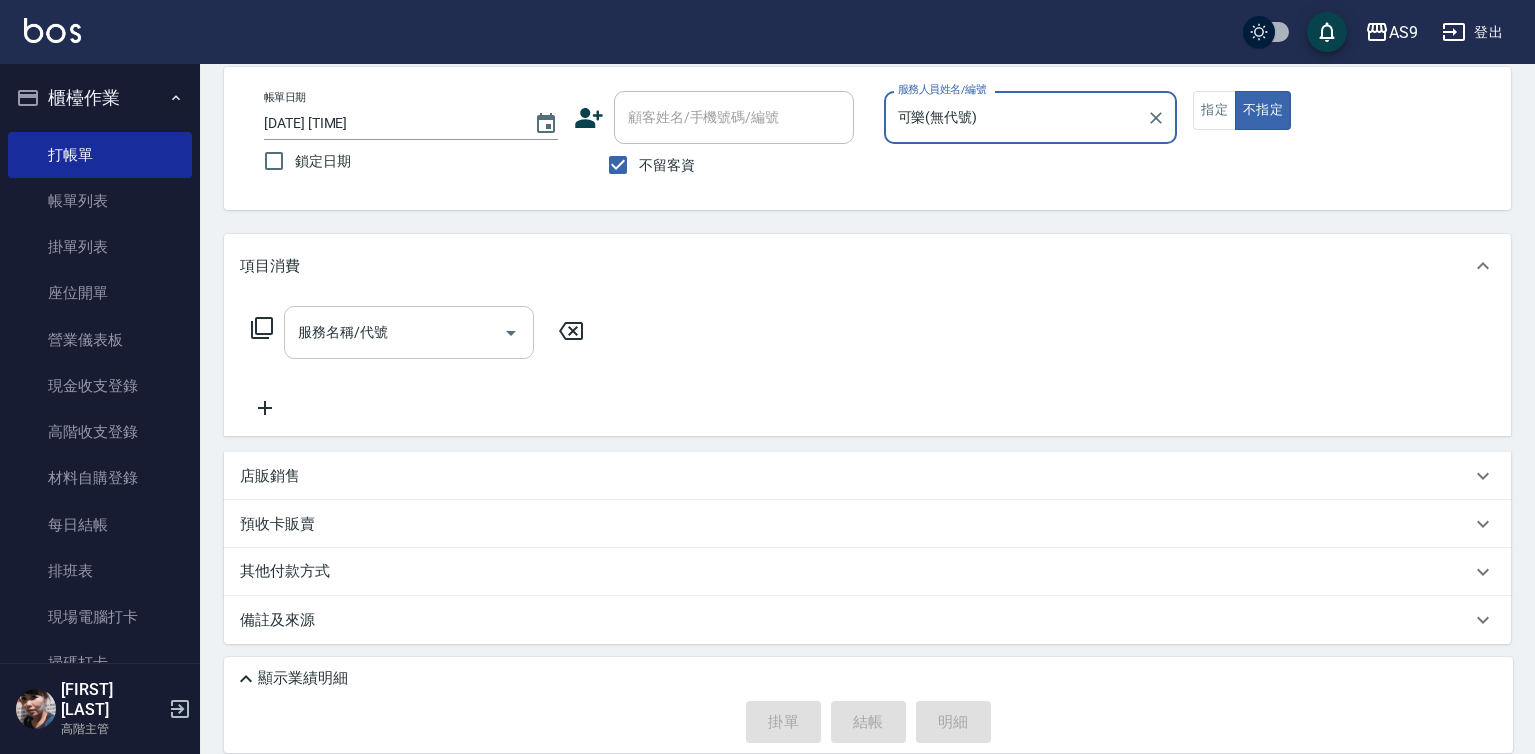 click on "服務名稱/代號" at bounding box center (394, 332) 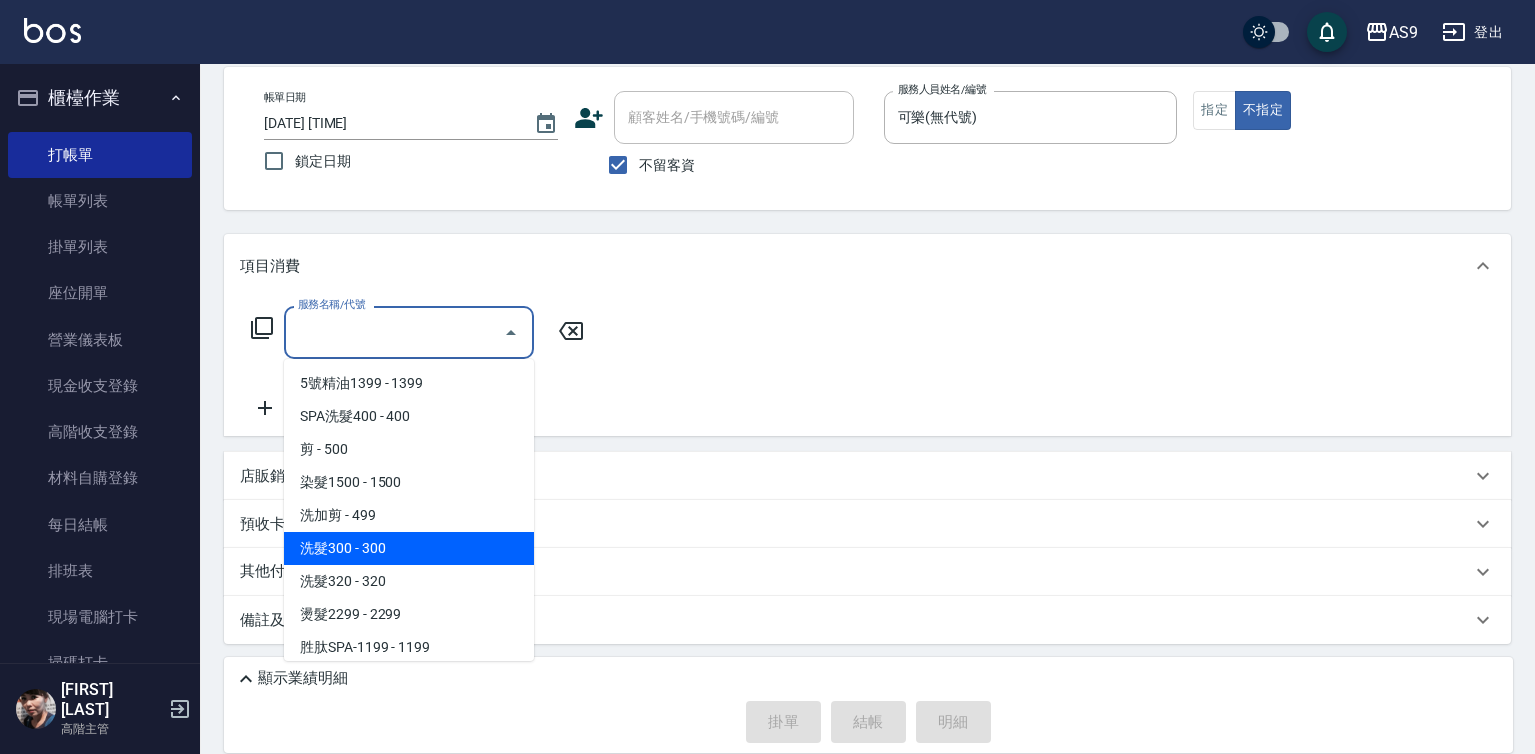 click on "洗髮300 - 300" at bounding box center [409, 548] 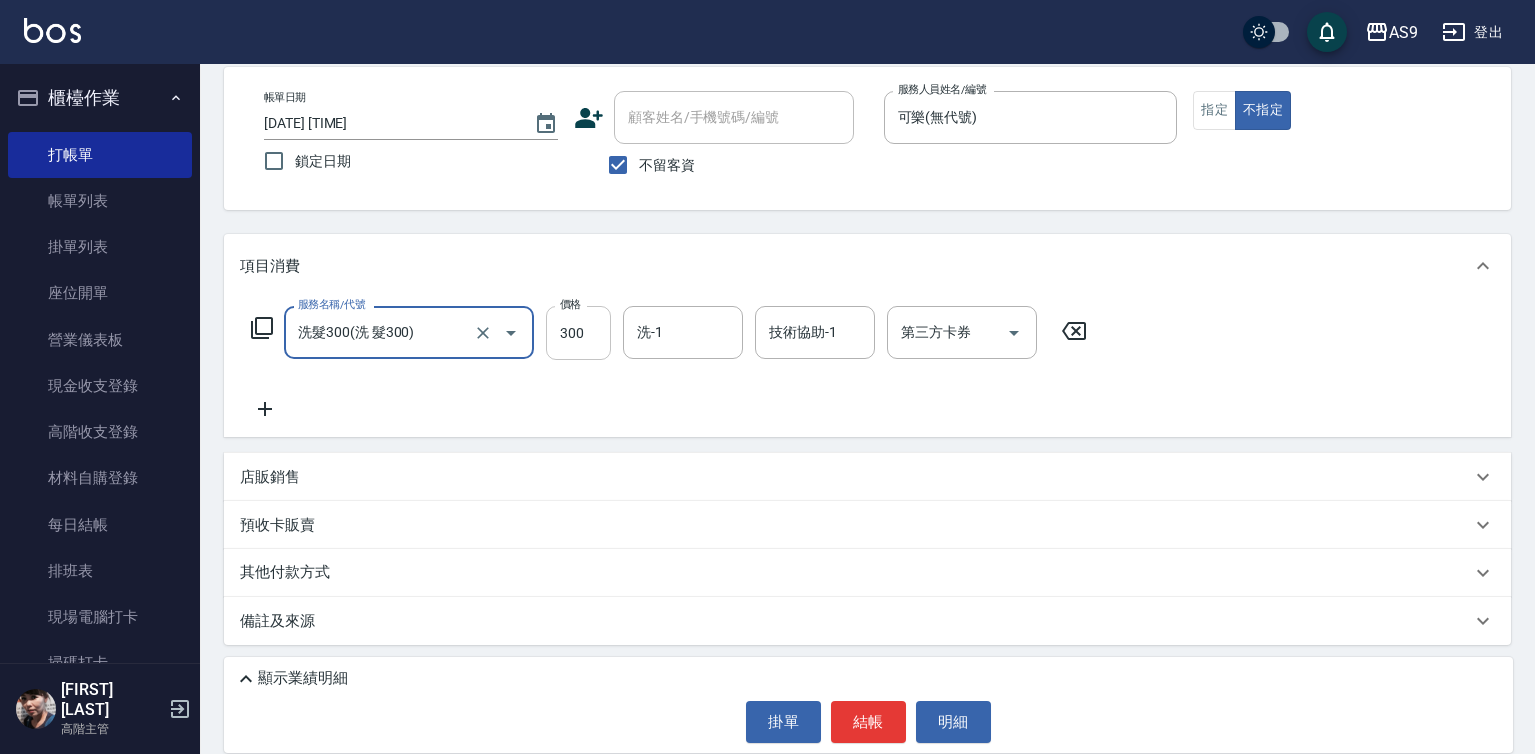 click on "300" at bounding box center [578, 333] 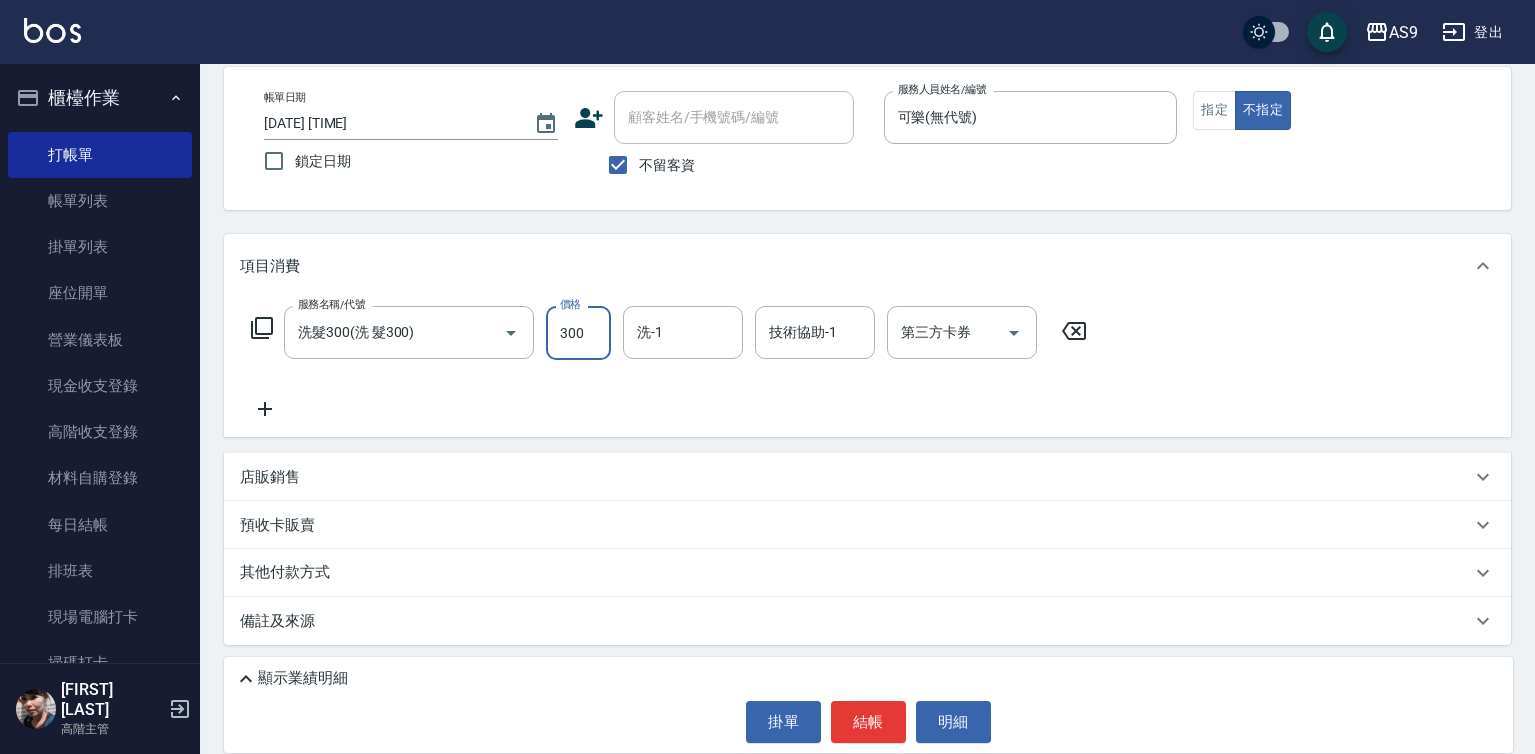 click on "300" at bounding box center (578, 333) 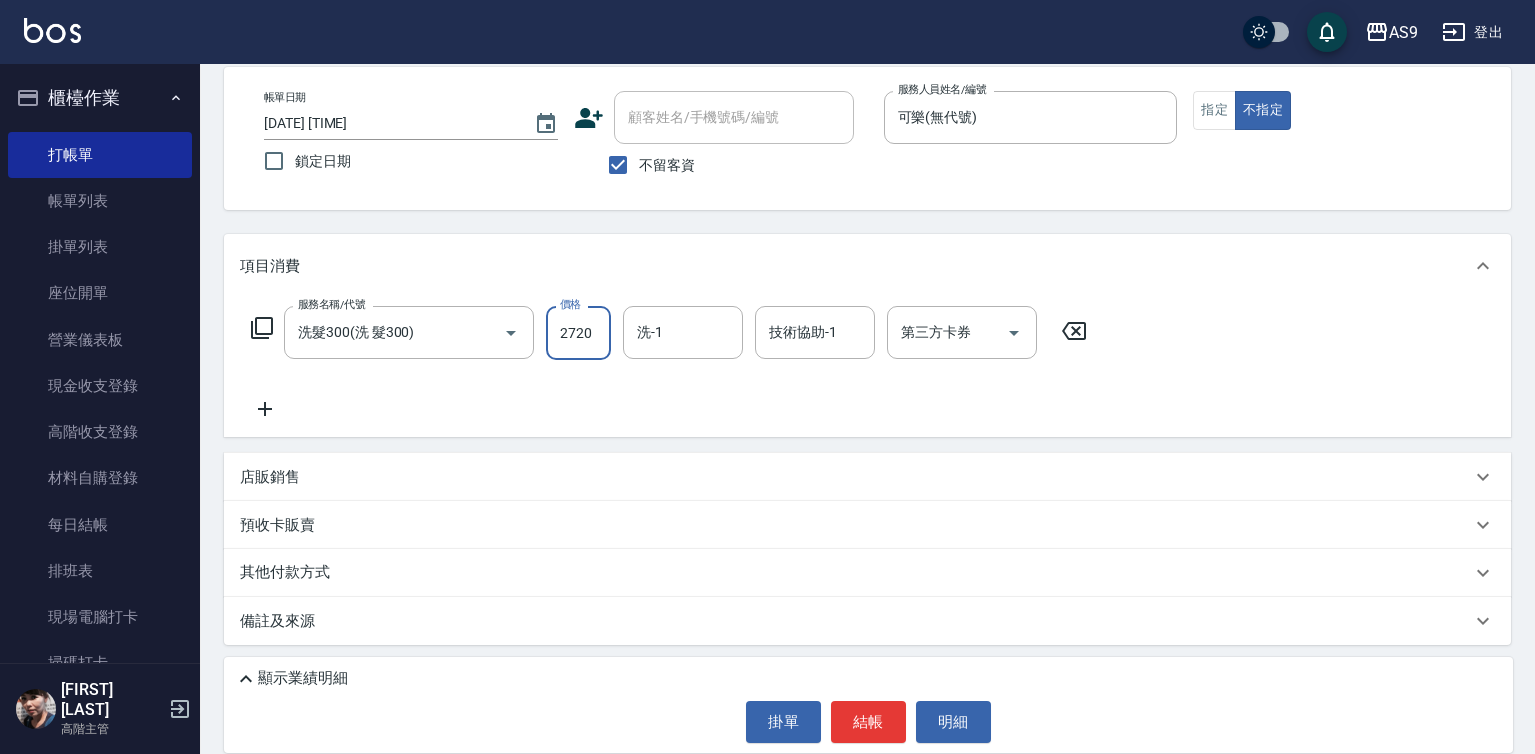 click on "2720" at bounding box center (578, 333) 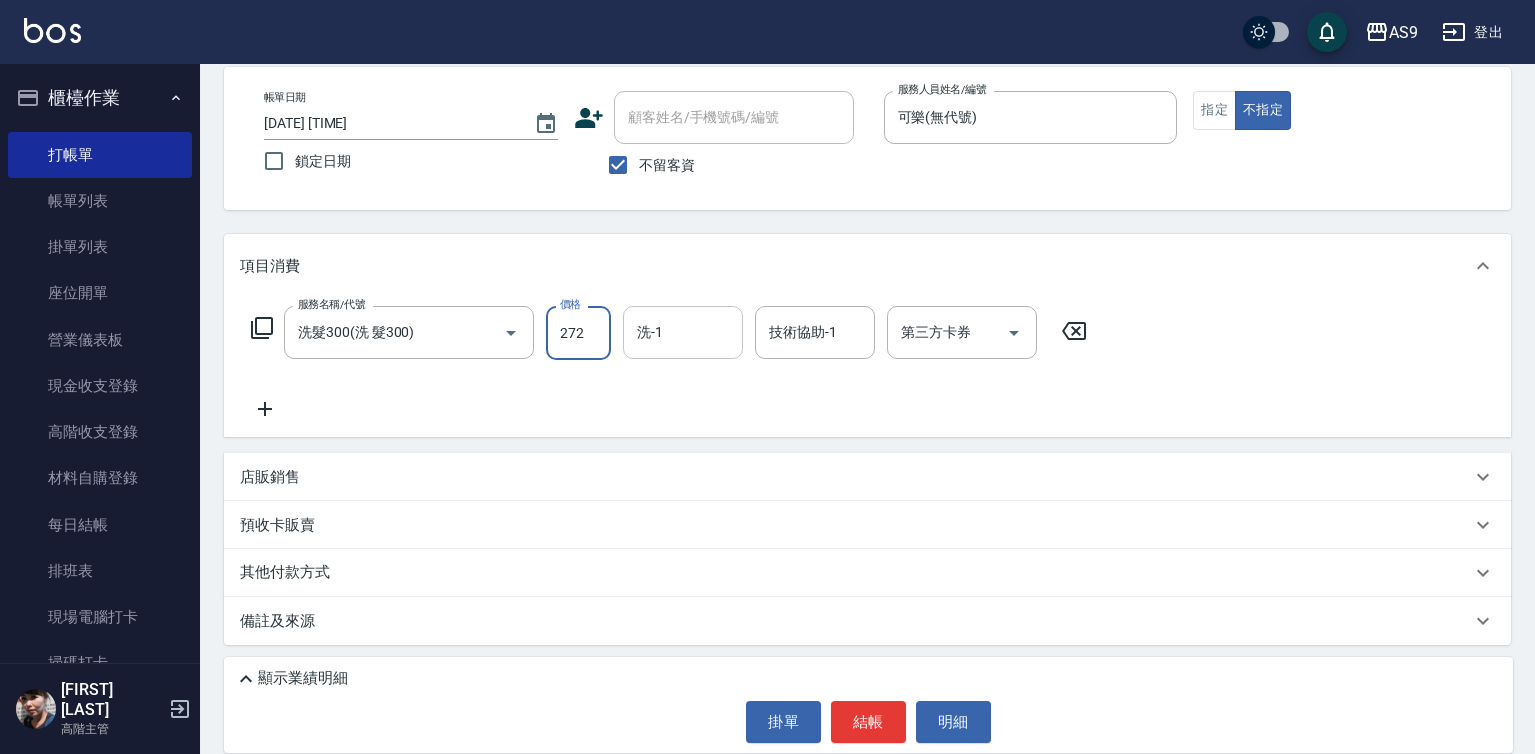 type on "272" 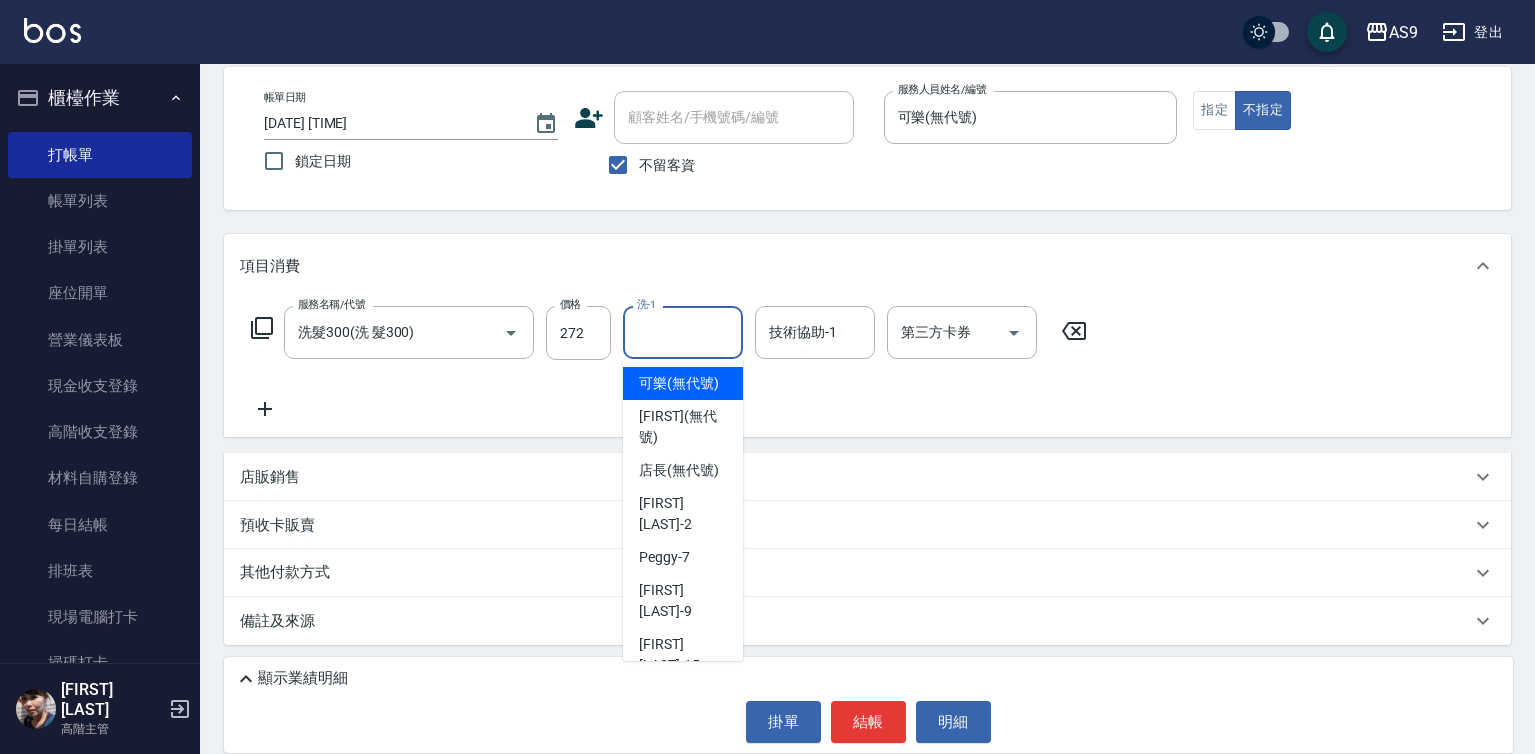 click on "洗-1" at bounding box center (683, 332) 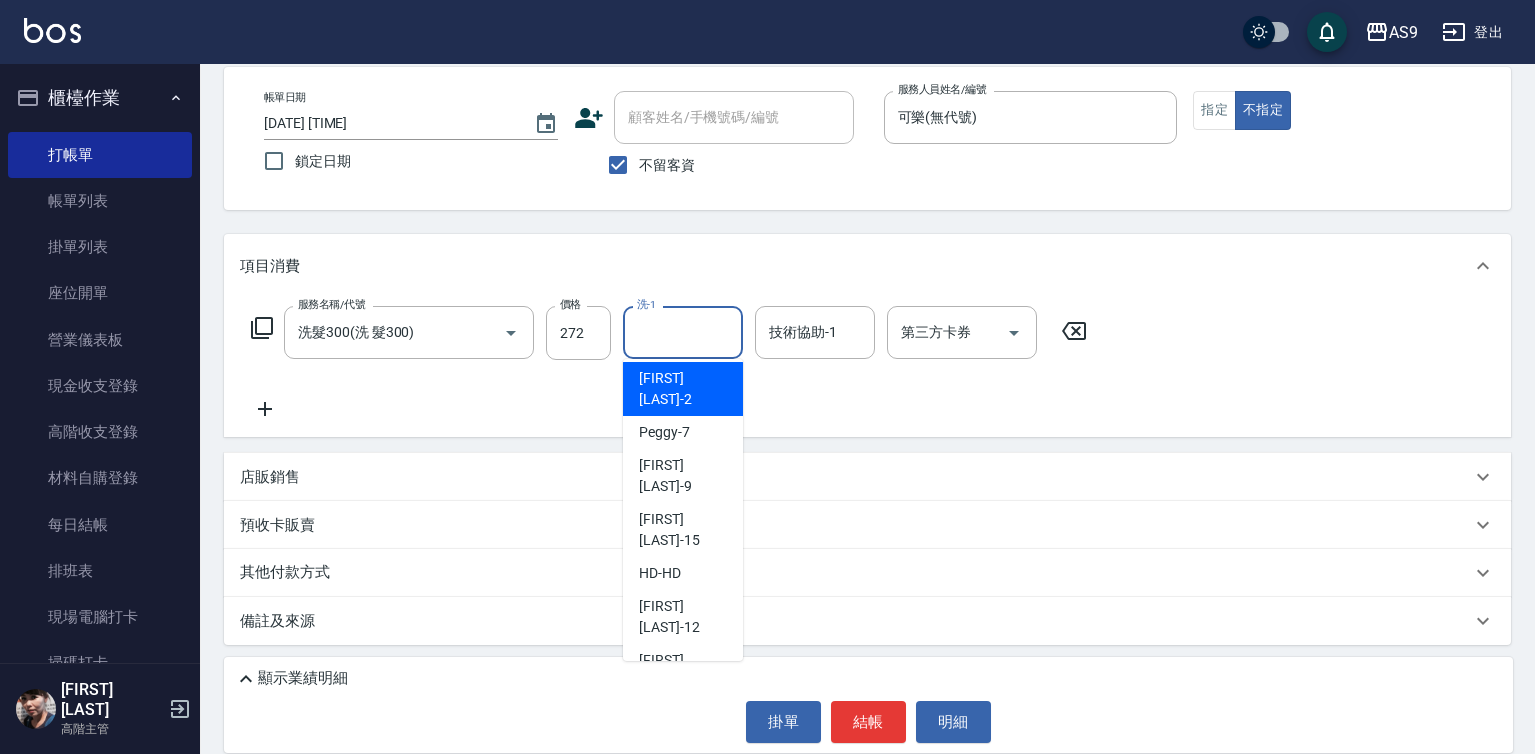 scroll, scrollTop: 128, scrollLeft: 0, axis: vertical 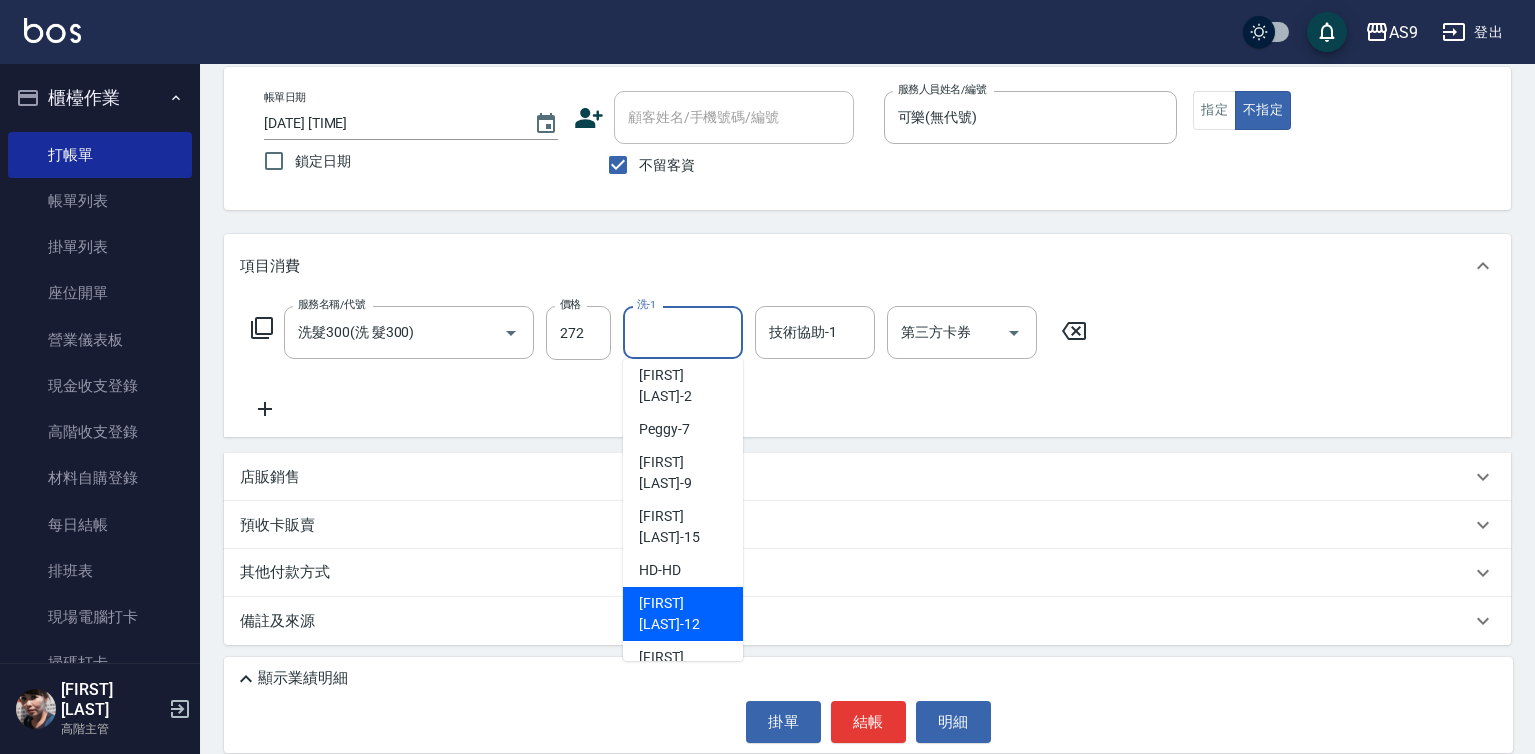 click on "[FIRST] [LAST] -12" at bounding box center (683, 614) 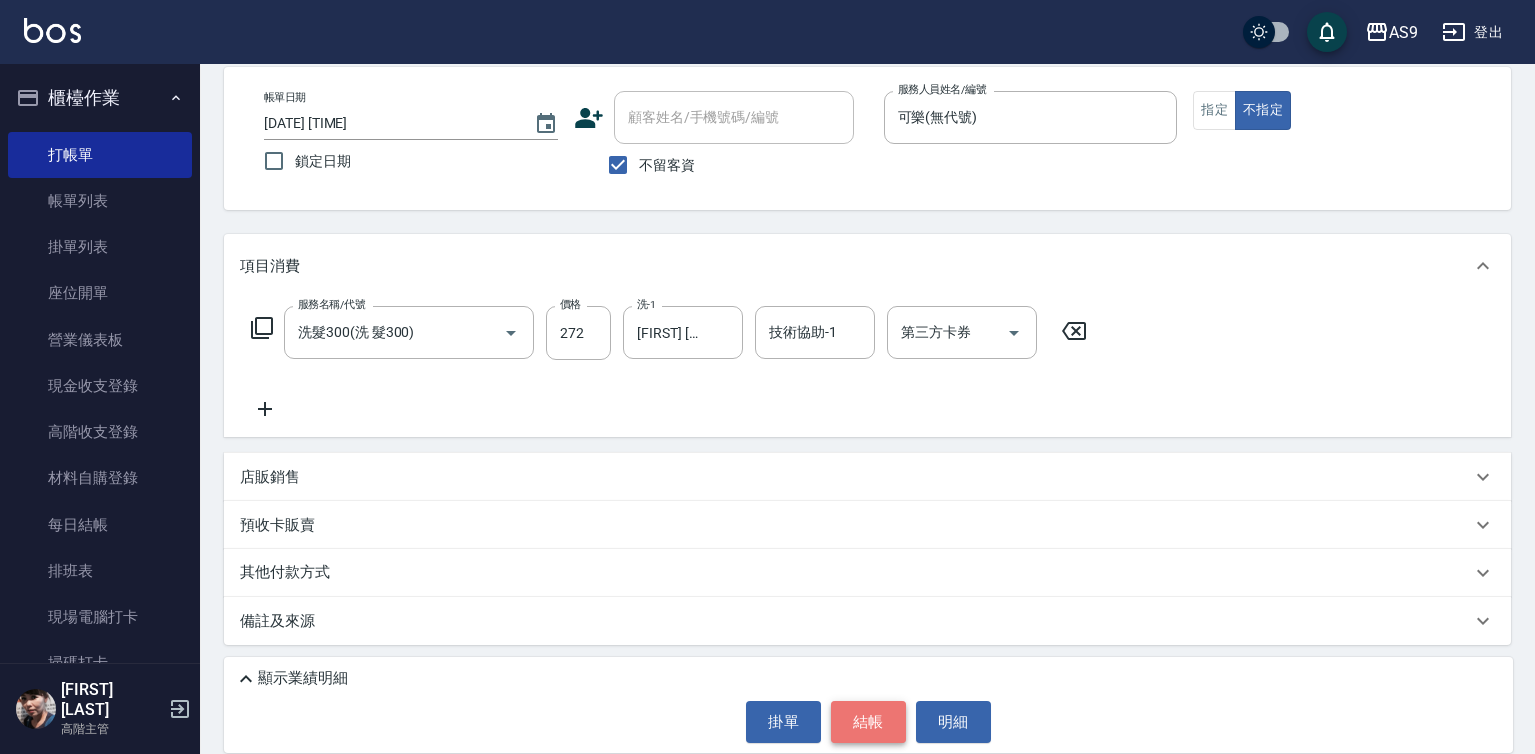 click on "結帳" at bounding box center [868, 722] 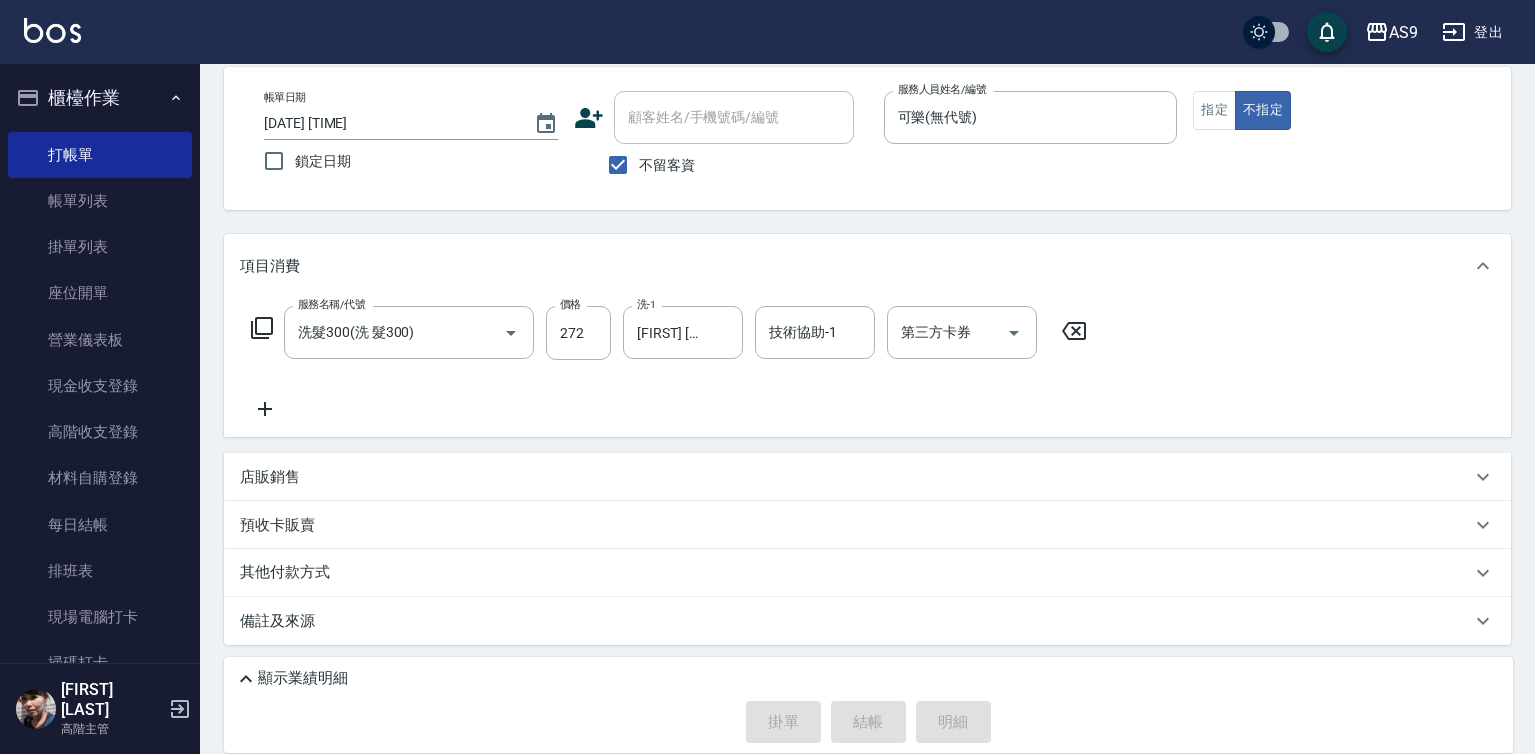 type on "[DATE] [TIME]" 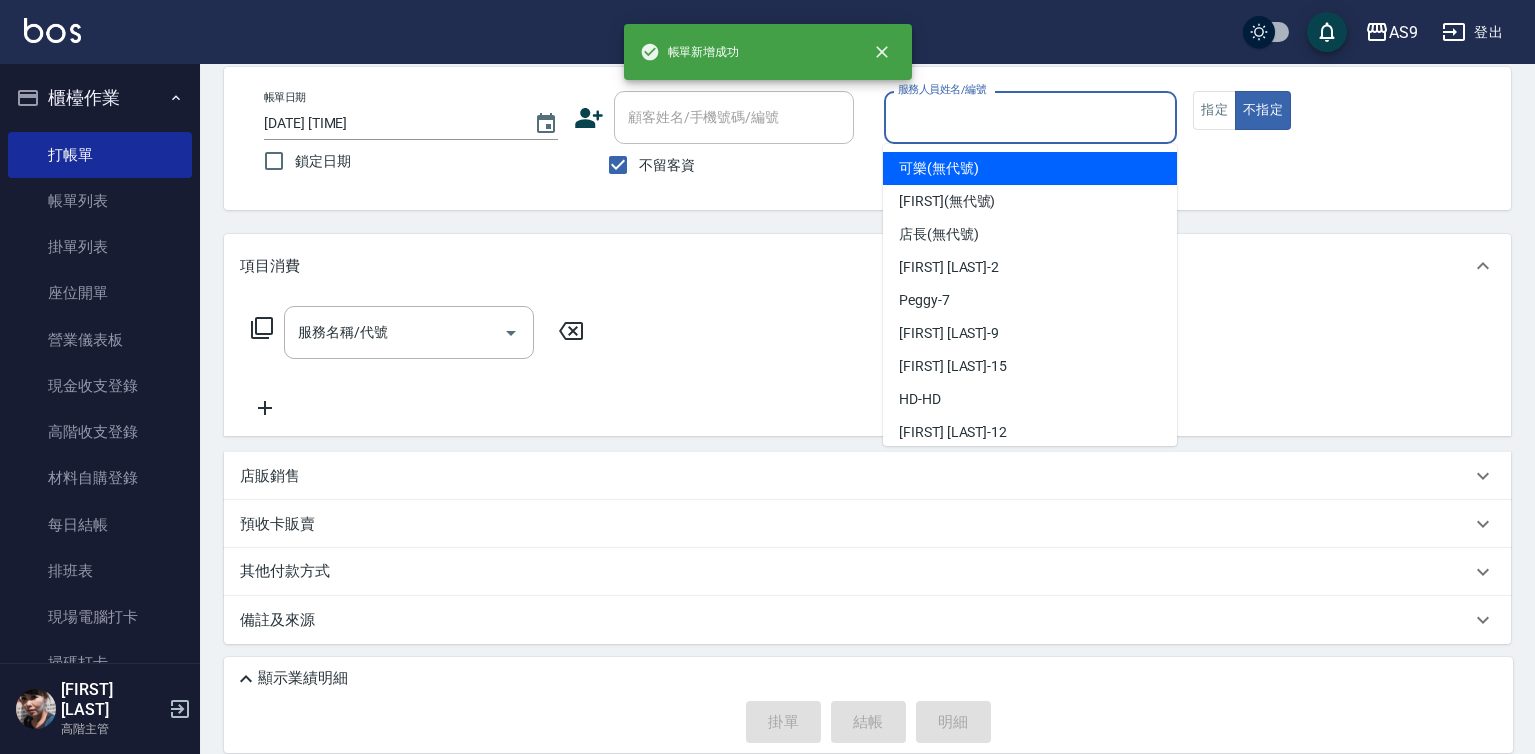 click on "服務人員姓名/編號" at bounding box center (1031, 117) 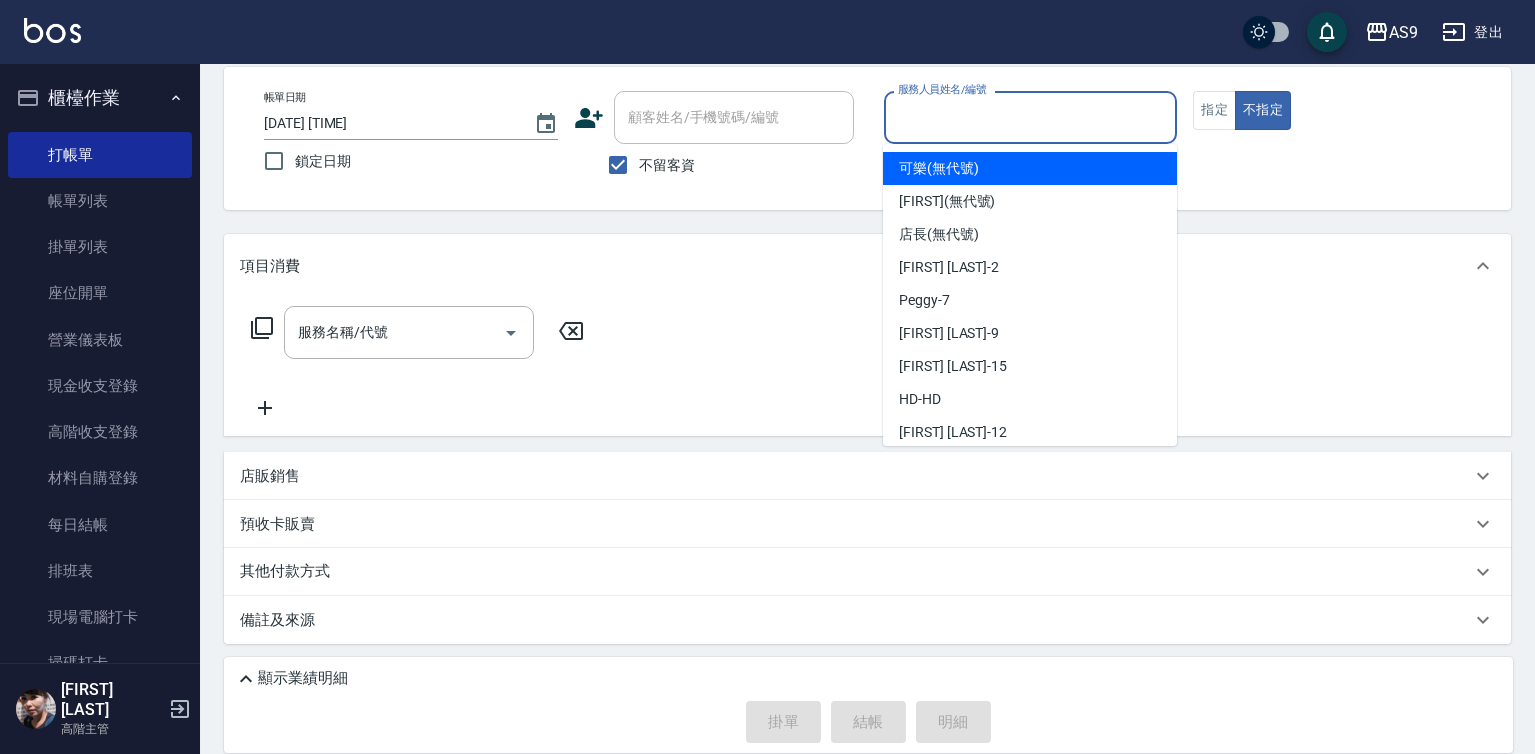 click on "可樂 (無代號)" at bounding box center [939, 168] 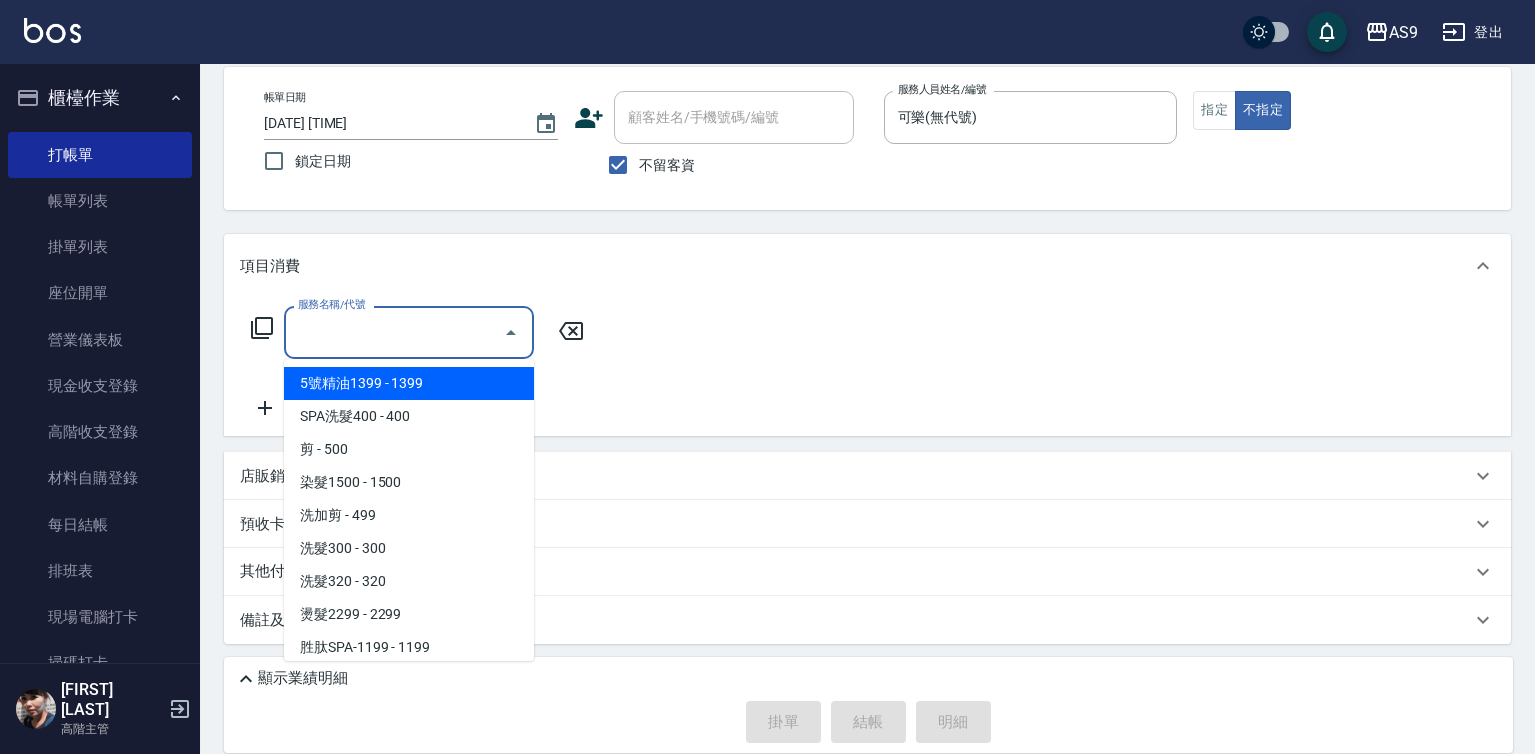 click on "服務名稱/代號" at bounding box center (394, 332) 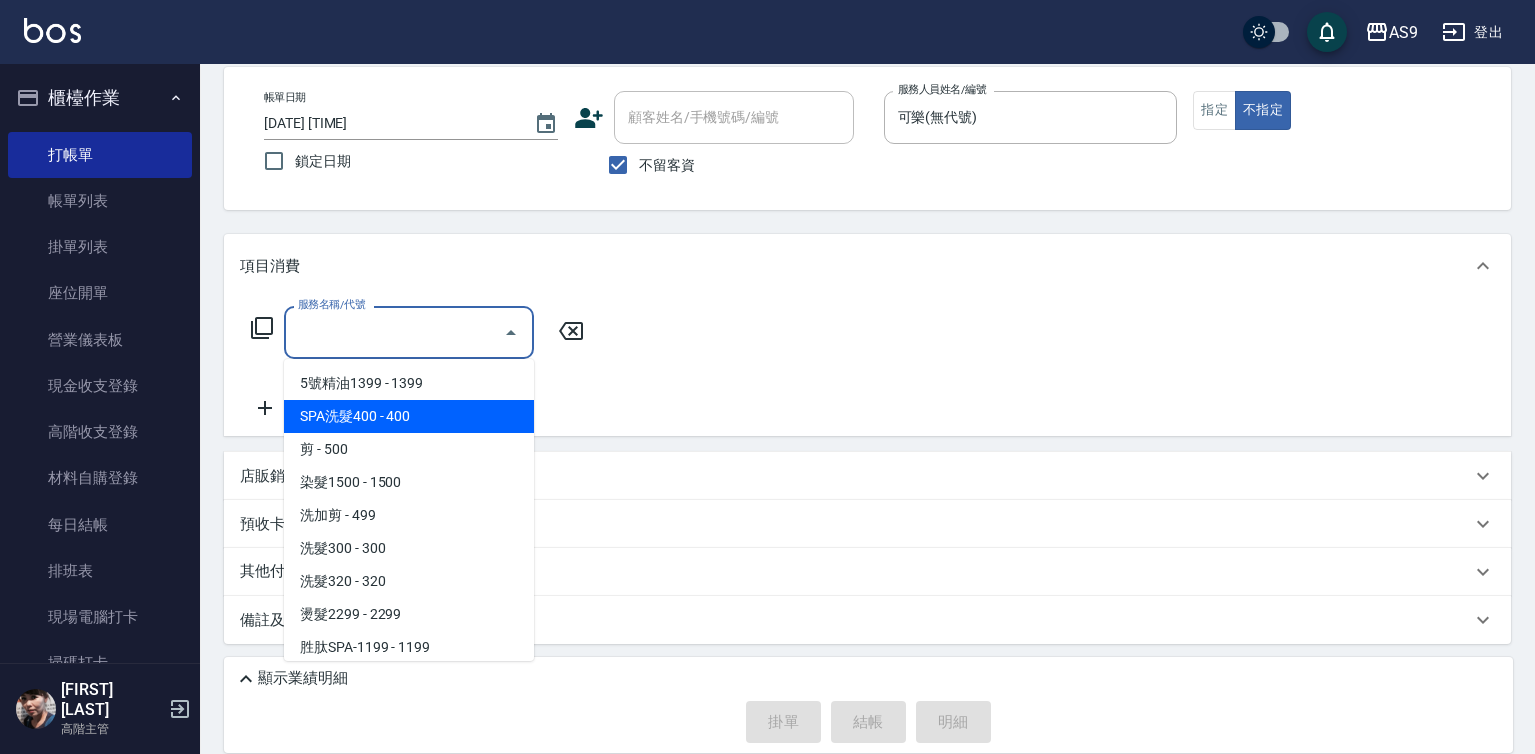 click on "SPA洗髮400 - 400" at bounding box center (409, 416) 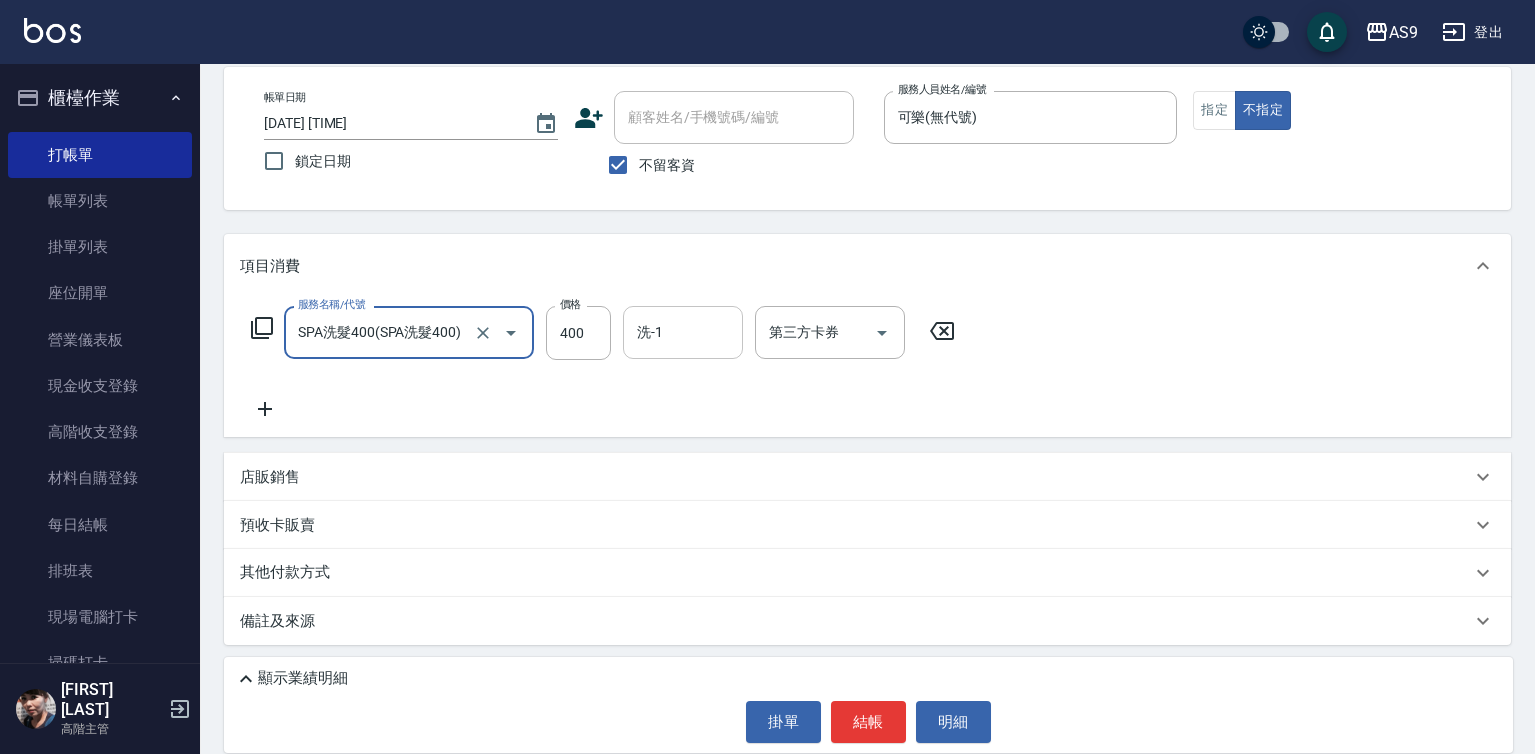 click on "洗-1" at bounding box center [683, 332] 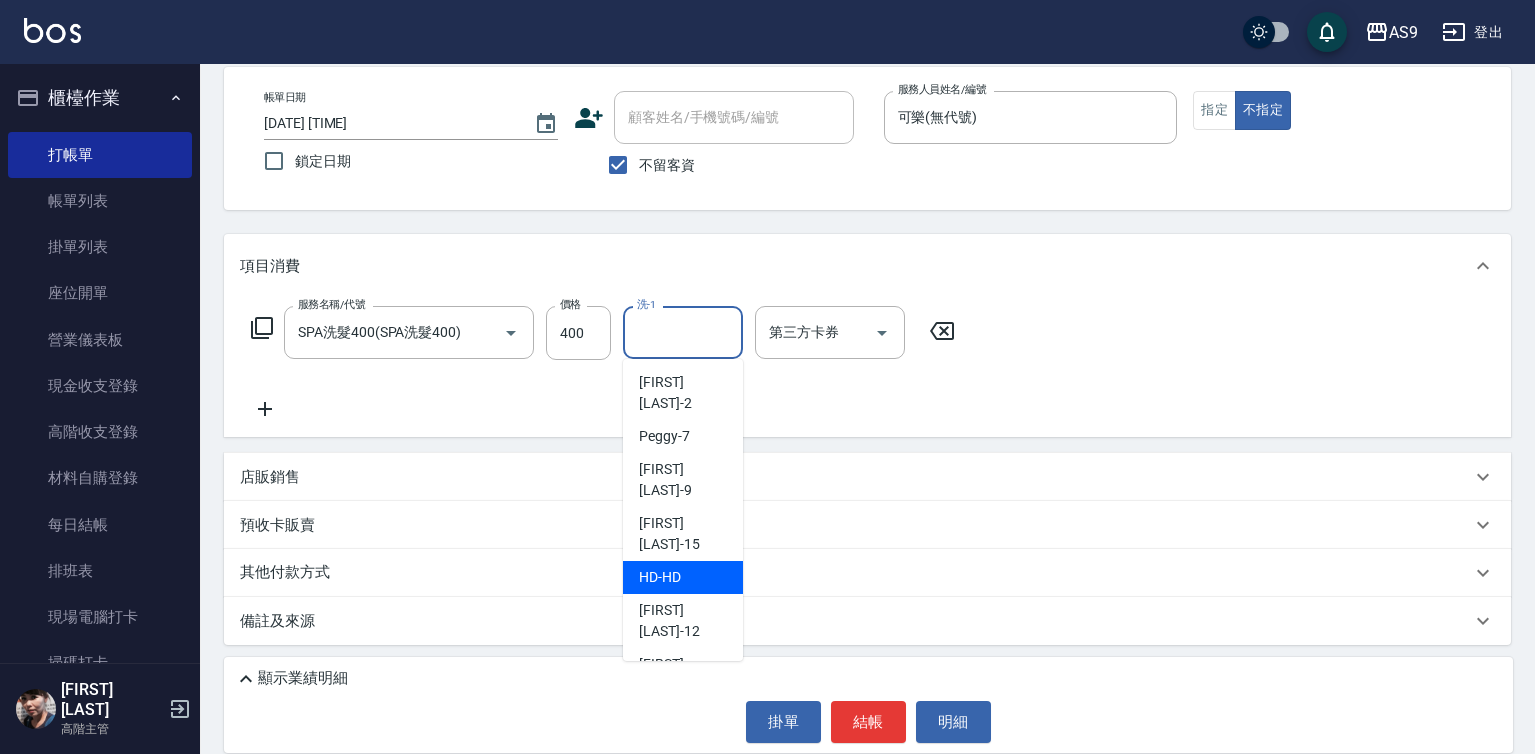 scroll, scrollTop: 128, scrollLeft: 0, axis: vertical 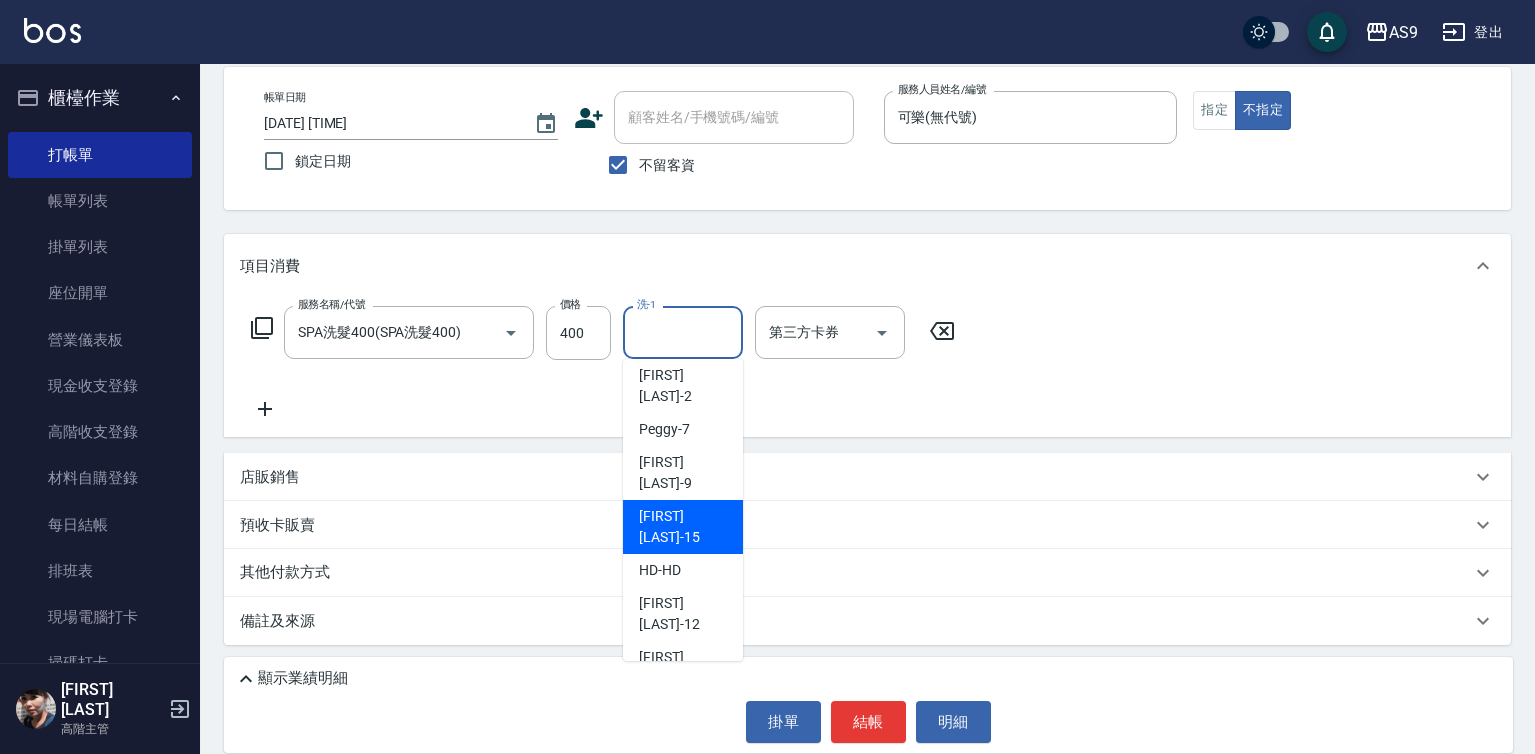 click on "[FIRST] [LAST]-15" at bounding box center [683, 527] 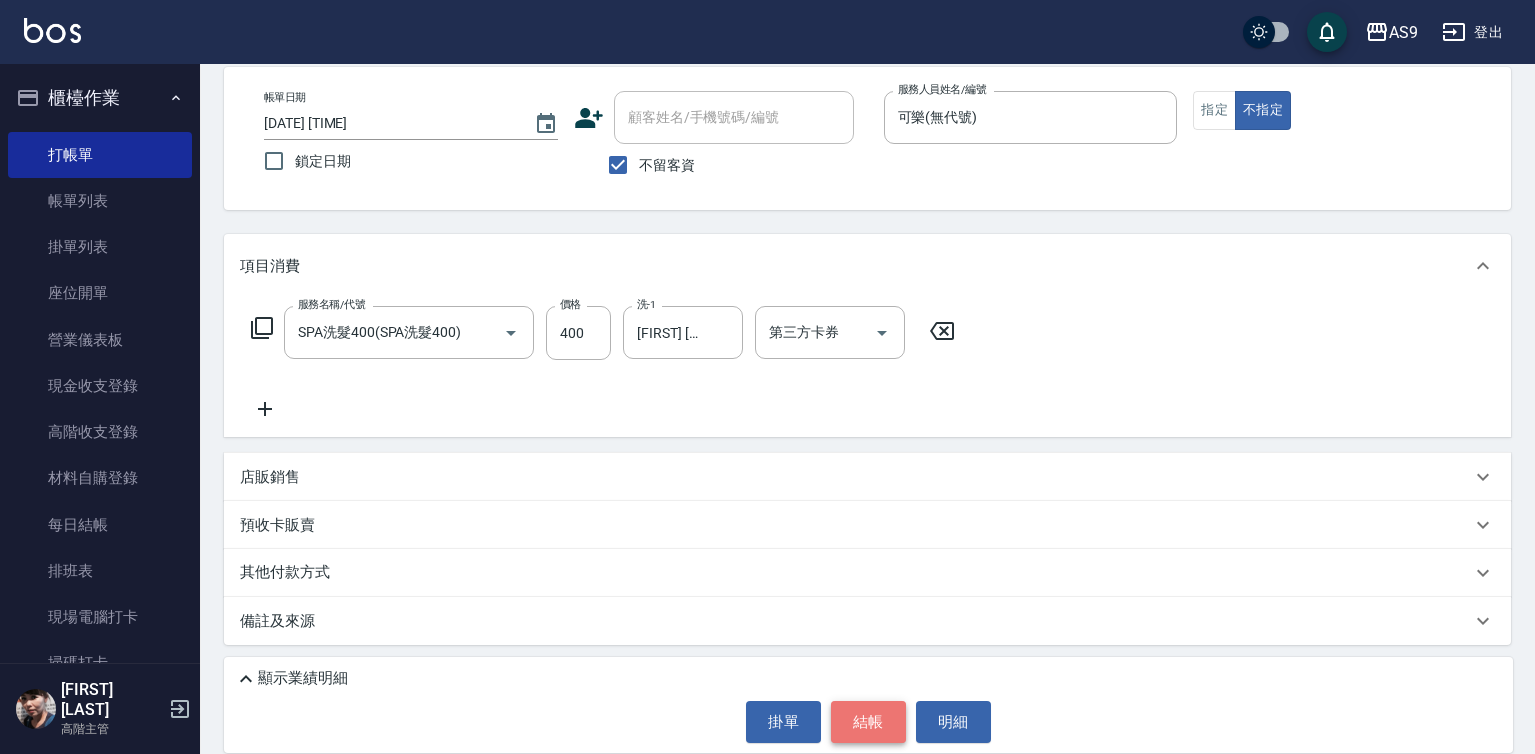 click on "結帳" at bounding box center (868, 722) 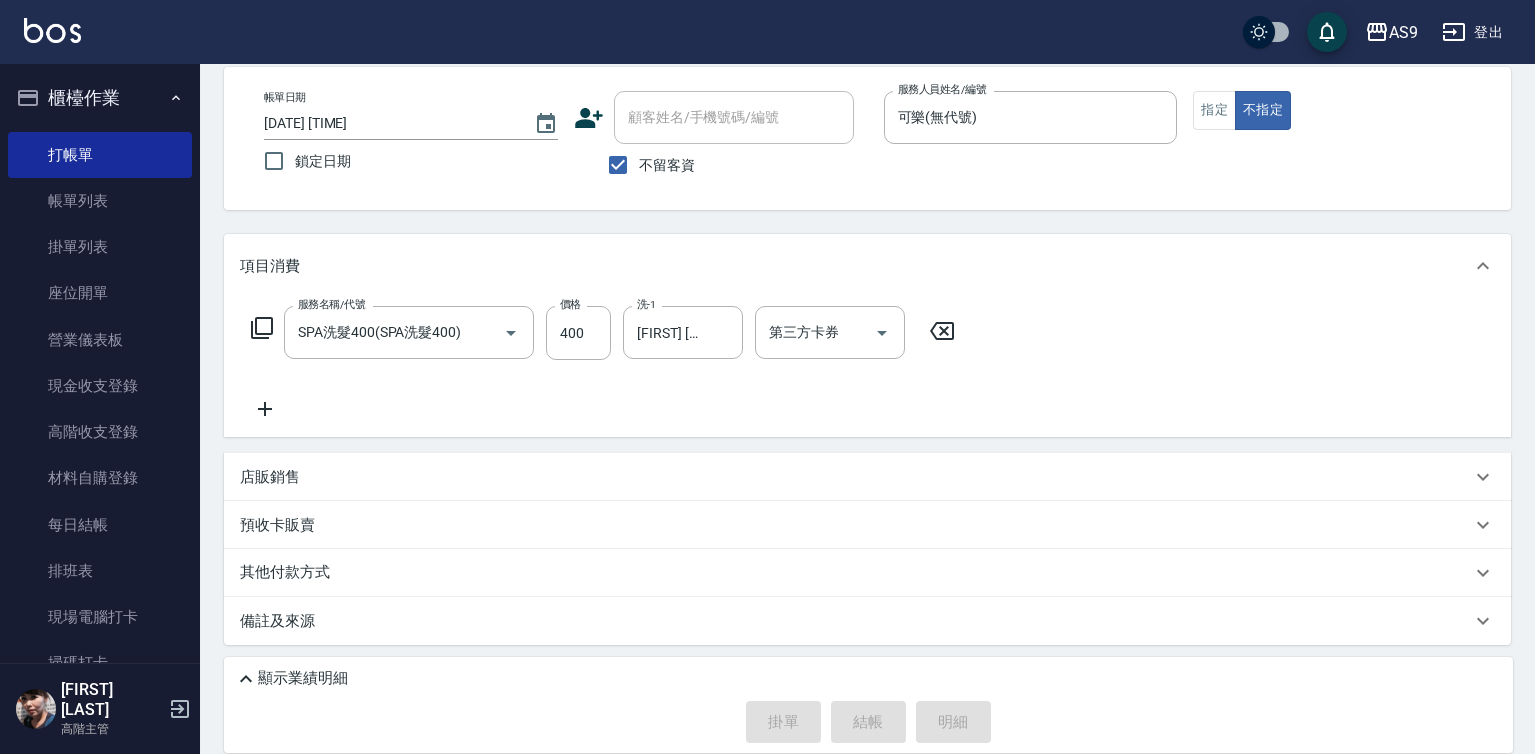 type 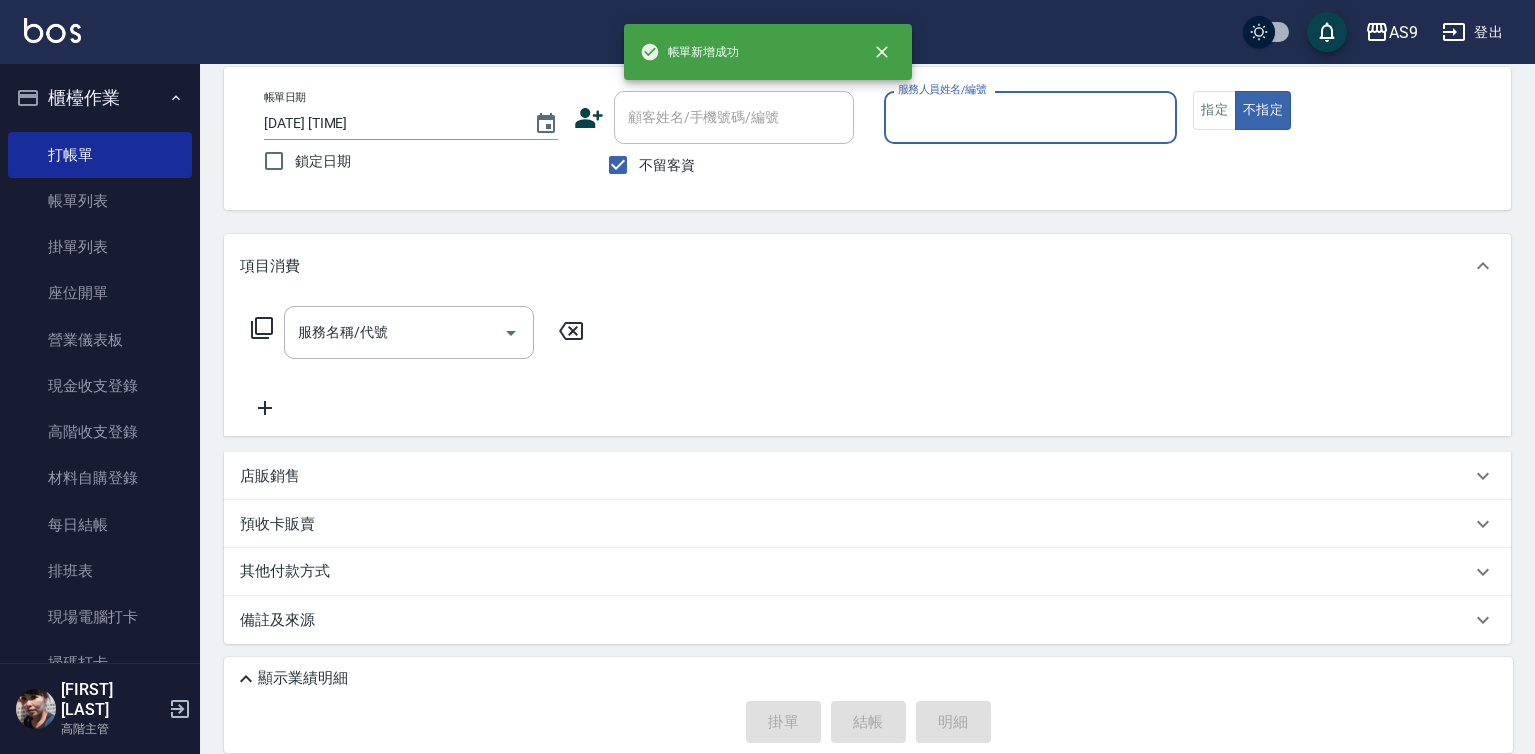click on "服務人員姓名/編號" at bounding box center [1031, 117] 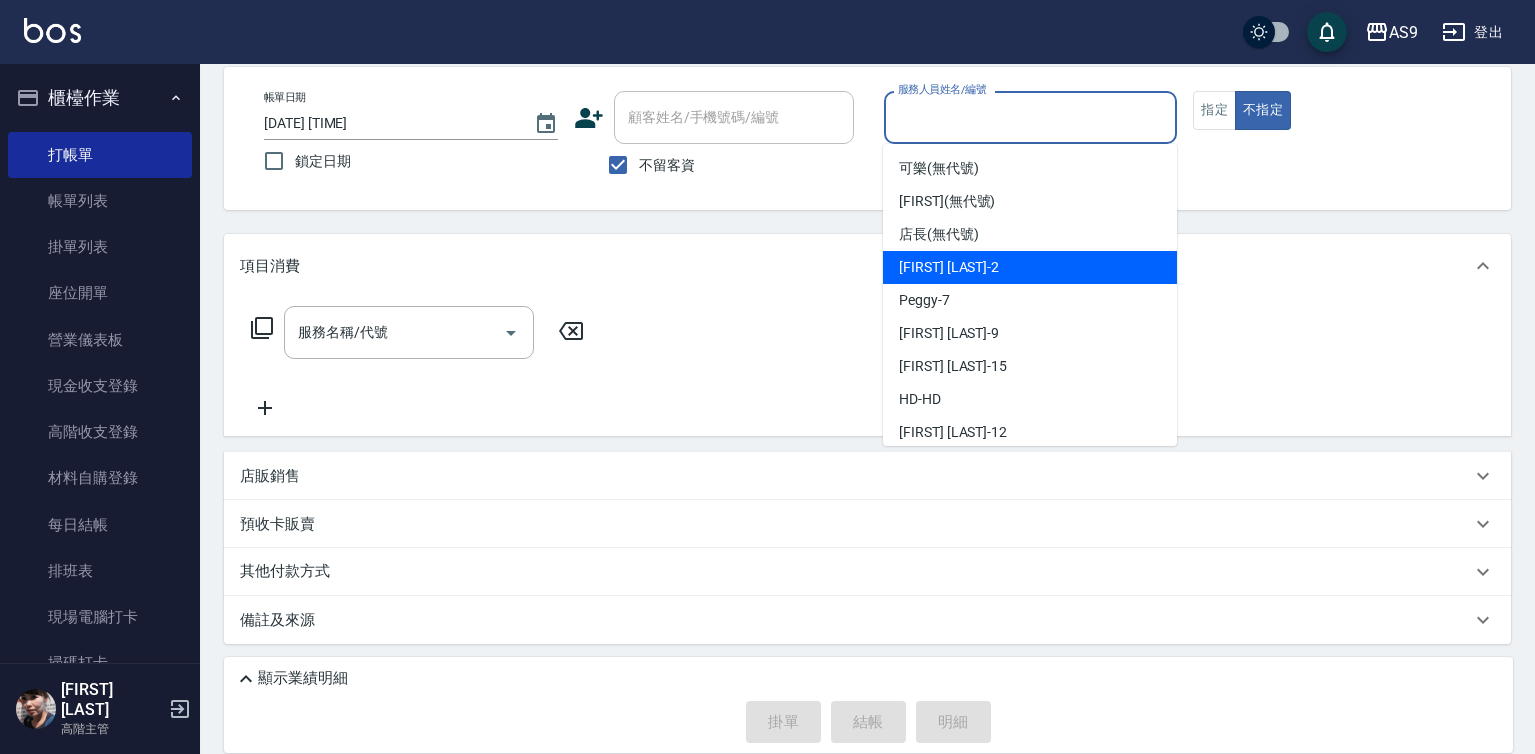 drag, startPoint x: 949, startPoint y: 261, endPoint x: 751, endPoint y: 306, distance: 203.04926 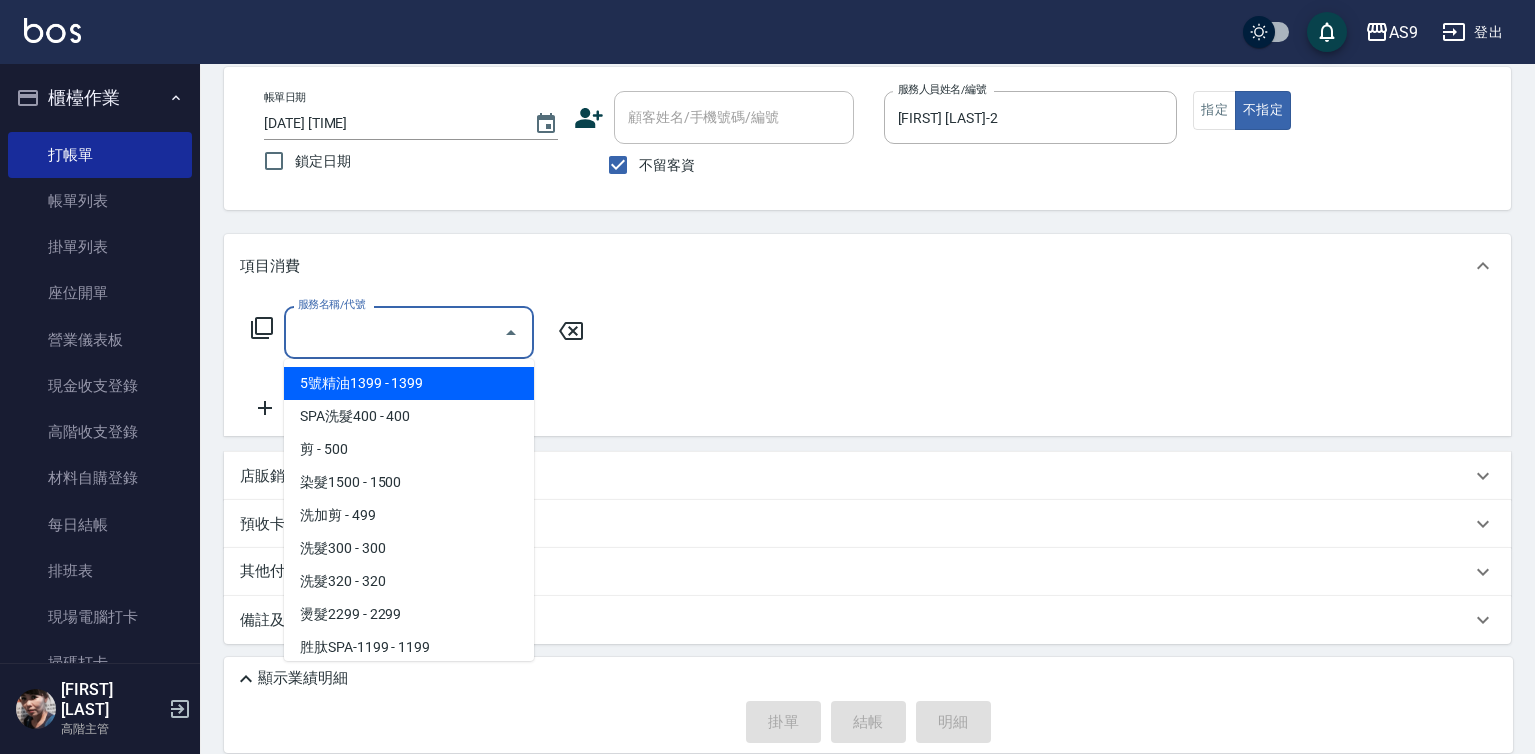 click on "服務名稱/代號" at bounding box center [394, 332] 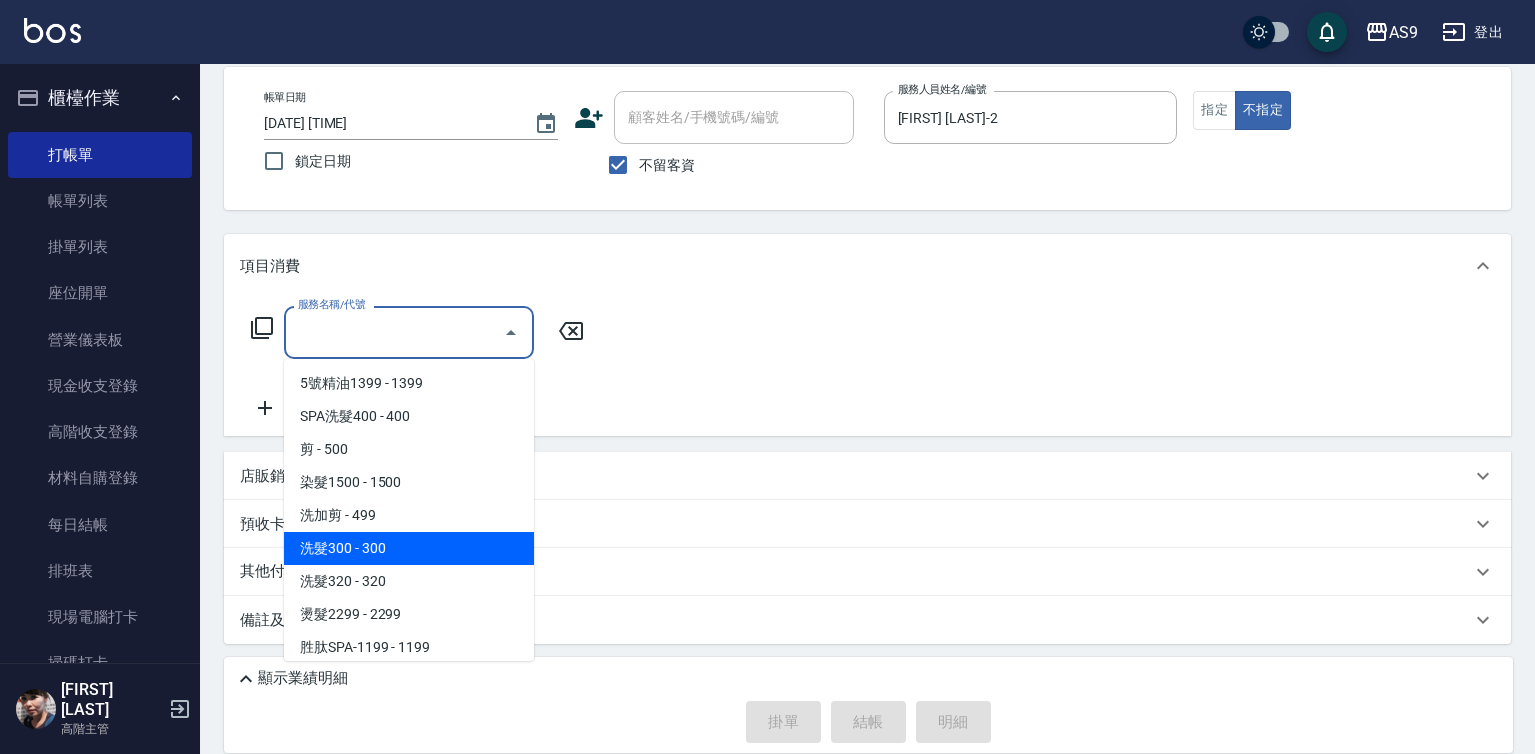 click on "洗髮300 - 300" at bounding box center (409, 548) 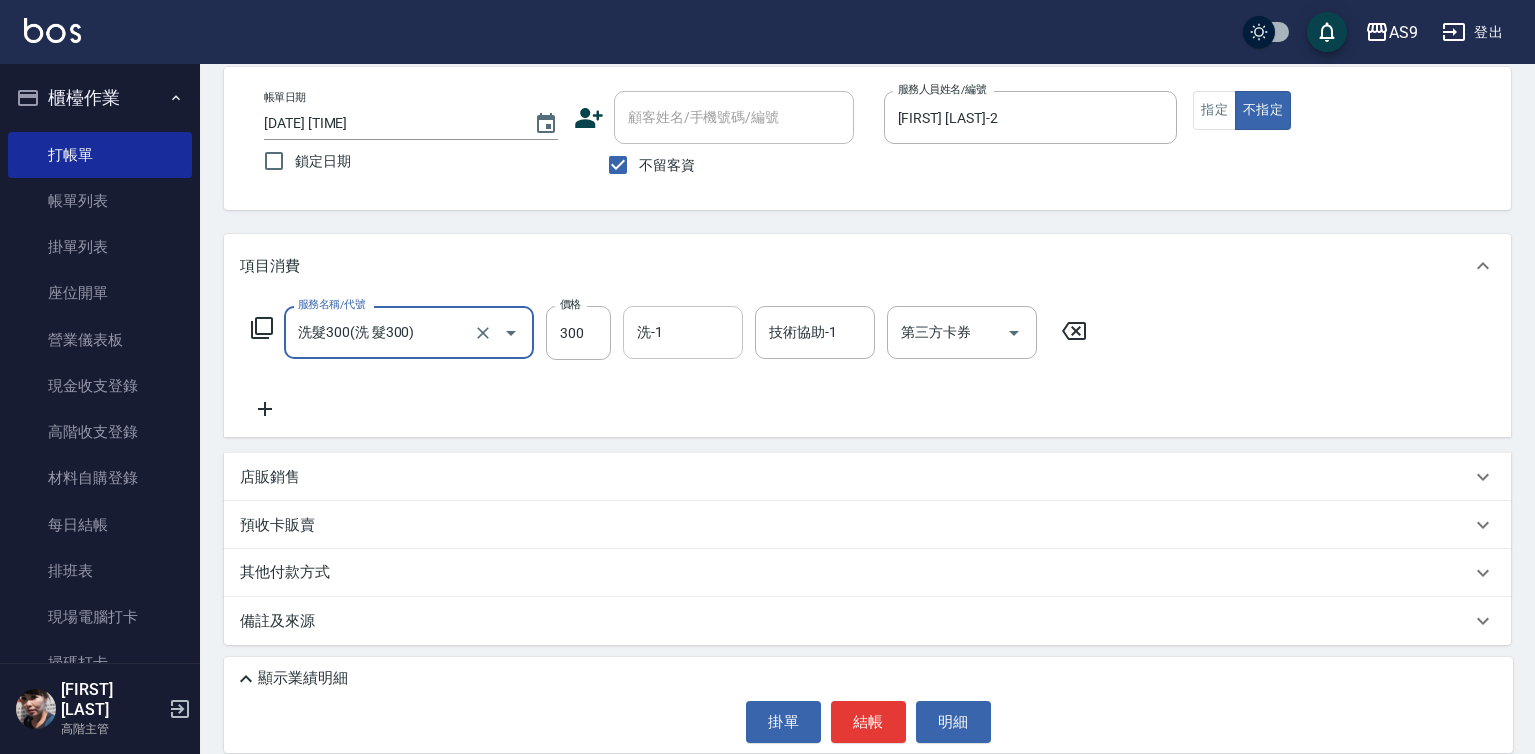 click on "洗-1" at bounding box center (683, 332) 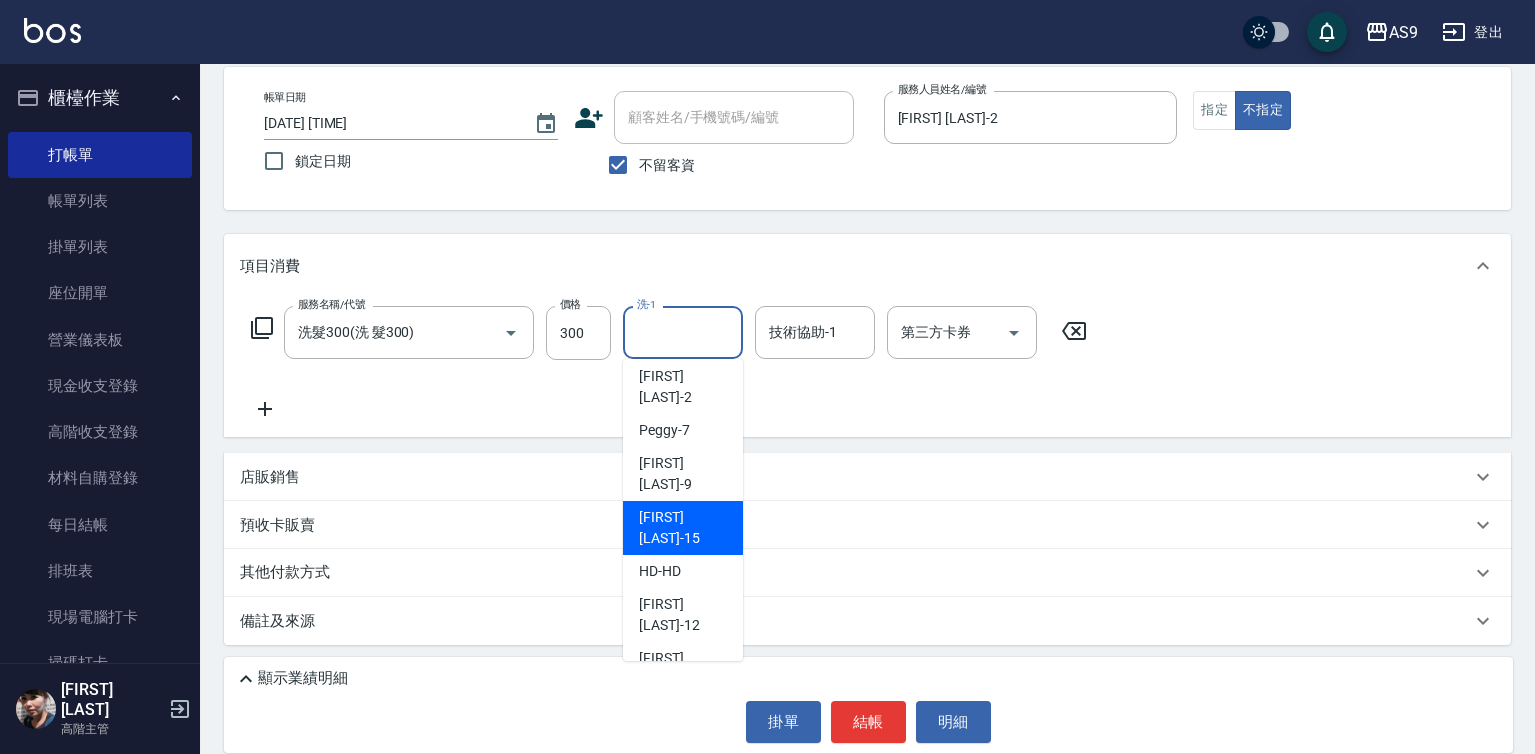 scroll, scrollTop: 128, scrollLeft: 0, axis: vertical 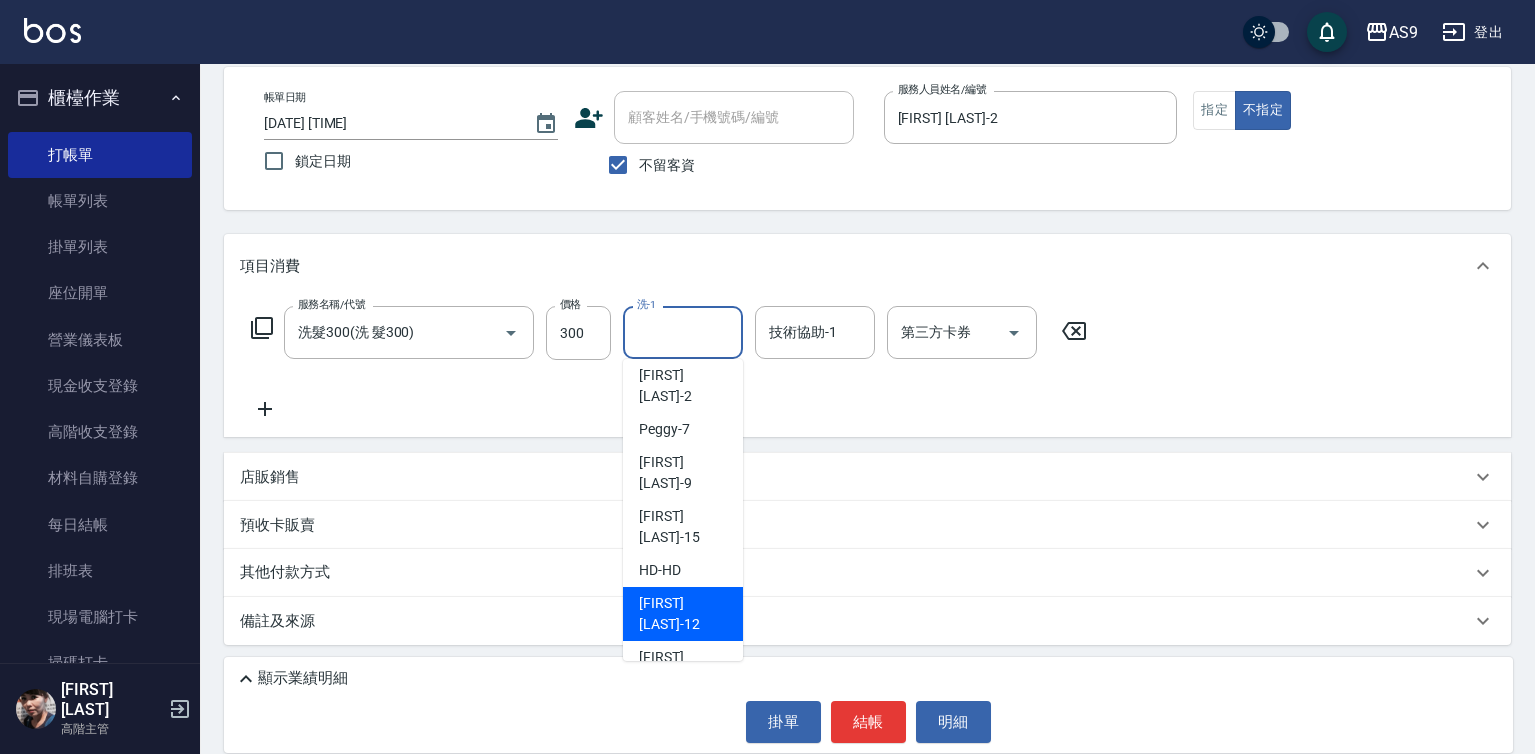 click on "[FIRST] [LAST] -12" at bounding box center [683, 614] 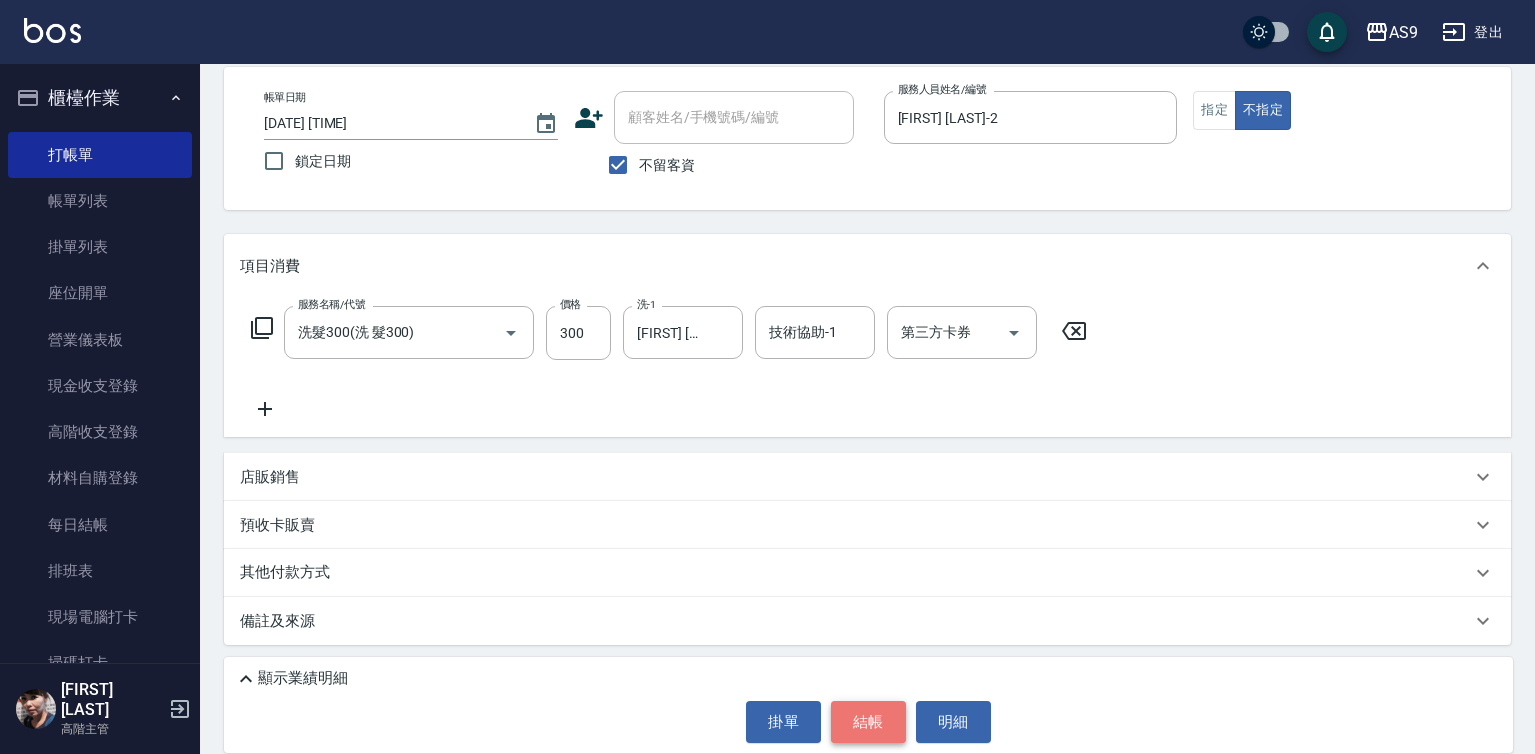 click on "結帳" at bounding box center [868, 722] 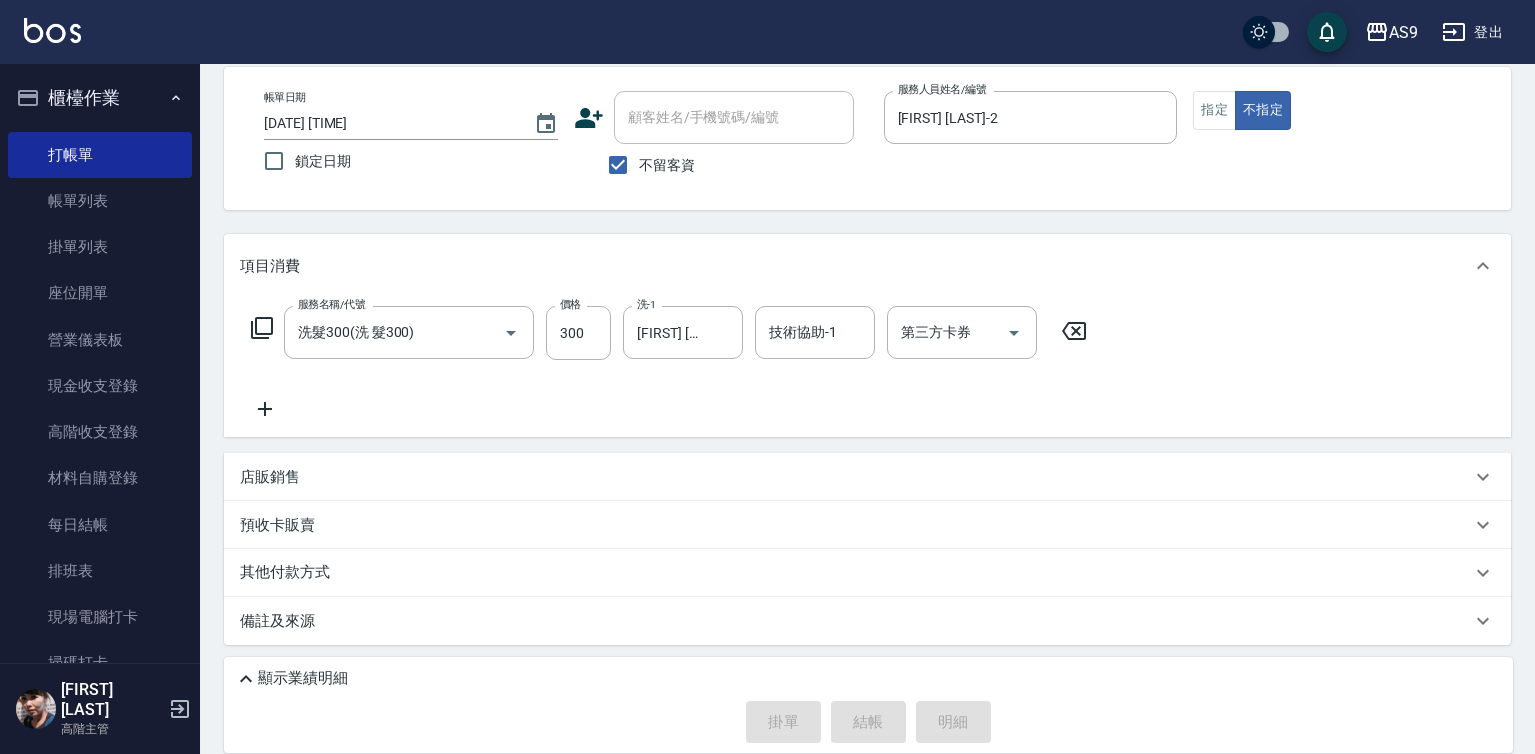 type 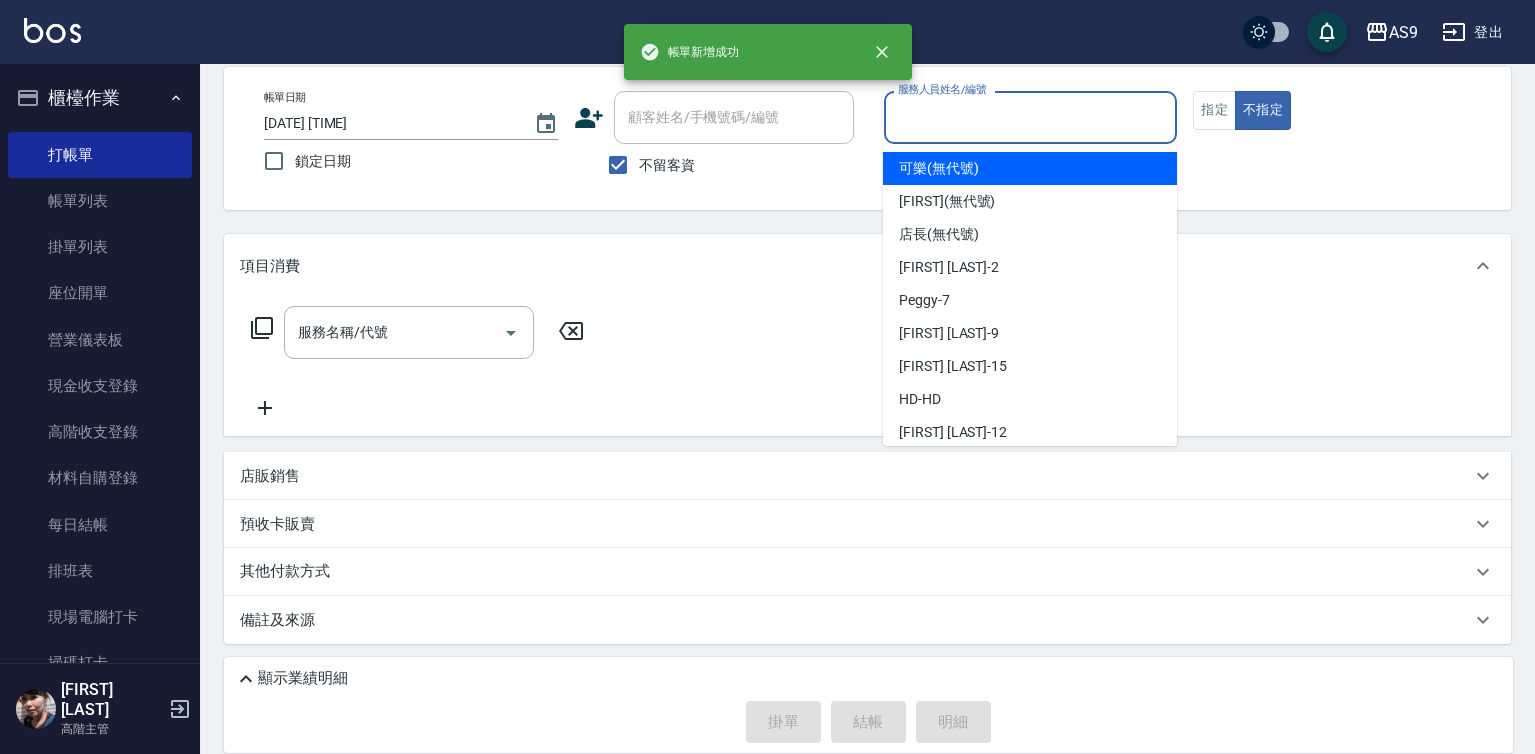 click on "服務人員姓名/編號" at bounding box center (1031, 117) 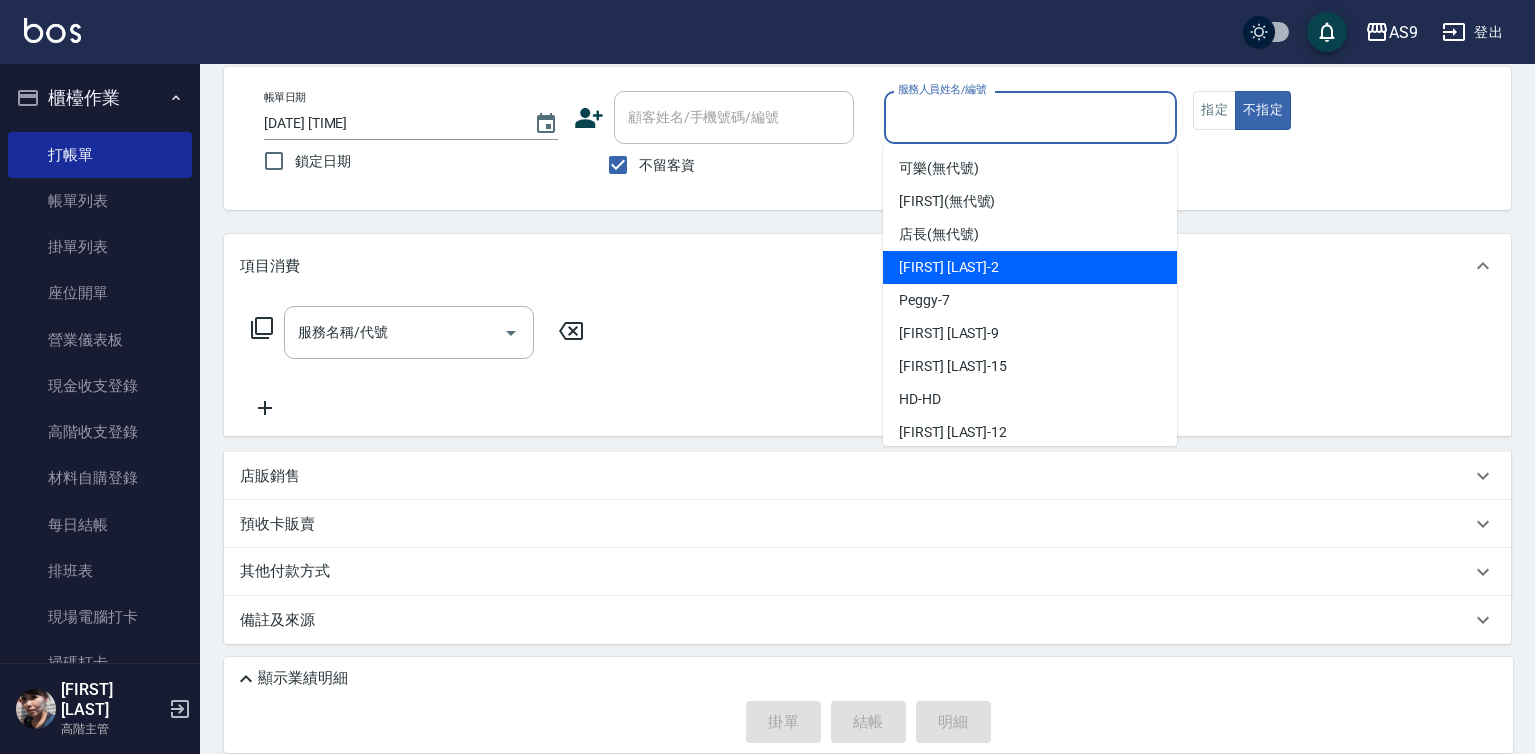 click on "[FIRST] [LAST] -2" at bounding box center (949, 267) 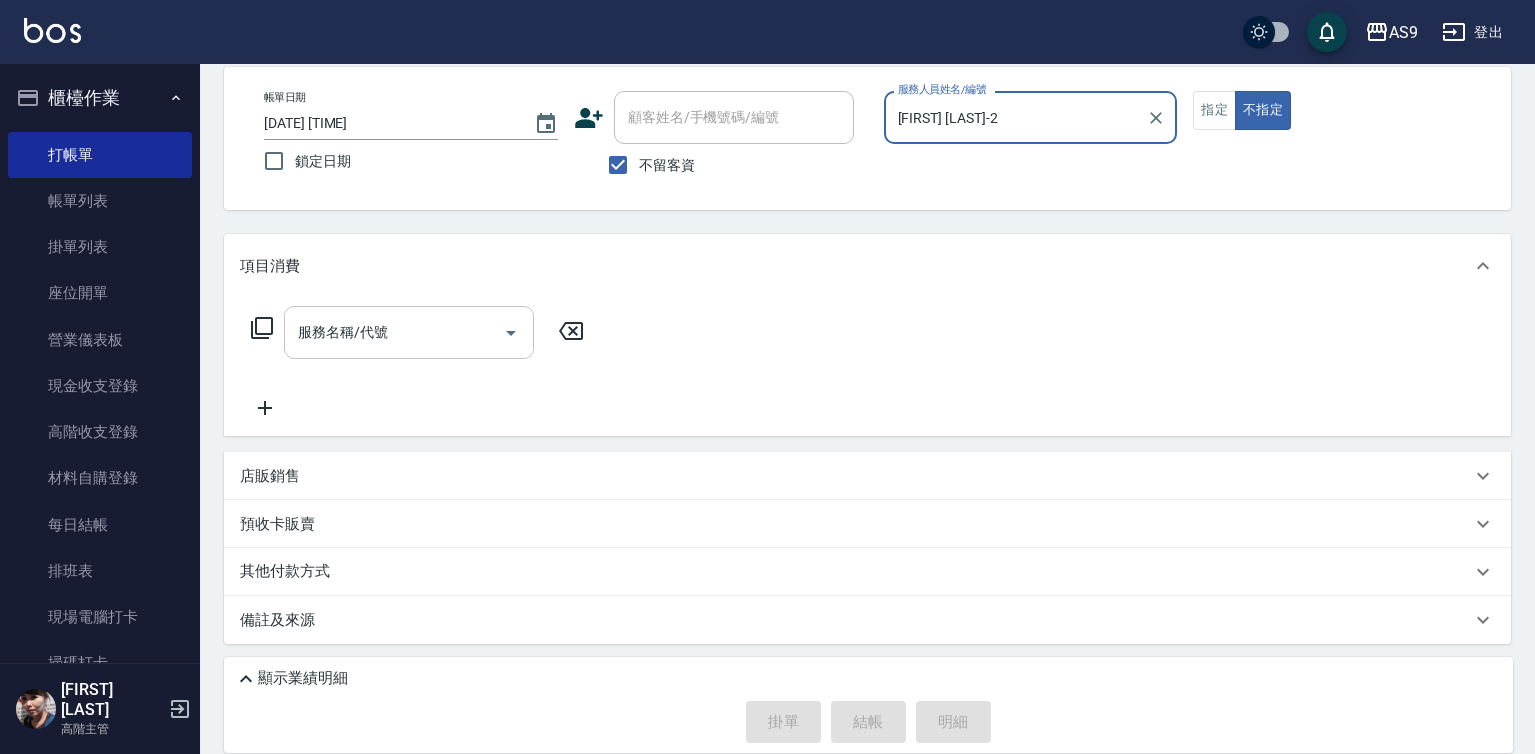 click on "服務名稱/代號" at bounding box center [394, 332] 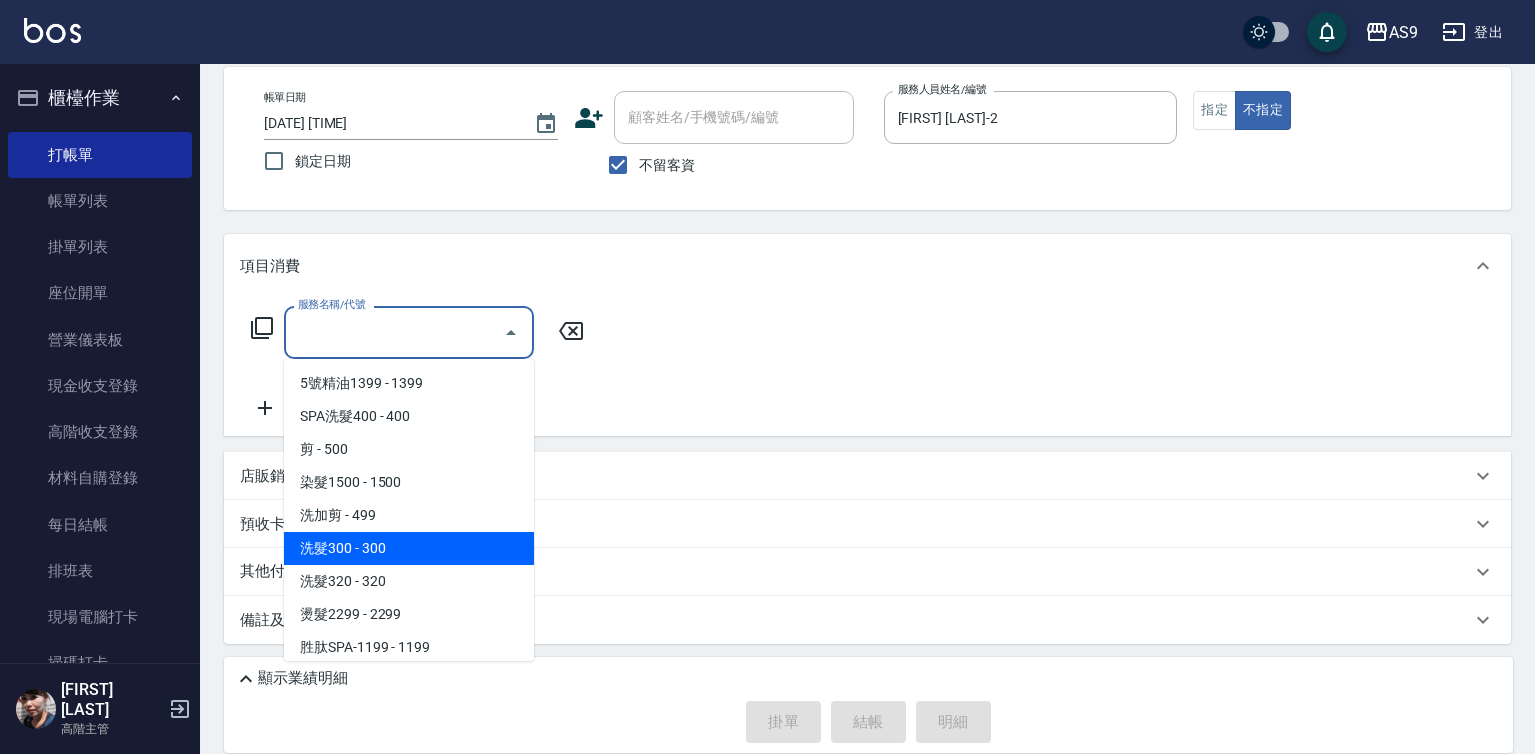 drag, startPoint x: 404, startPoint y: 548, endPoint x: 411, endPoint y: 504, distance: 44.553337 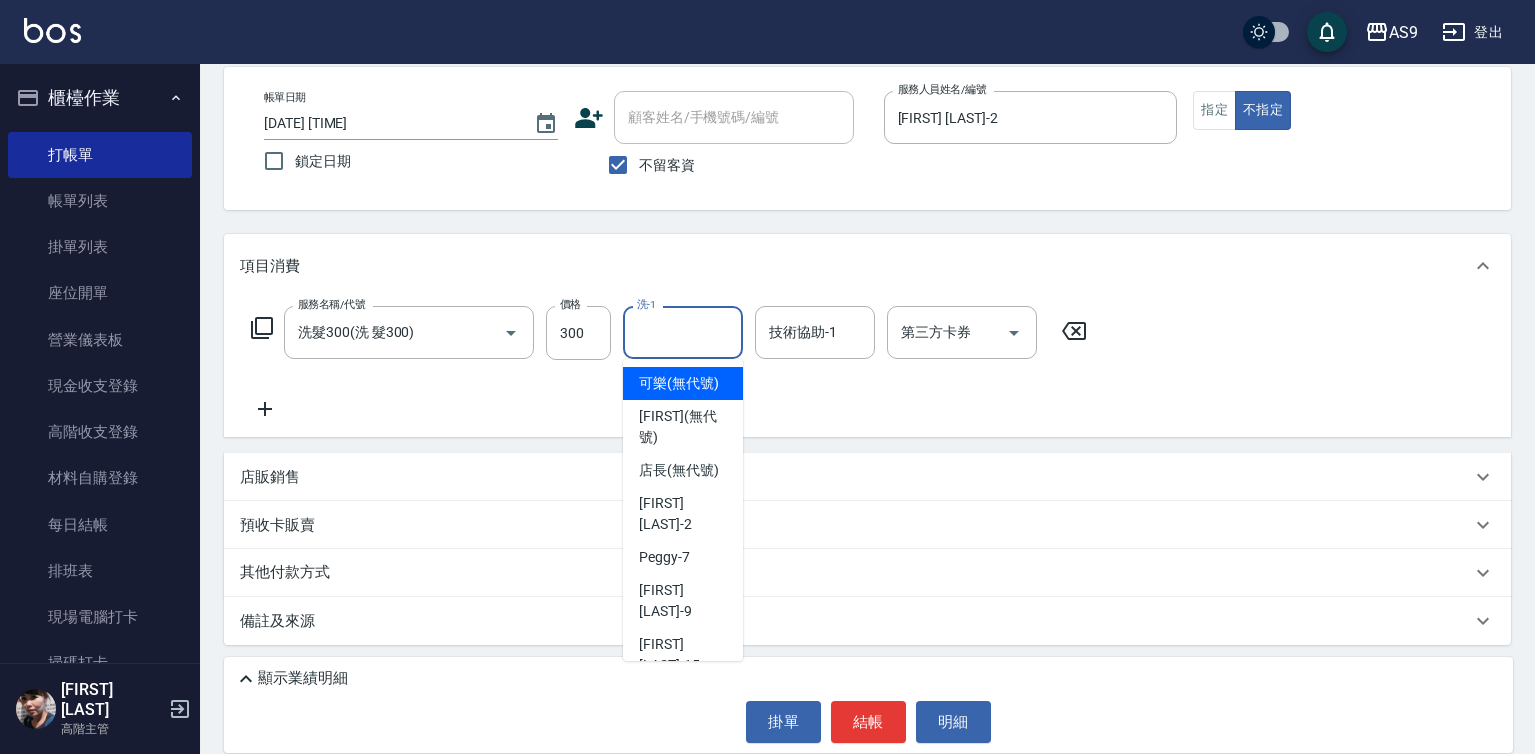 click on "洗-1" at bounding box center (683, 332) 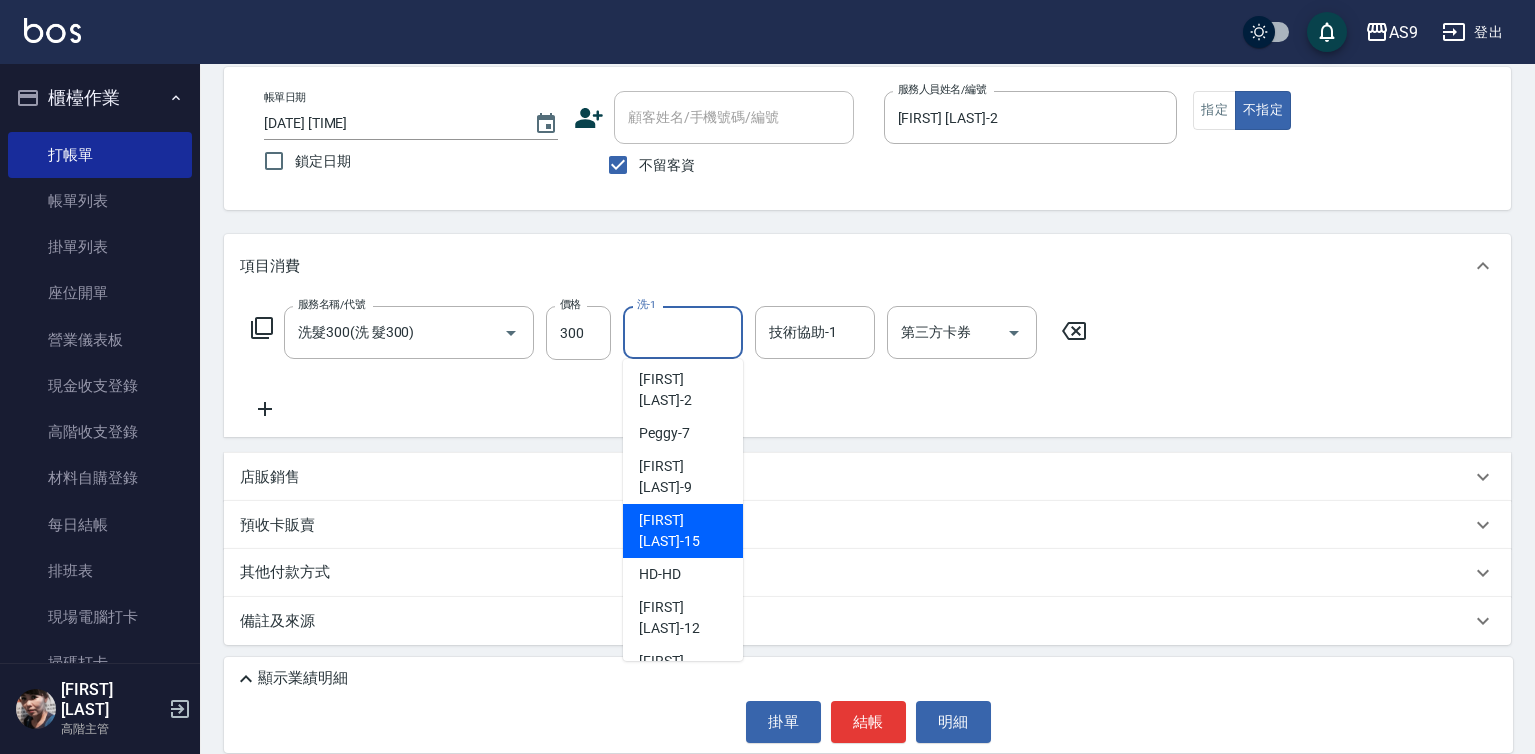 scroll, scrollTop: 128, scrollLeft: 0, axis: vertical 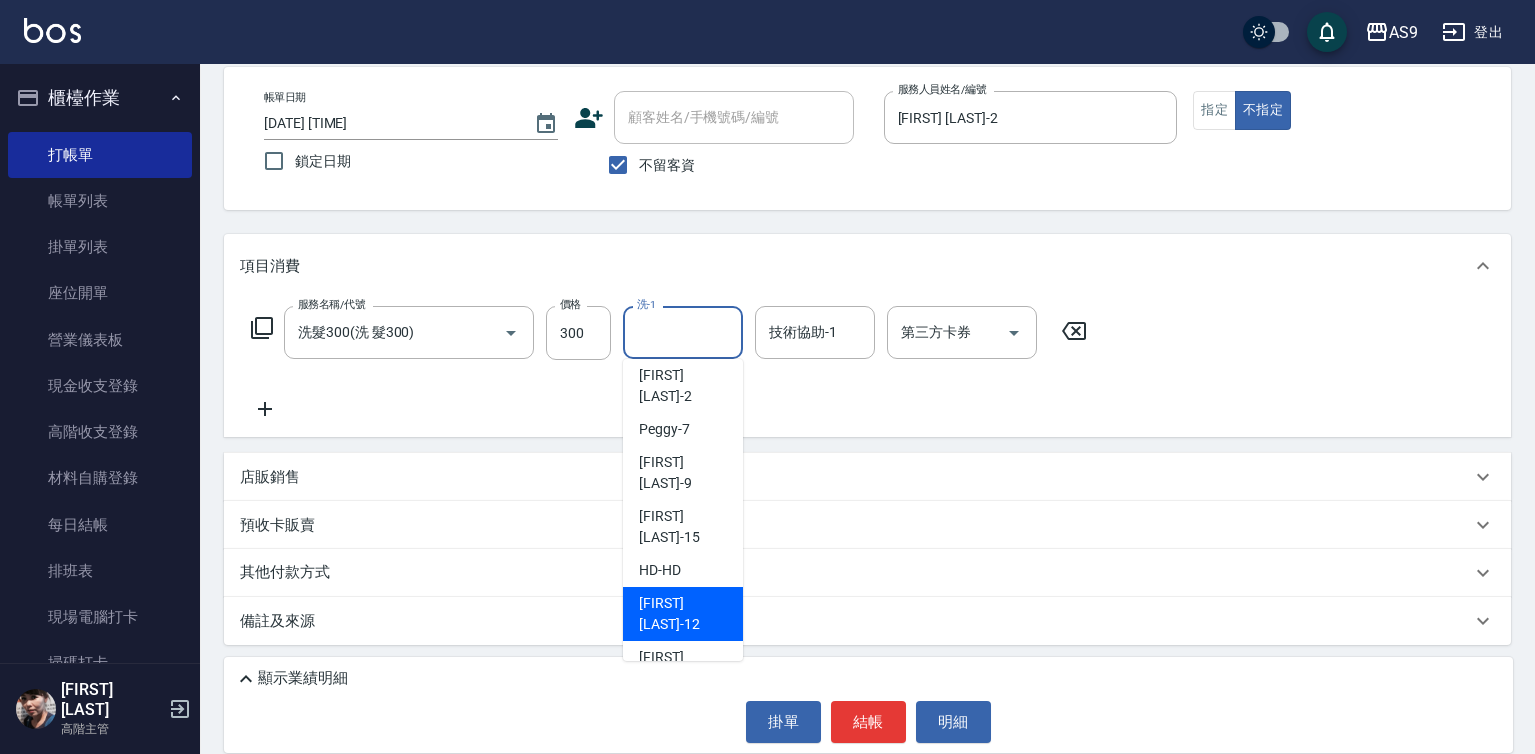 click on "[FIRST] [LAST] -12" at bounding box center [683, 614] 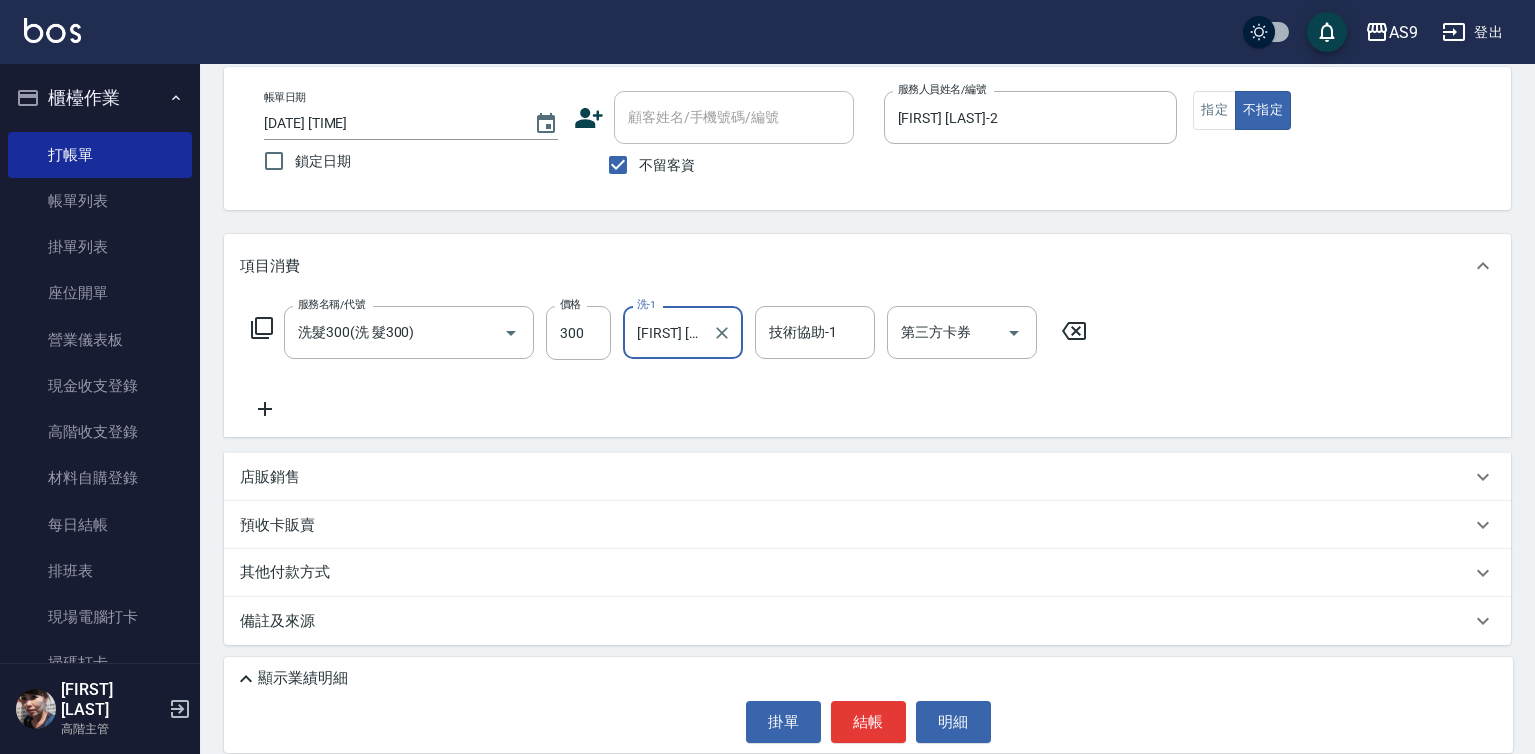 click on "店販銷售" at bounding box center (270, 477) 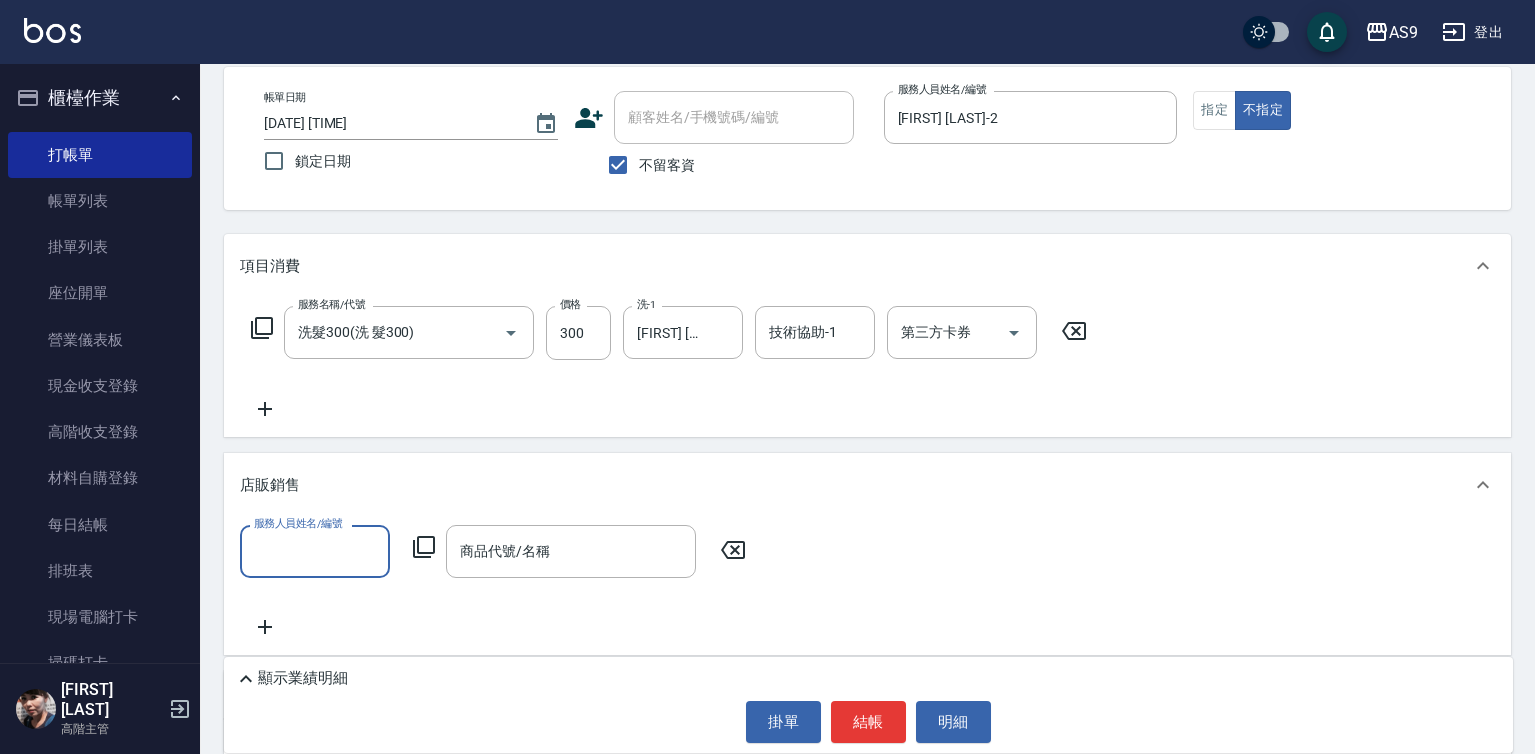 scroll, scrollTop: 0, scrollLeft: 0, axis: both 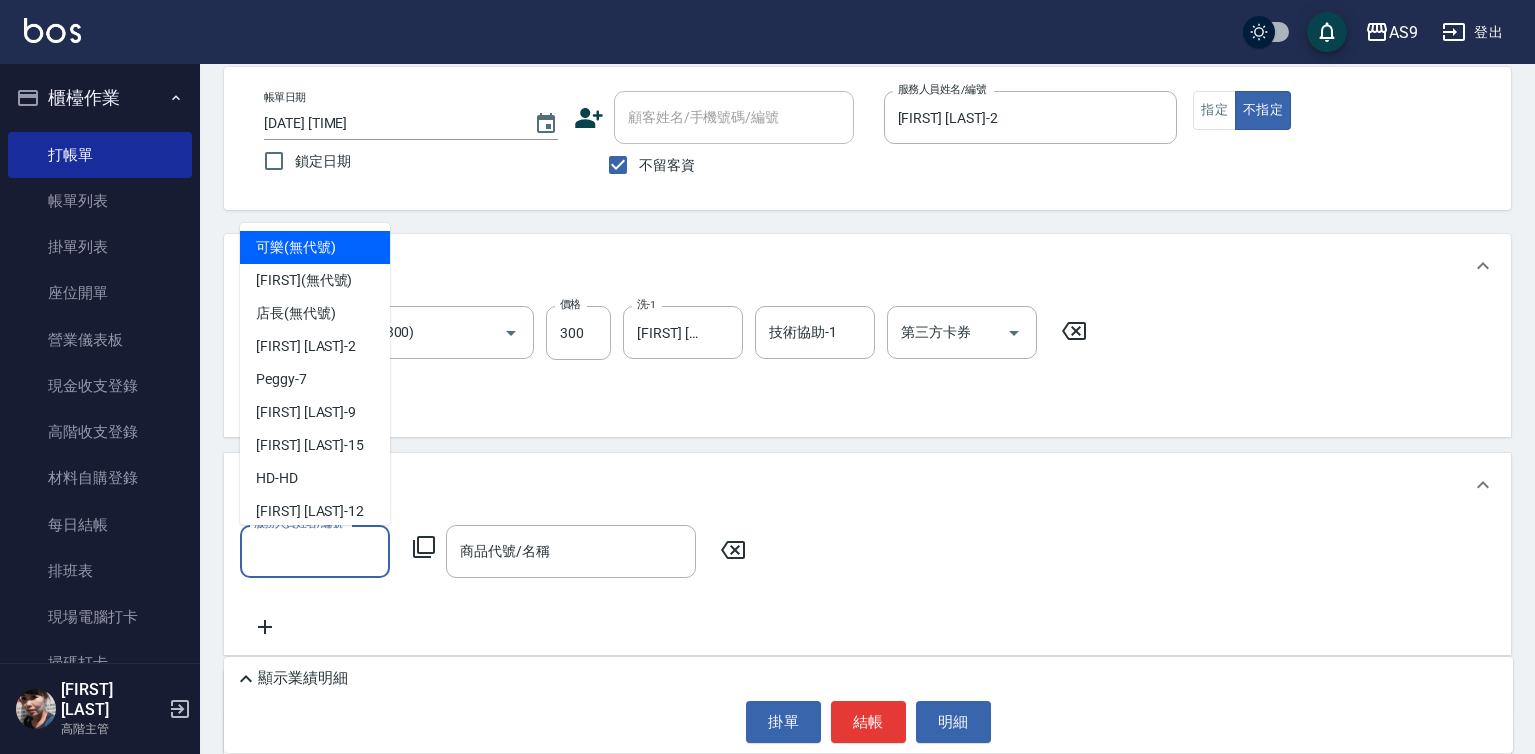 click on "服務人員姓名/編號" at bounding box center (315, 551) 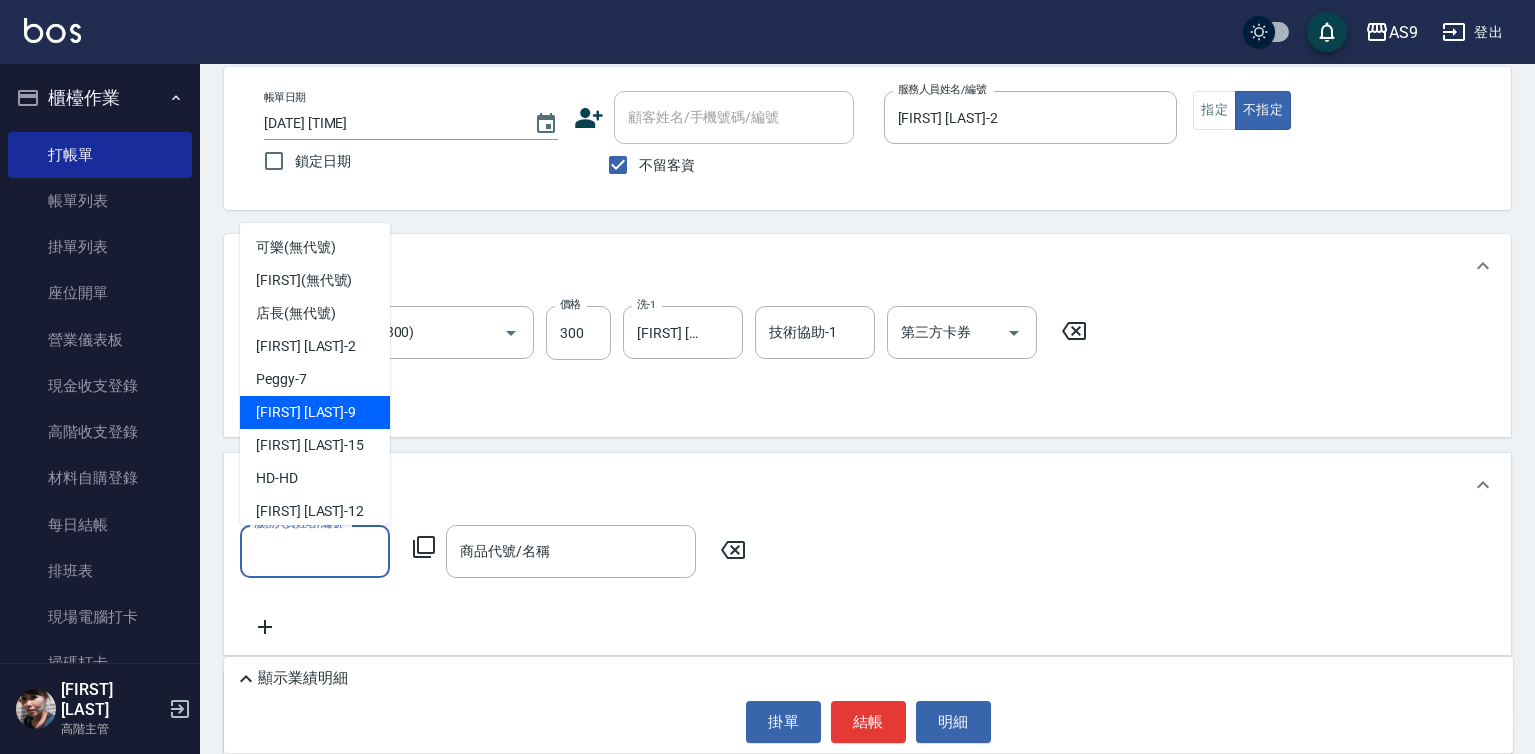 click on "[FIRST] [LAST] -9" at bounding box center [315, 412] 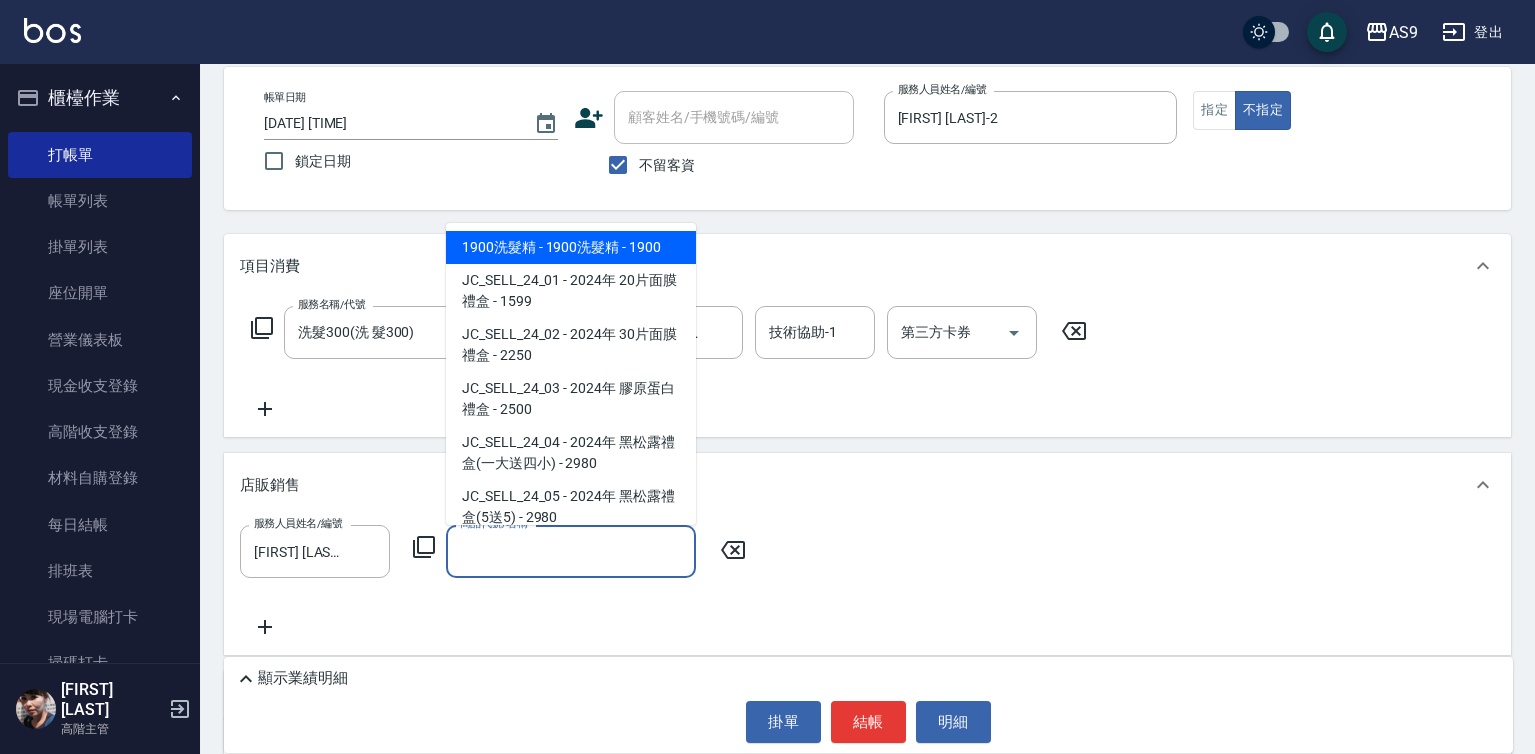 click on "商品代號/名稱" at bounding box center [571, 551] 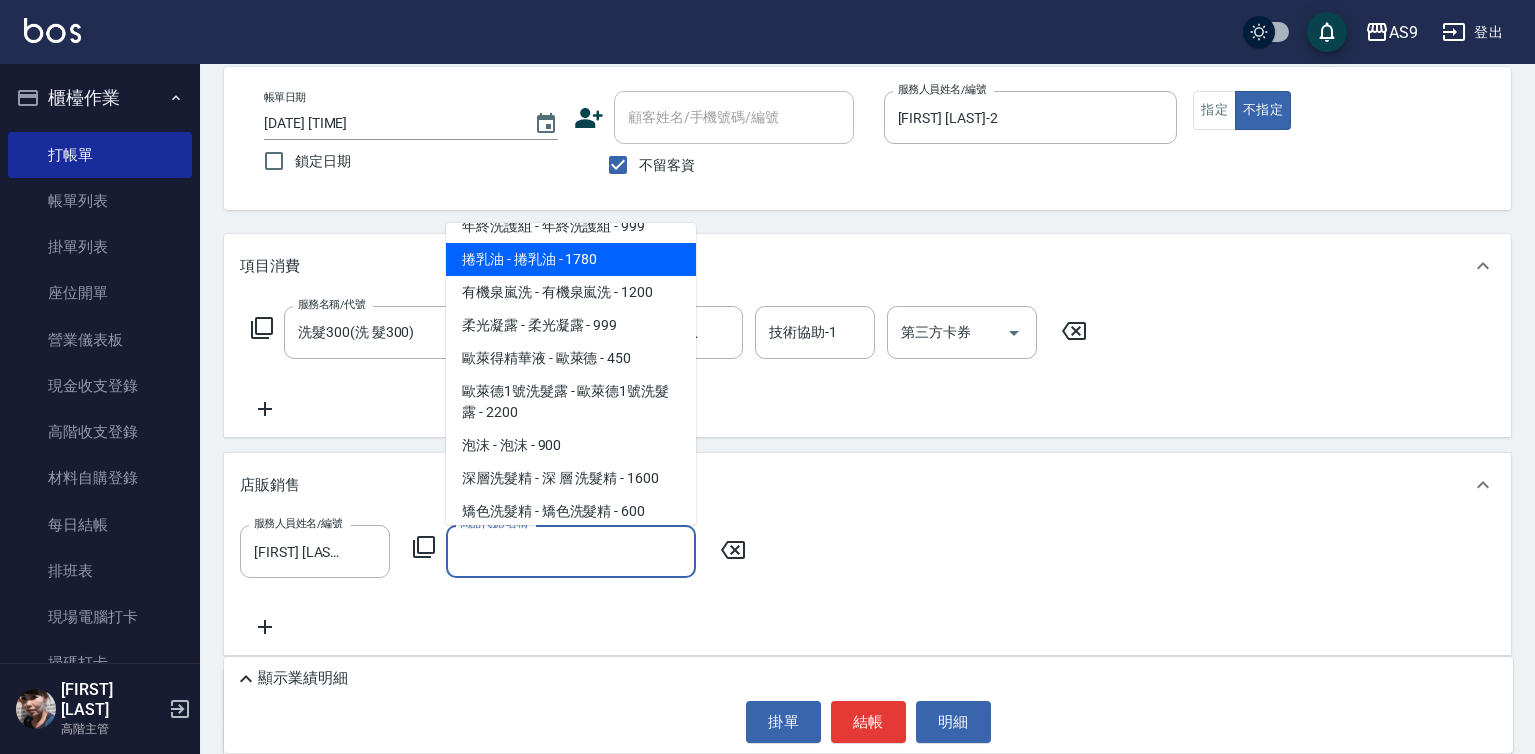 scroll, scrollTop: 1100, scrollLeft: 0, axis: vertical 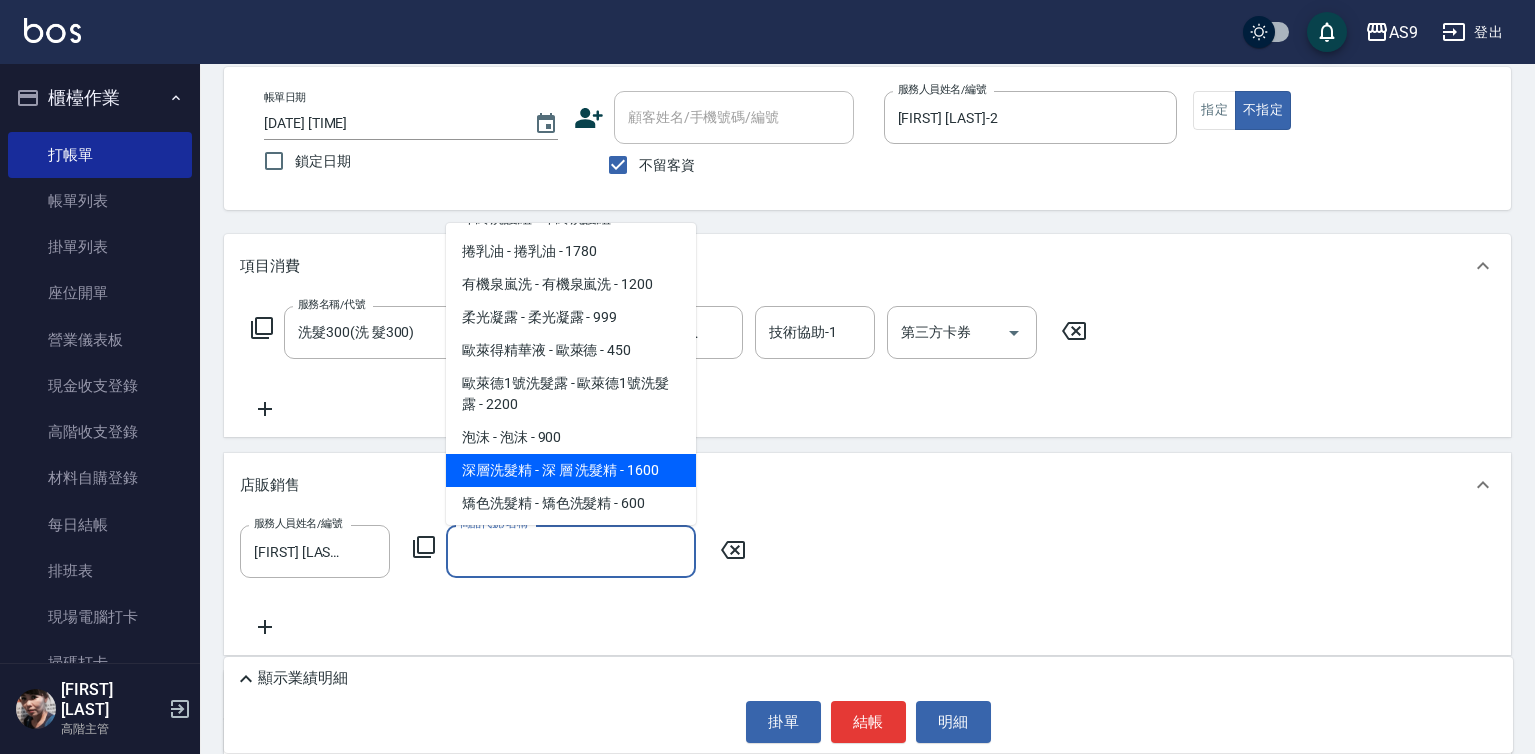 click on "深層洗髮精 - 深 層 洗髮精 - 1600" at bounding box center [571, 470] 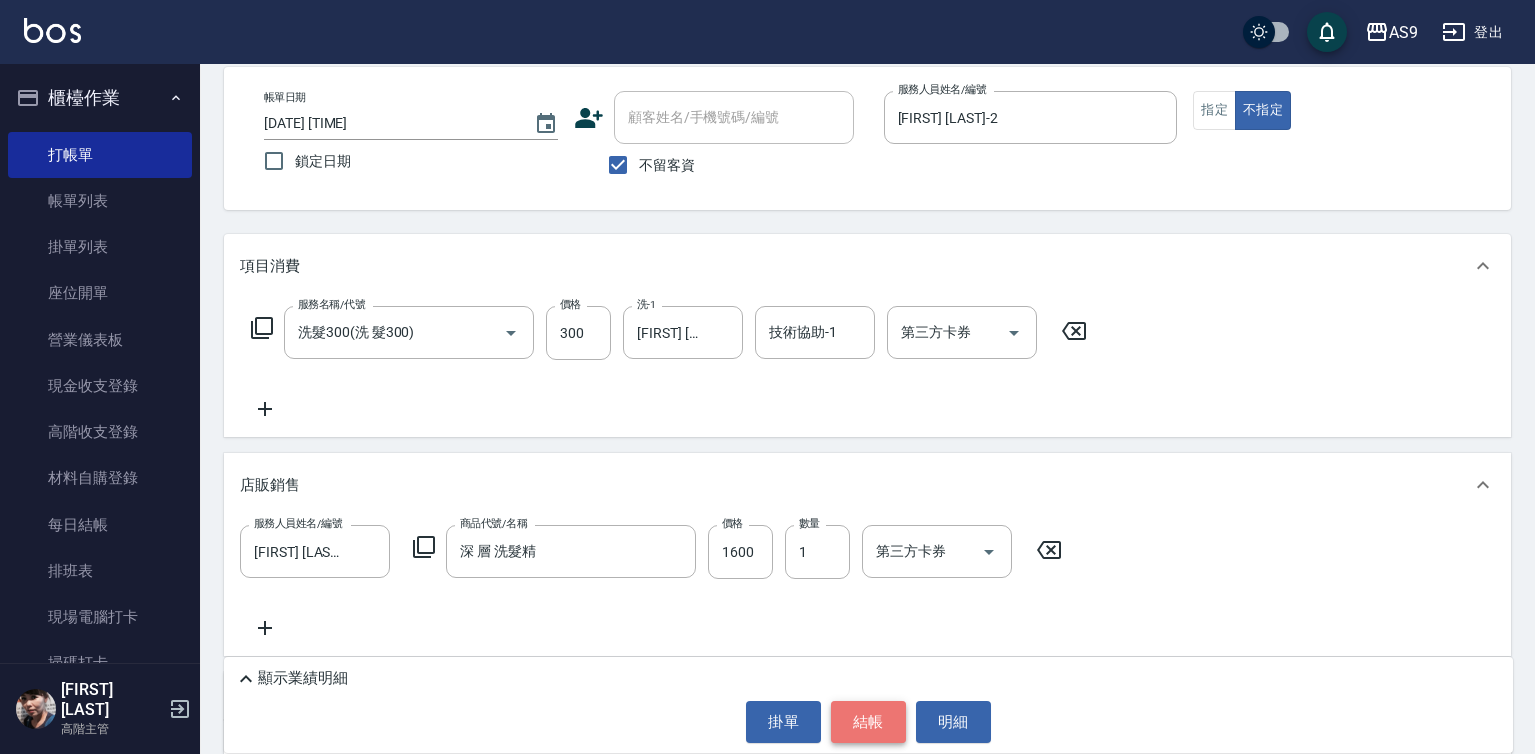 click on "結帳" at bounding box center (868, 722) 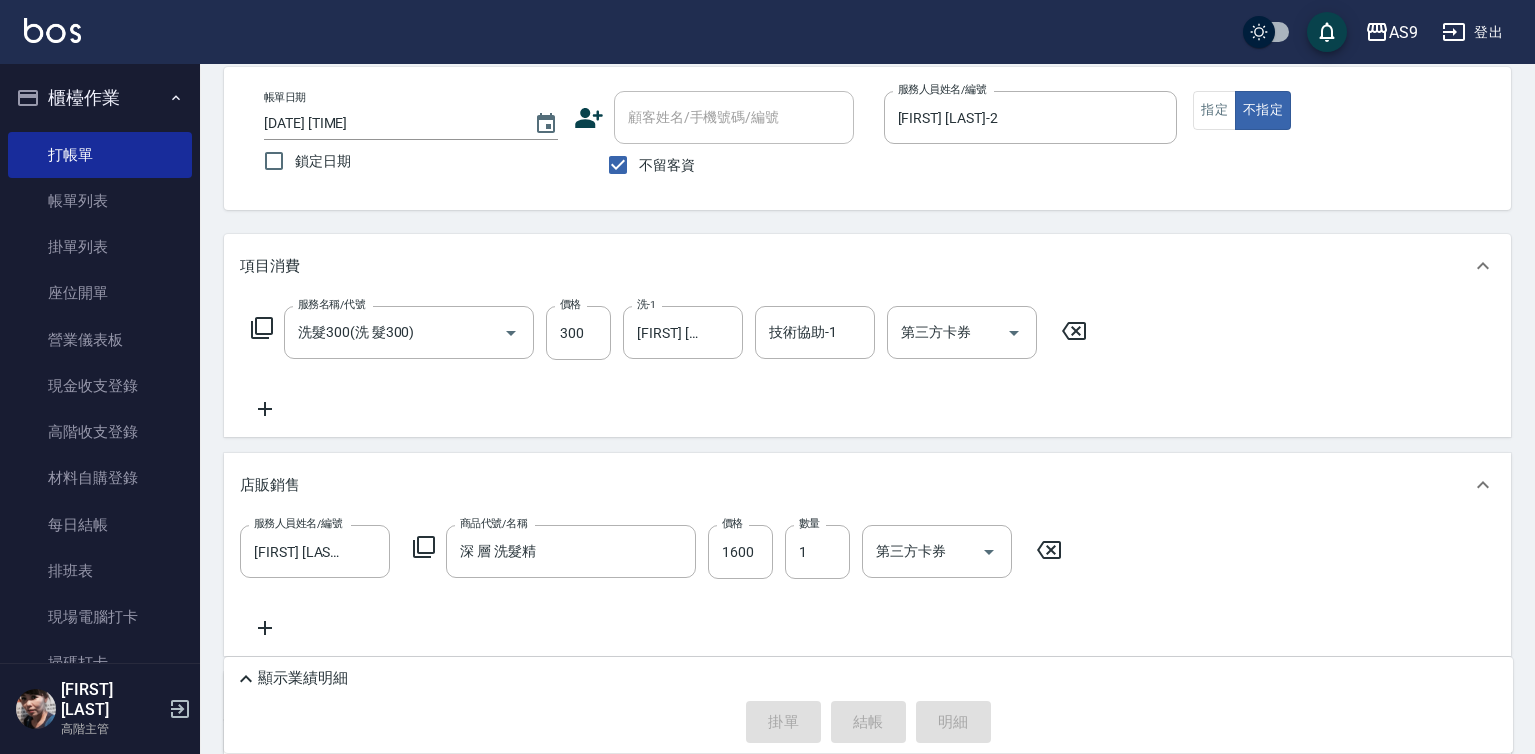 type 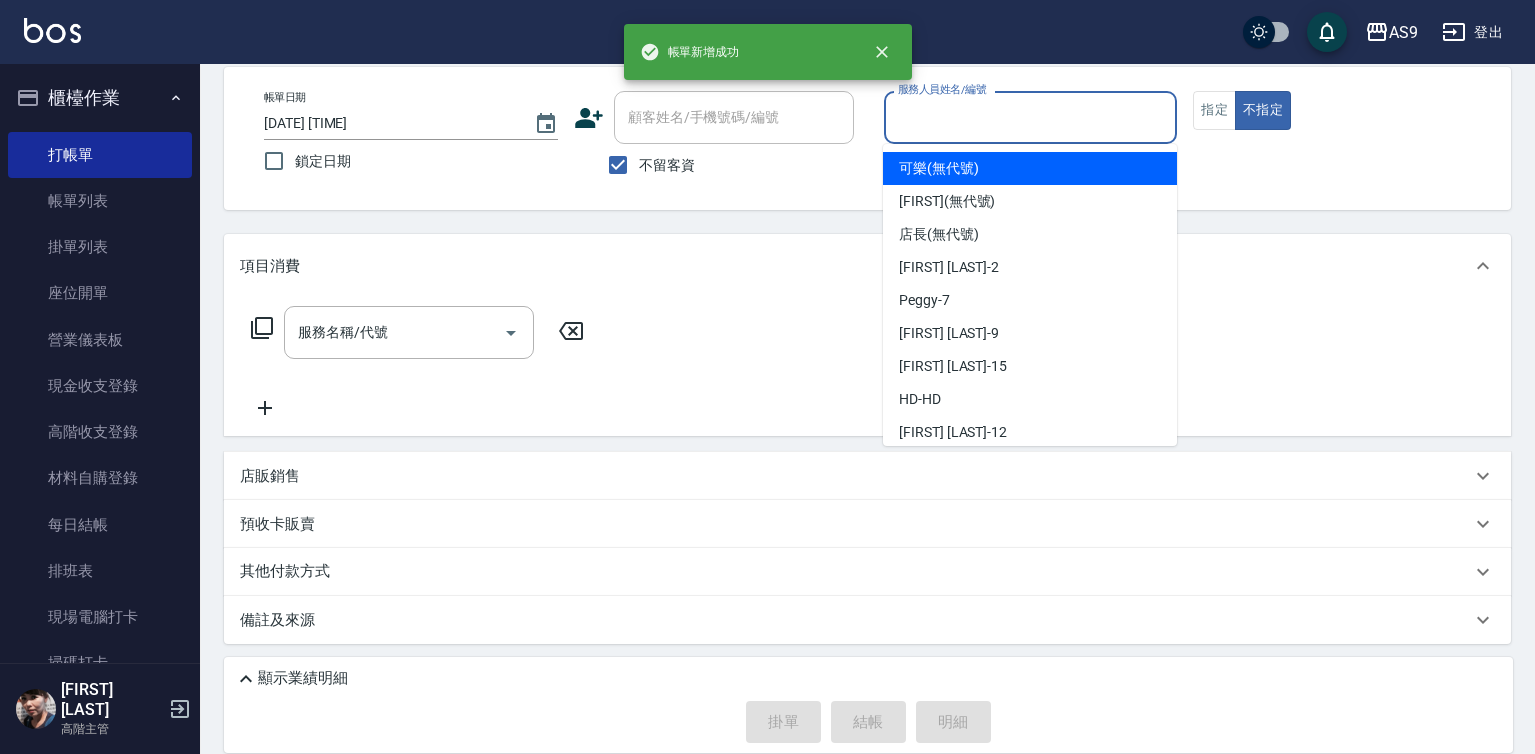 click on "服務人員姓名/編號" at bounding box center (1031, 117) 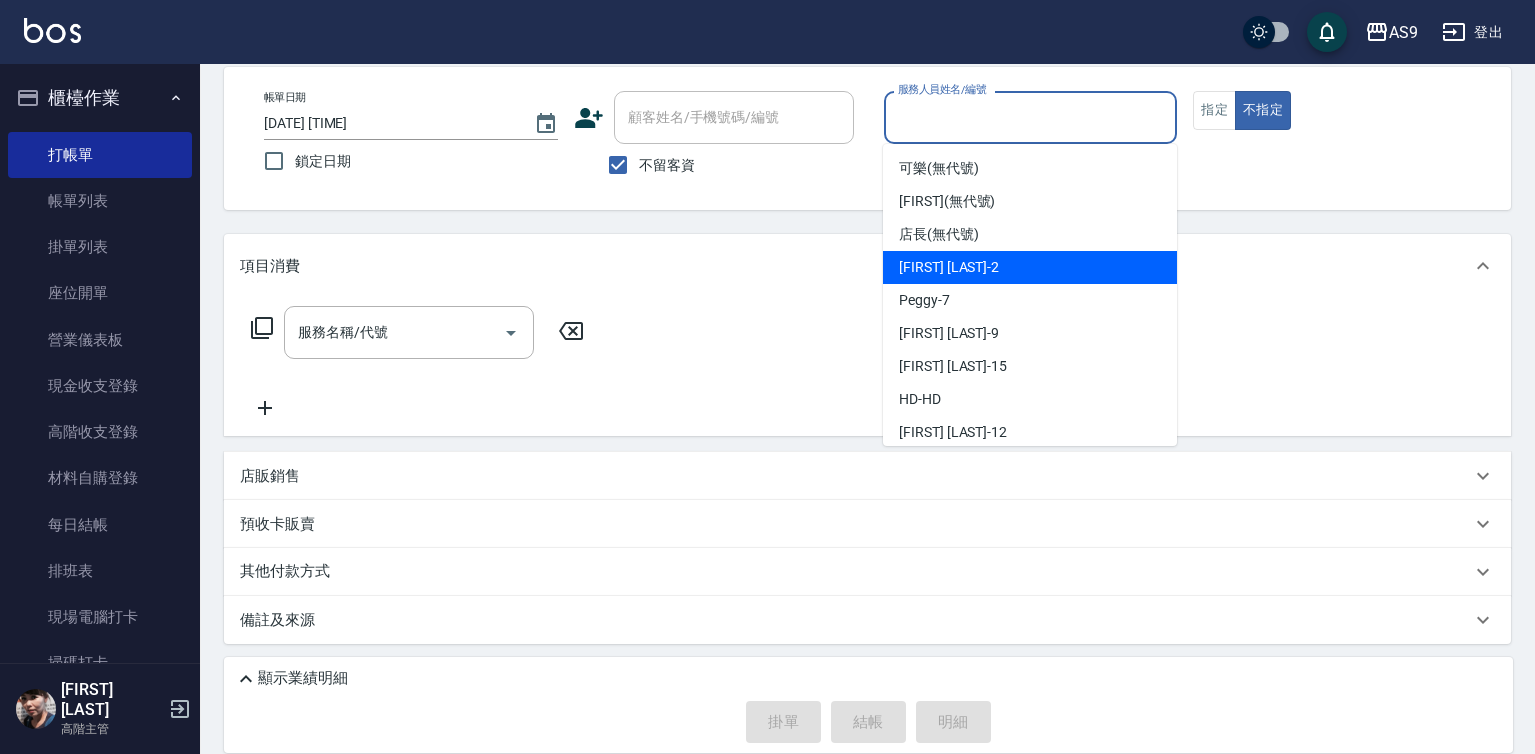 click on "[FIRST] [LAST] -2" at bounding box center [949, 267] 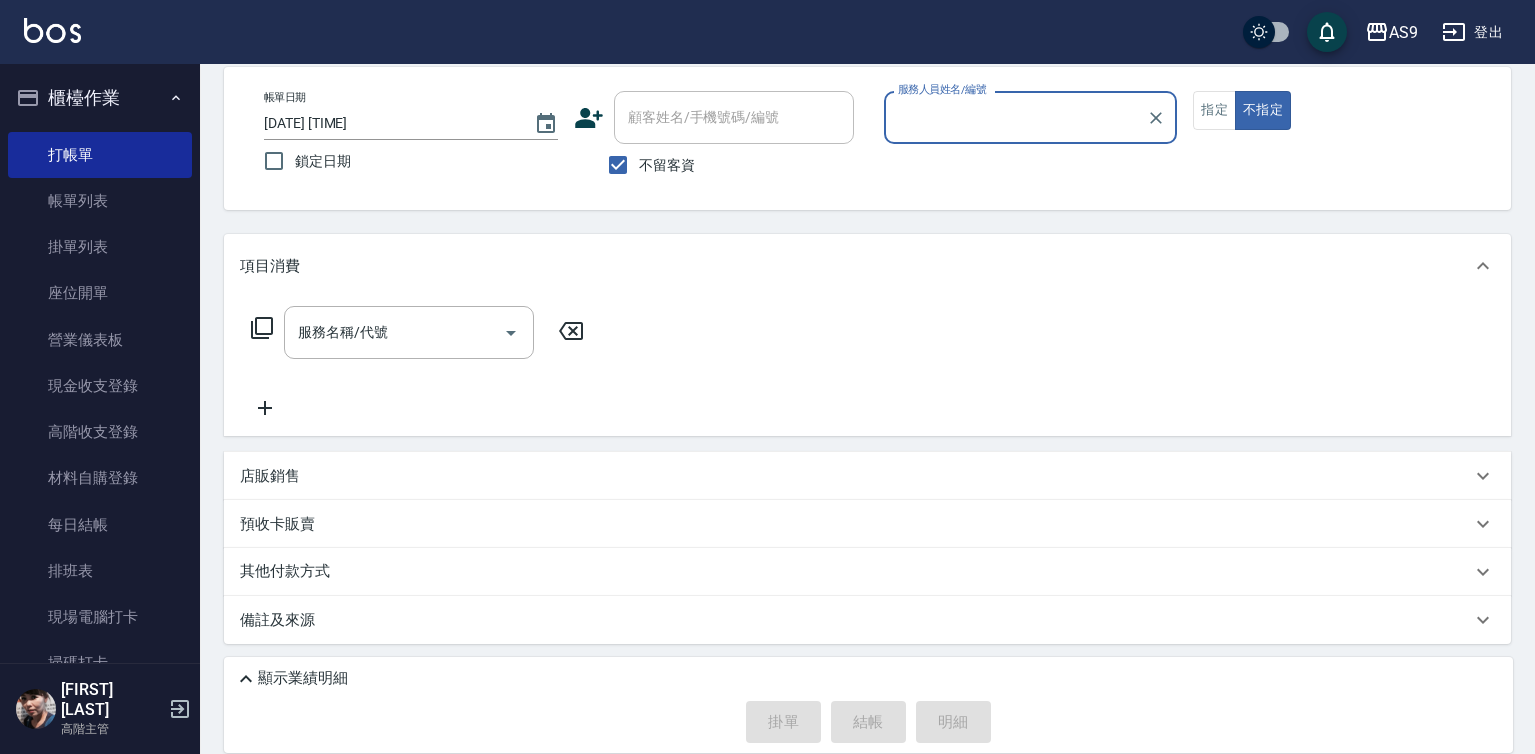 type on "[FIRST] [LAST]-2" 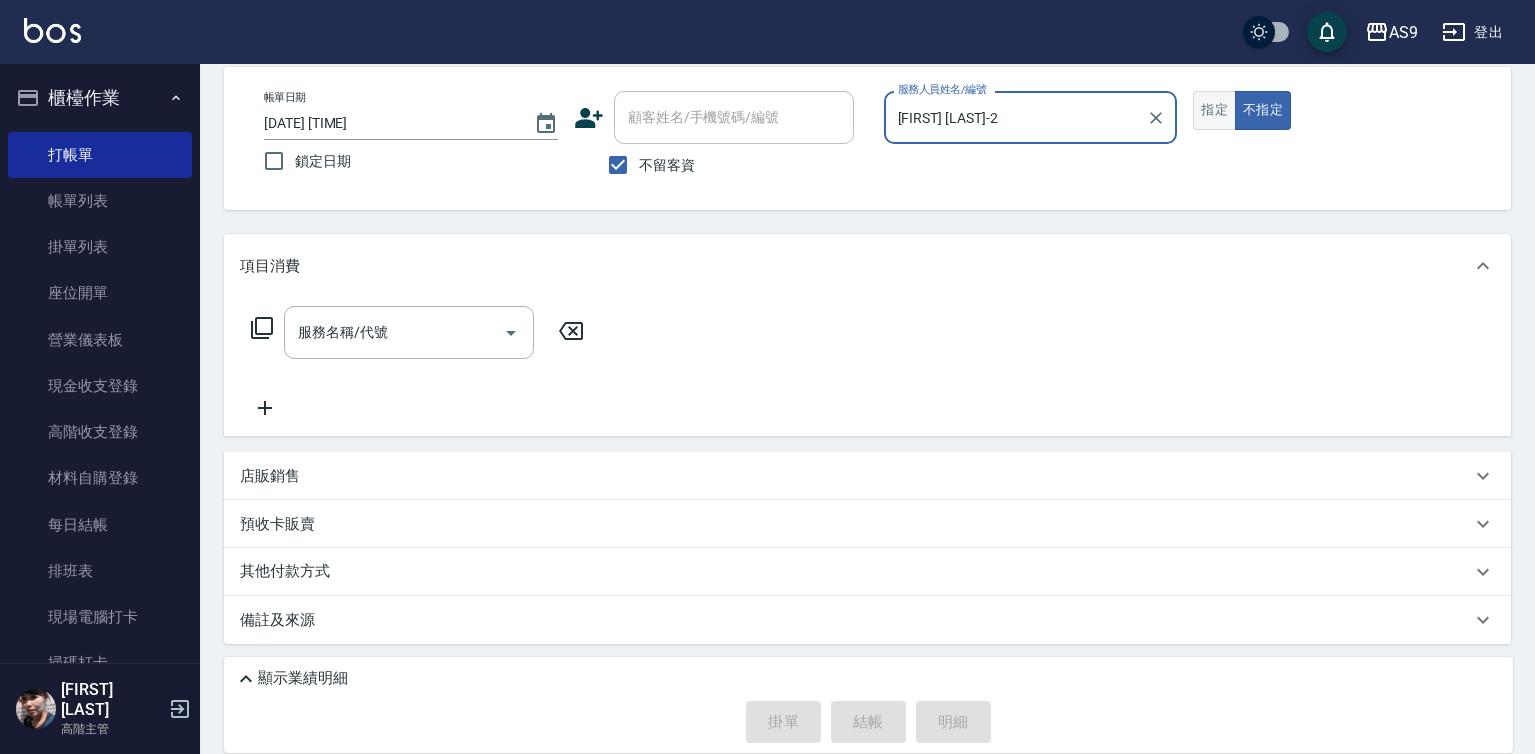 click on "指定" at bounding box center [1214, 110] 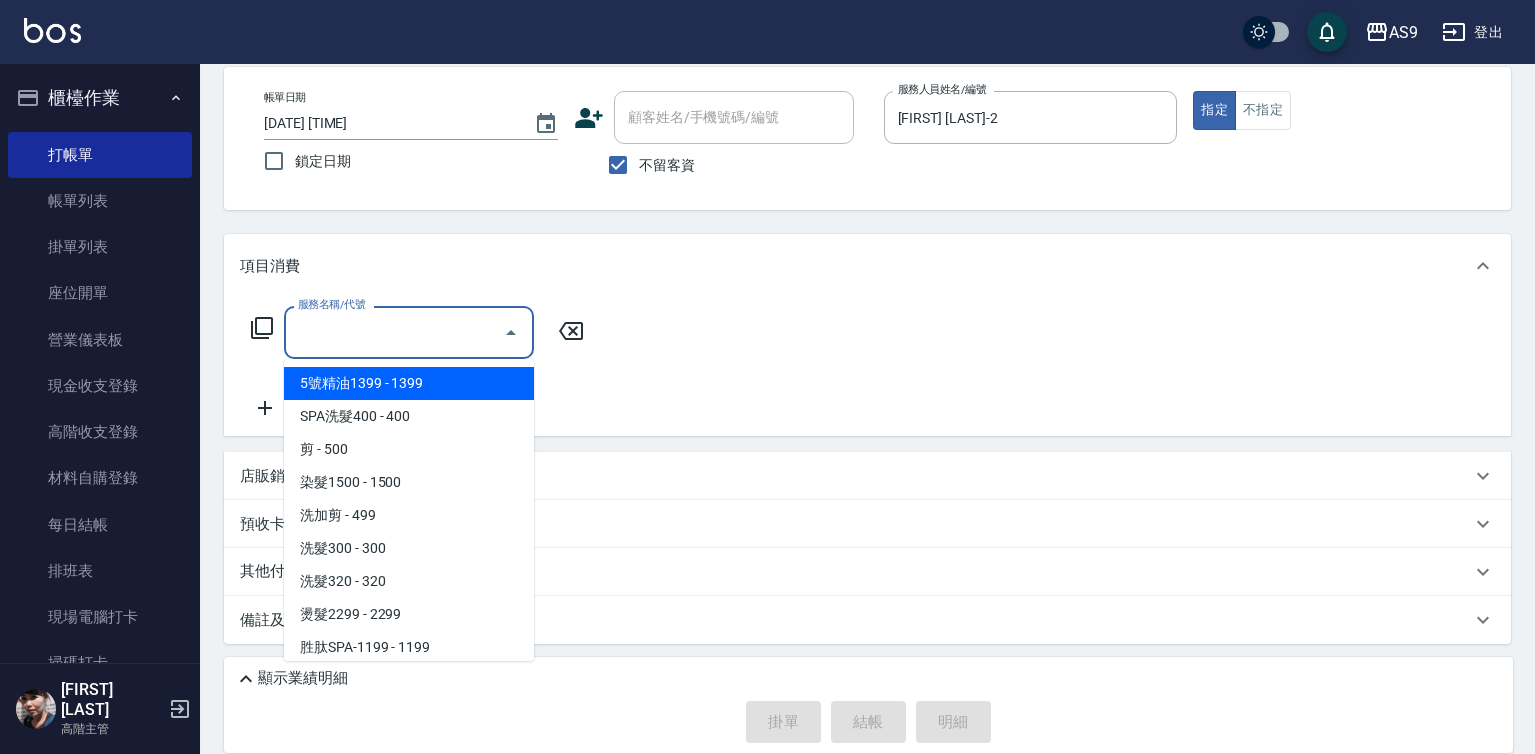 click on "服務名稱/代號" at bounding box center (394, 332) 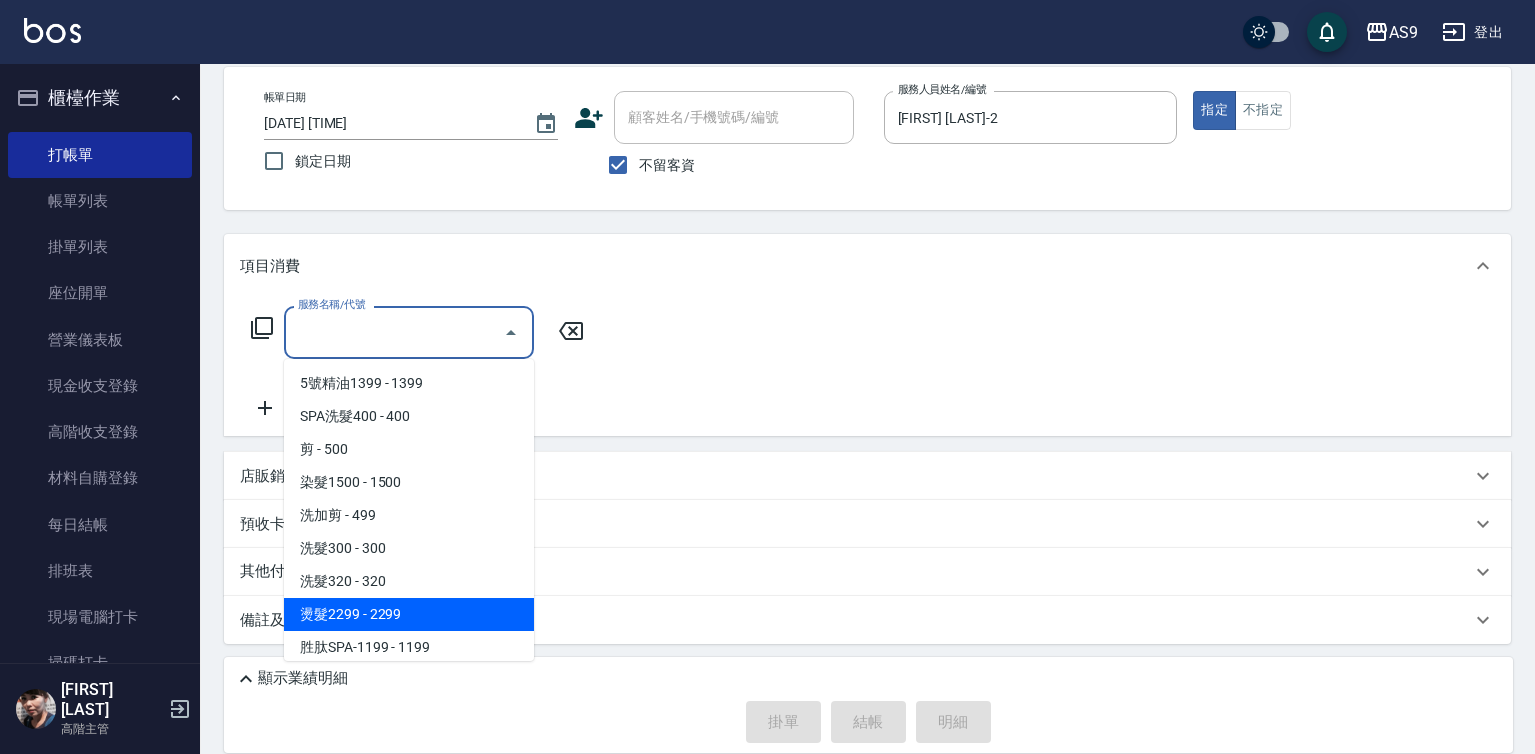 drag, startPoint x: 395, startPoint y: 608, endPoint x: 451, endPoint y: 521, distance: 103.46497 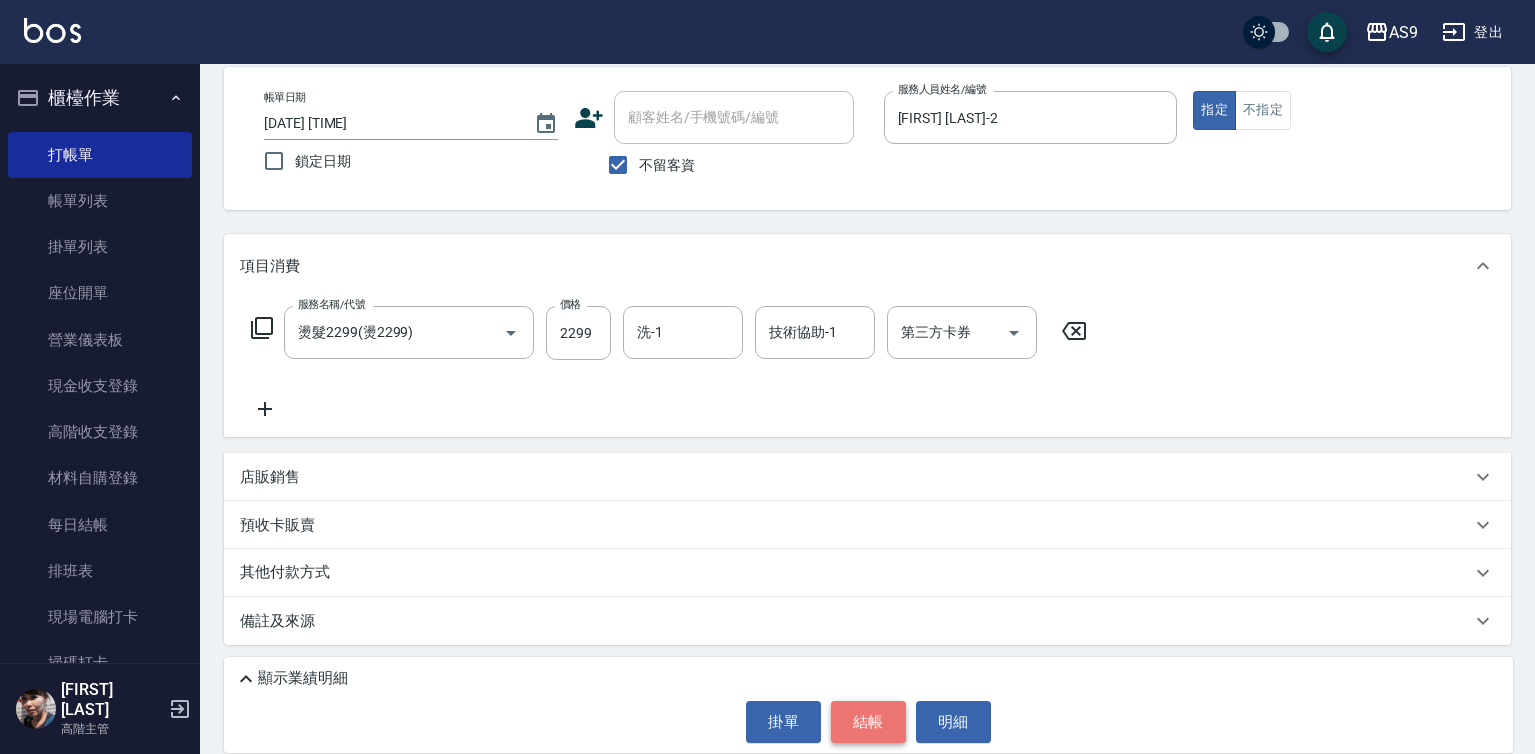 click on "結帳" at bounding box center [868, 722] 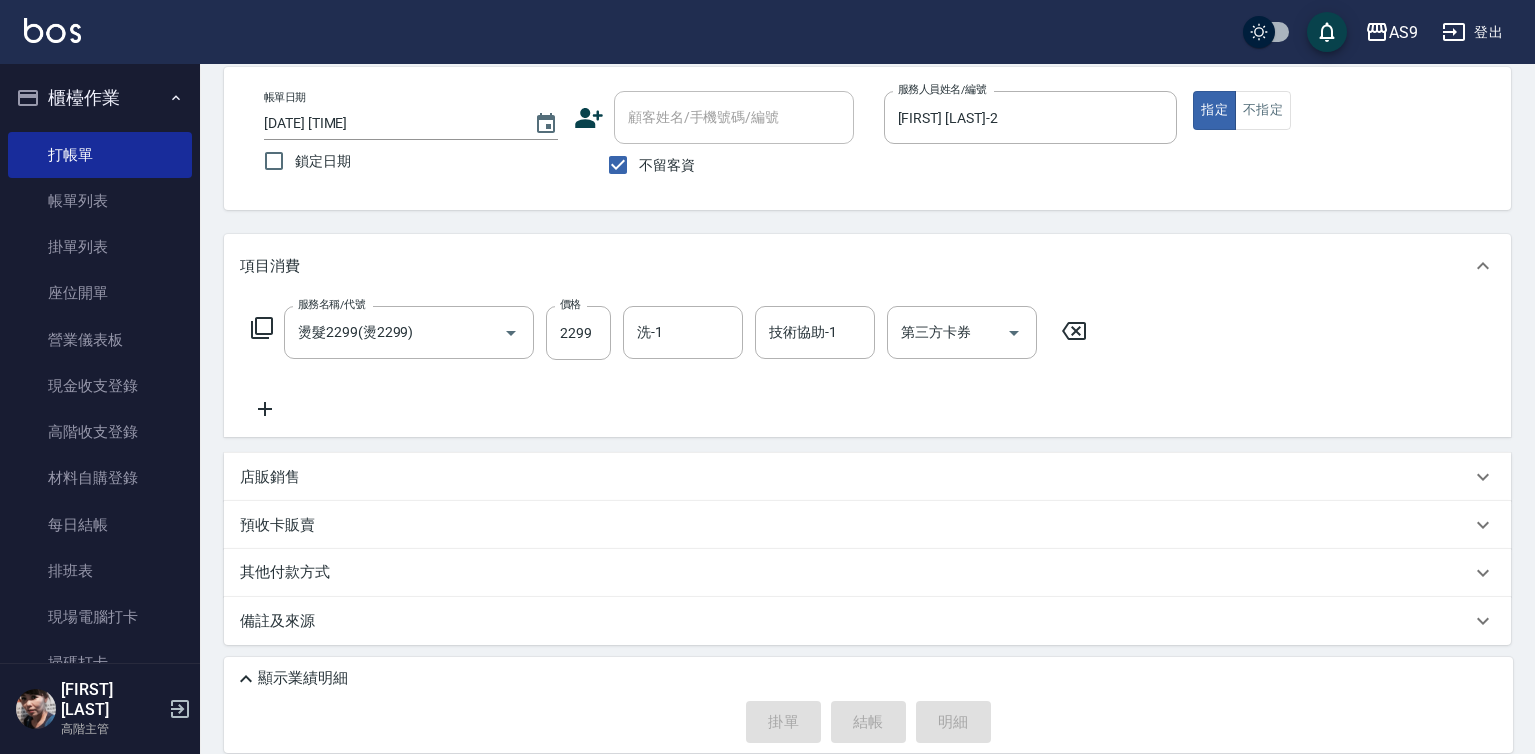 type on "2025/08/08 20:31" 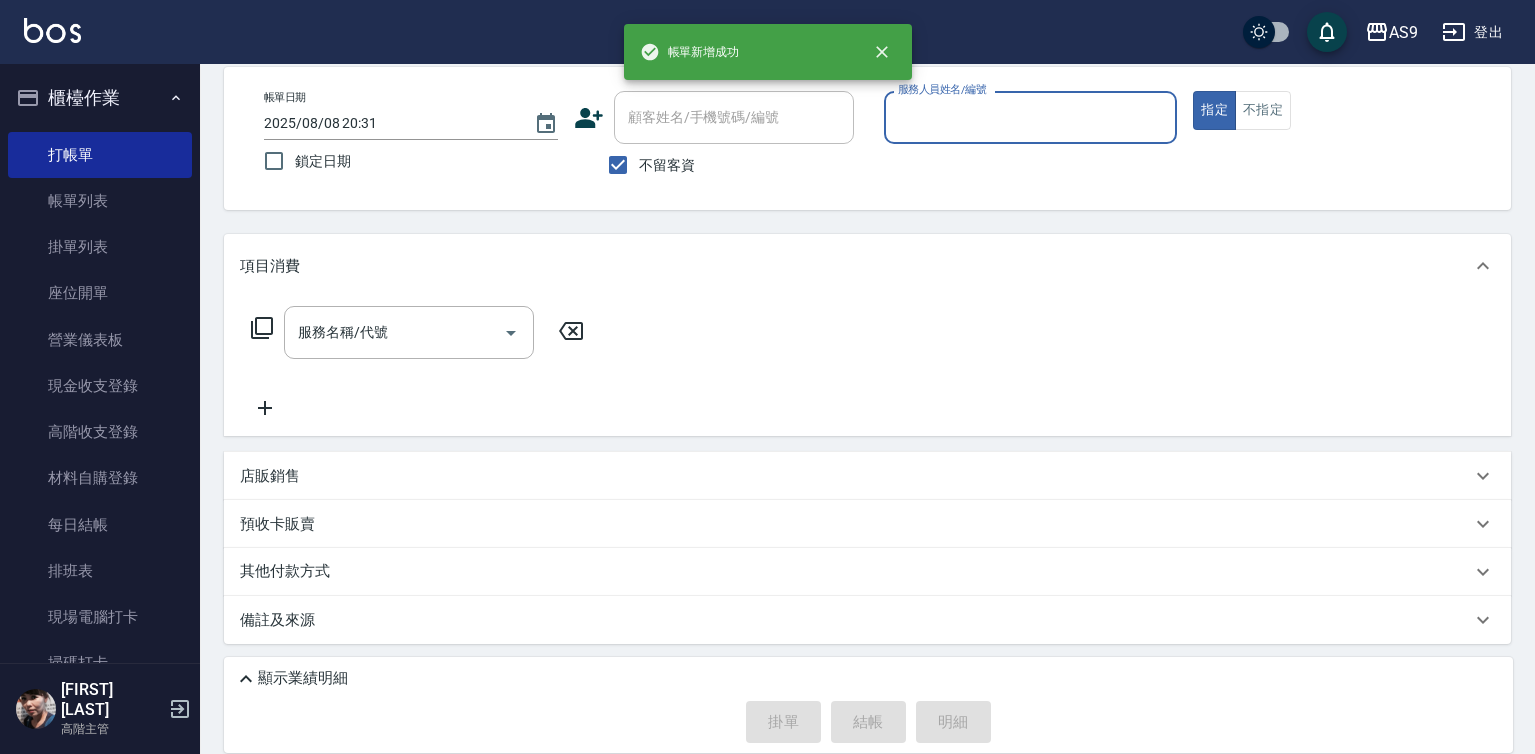 click on "服務人員姓名/編號" at bounding box center (1031, 117) 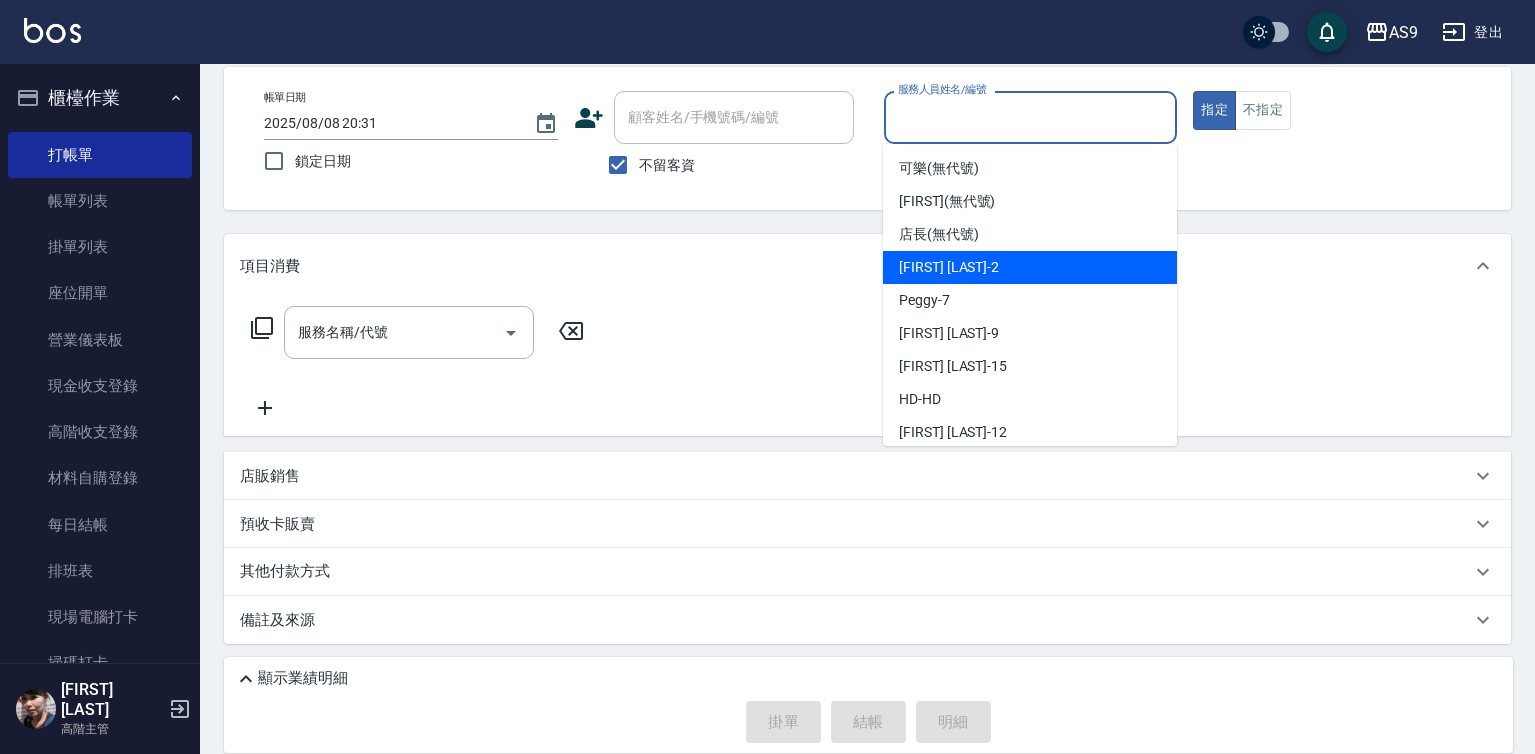 click on "[FIRST] [LAST] -2" at bounding box center [949, 267] 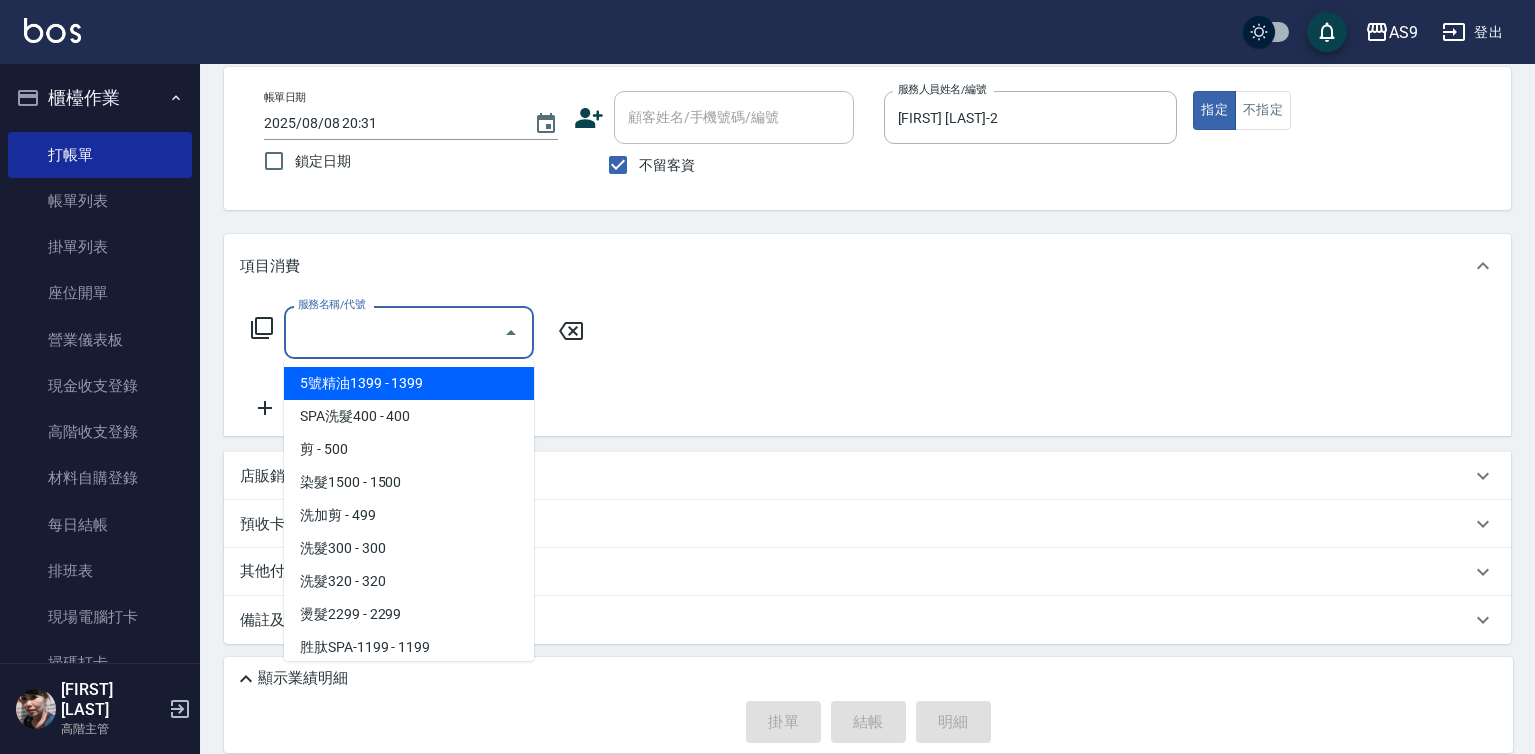click on "服務名稱/代號" at bounding box center (394, 332) 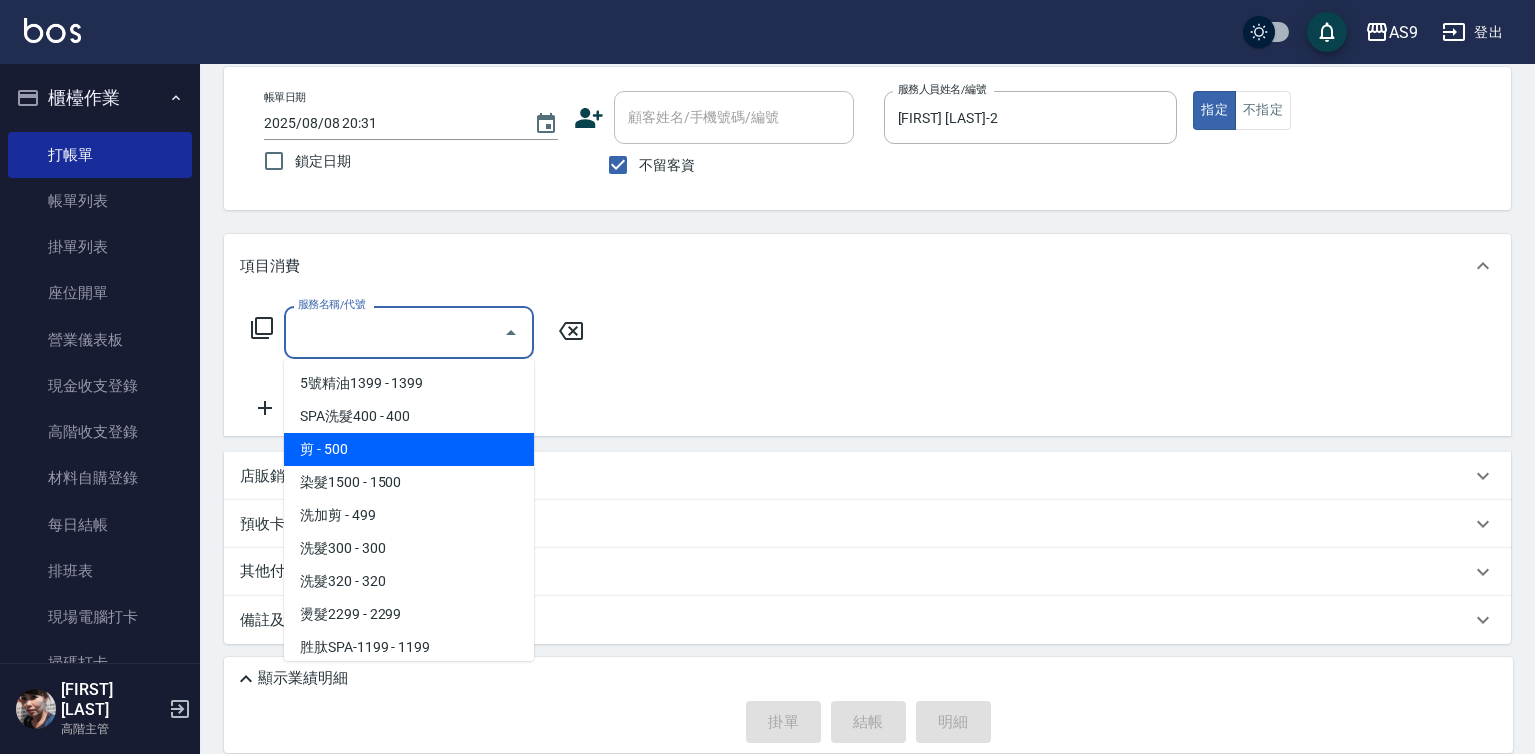 click on "剪 - 500" at bounding box center [409, 449] 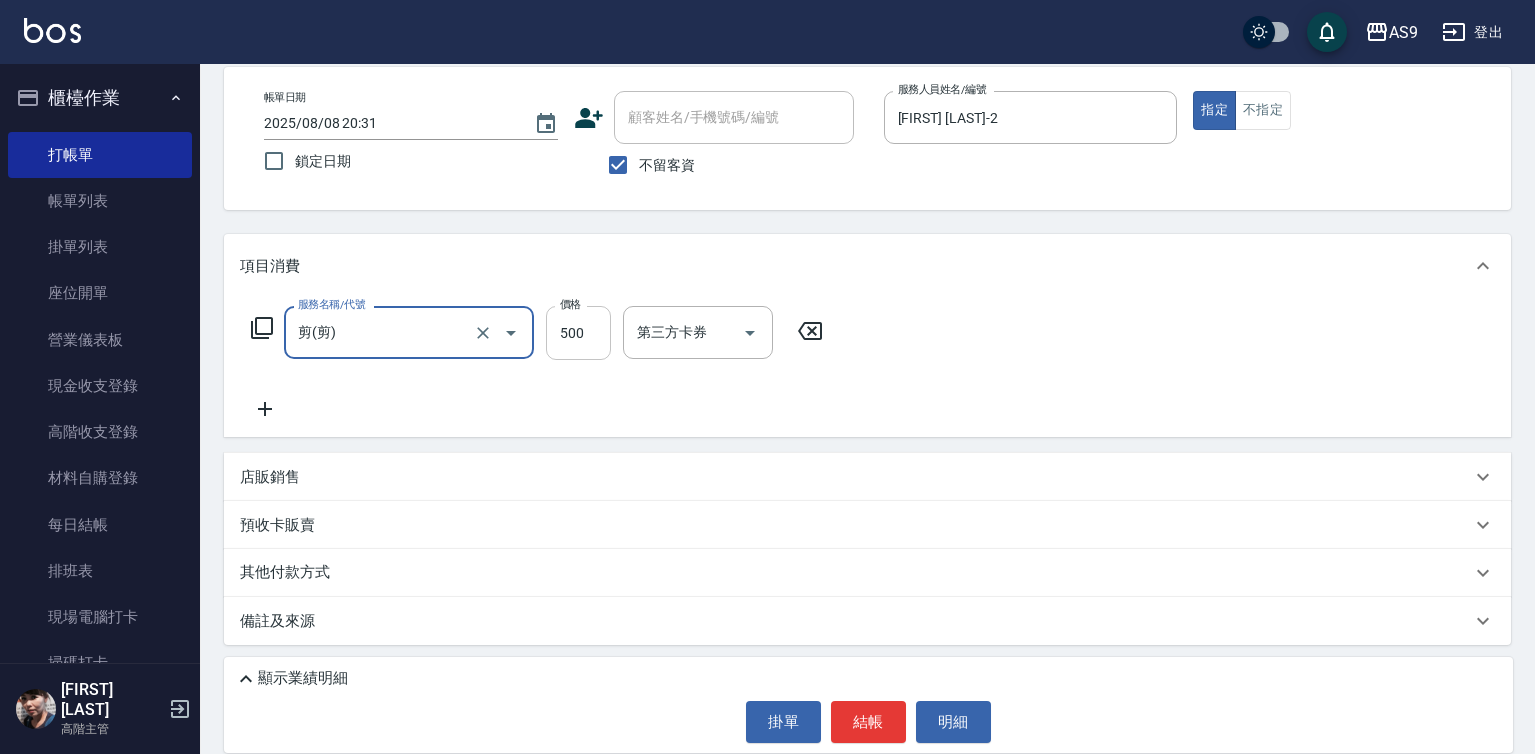 click on "500" at bounding box center [578, 333] 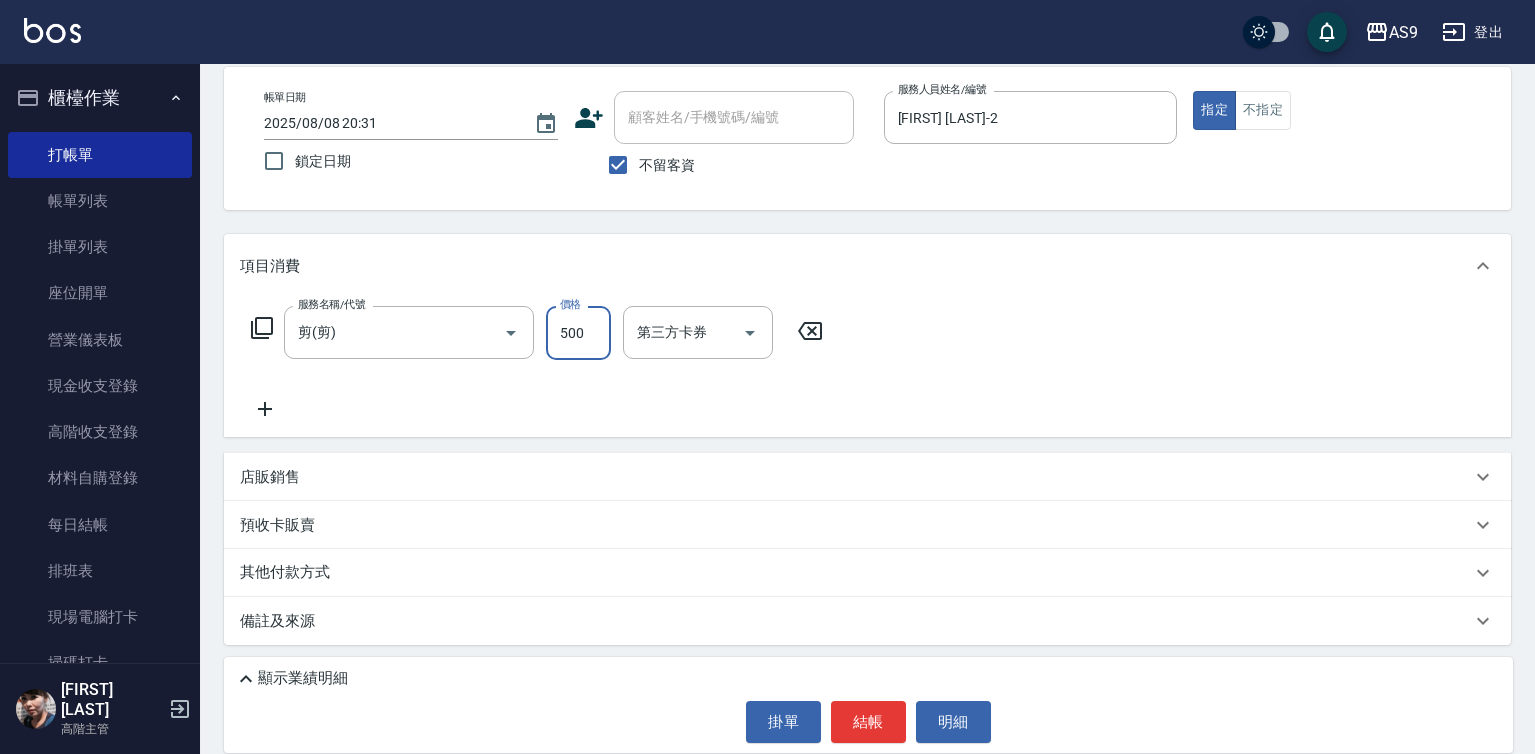 click on "500" at bounding box center [578, 333] 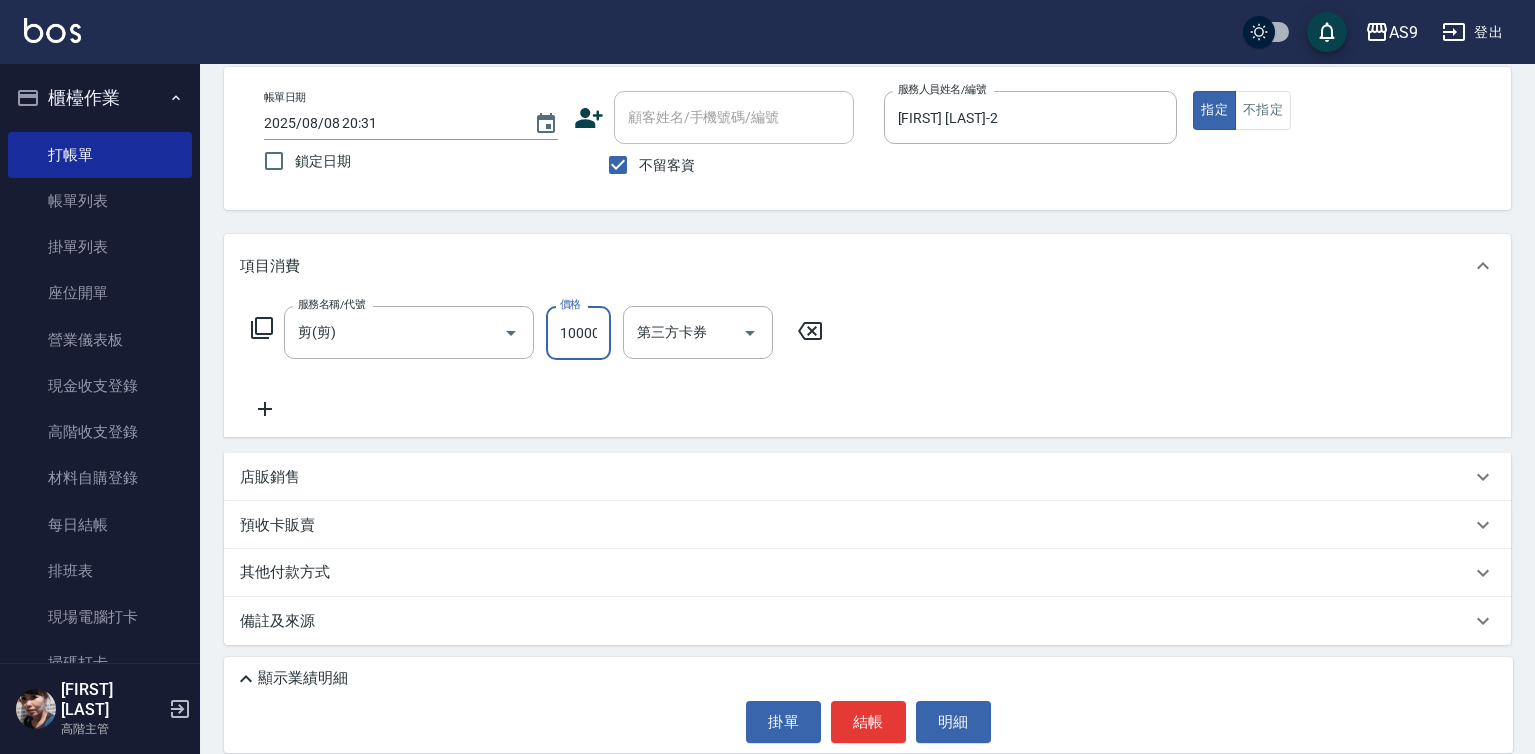 click on "10000" at bounding box center (578, 333) 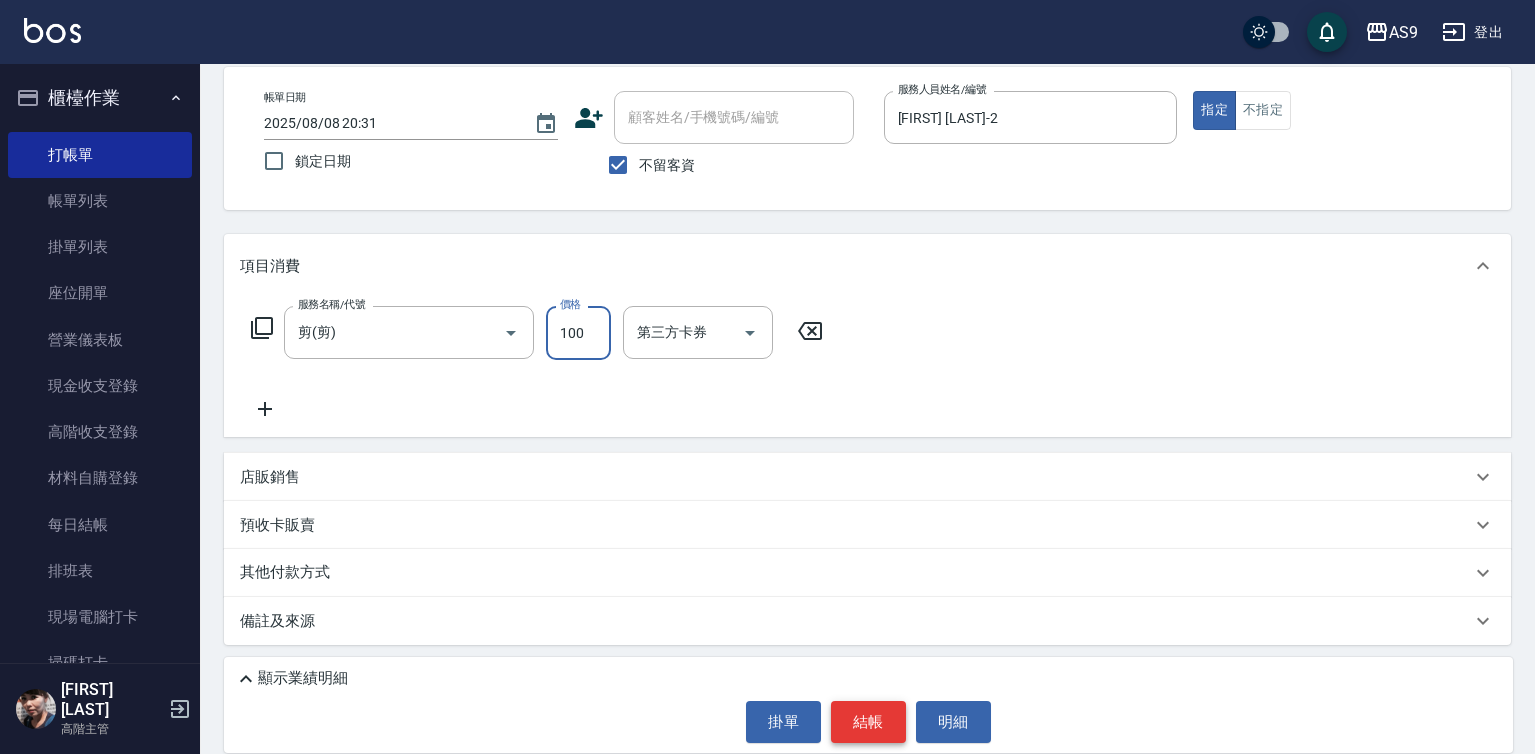 type on "100" 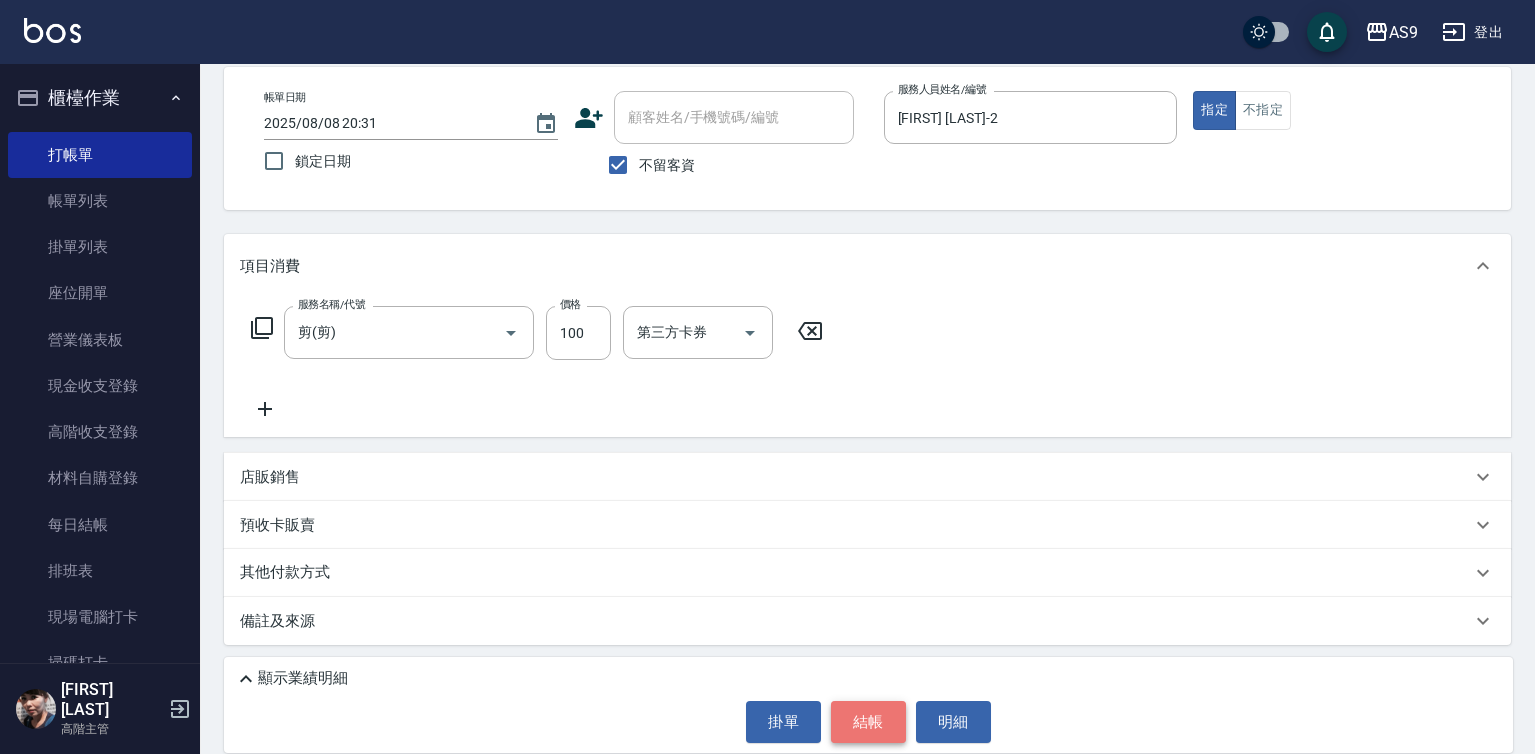 click on "結帳" at bounding box center (868, 722) 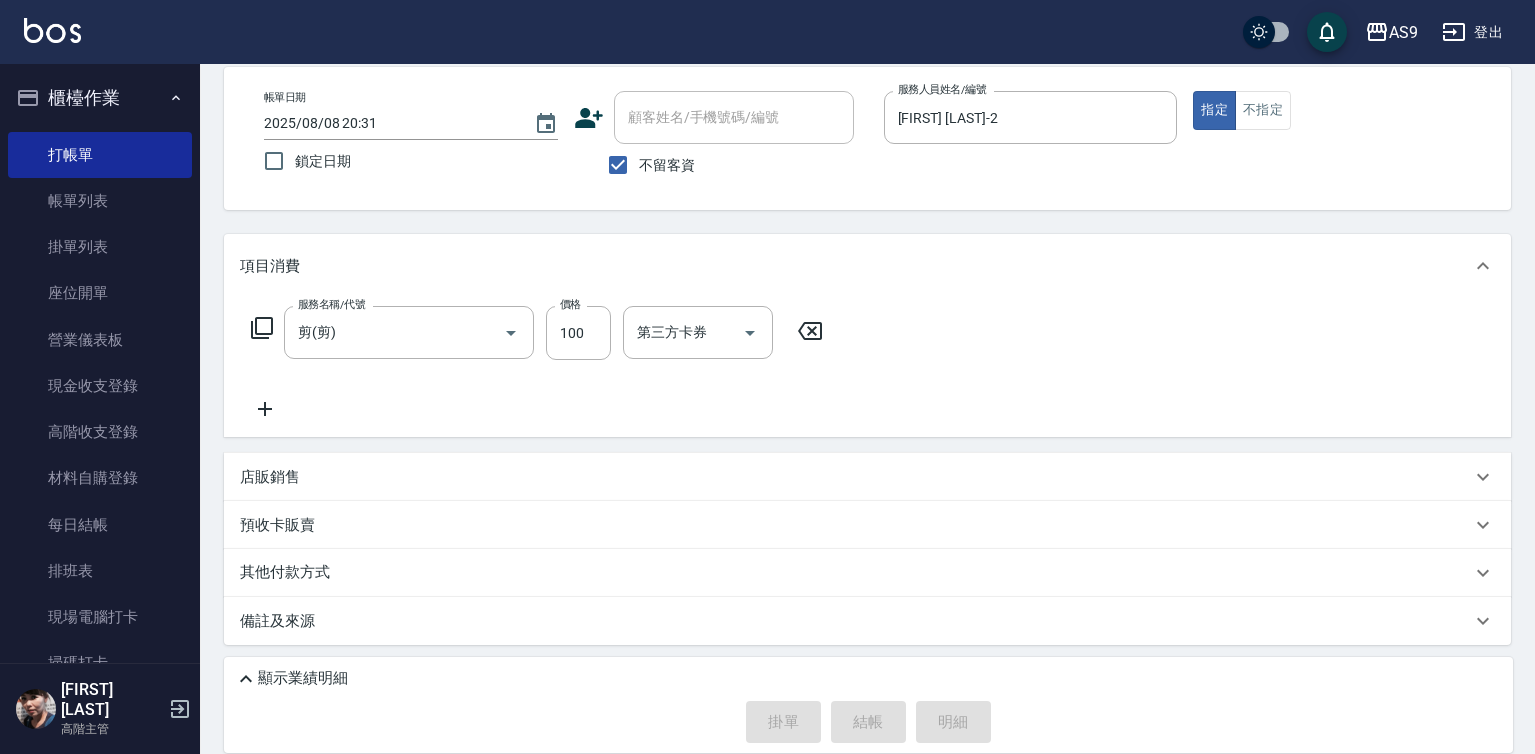 type 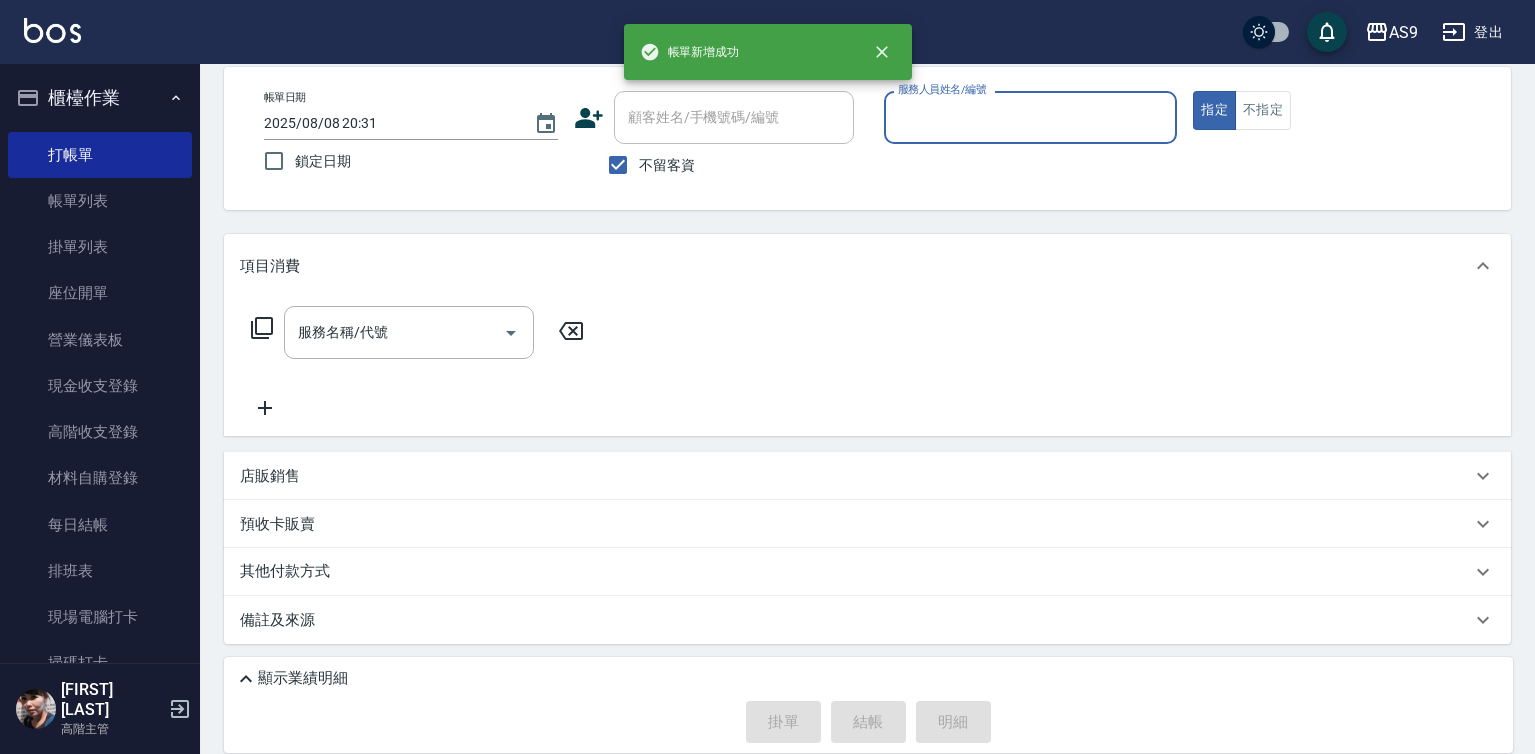 click on "服務人員姓名/編號" at bounding box center [1031, 117] 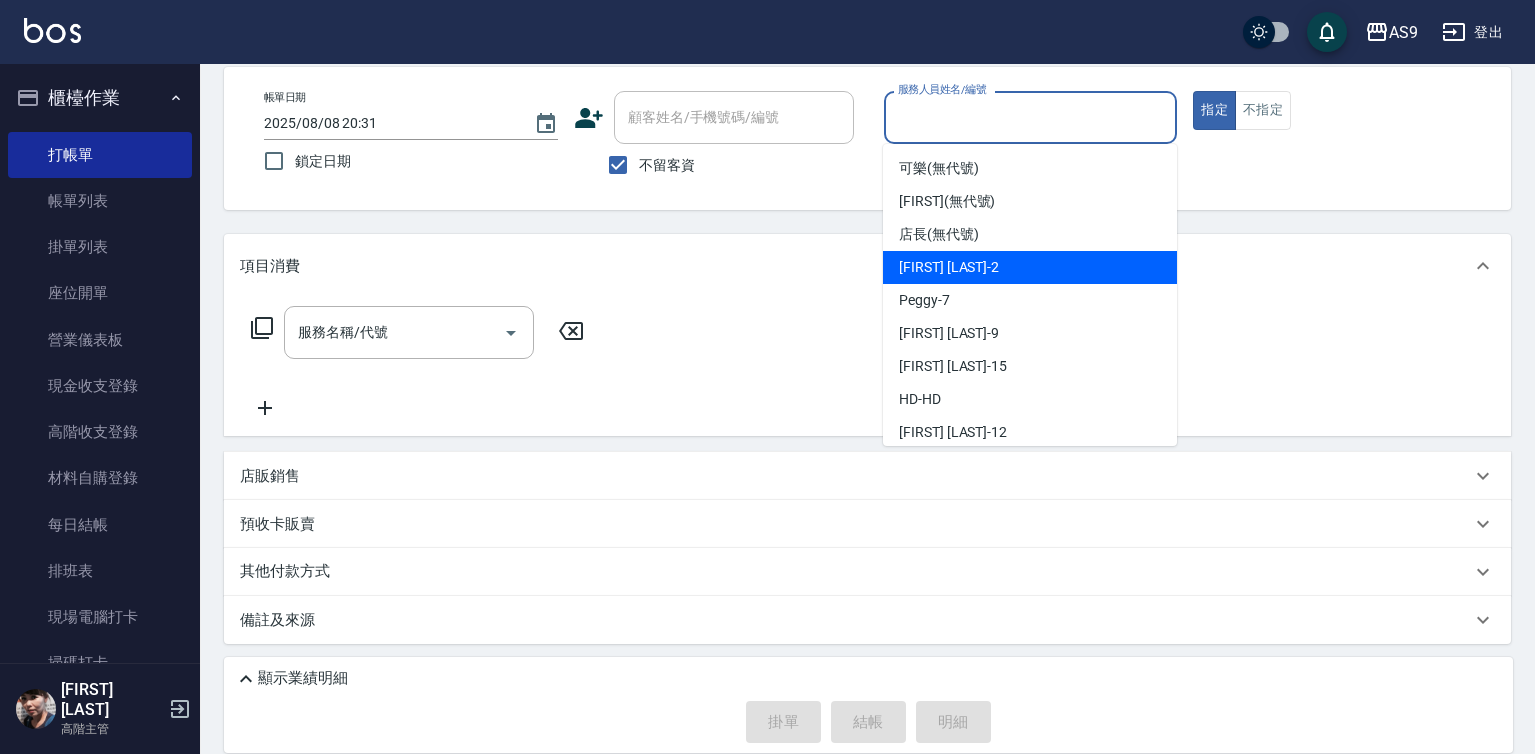 click on "[FIRST] [LAST] -2" at bounding box center [949, 267] 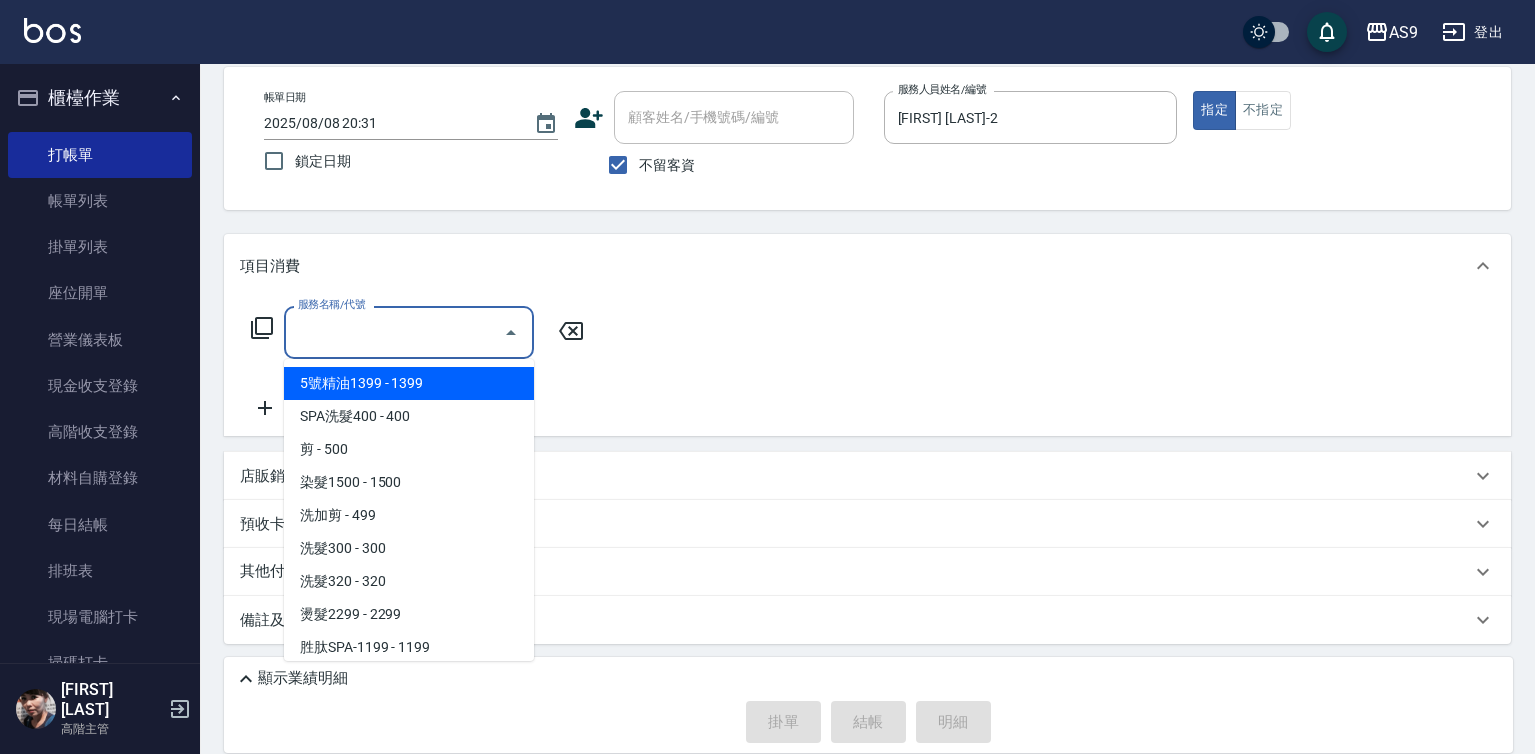 click on "服務名稱/代號" at bounding box center [394, 332] 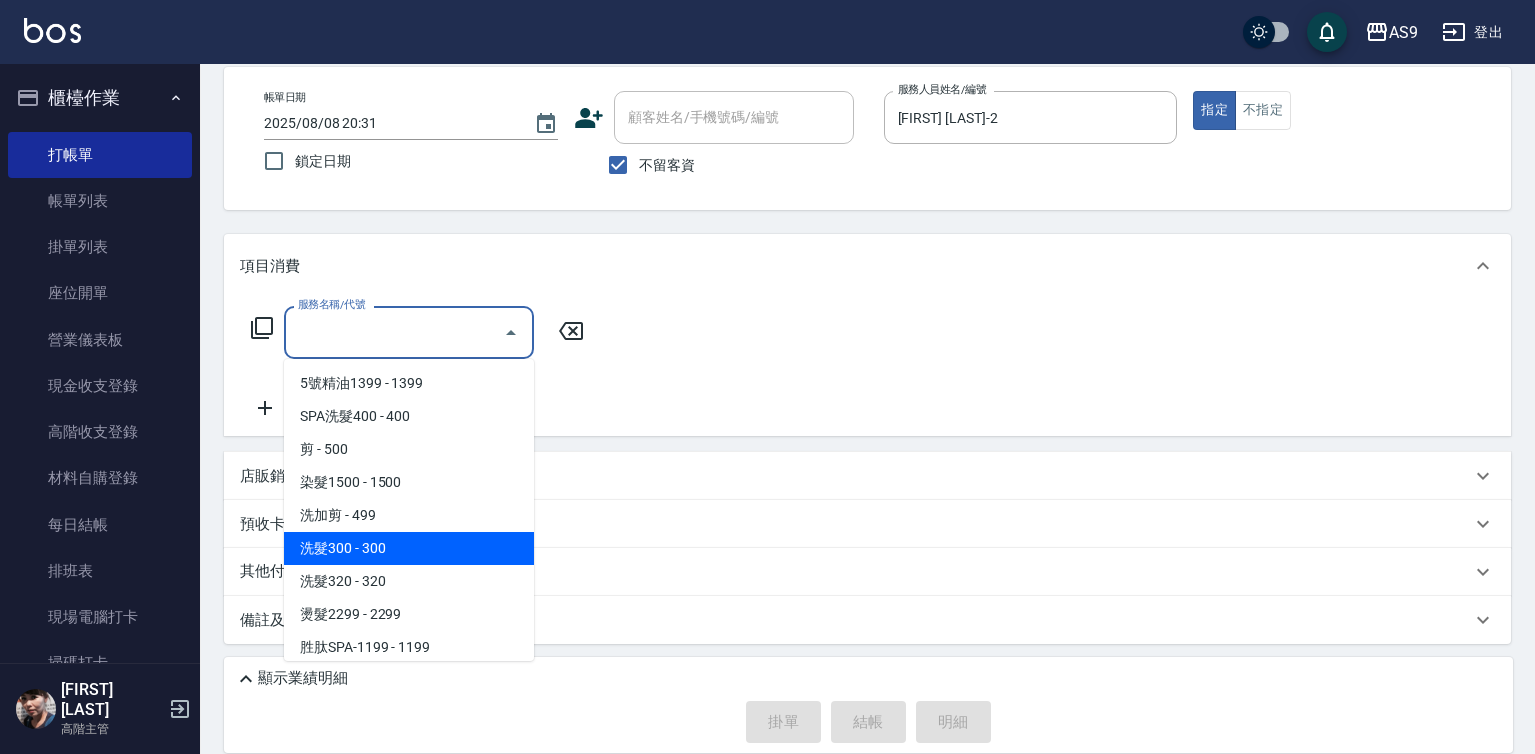 click on "洗髮300 - 300" at bounding box center (409, 548) 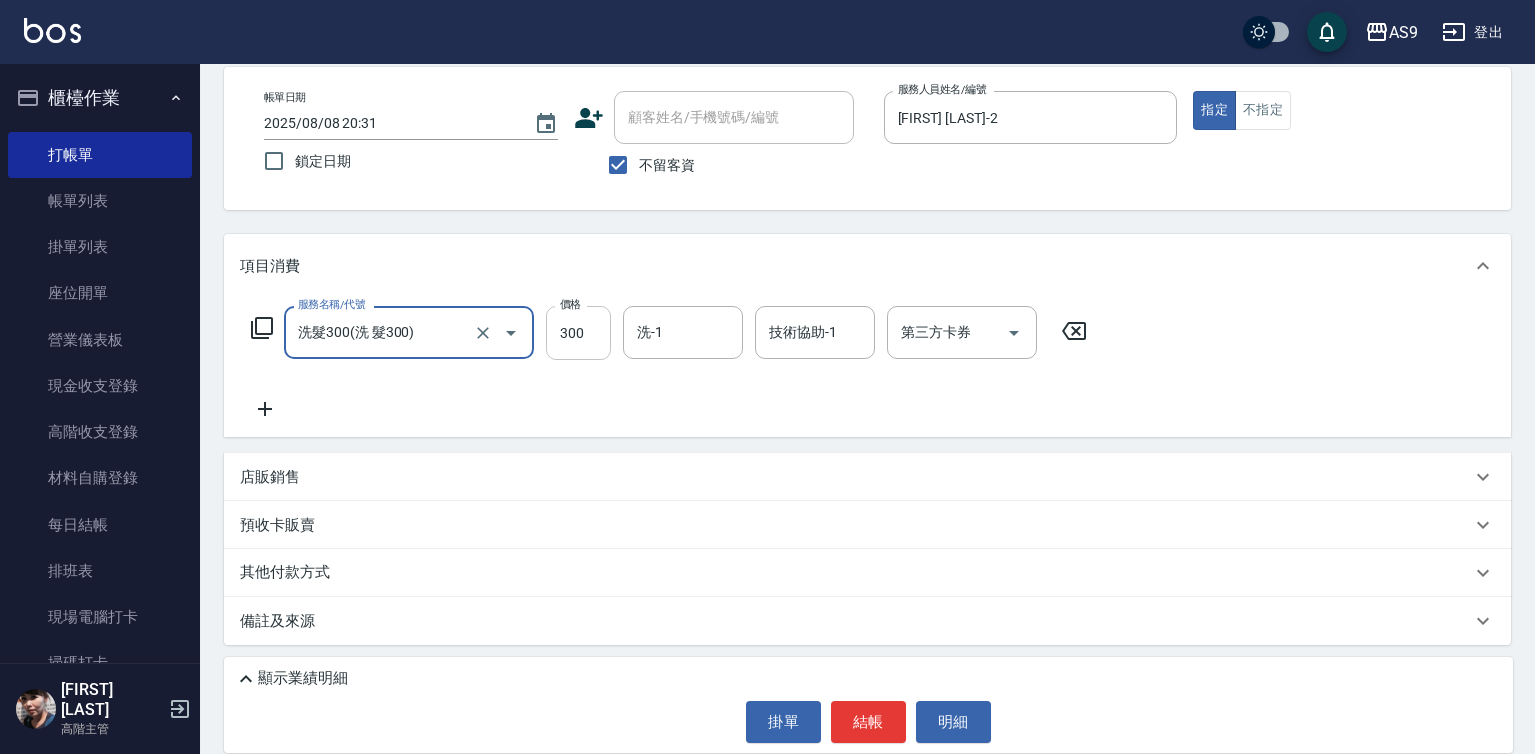 click on "300" at bounding box center [578, 333] 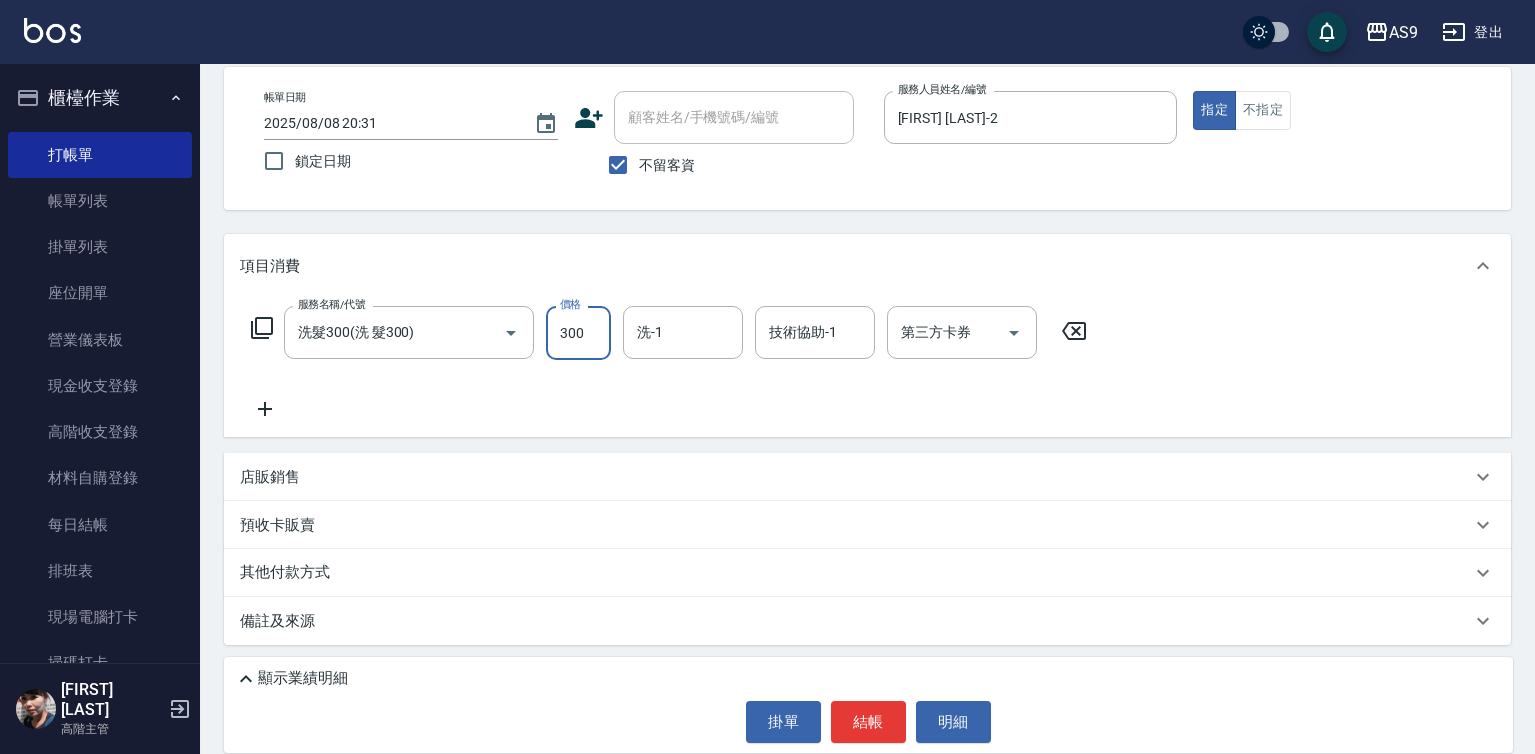 click on "300" at bounding box center (578, 333) 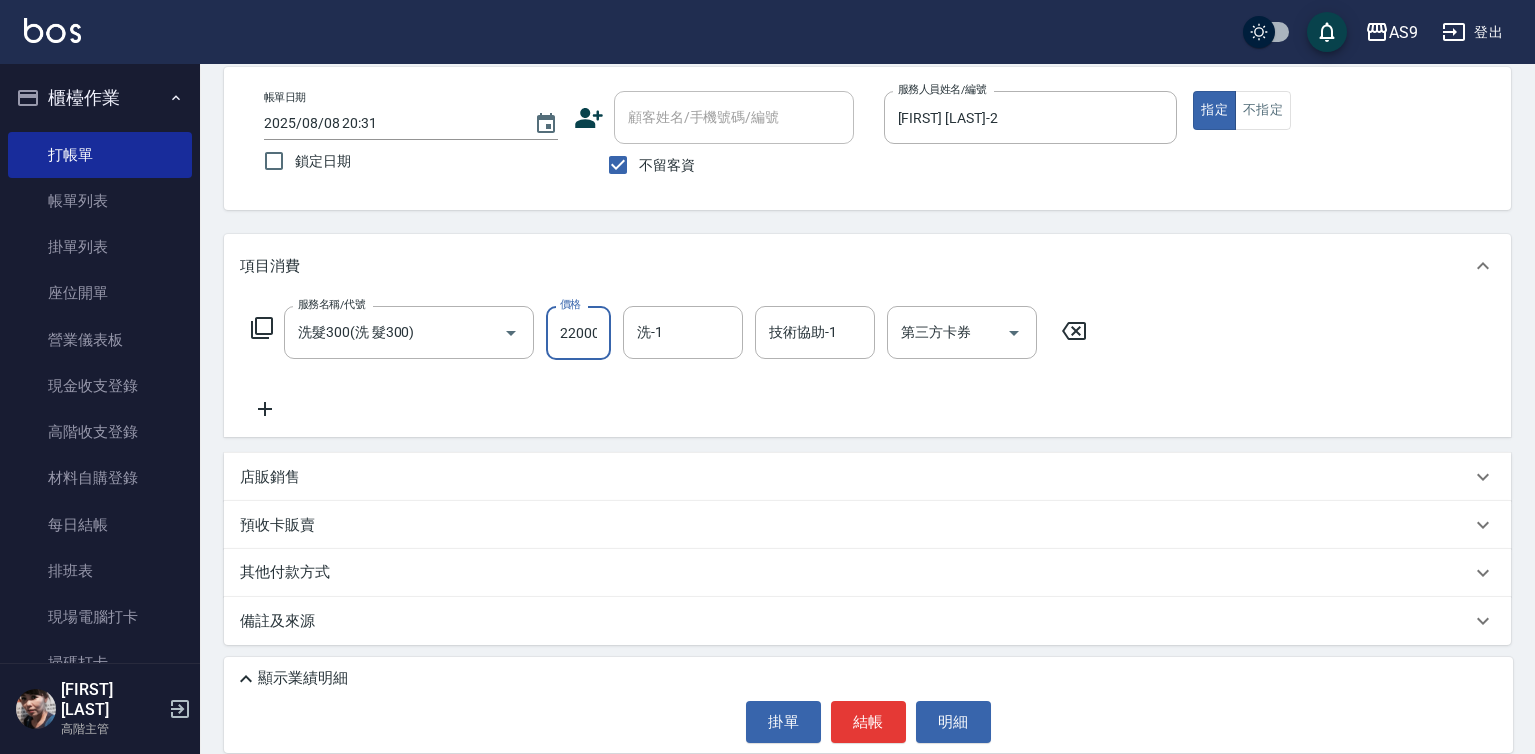 click on "22000" at bounding box center [578, 333] 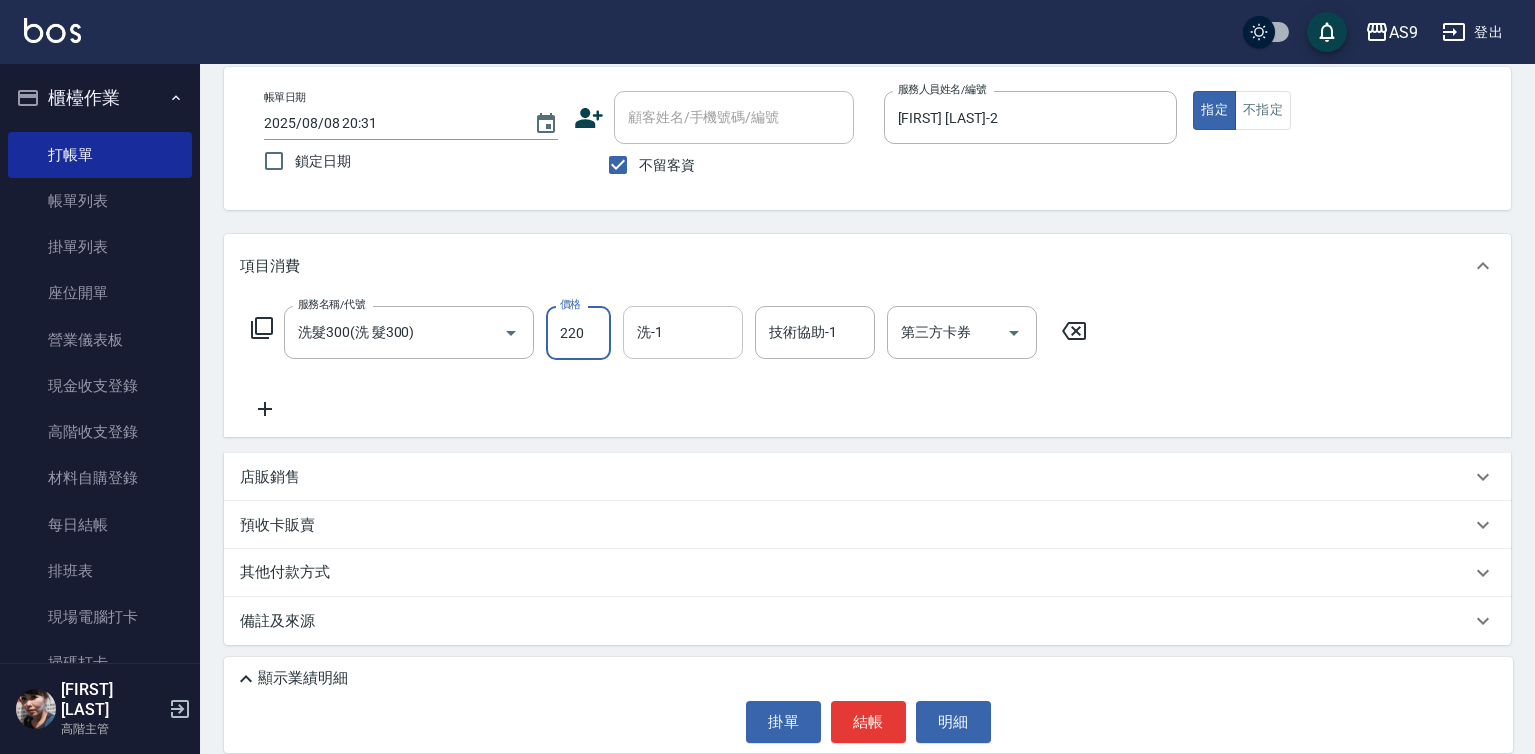 type on "220" 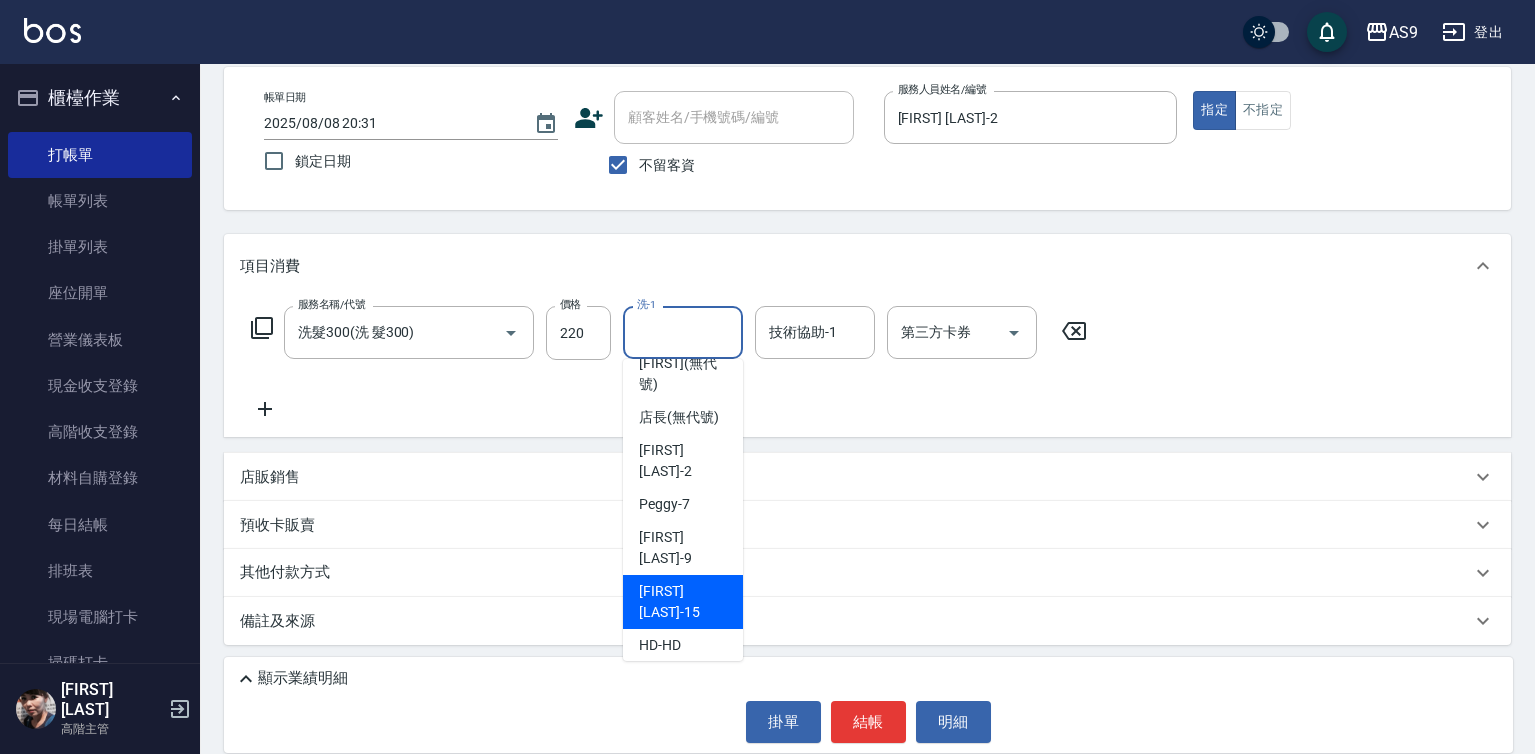 scroll, scrollTop: 128, scrollLeft: 0, axis: vertical 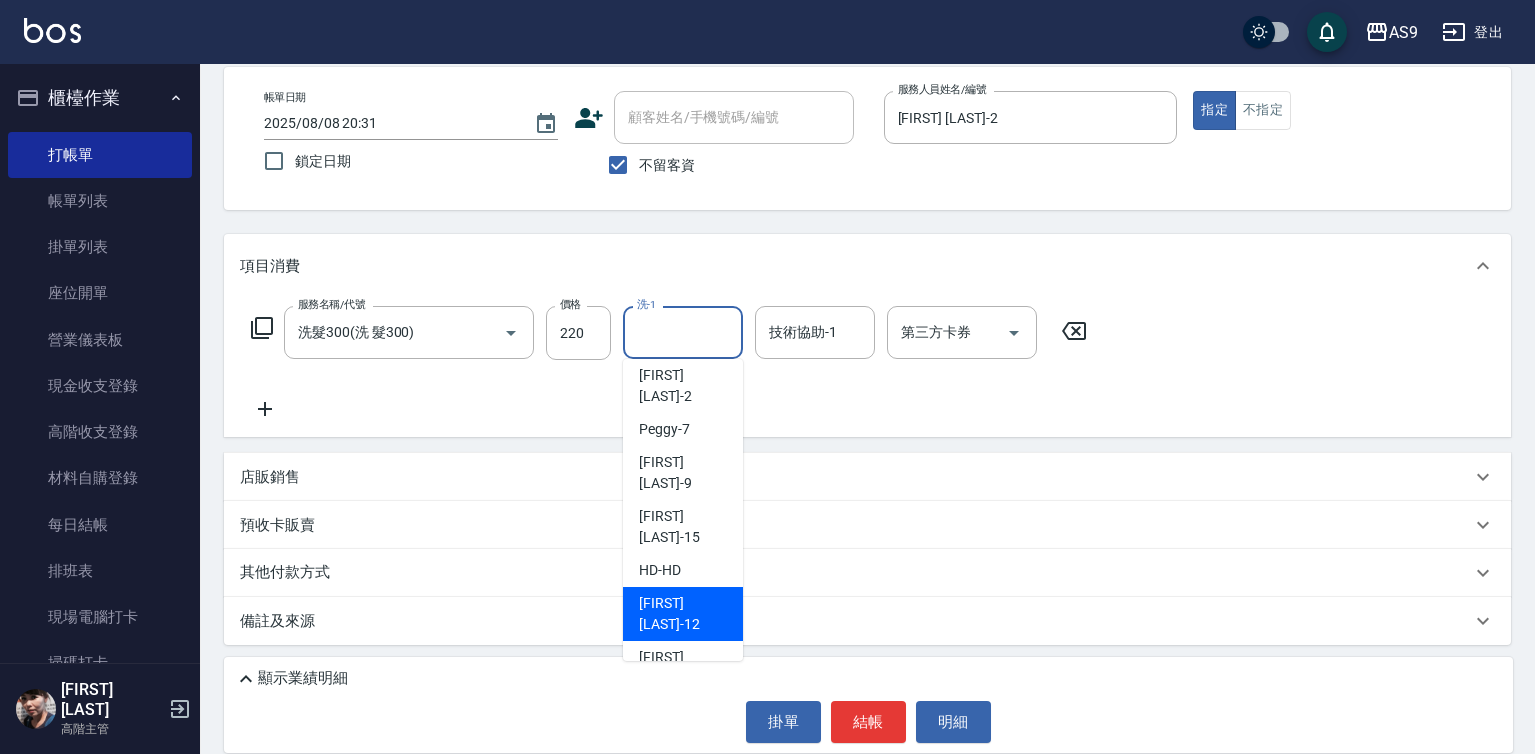 click on "[FIRST] [LAST] -12" at bounding box center (683, 614) 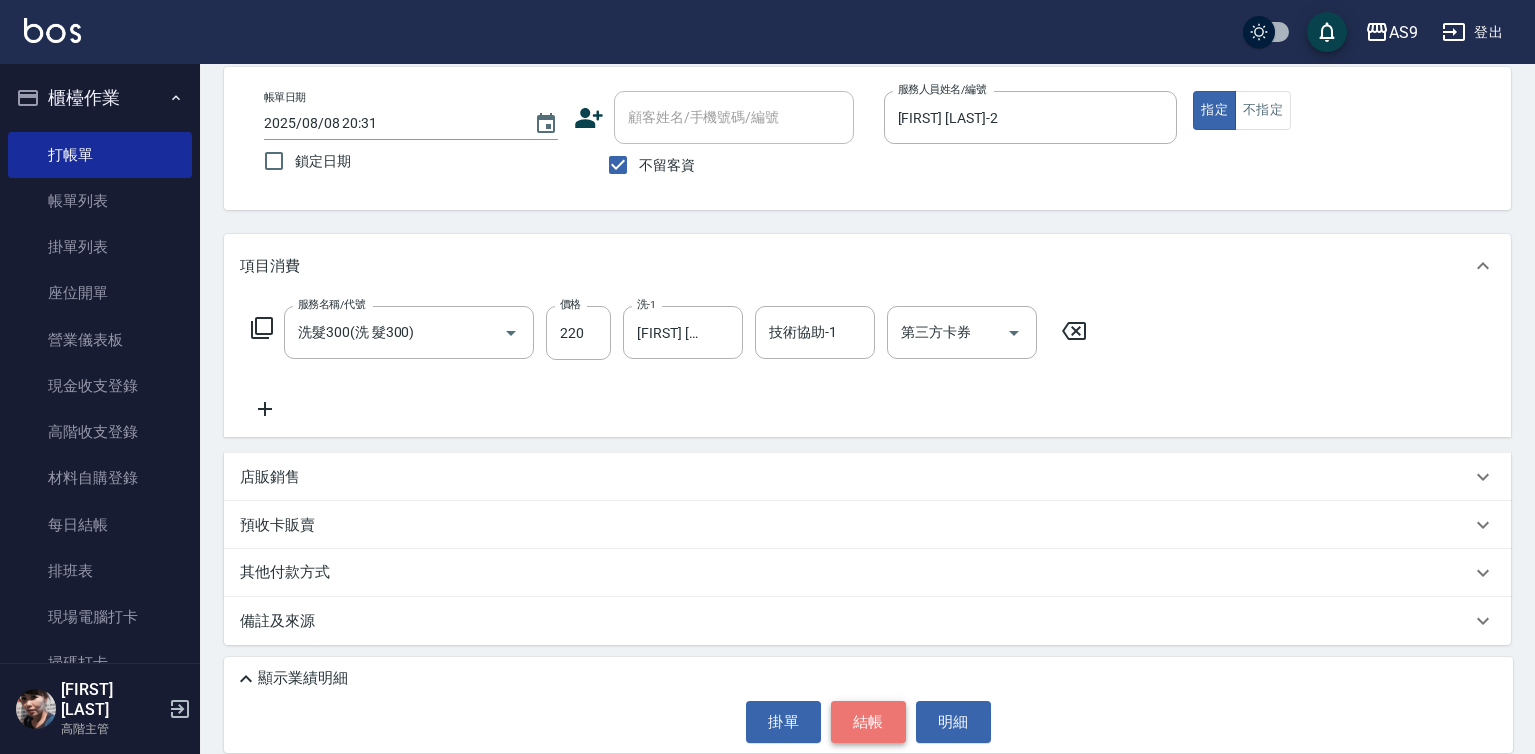 click on "結帳" at bounding box center (868, 722) 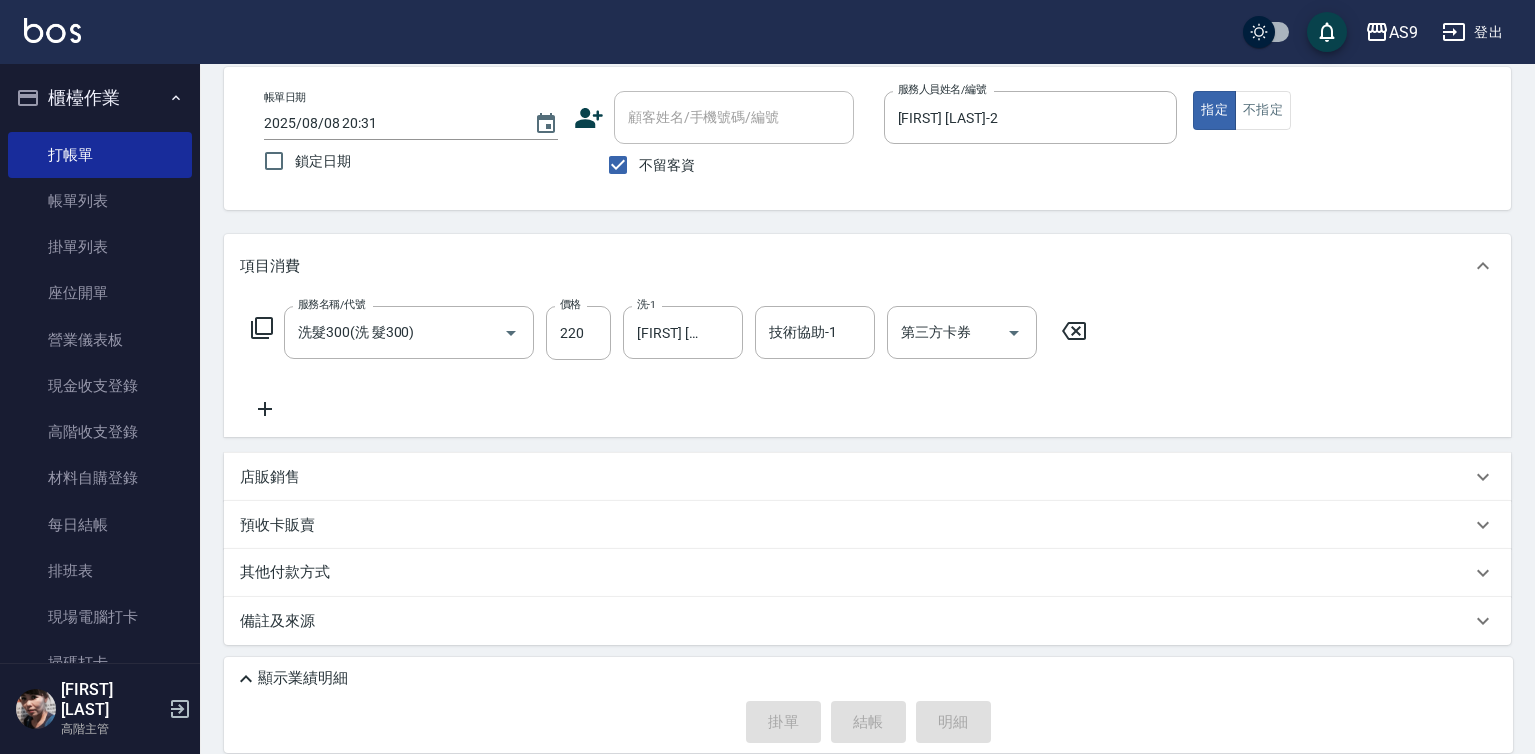 type 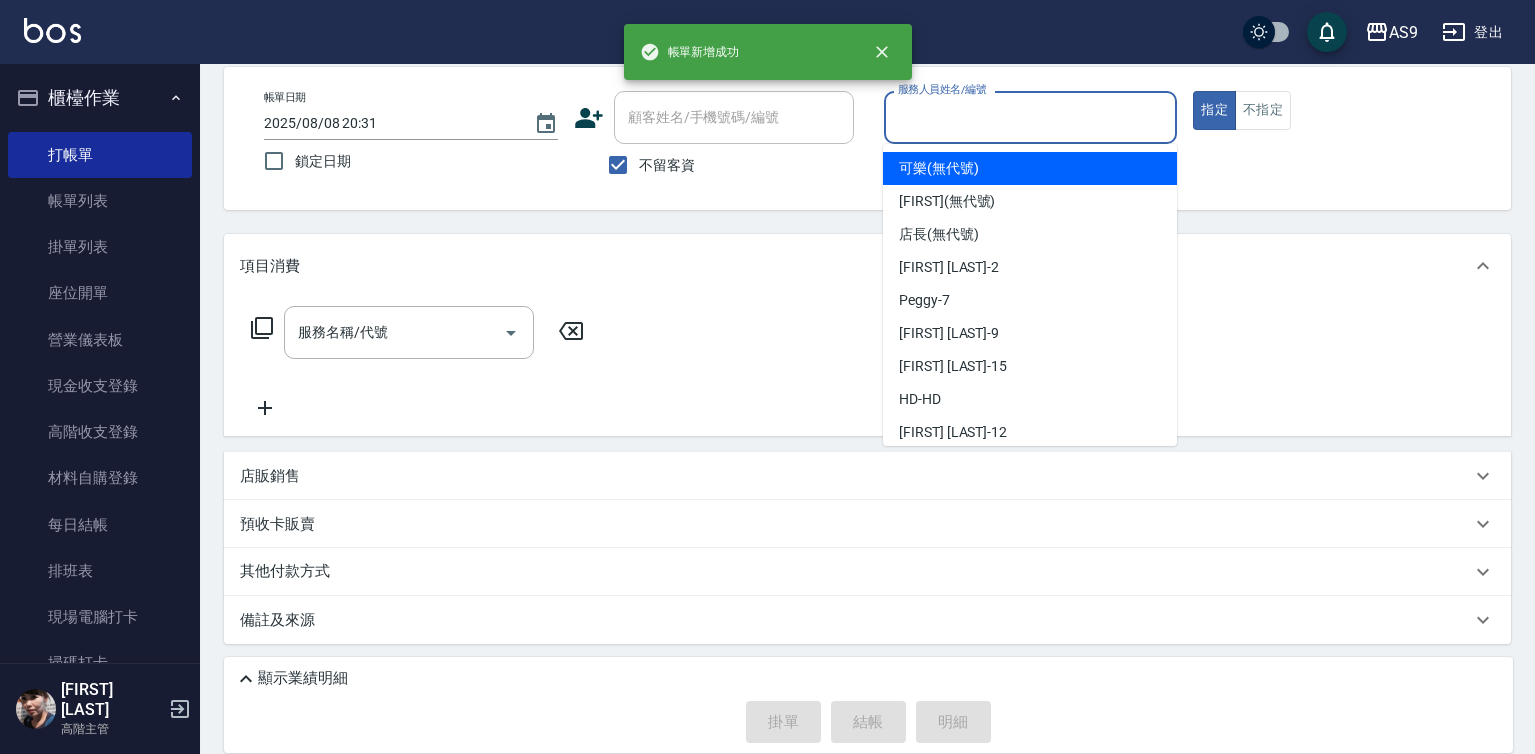 click on "服務人員姓名/編號" at bounding box center (1031, 117) 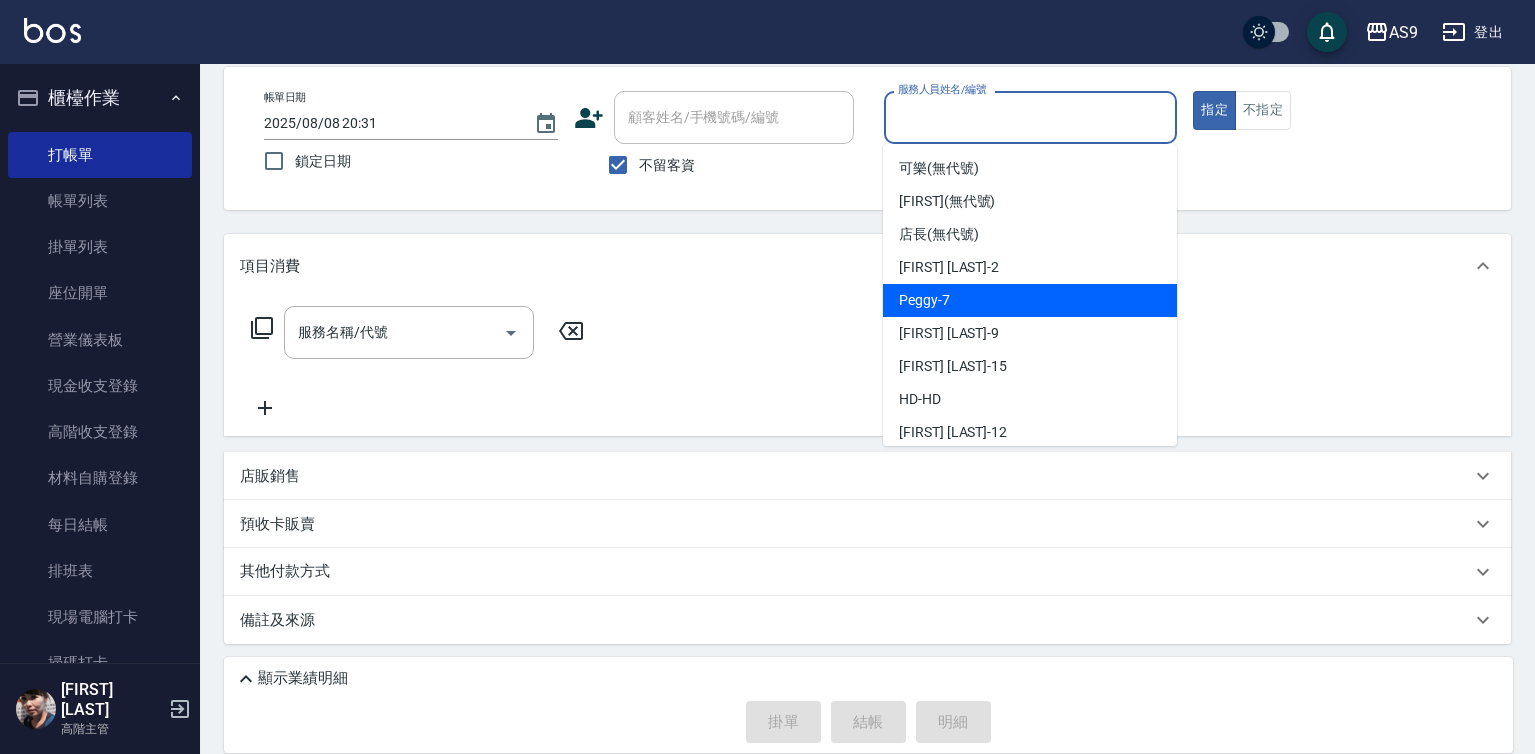 click on "[FIRST] -7" at bounding box center [924, 300] 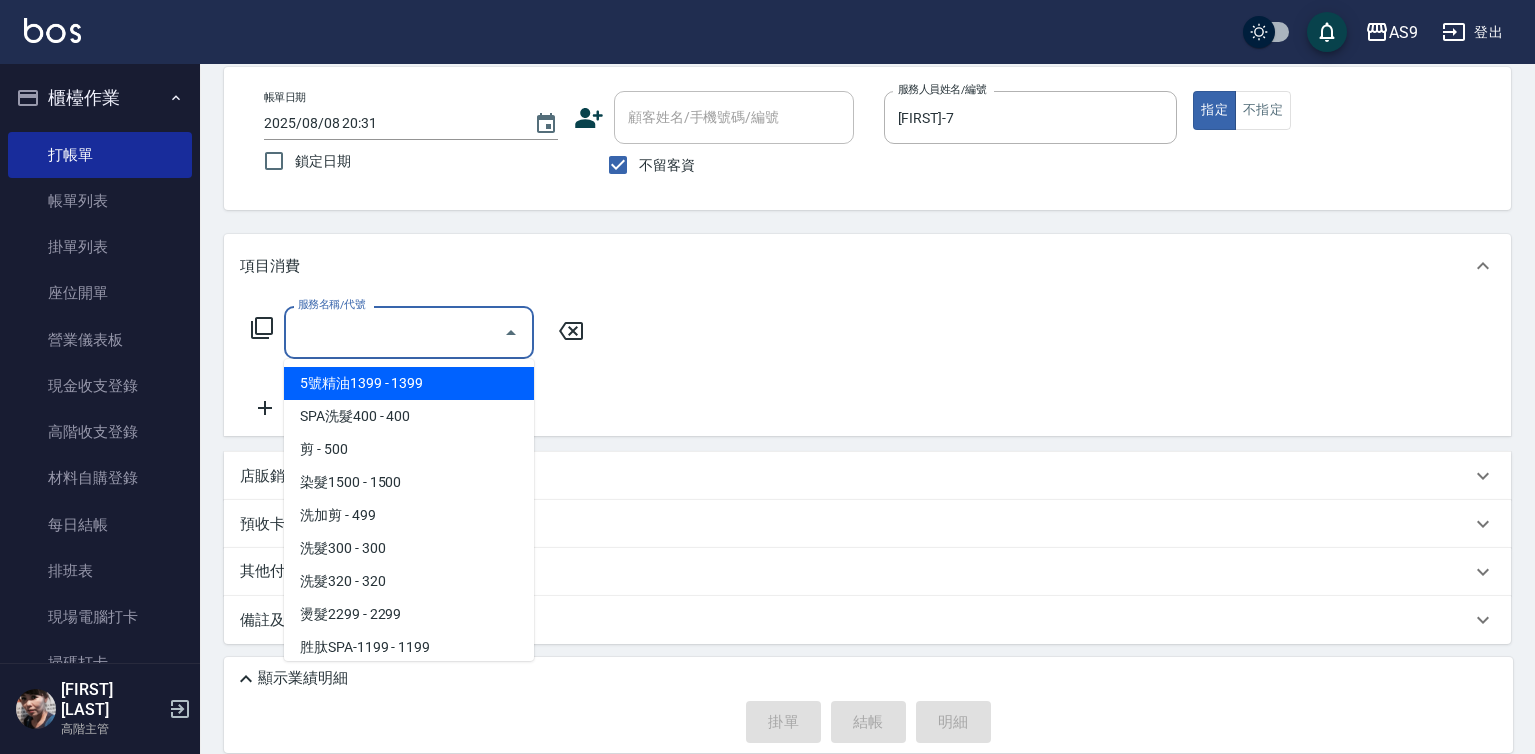 click on "服務名稱/代號" at bounding box center [394, 332] 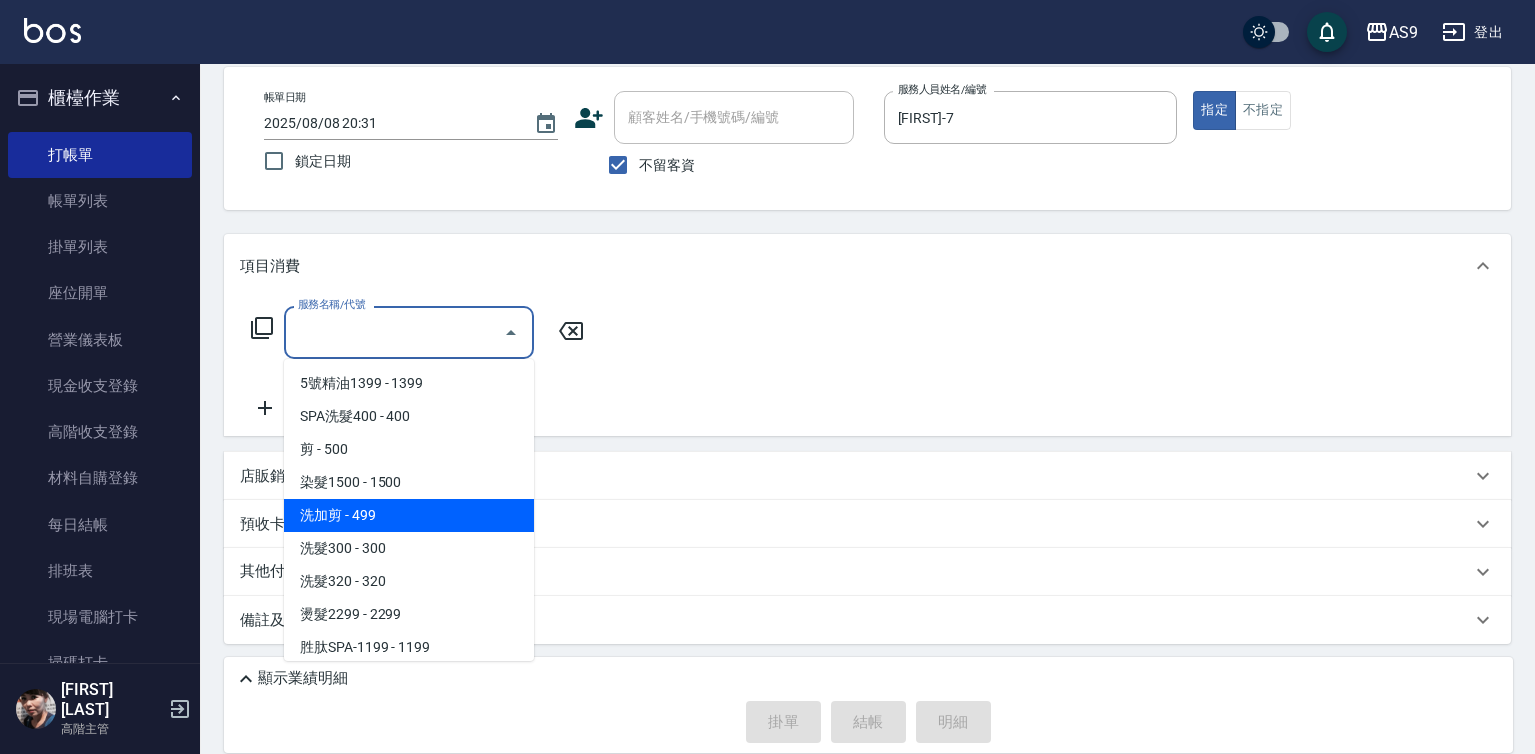 click on "洗加剪 - 499" at bounding box center (409, 515) 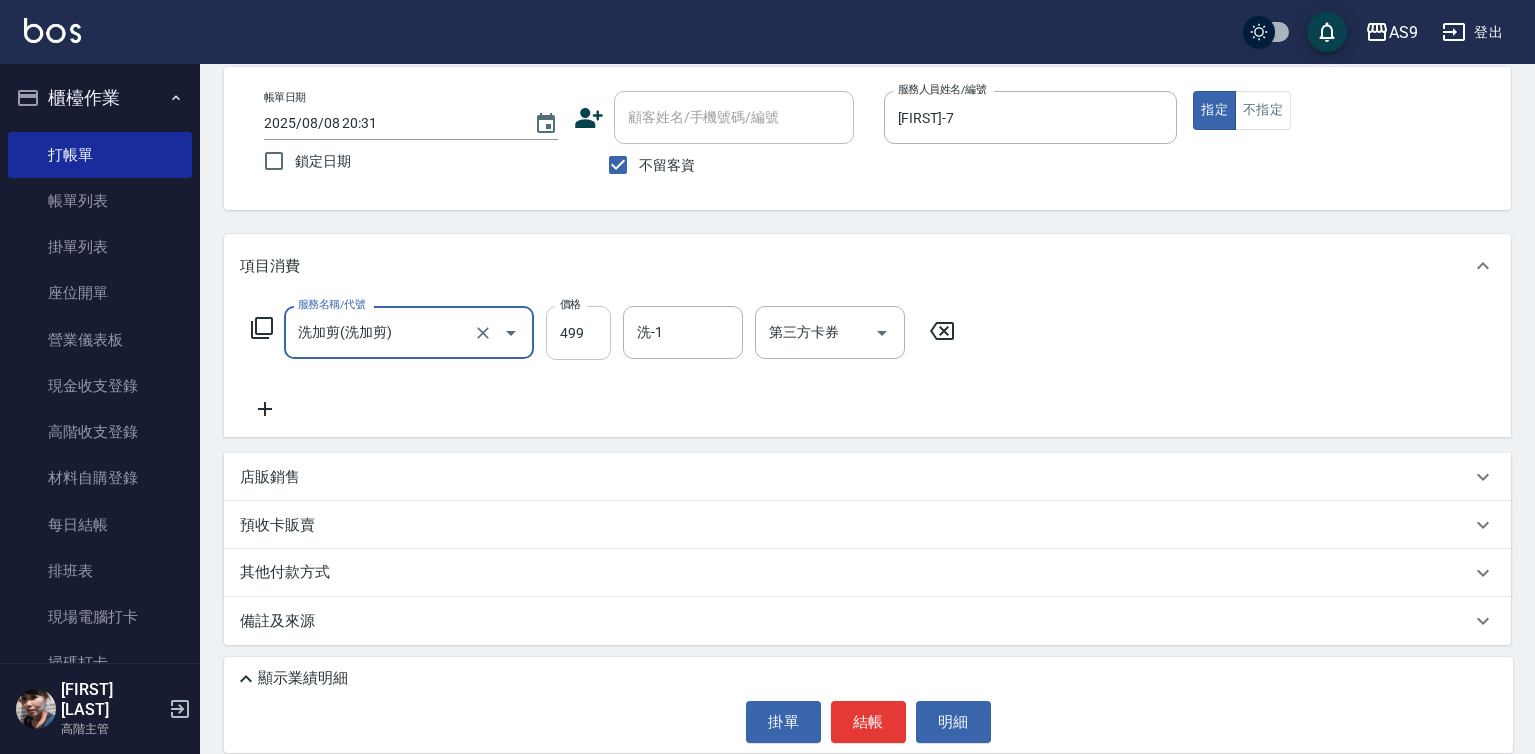click on "499" at bounding box center [578, 333] 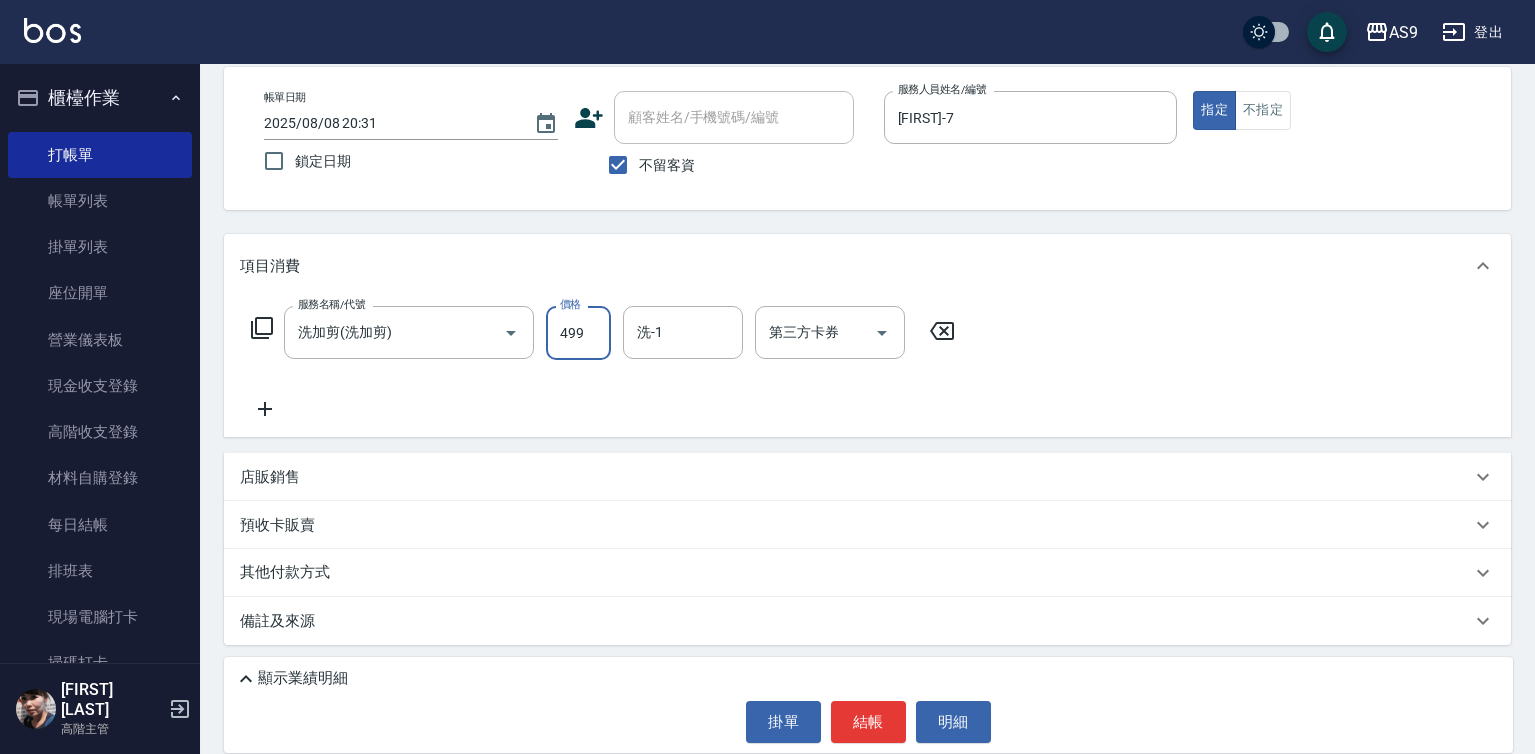click on "499" at bounding box center [578, 333] 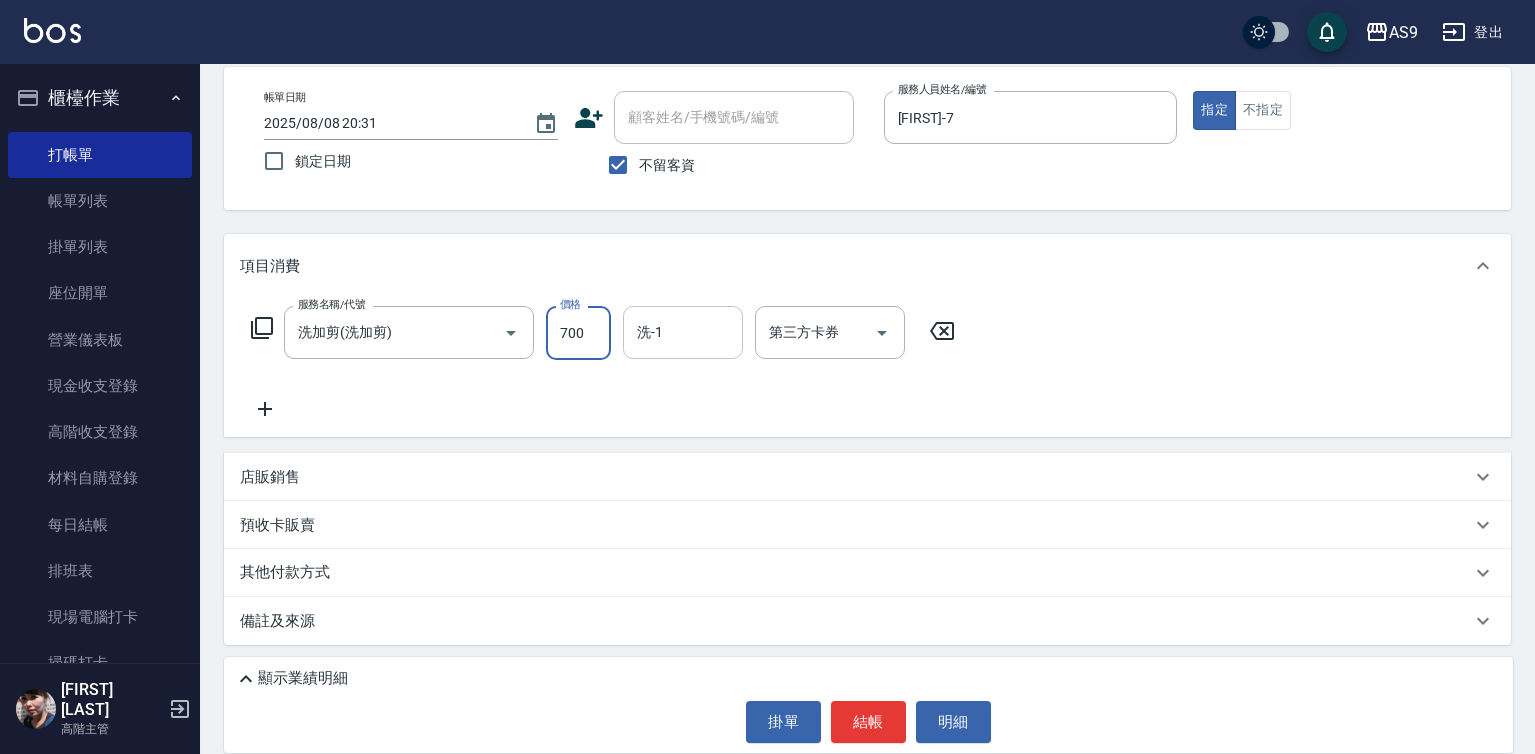 type on "700" 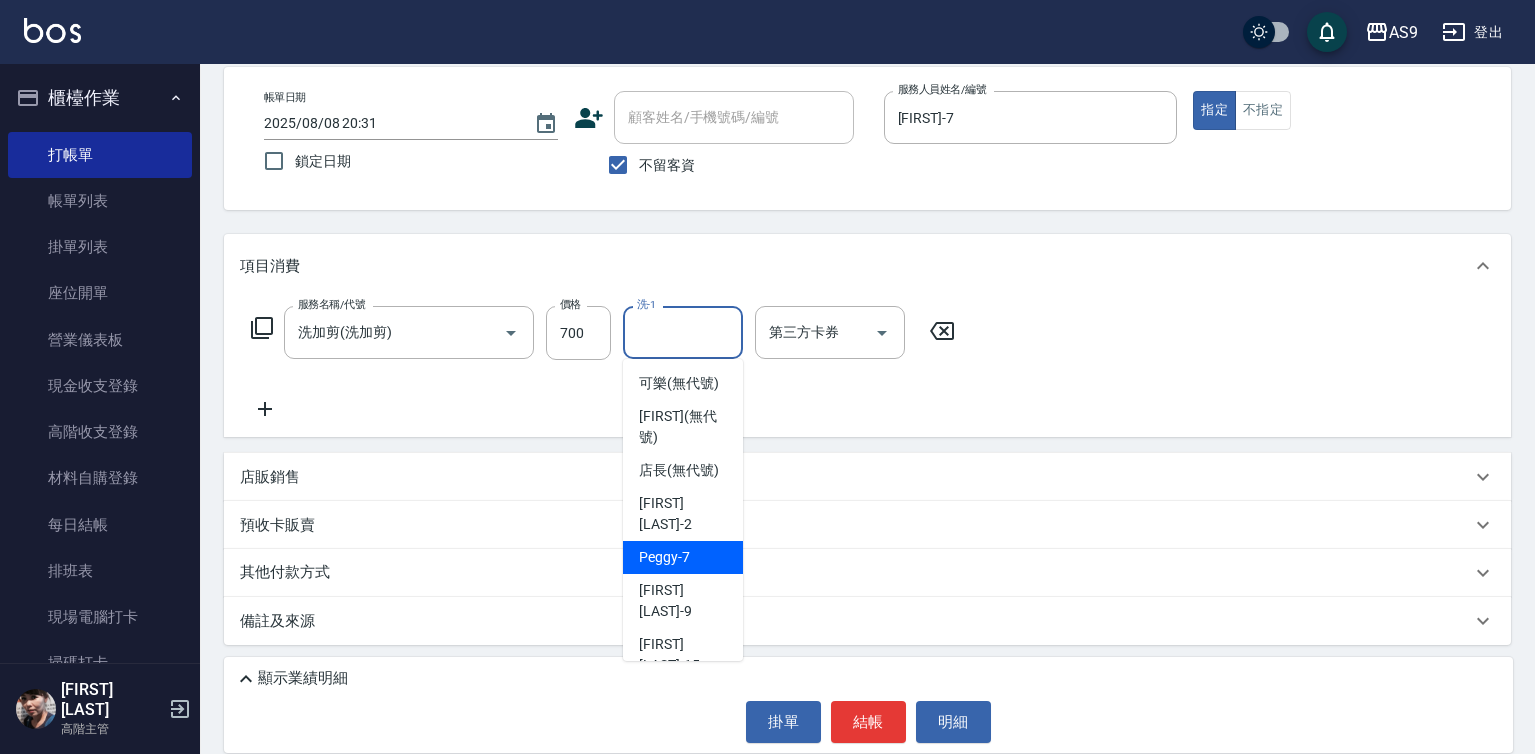 scroll, scrollTop: 128, scrollLeft: 0, axis: vertical 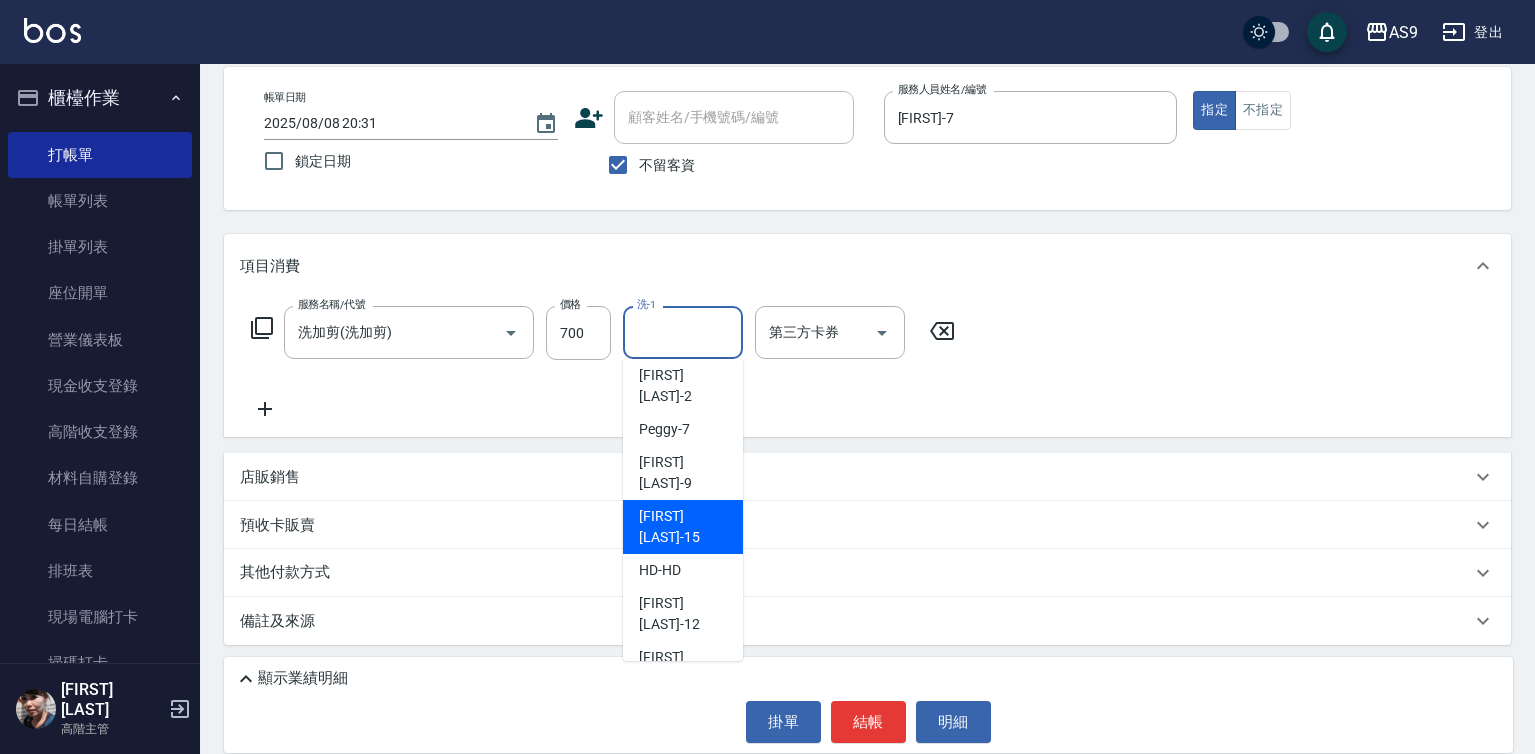 click on "[FIRST] [LAST]-15" at bounding box center [683, 527] 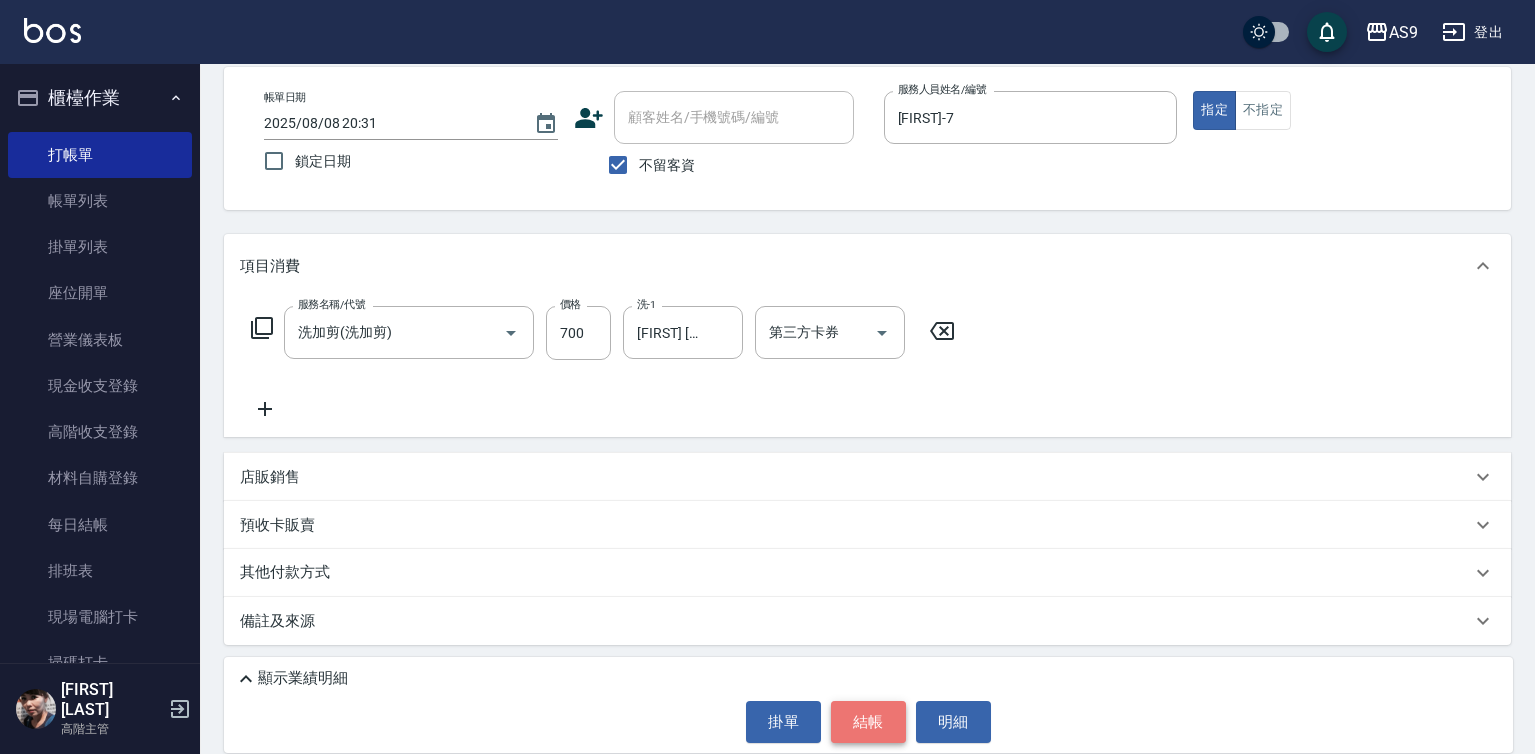 click on "結帳" at bounding box center [868, 722] 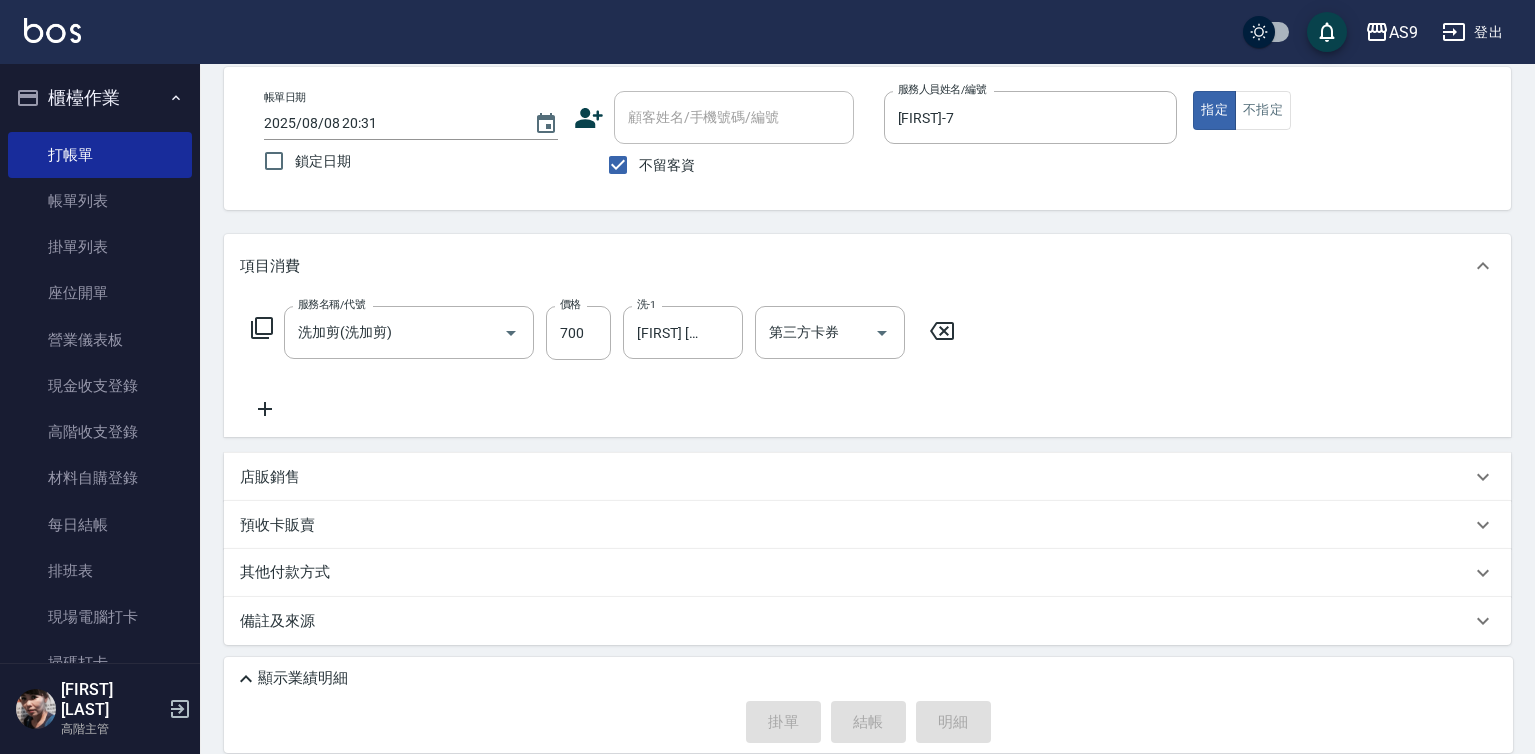 type 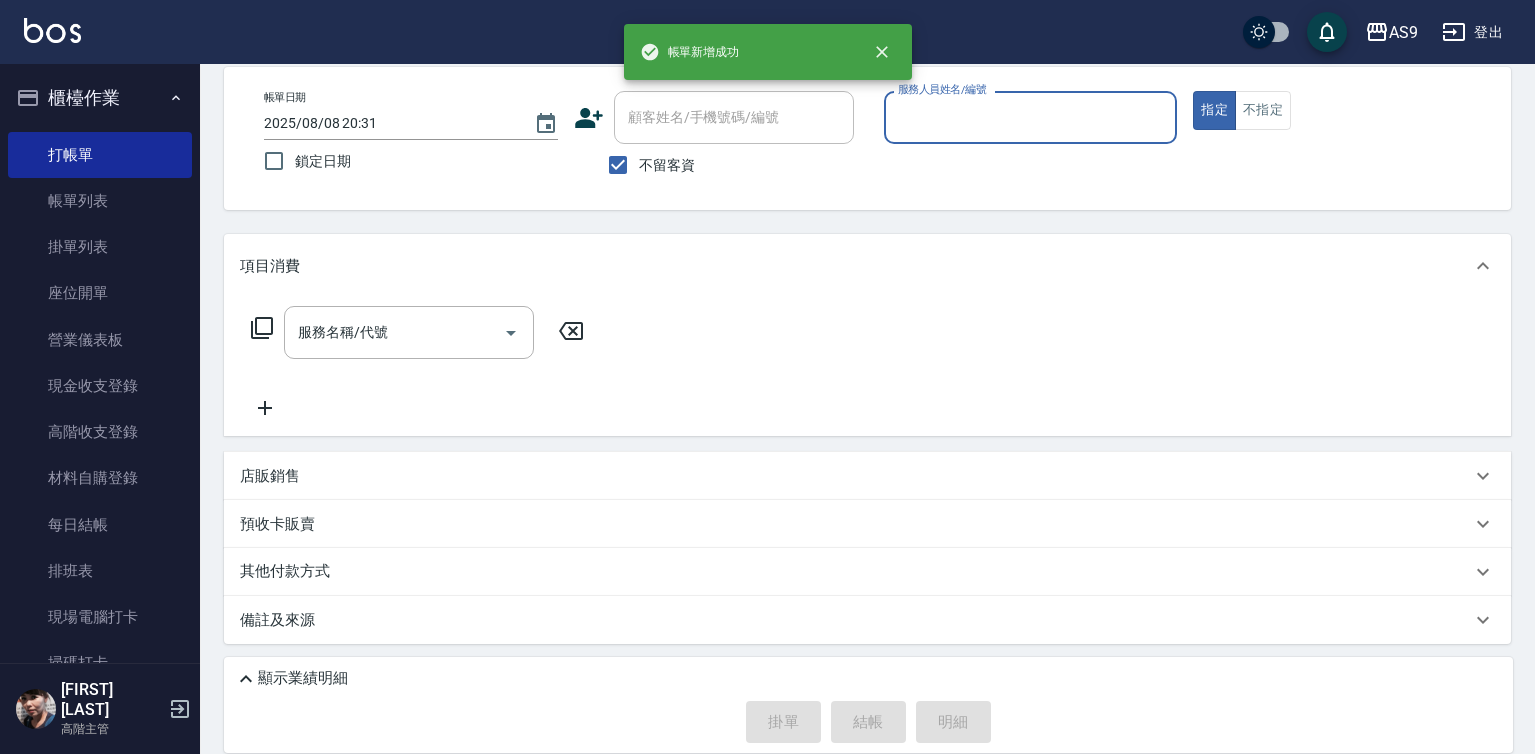 click on "服務人員姓名/編號" at bounding box center [1031, 117] 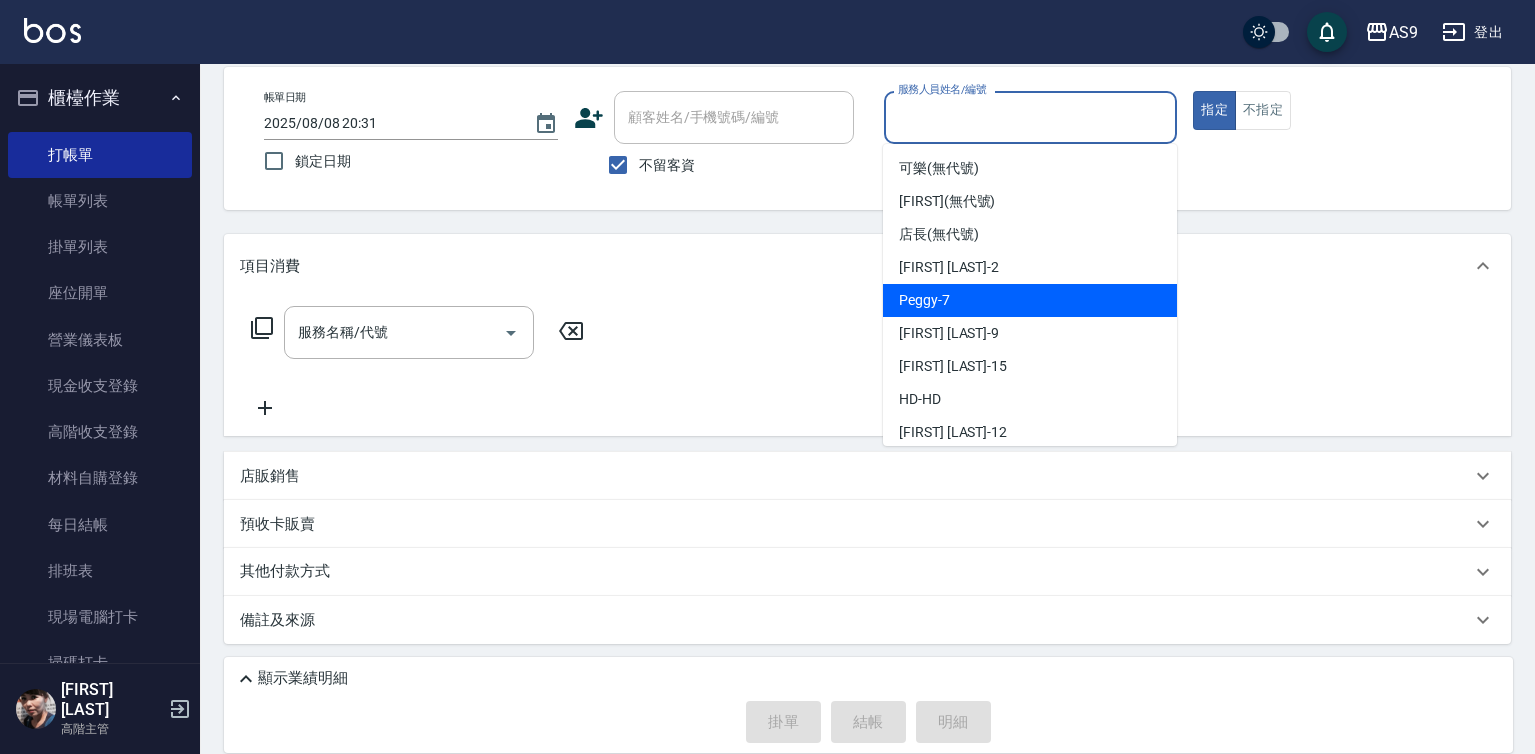 click on "[FIRST] -7" at bounding box center [1030, 300] 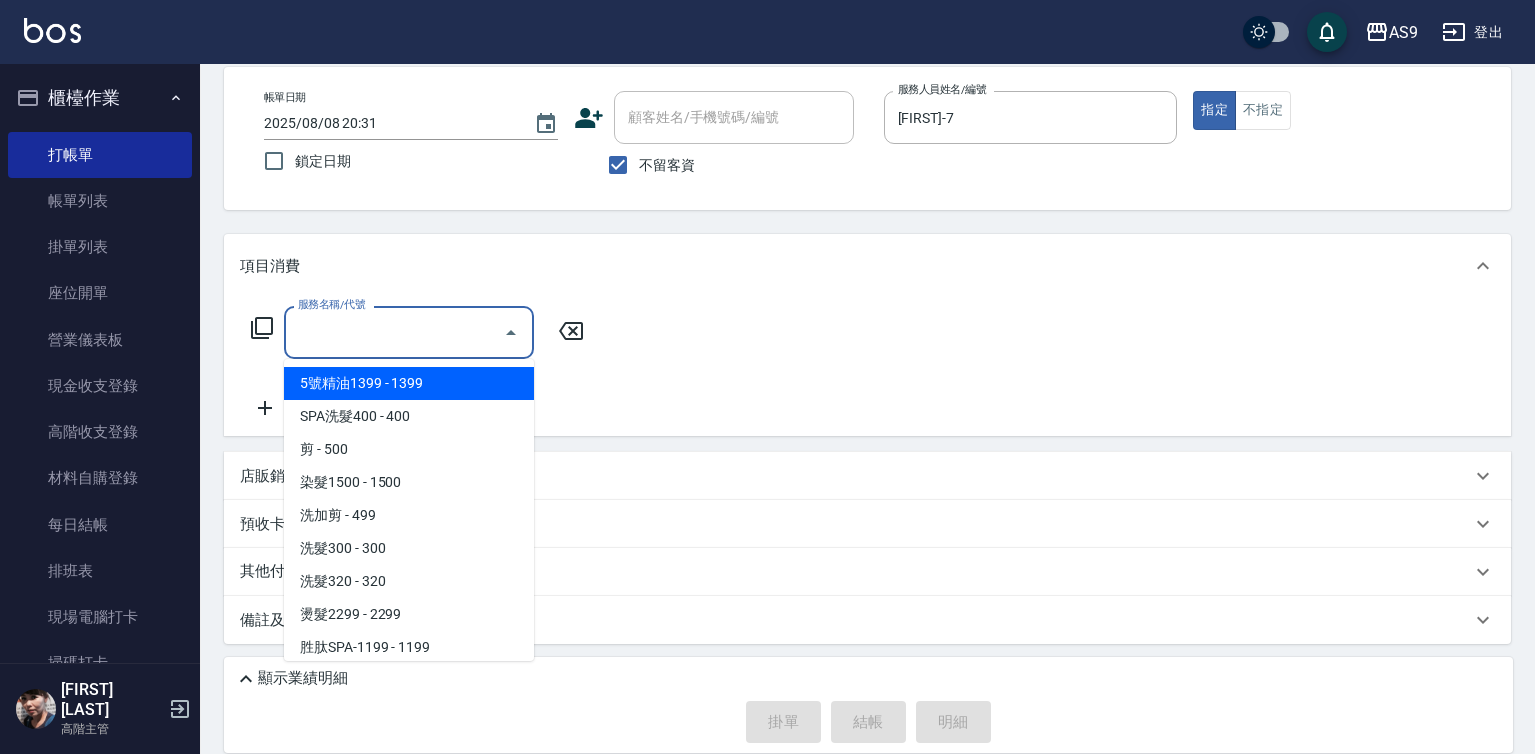 click on "服務名稱/代號" at bounding box center [394, 332] 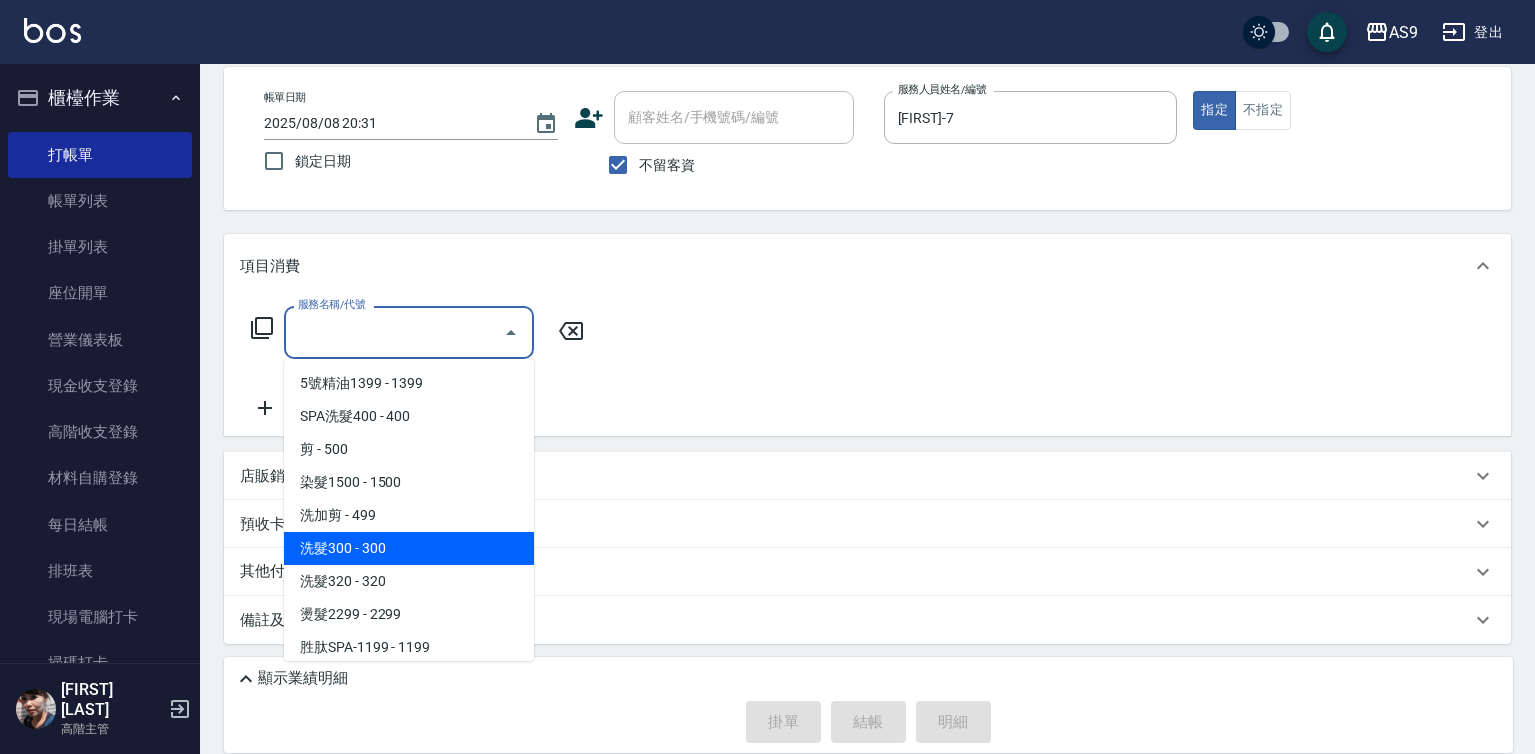 click on "洗髮300 - 300" at bounding box center (409, 548) 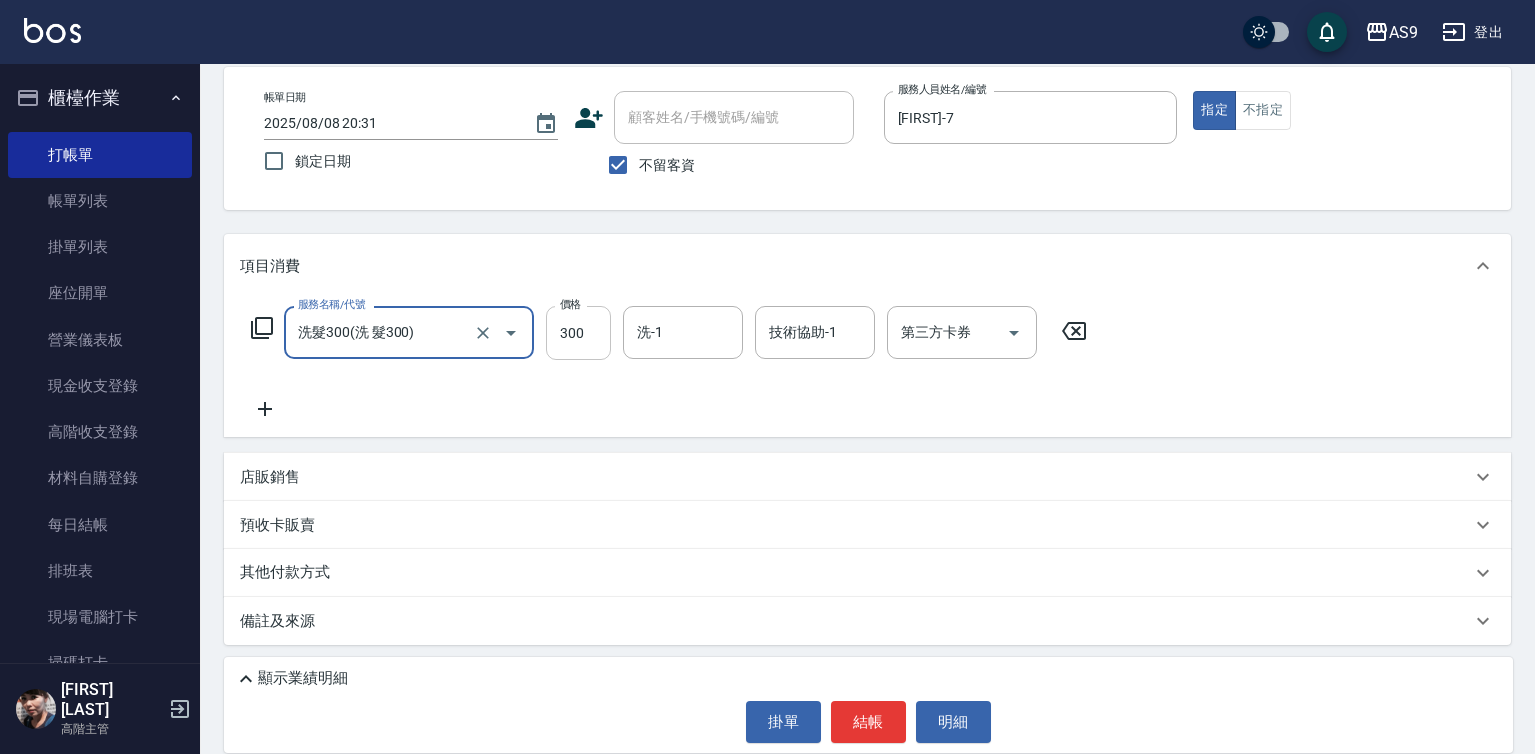 click on "300" at bounding box center [578, 333] 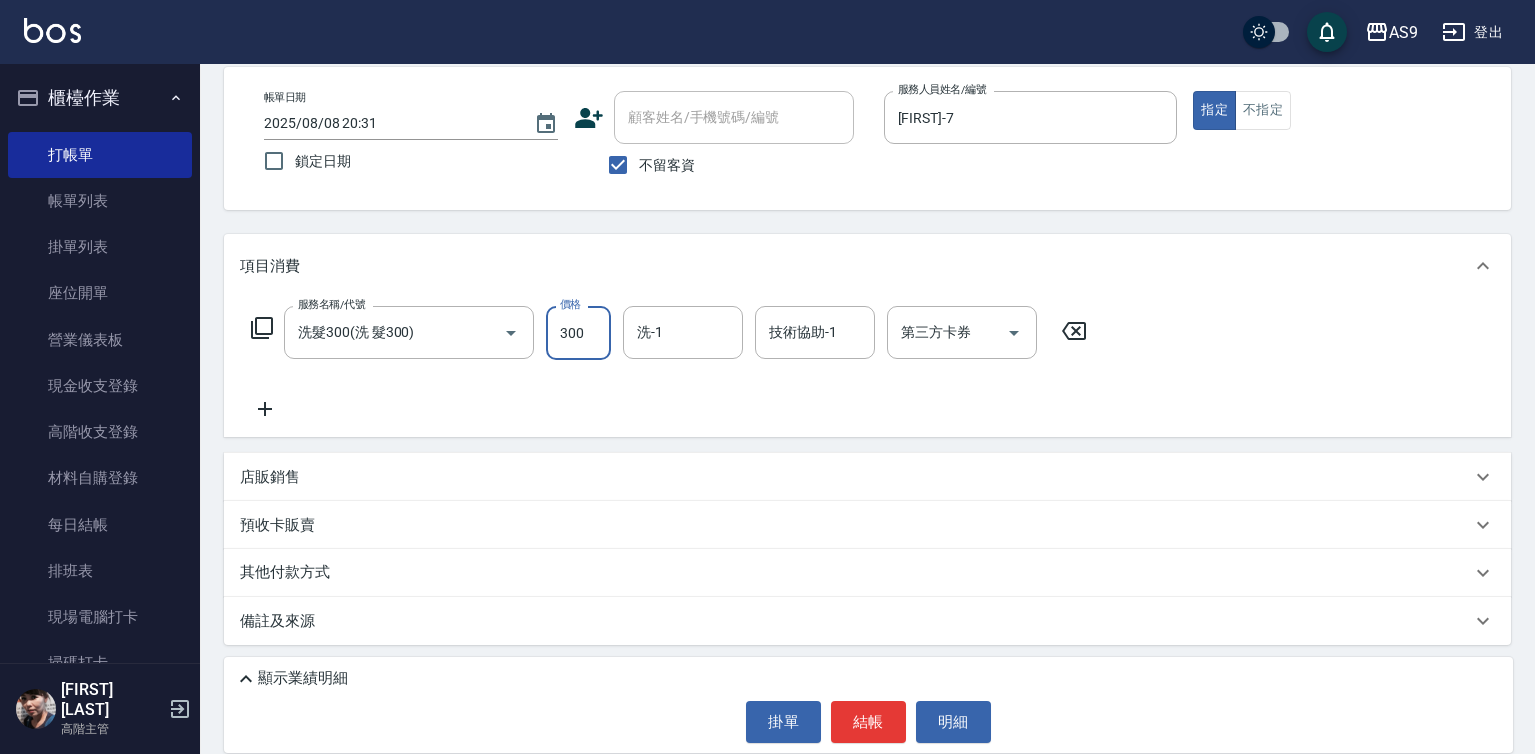 click on "300" at bounding box center [578, 333] 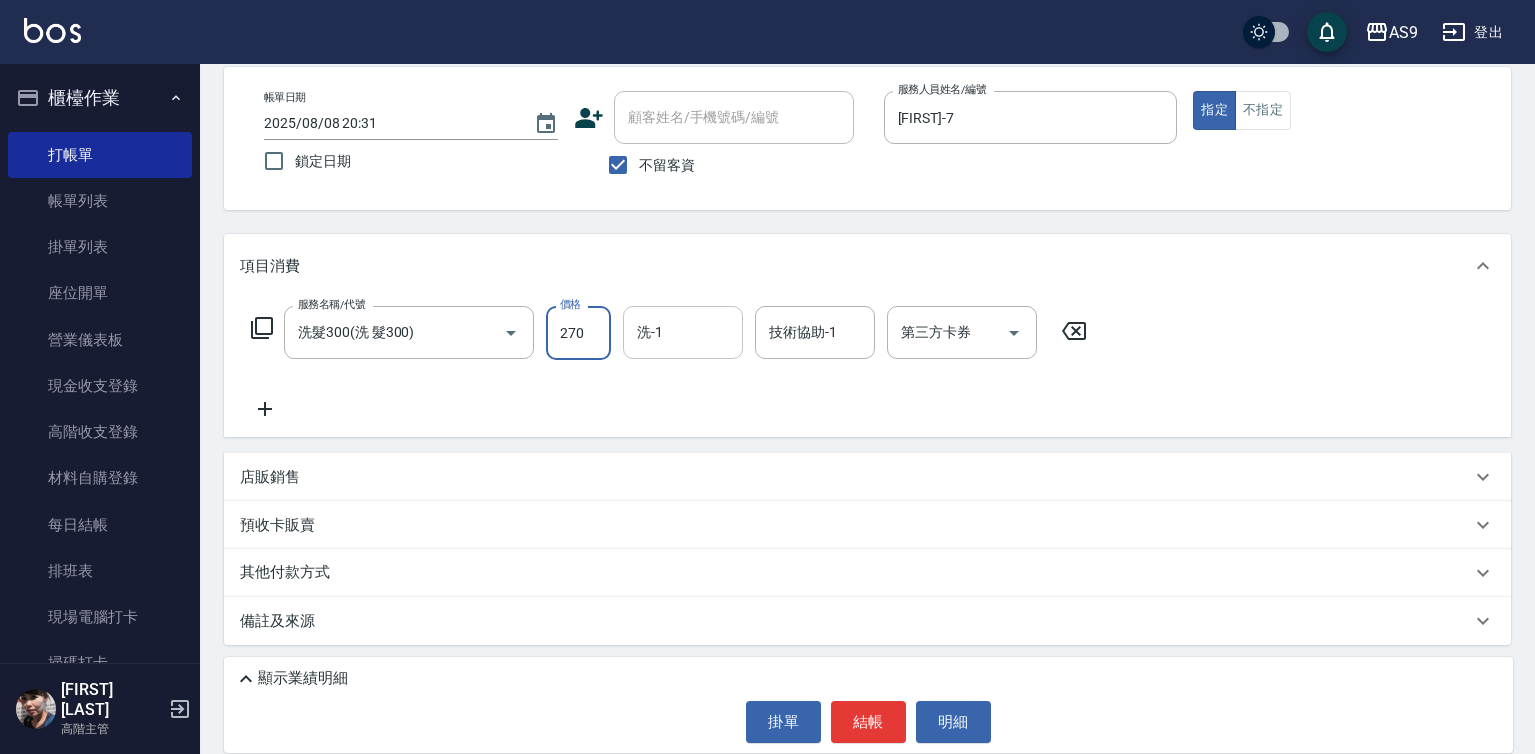 type on "270" 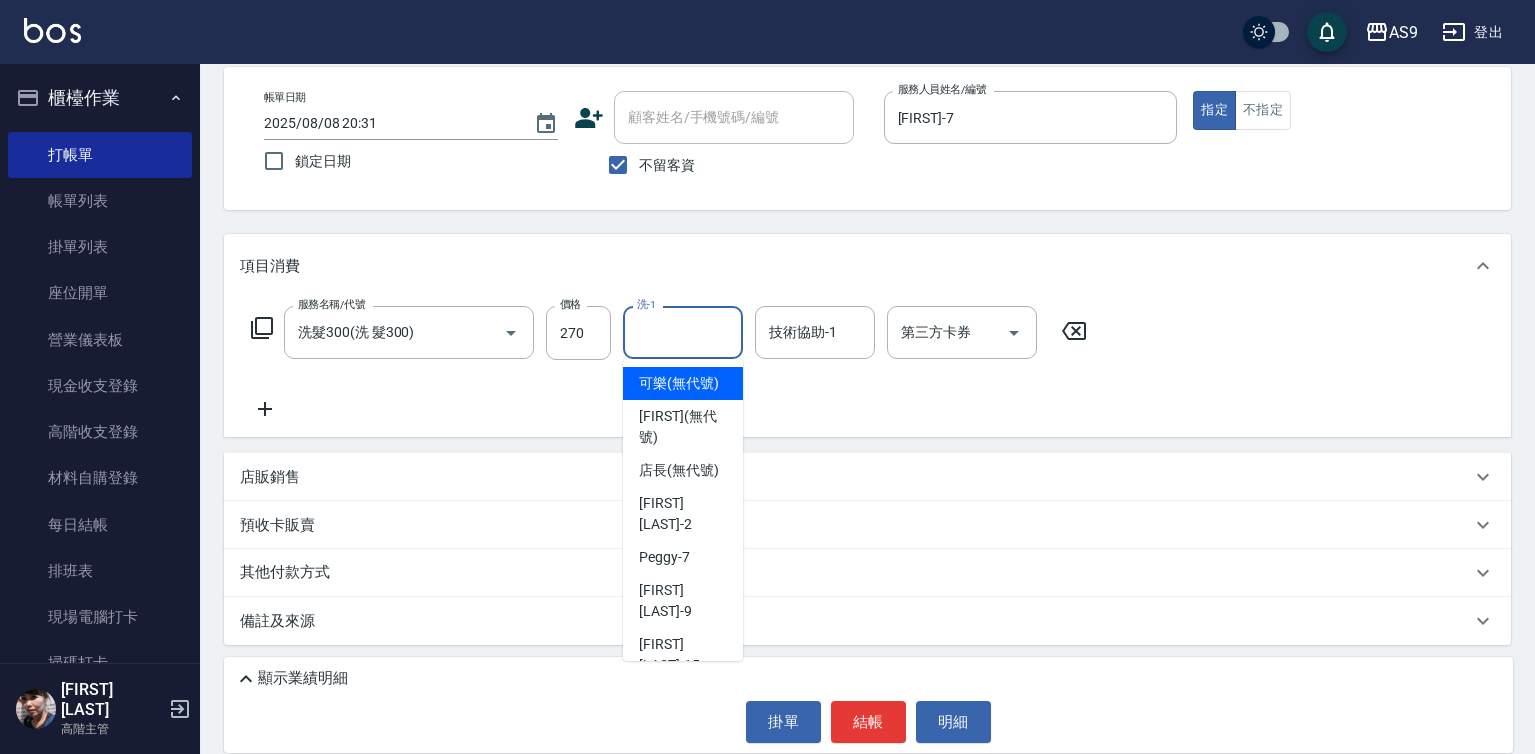click on "洗-1" at bounding box center (683, 332) 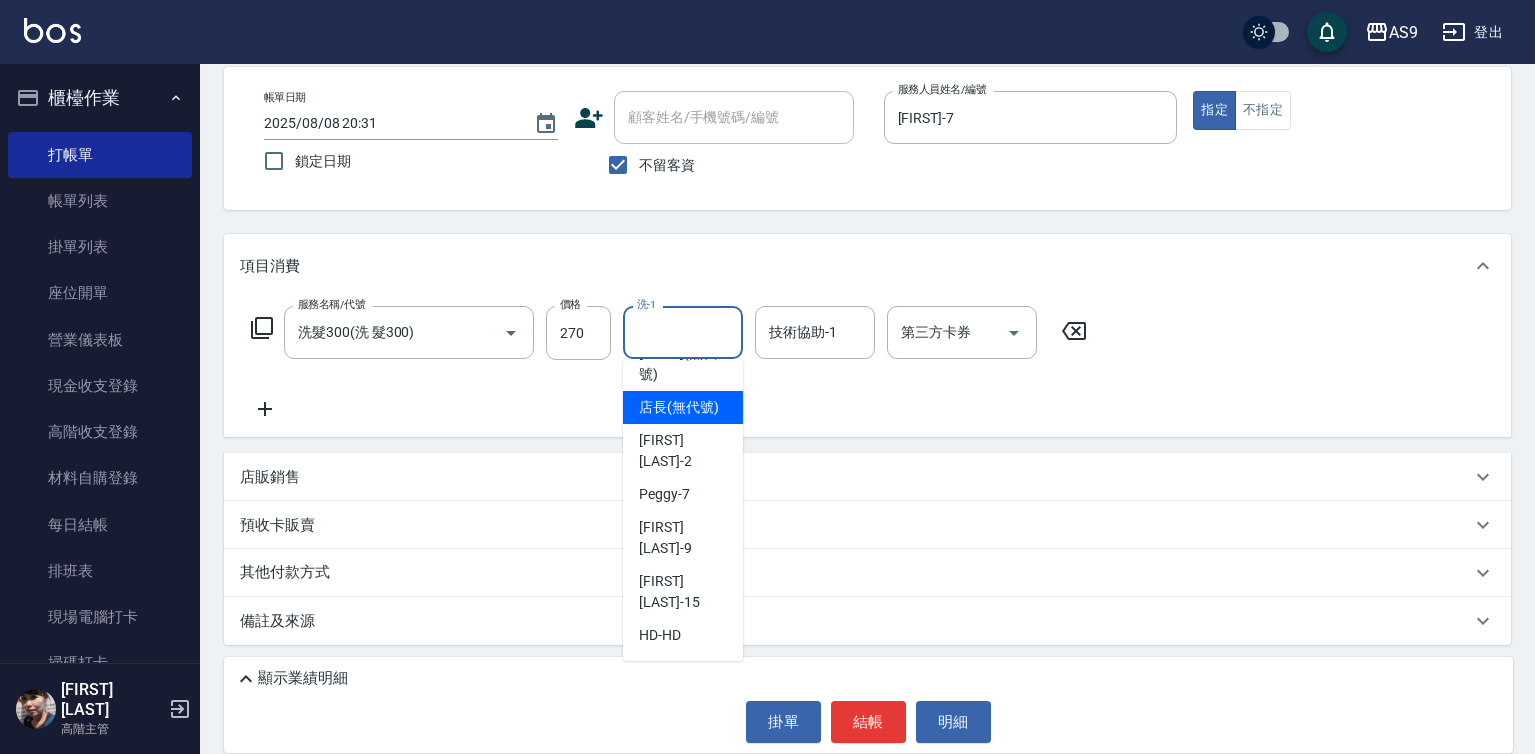 scroll, scrollTop: 128, scrollLeft: 0, axis: vertical 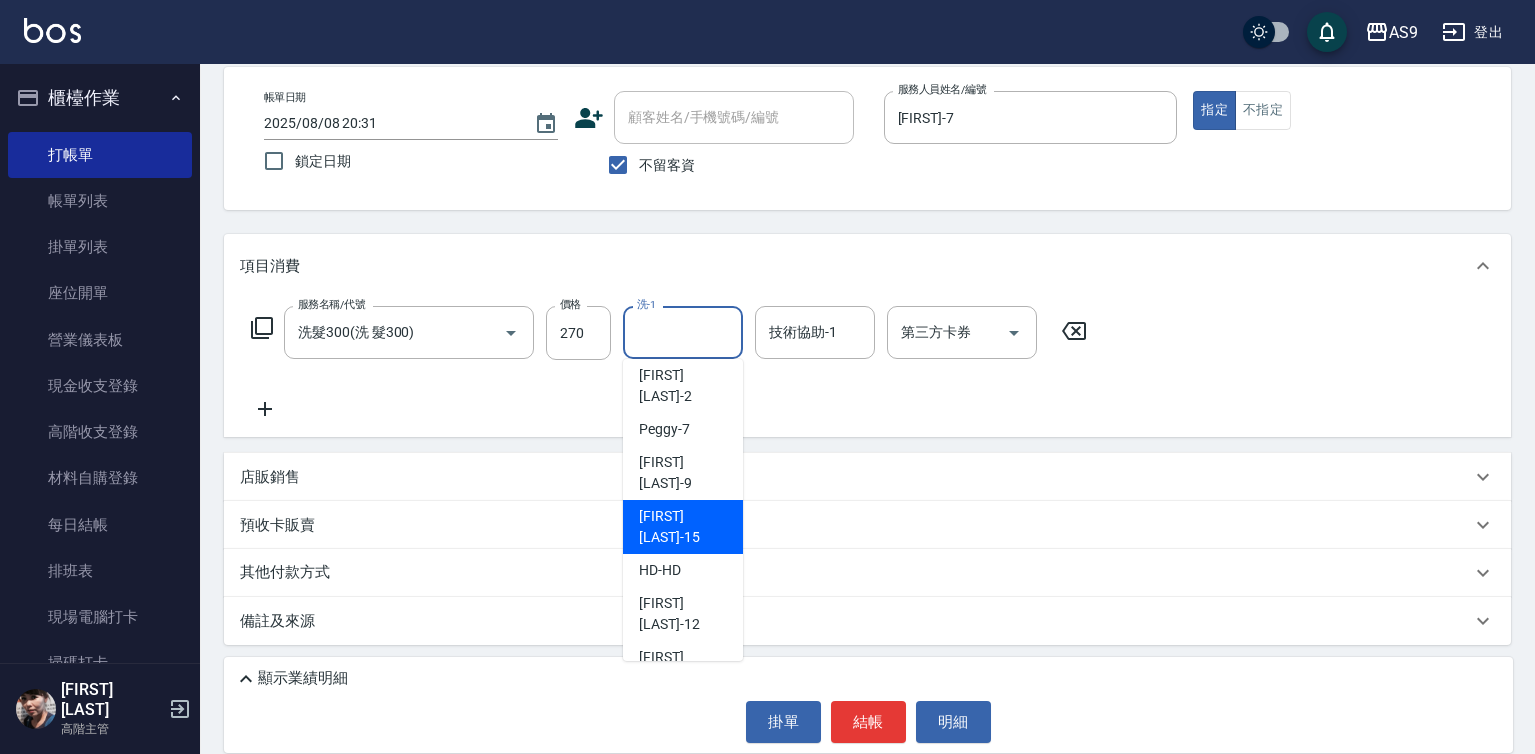 click on "[FIRST] [LAST]-15" at bounding box center (683, 527) 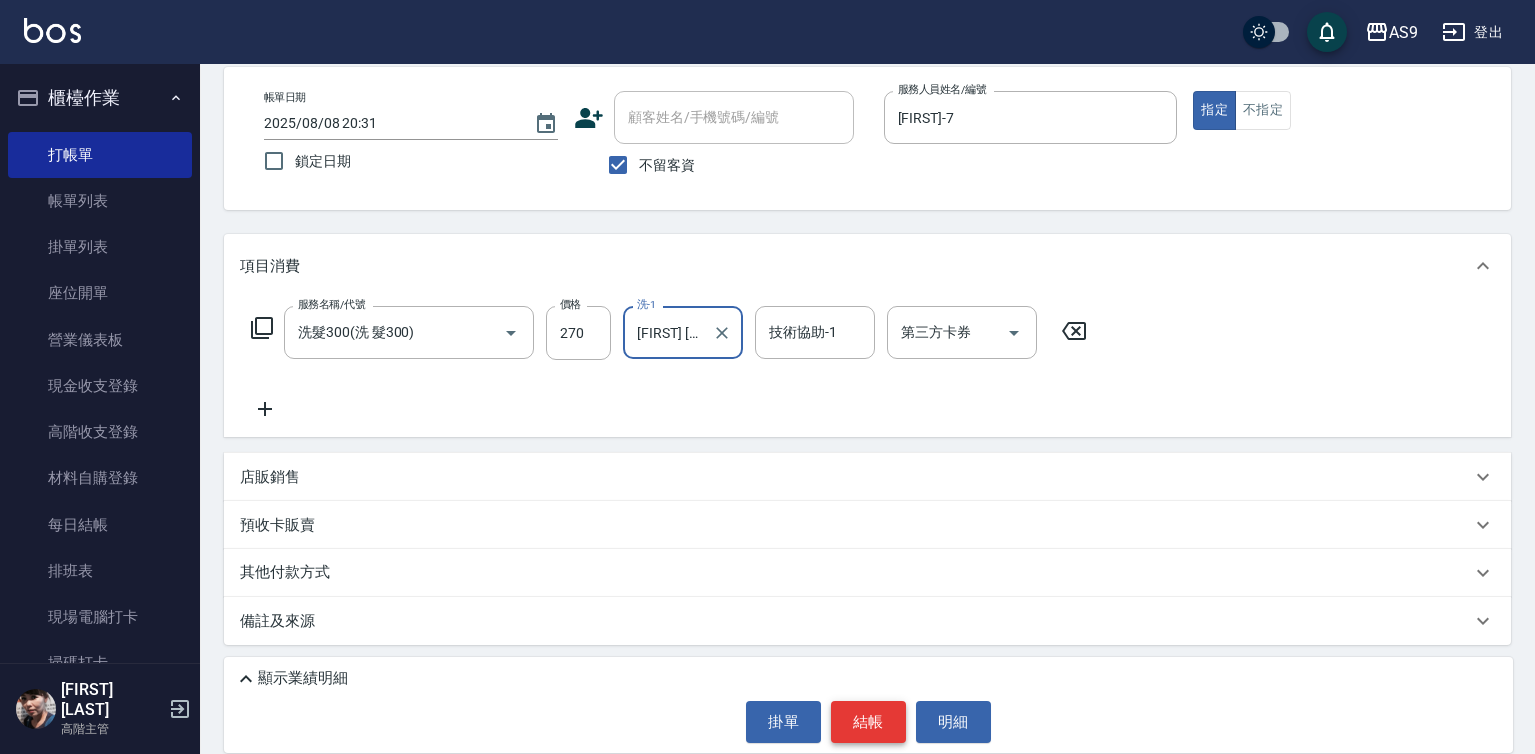 click on "結帳" at bounding box center [868, 722] 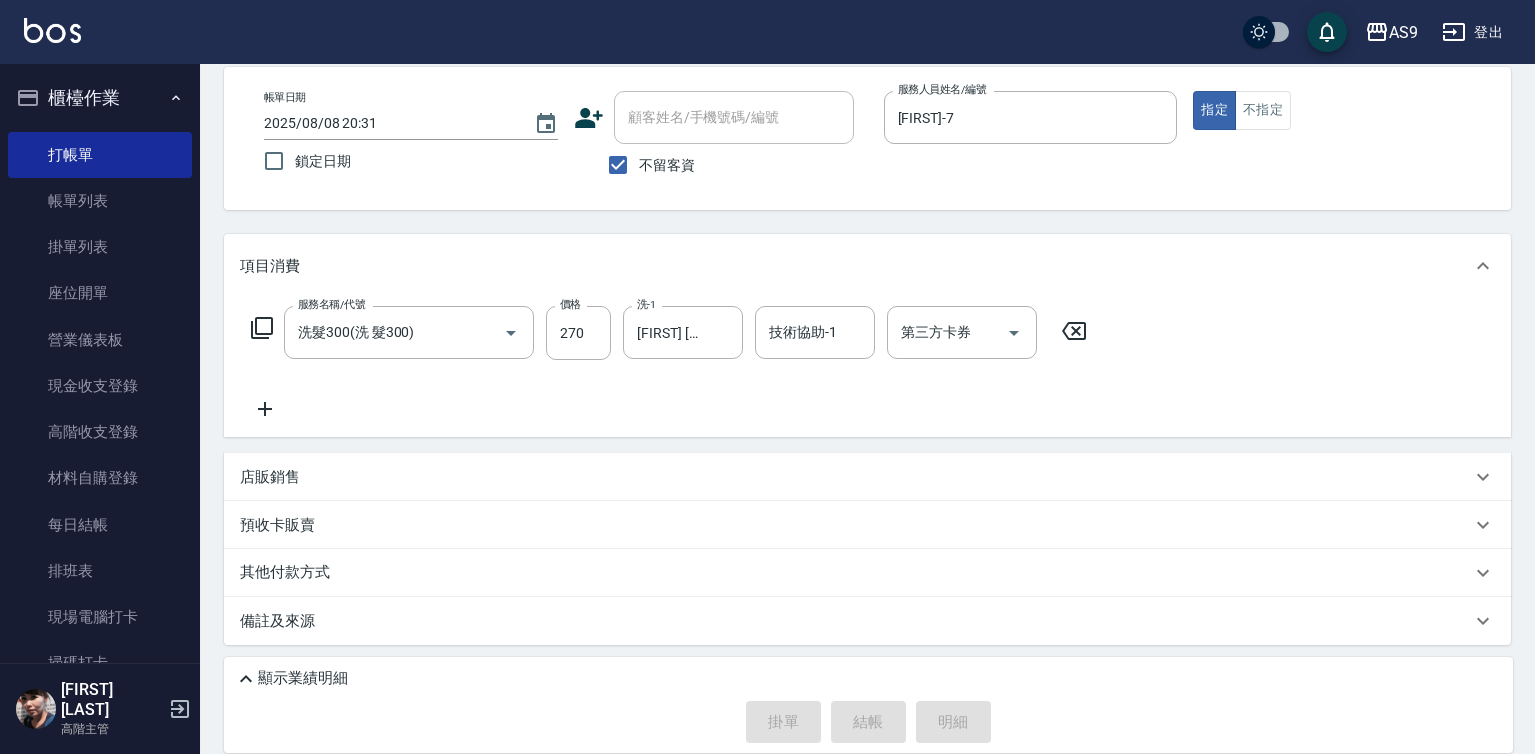 type 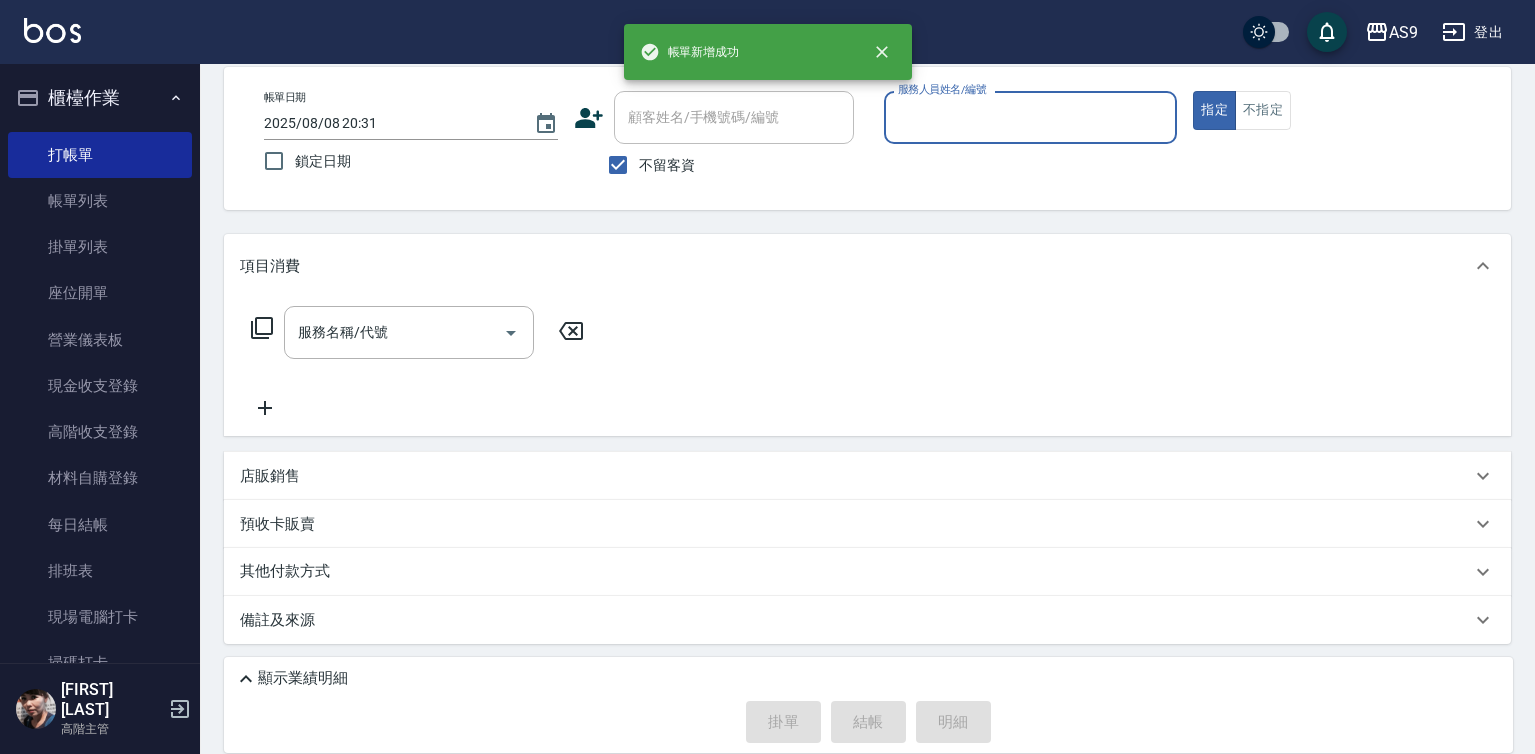 drag, startPoint x: 908, startPoint y: 94, endPoint x: 908, endPoint y: 105, distance: 11 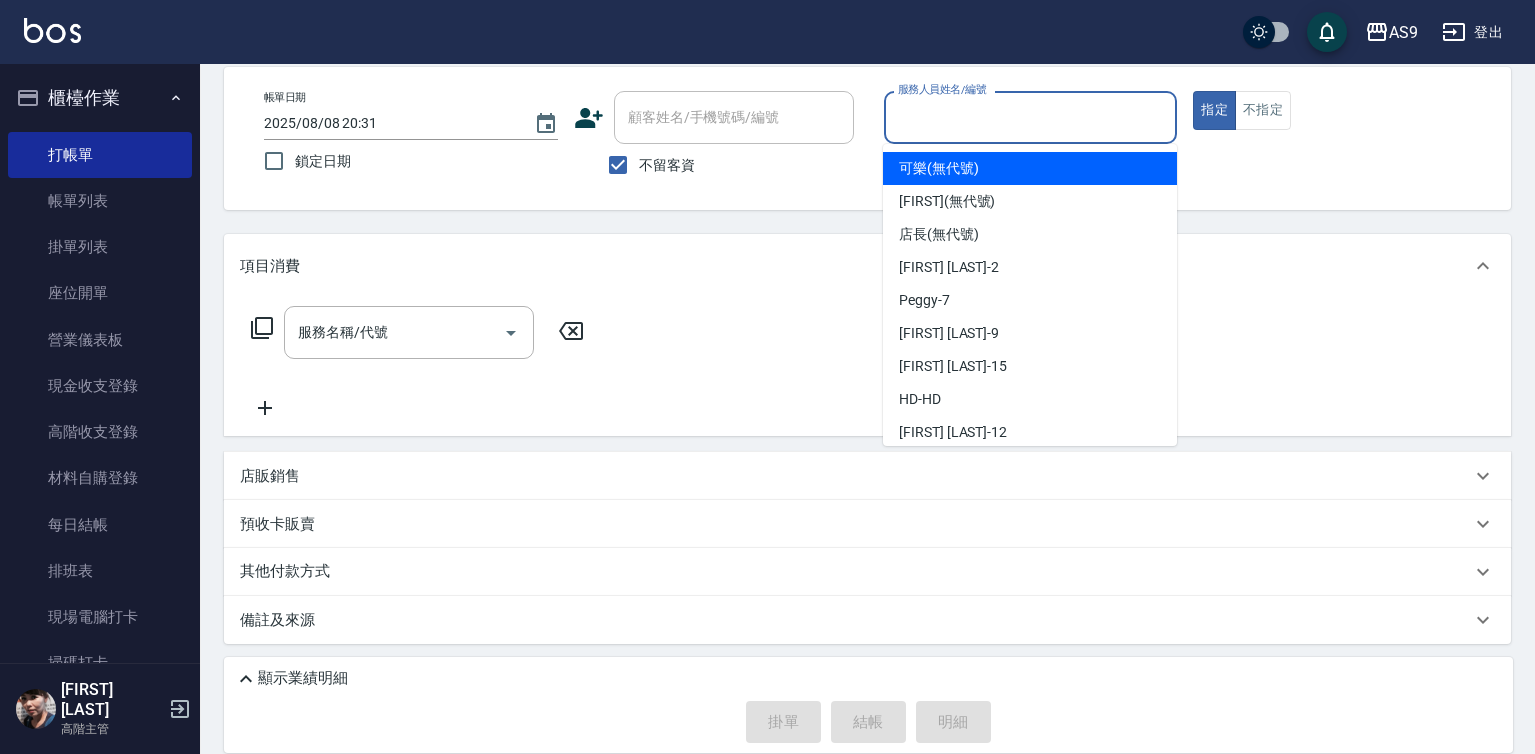 click on "服務人員姓名/編號" at bounding box center (1031, 117) 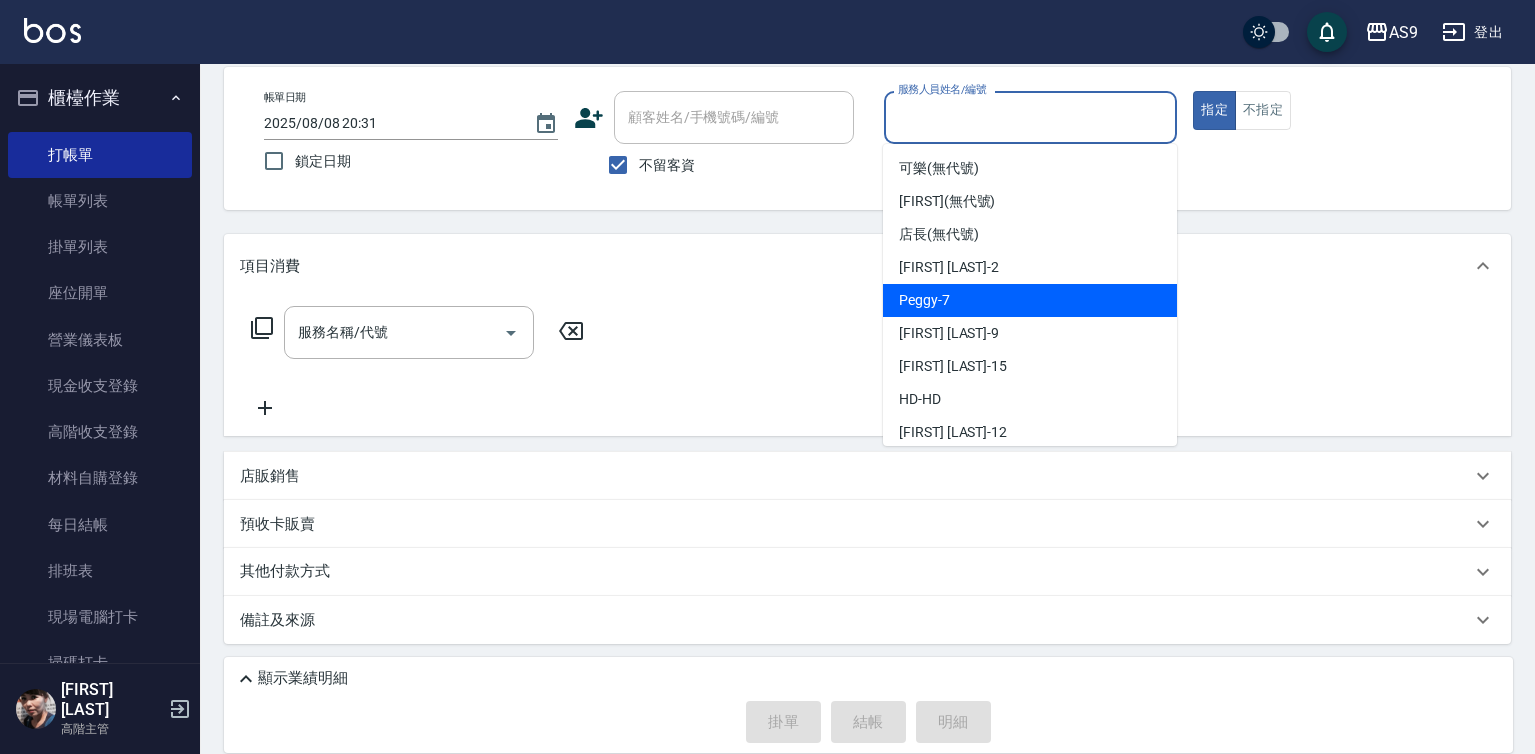 click on "[FIRST] -7" at bounding box center [1030, 300] 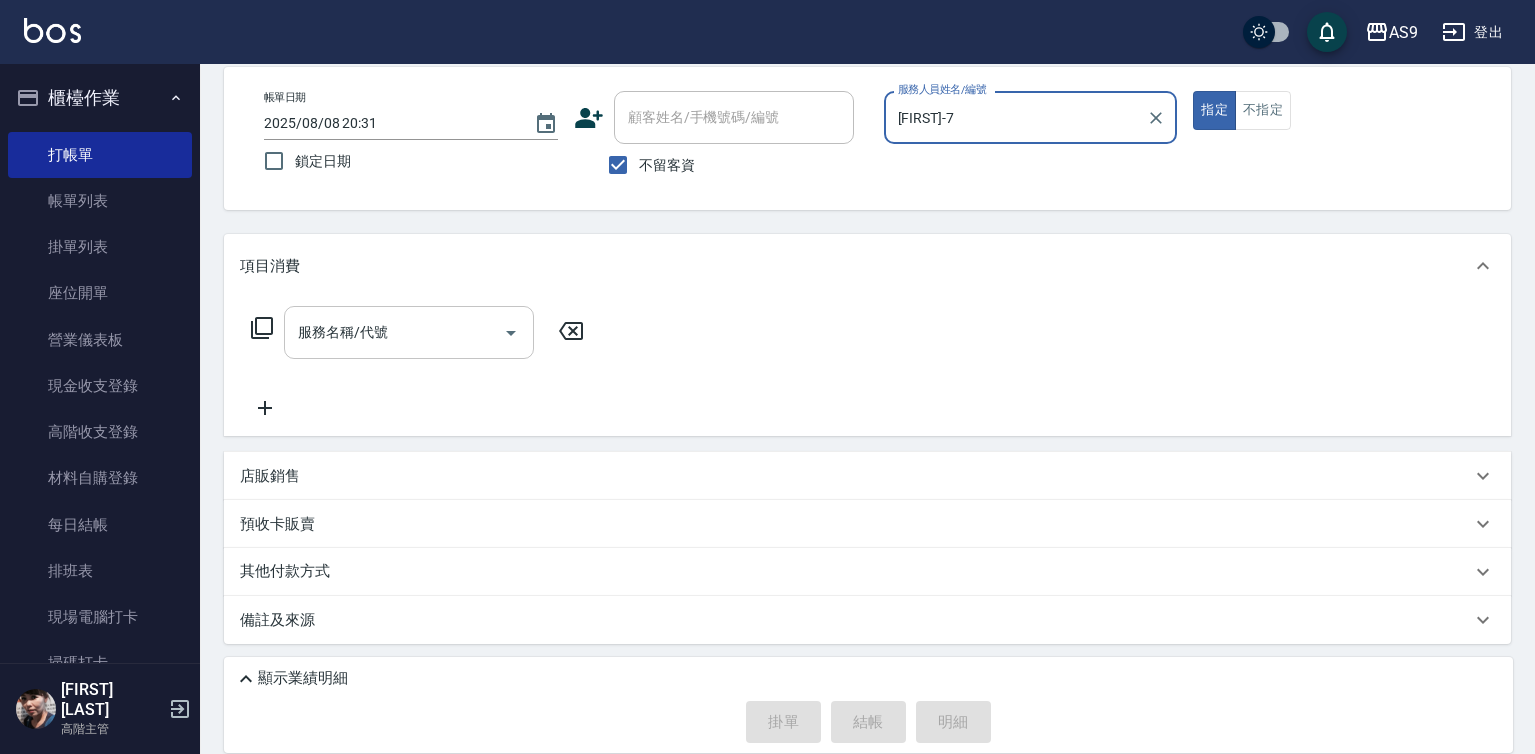 click on "服務名稱/代號" at bounding box center (394, 332) 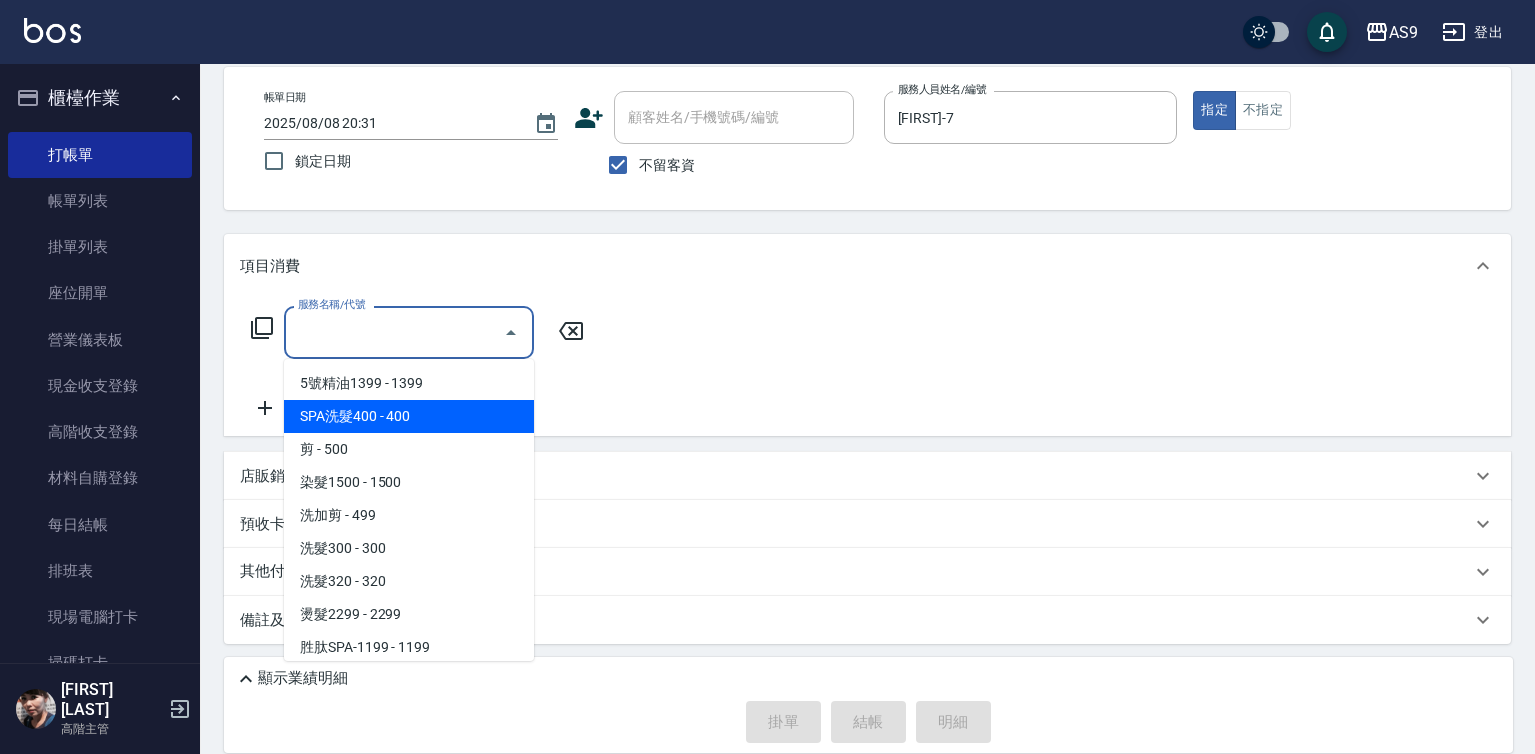 click on "SPA洗髮400 - 400" at bounding box center [409, 416] 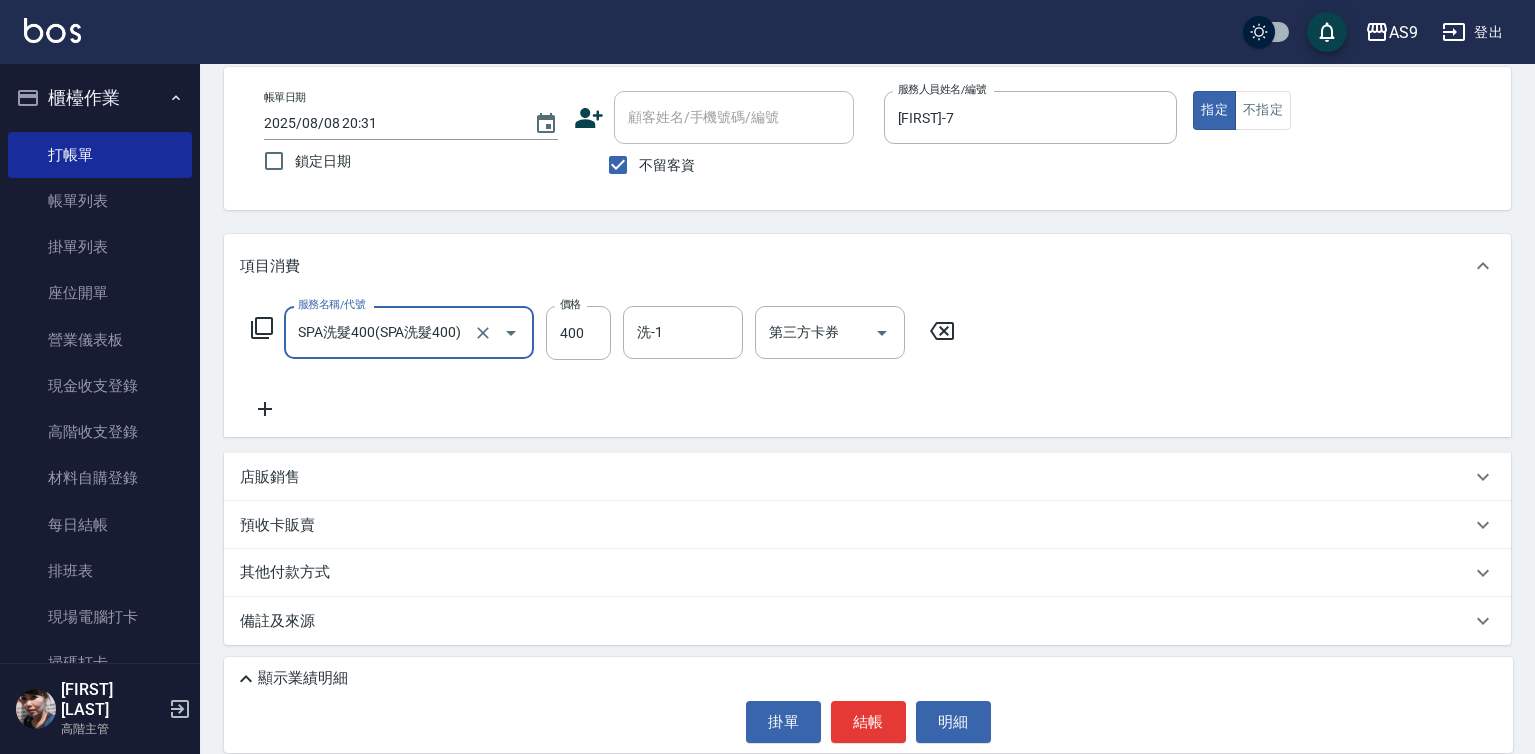 click 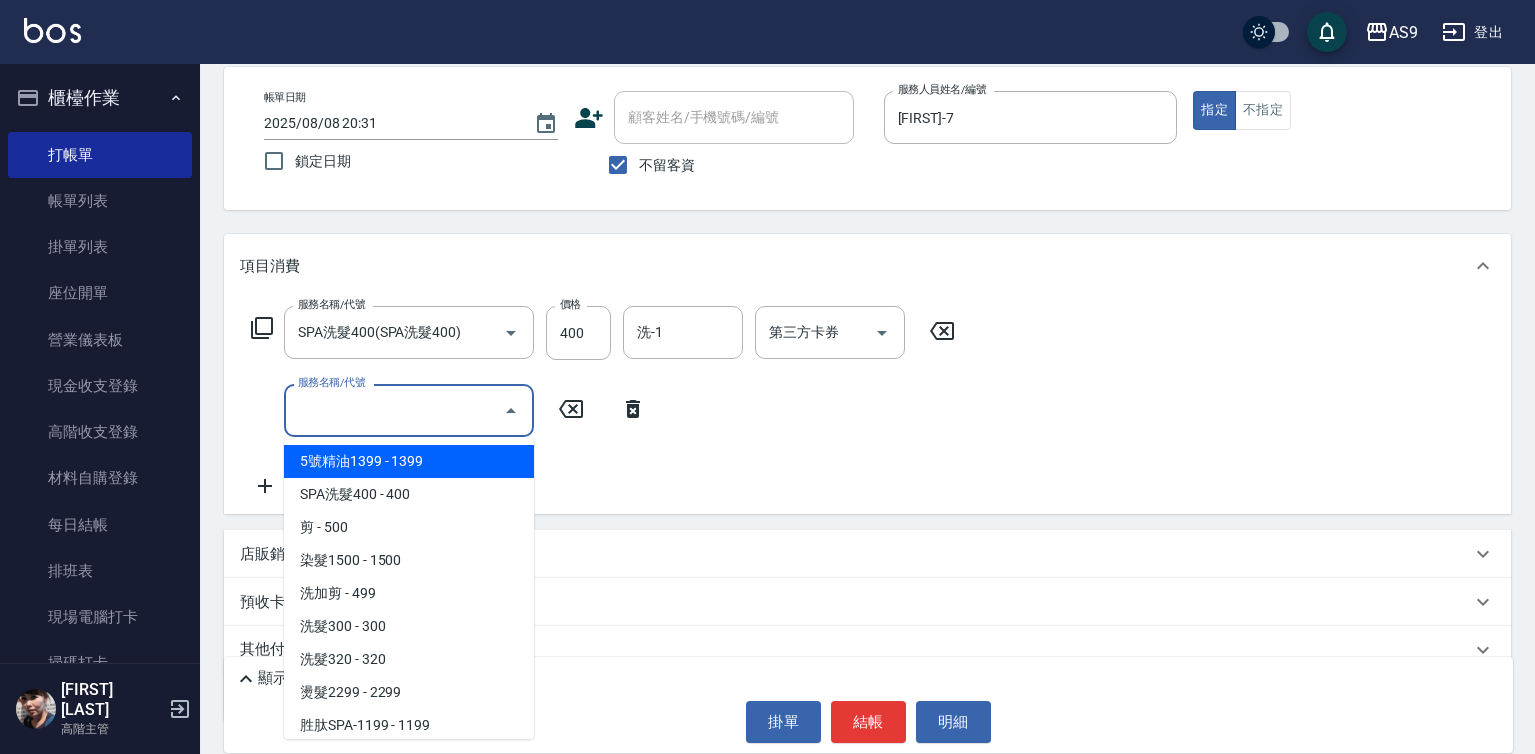 click on "服務名稱/代號" at bounding box center (394, 410) 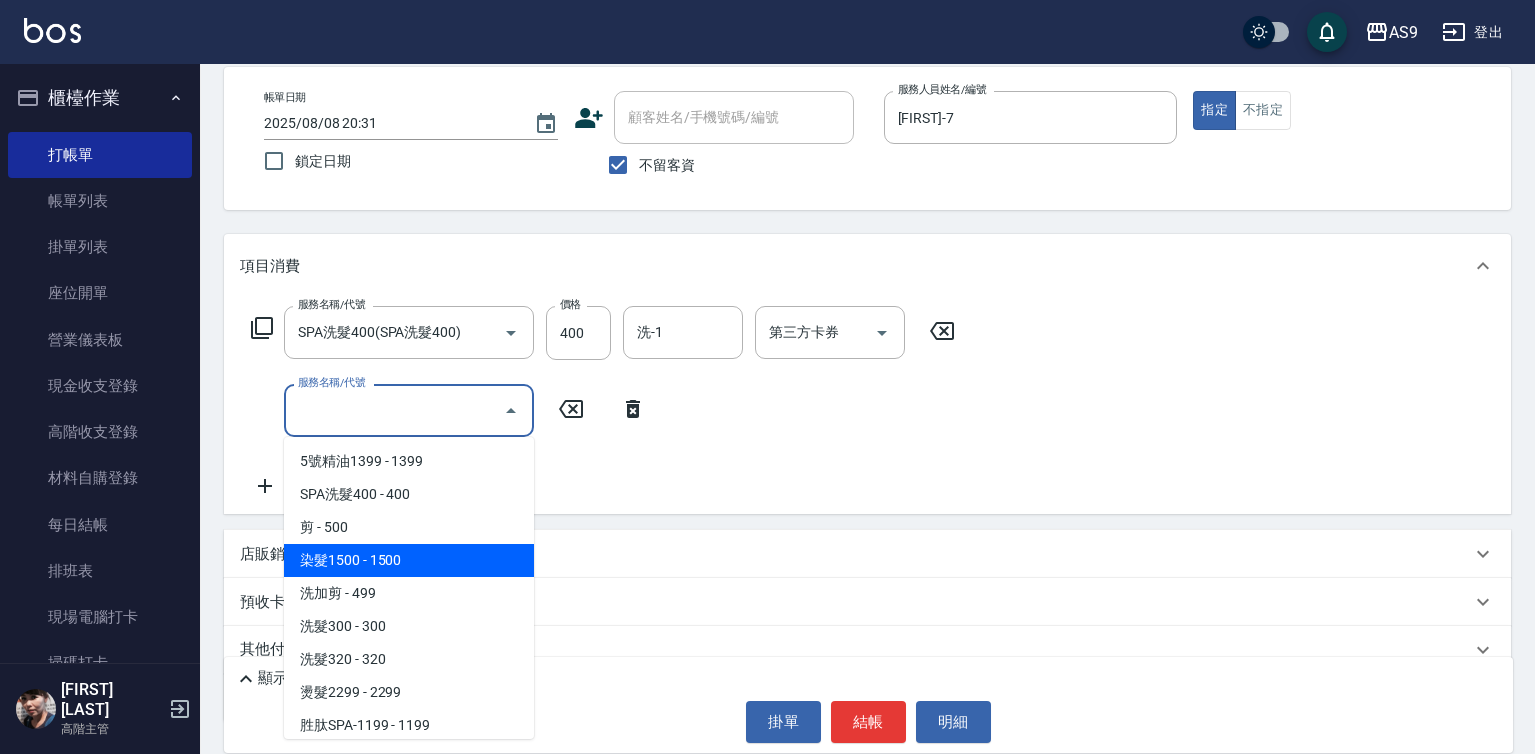 click on "染髮1500 - 1500" at bounding box center (409, 560) 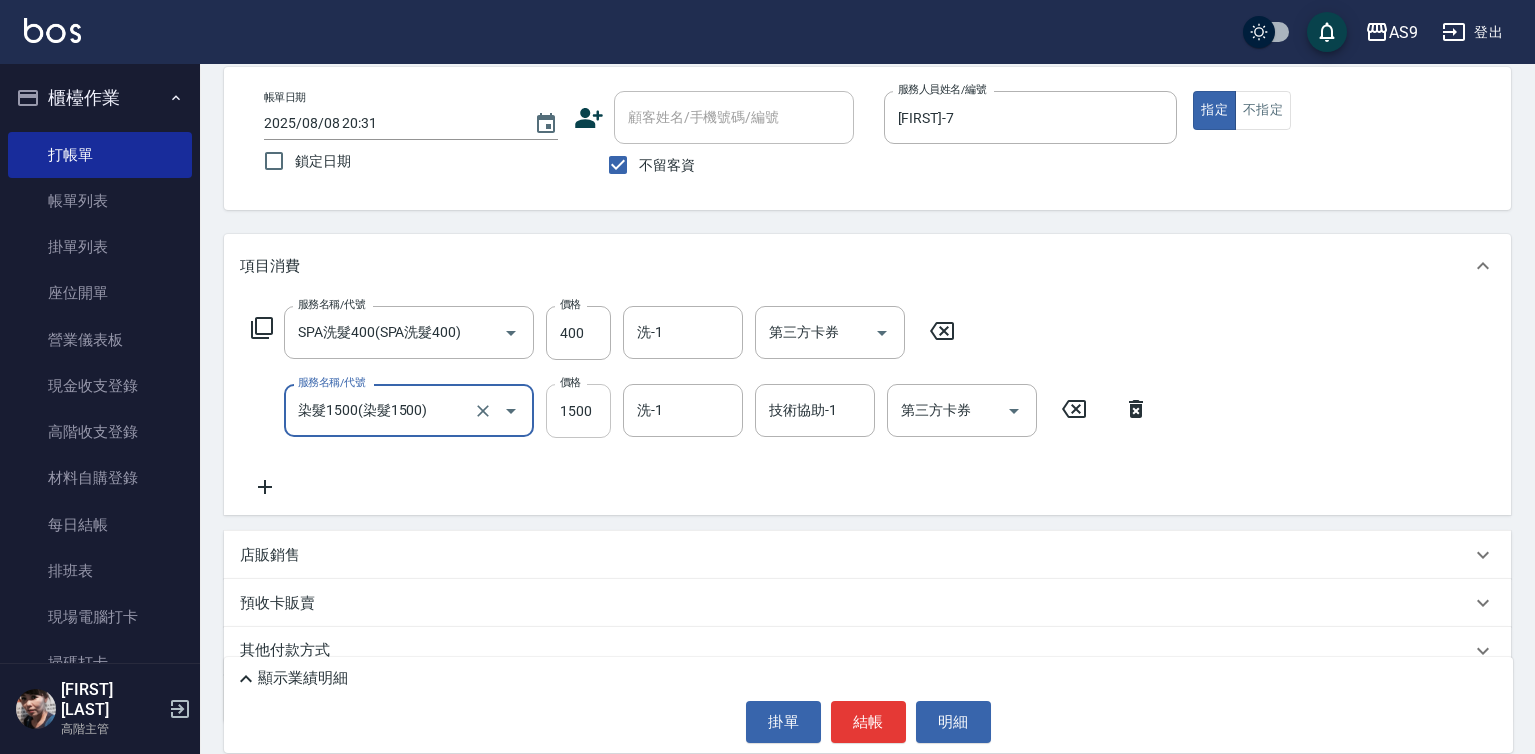 click on "1500" at bounding box center [578, 411] 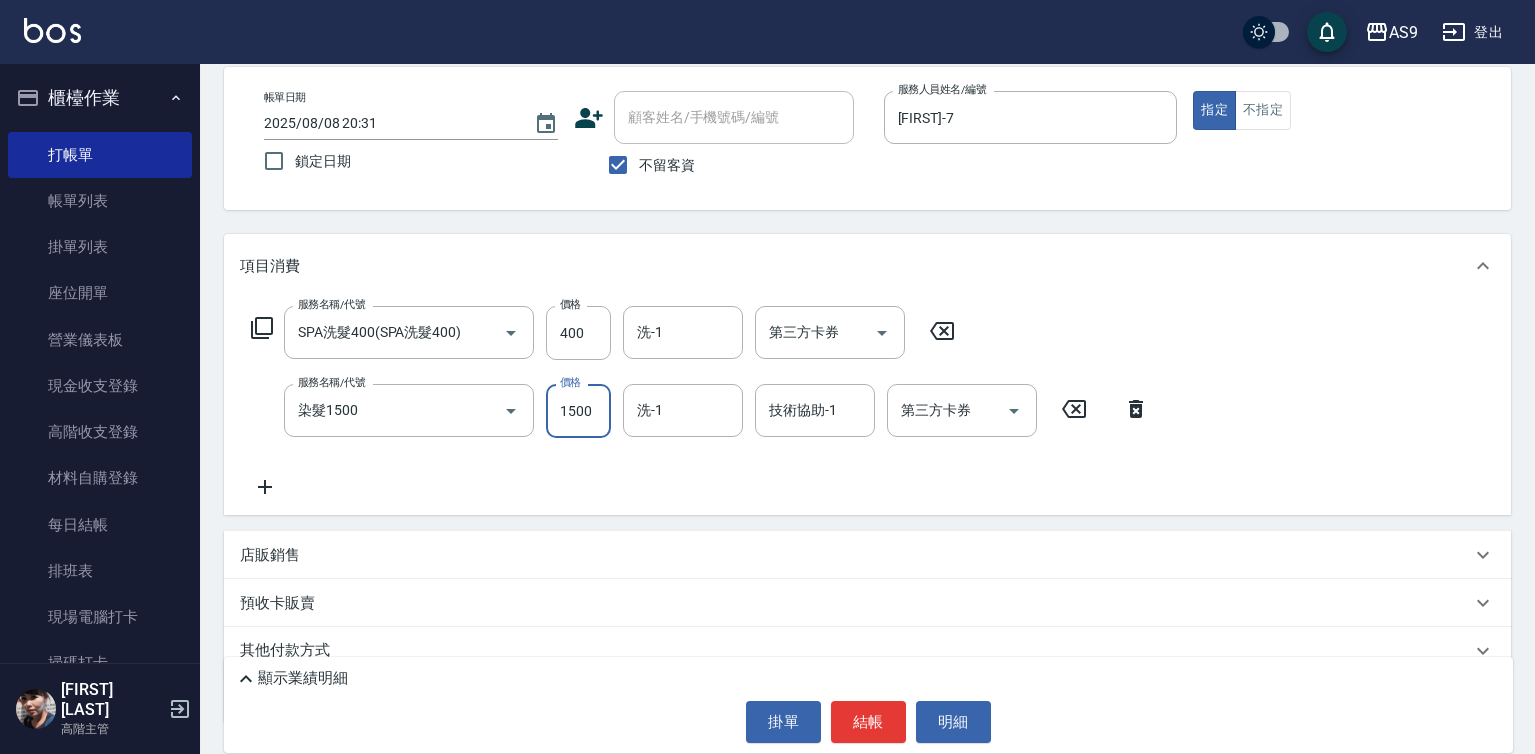 click on "1500" at bounding box center [578, 411] 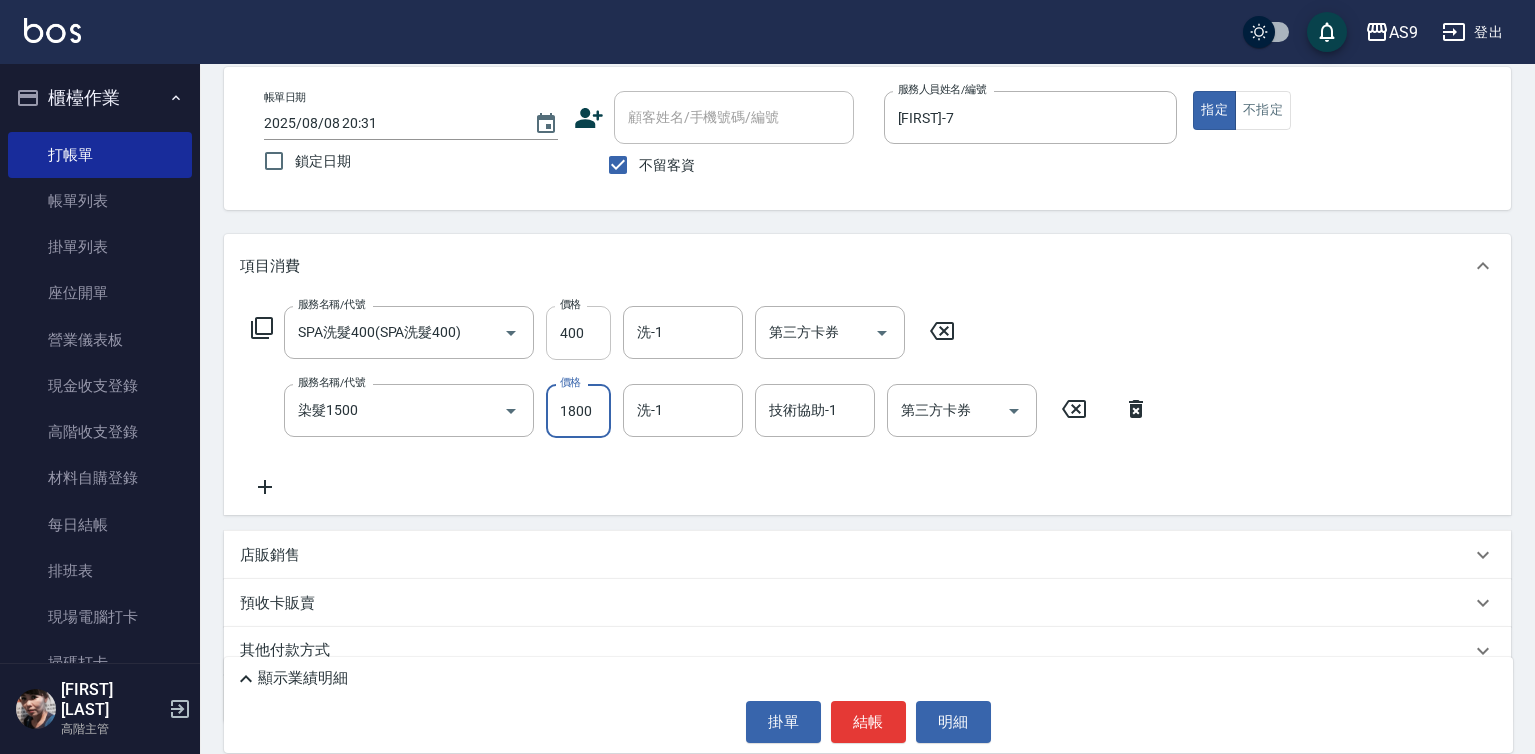 type on "1800" 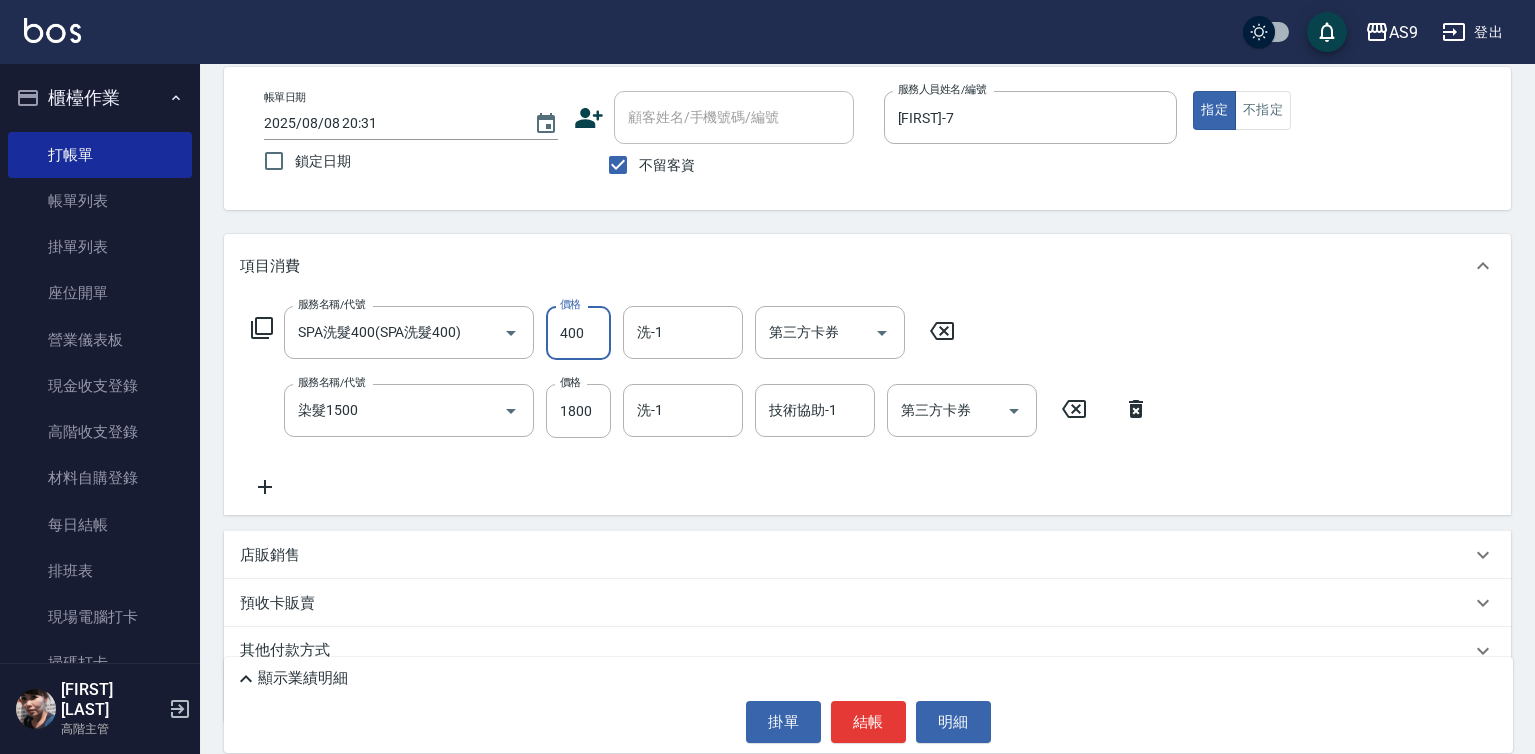 click on "400" at bounding box center [578, 333] 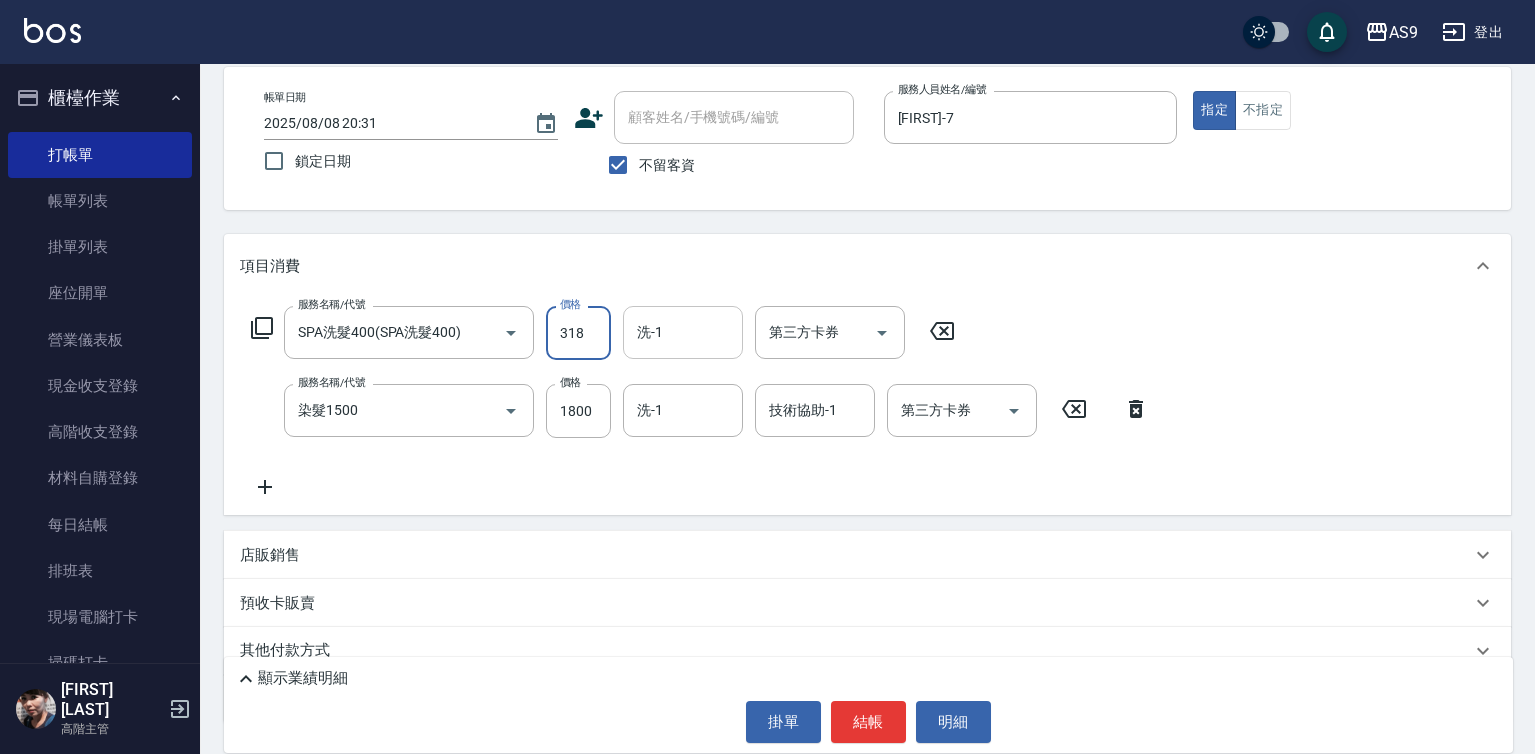 type on "318" 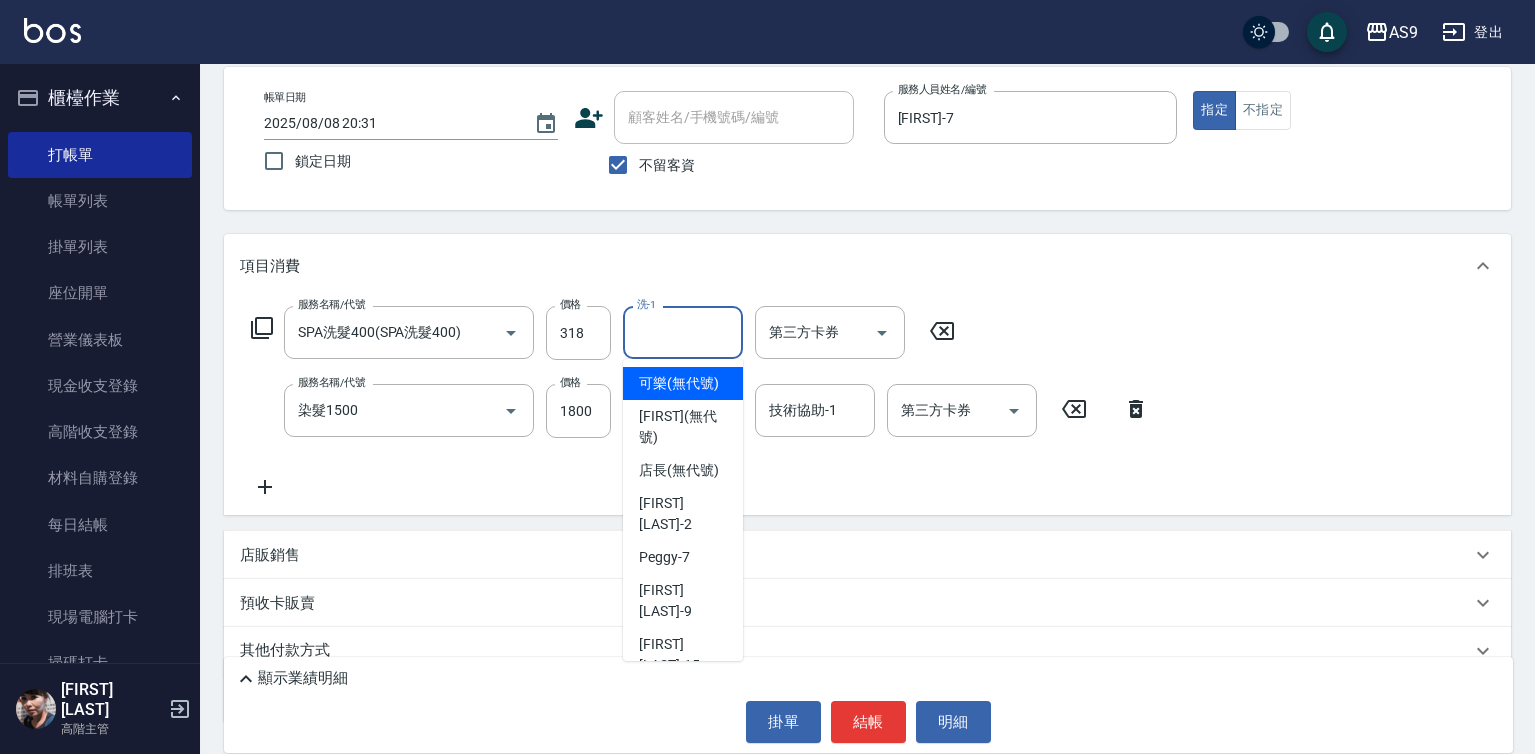 click on "洗-1" at bounding box center [683, 332] 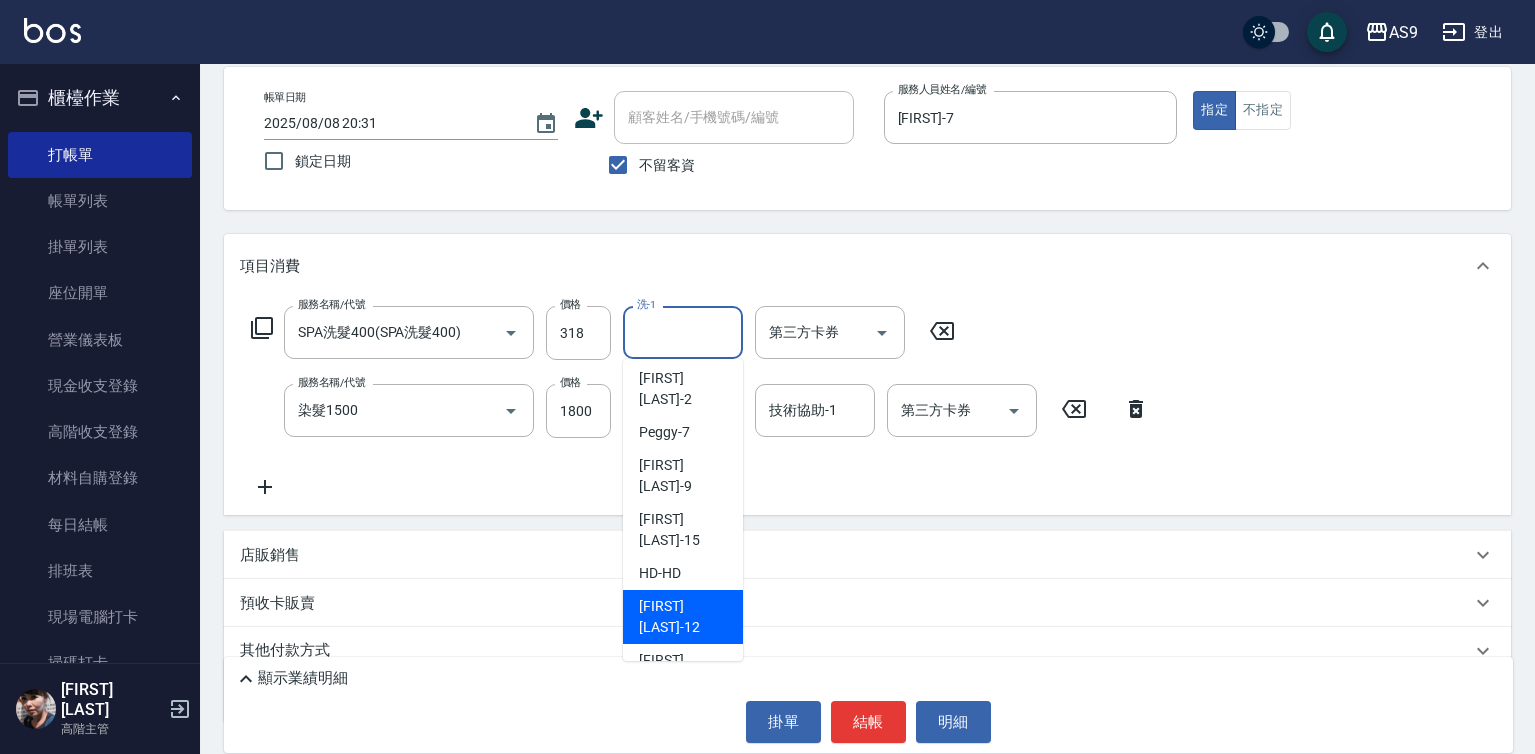 scroll, scrollTop: 128, scrollLeft: 0, axis: vertical 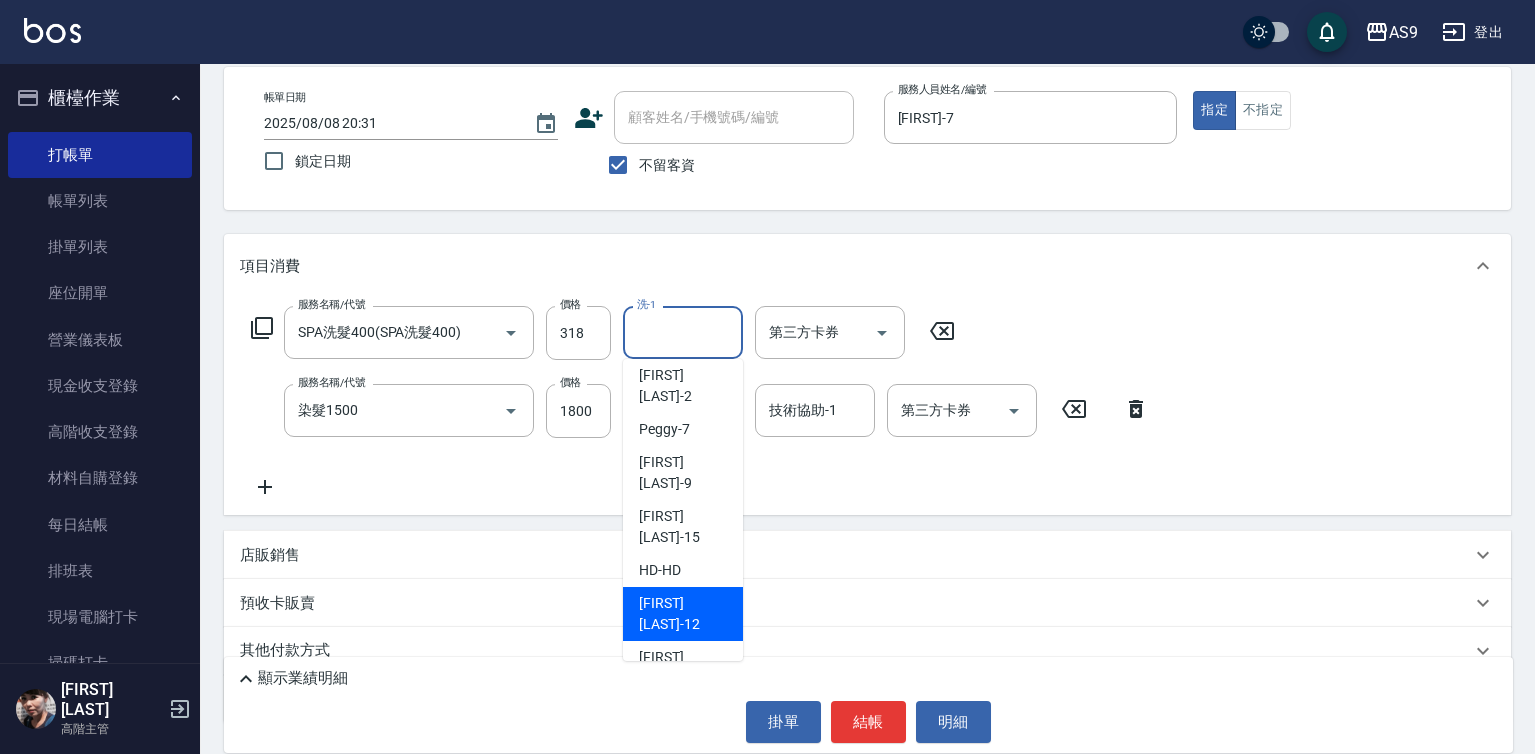 click on "[FIRST] [LAST] -12" at bounding box center (683, 614) 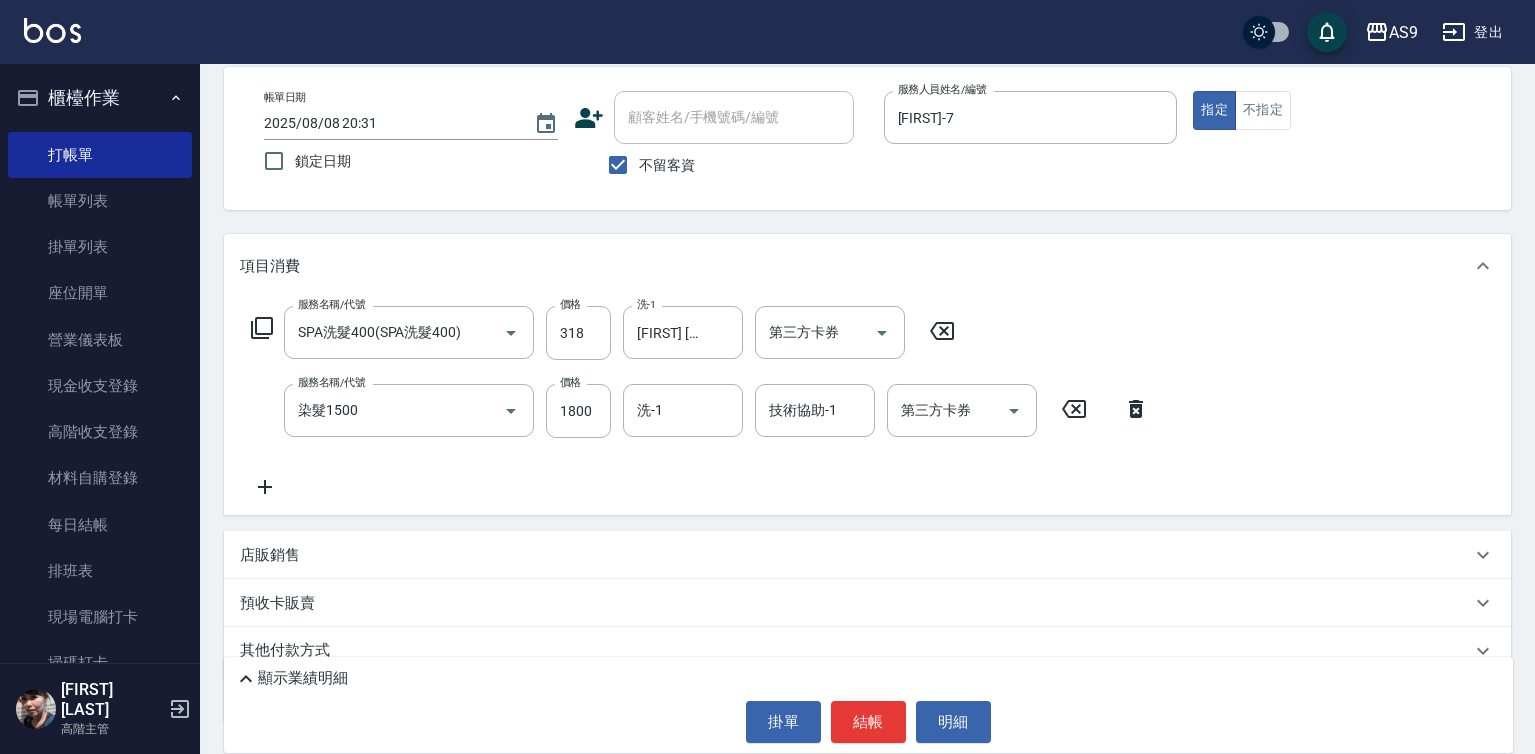 click on "顯示業績明細 掛單 結帳 明細" at bounding box center (868, 705) 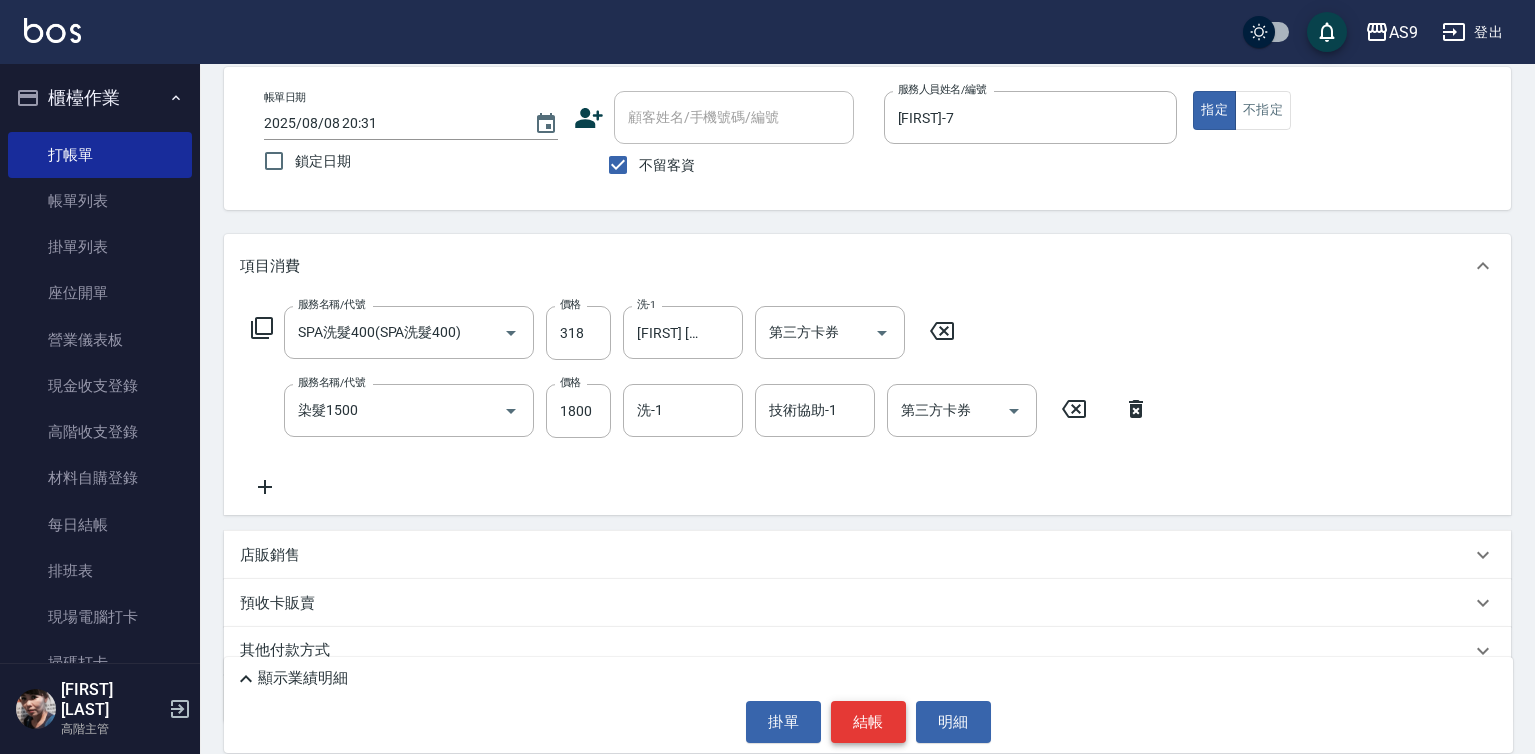 click on "結帳" at bounding box center (868, 722) 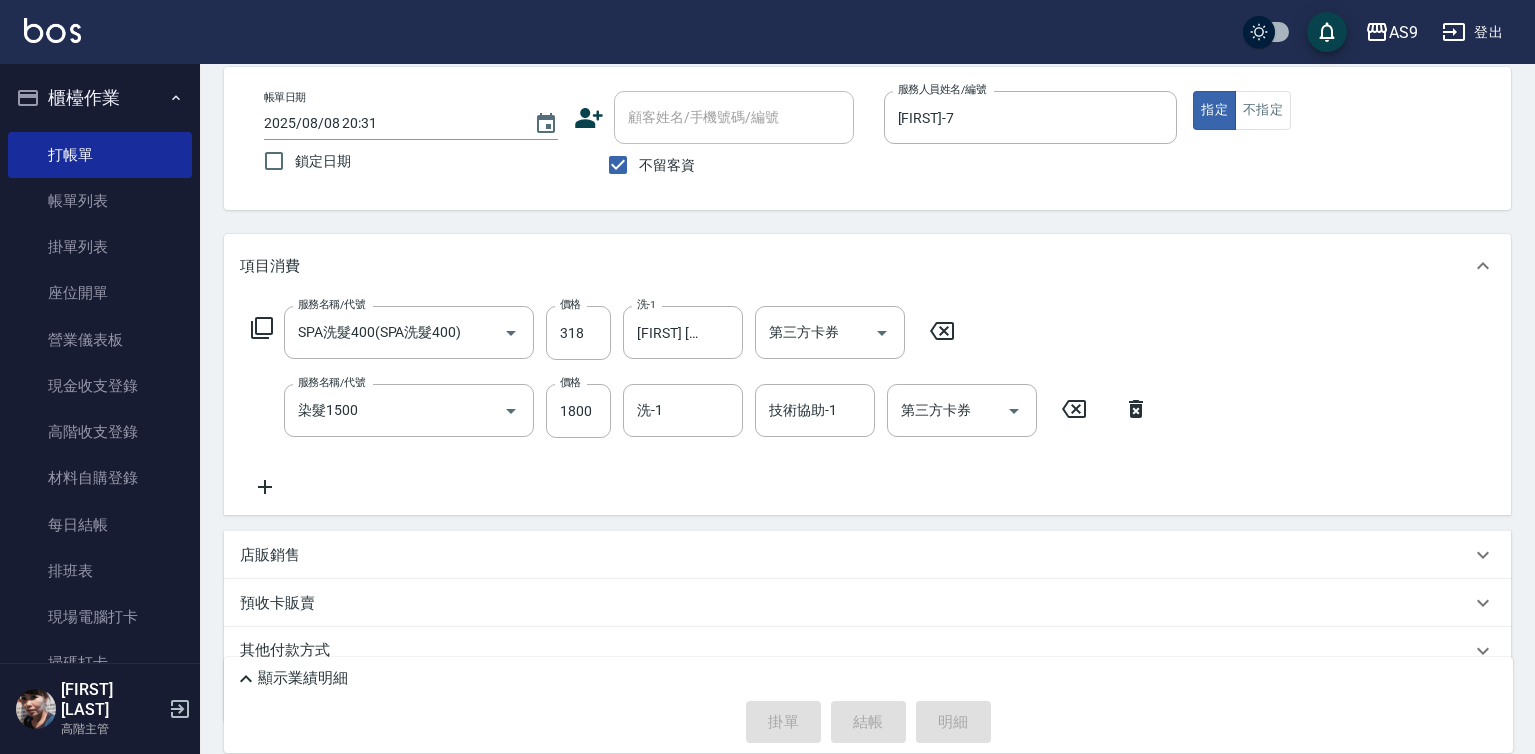 type on "[DATE] [TIME]" 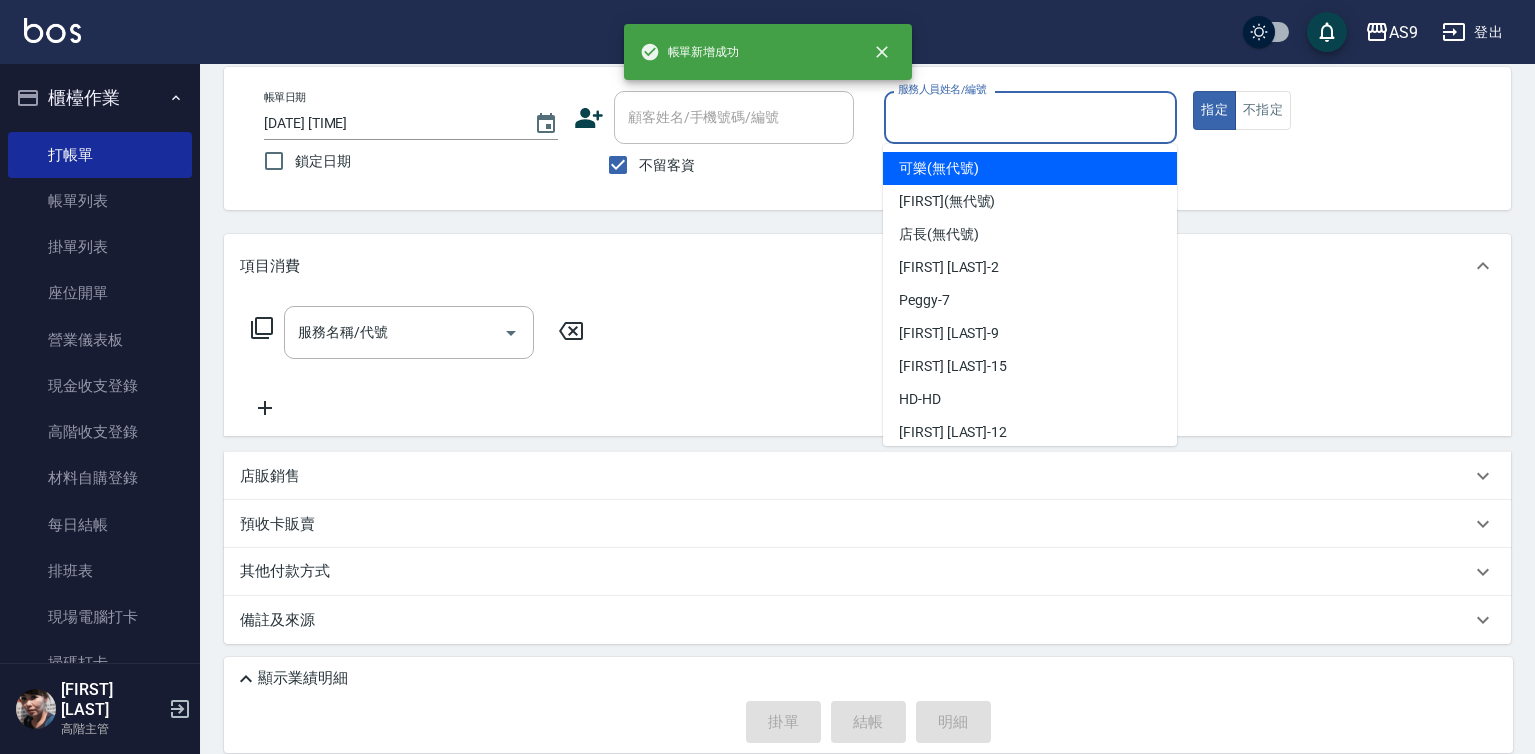 drag, startPoint x: 966, startPoint y: 113, endPoint x: 993, endPoint y: 279, distance: 168.18144 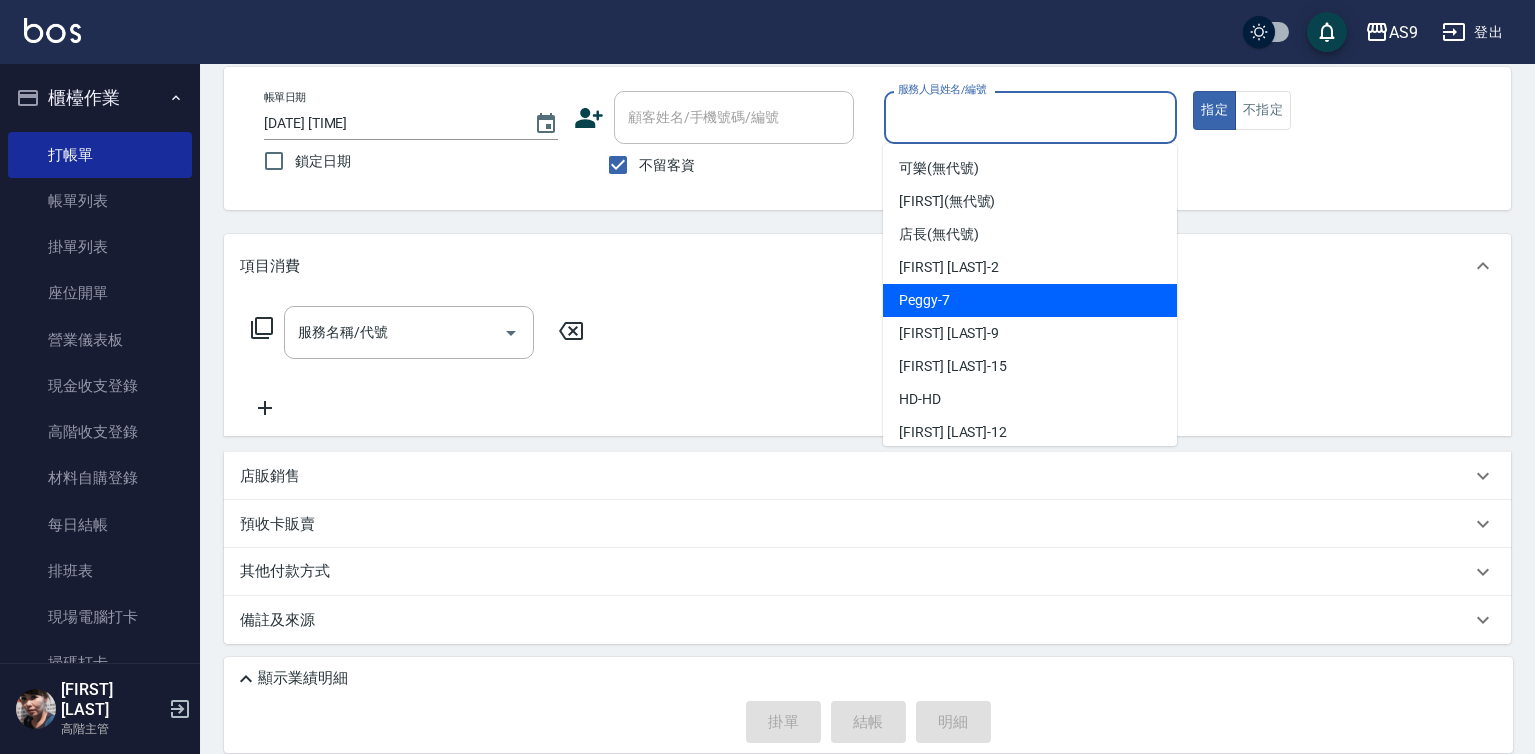 drag, startPoint x: 993, startPoint y: 297, endPoint x: 752, endPoint y: 321, distance: 242.19208 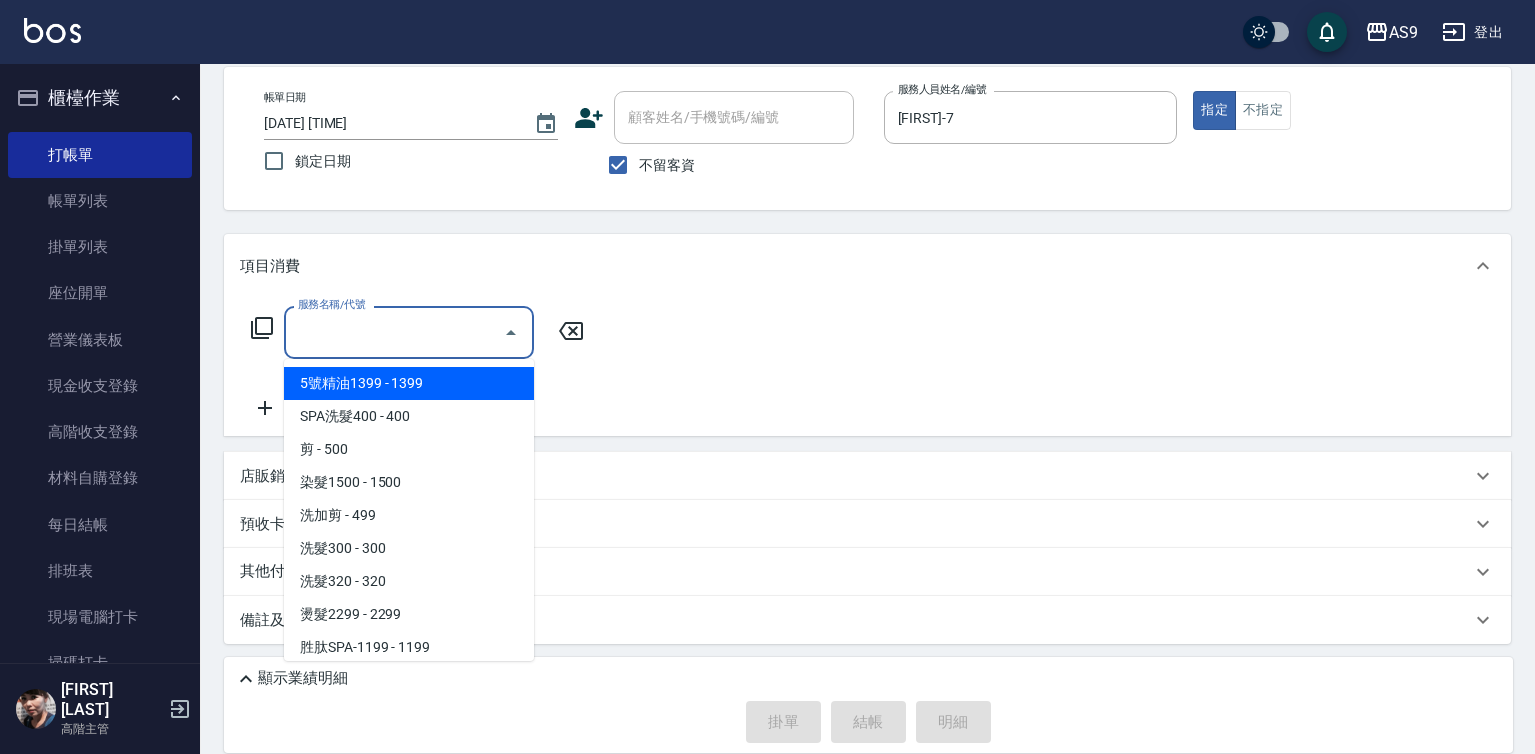 click on "服務名稱/代號" at bounding box center (394, 332) 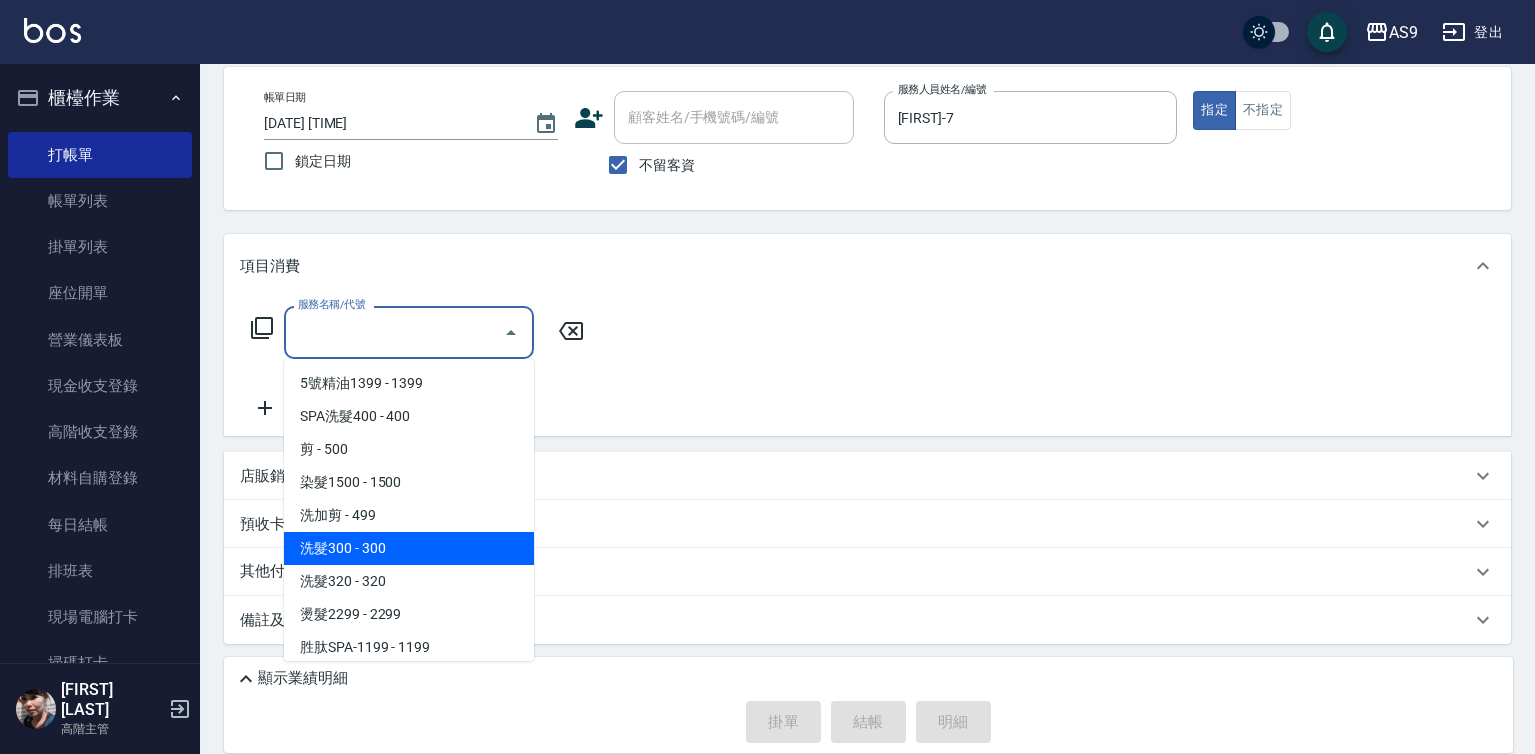 click on "洗髮300 - 300" at bounding box center (409, 548) 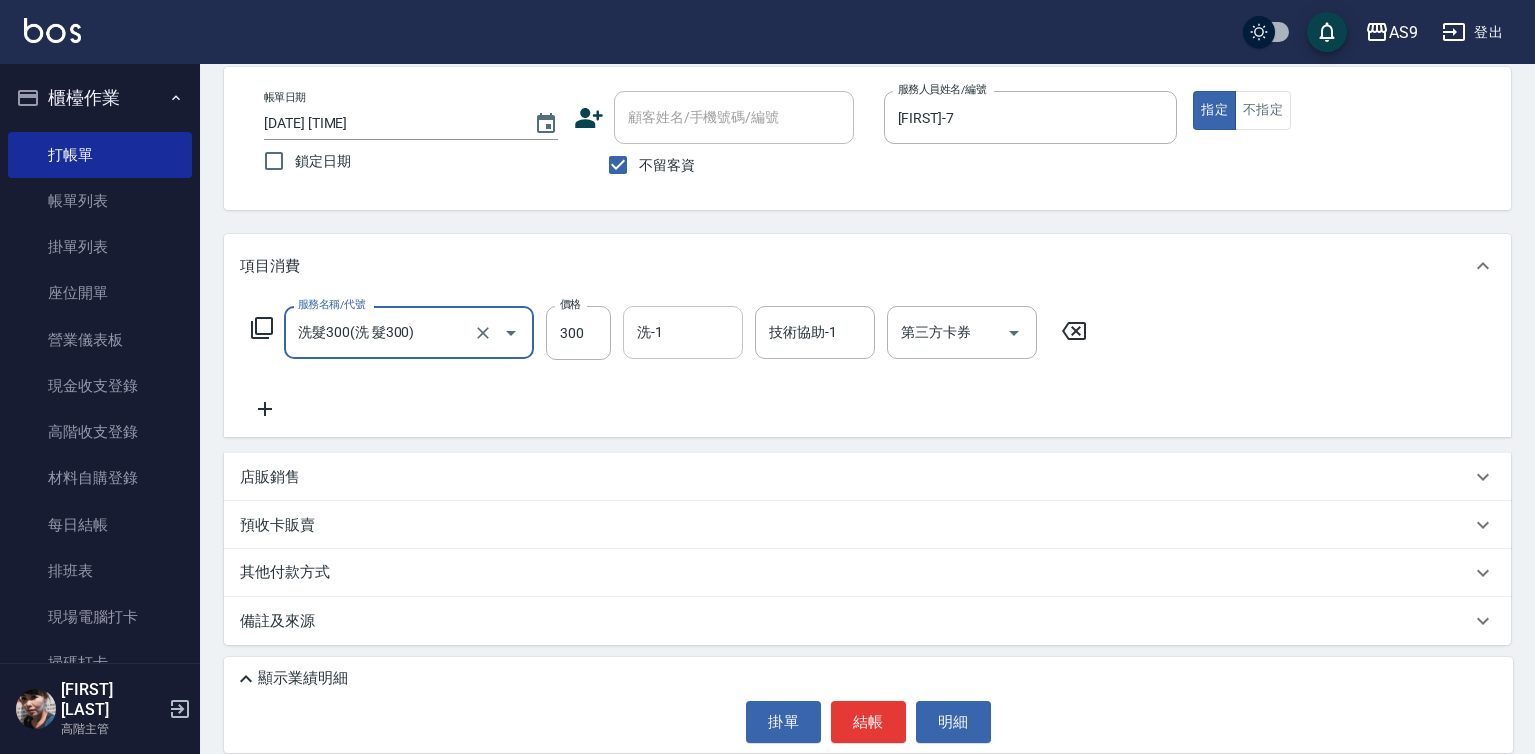 drag, startPoint x: 669, startPoint y: 328, endPoint x: 674, endPoint y: 342, distance: 14.866069 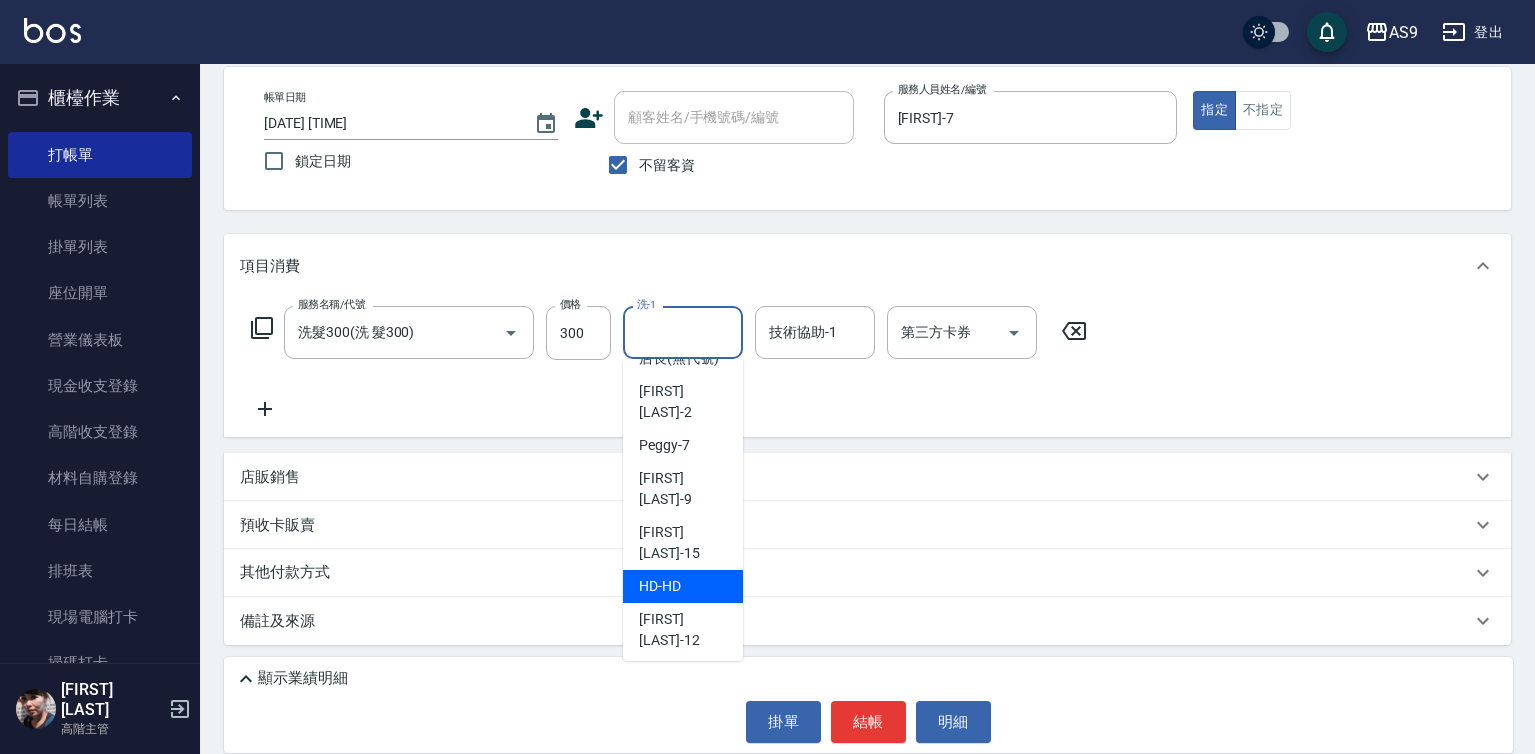 scroll, scrollTop: 128, scrollLeft: 0, axis: vertical 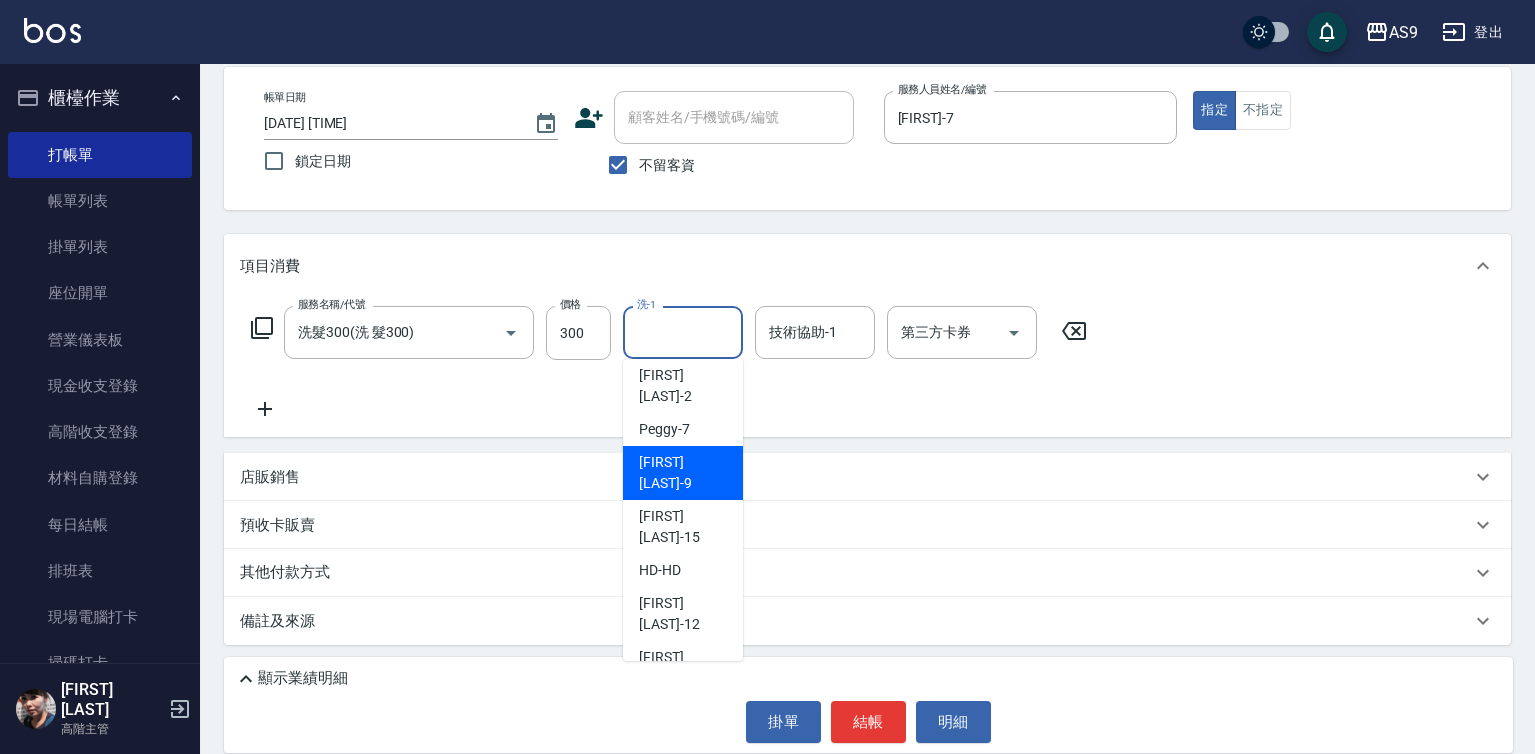 click on "[FIRST] [LAST] -9" at bounding box center (683, 473) 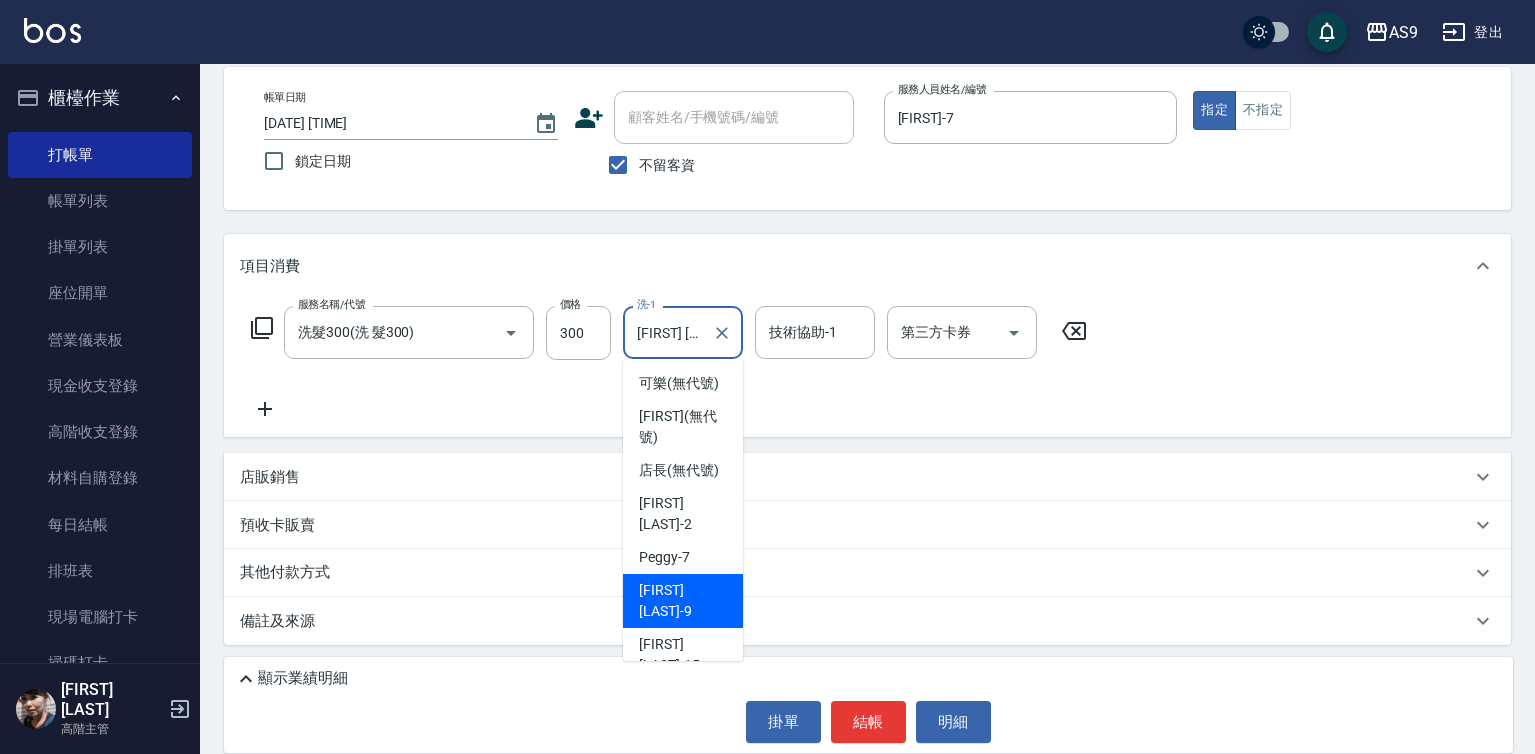 click on "[FIRST] [LAST]-9" at bounding box center [668, 332] 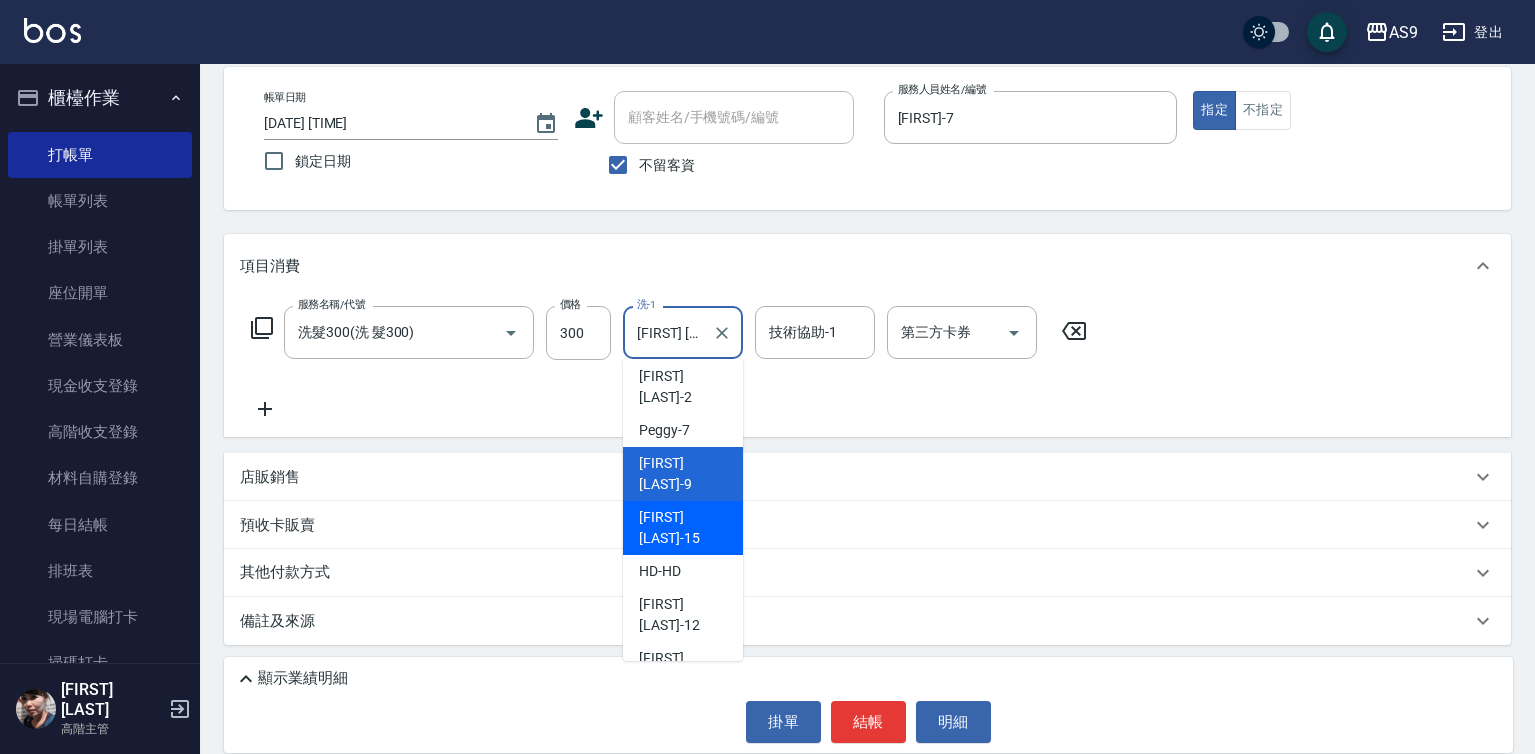 scroll, scrollTop: 128, scrollLeft: 0, axis: vertical 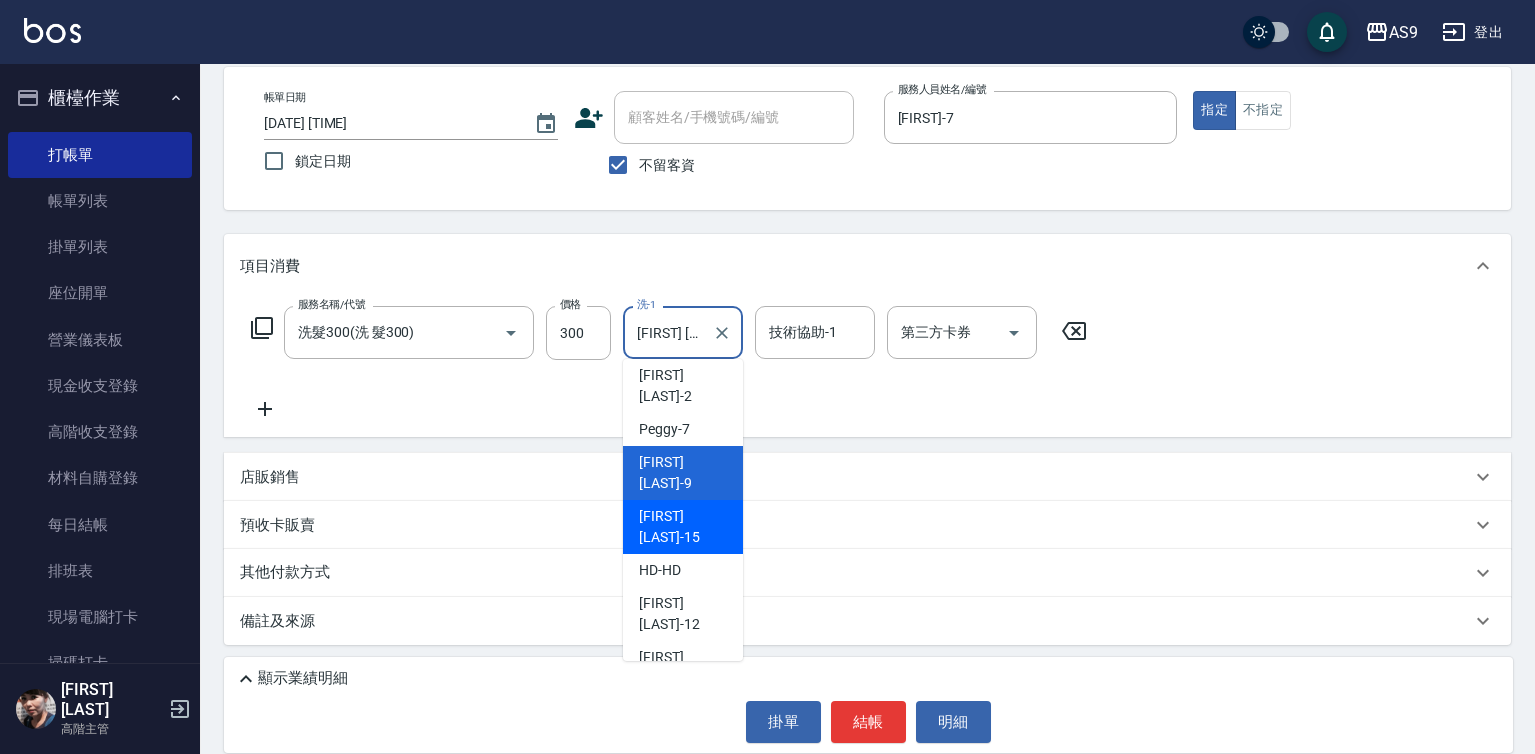 click on "[FIRST] [LAST]-15" at bounding box center [683, 527] 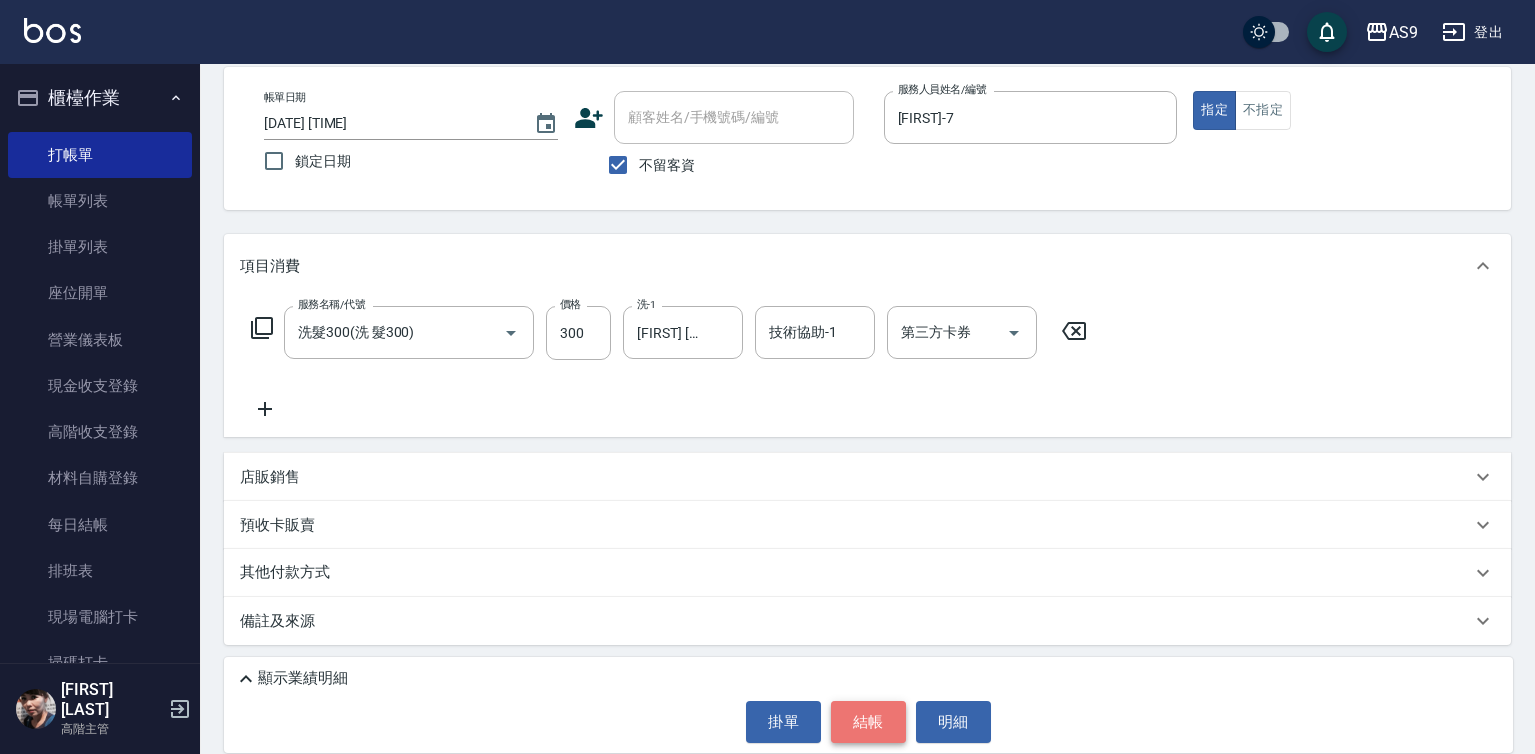 click on "結帳" at bounding box center [868, 722] 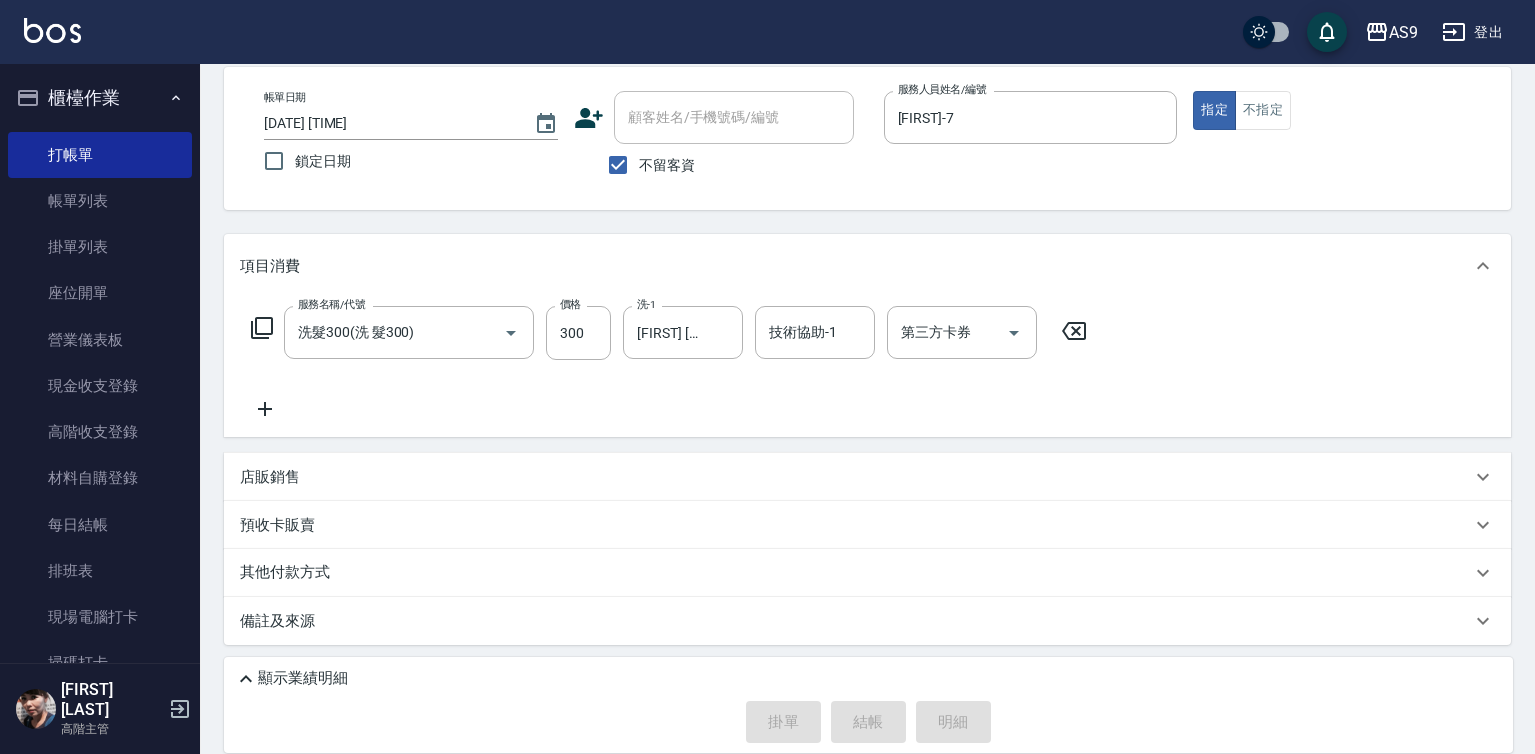 type 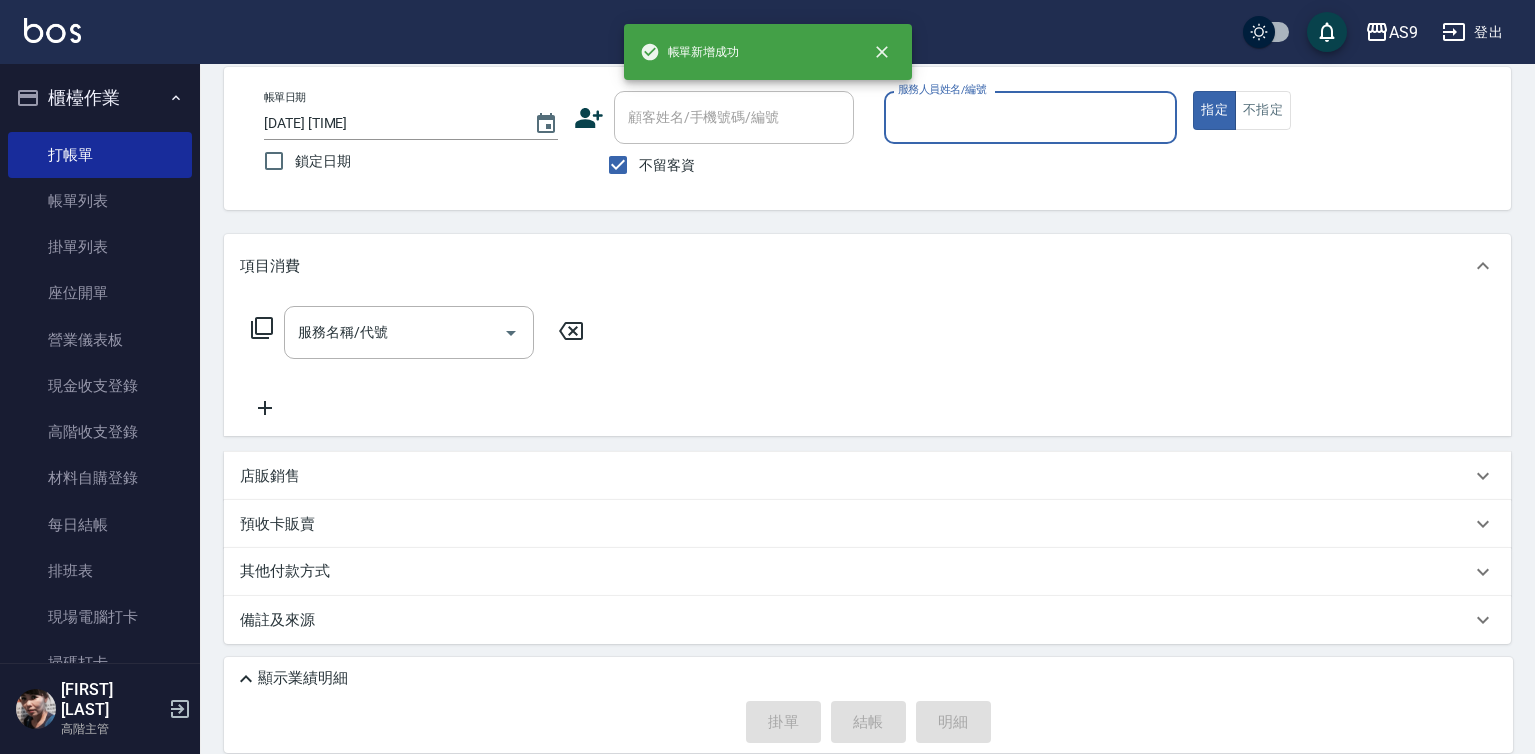 click on "服務人員姓名/編號" at bounding box center (1031, 117) 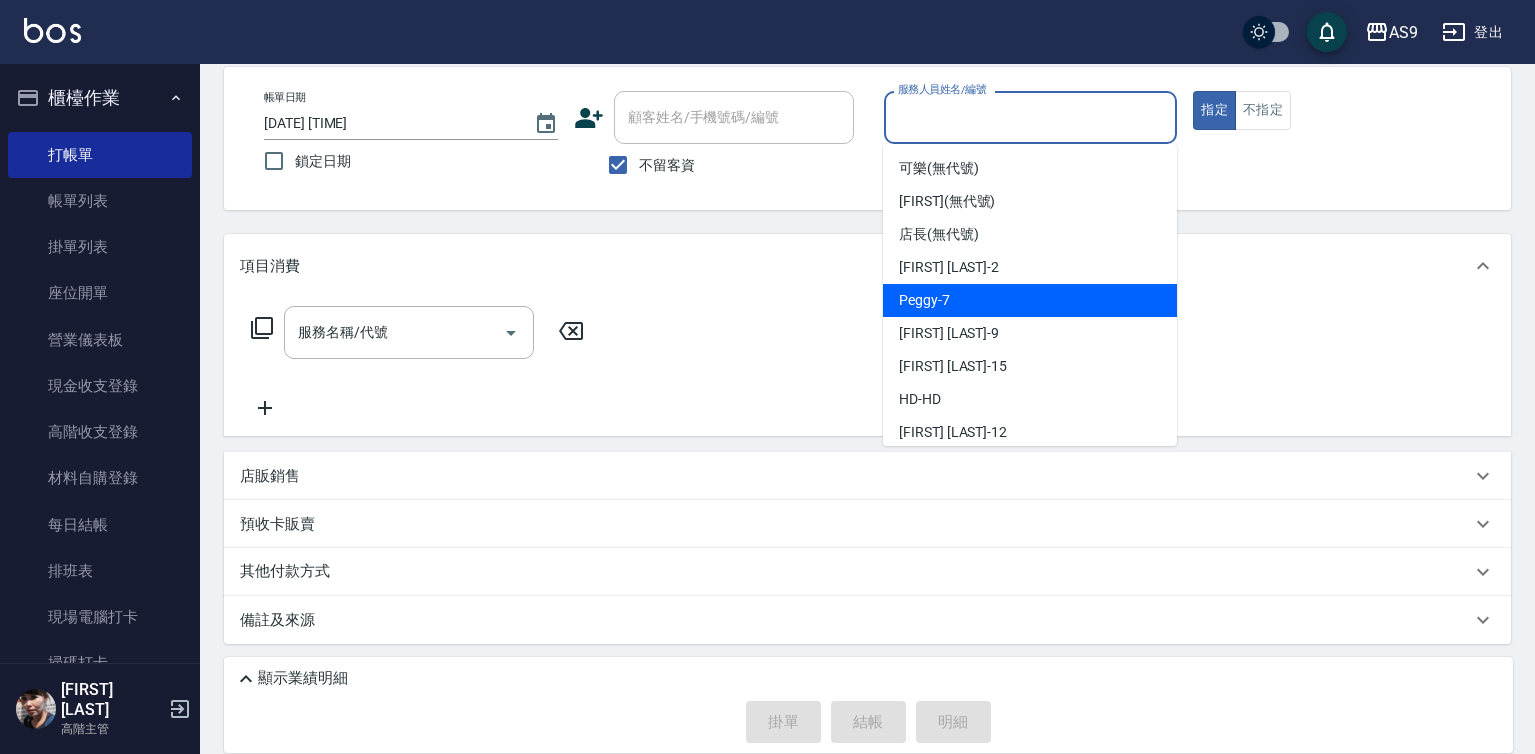click on "[FIRST] -7" at bounding box center [924, 300] 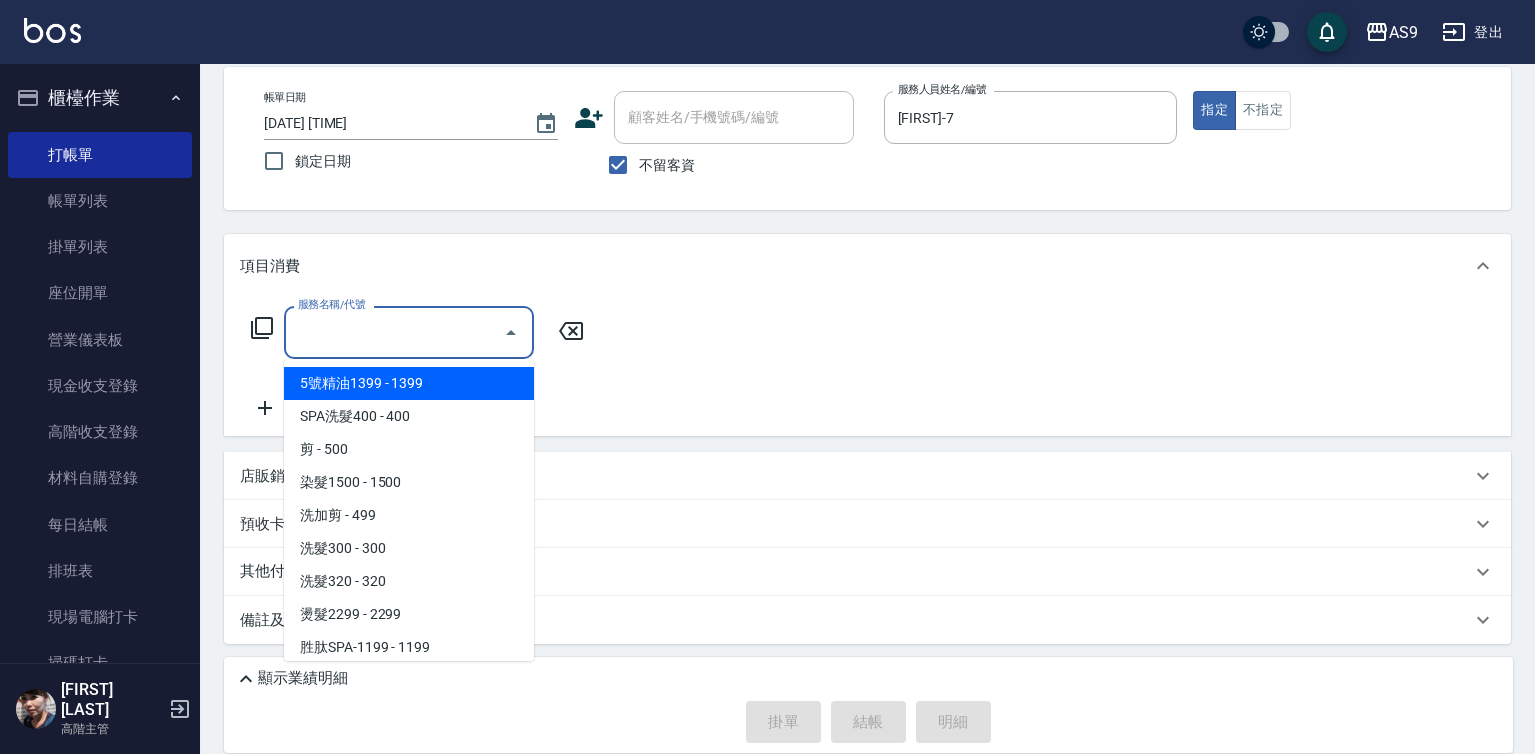 click on "服務名稱/代號" at bounding box center (394, 332) 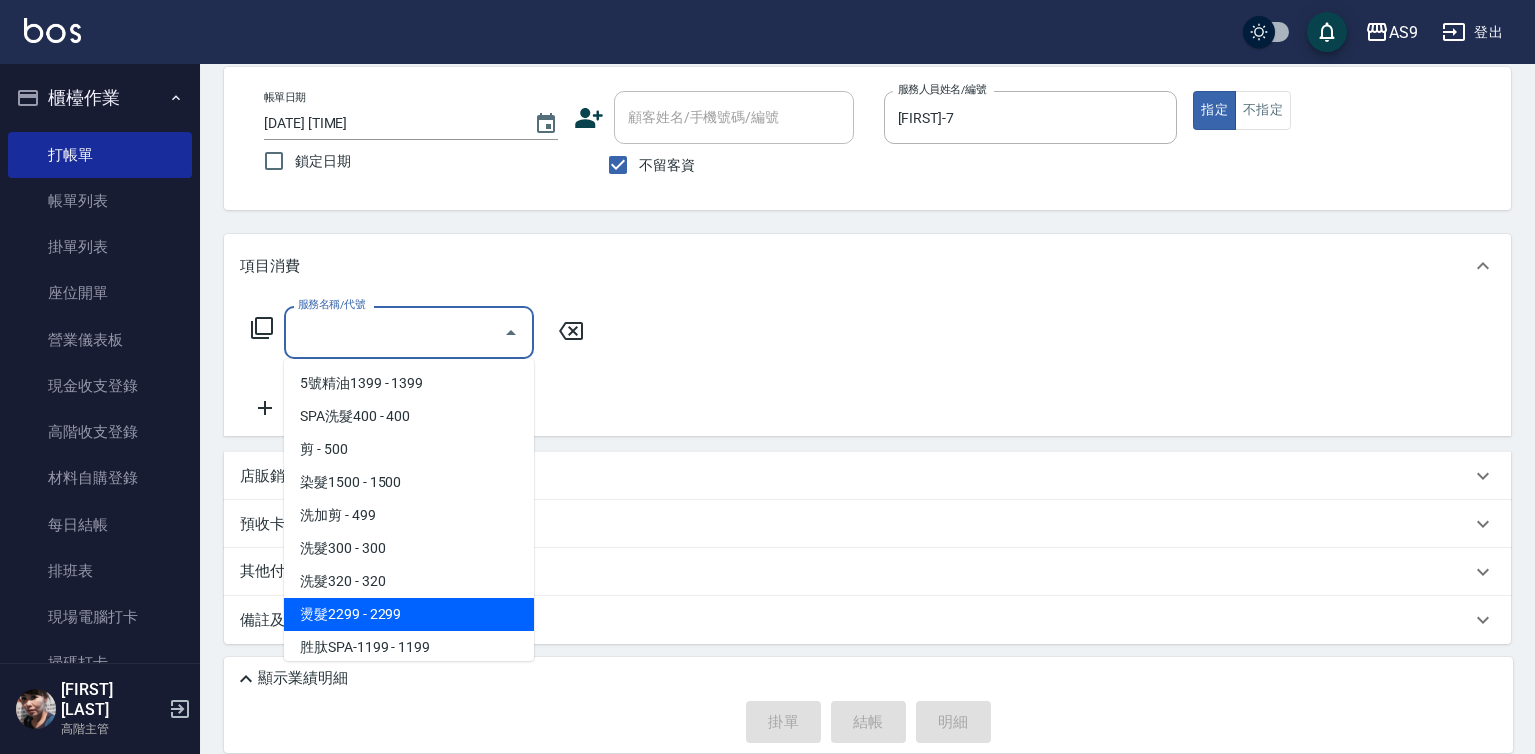 drag, startPoint x: 408, startPoint y: 610, endPoint x: 565, endPoint y: 391, distance: 269.46243 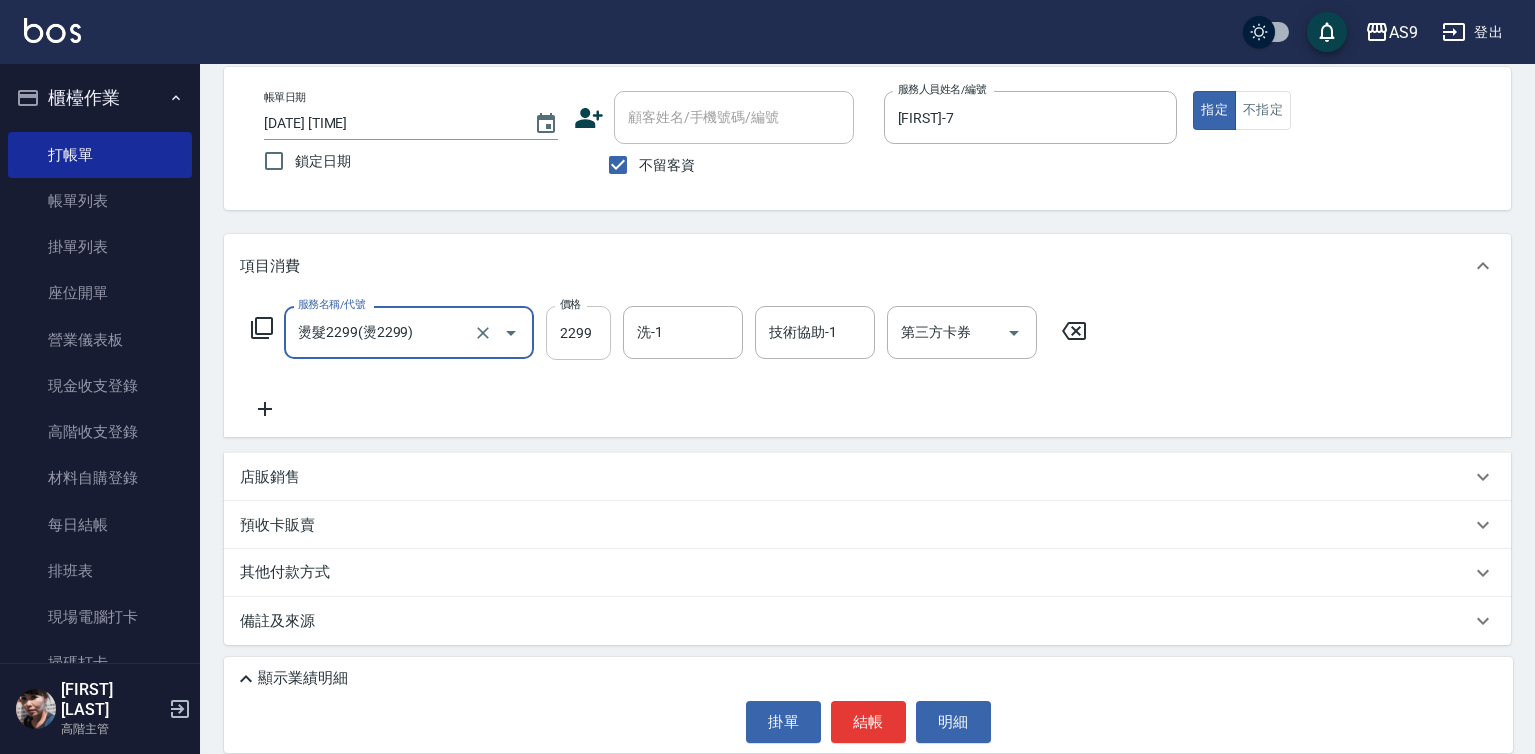 click on "2299" at bounding box center [578, 333] 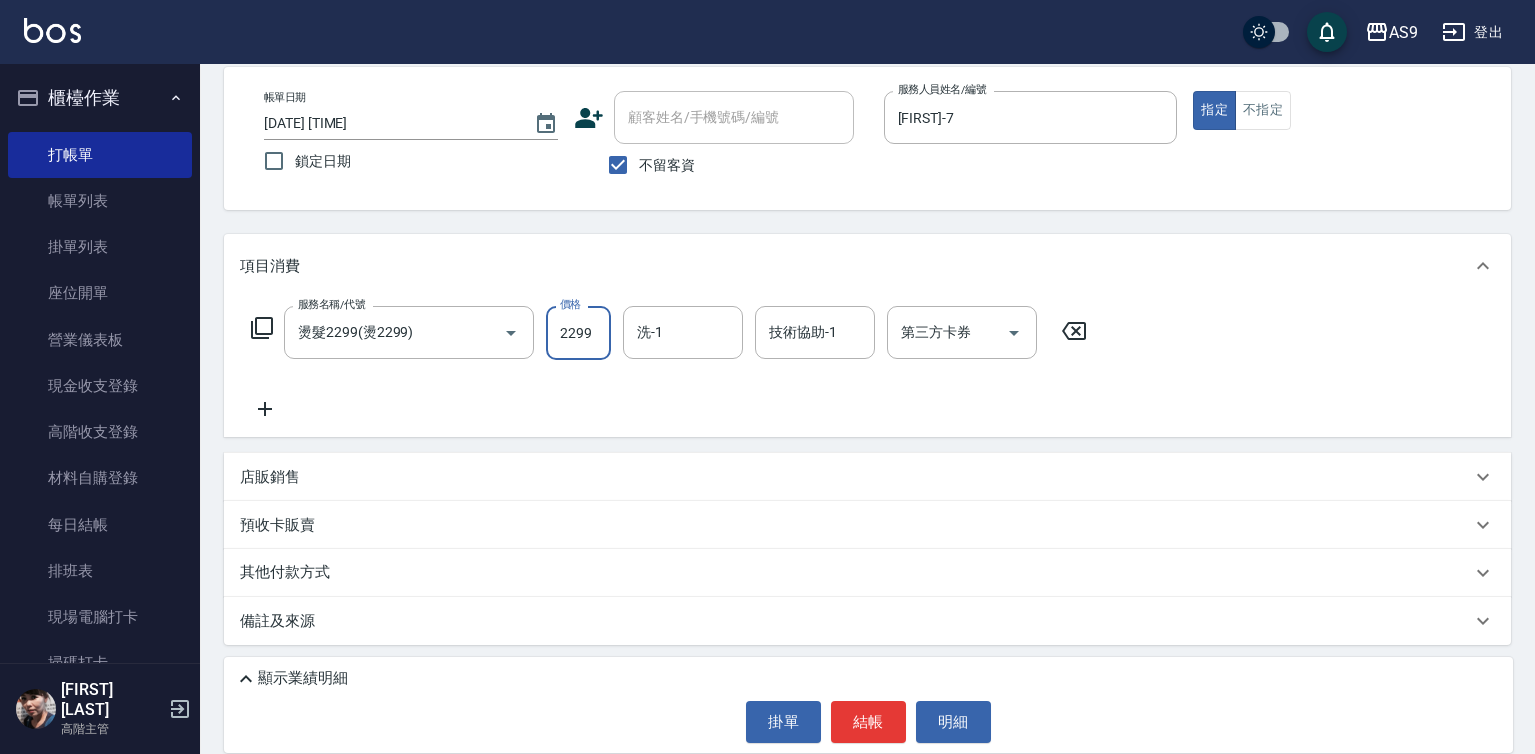 click on "2299" at bounding box center [578, 333] 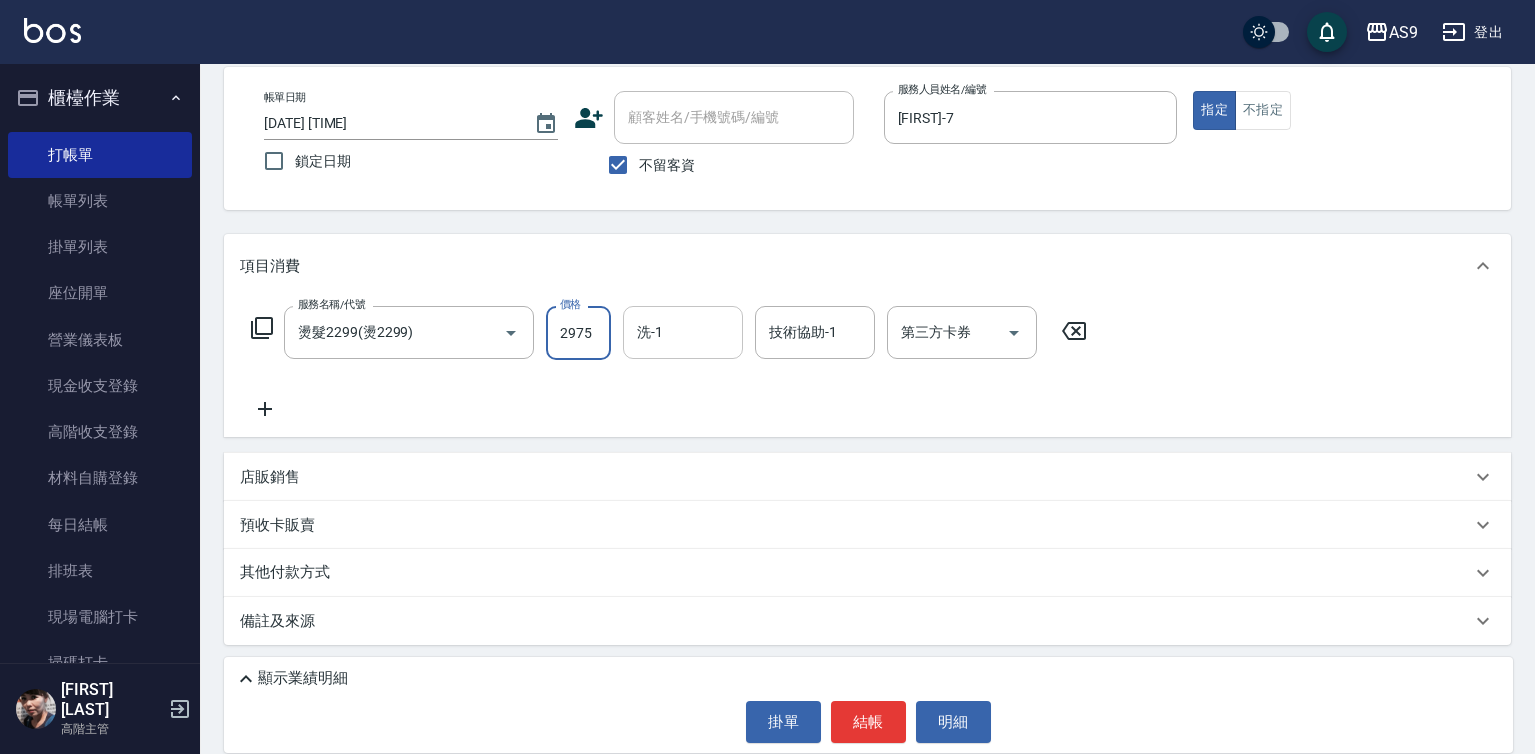 type on "2975" 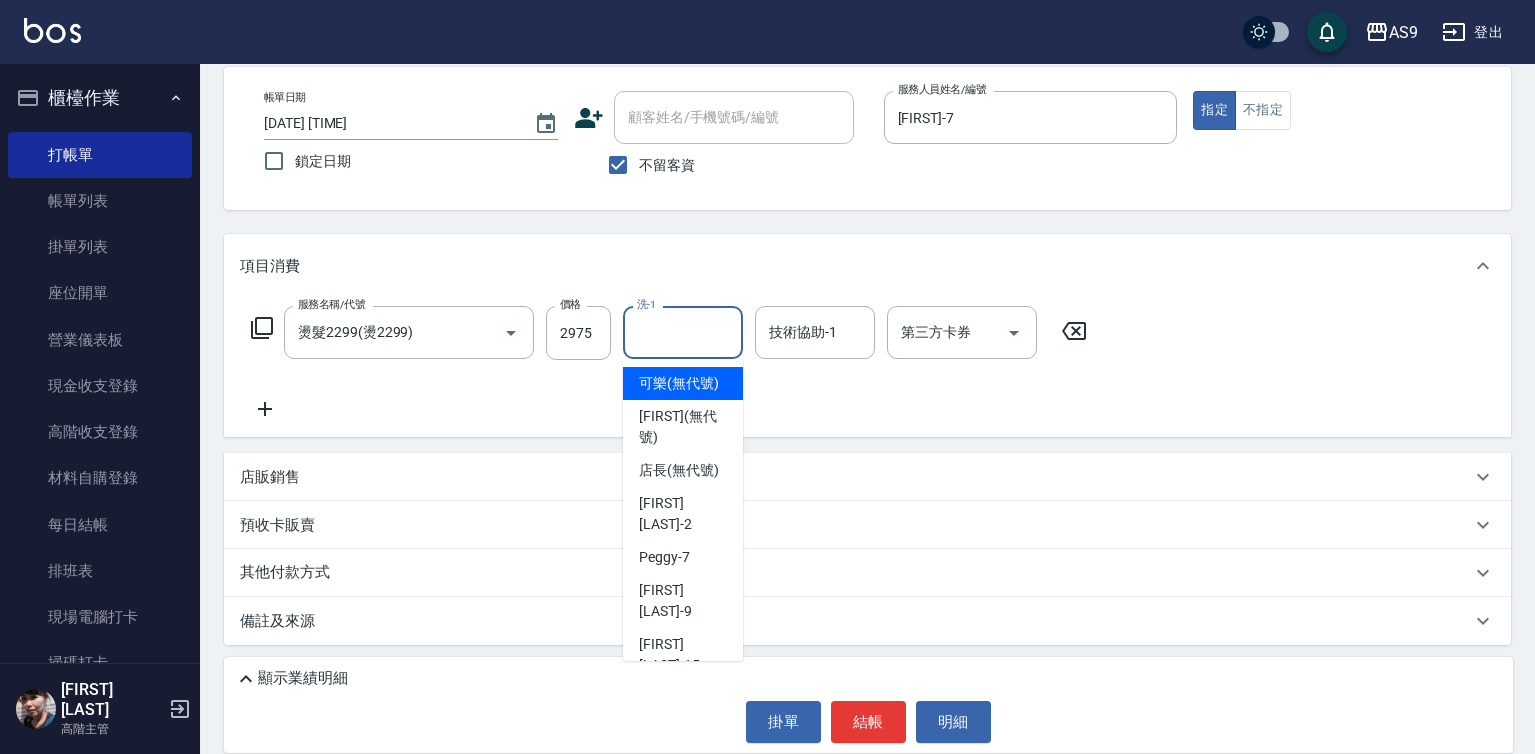 drag, startPoint x: 645, startPoint y: 328, endPoint x: 661, endPoint y: 340, distance: 20 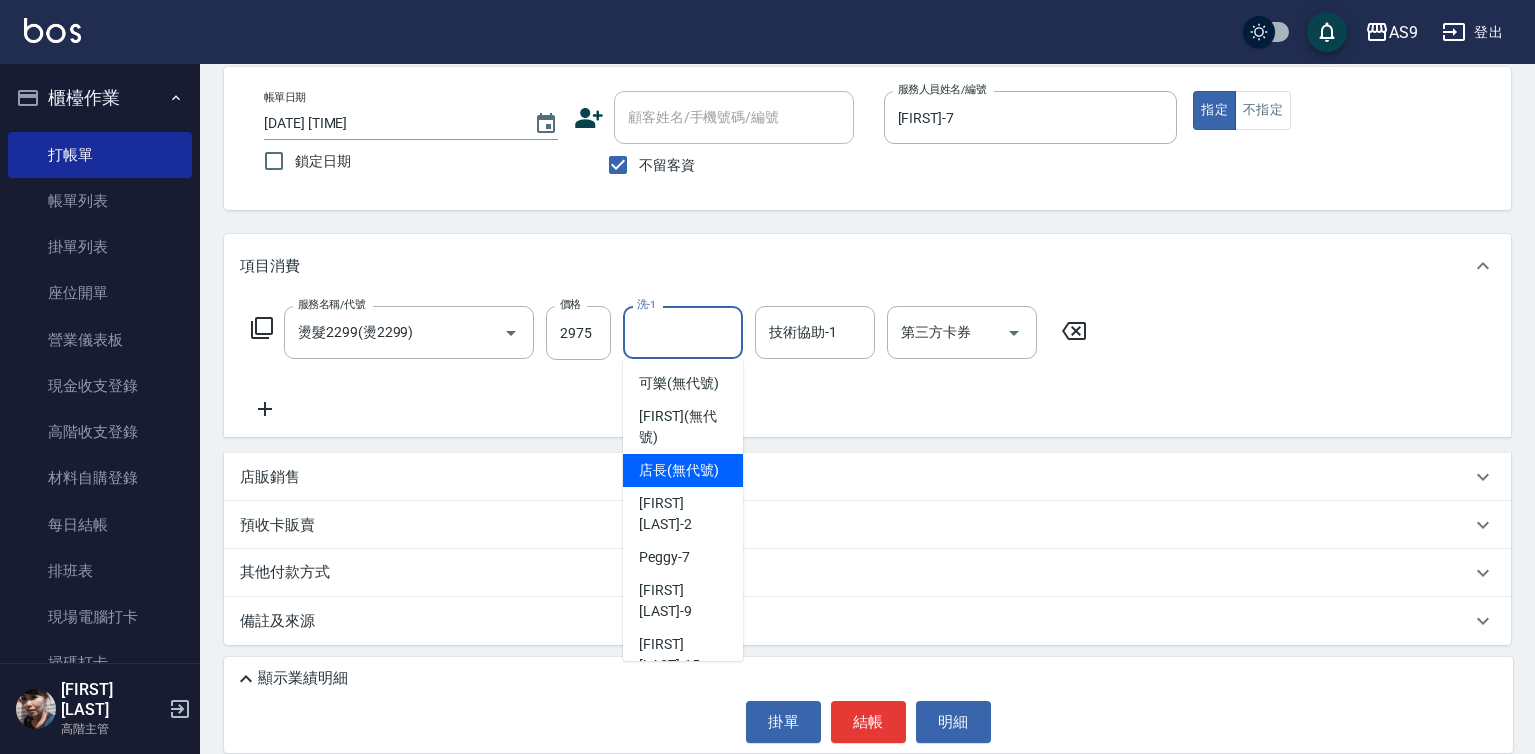 scroll, scrollTop: 128, scrollLeft: 0, axis: vertical 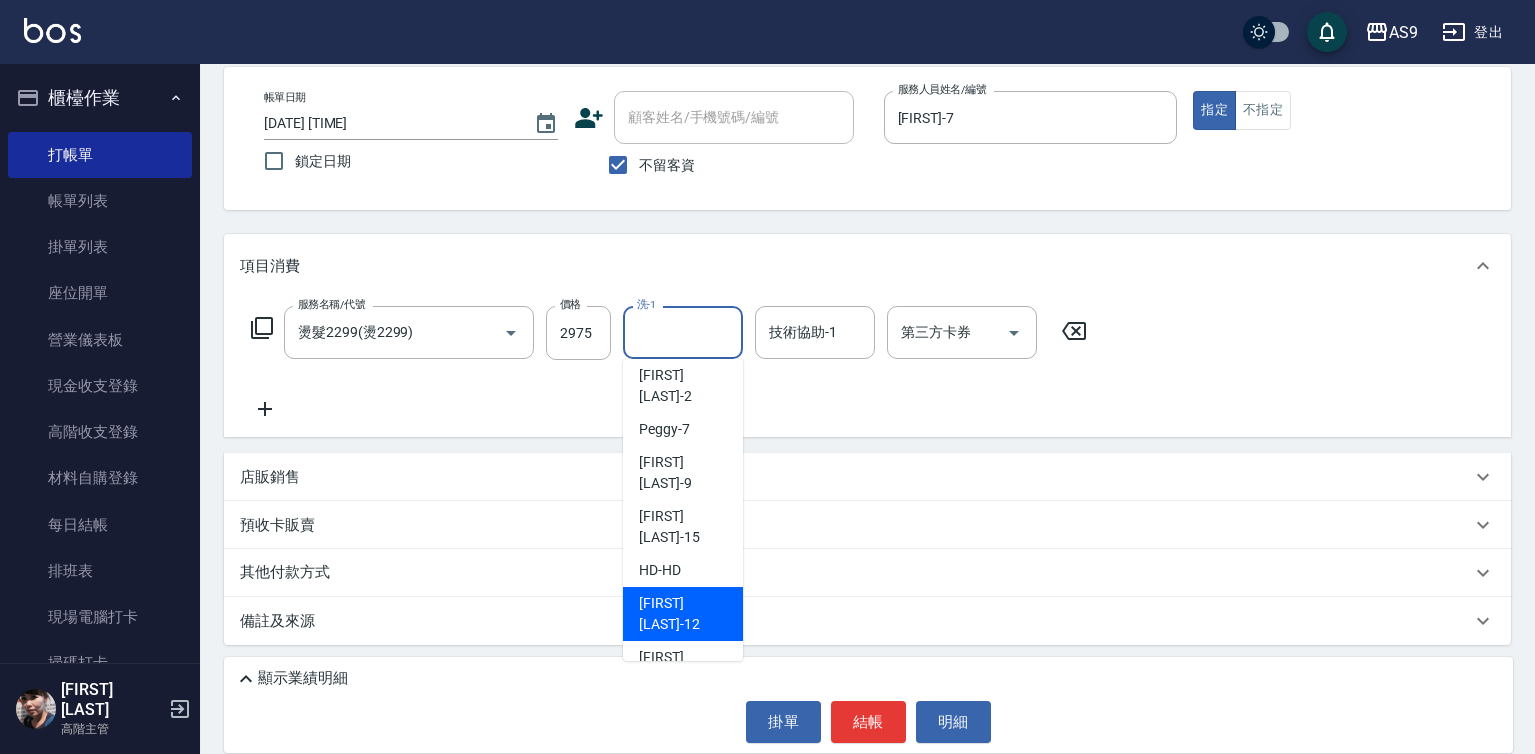 click on "[FIRST] [LAST] -12" at bounding box center (683, 614) 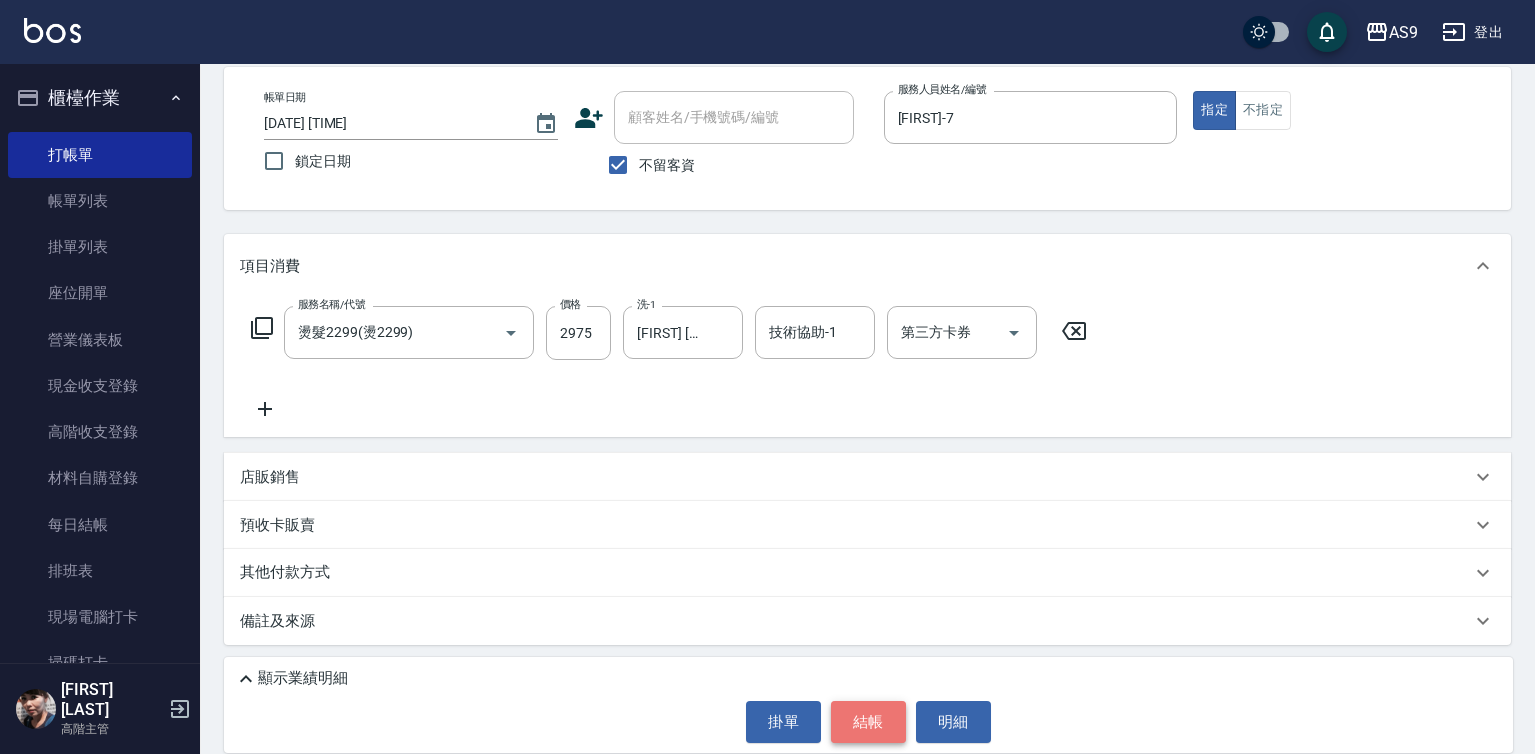 click on "結帳" at bounding box center (868, 722) 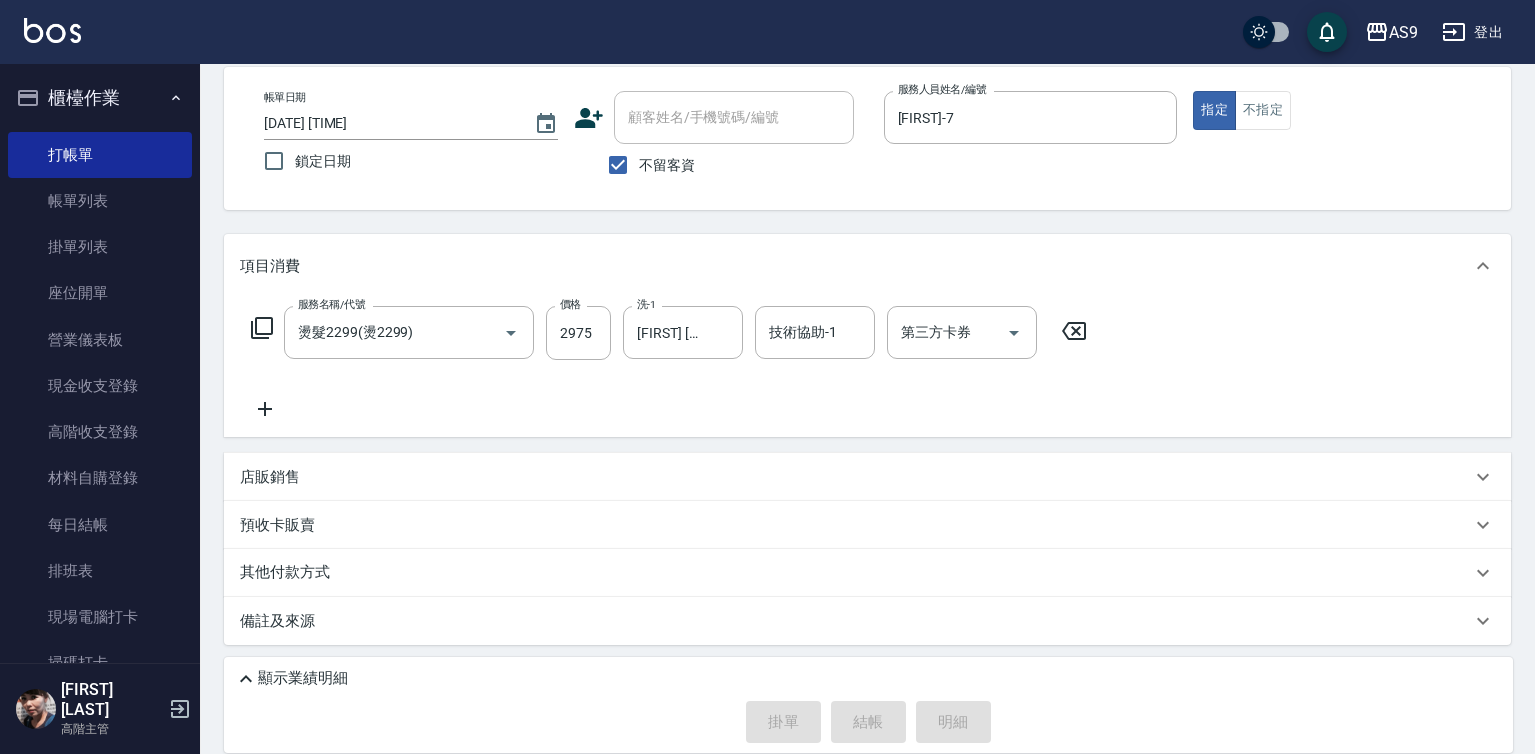 type 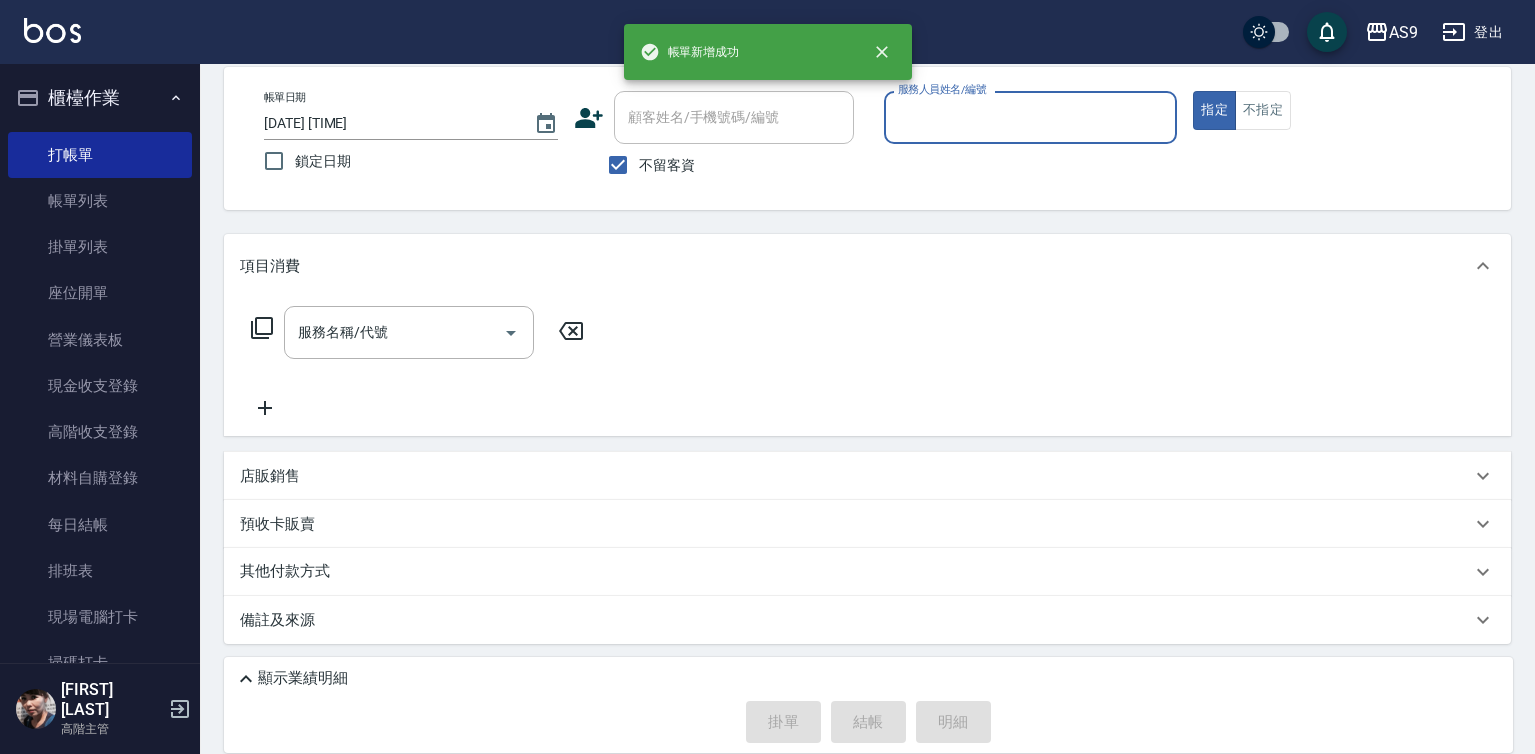 click on "服務人員姓名/編號" at bounding box center (1031, 117) 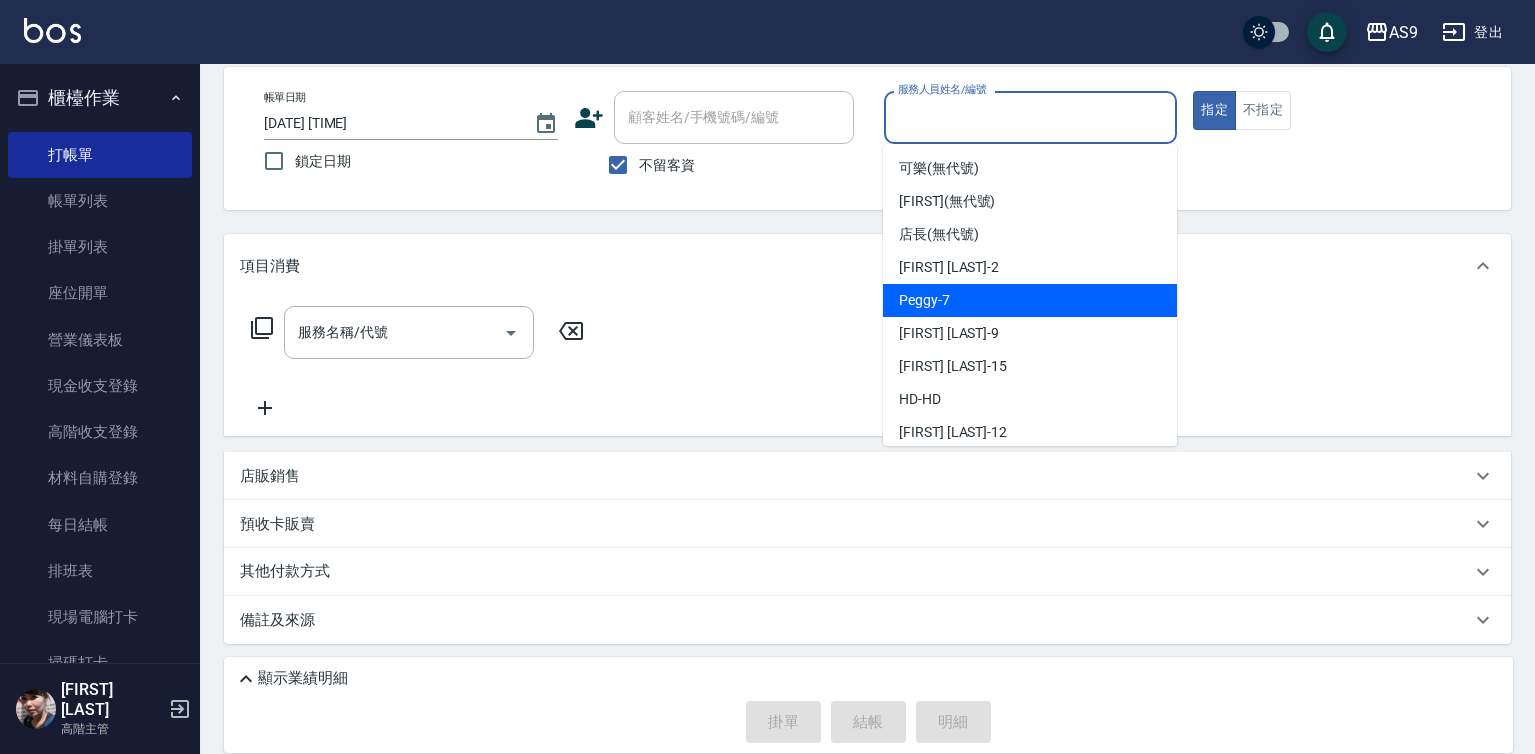 click on "[FIRST] -7" at bounding box center (924, 300) 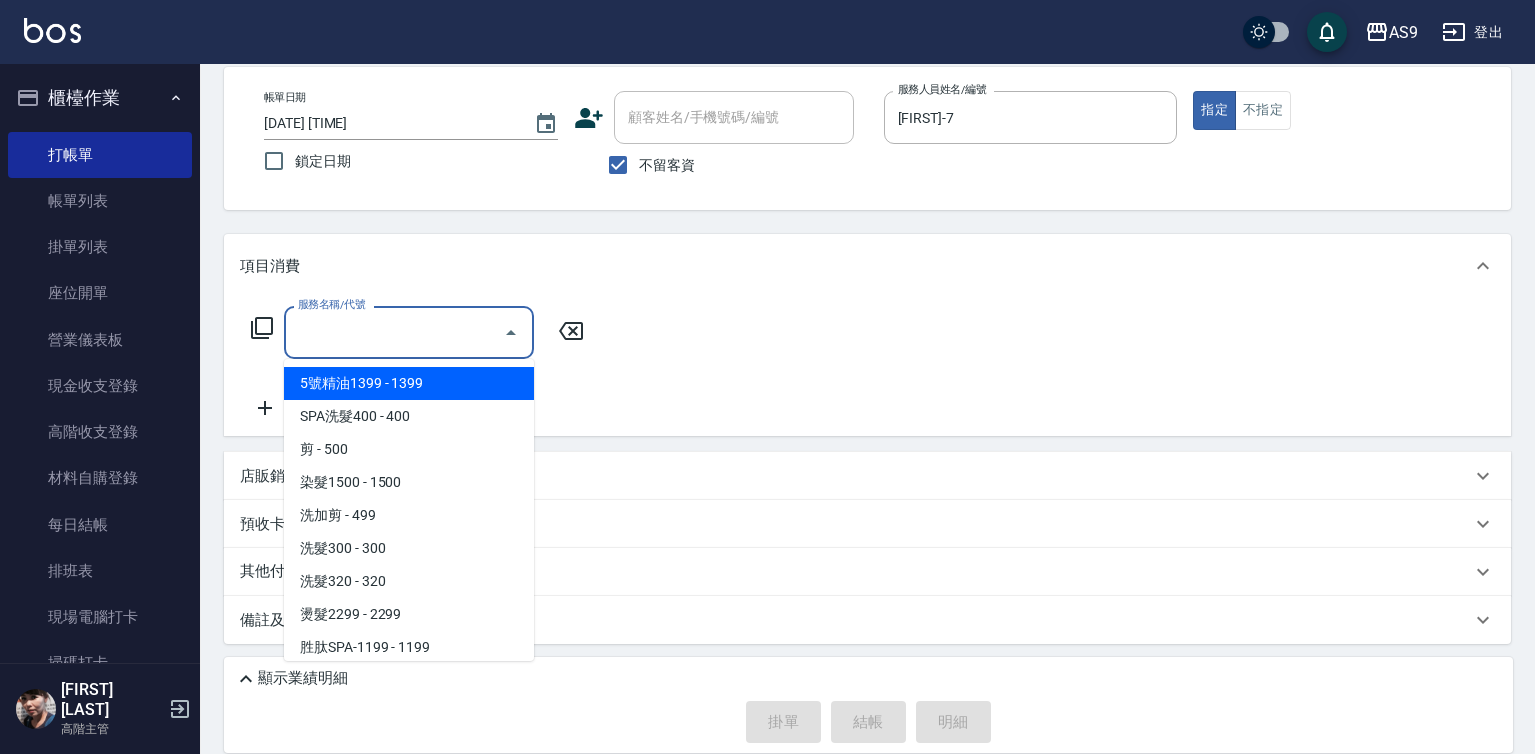 click on "服務名稱/代號" at bounding box center [394, 332] 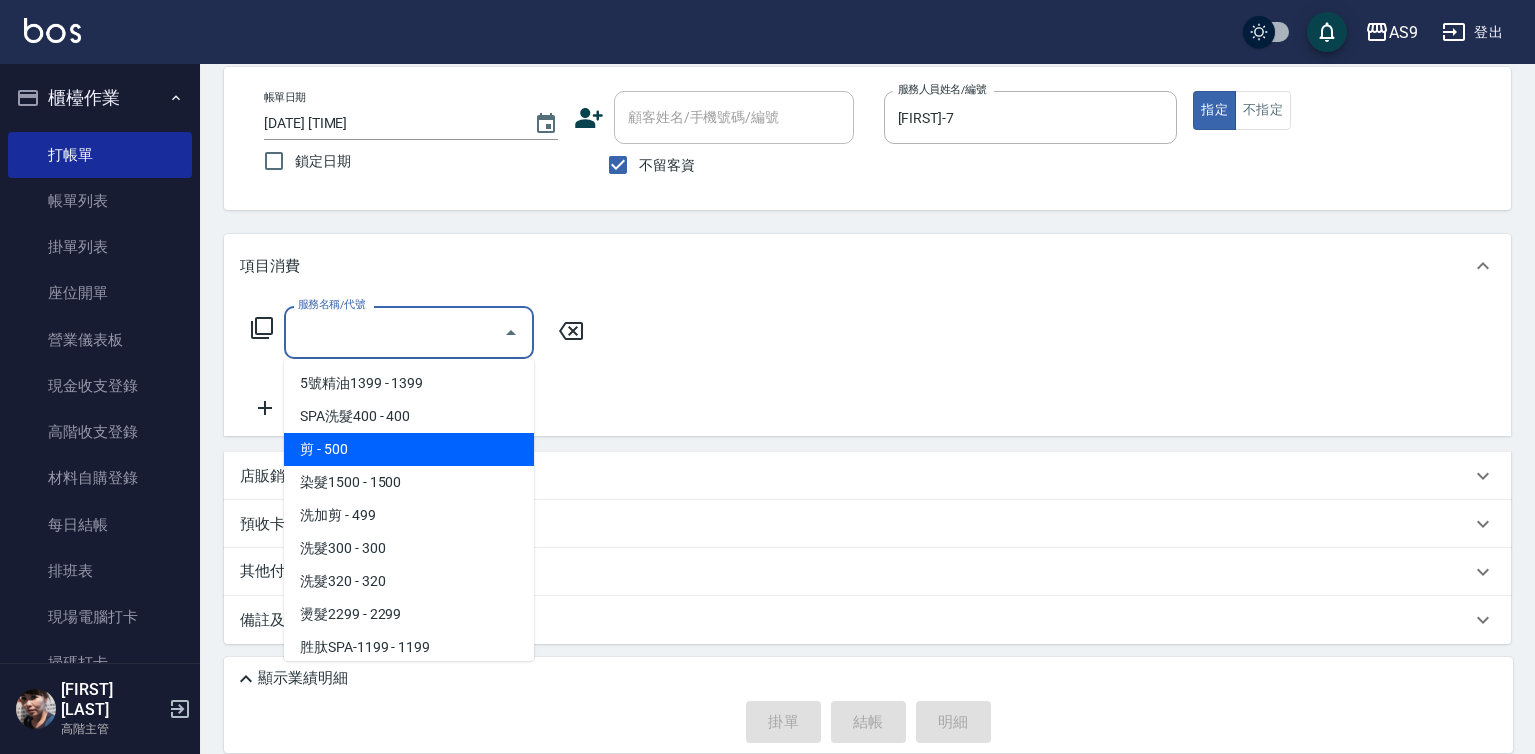 click on "剪 - 500" at bounding box center [409, 449] 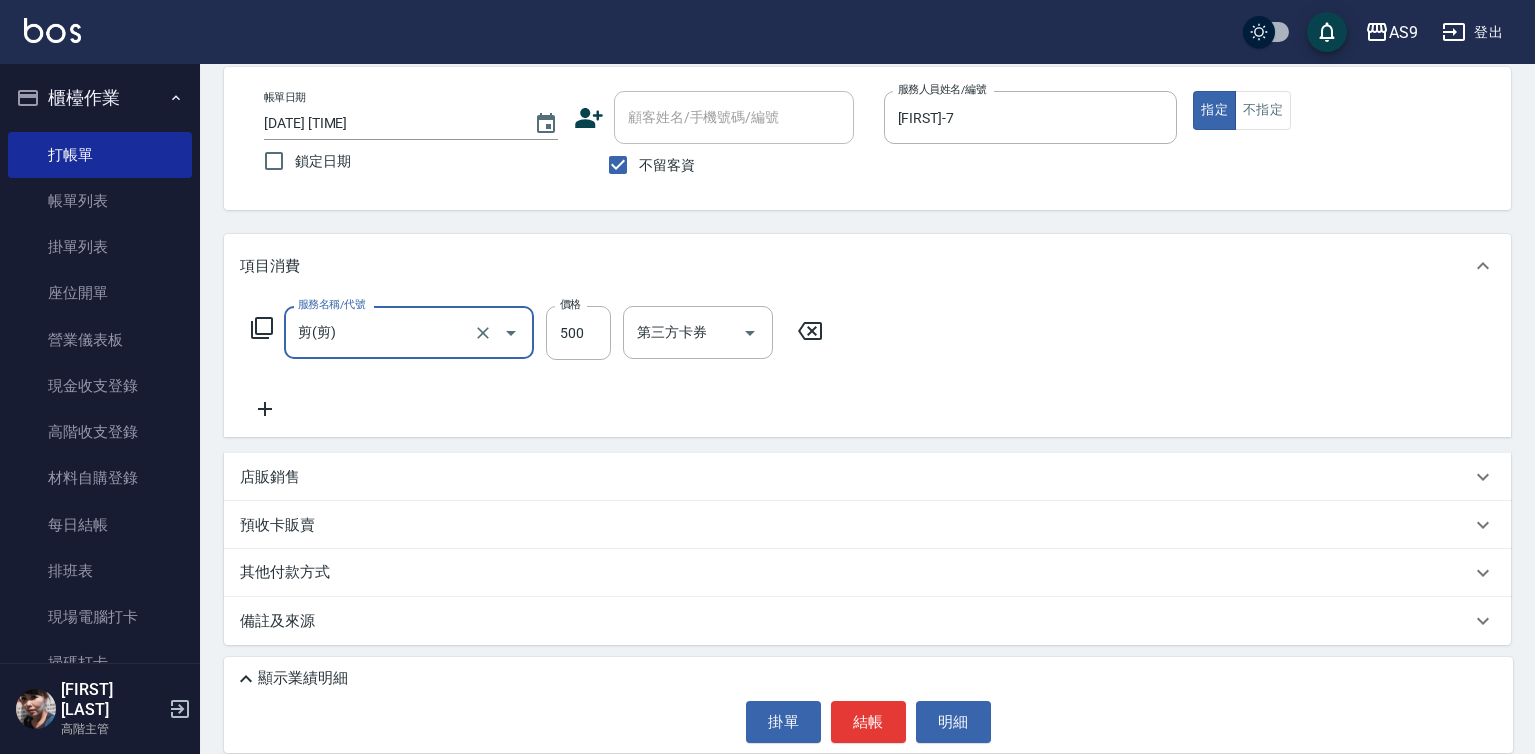 click 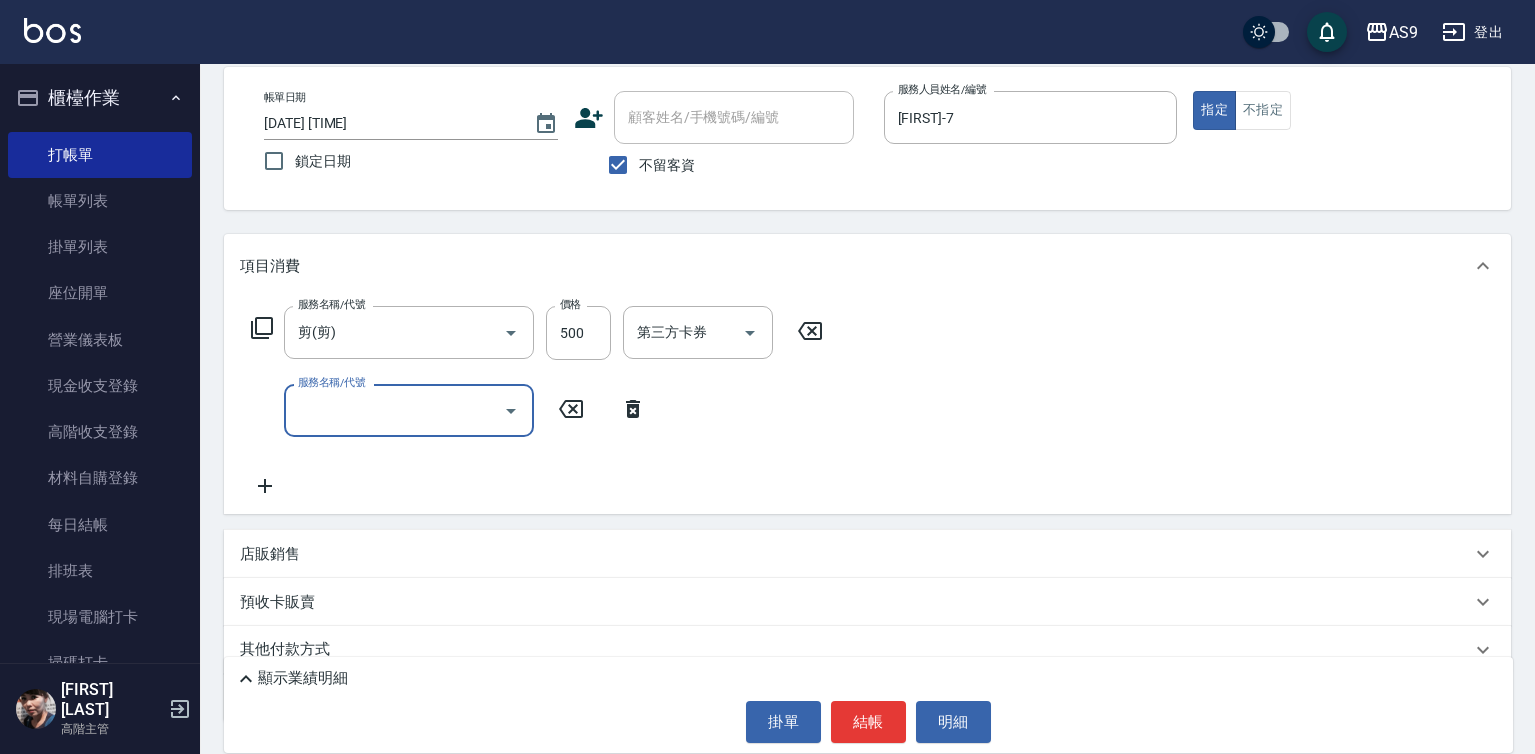 click on "服務名稱/代號" at bounding box center (394, 410) 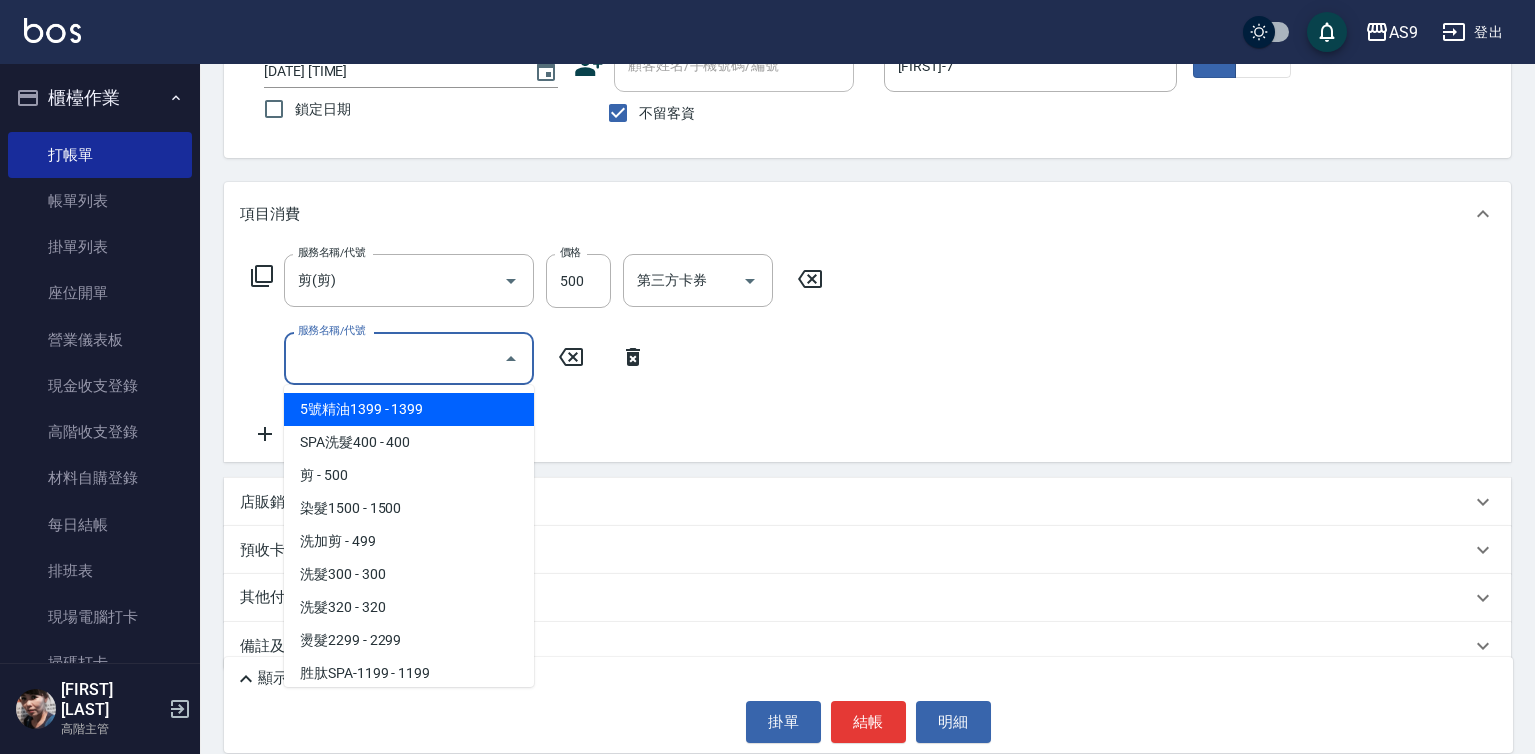 scroll, scrollTop: 172, scrollLeft: 0, axis: vertical 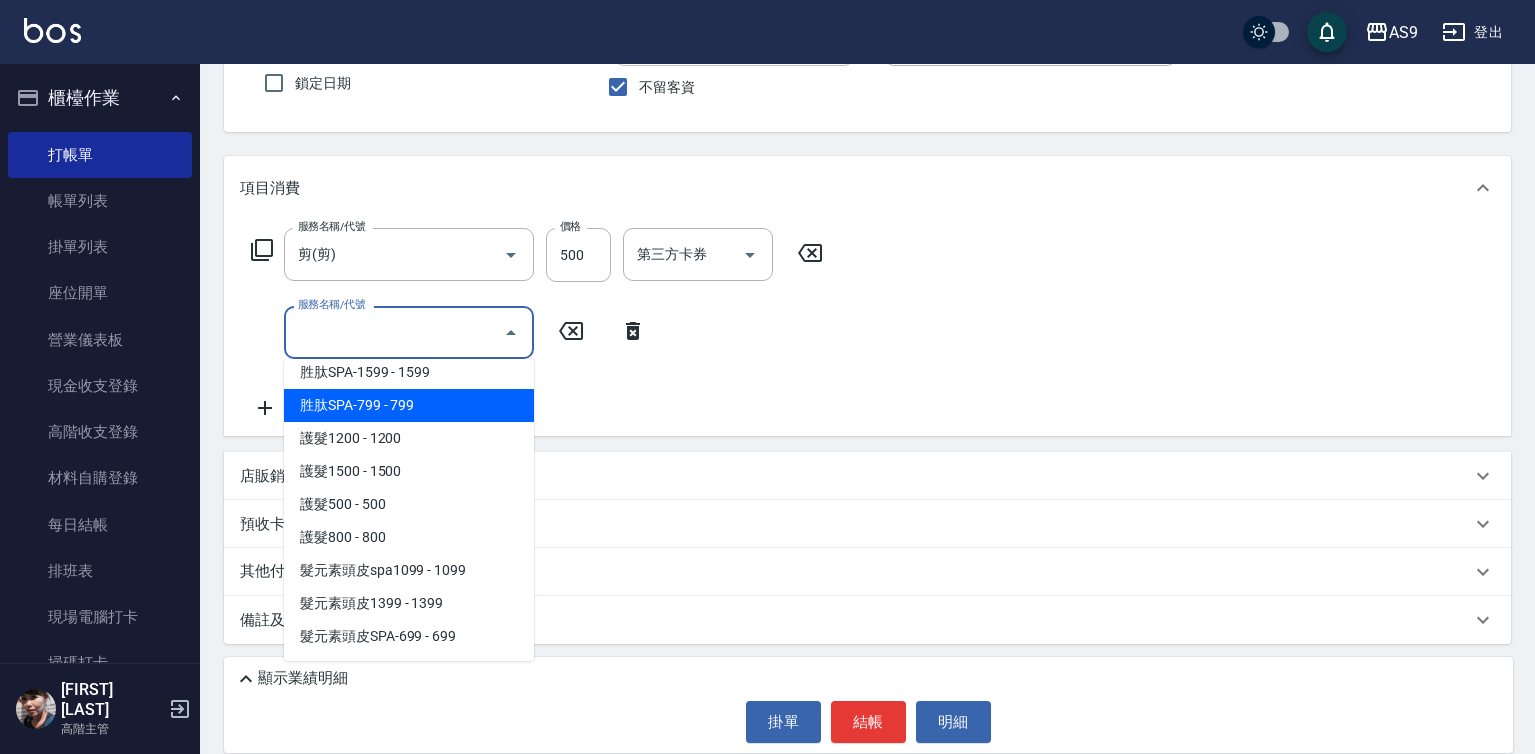 click on "胜肽SPA-799 - 799" at bounding box center (409, 405) 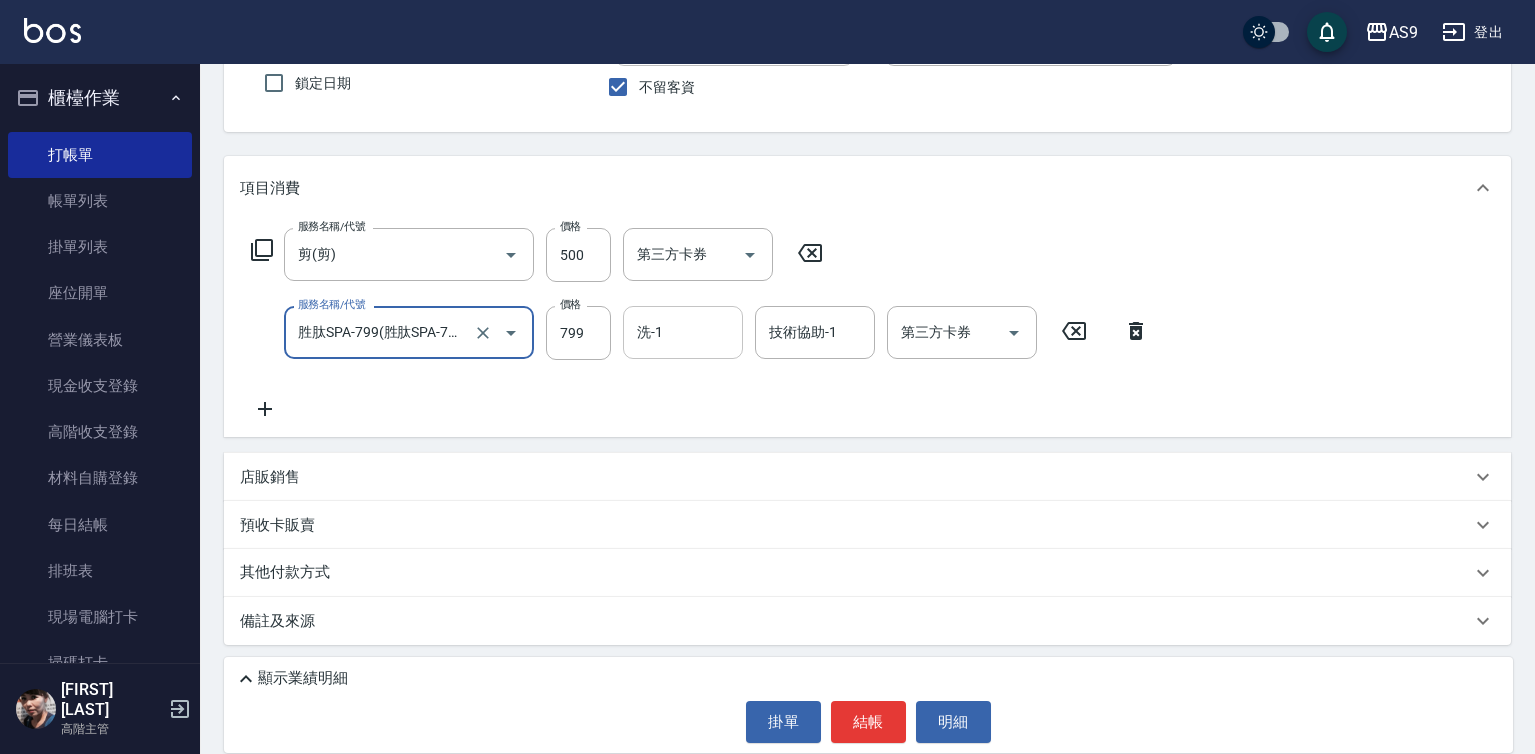 click on "洗-1" at bounding box center (683, 332) 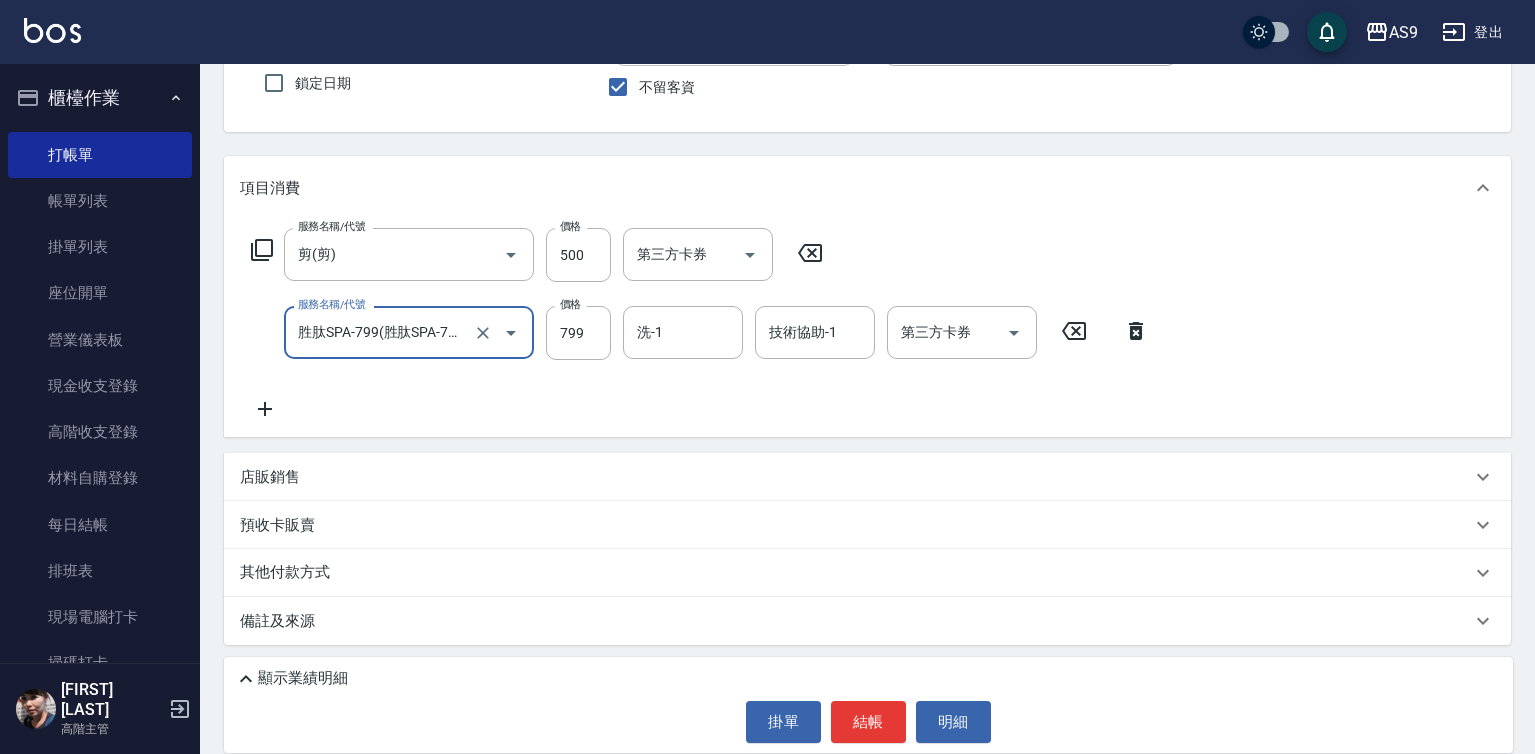 type on "胜肽SPA-799" 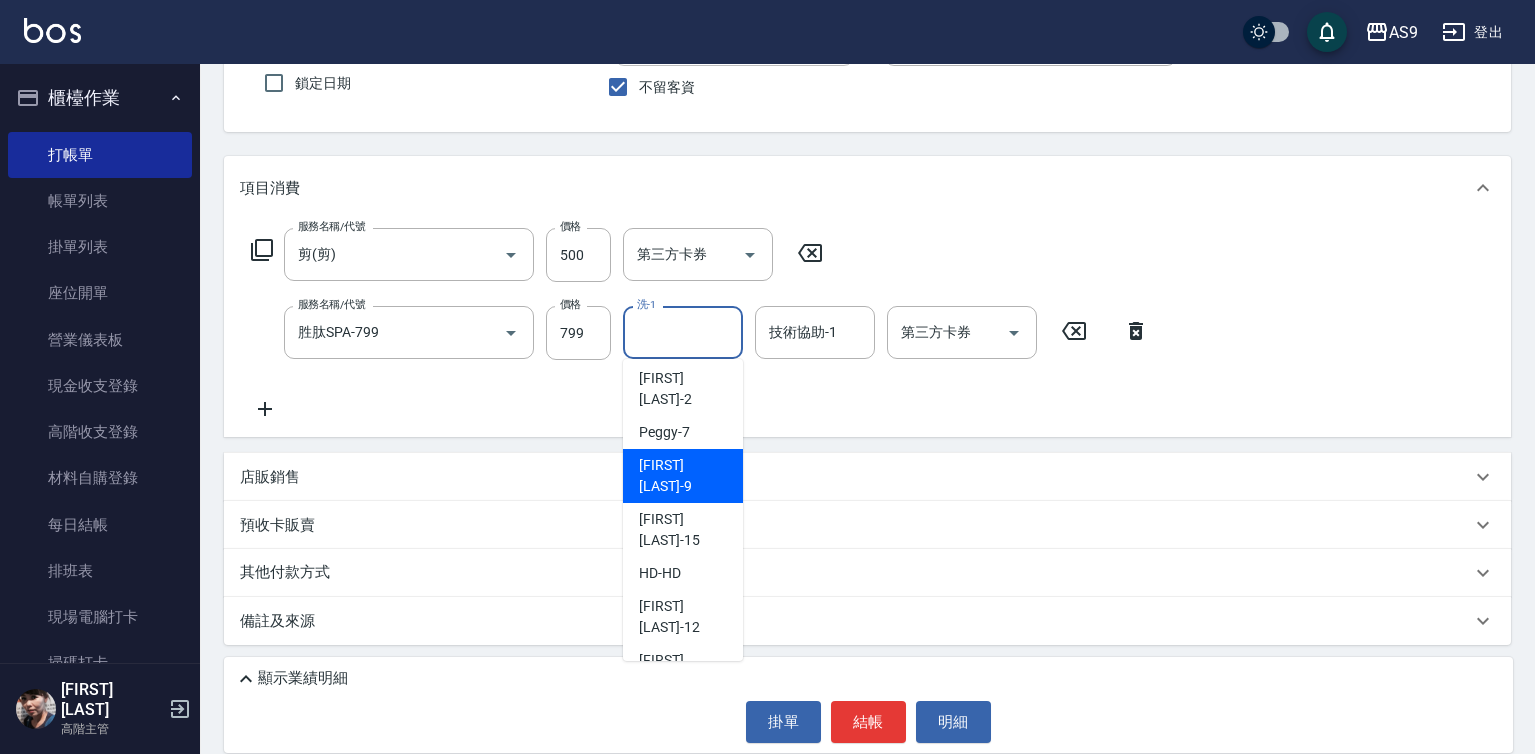 scroll, scrollTop: 128, scrollLeft: 0, axis: vertical 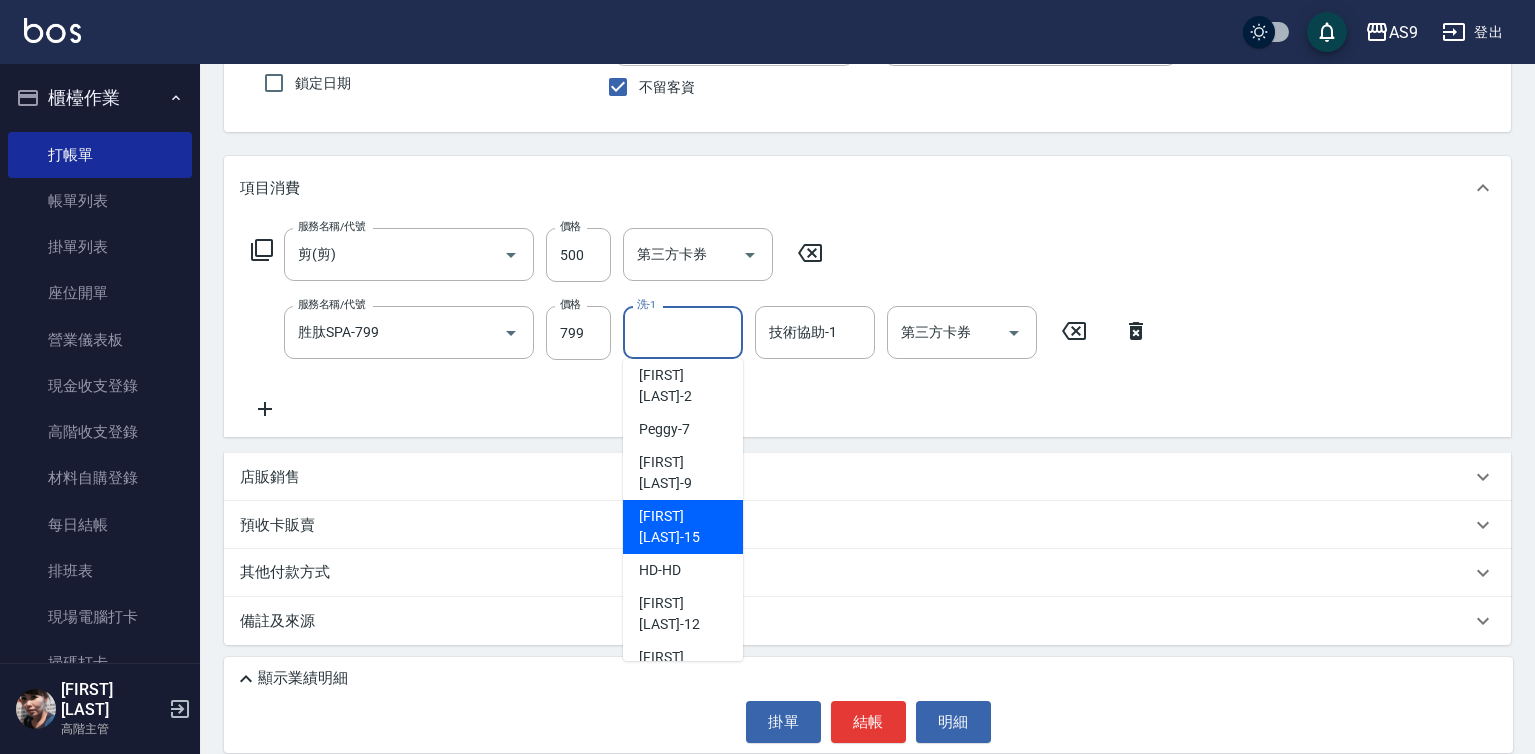 click on "[FIRST] [LAST]-15" at bounding box center [683, 527] 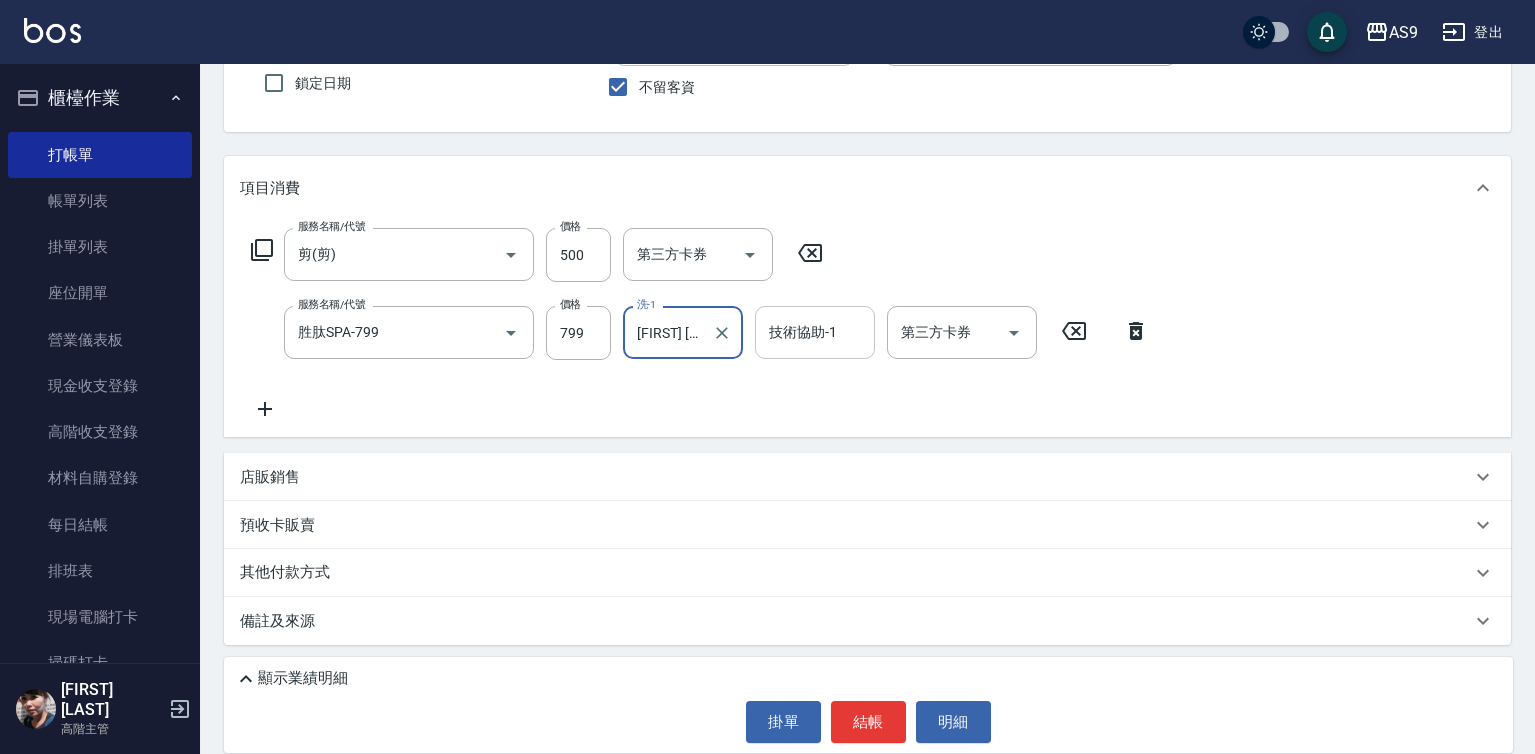 drag, startPoint x: 834, startPoint y: 294, endPoint x: 834, endPoint y: 332, distance: 38 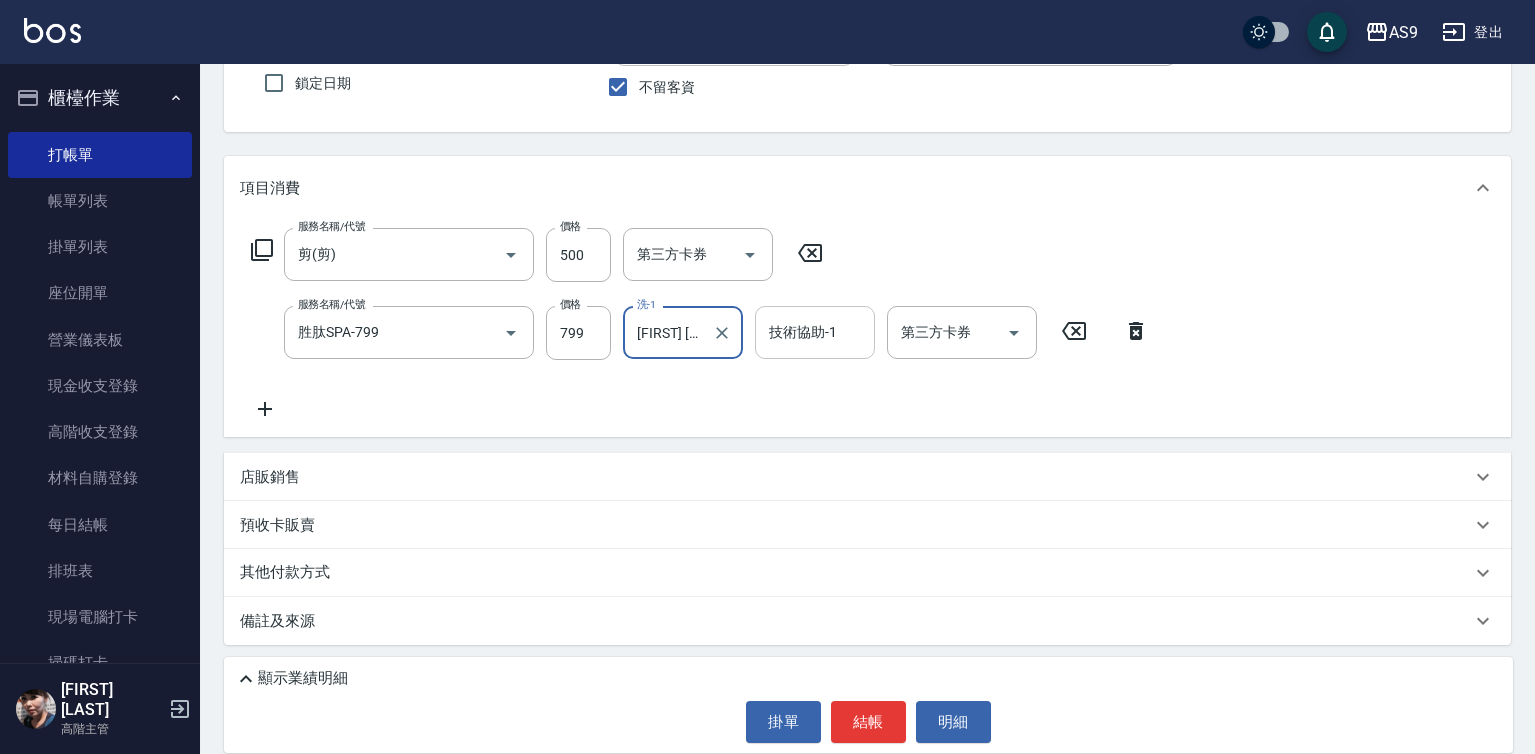 click on "服務名稱/代號 剪(剪) 服務名稱/代號 價格 500 價格 第三方卡券 第三方卡券 服務名稱/代號 胜肽SPA-799 服務名稱/代號 價格 799 價格 洗-1 [FIRST] [LAST] 洗-1 技術協助-1 技術協助-1 第三方卡券 第三方卡券" at bounding box center [700, 324] 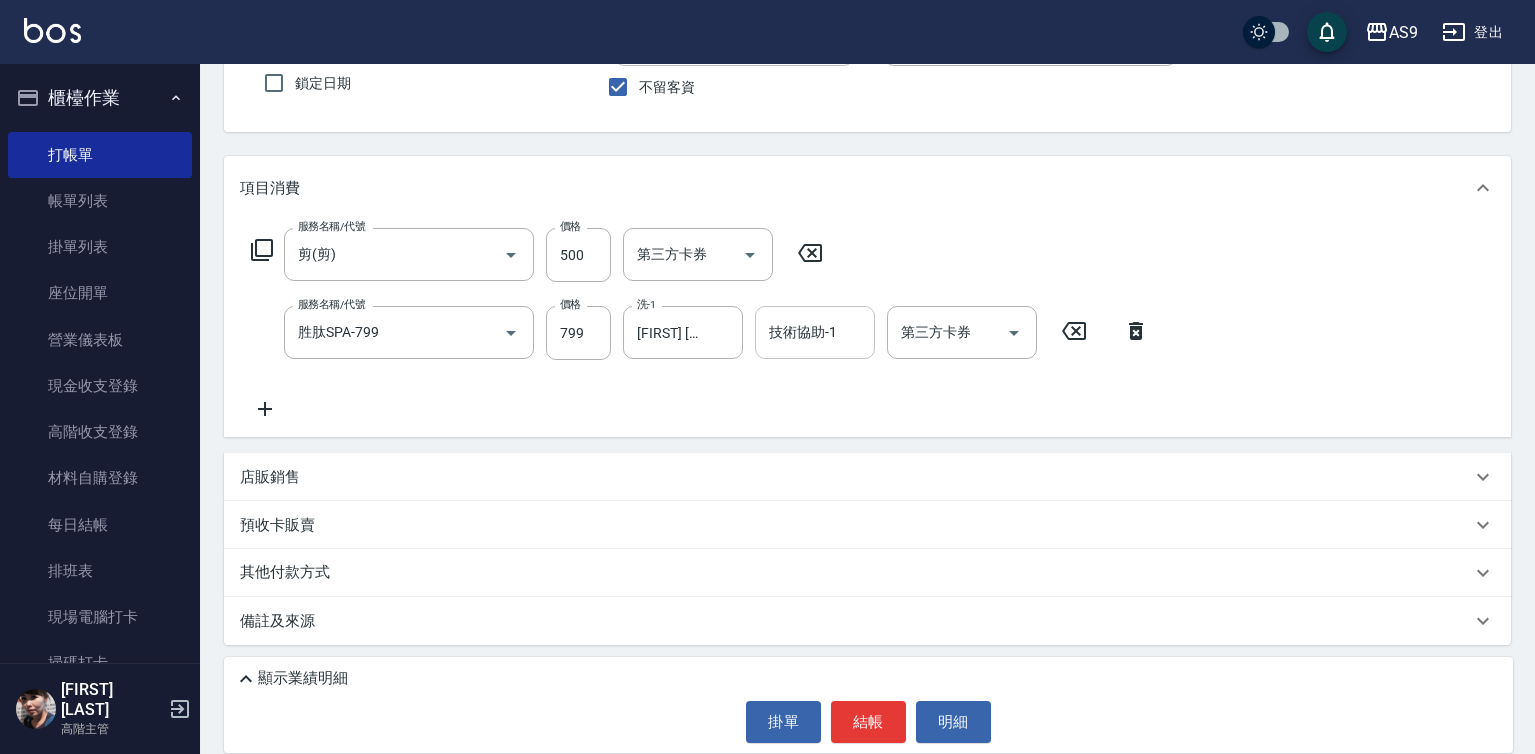 click on "技術協助-1 技術協助-1" at bounding box center (815, 332) 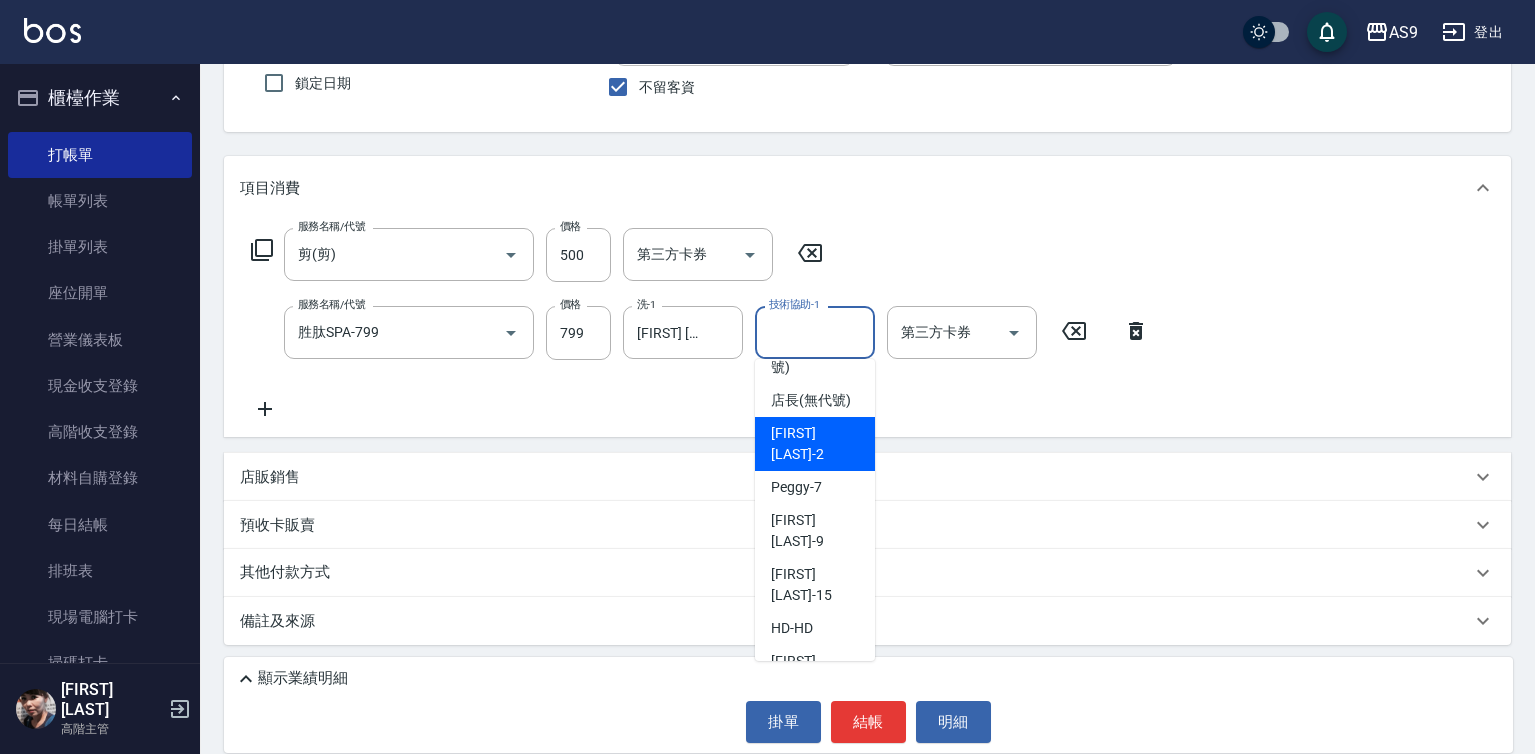 scroll, scrollTop: 128, scrollLeft: 0, axis: vertical 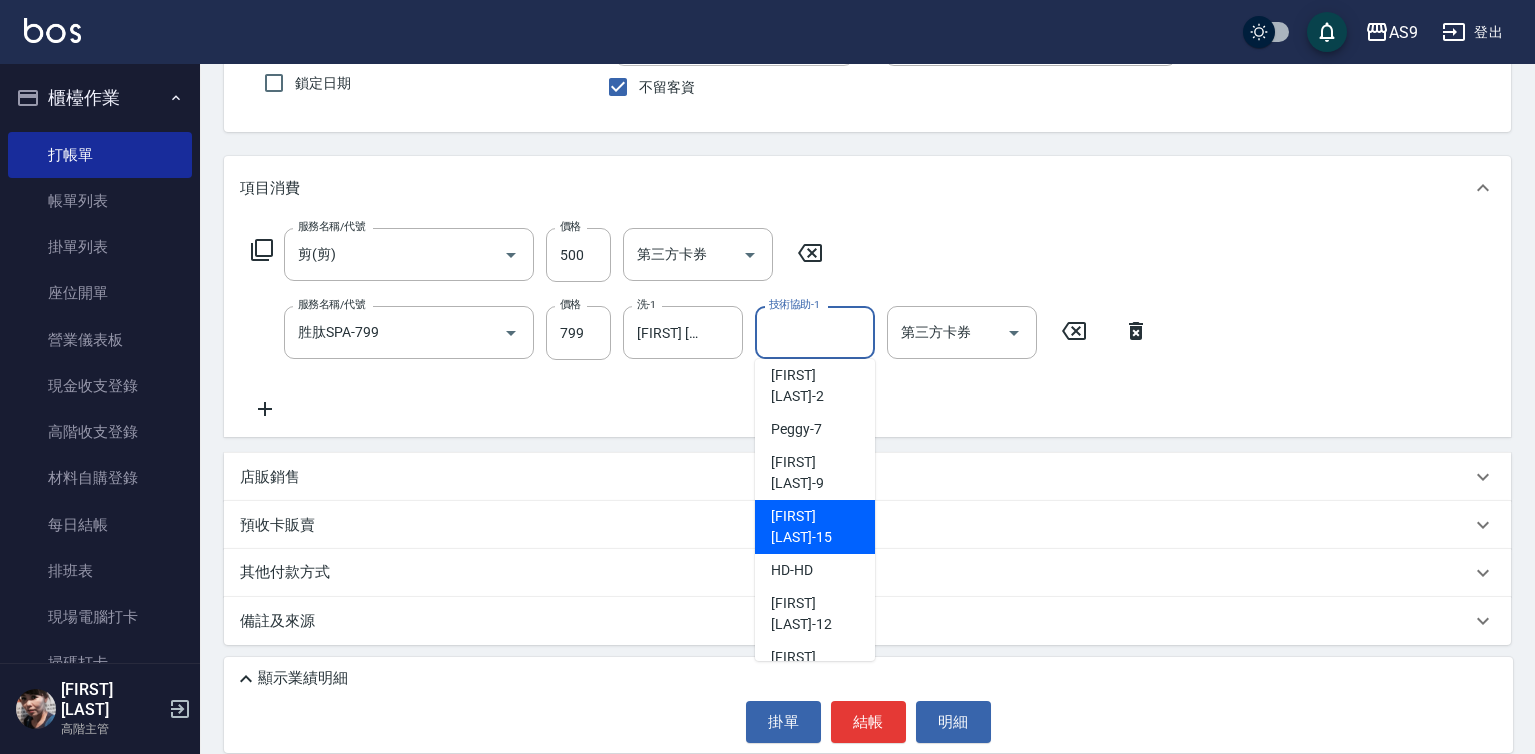 click on "[FIRST] [LAST]-15" at bounding box center (815, 527) 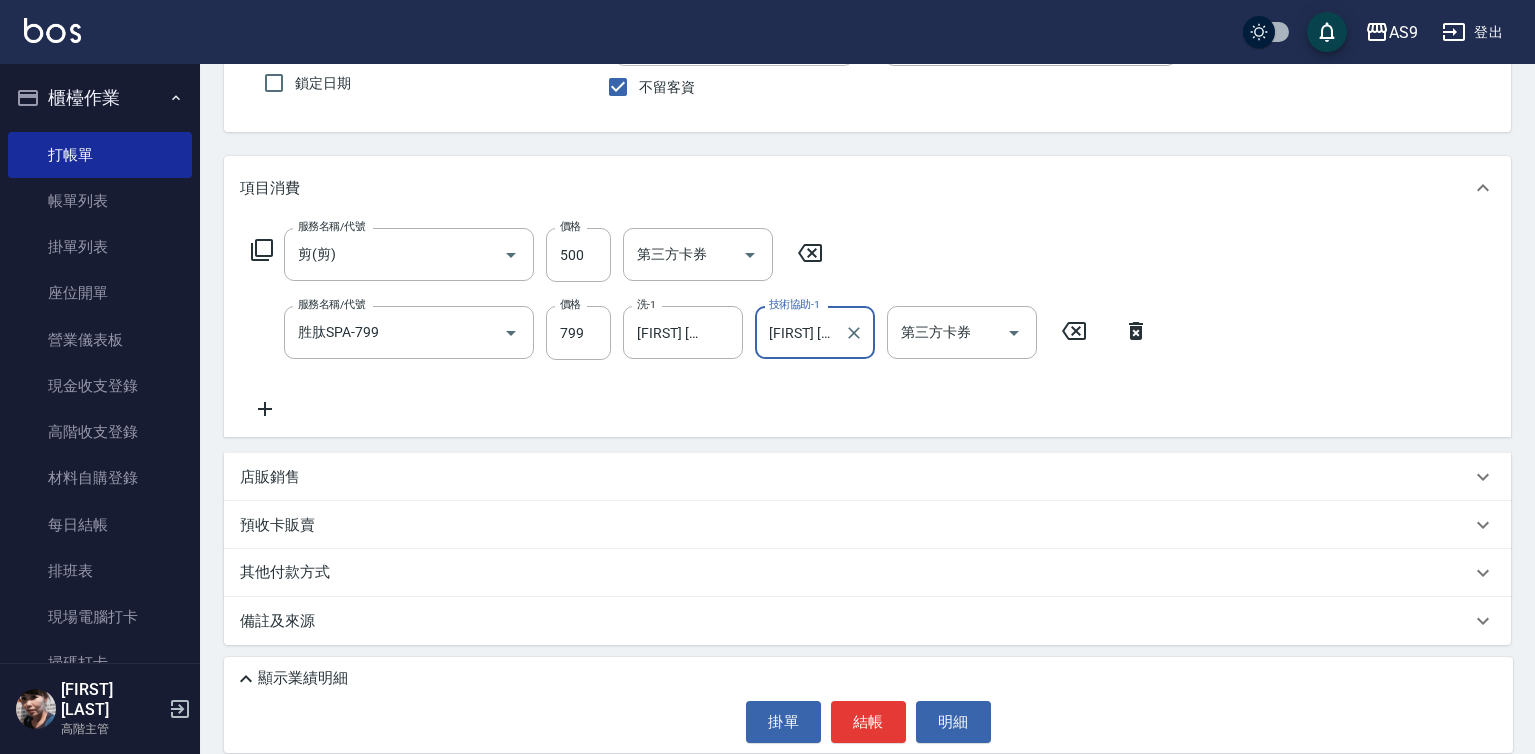 scroll, scrollTop: 0, scrollLeft: 0, axis: both 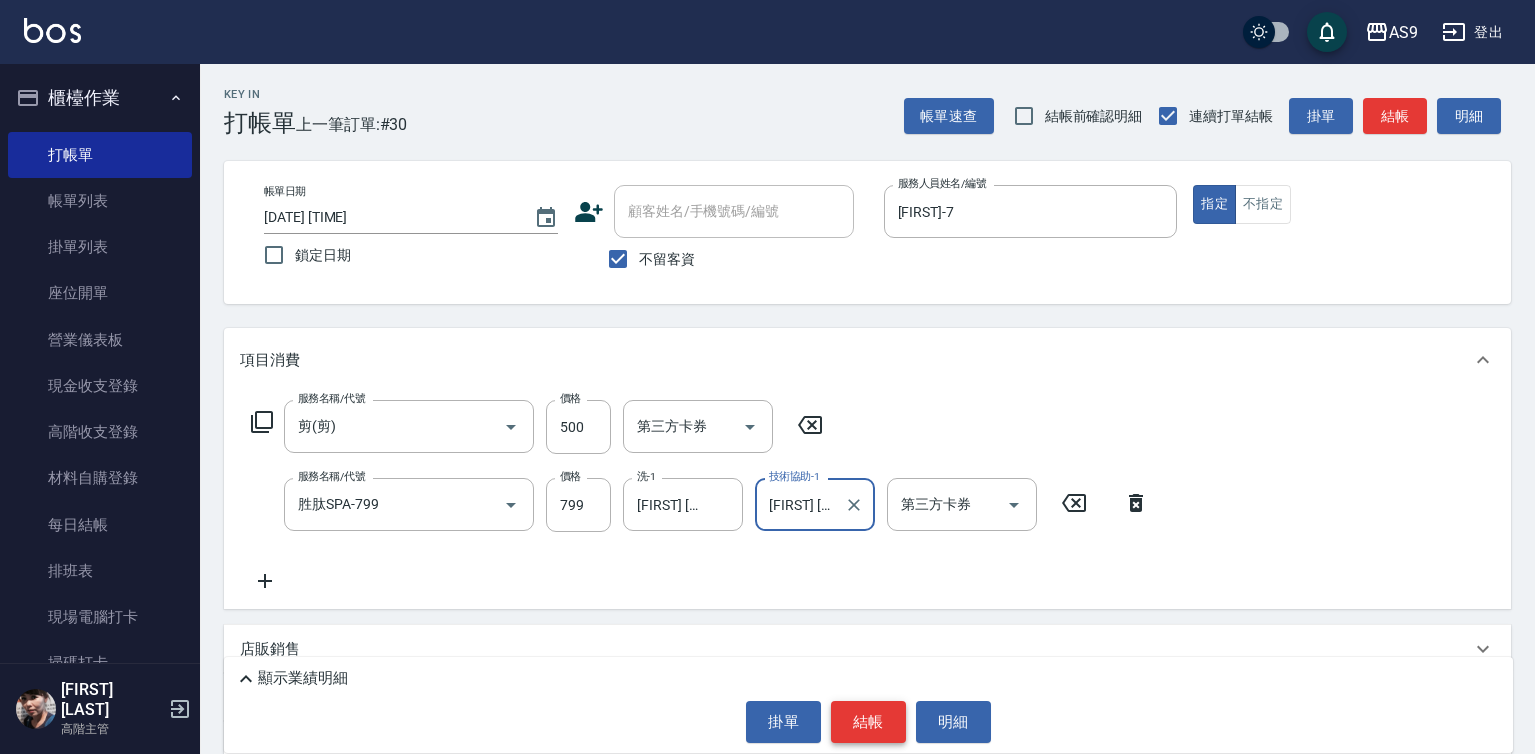 click on "結帳" at bounding box center [868, 722] 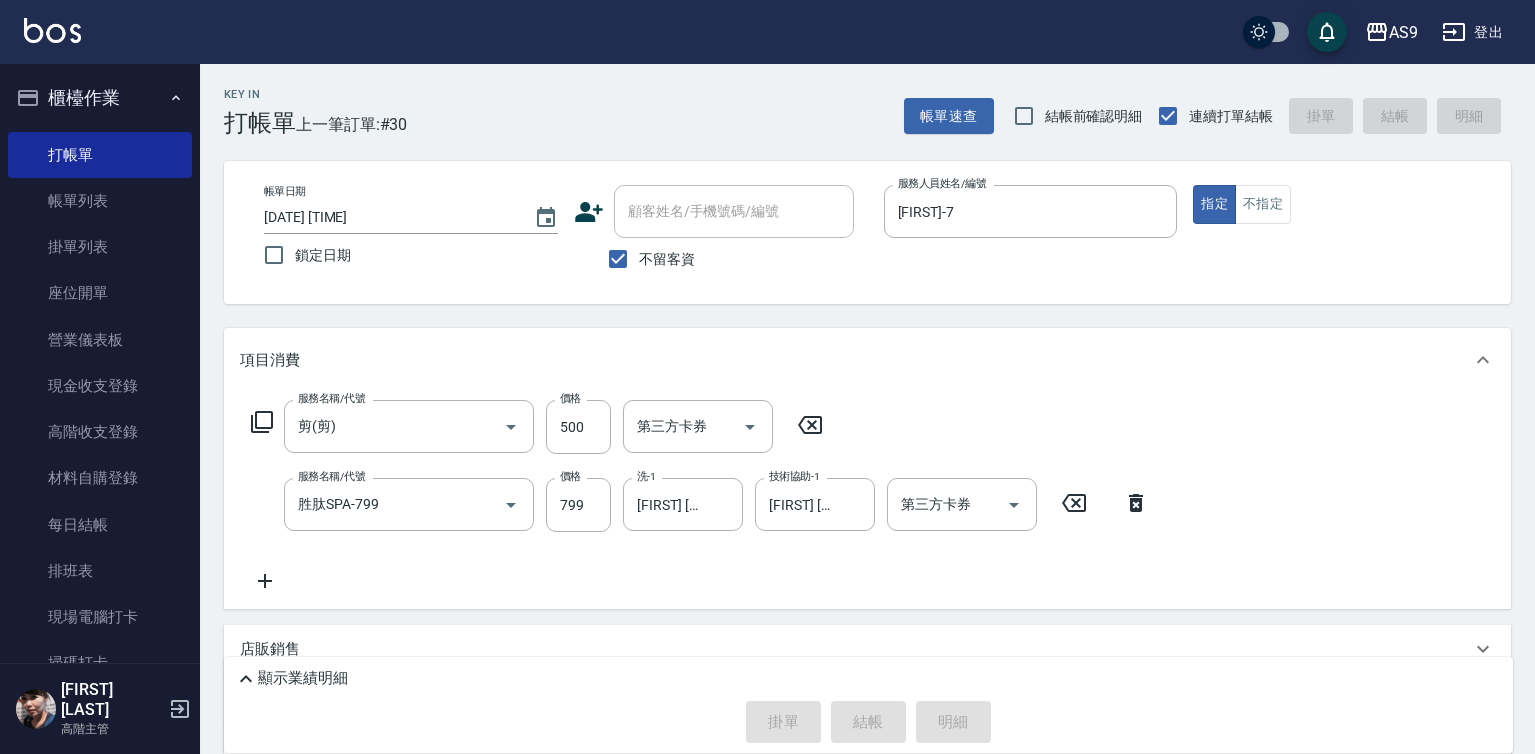 type on "[DATE] [TIME]" 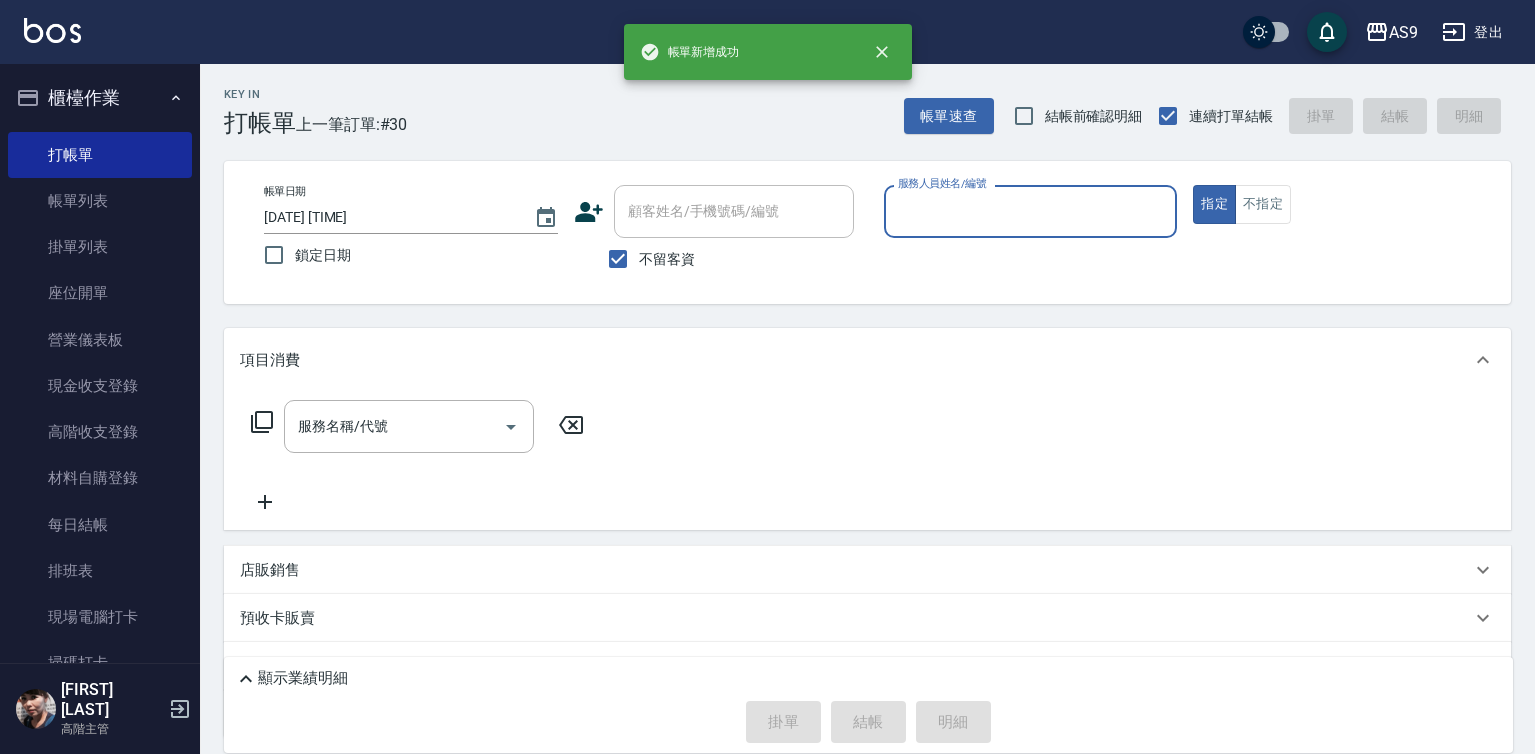 click on "服務人員姓名/編號" at bounding box center [1031, 211] 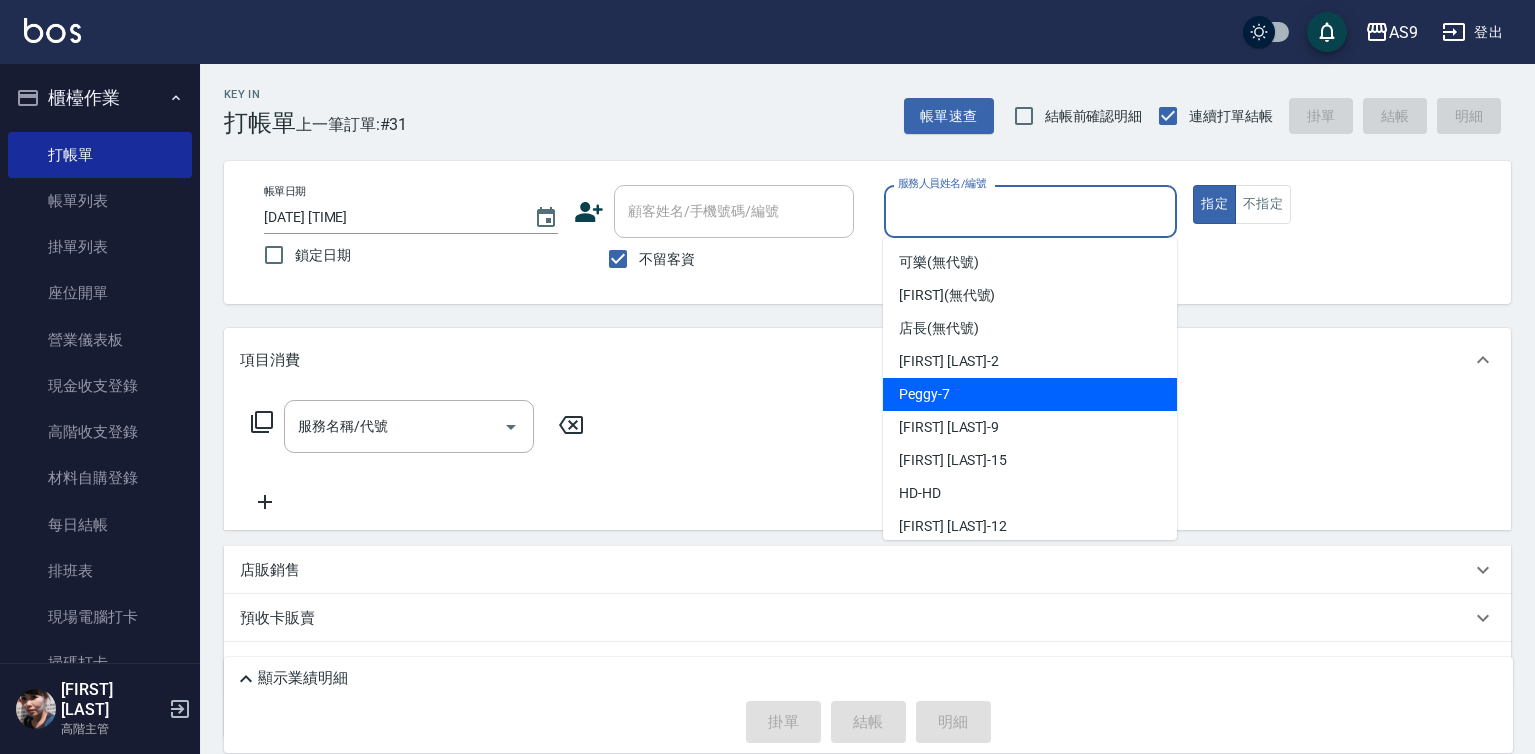 click on "[FIRST] -7" at bounding box center (924, 394) 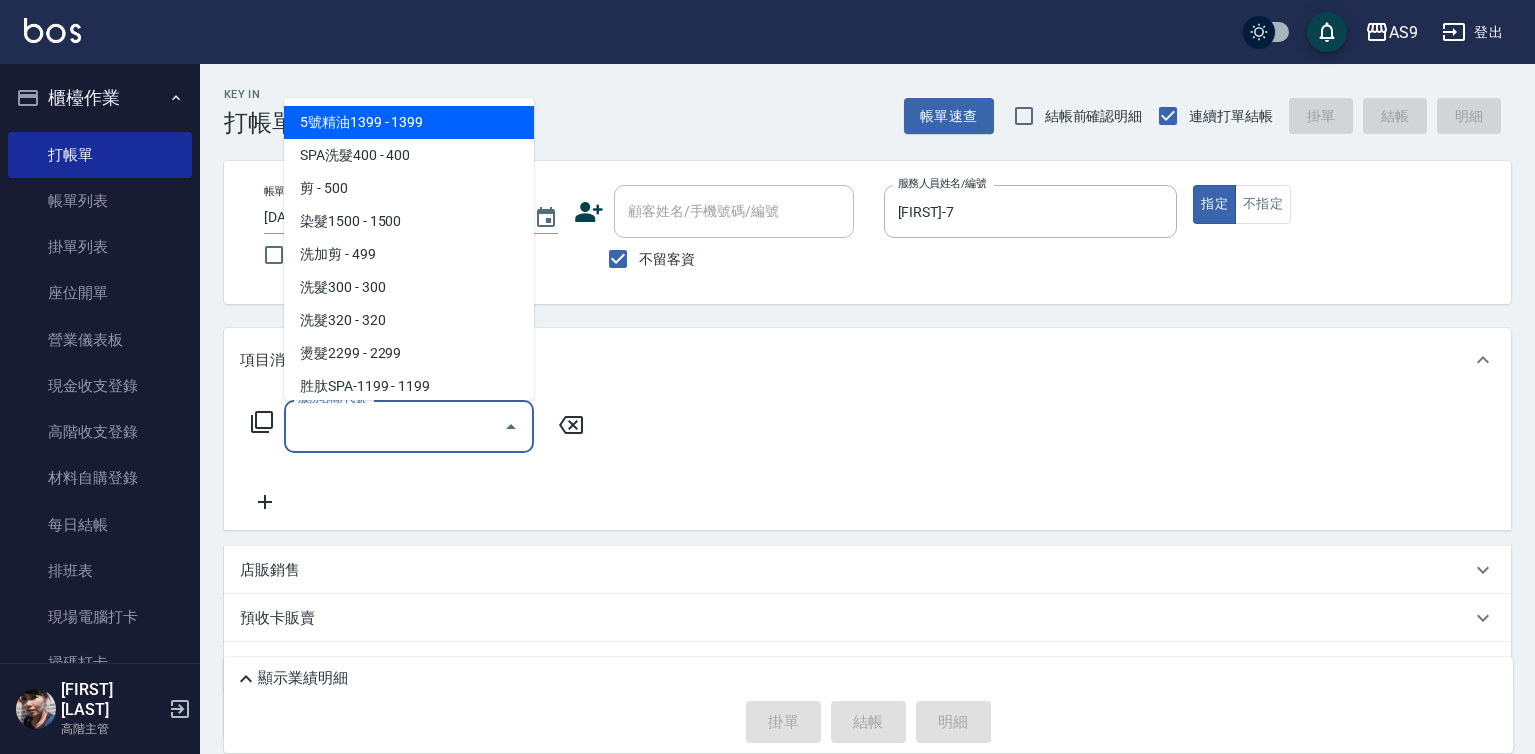 click on "服務名稱/代號" at bounding box center (394, 426) 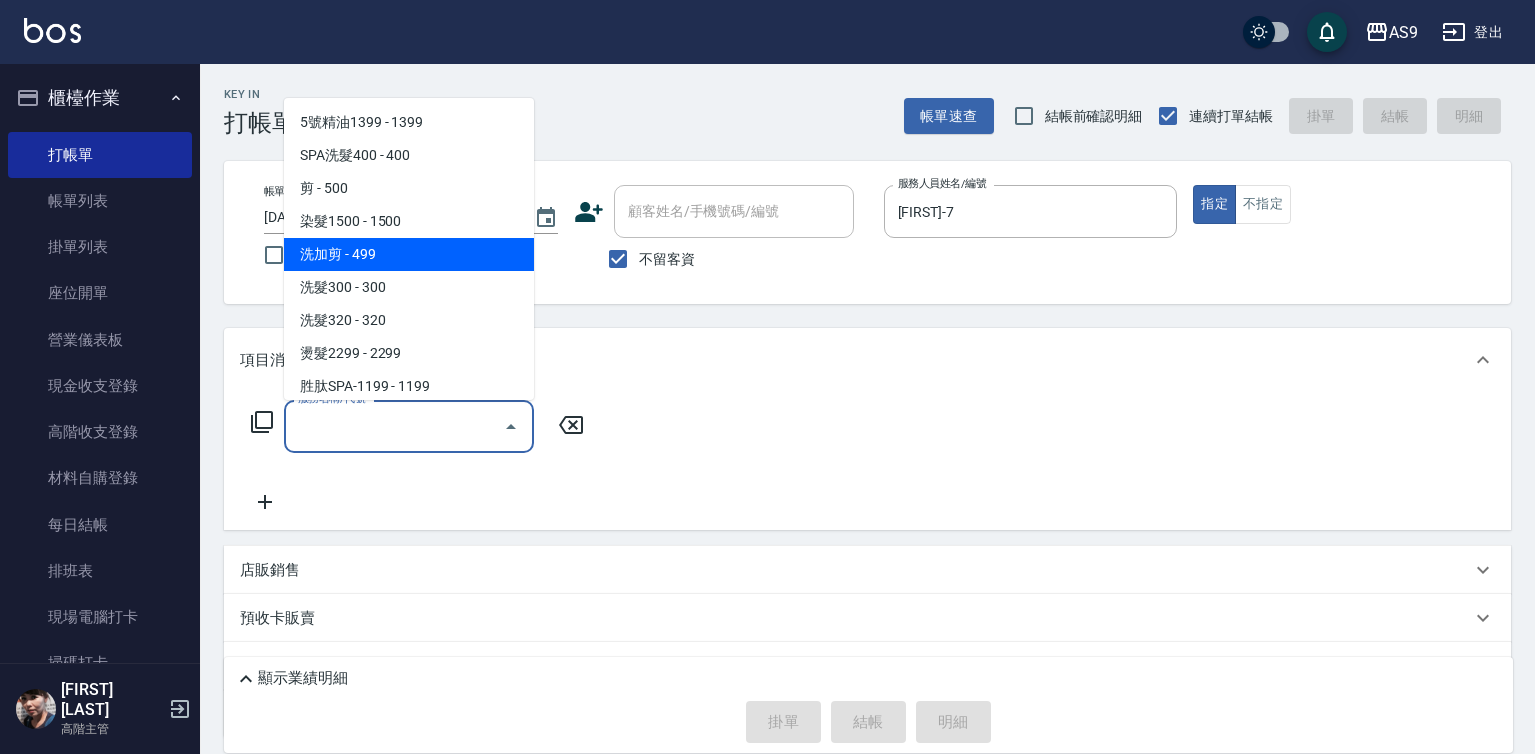 click on "洗加剪 - 499" at bounding box center [409, 254] 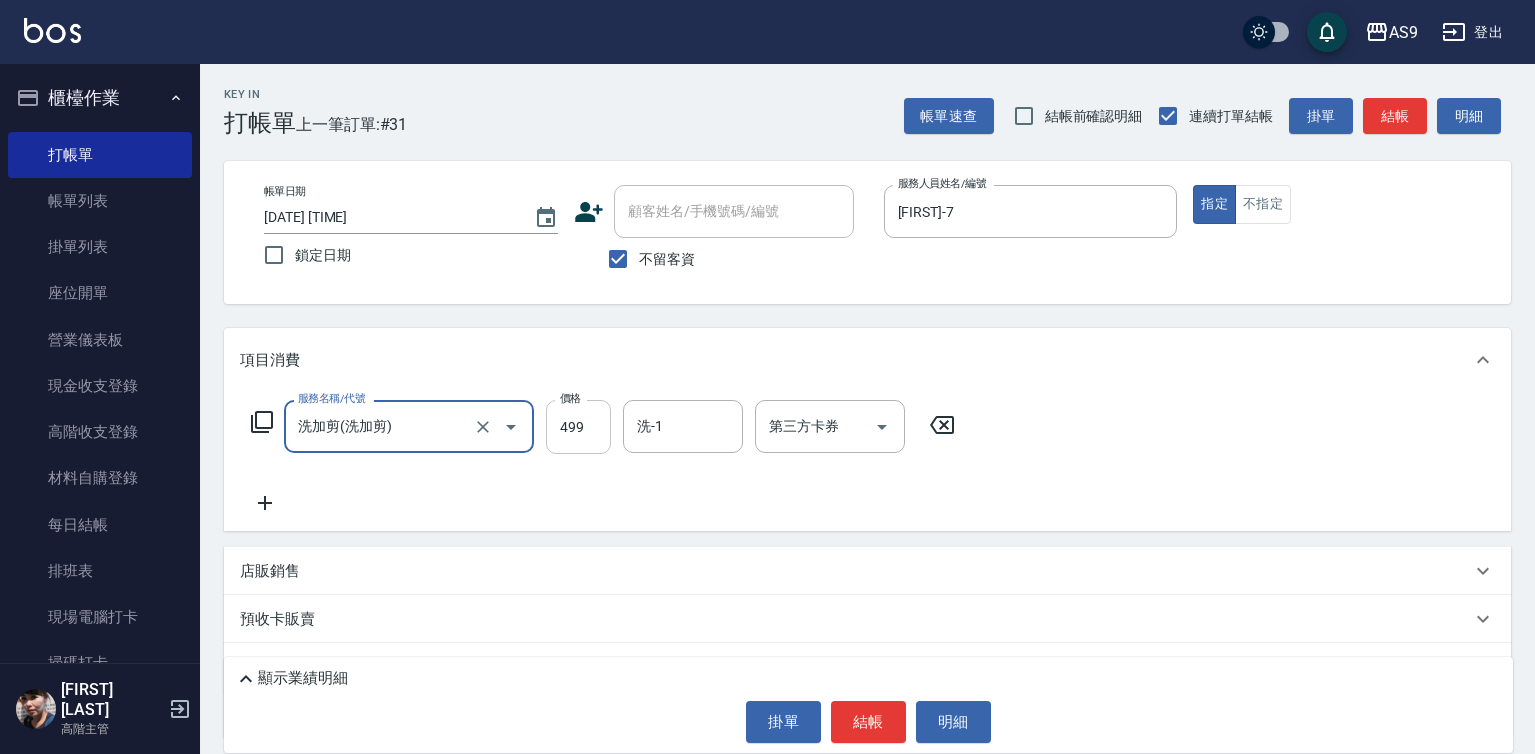 click on "499" at bounding box center [578, 427] 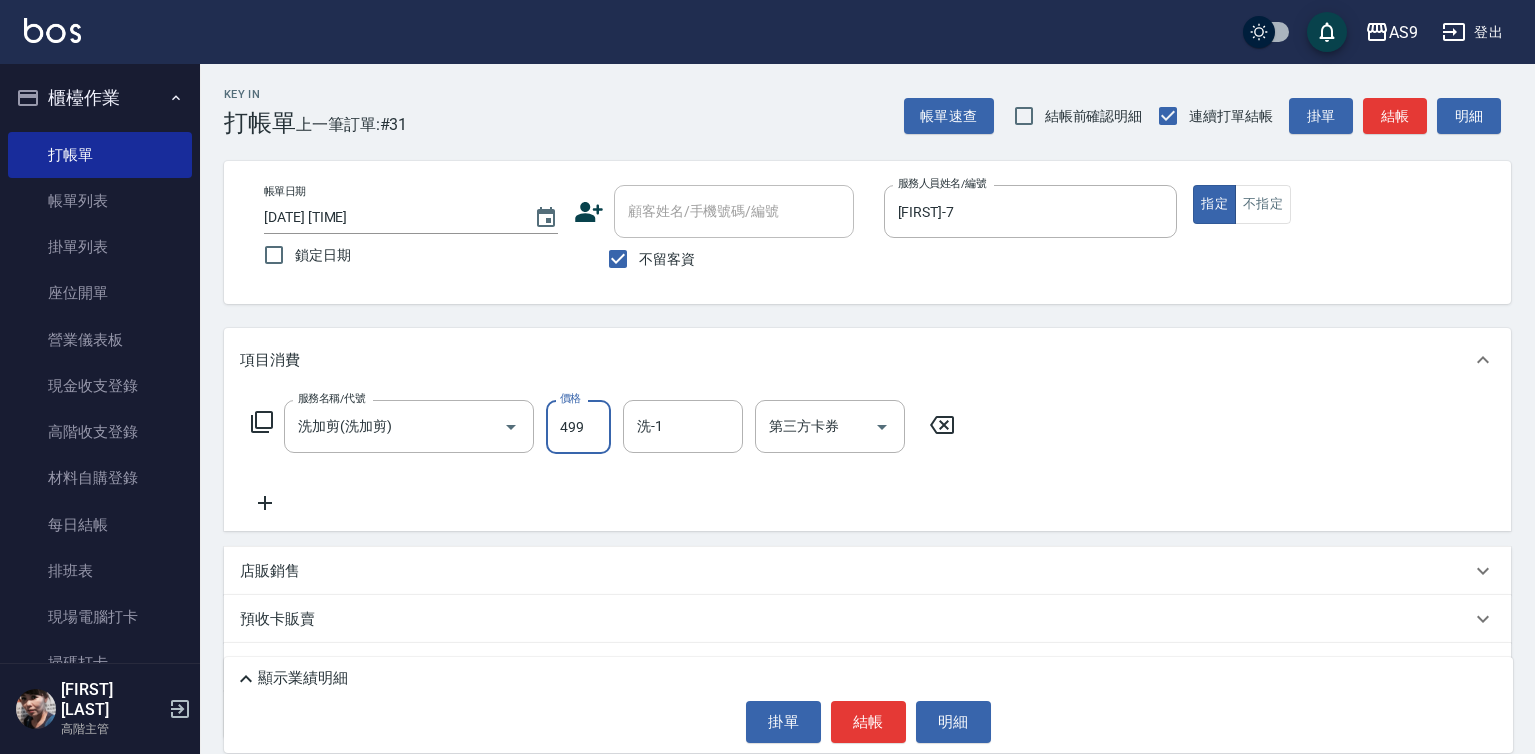 click on "499" at bounding box center (578, 427) 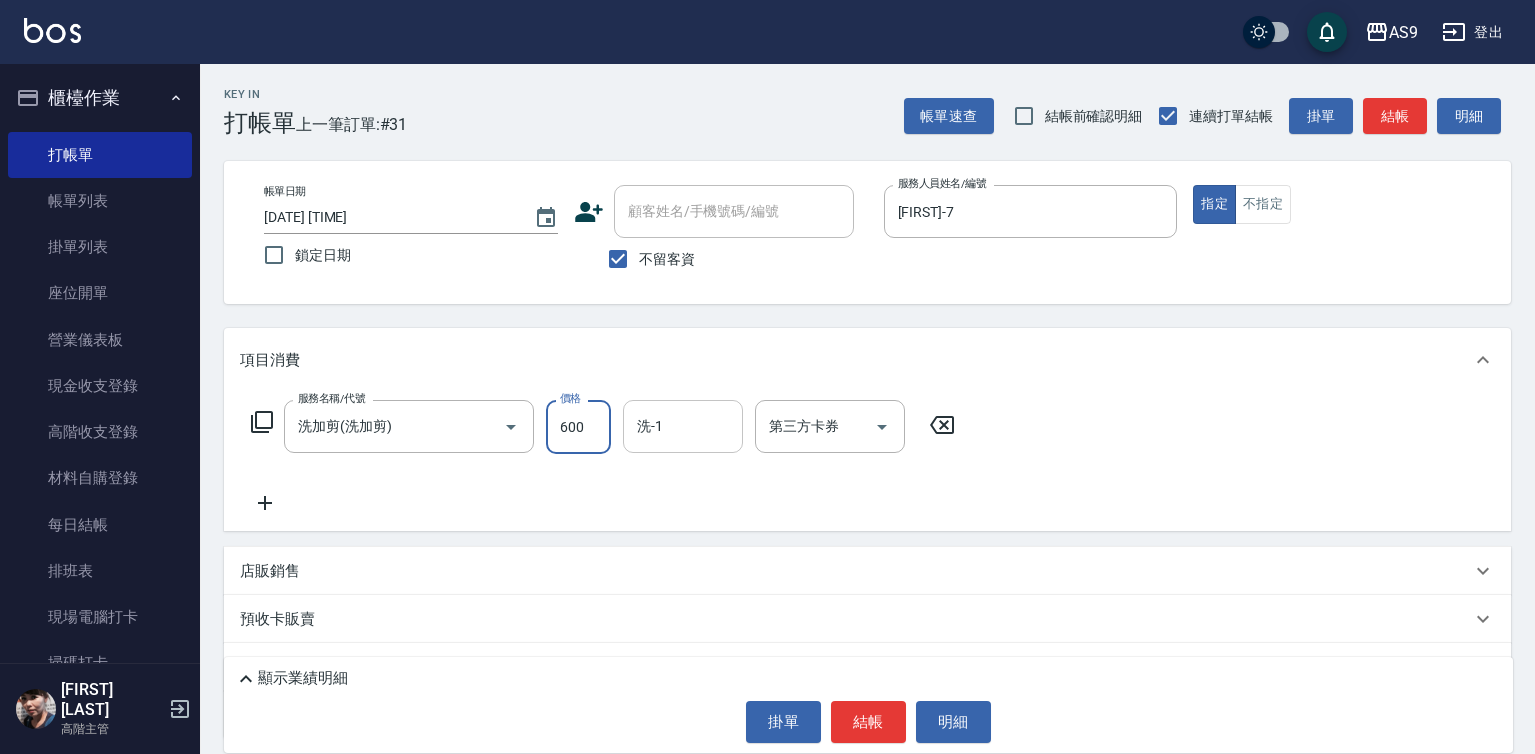 click on "洗-1" at bounding box center [683, 426] 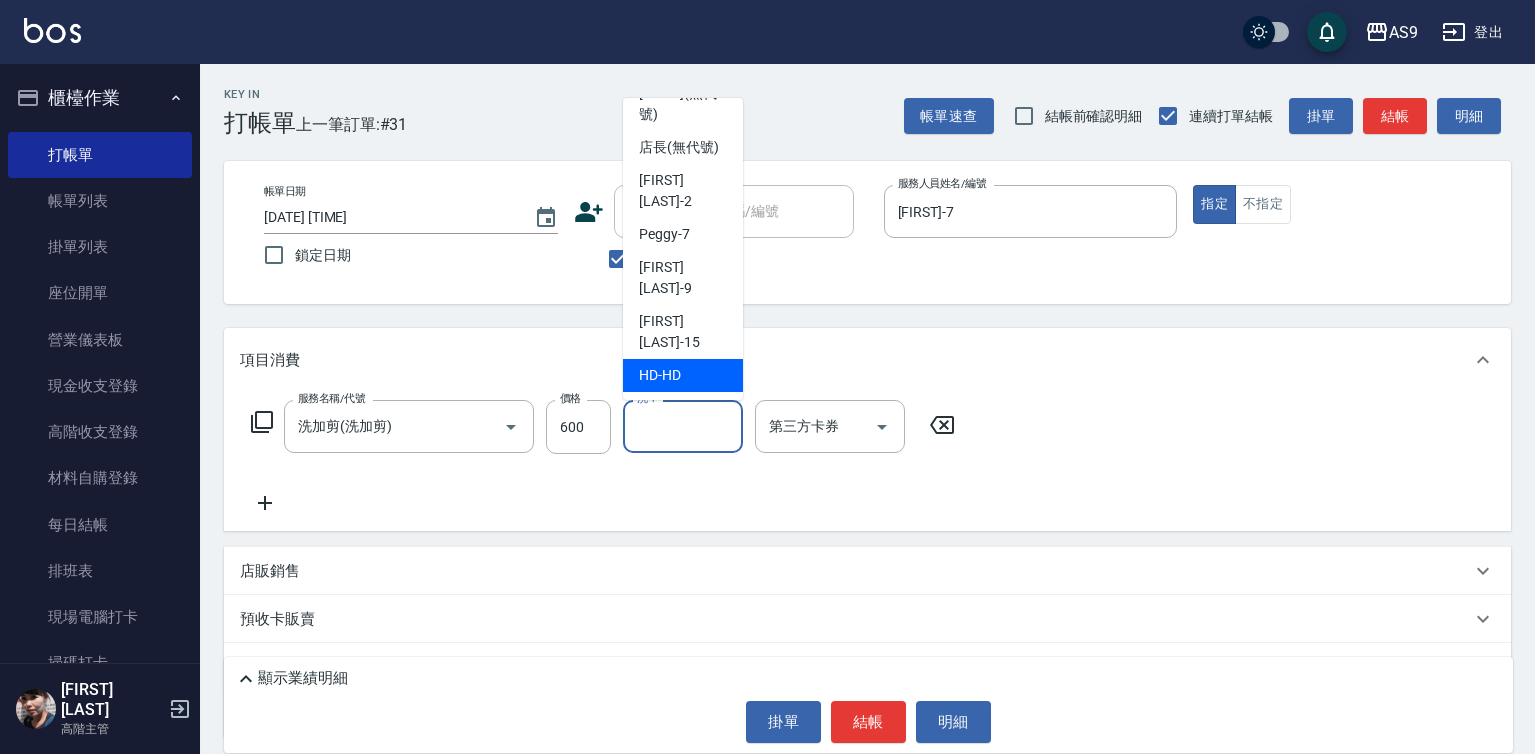 scroll, scrollTop: 128, scrollLeft: 0, axis: vertical 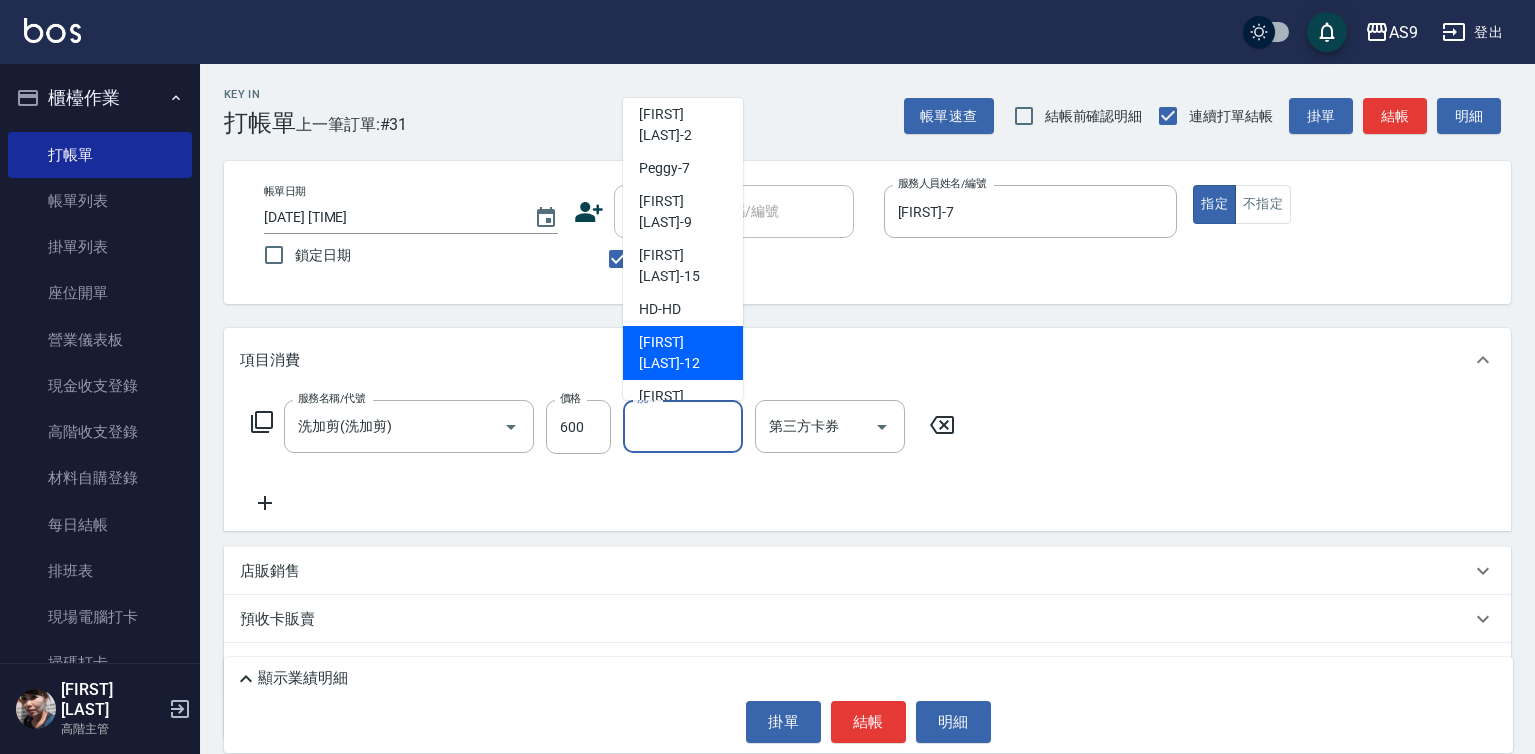 click on "[FIRST] [LAST] -12" at bounding box center [683, 353] 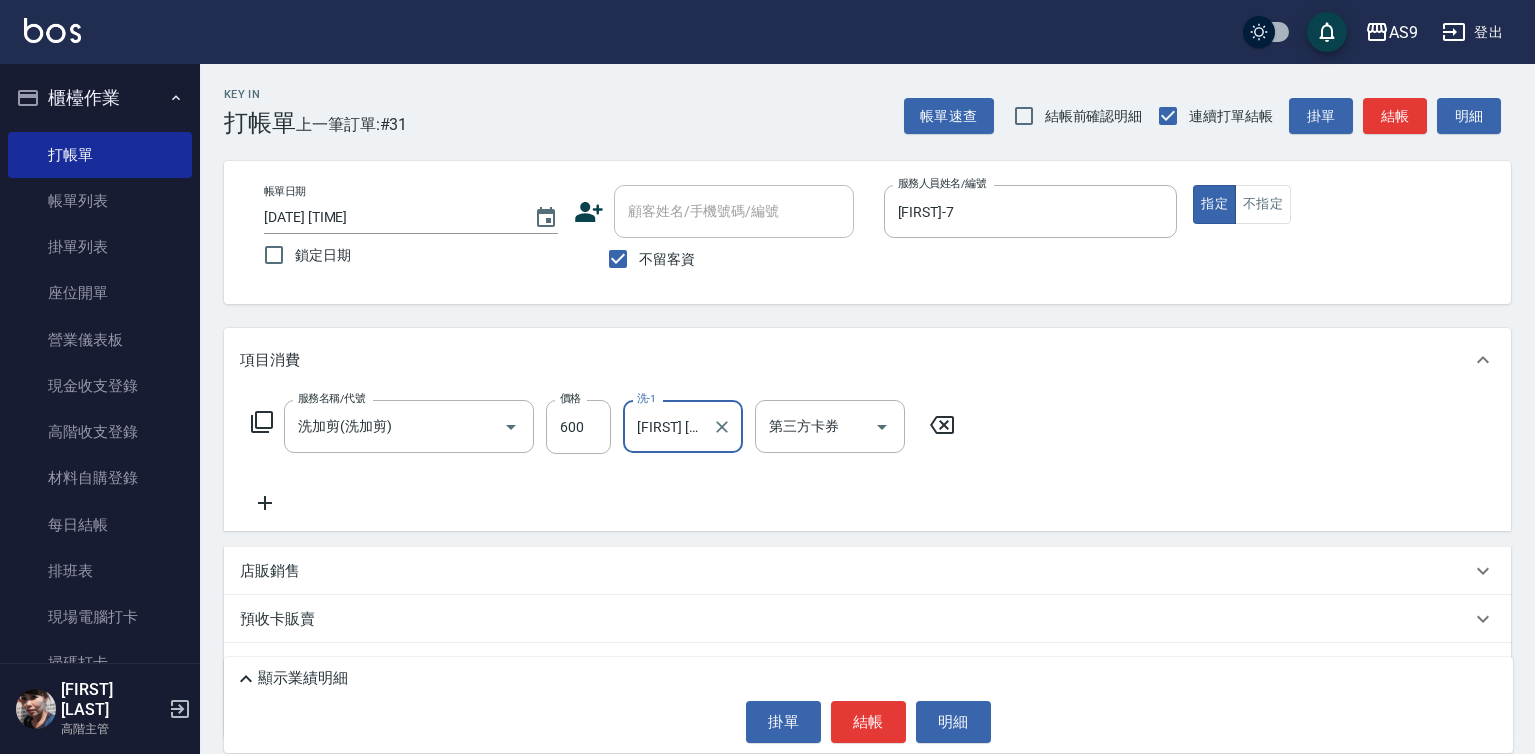 click on "結帳" at bounding box center [868, 722] 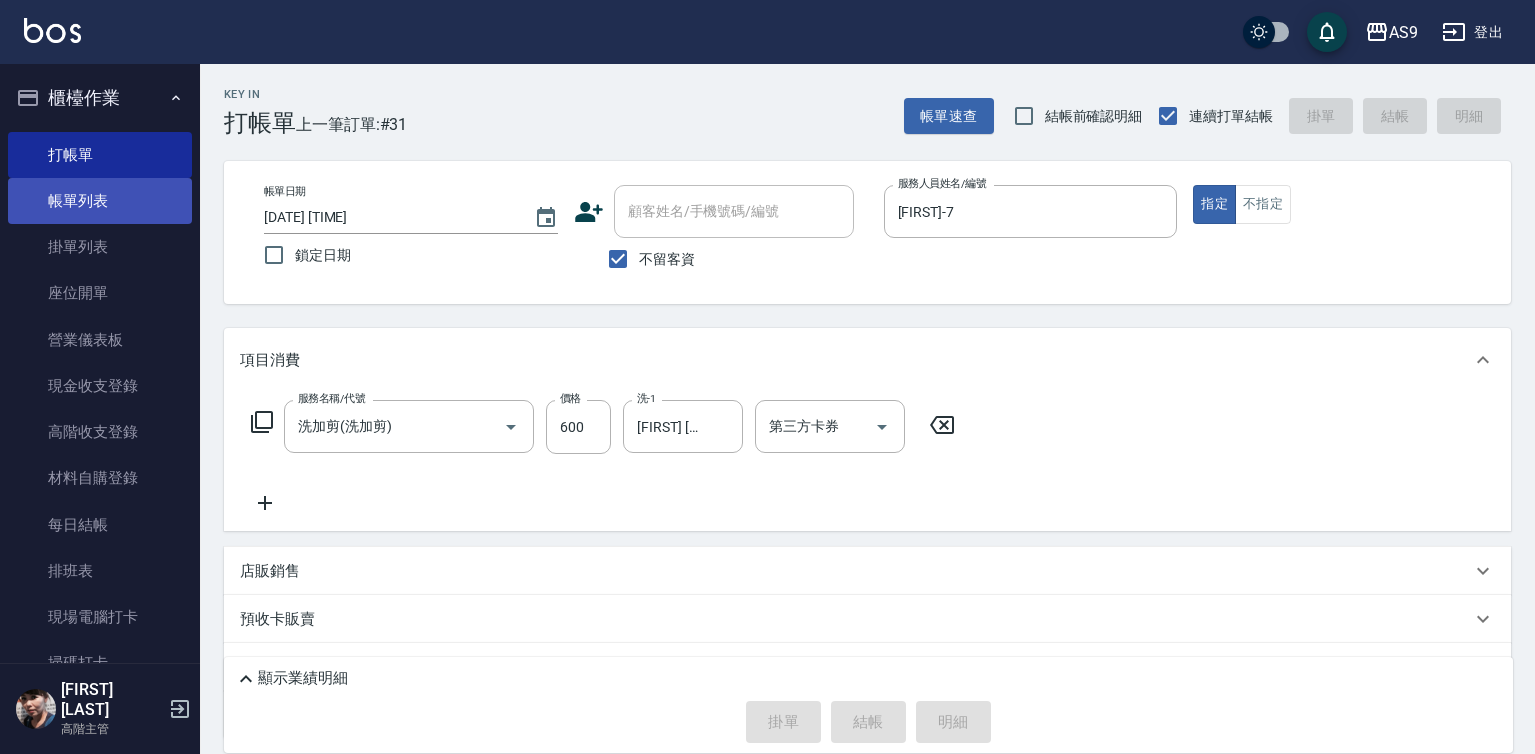 type 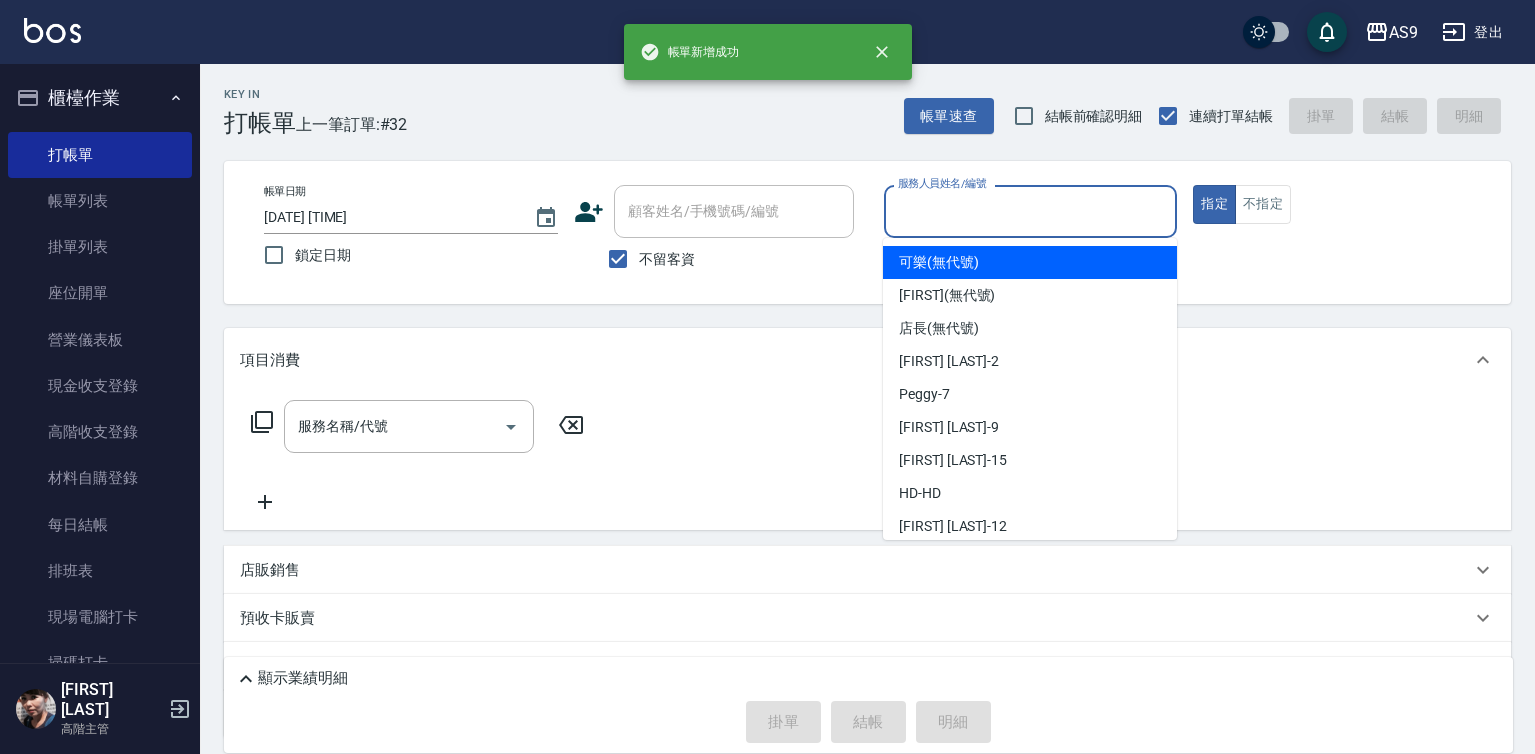 click on "服務人員姓名/編號" at bounding box center [1031, 211] 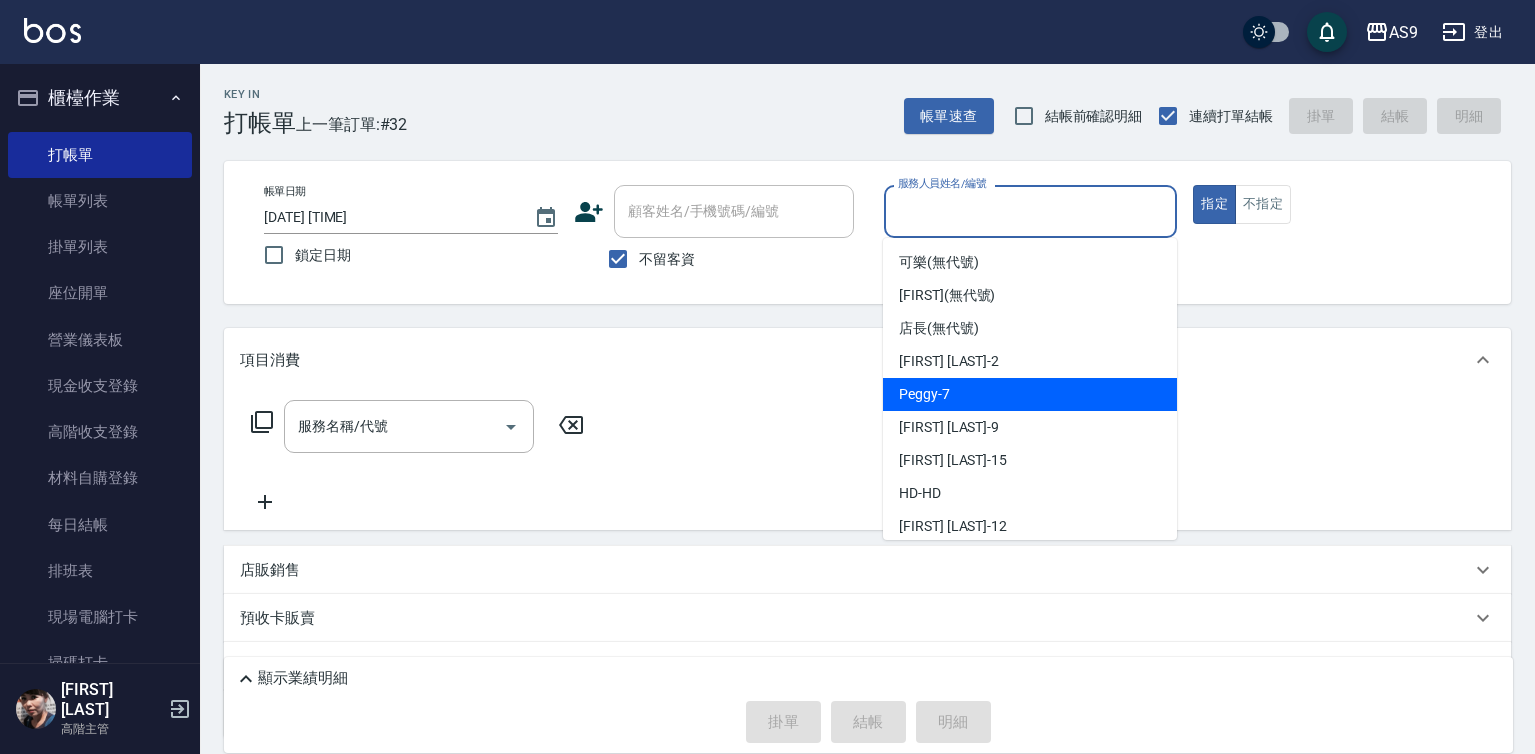 click on "[FIRST] -7" at bounding box center [924, 394] 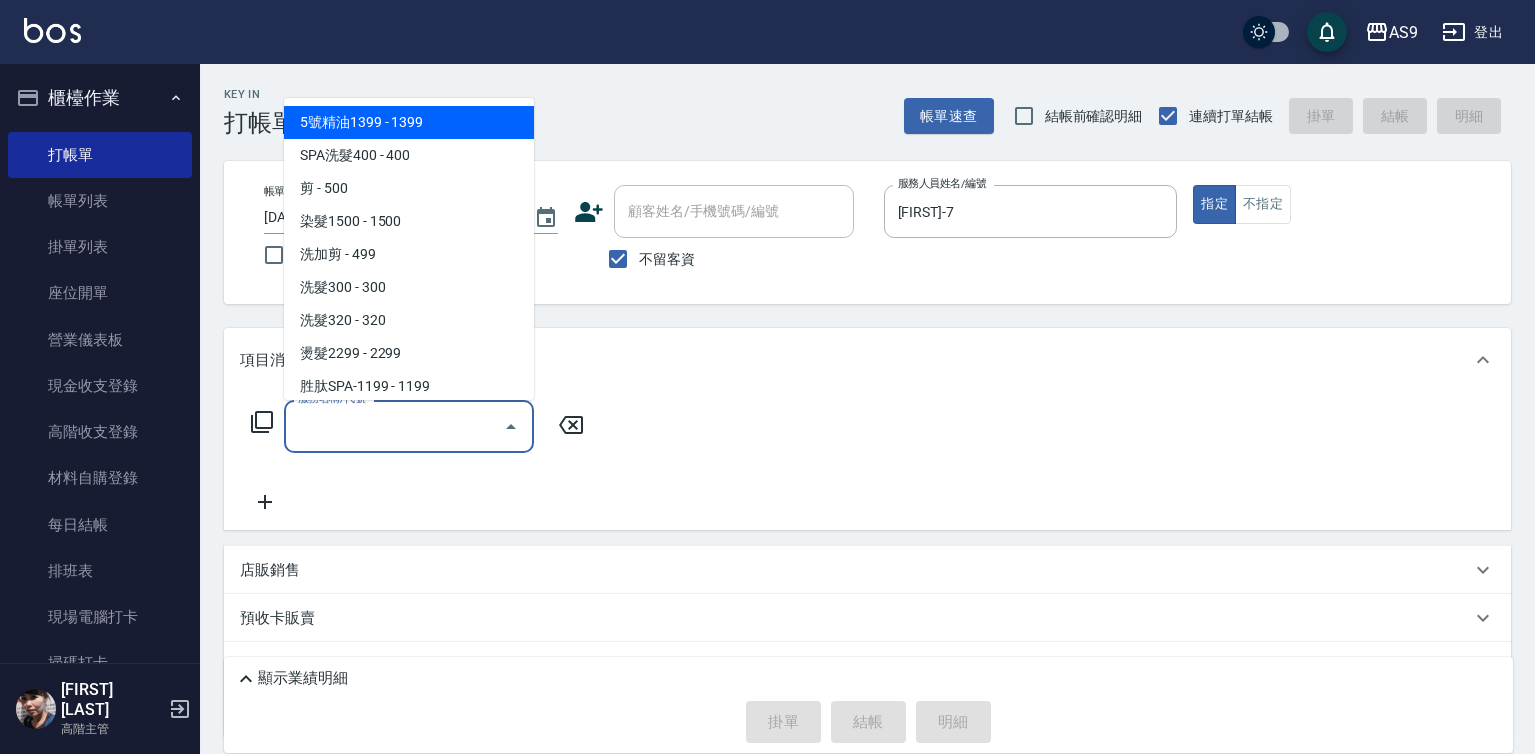 click on "服務名稱/代號" at bounding box center (394, 426) 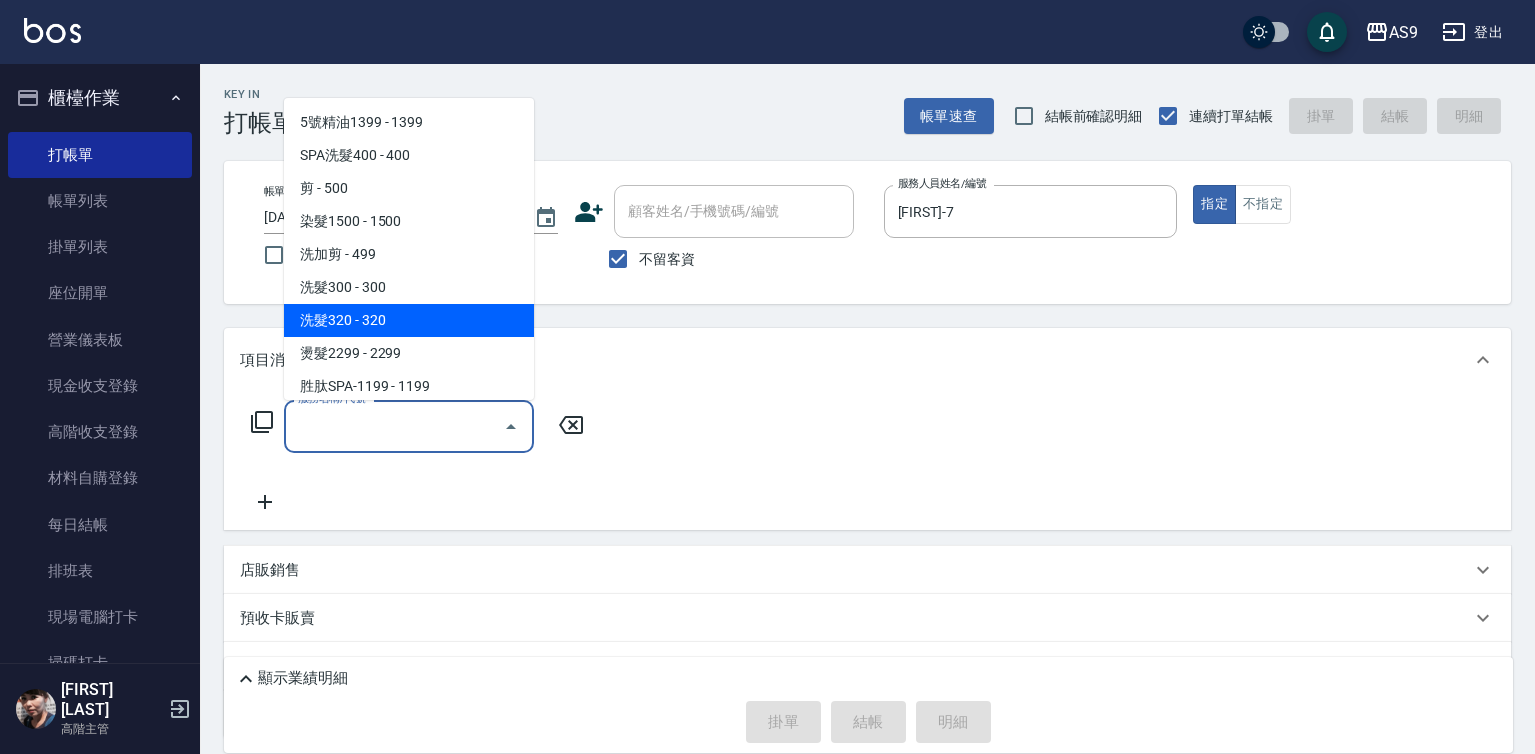 click on "洗髮300 - 300" at bounding box center (409, 287) 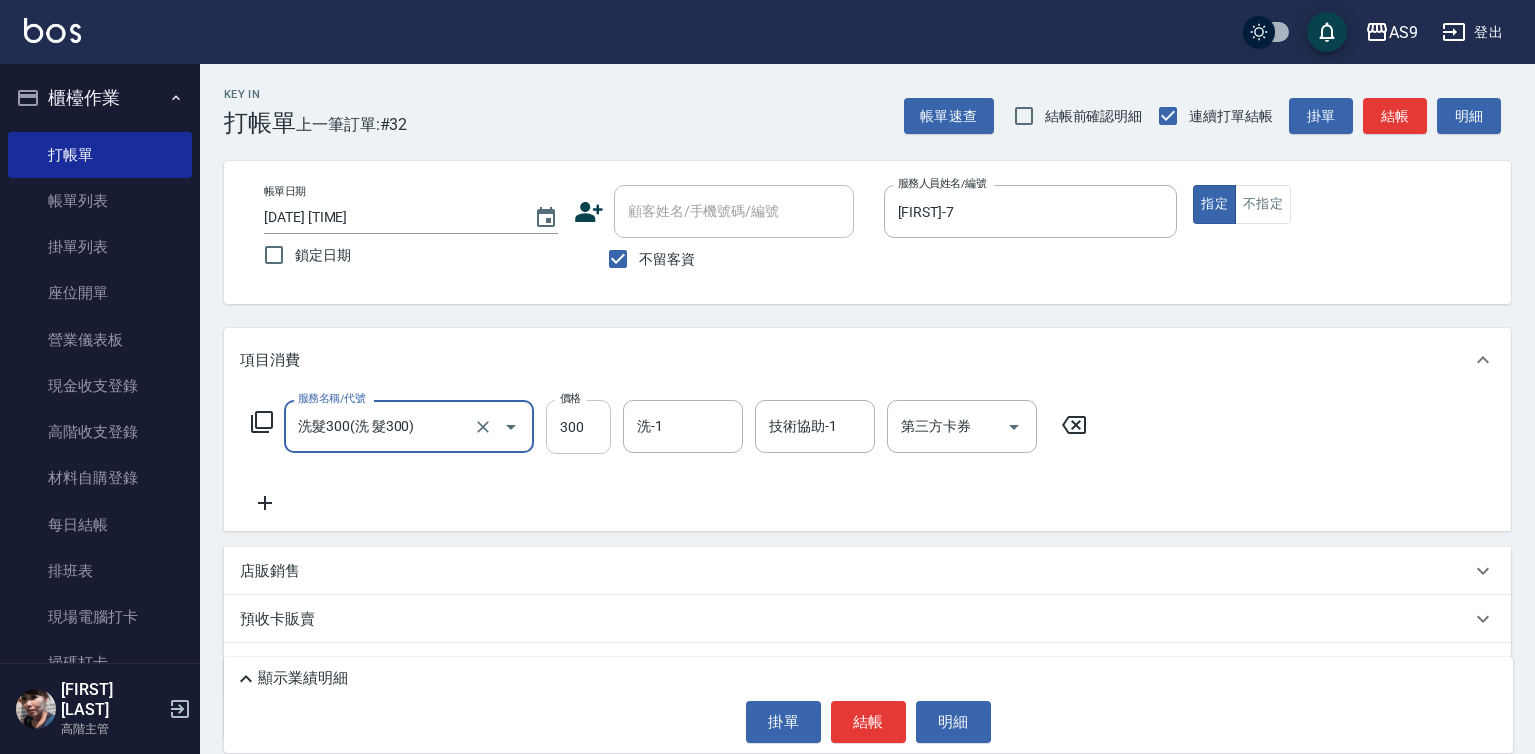 click on "300" at bounding box center (578, 427) 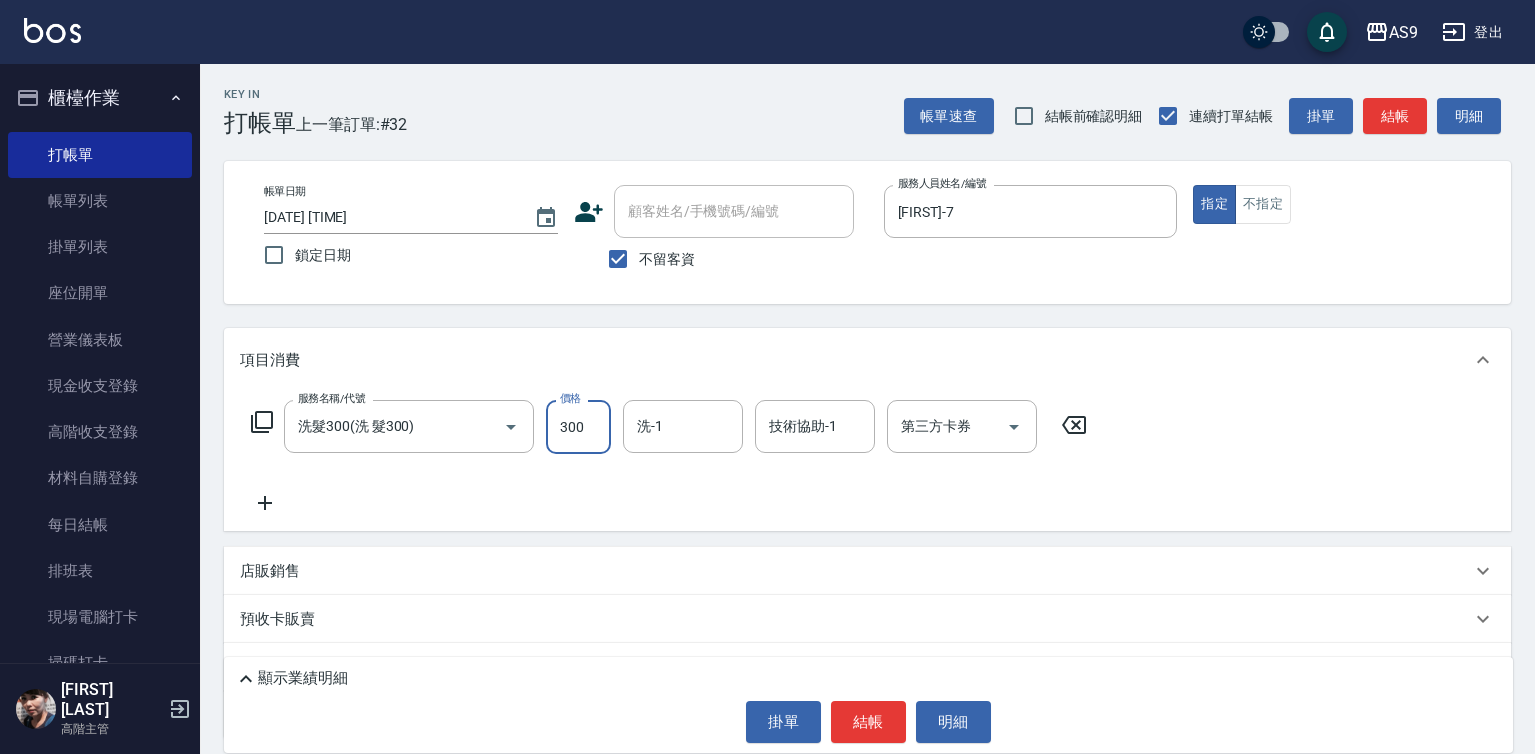 drag, startPoint x: 579, startPoint y: 425, endPoint x: 578, endPoint y: 410, distance: 15.033297 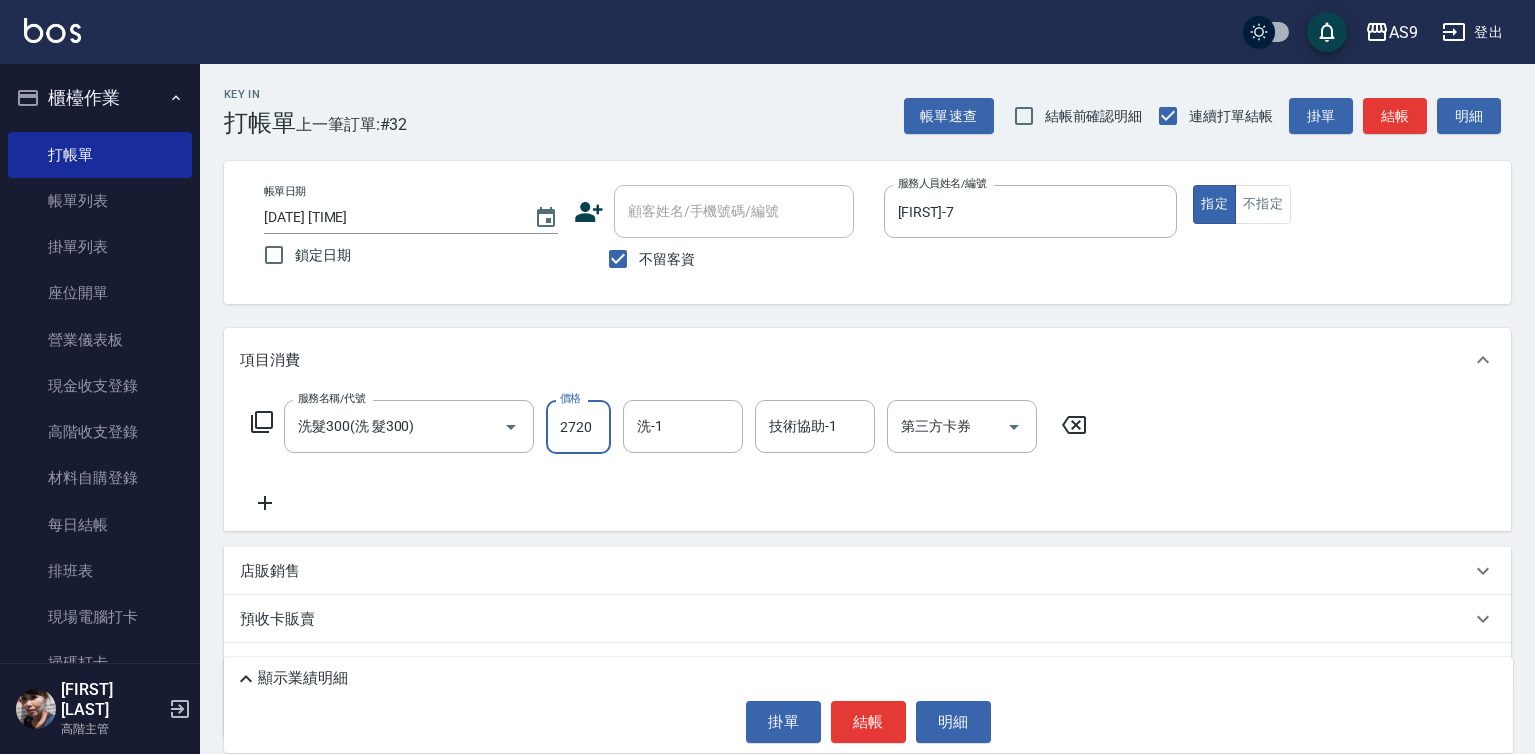 click on "2720" at bounding box center [578, 427] 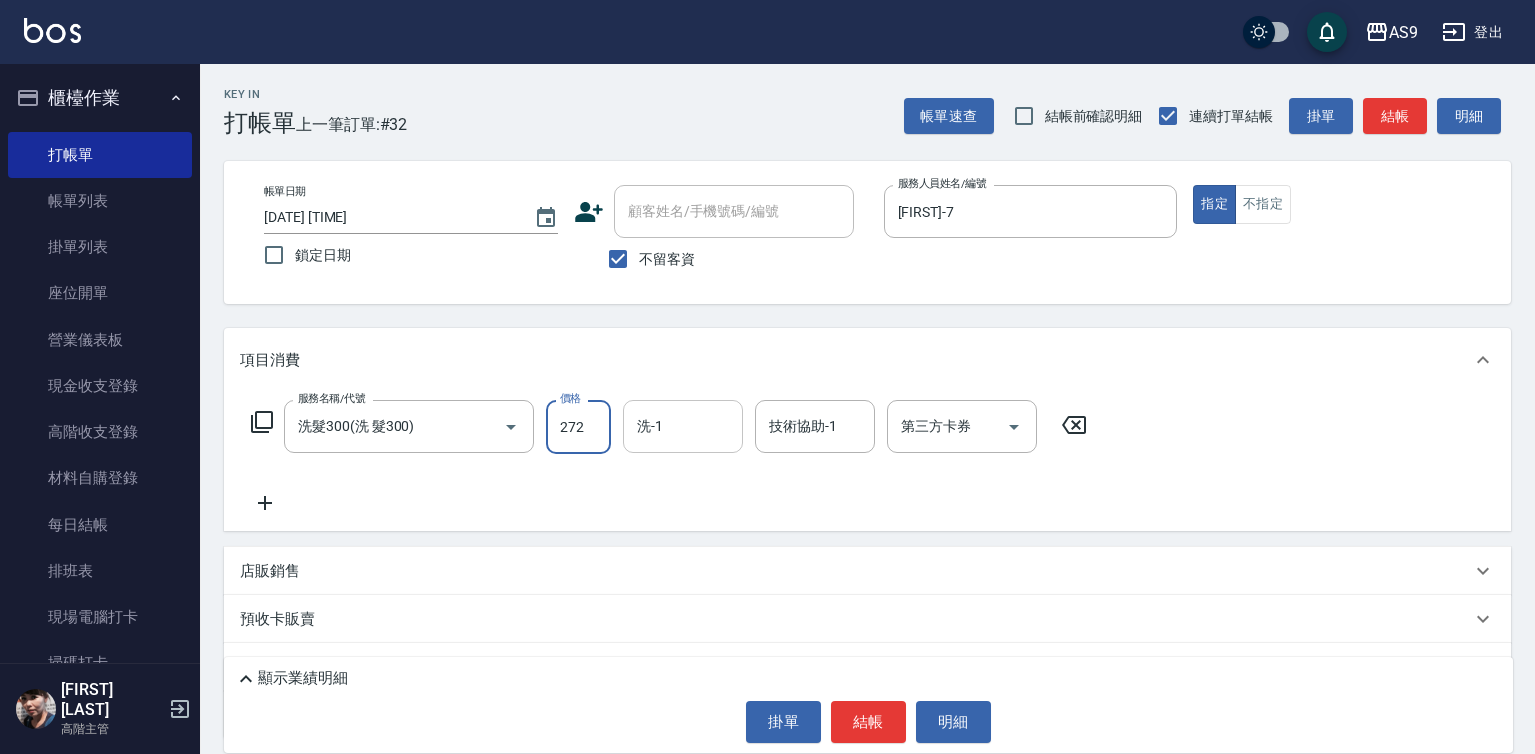 type 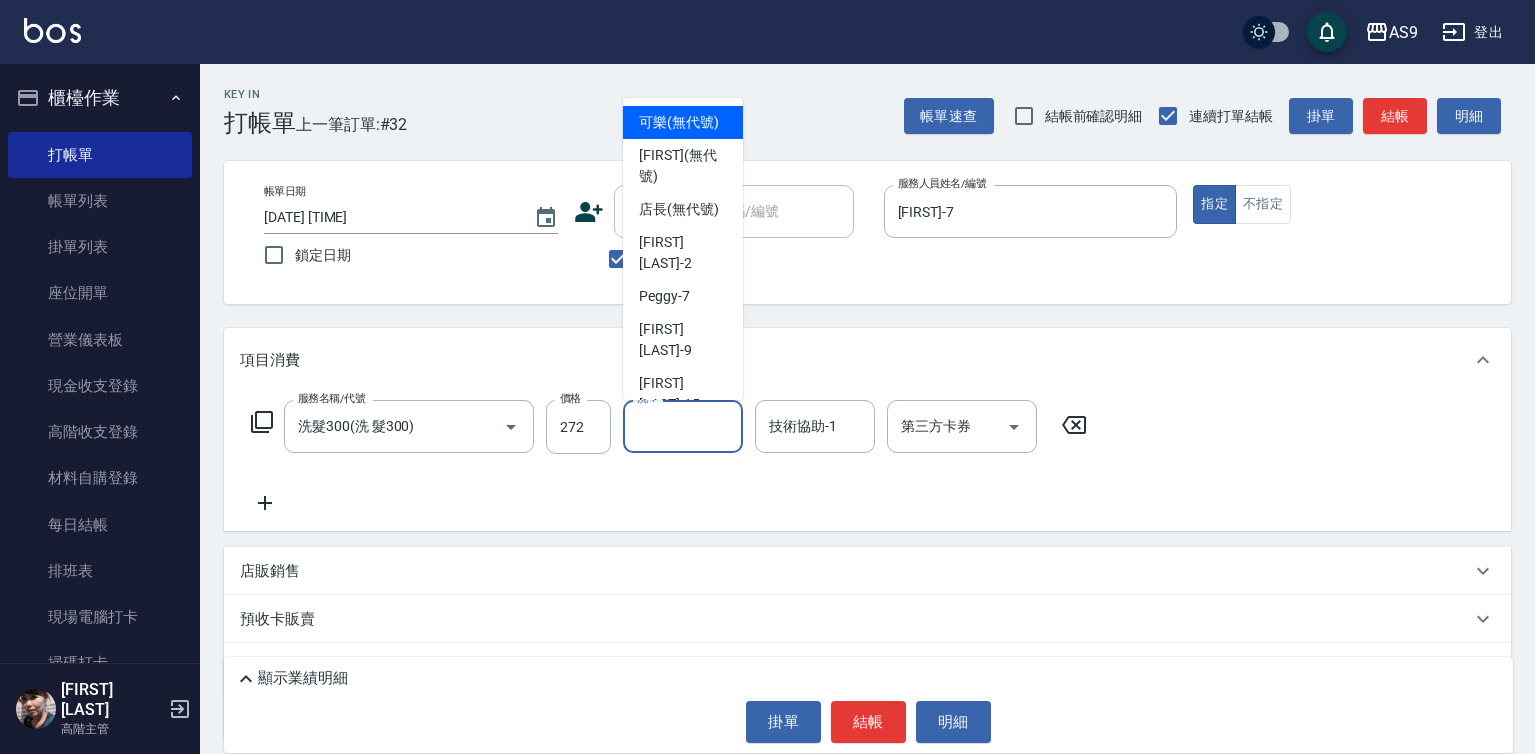 drag, startPoint x: 689, startPoint y: 423, endPoint x: 693, endPoint y: 439, distance: 16.492422 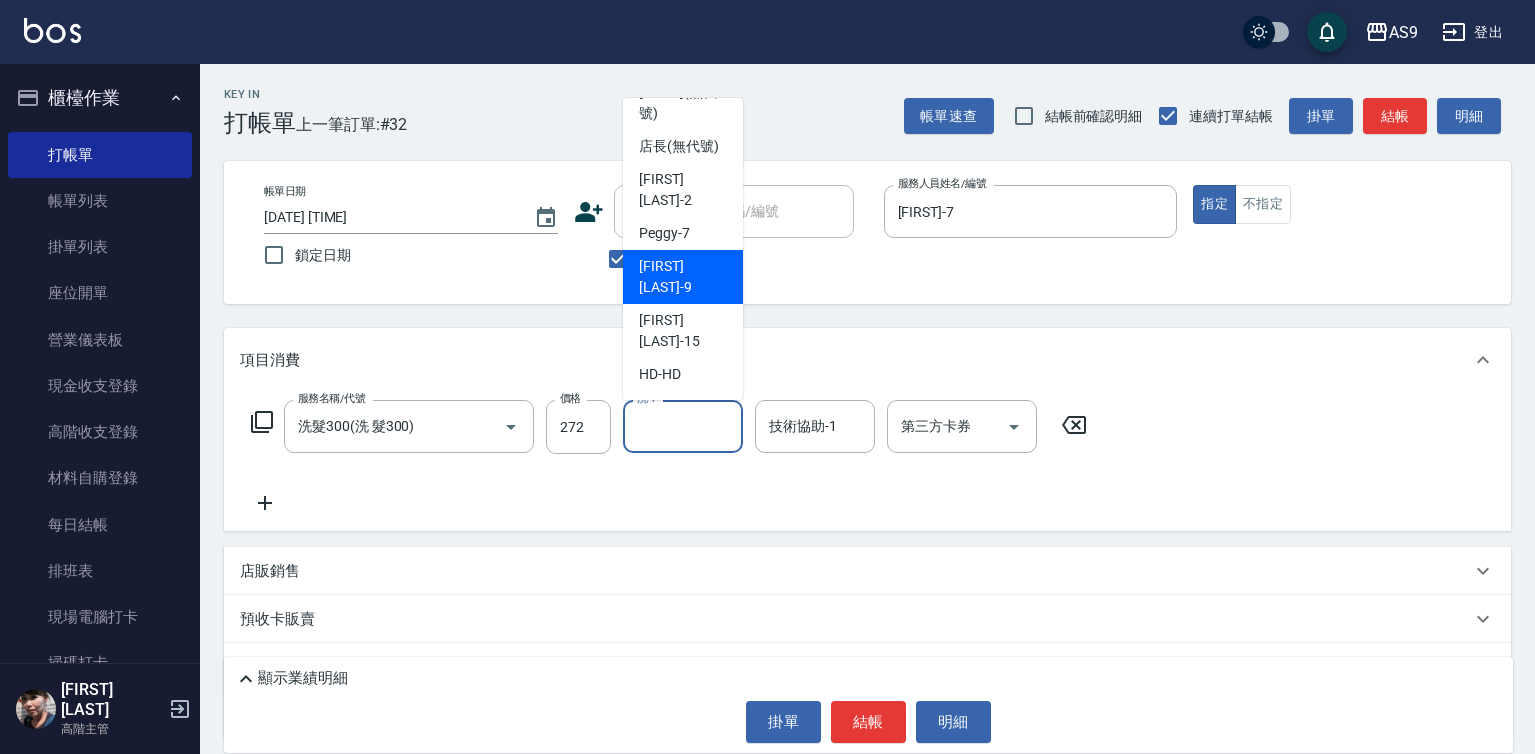scroll, scrollTop: 128, scrollLeft: 0, axis: vertical 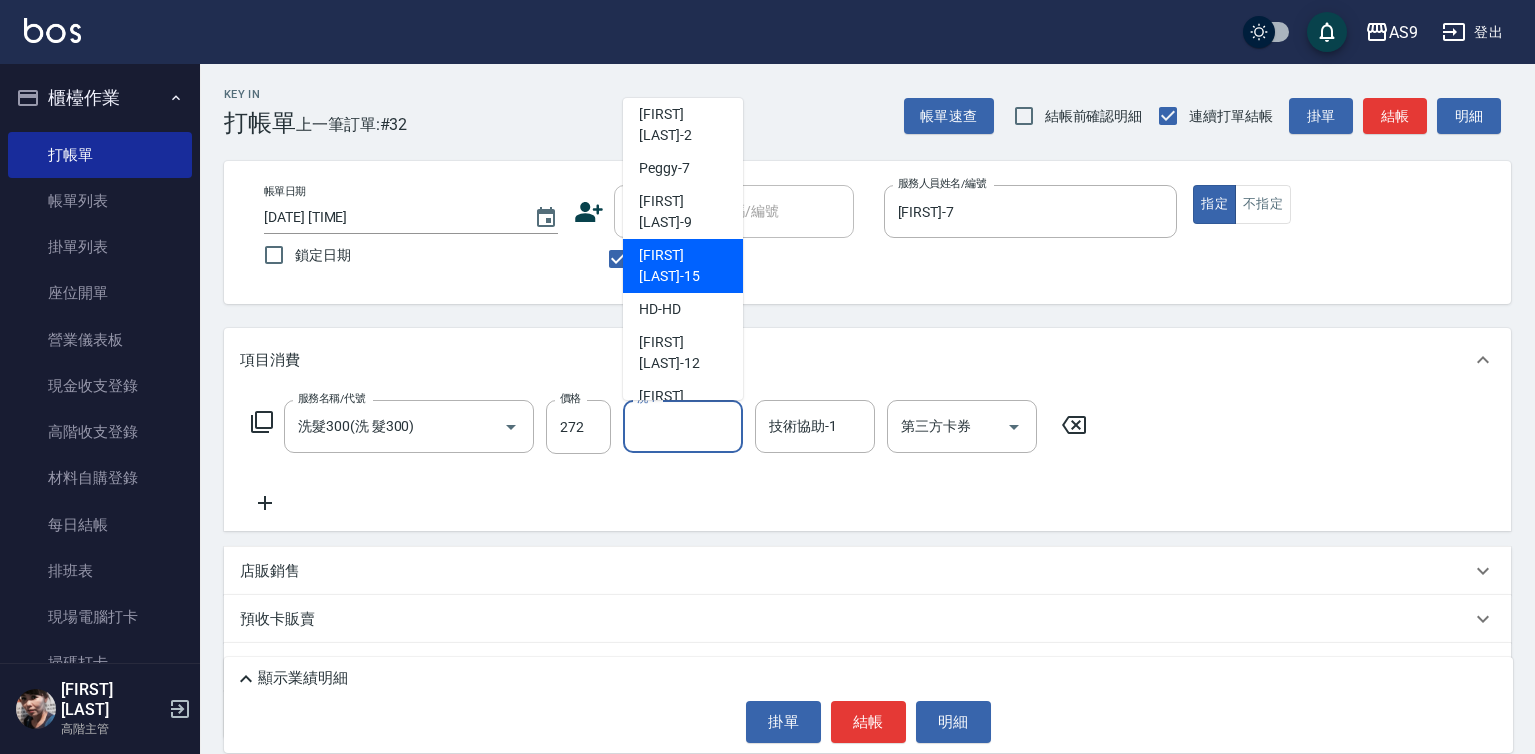 click on "[FIRST] [LAST]-15" at bounding box center [683, 266] 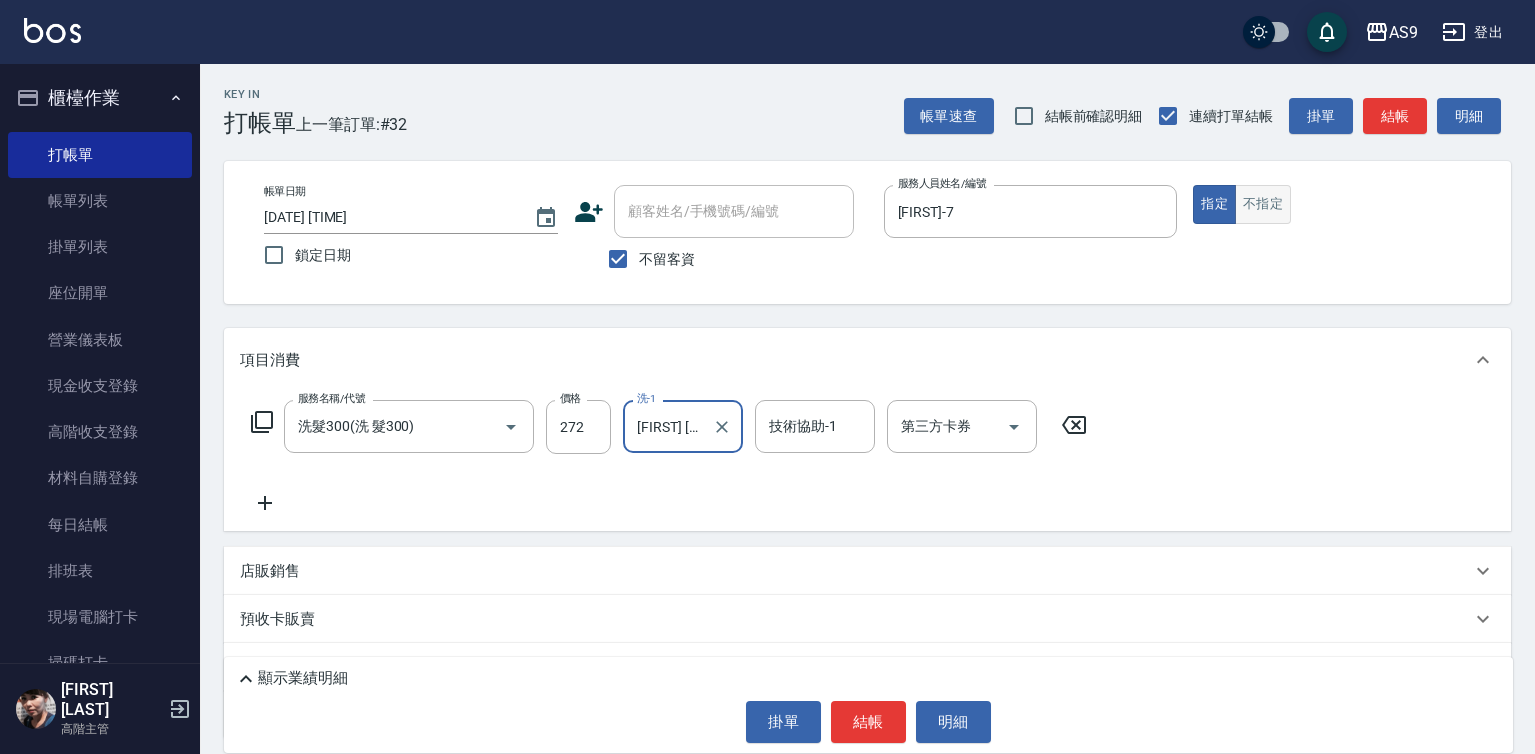 click on "不指定" at bounding box center [1263, 204] 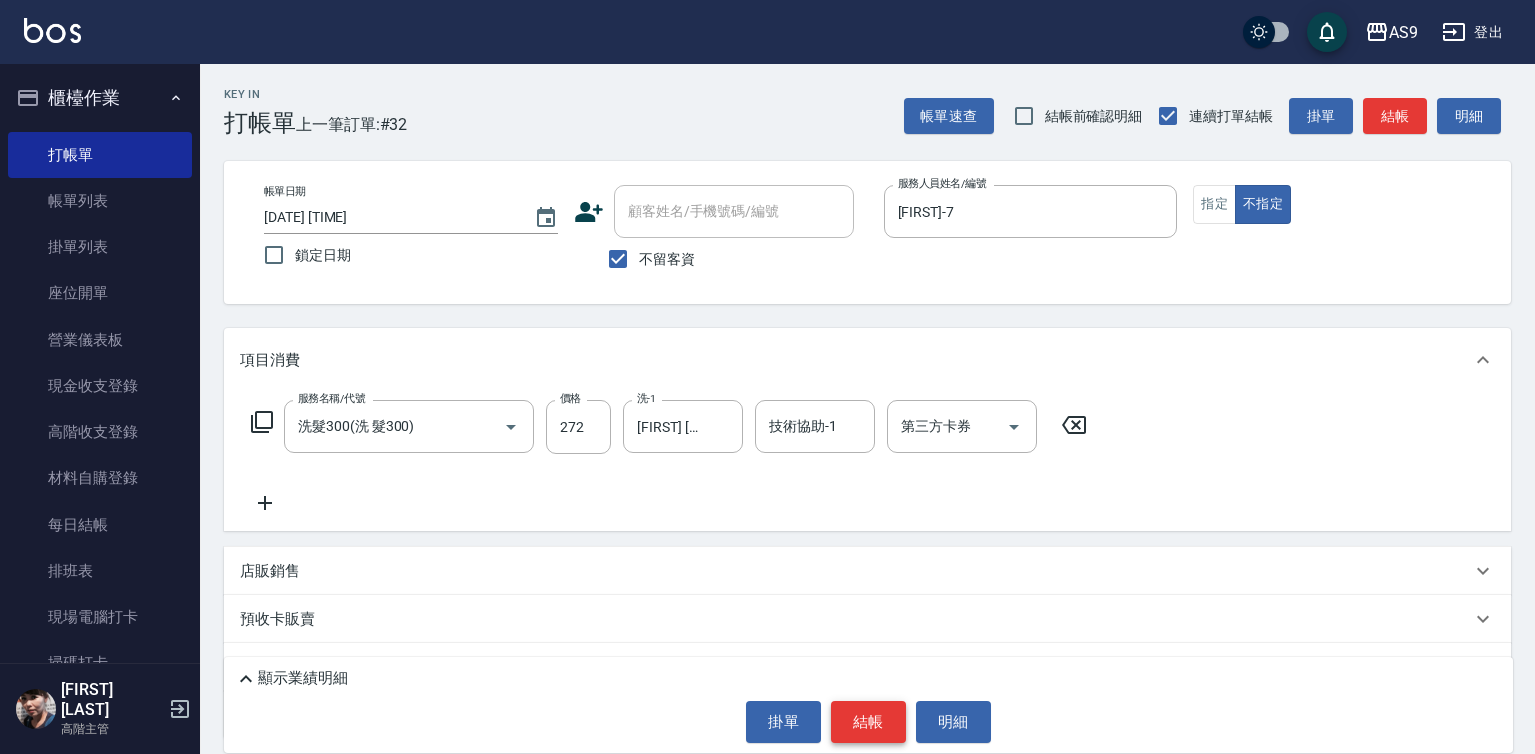 click on "結帳" at bounding box center [868, 722] 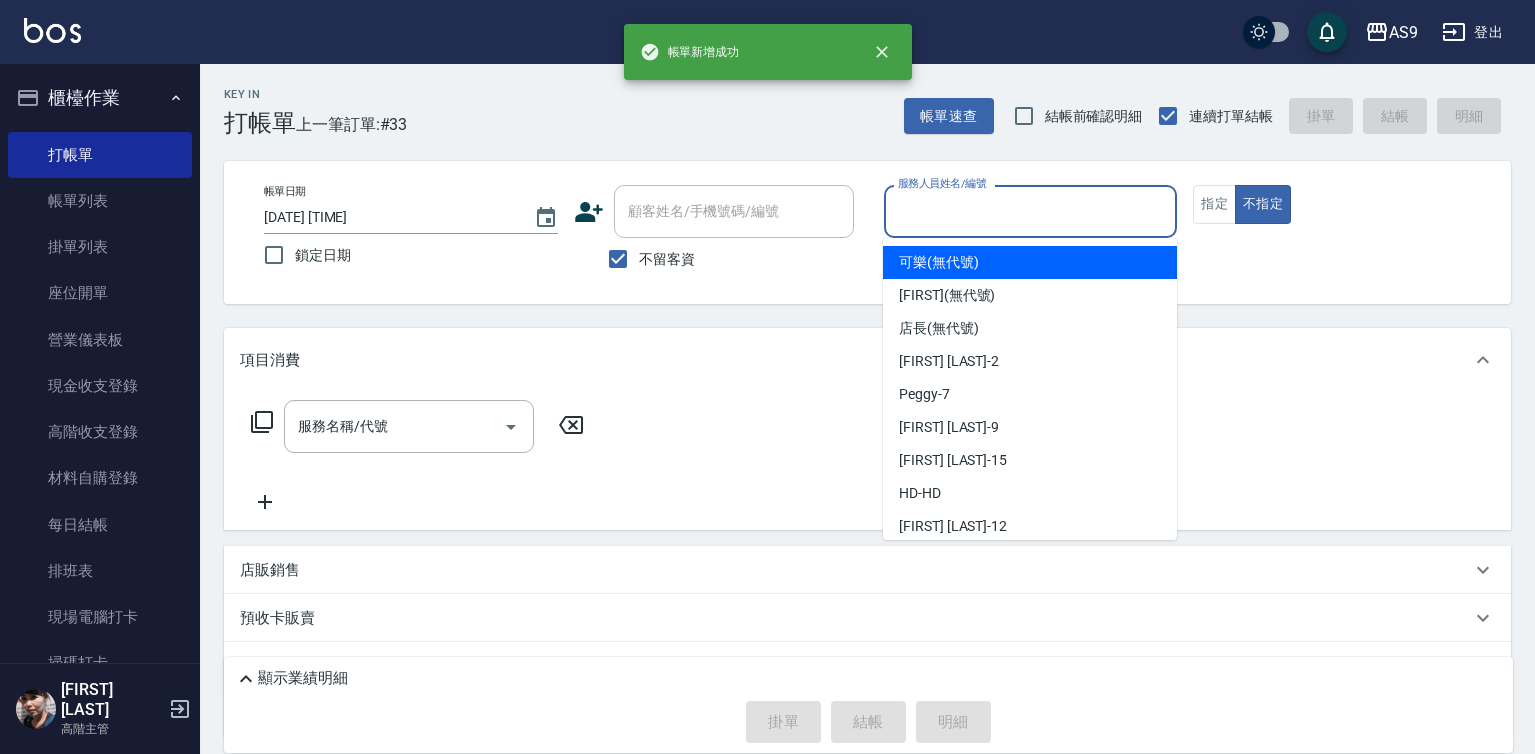 click on "服務人員姓名/編號" at bounding box center (1031, 211) 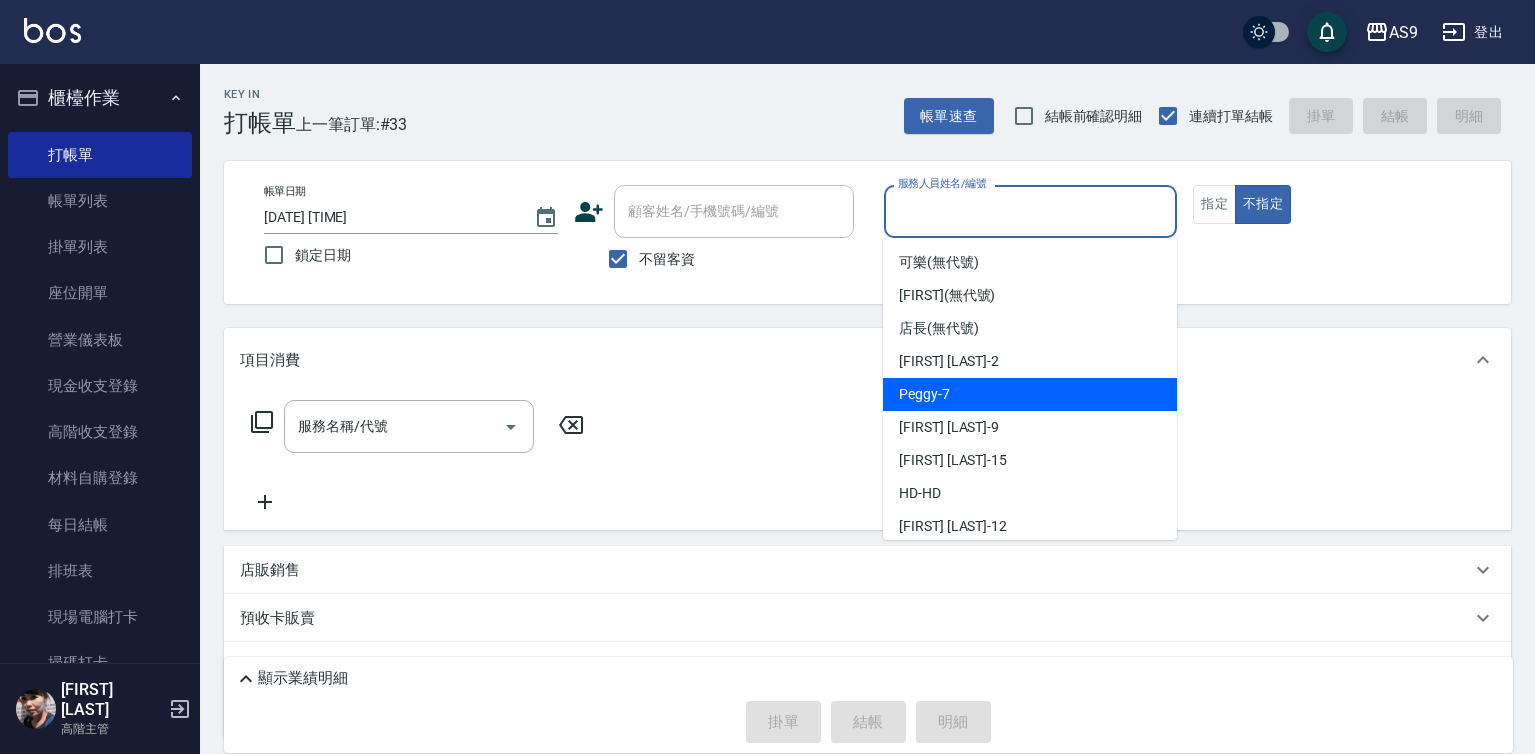 click on "[FIRST] -7" at bounding box center [1030, 394] 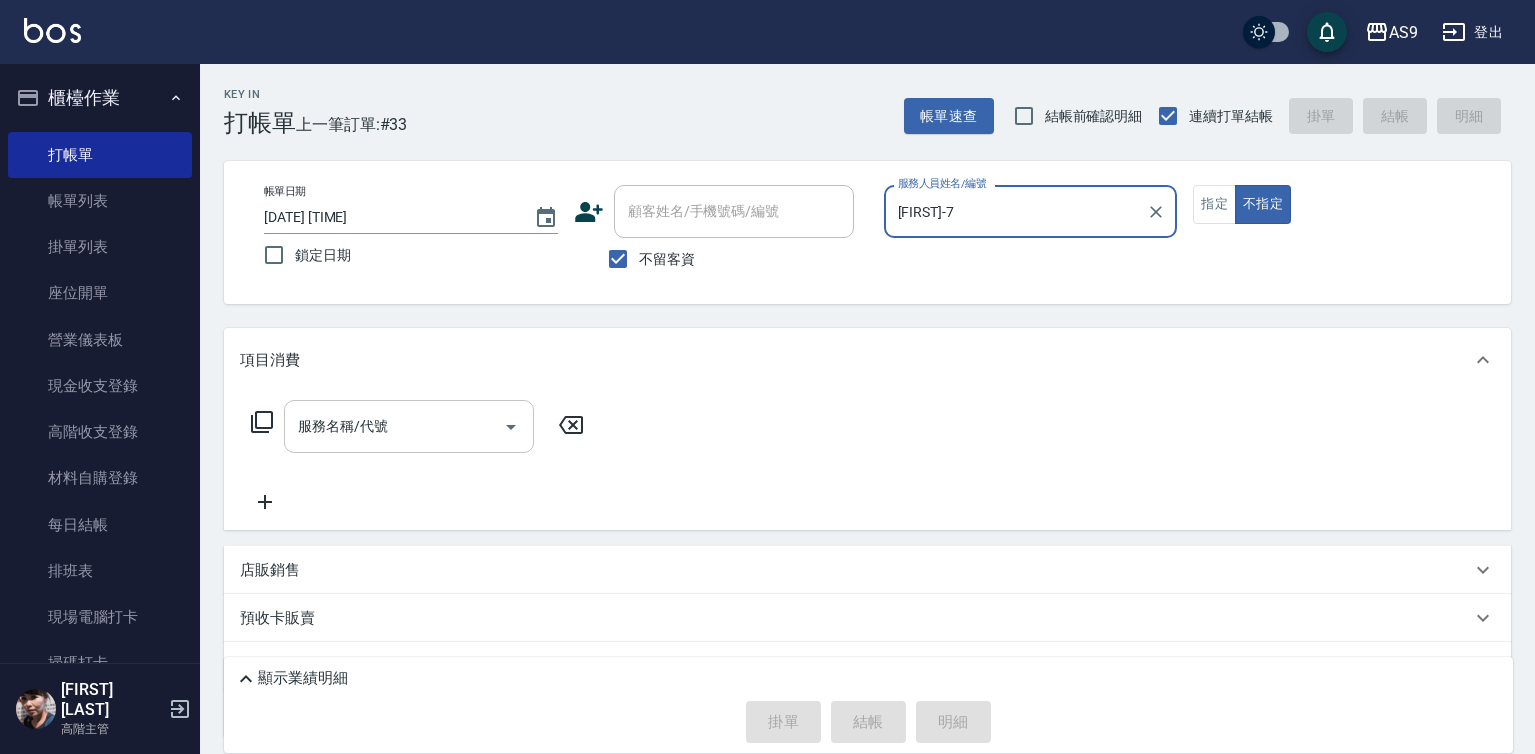 click on "服務名稱/代號" at bounding box center (394, 426) 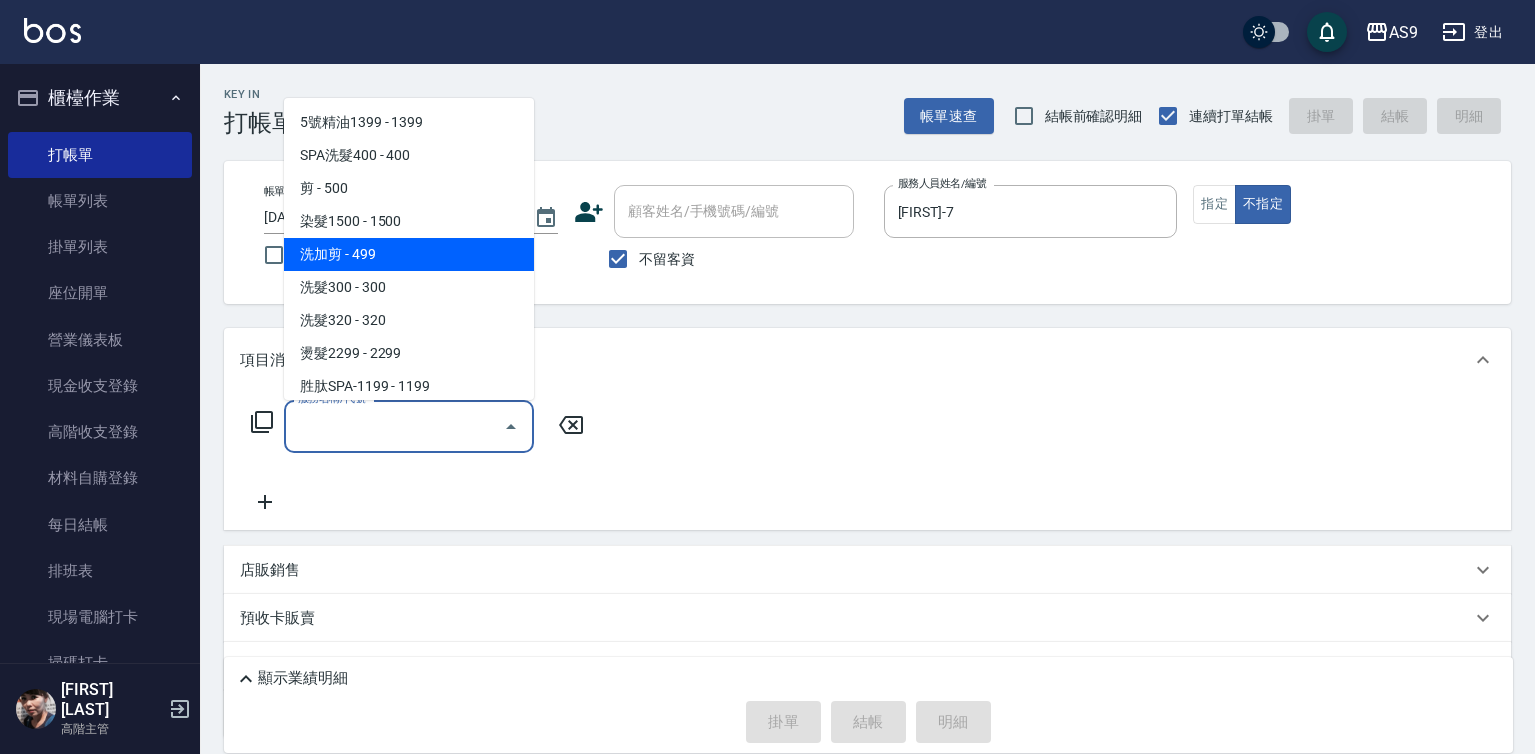 click on "洗加剪 - 499" at bounding box center [409, 254] 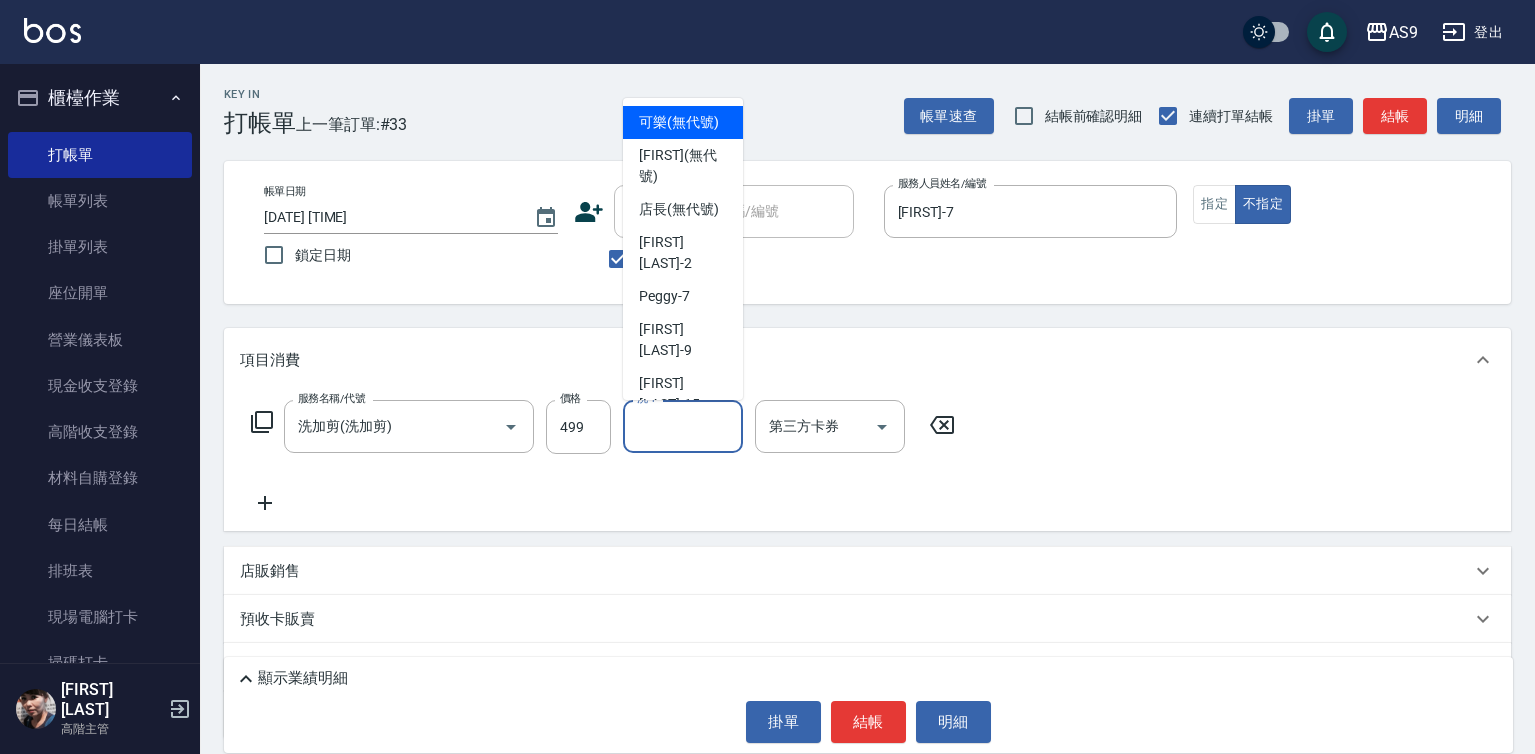 click on "洗-1 洗-1" at bounding box center (683, 426) 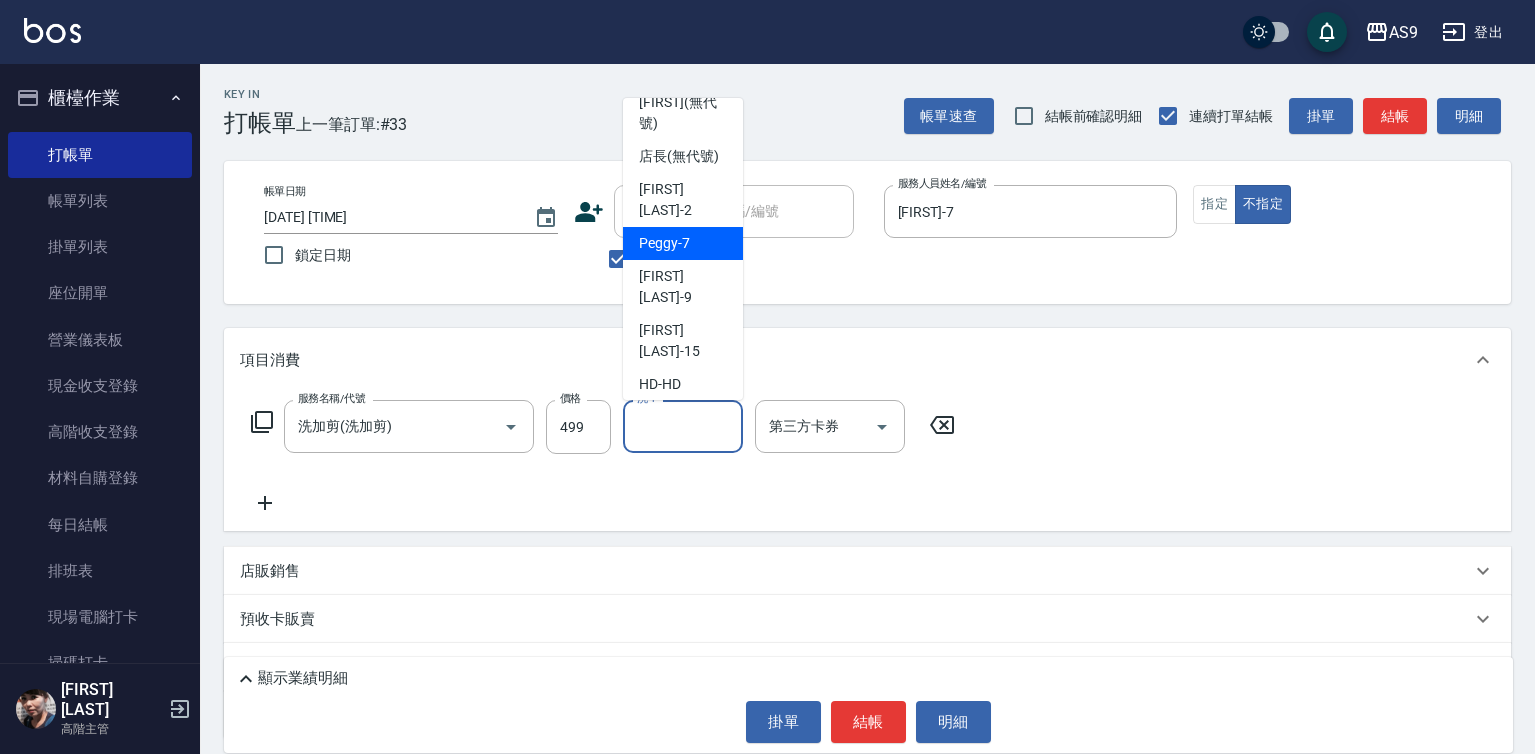 scroll, scrollTop: 100, scrollLeft: 0, axis: vertical 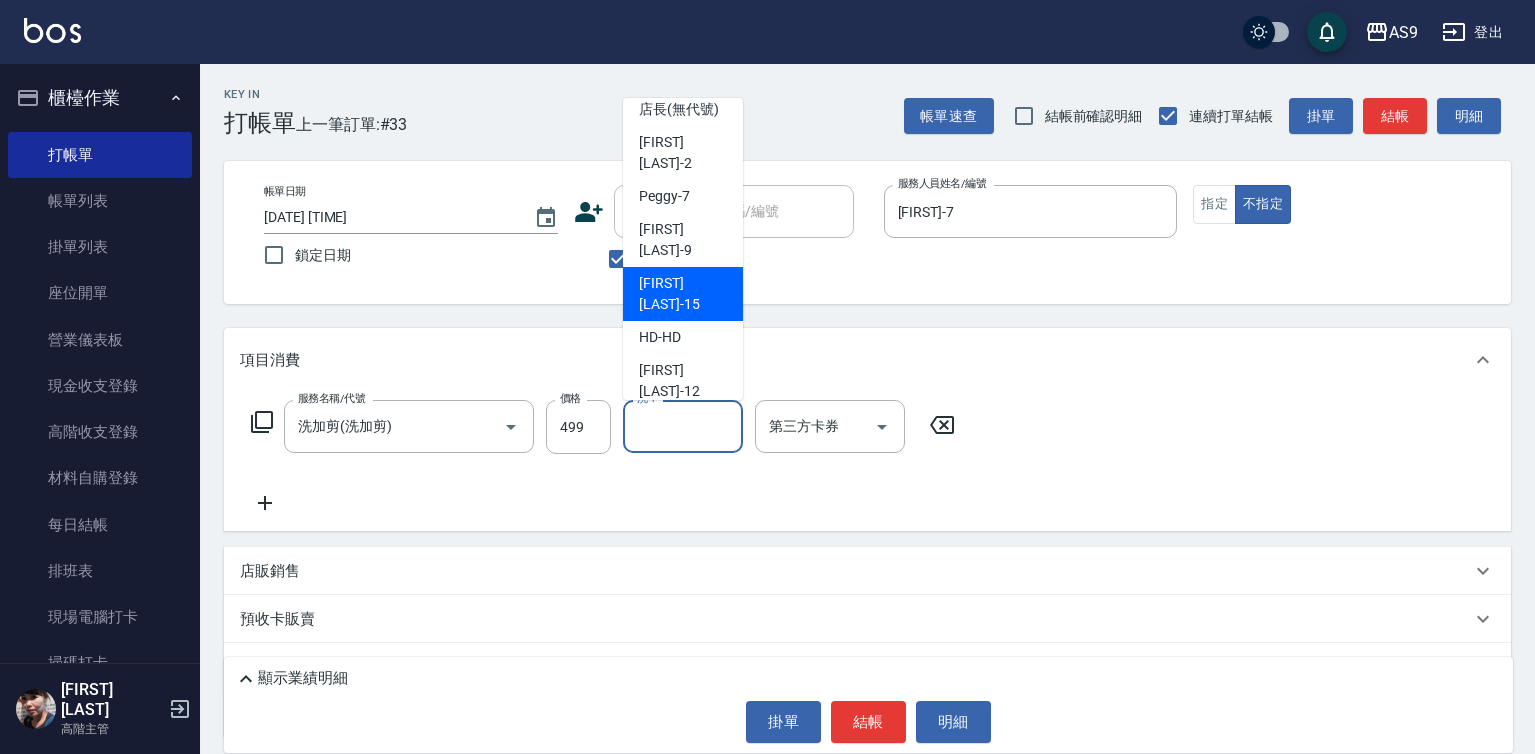 click on "[FIRST] [LAST]-15" at bounding box center (683, 294) 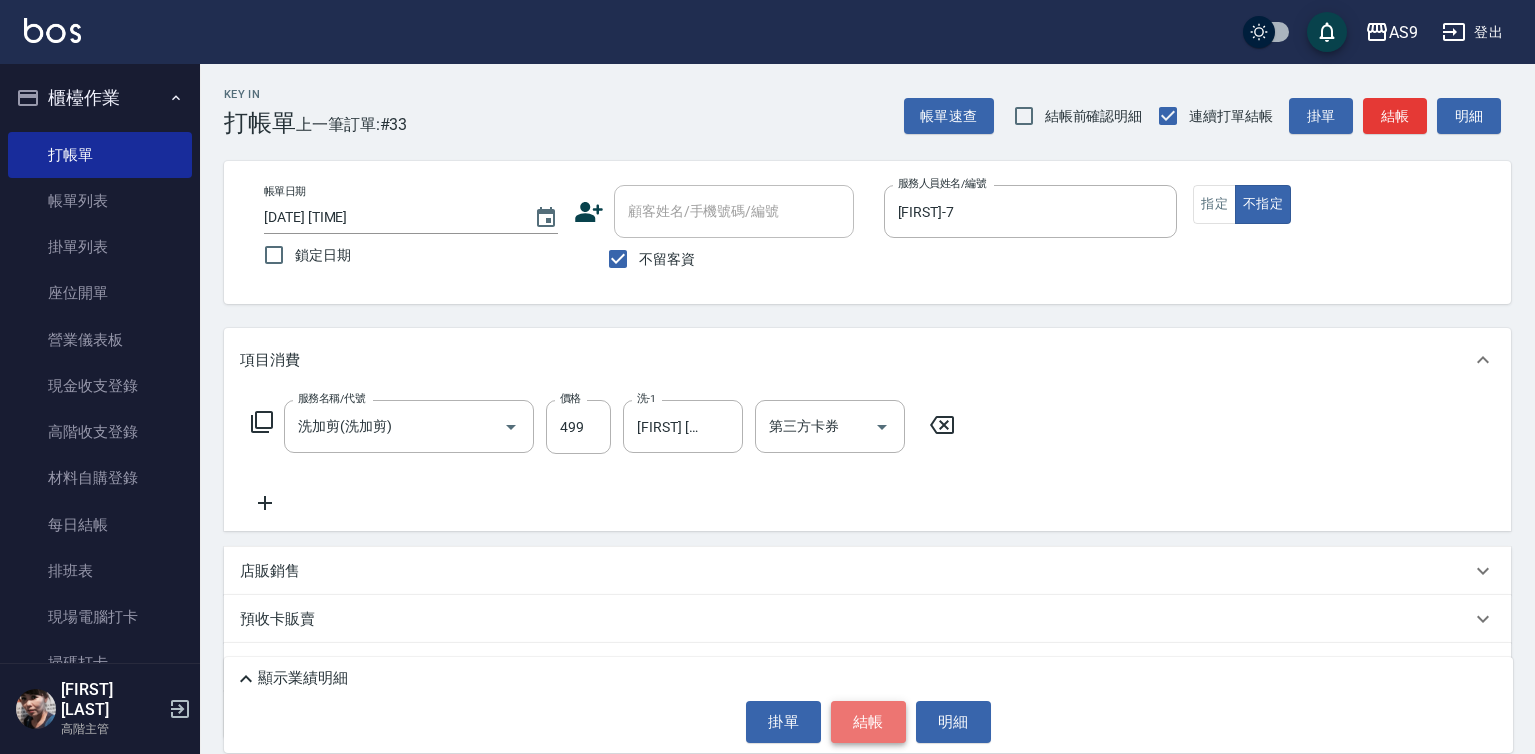 click on "結帳" at bounding box center (868, 722) 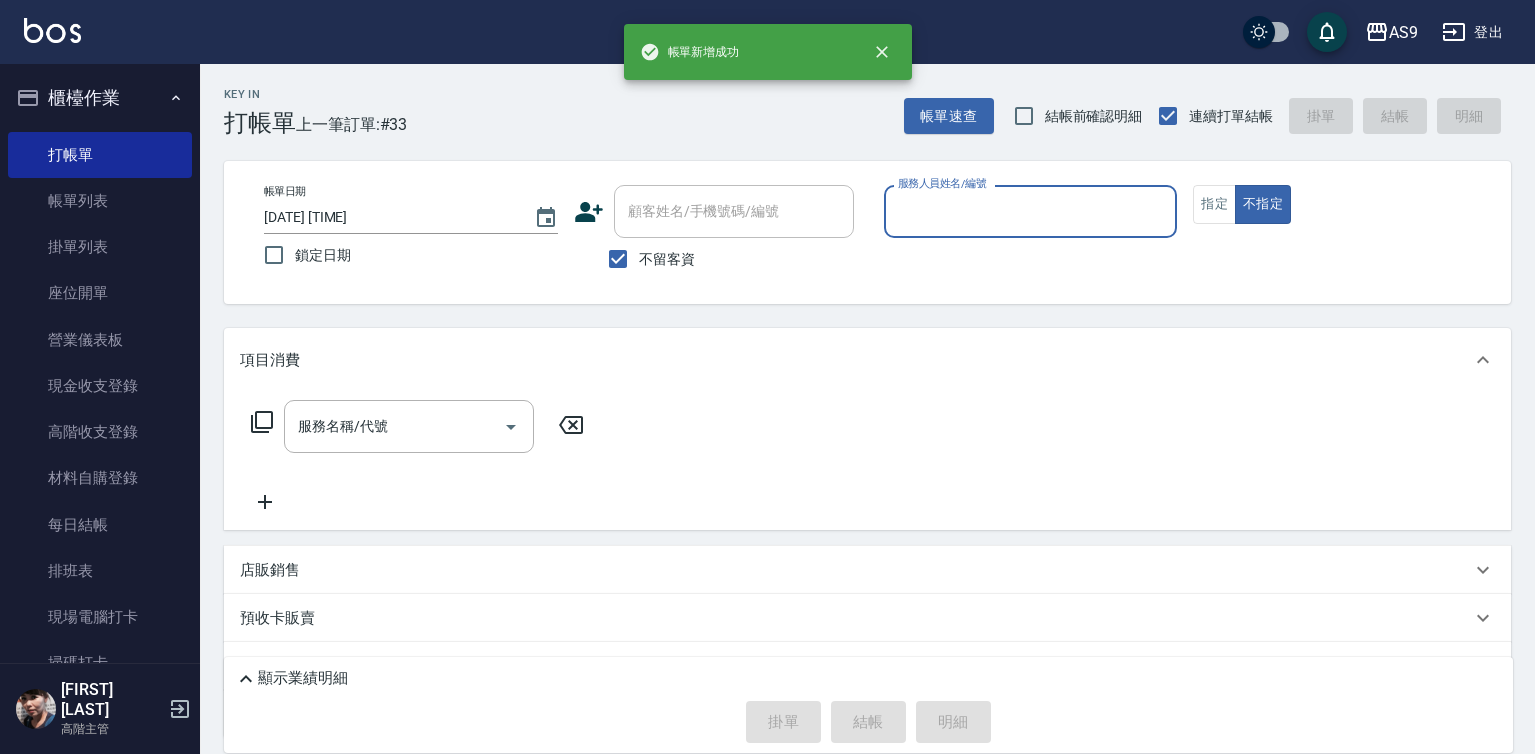click on "服務人員姓名/編號" at bounding box center [1031, 211] 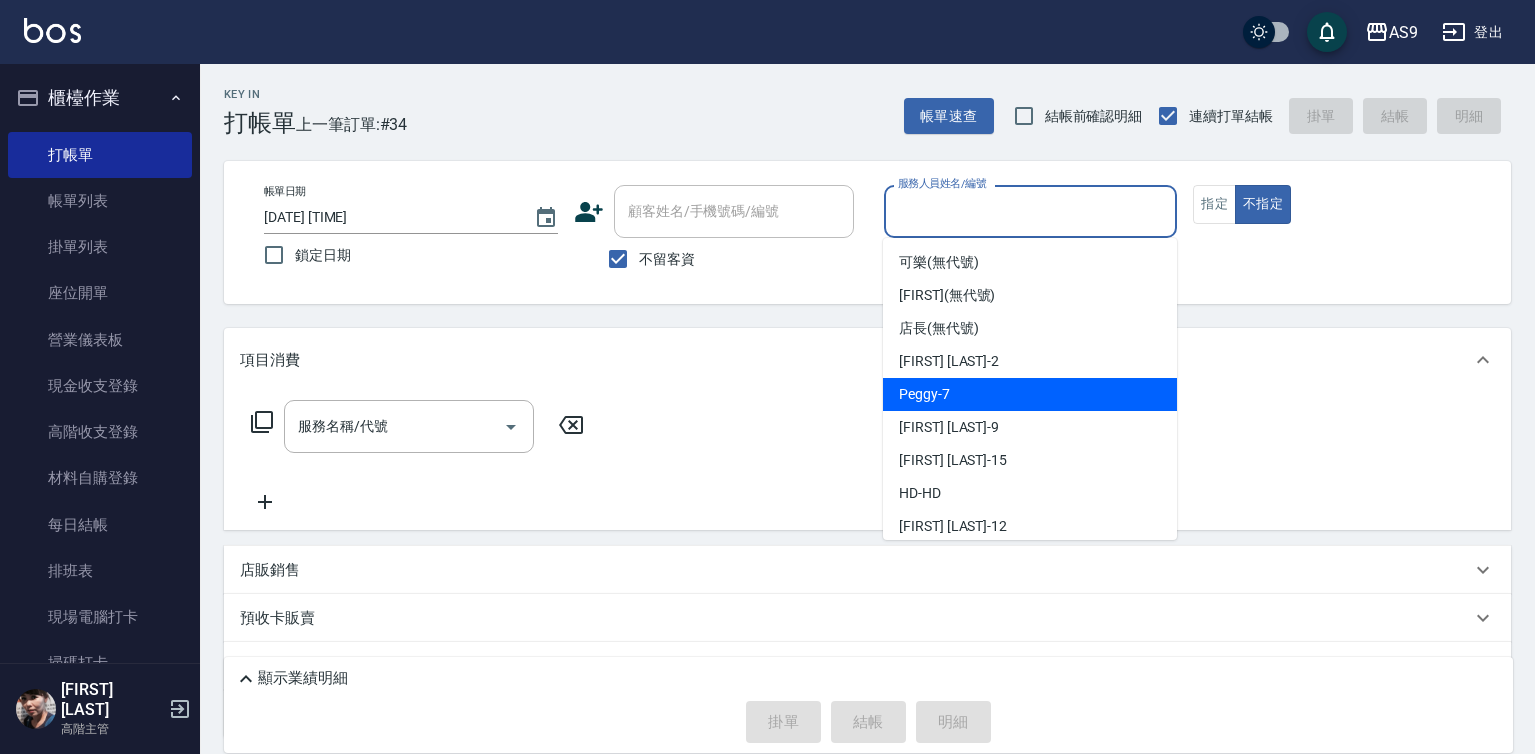 click on "[FIRST] -7" at bounding box center [1030, 394] 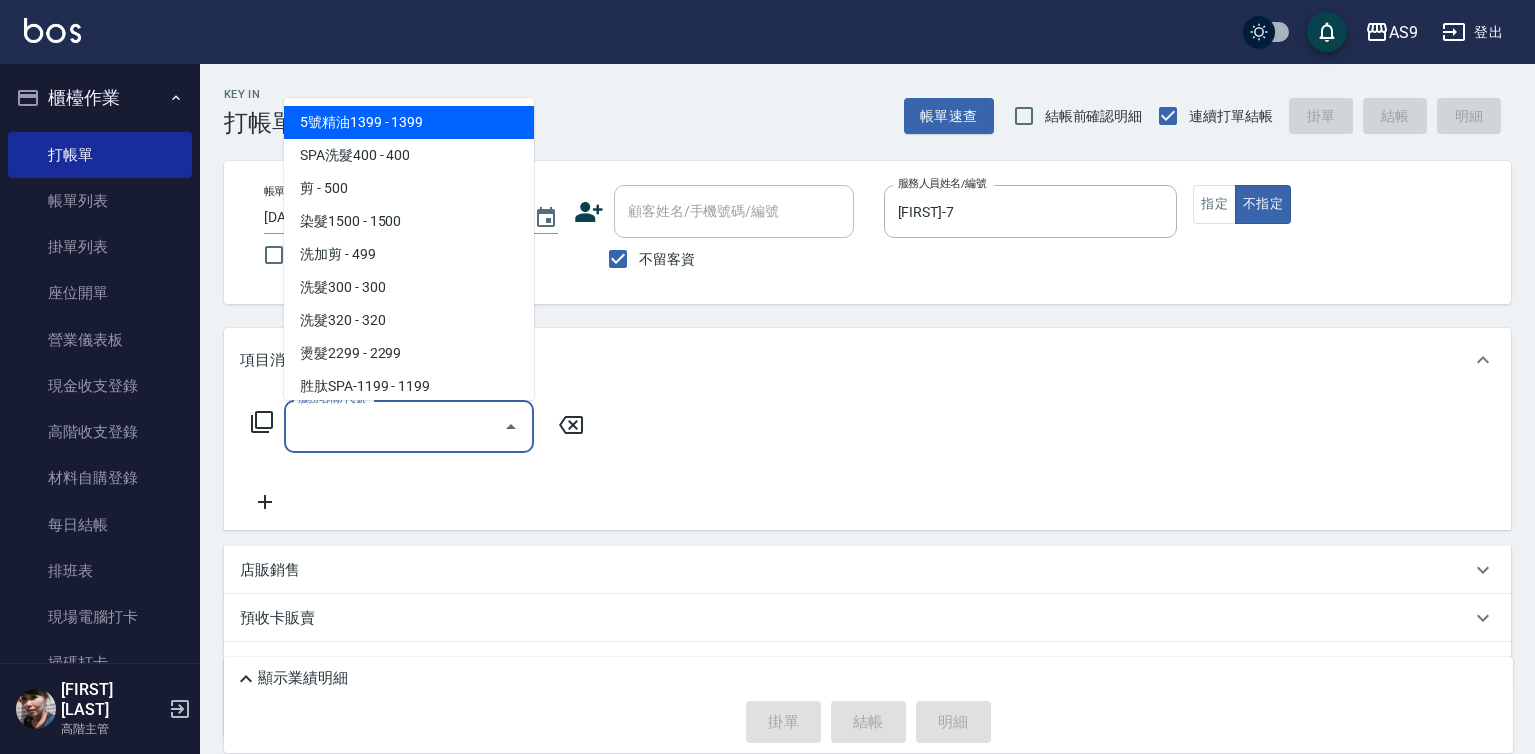 click on "服務名稱/代號" at bounding box center (394, 426) 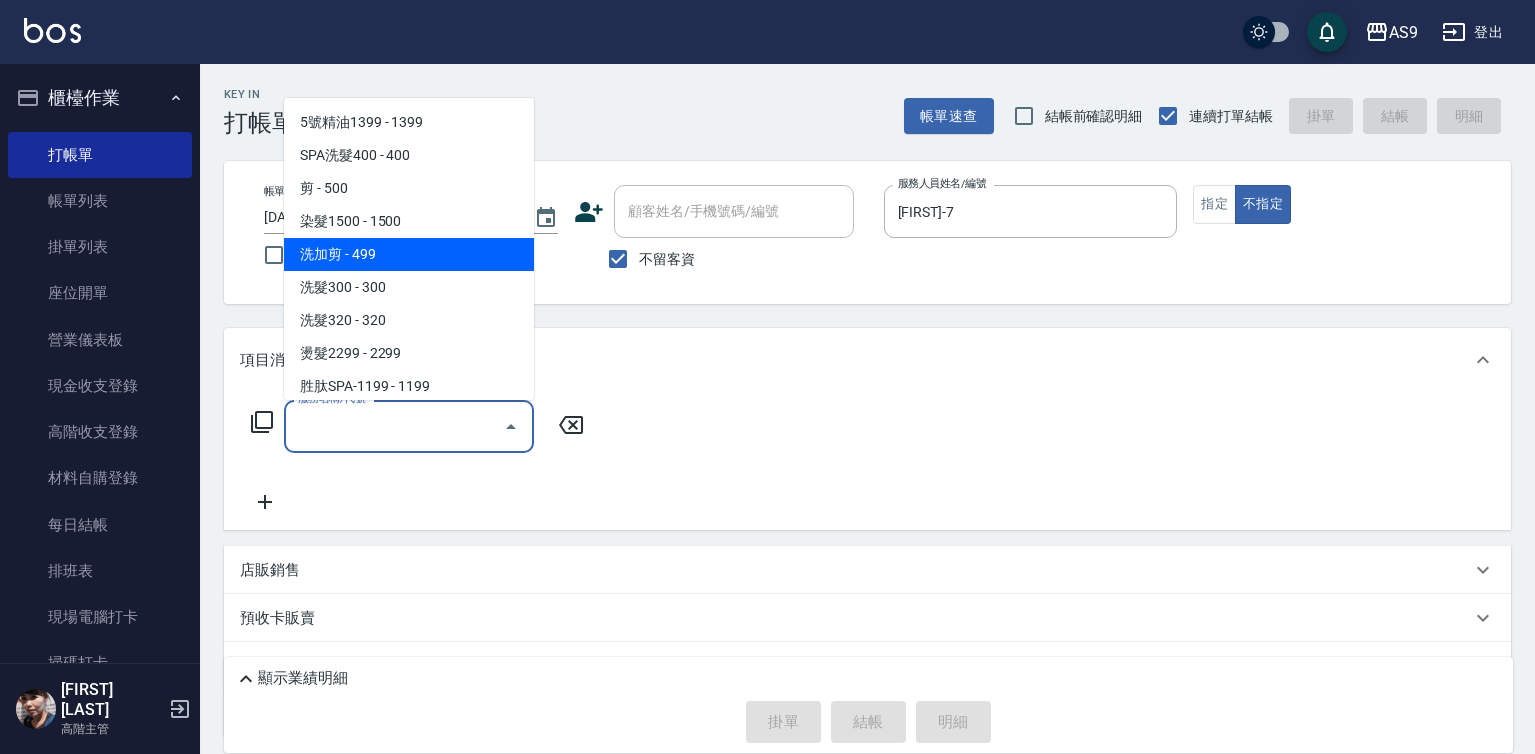 click on "洗加剪 - 499" at bounding box center (409, 254) 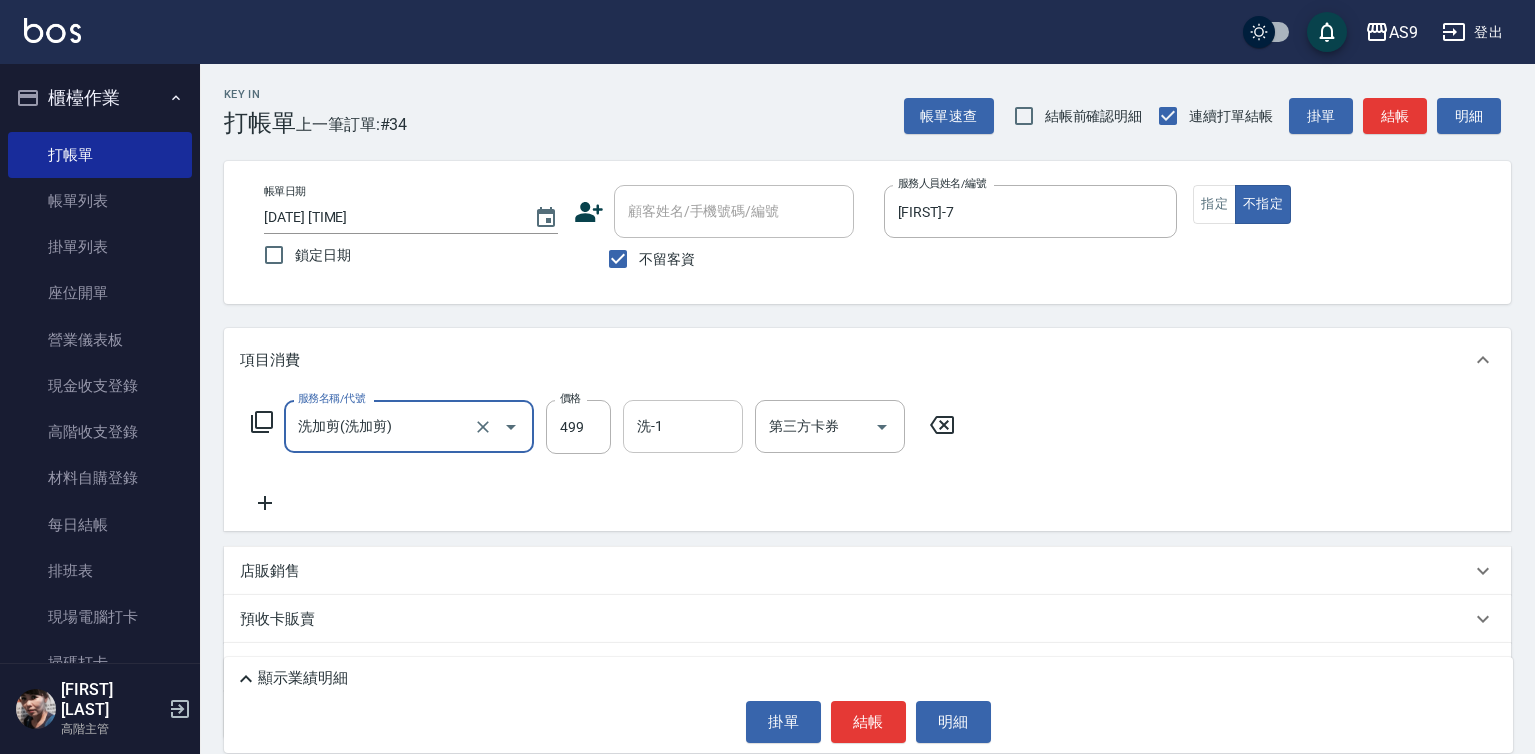 click on "洗-1" at bounding box center (683, 426) 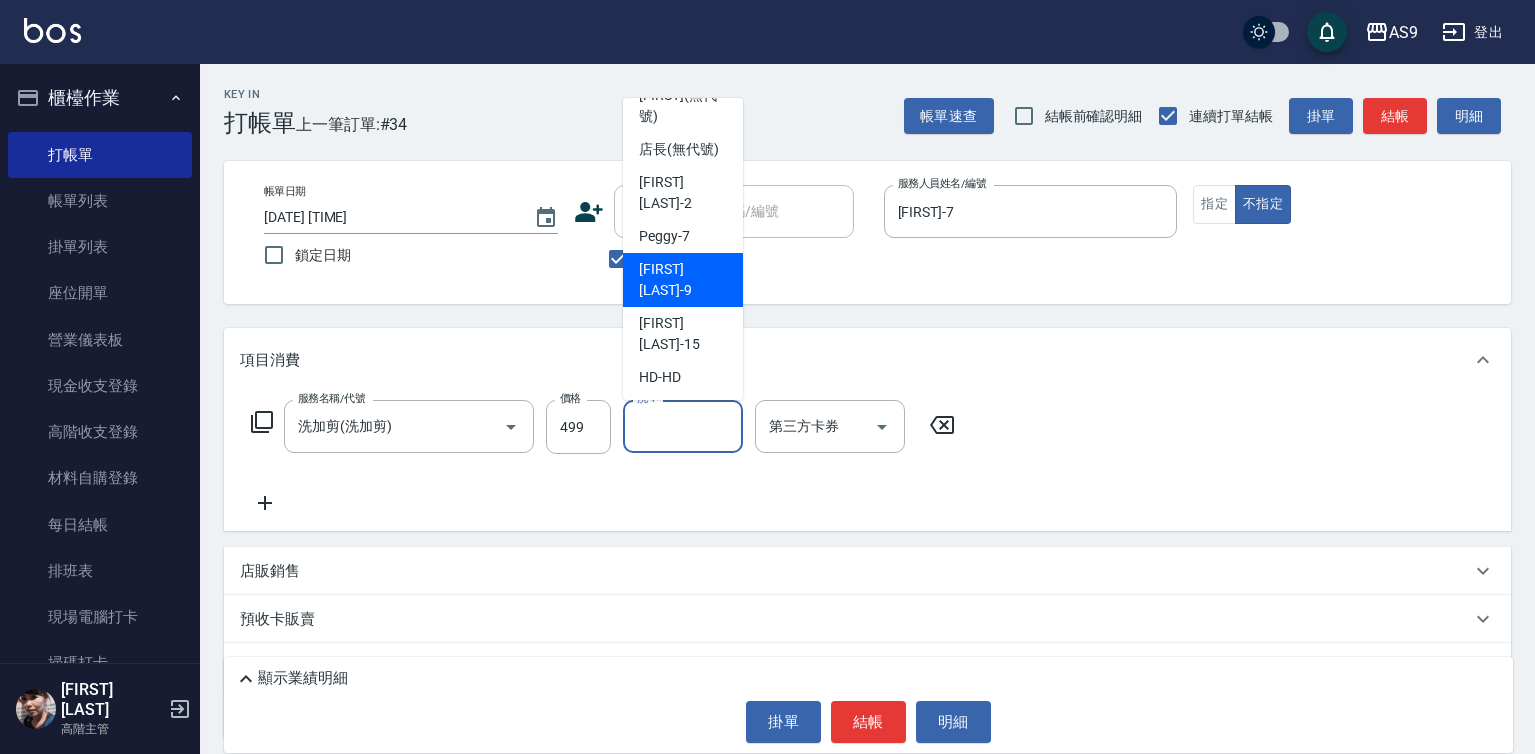 scroll, scrollTop: 128, scrollLeft: 0, axis: vertical 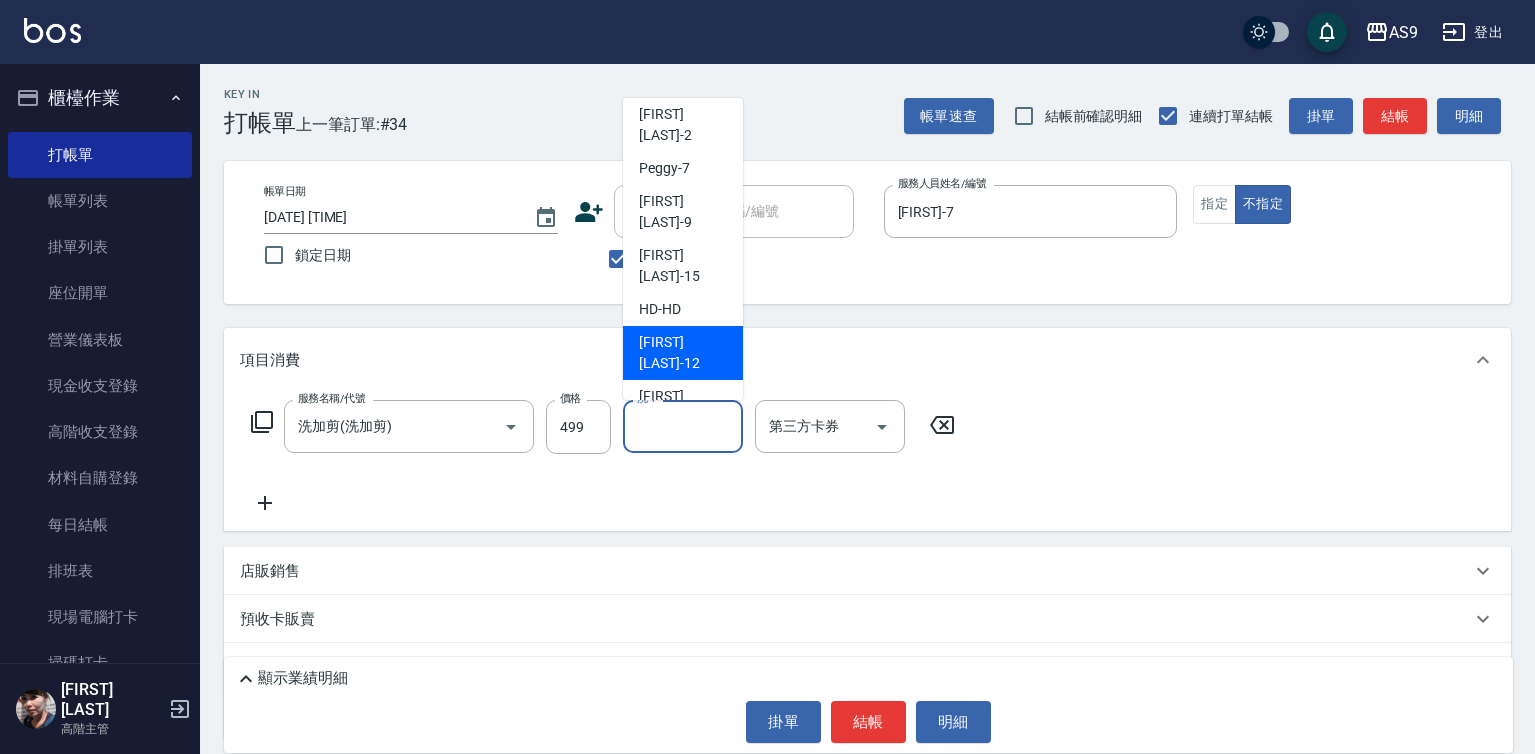 click on "[FIRST] [LAST] -12" at bounding box center (683, 353) 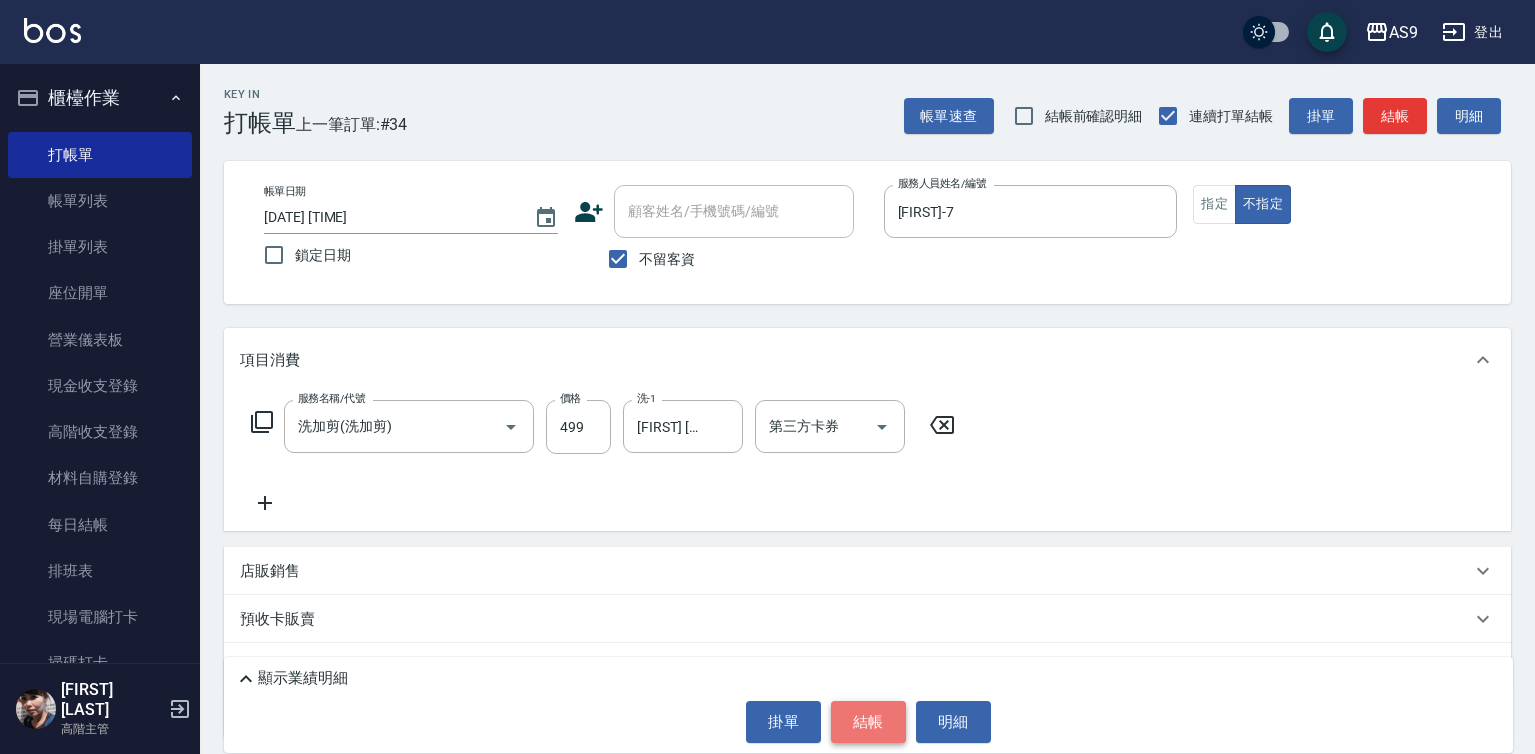 click on "結帳" at bounding box center (868, 722) 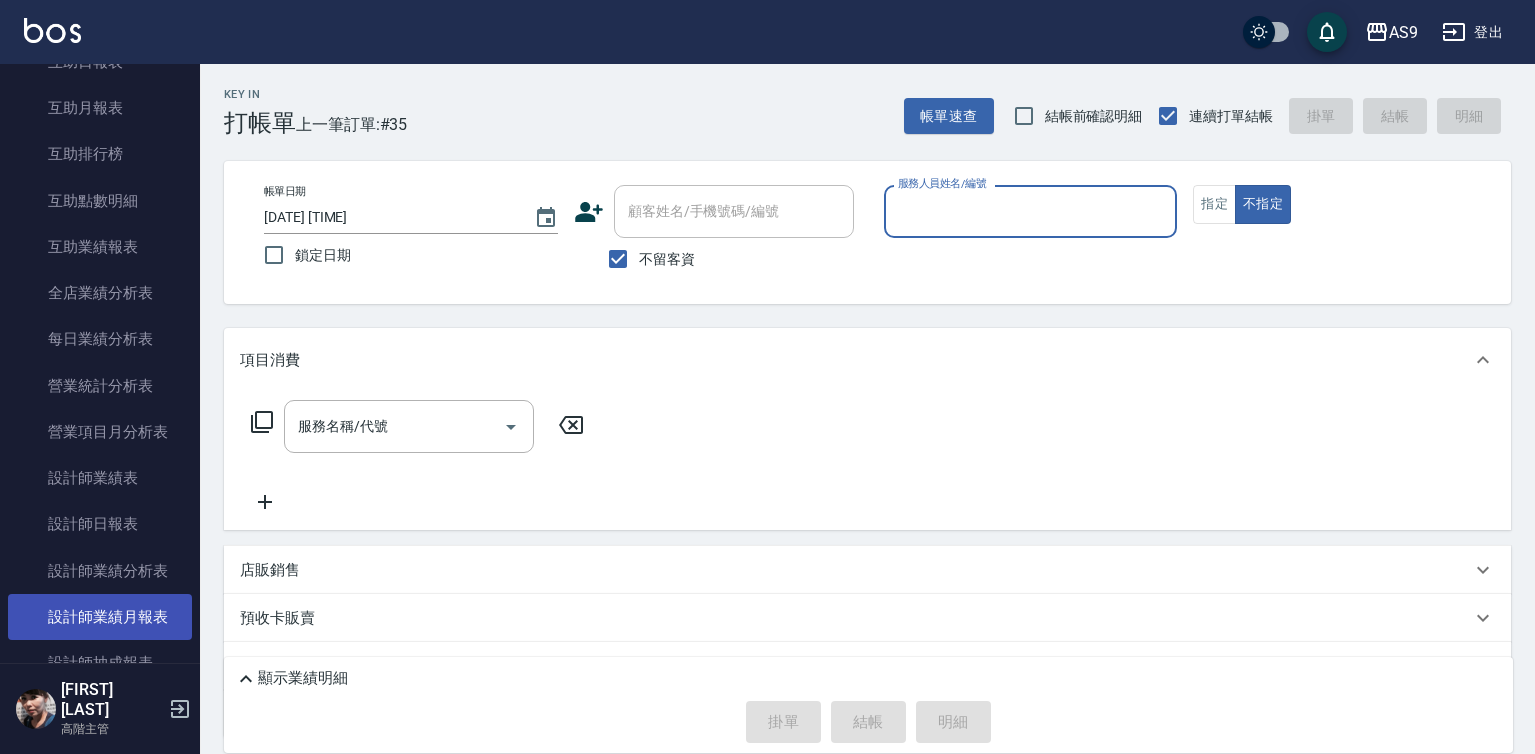 scroll, scrollTop: 1000, scrollLeft: 0, axis: vertical 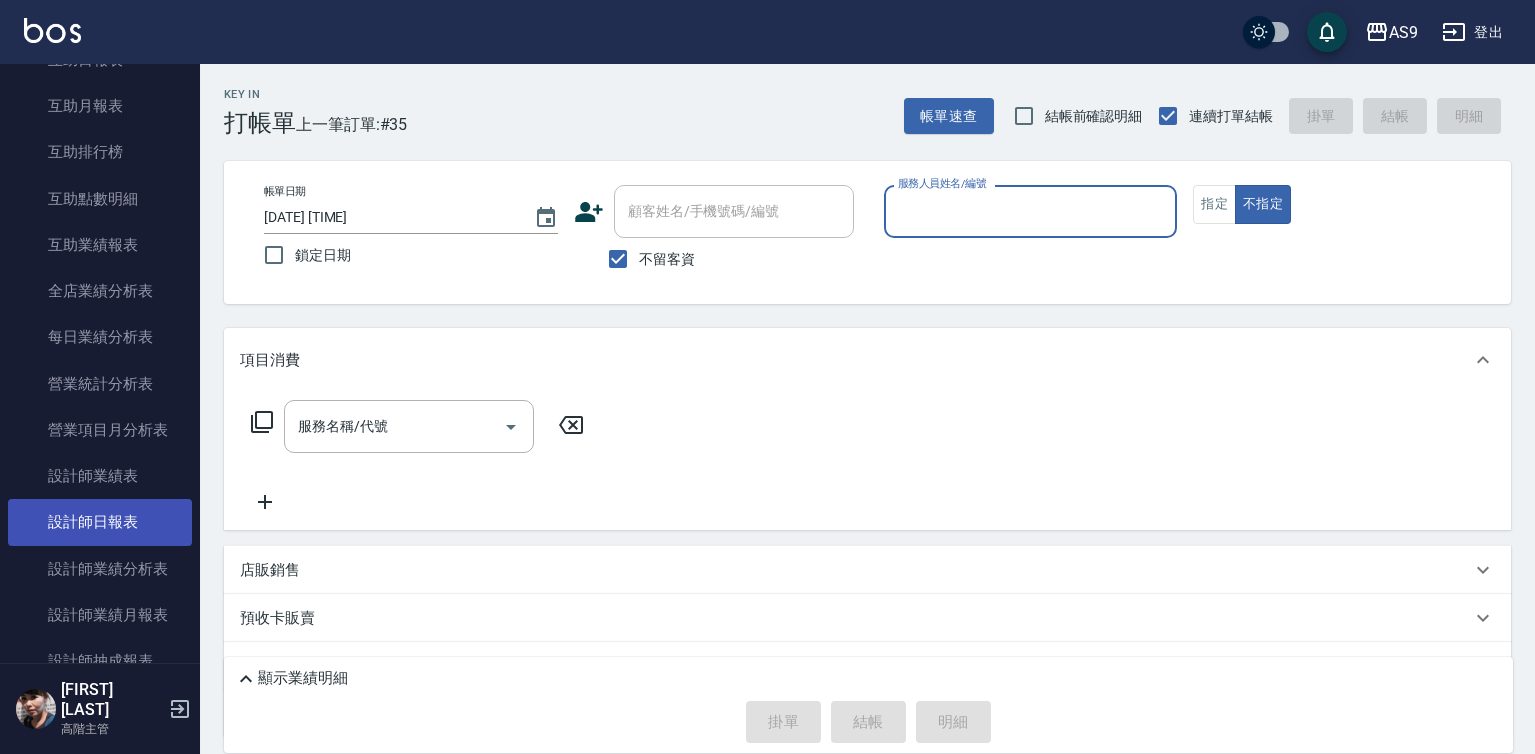 click on "設計師日報表" at bounding box center [100, 522] 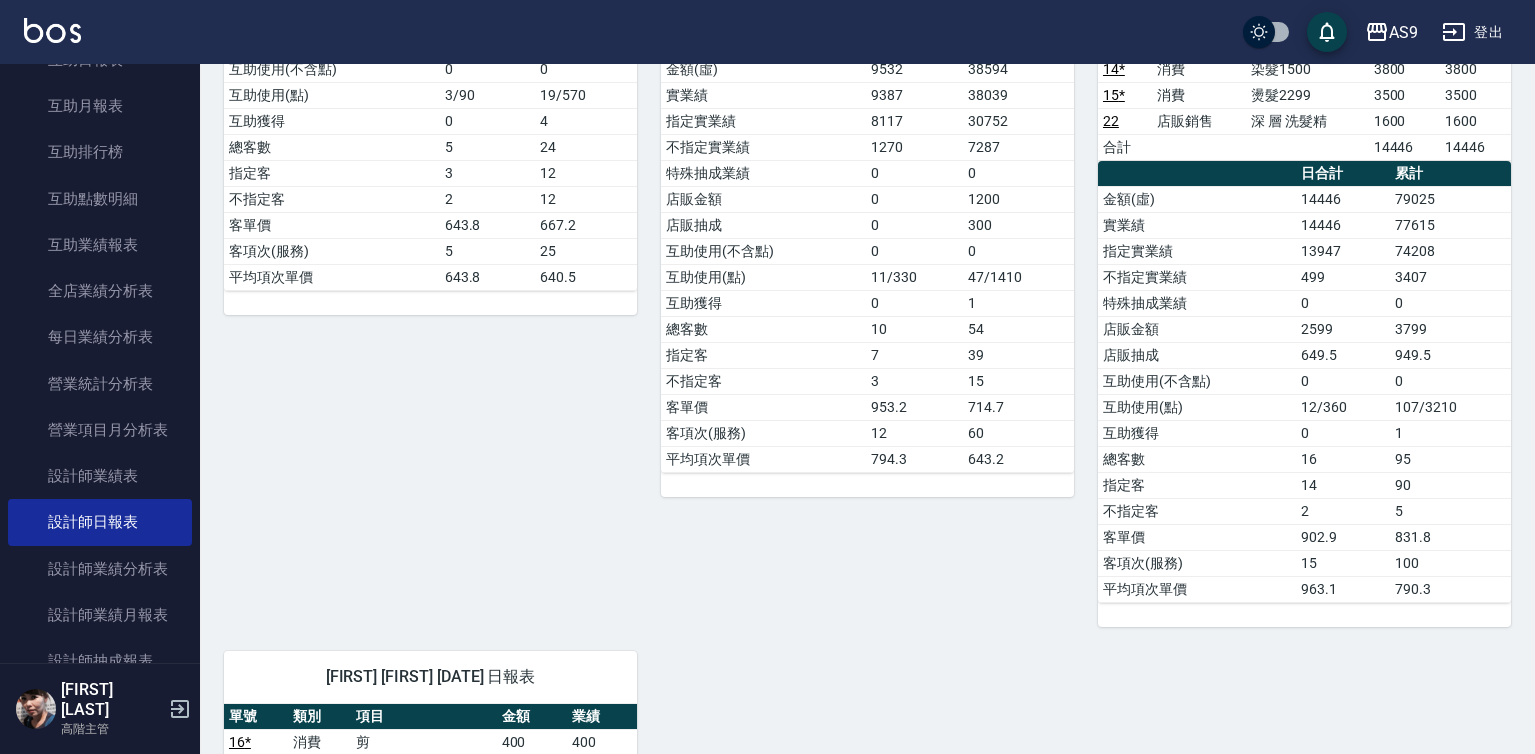 scroll, scrollTop: 108, scrollLeft: 0, axis: vertical 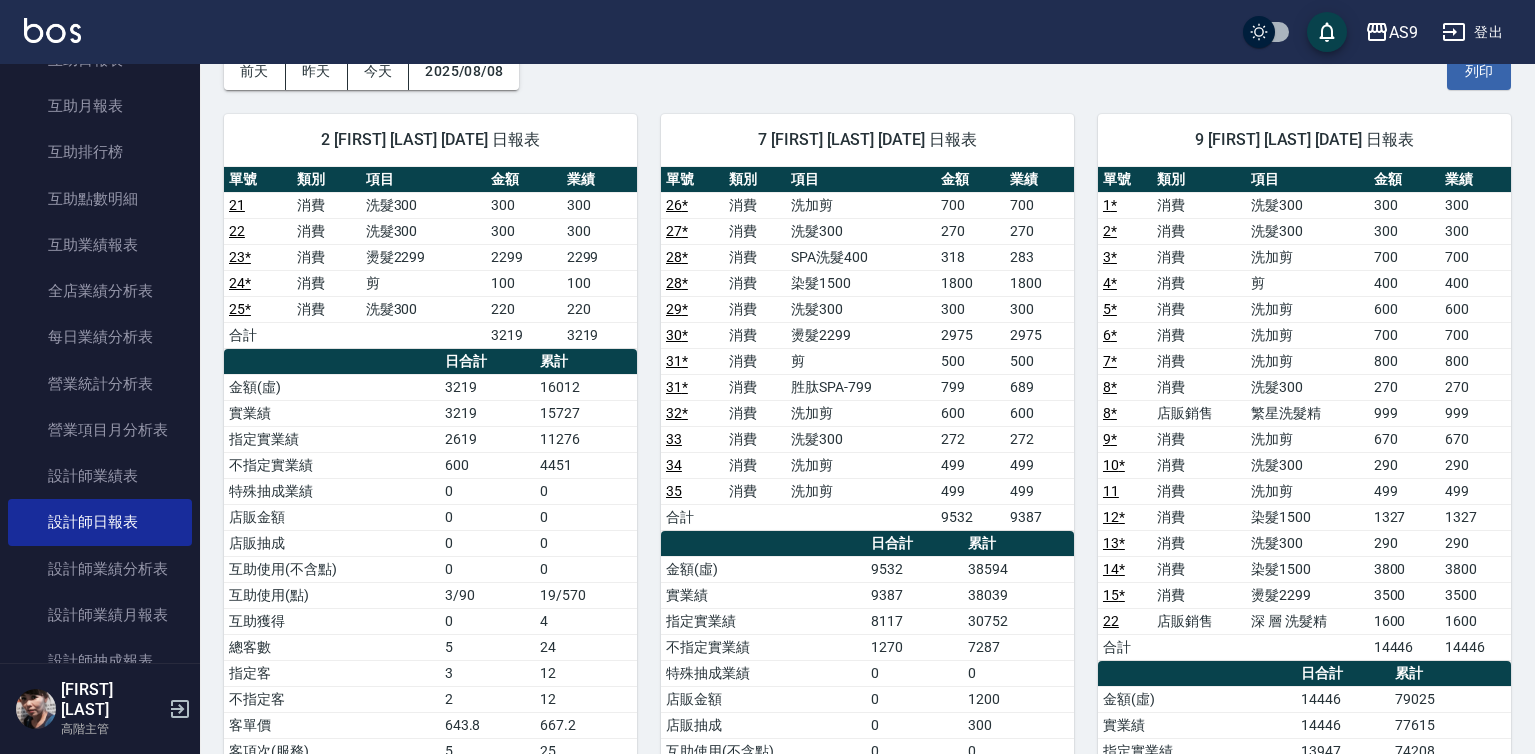 click on "23 *" at bounding box center (240, 257) 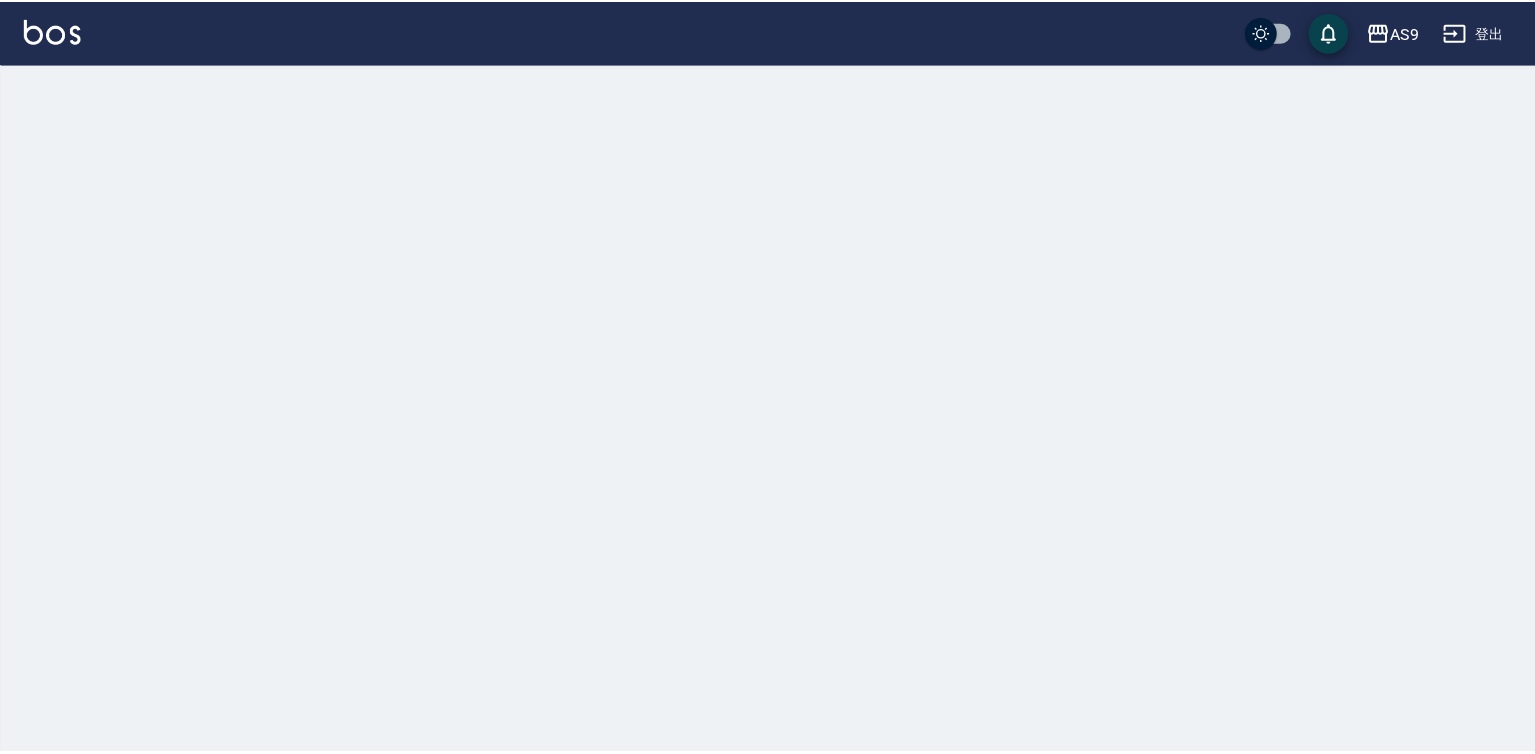 scroll, scrollTop: 0, scrollLeft: 0, axis: both 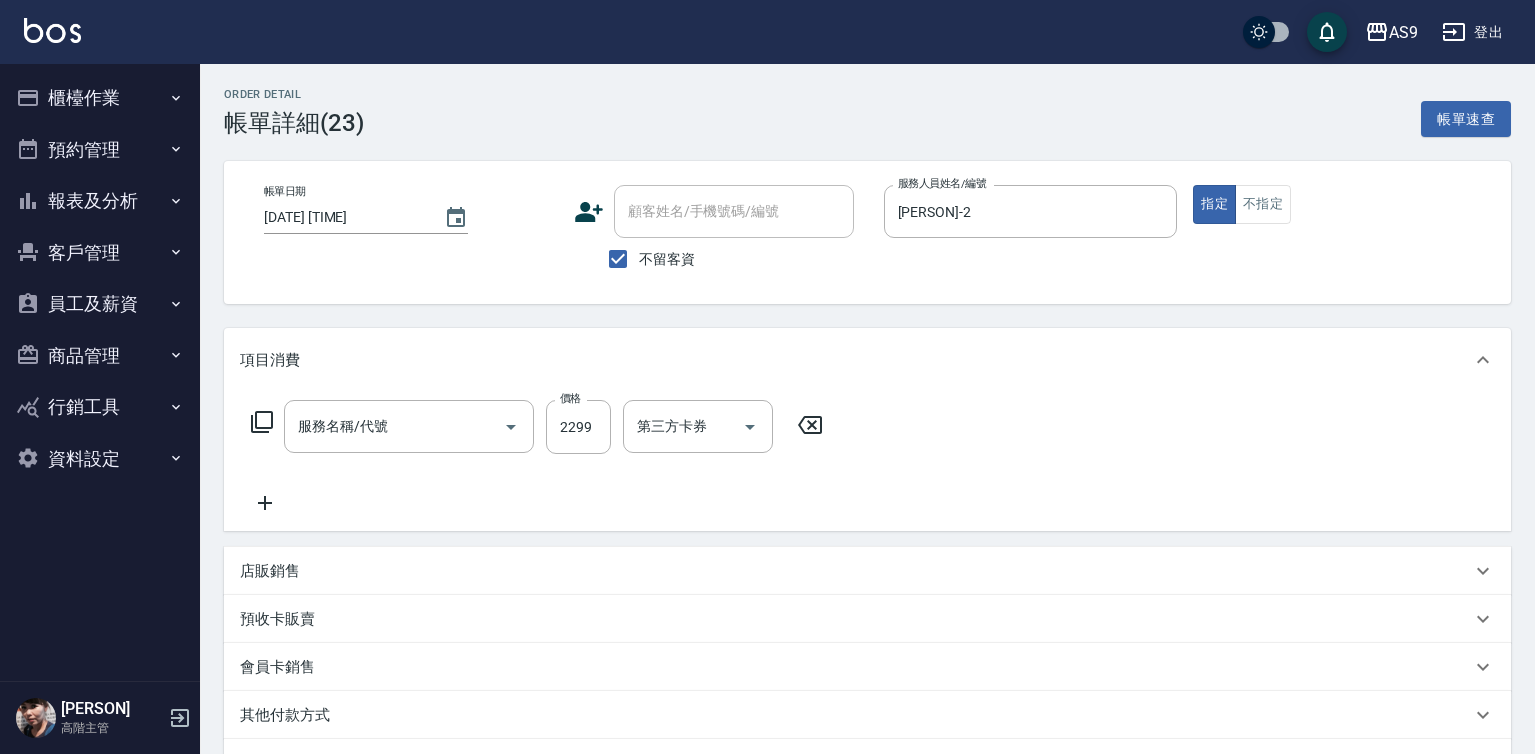 type on "[DATE] [TIME]" 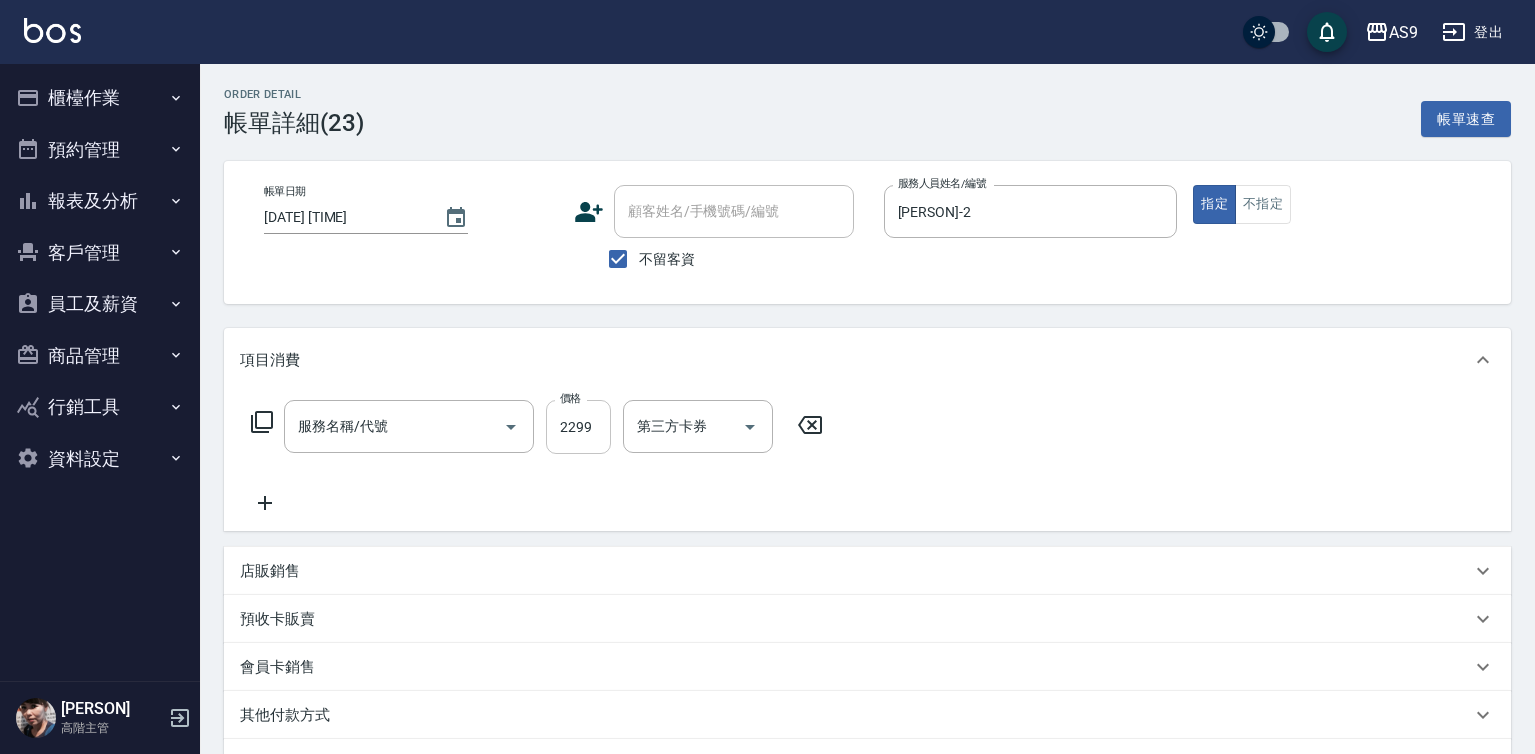click on "2299" at bounding box center (578, 427) 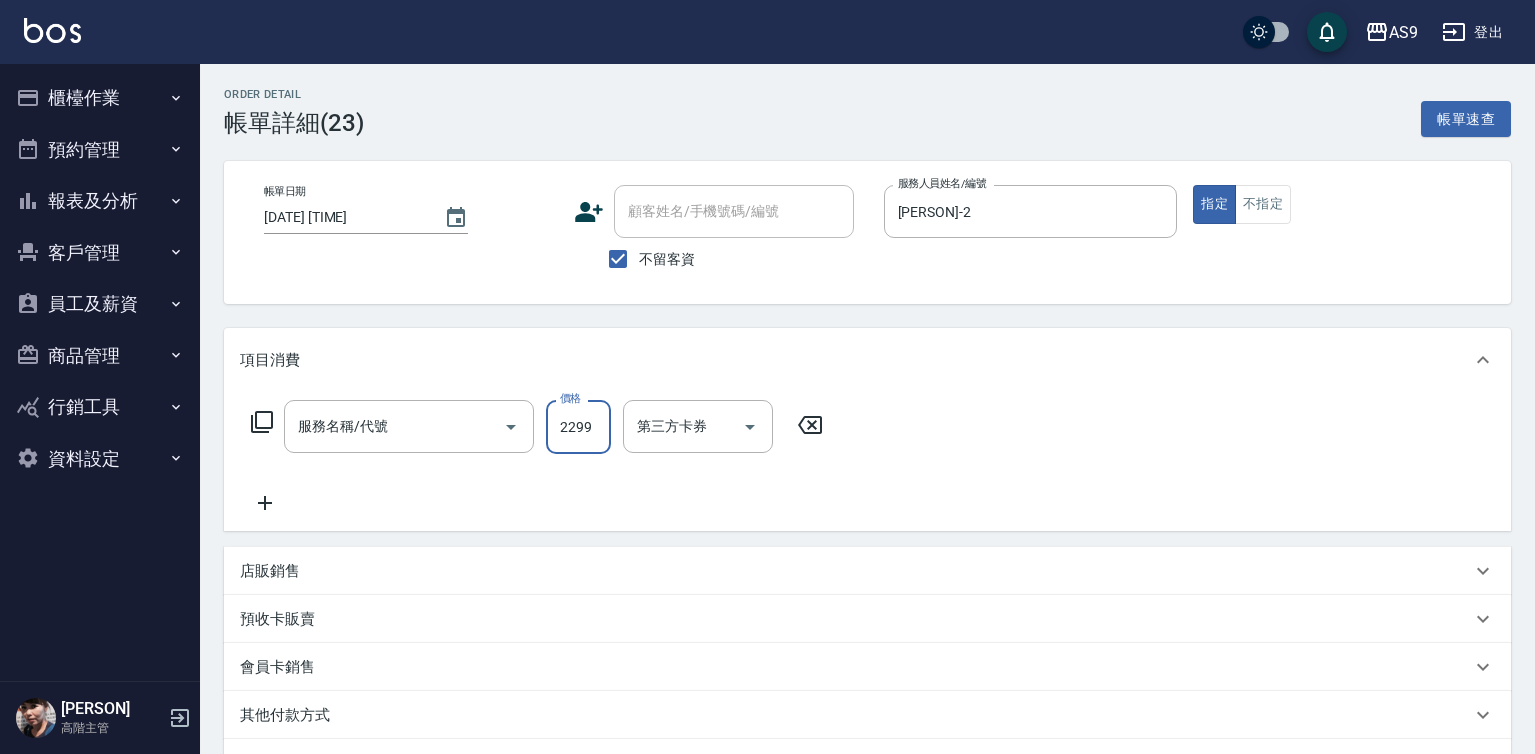 click on "2299" at bounding box center (578, 427) 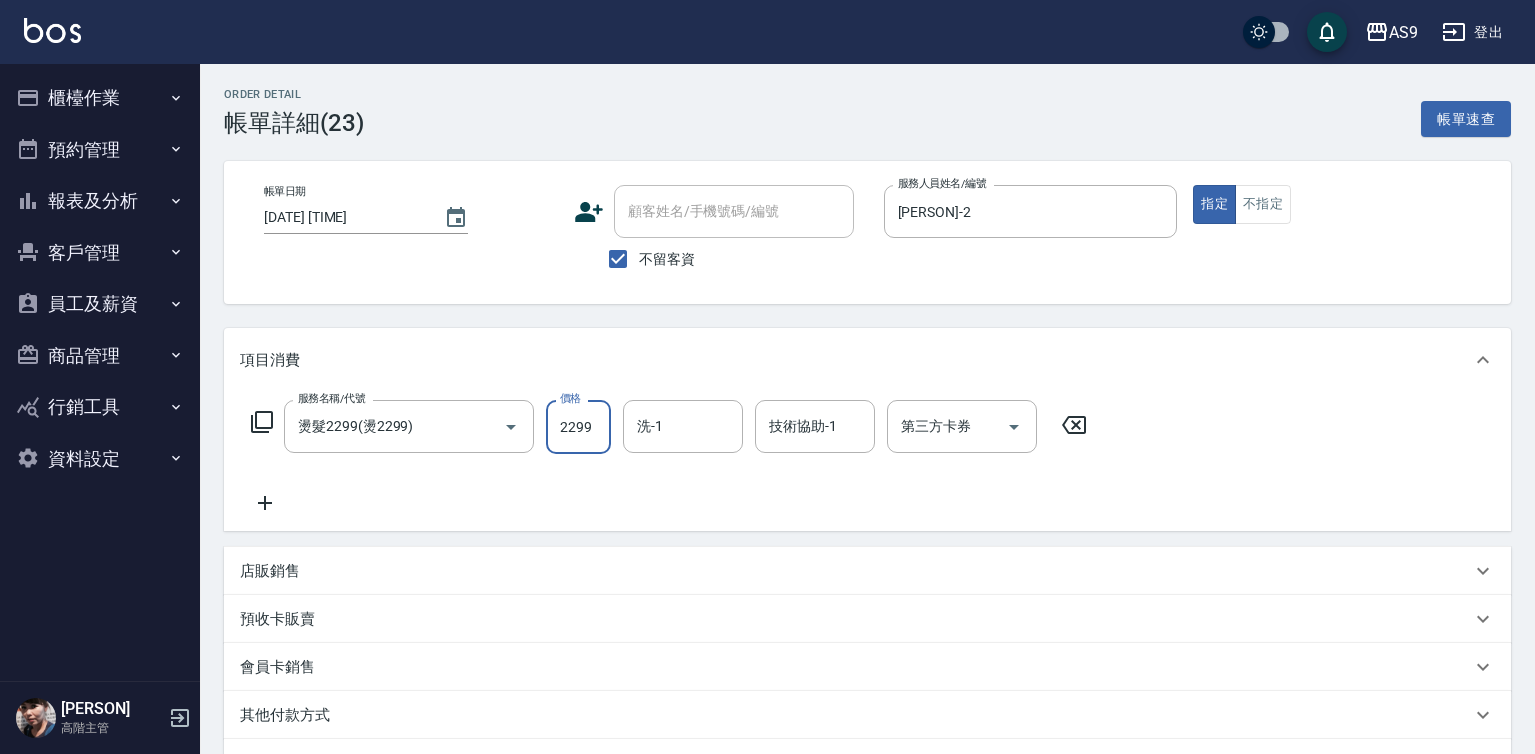 type on "燙髮2299(燙2299)" 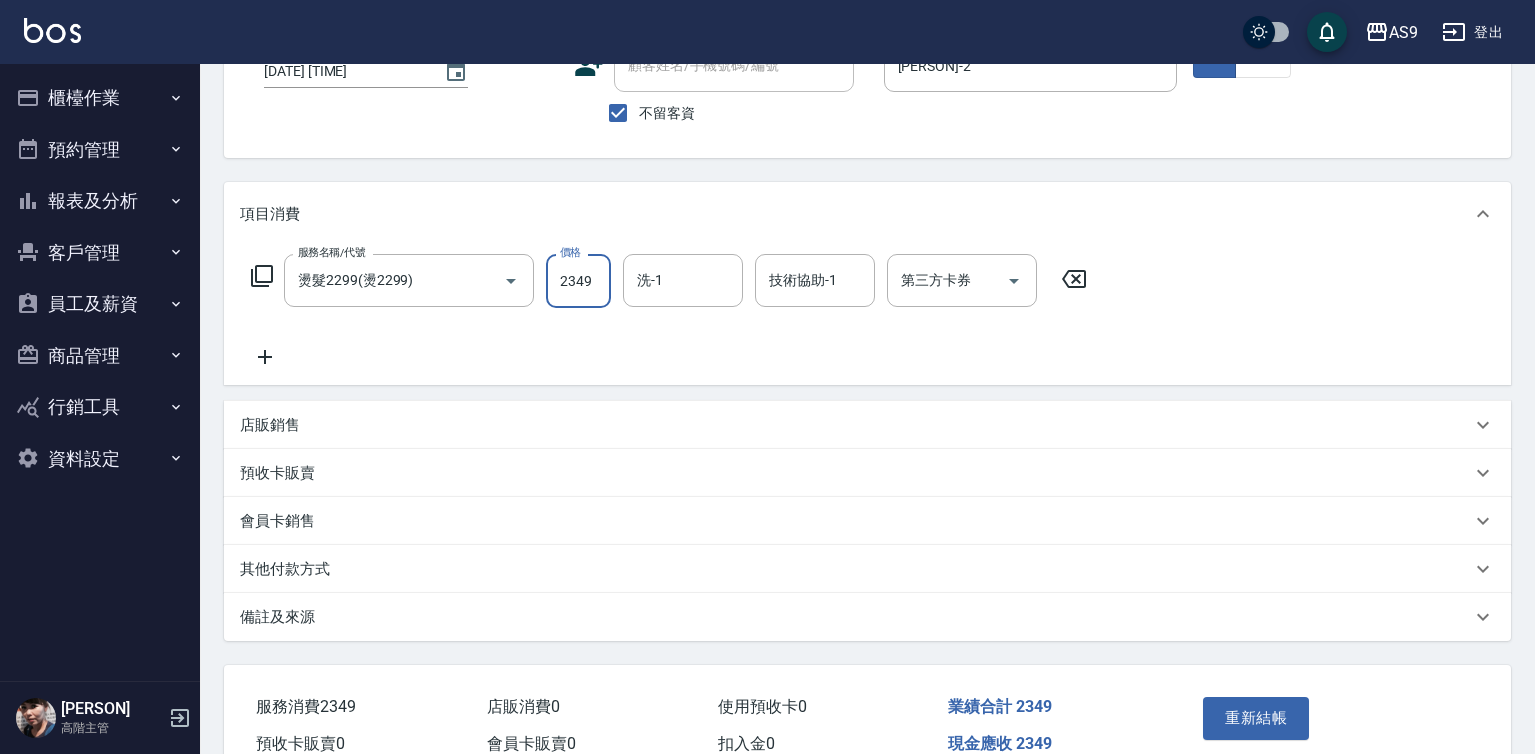 scroll, scrollTop: 249, scrollLeft: 0, axis: vertical 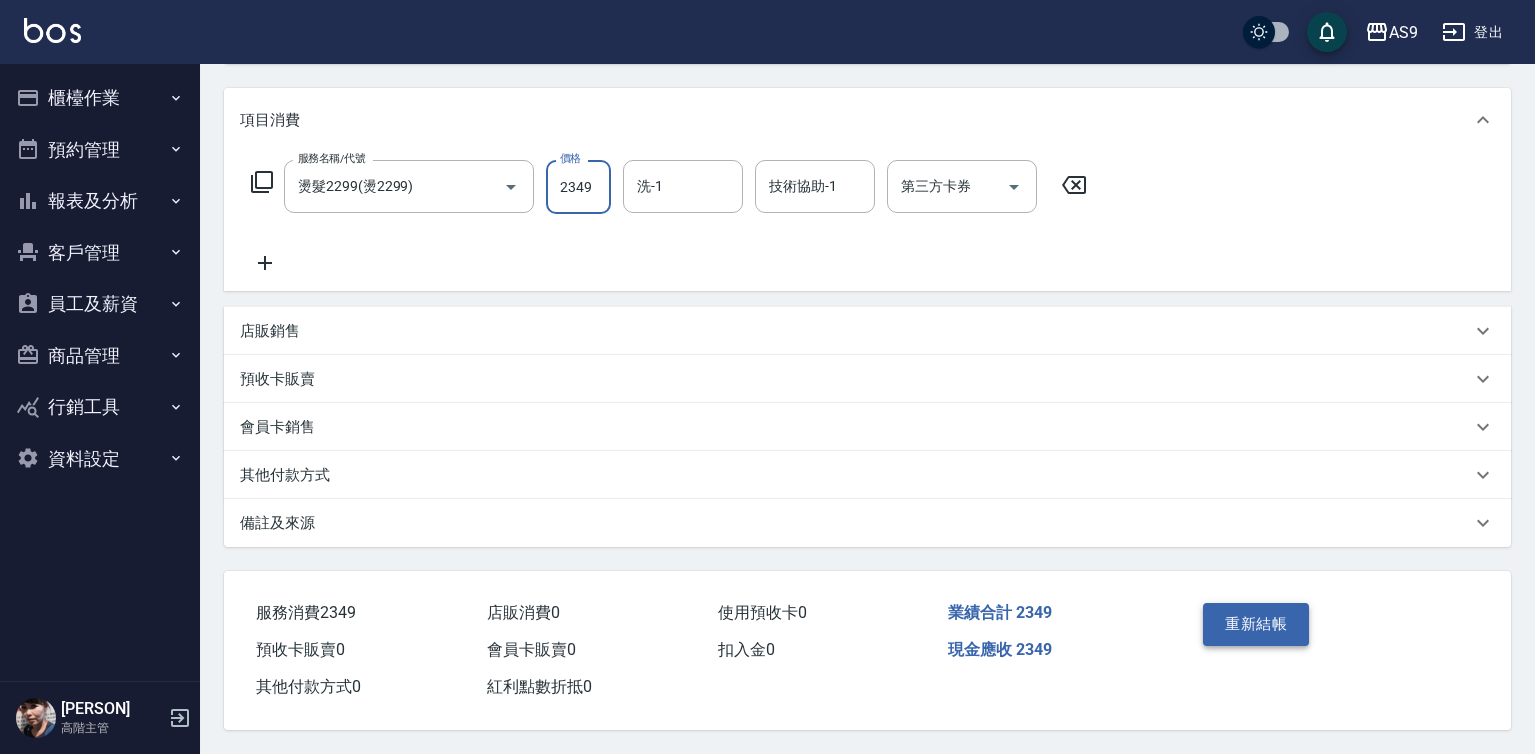 type on "2349" 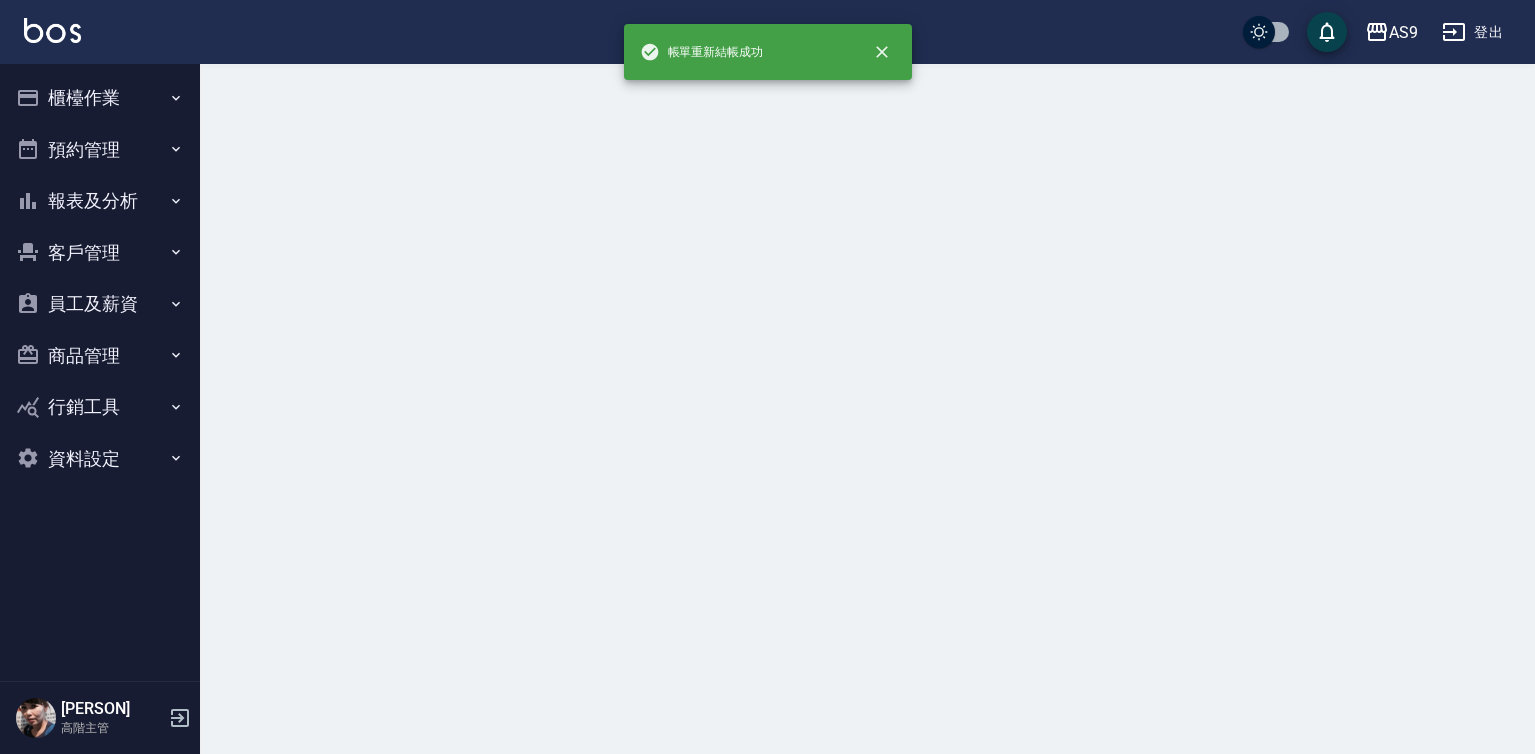 scroll, scrollTop: 0, scrollLeft: 0, axis: both 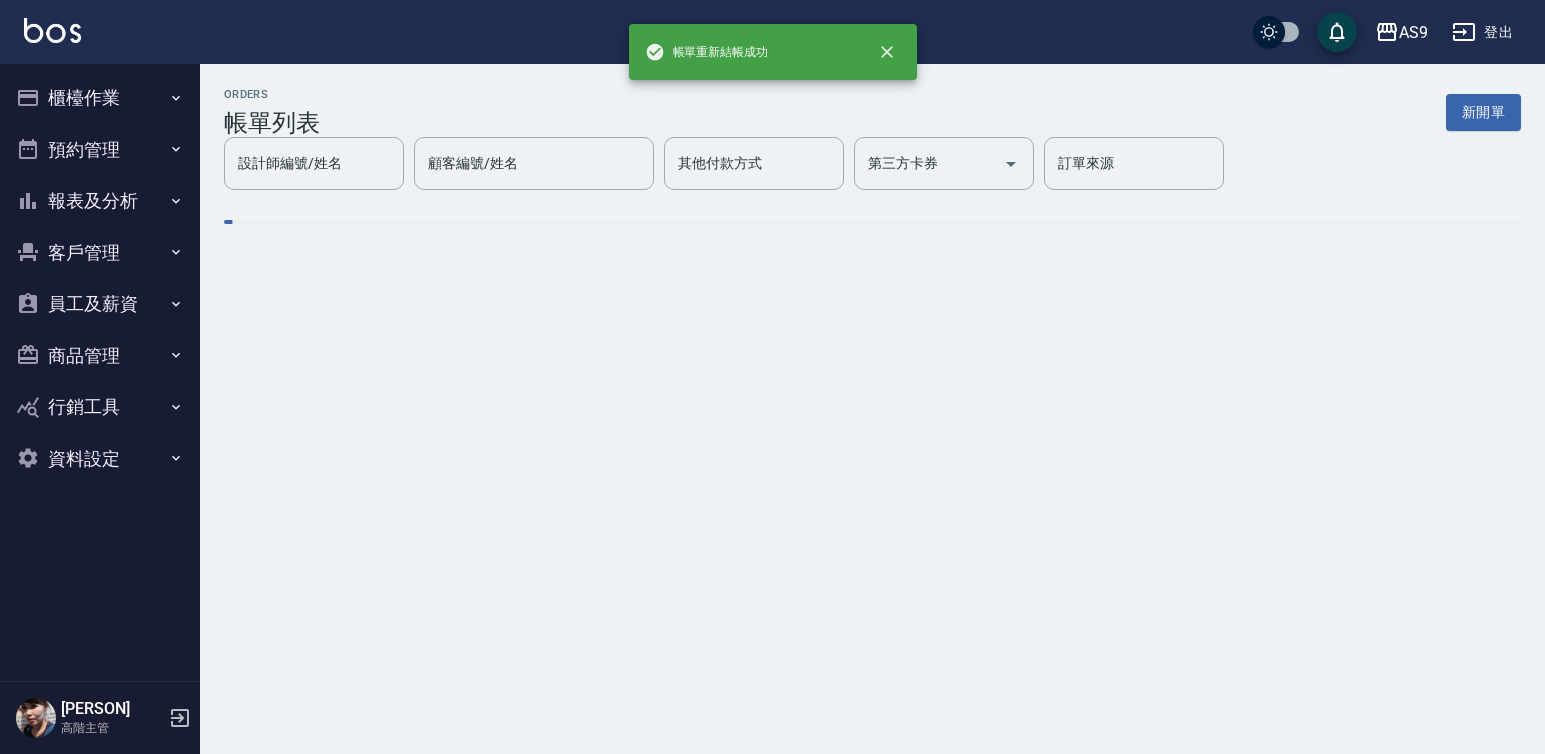 click on "報表及分析" at bounding box center (100, 201) 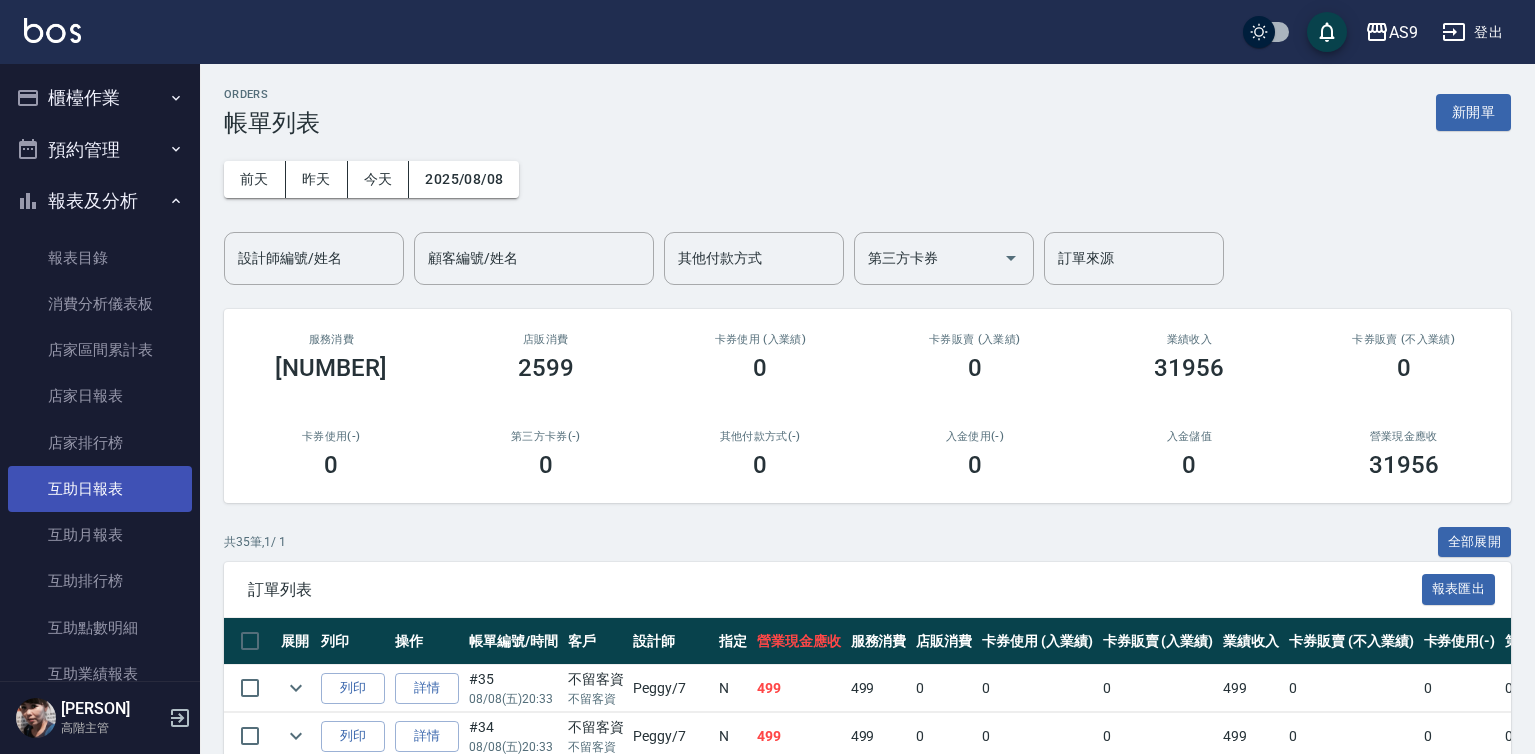 scroll, scrollTop: 500, scrollLeft: 0, axis: vertical 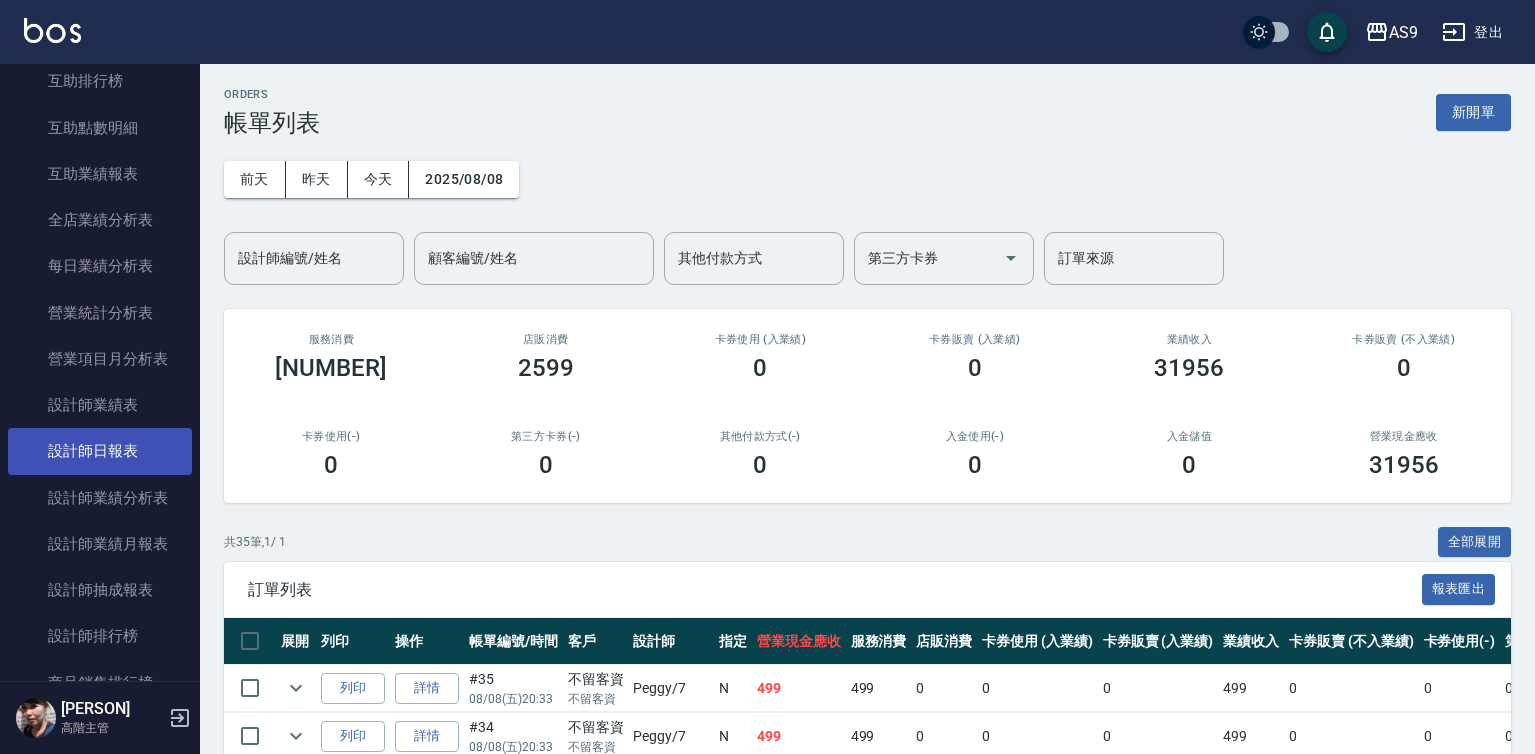 click on "設計師日報表" at bounding box center [100, 451] 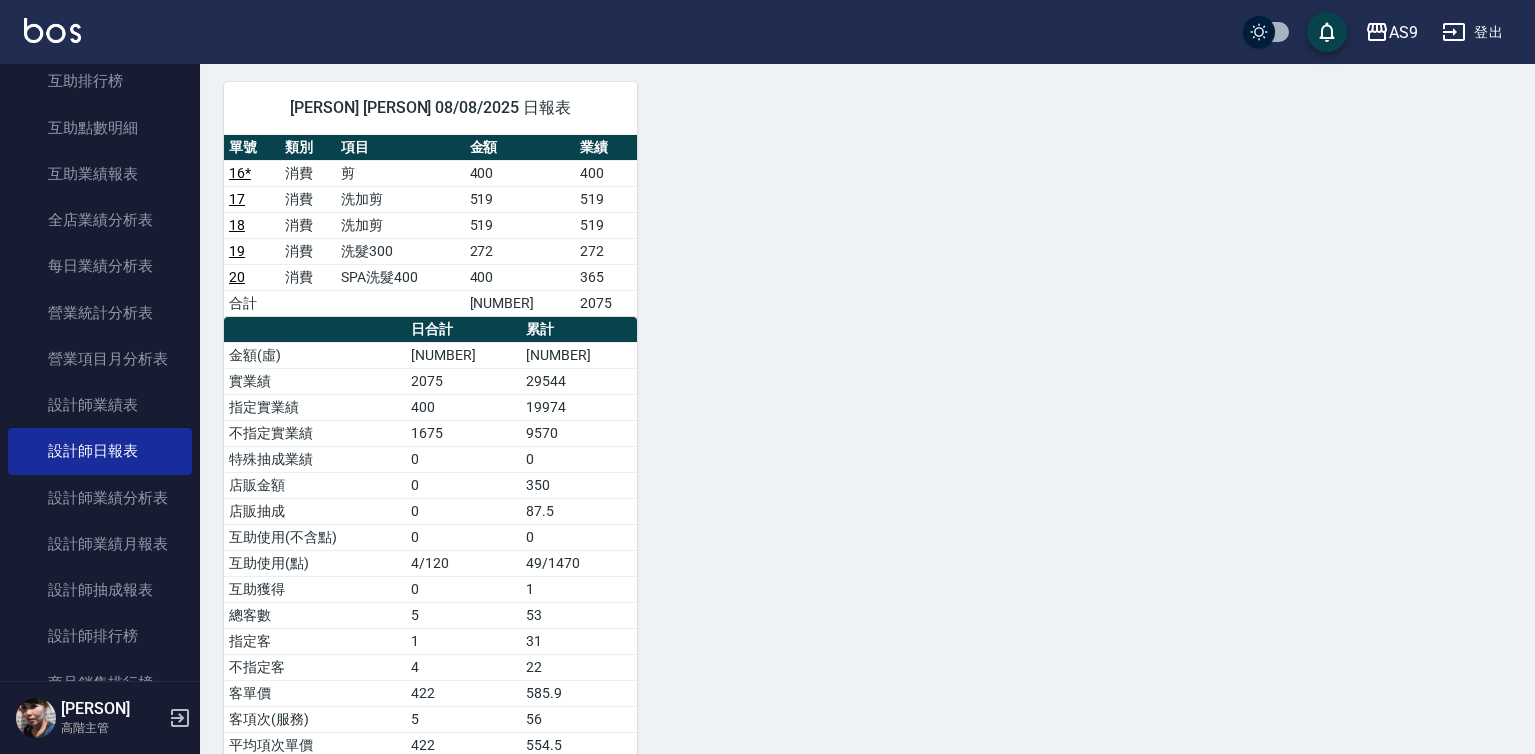 scroll, scrollTop: 1126, scrollLeft: 0, axis: vertical 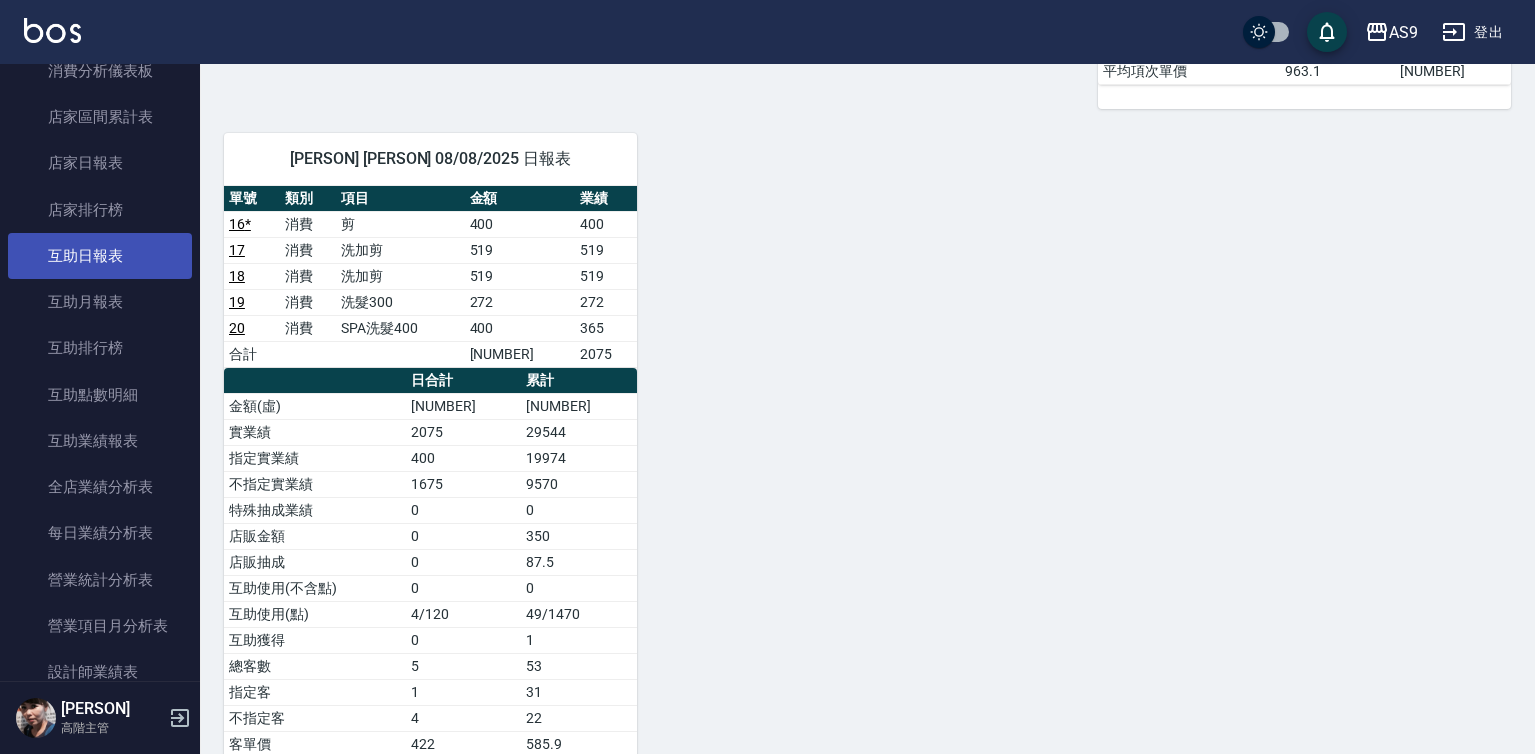 click on "互助日報表" at bounding box center (100, 256) 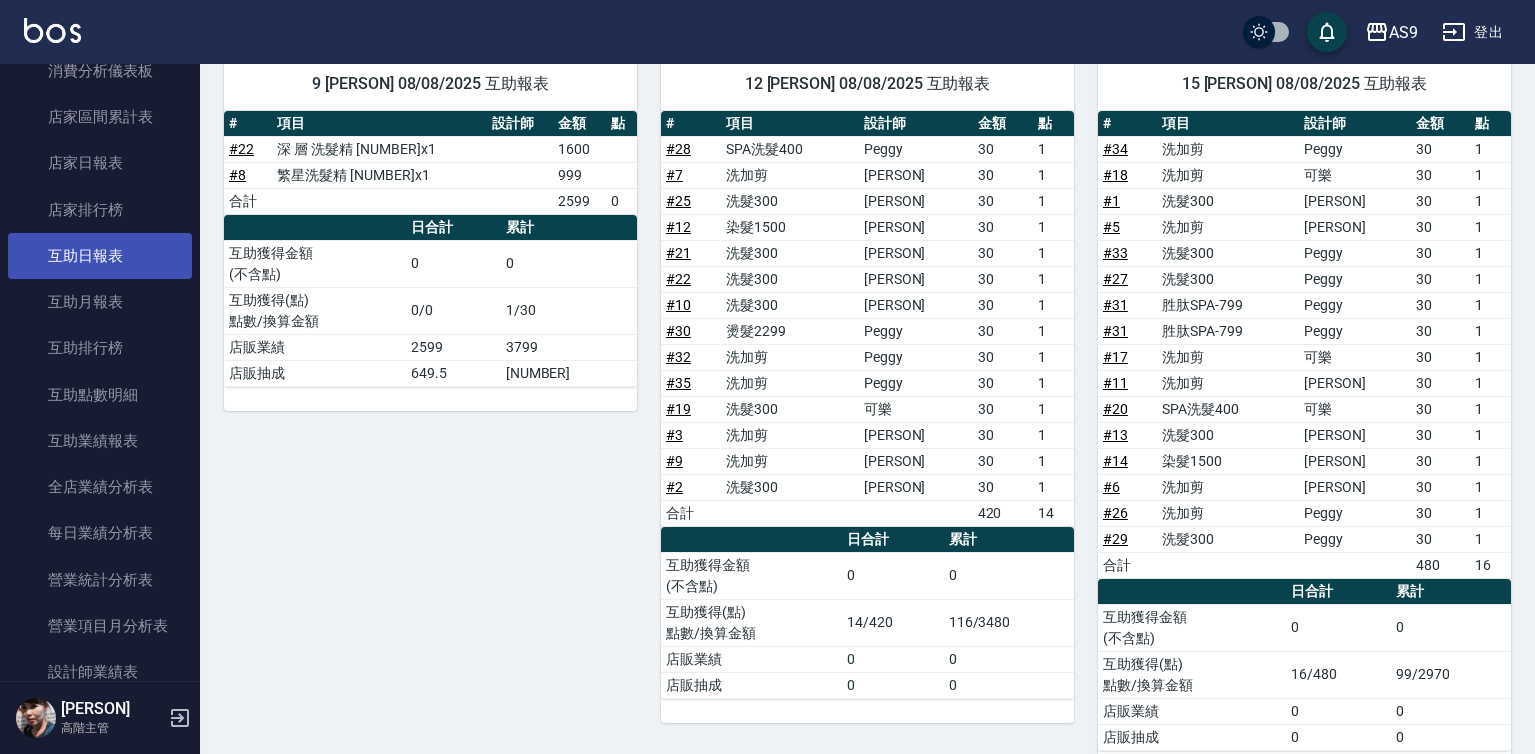 scroll, scrollTop: 130, scrollLeft: 0, axis: vertical 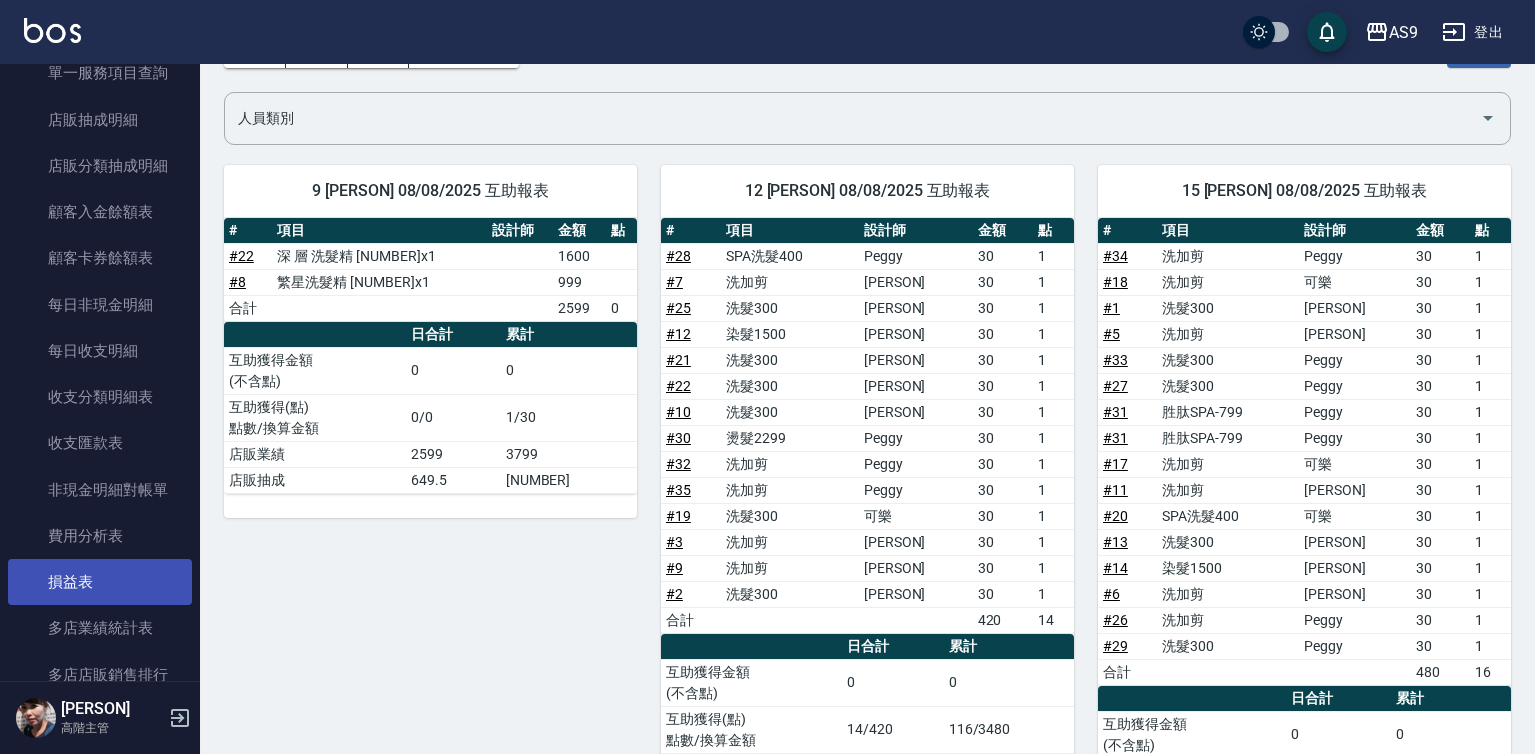 click on "損益表" at bounding box center [100, 582] 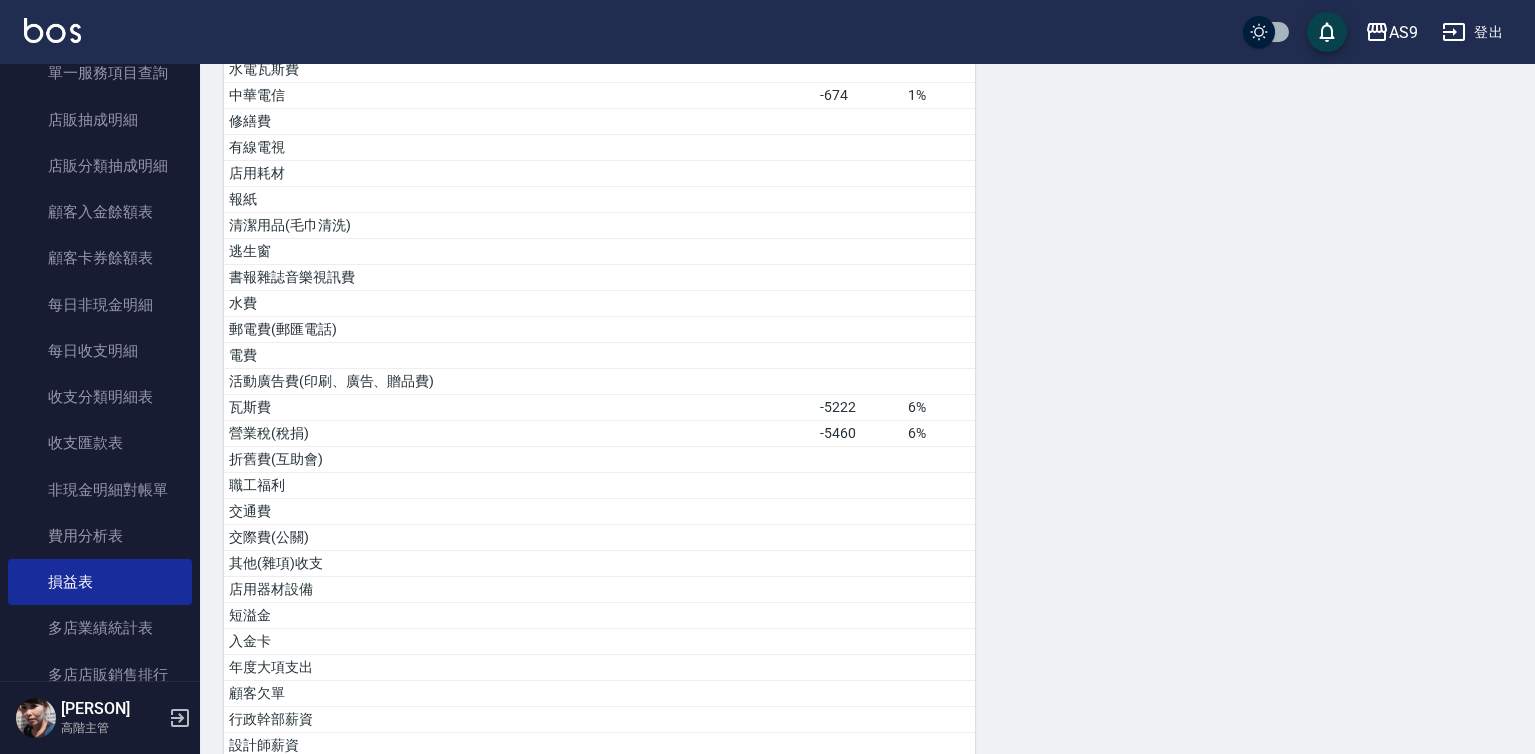 scroll, scrollTop: 900, scrollLeft: 0, axis: vertical 